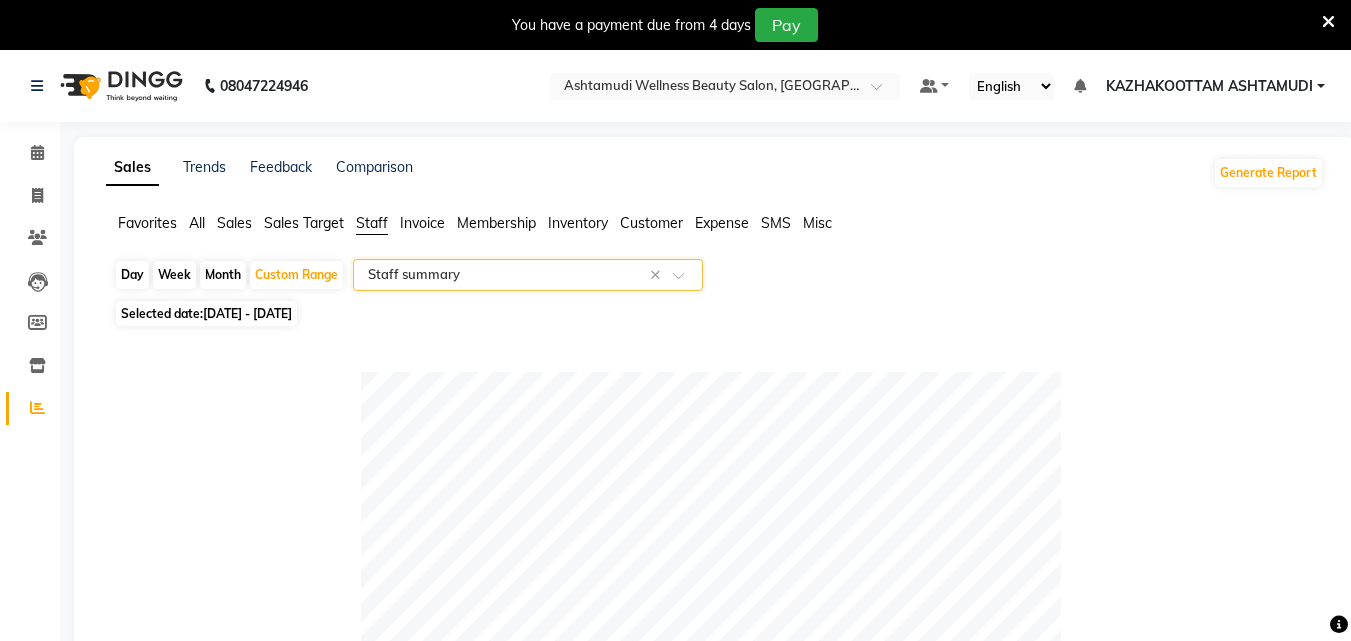 select on "full_report" 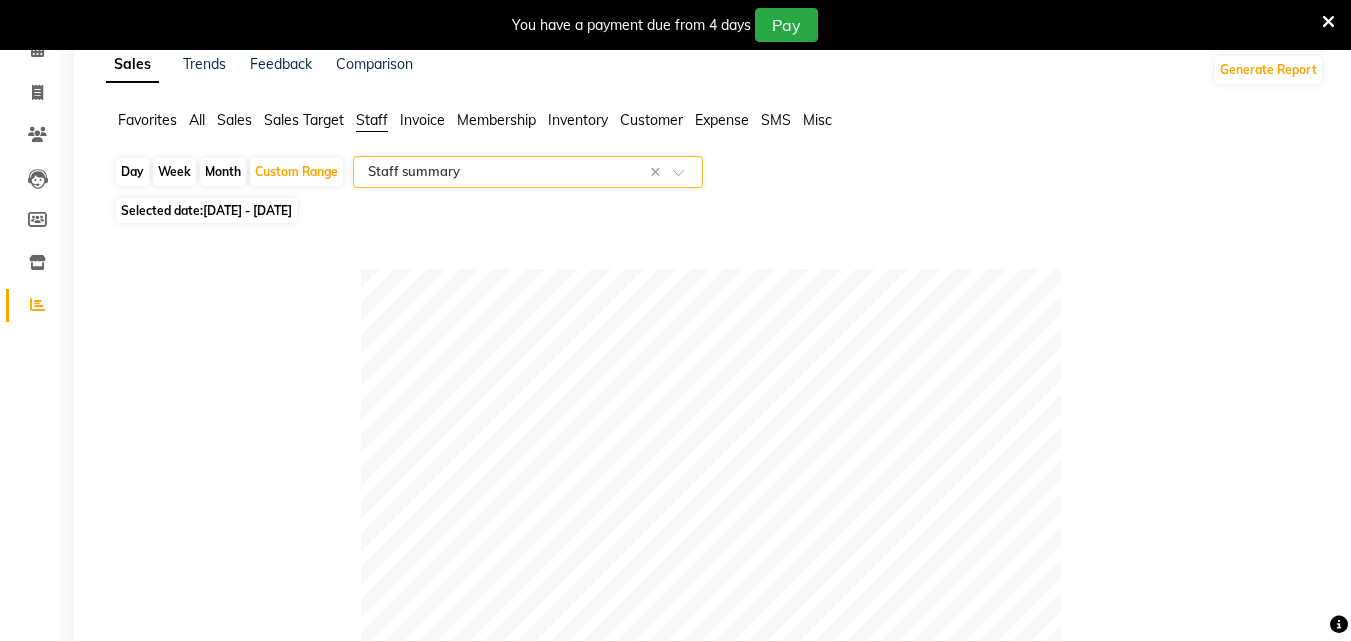 scroll, scrollTop: 0, scrollLeft: 0, axis: both 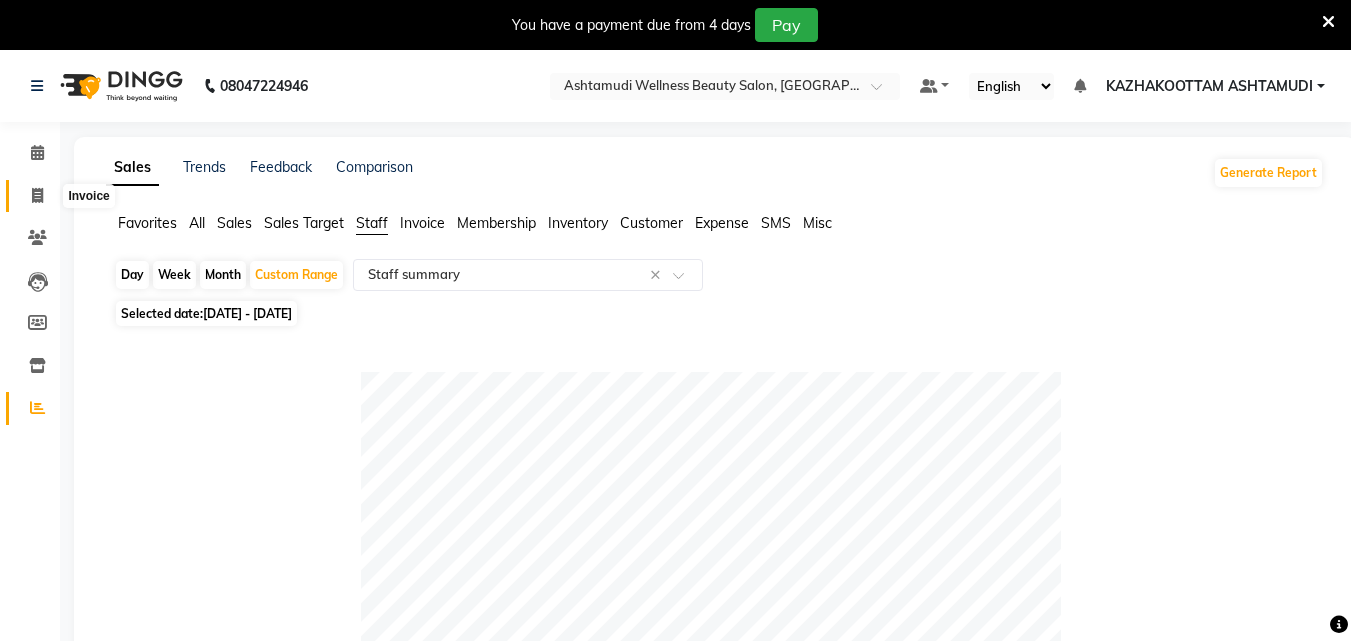 click 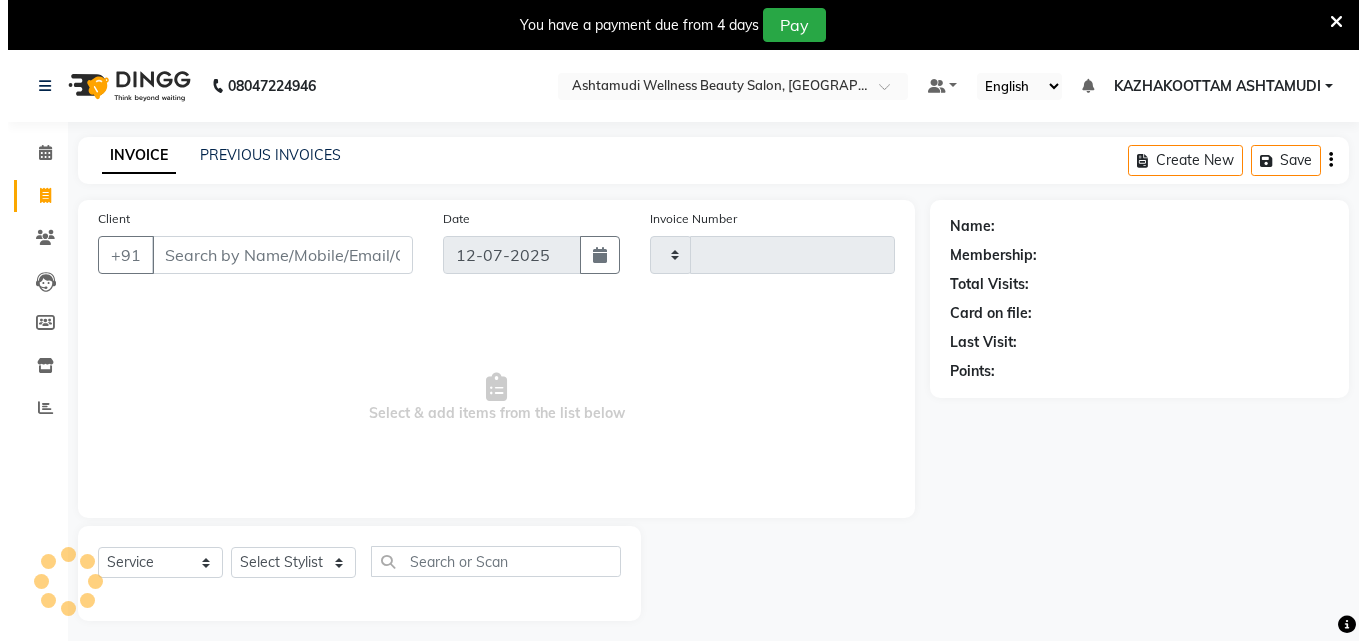 scroll, scrollTop: 50, scrollLeft: 0, axis: vertical 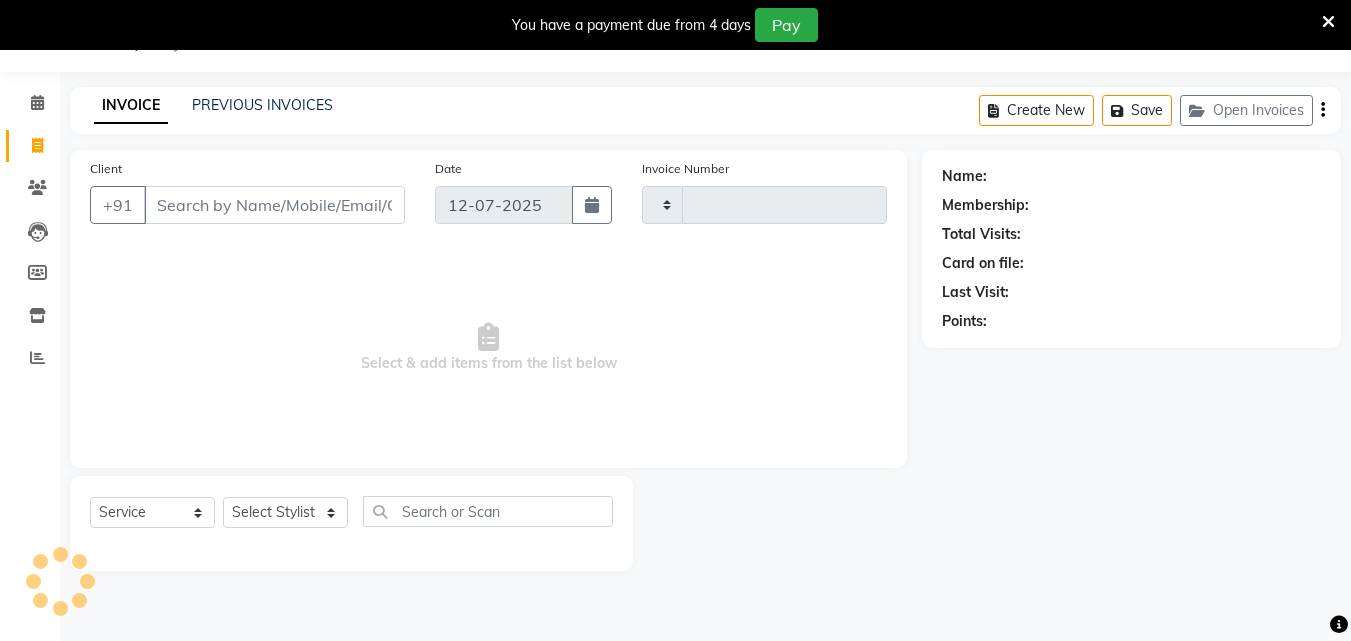 type on "2217" 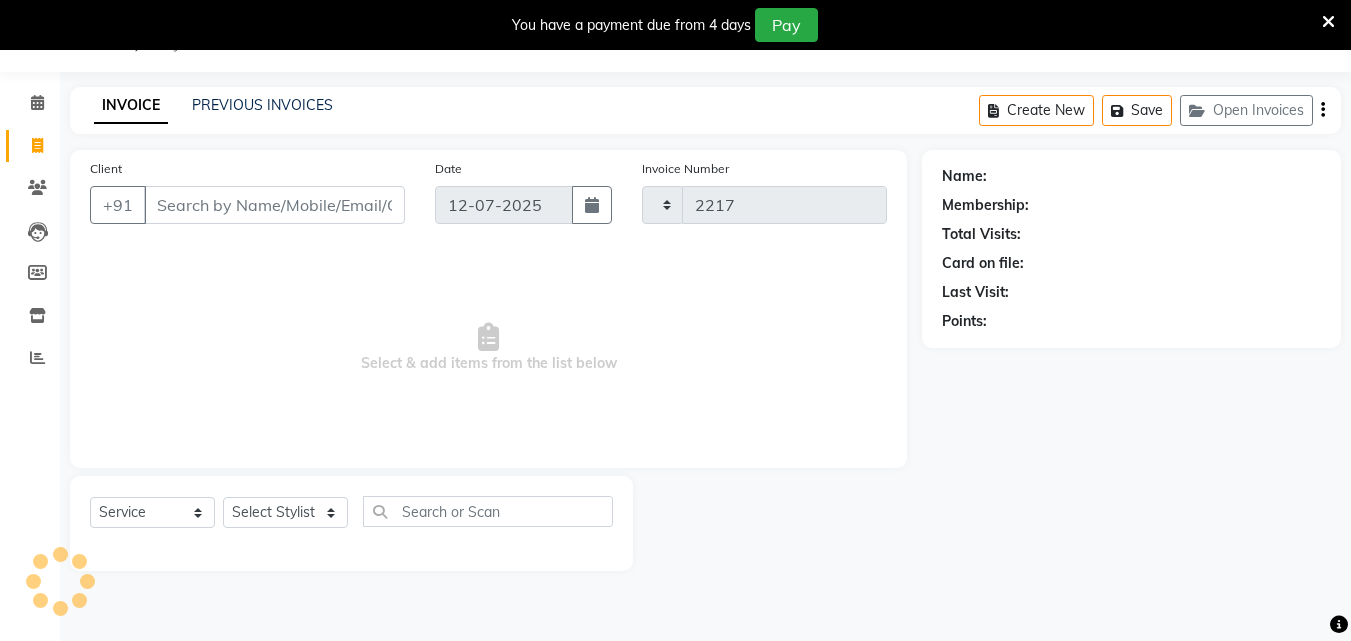 select on "4662" 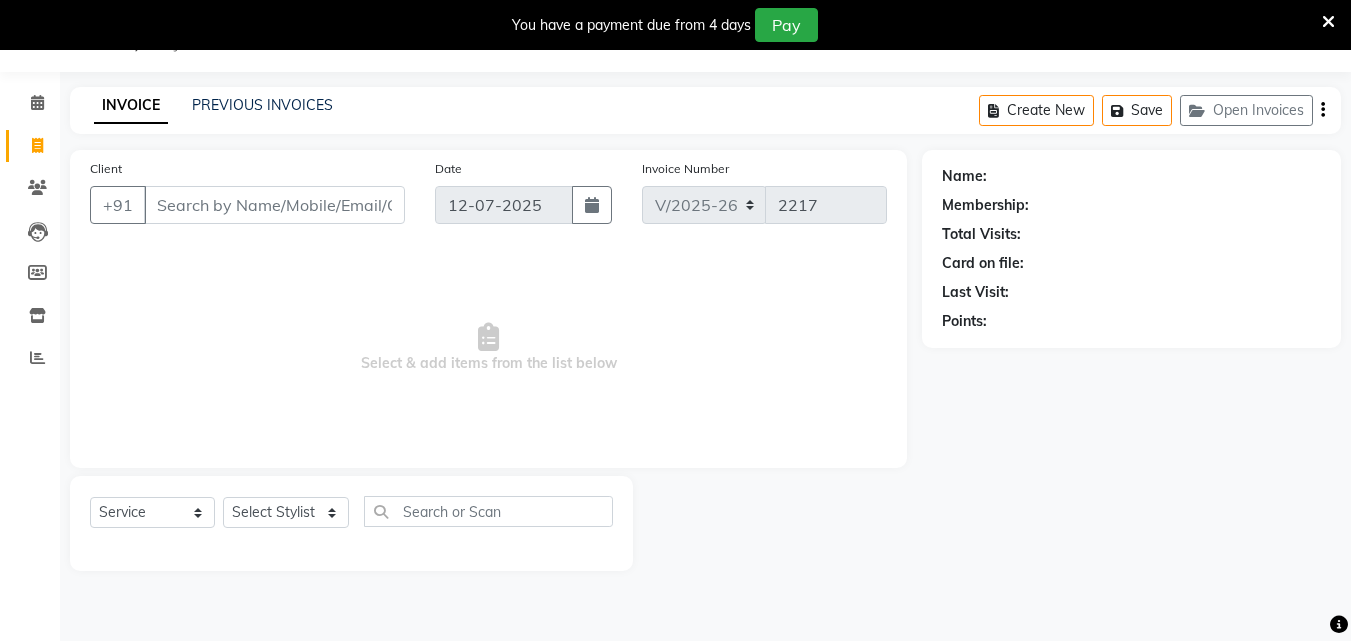 click on "Client +91" 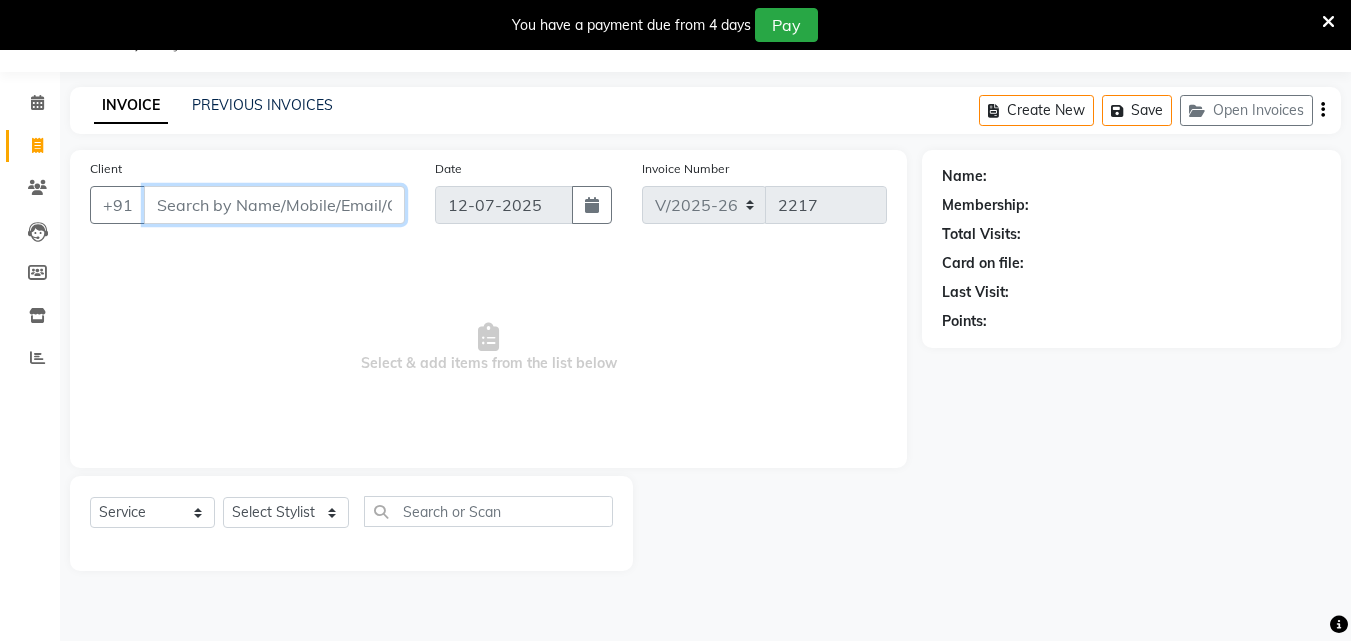 click on "Client" at bounding box center (274, 205) 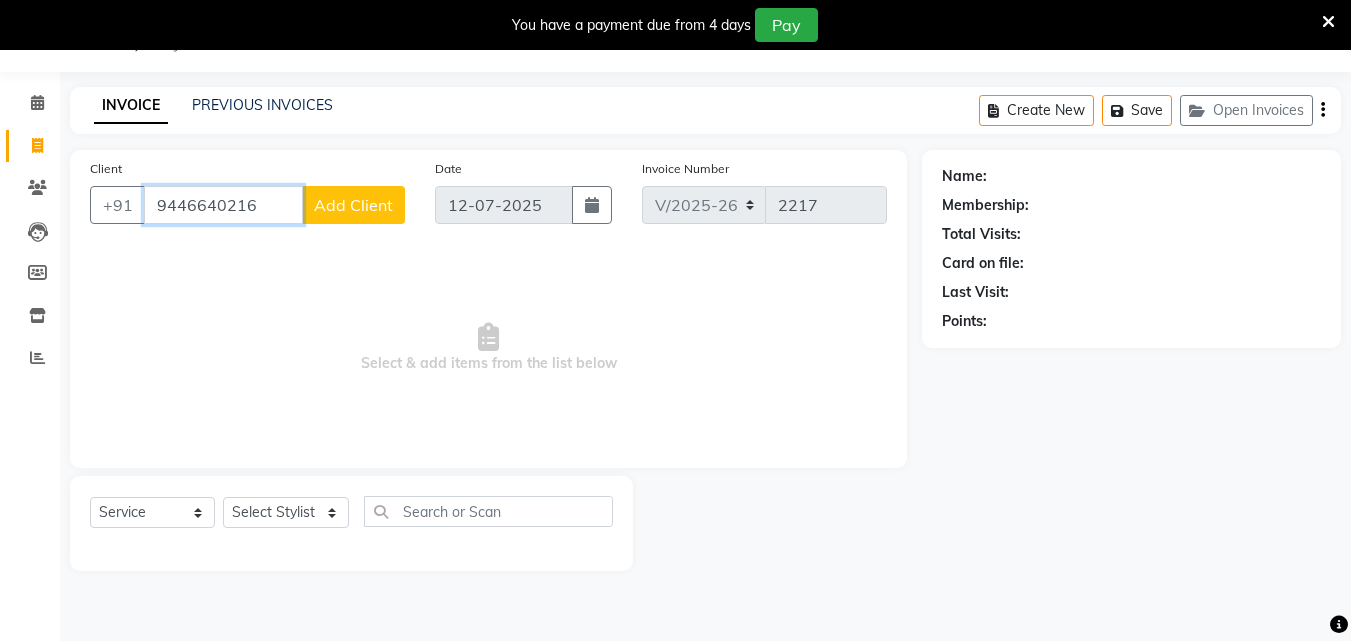 click on "9446640216" at bounding box center (223, 205) 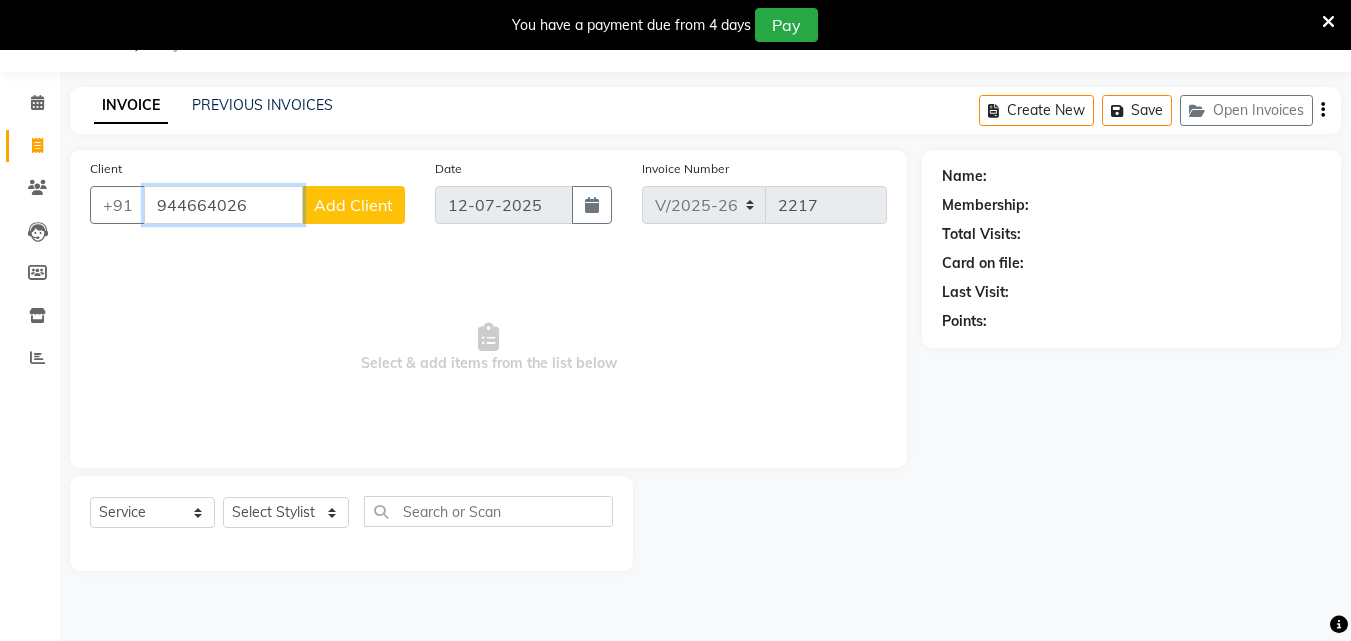 click on "944664026" at bounding box center (223, 205) 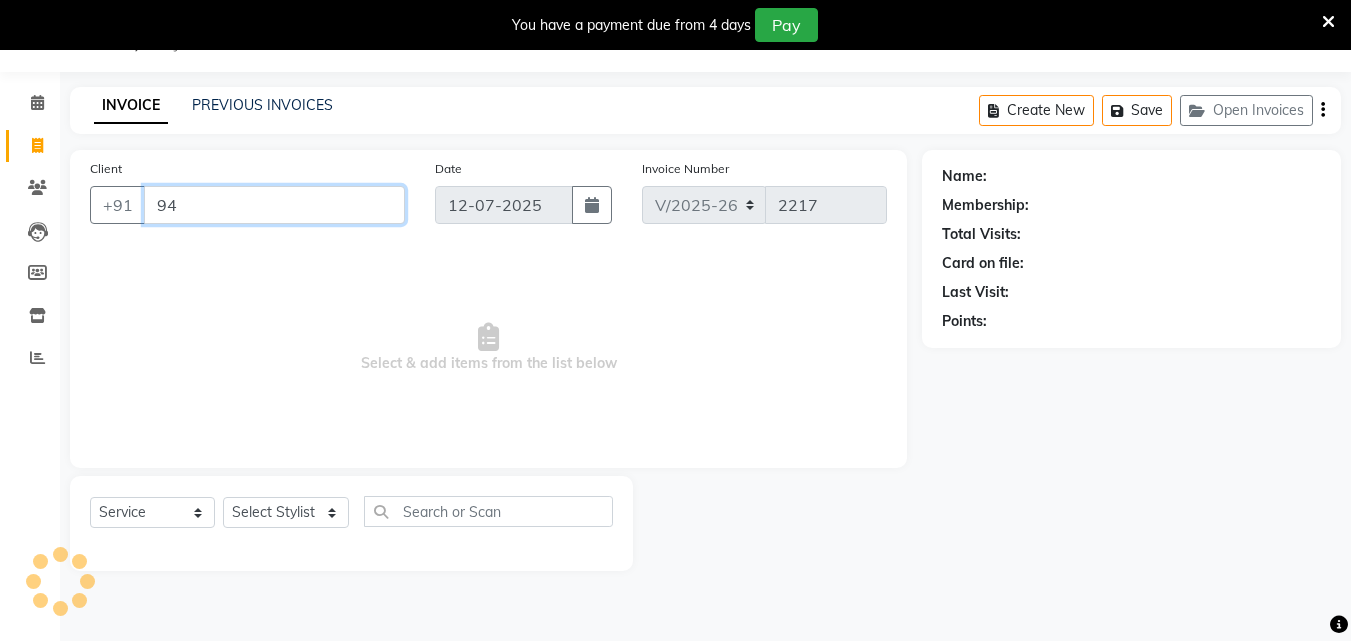 type on "9" 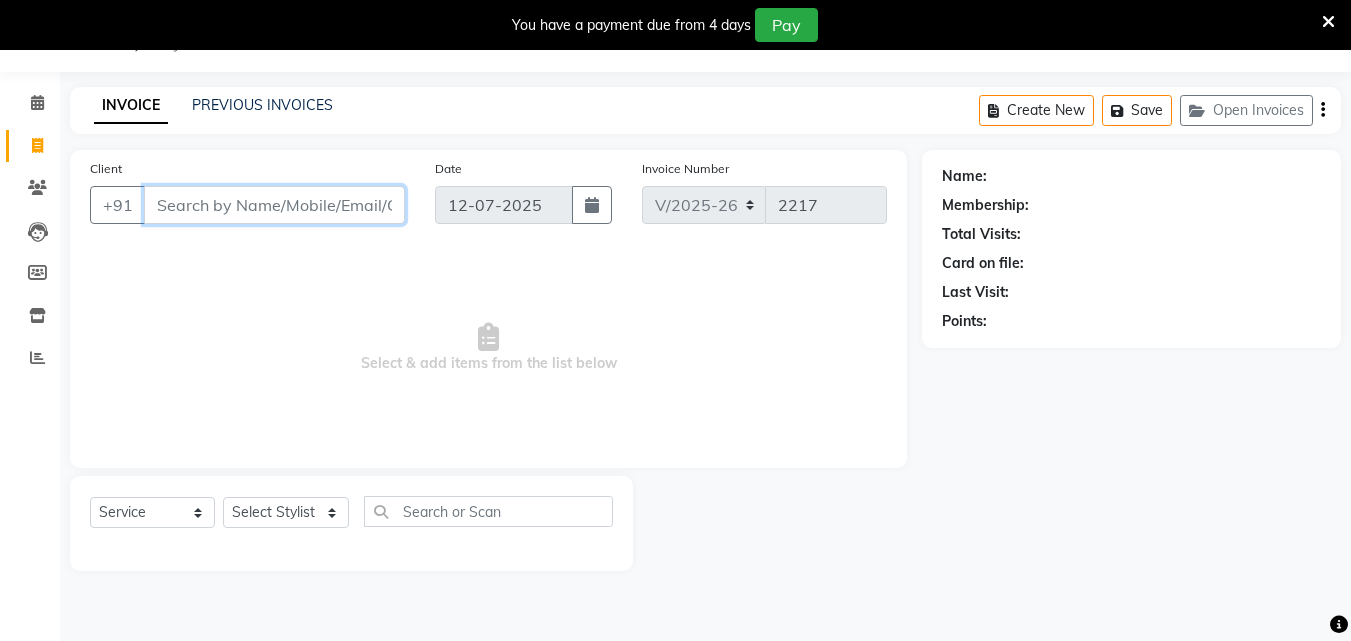 click on "Client" at bounding box center (274, 205) 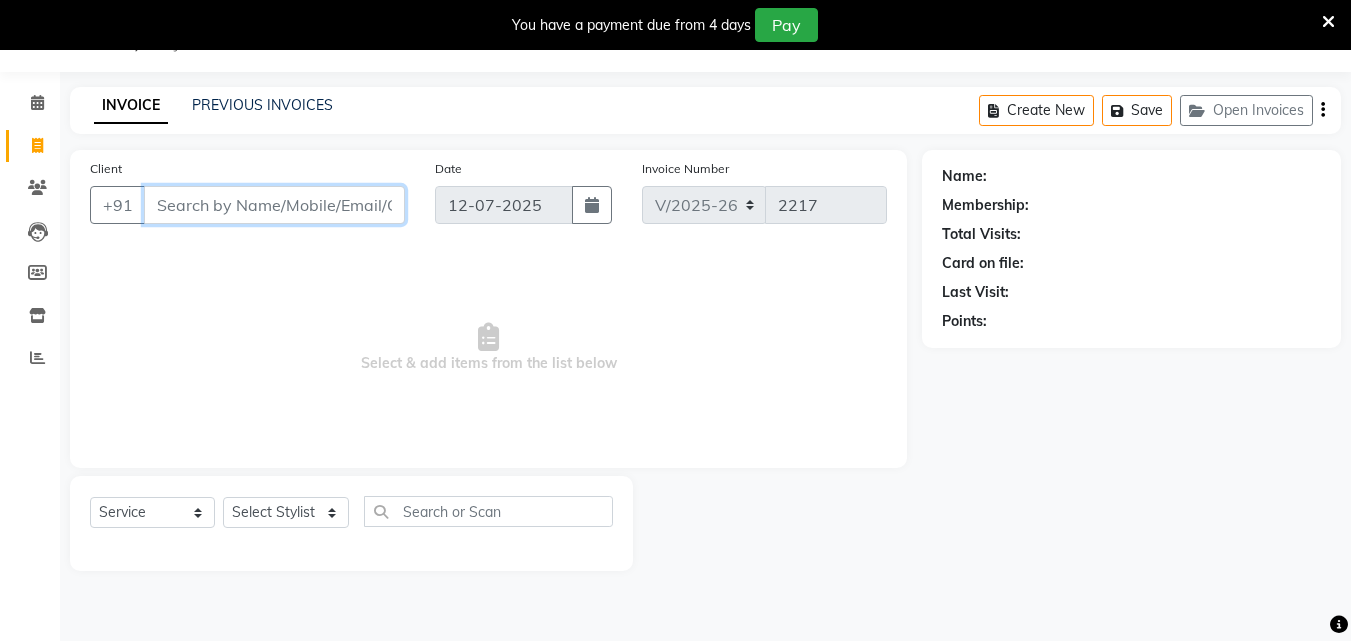 paste on "94466 40216" 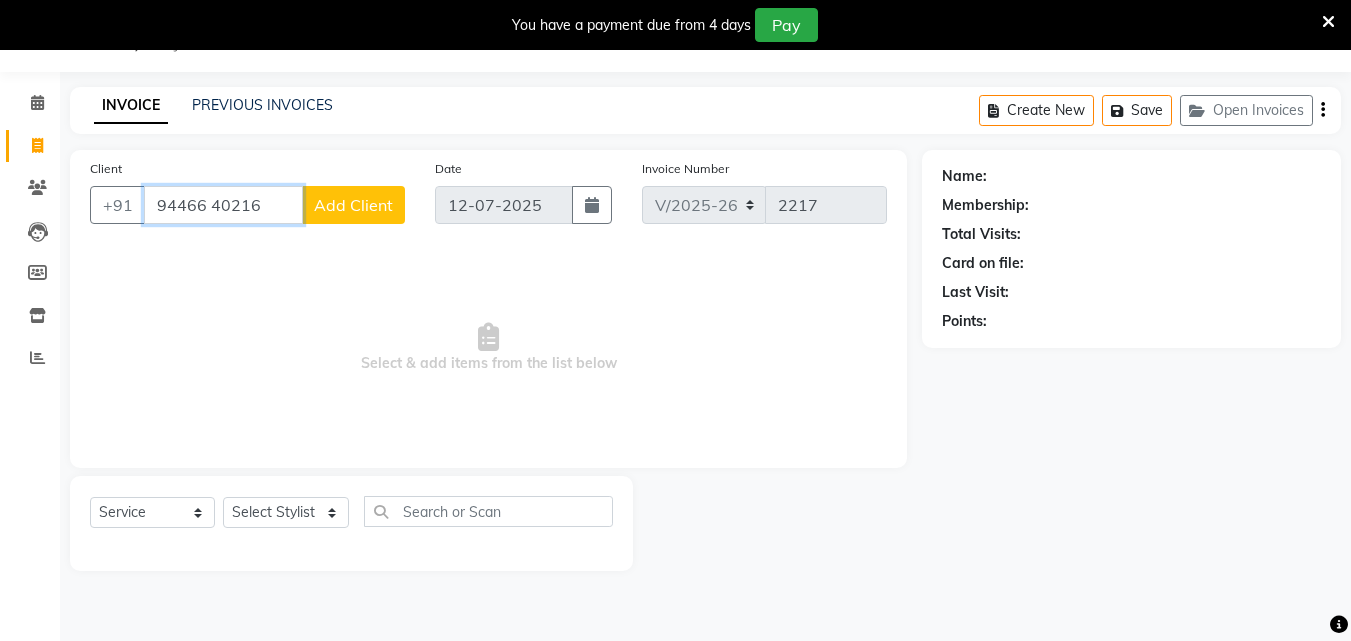 type on "94466 40216" 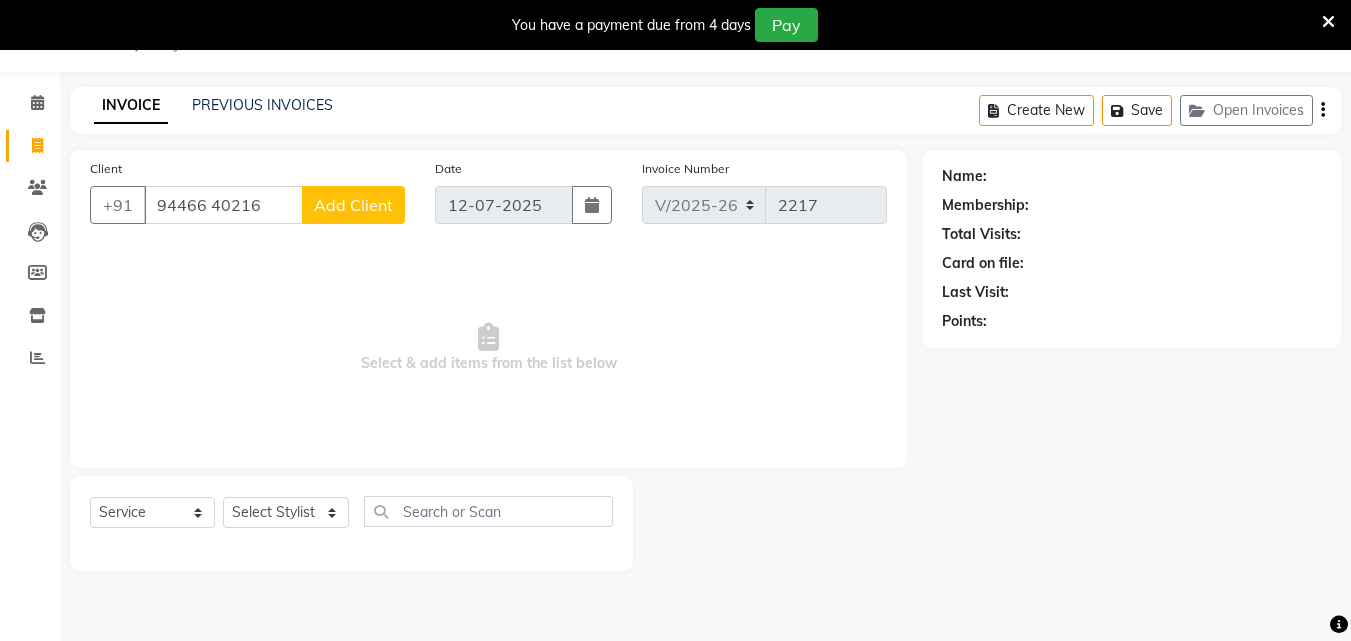 click on "Add Client" 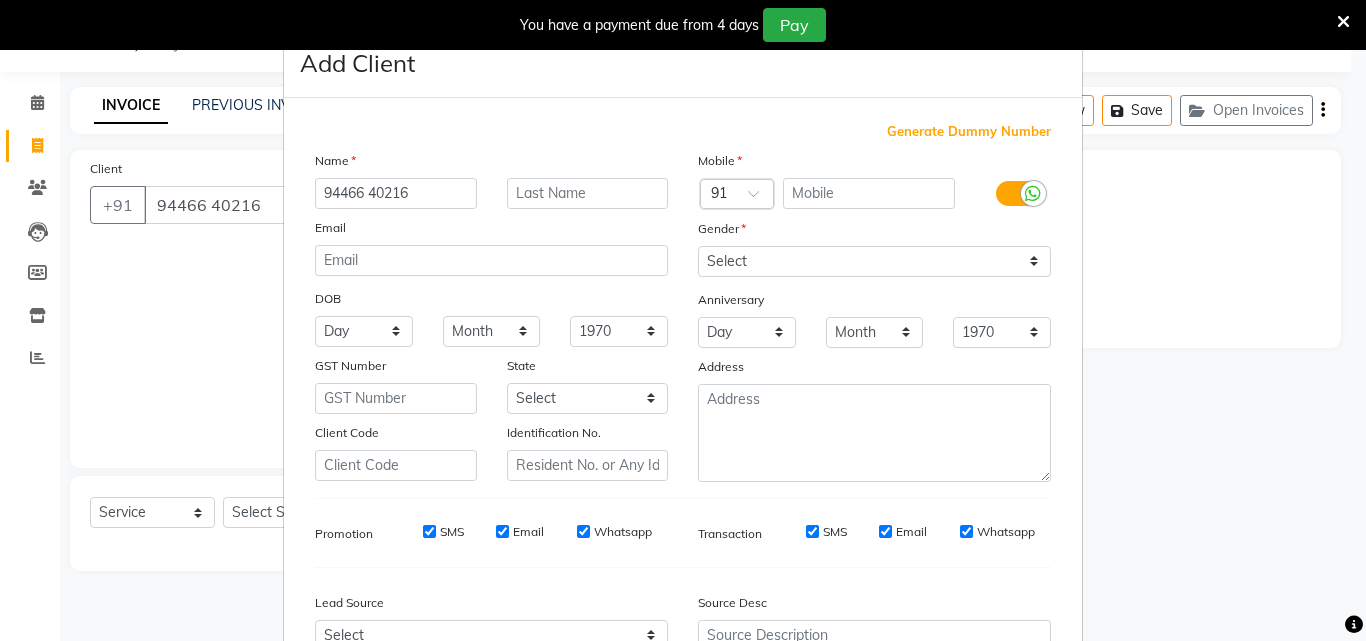 drag, startPoint x: 447, startPoint y: 196, endPoint x: 348, endPoint y: 196, distance: 99 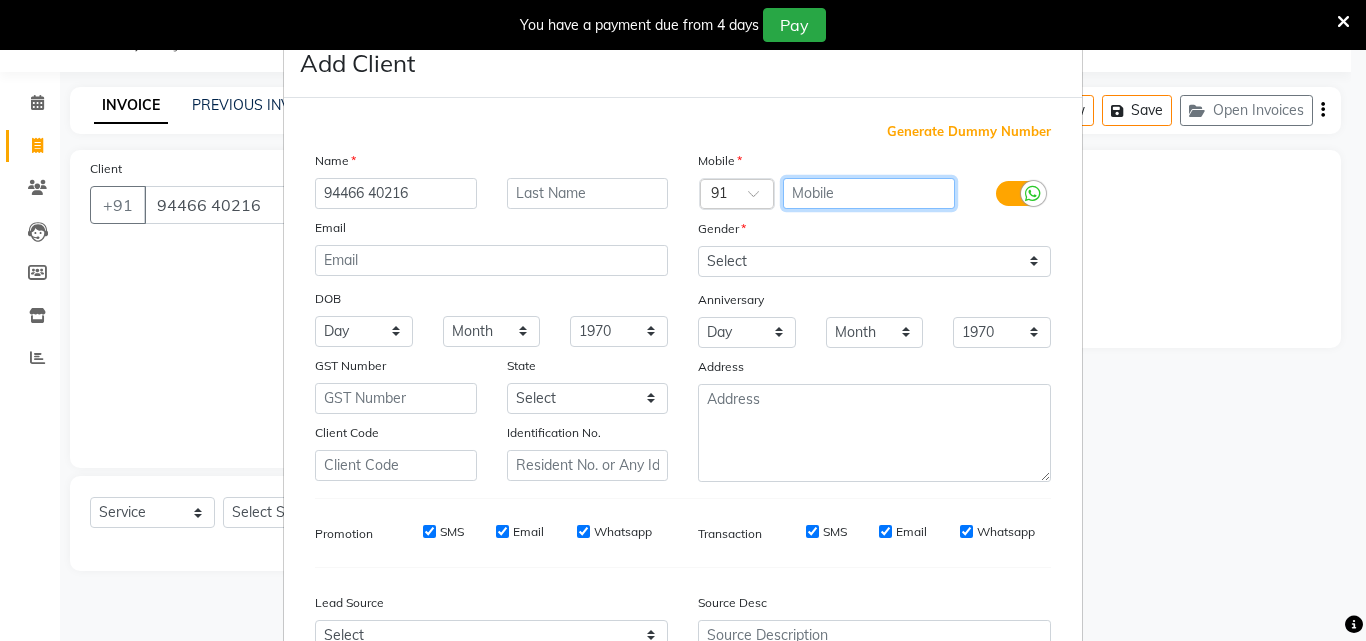 click at bounding box center (869, 193) 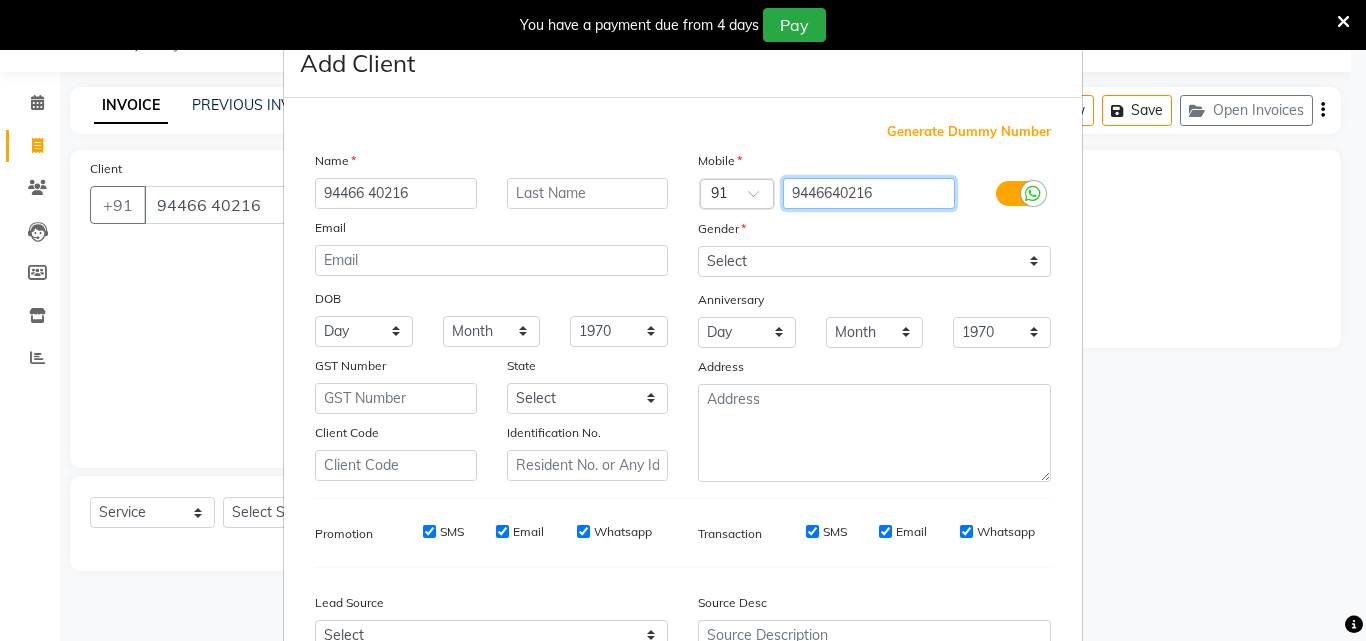 type on "9446640216" 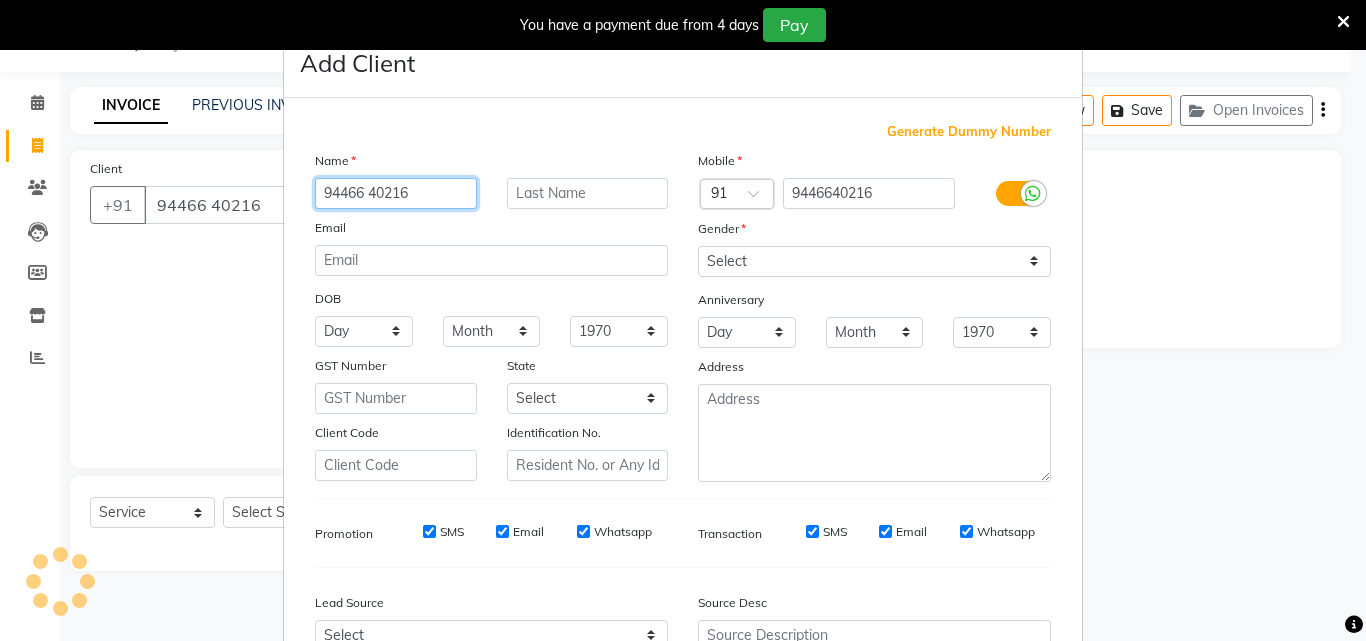 drag, startPoint x: 407, startPoint y: 181, endPoint x: 213, endPoint y: 150, distance: 196.4612 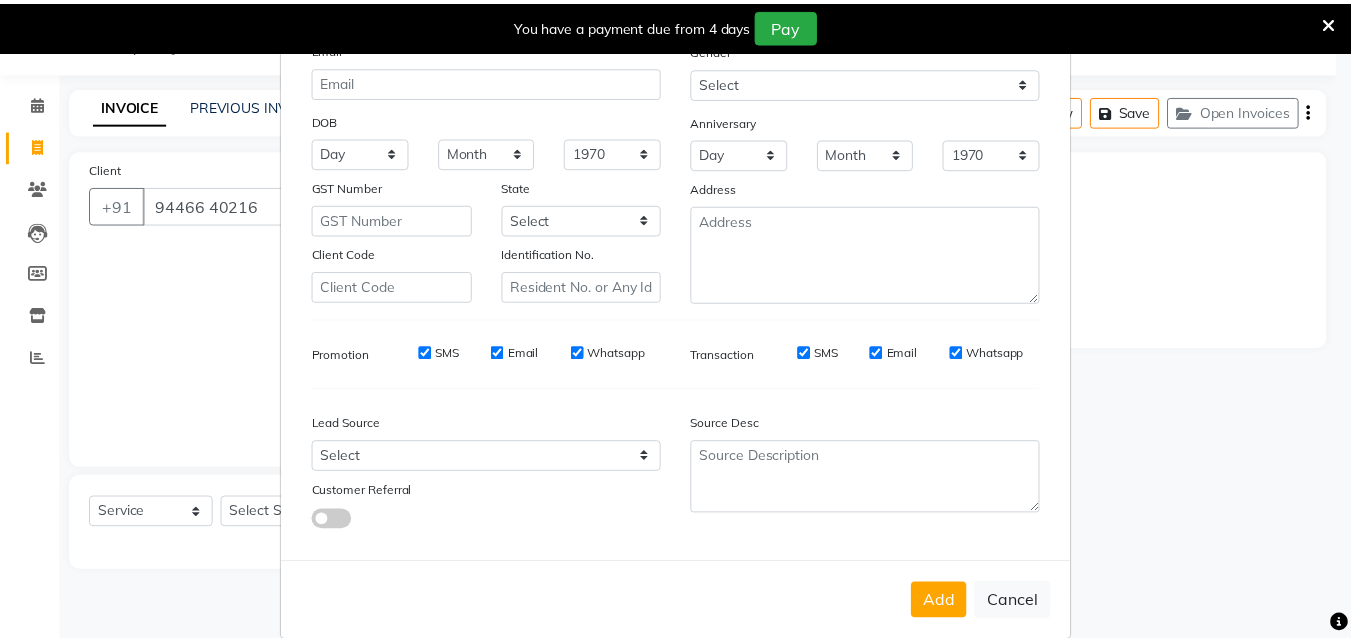 scroll, scrollTop: 208, scrollLeft: 0, axis: vertical 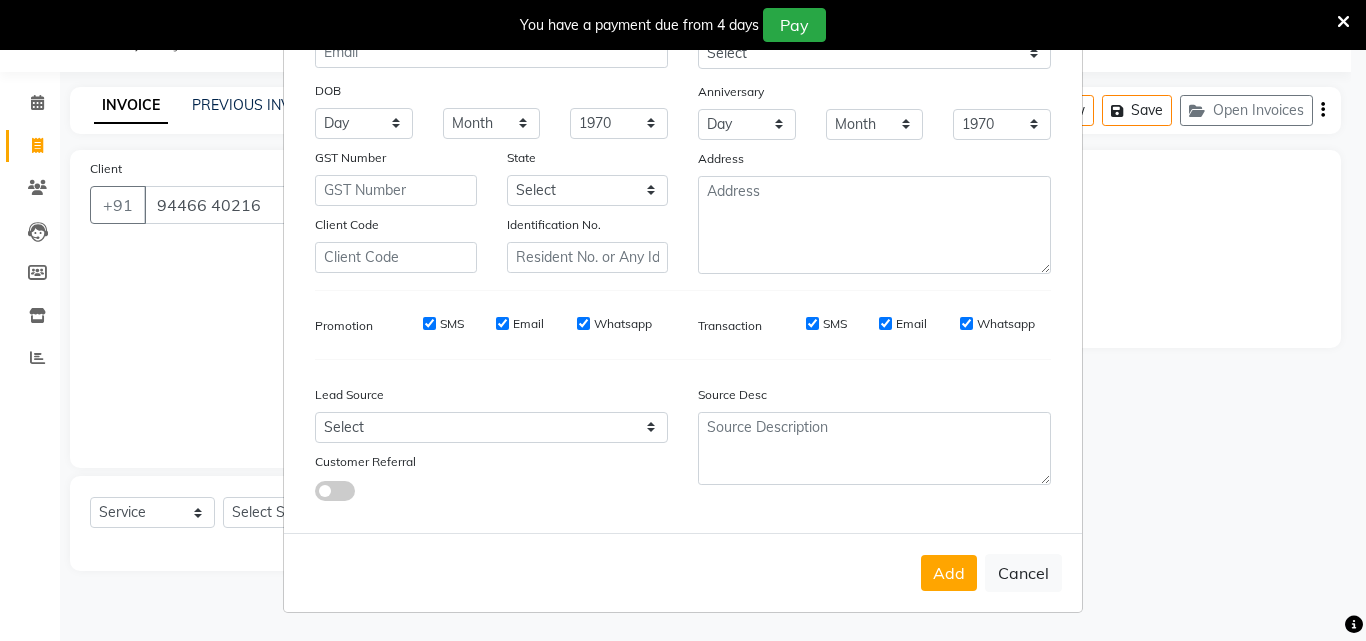 type on "ragi" 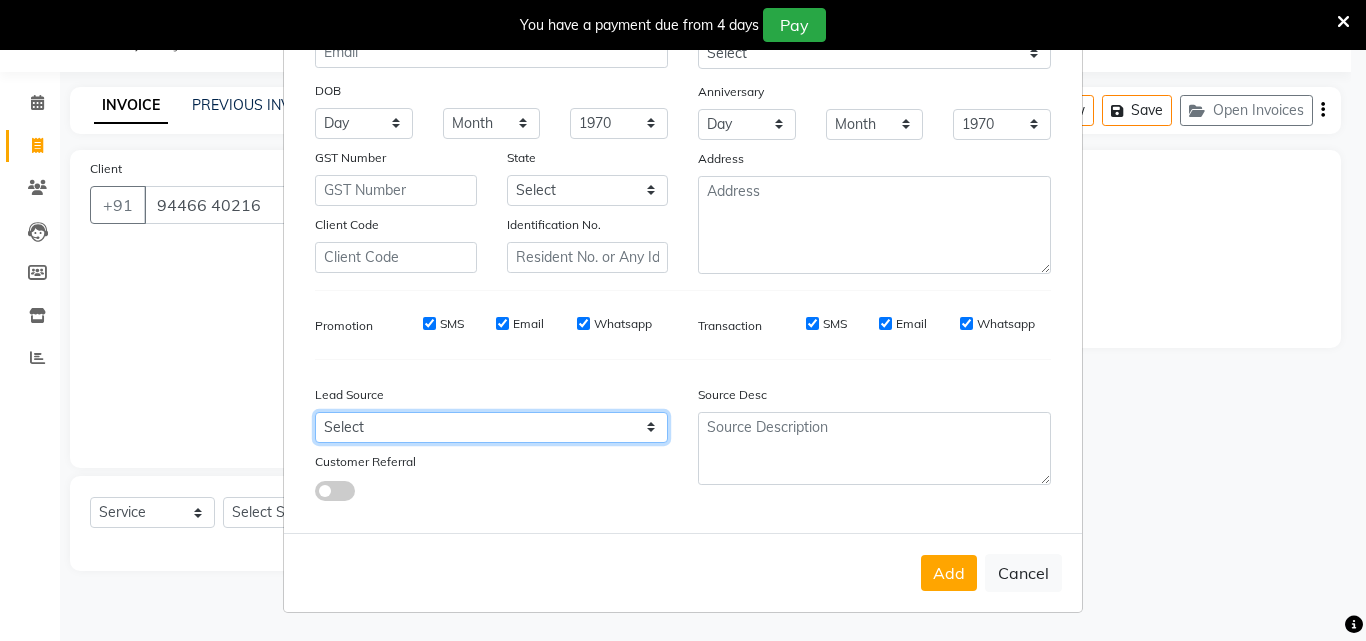 click on "Select Walk-in Referral Internet Friend Word of Mouth Advertisement Facebook JustDial Google Other Instagram  YouTube  WhatsApp" at bounding box center (491, 427) 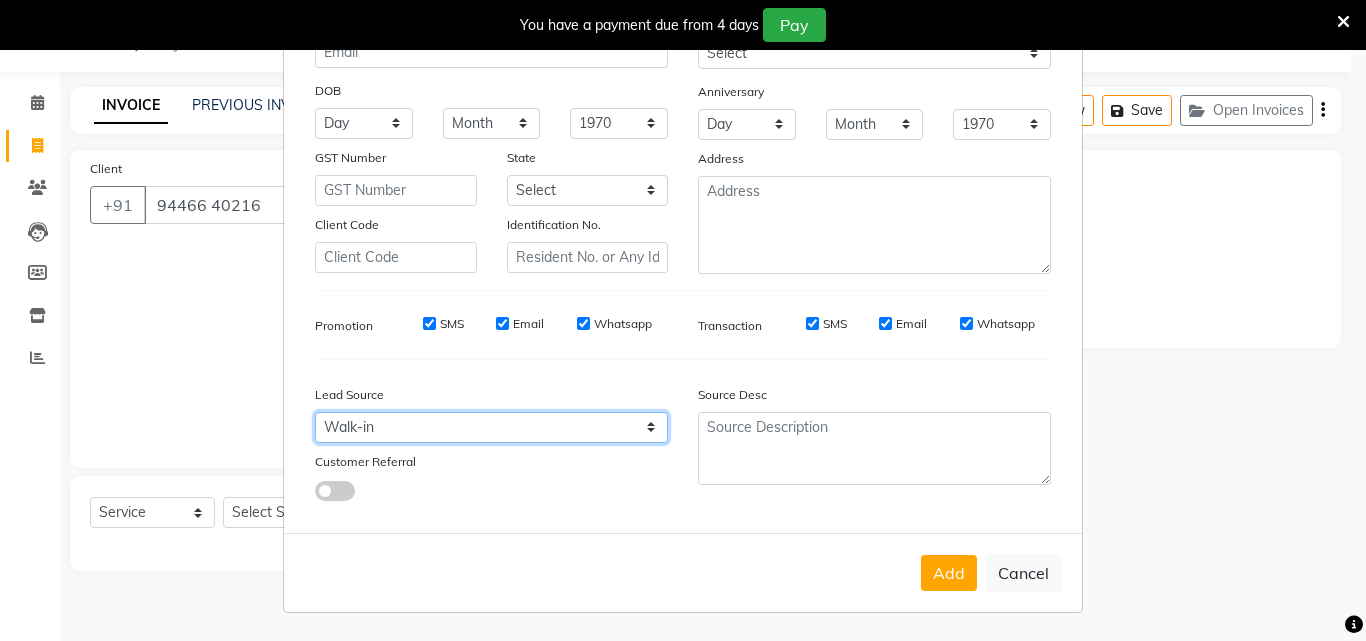 click on "Select Walk-in Referral Internet Friend Word of Mouth Advertisement Facebook JustDial Google Other Instagram  YouTube  WhatsApp" at bounding box center (491, 427) 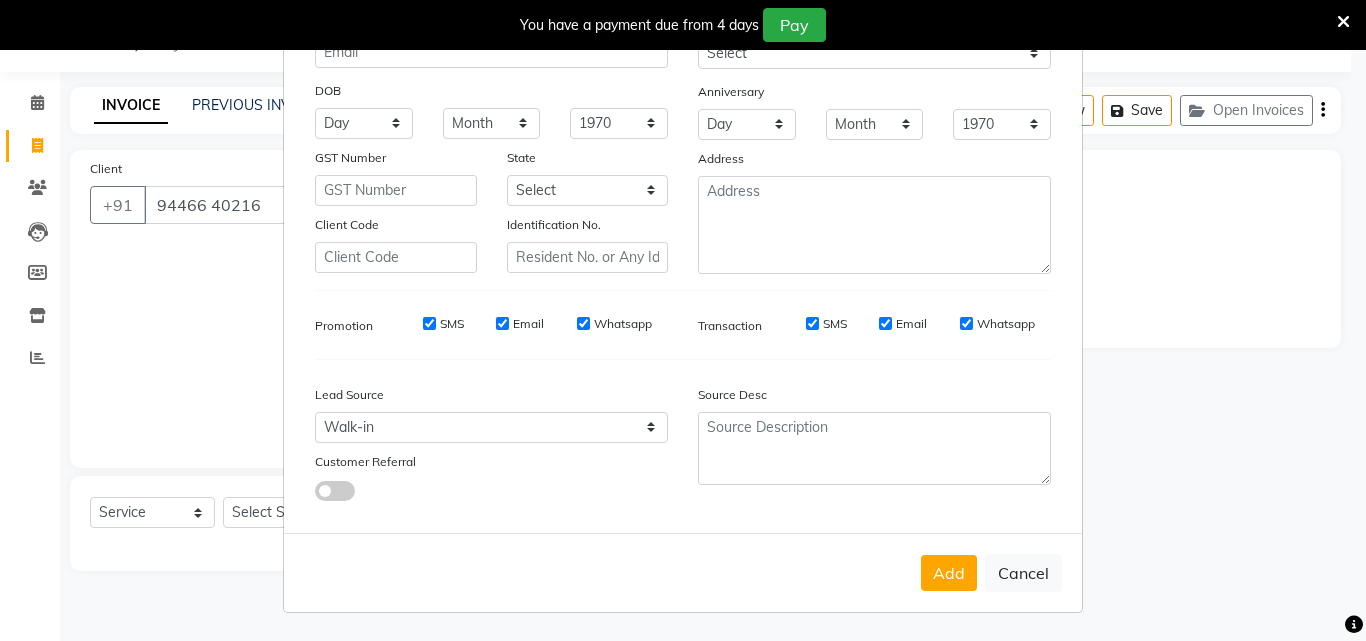 click on "You have a payment due from 4 days   Pay" at bounding box center (683, 25) 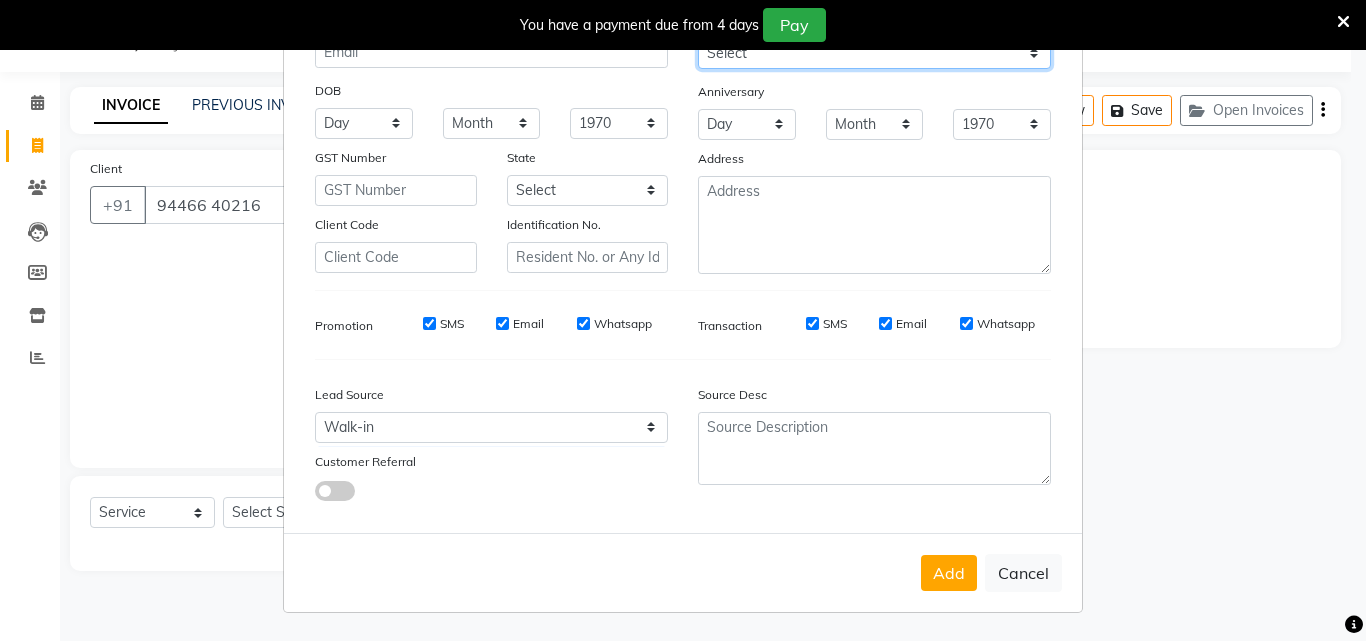 click on "Select [DEMOGRAPHIC_DATA] [DEMOGRAPHIC_DATA] Other Prefer Not To Say" at bounding box center (874, 53) 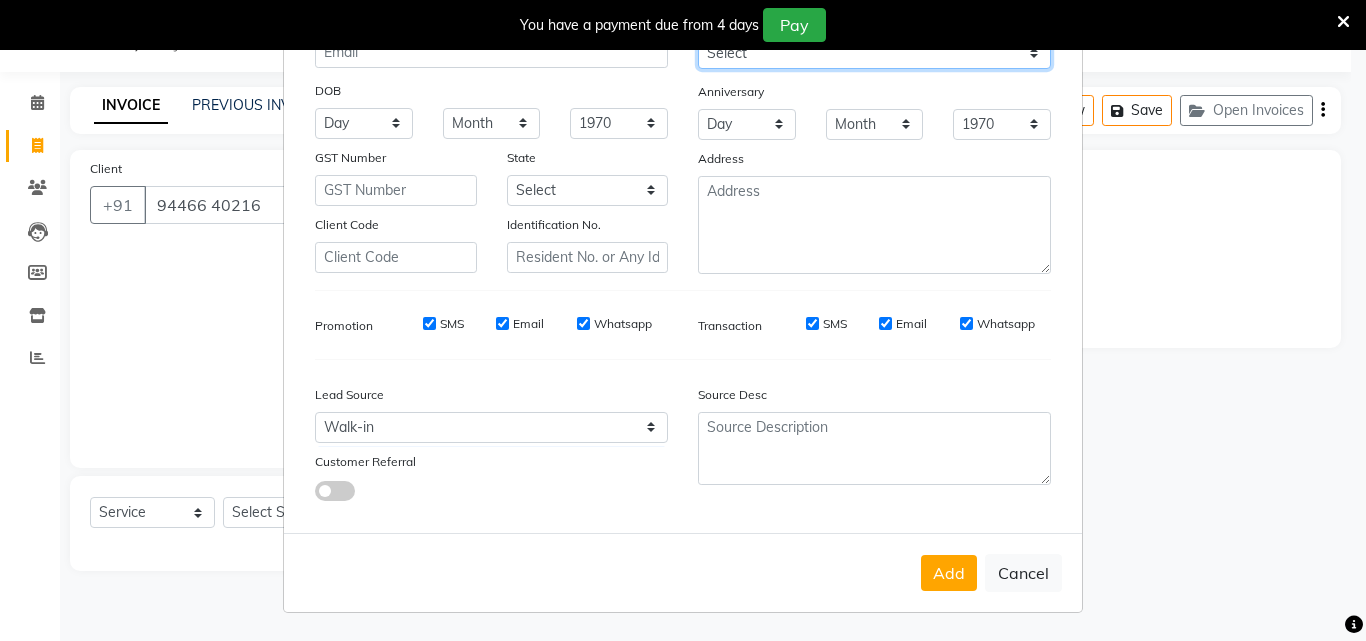 click on "Select [DEMOGRAPHIC_DATA] [DEMOGRAPHIC_DATA] Other Prefer Not To Say" at bounding box center (874, 53) 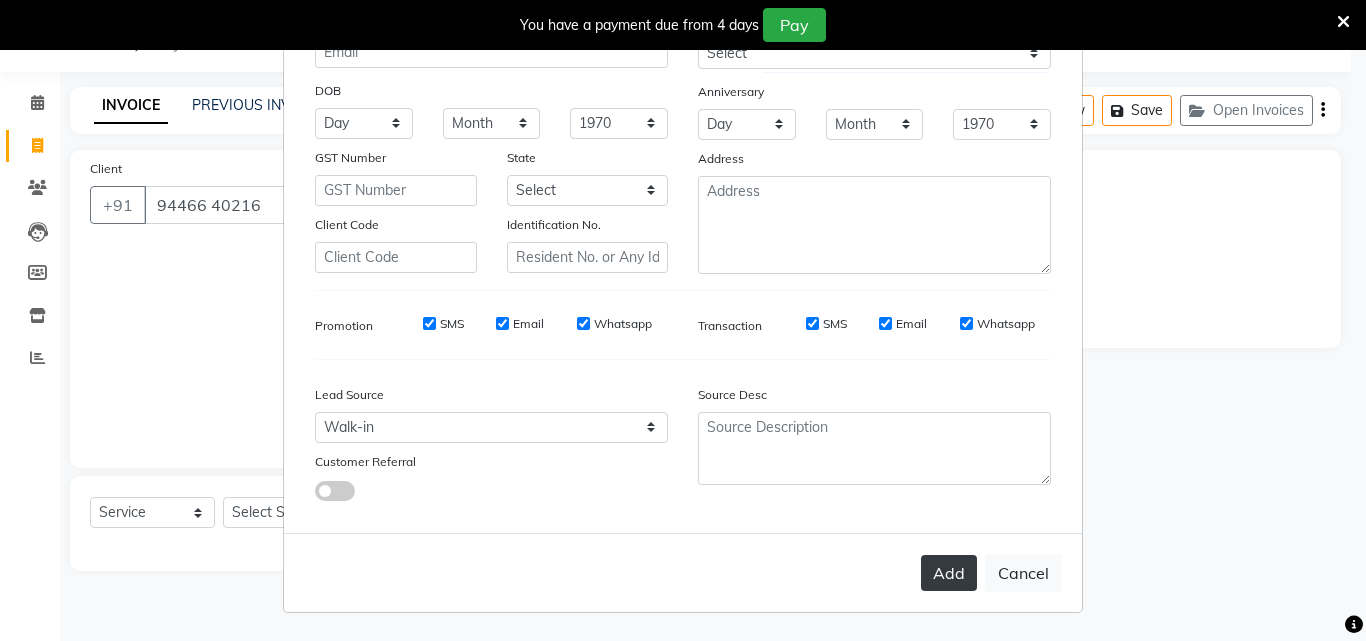 click on "Add" at bounding box center [949, 573] 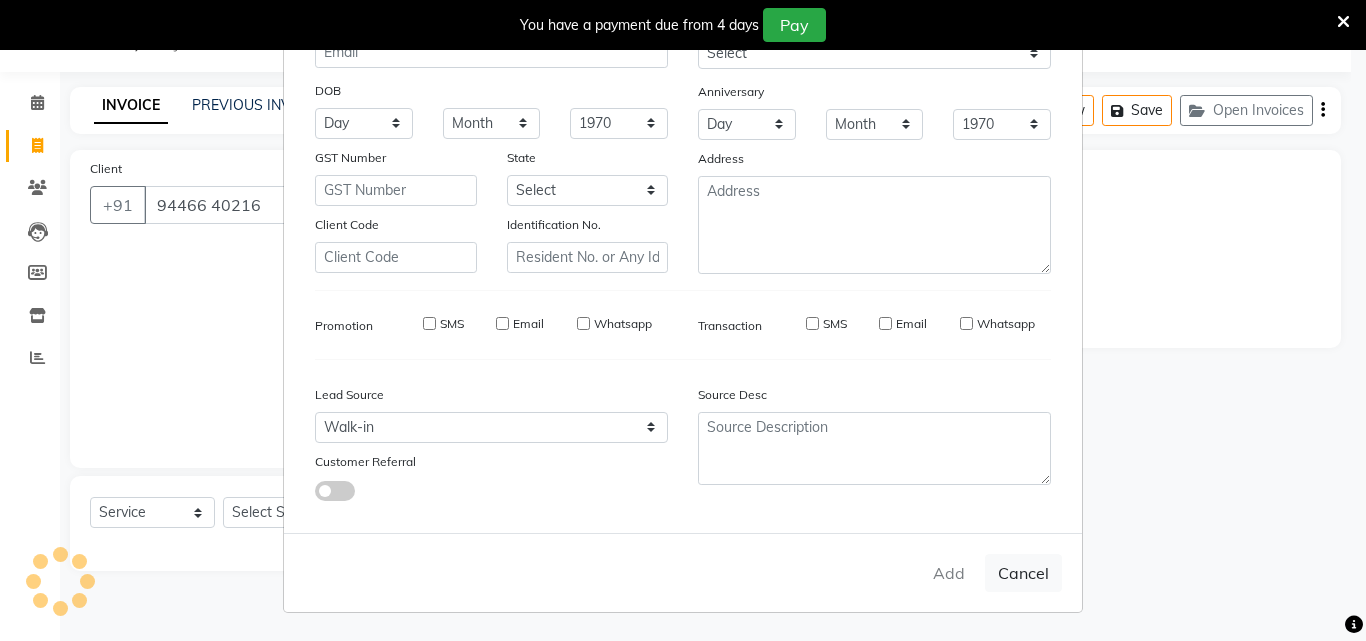 type on "9446640216" 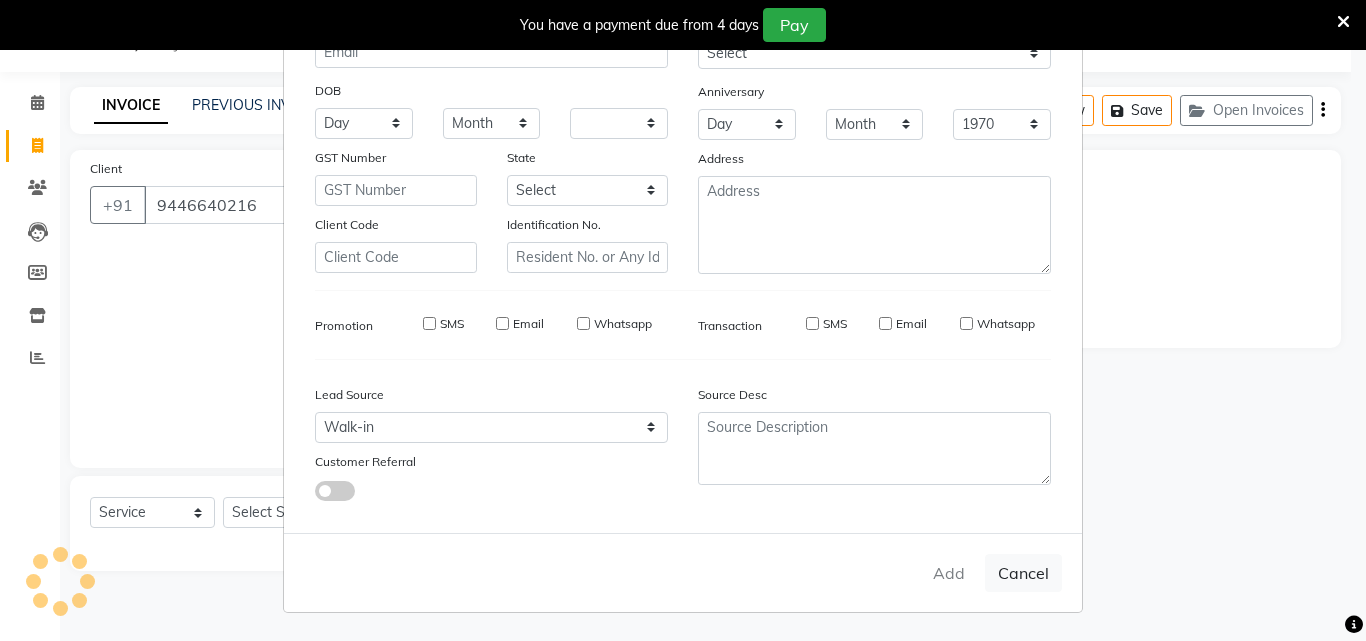 type 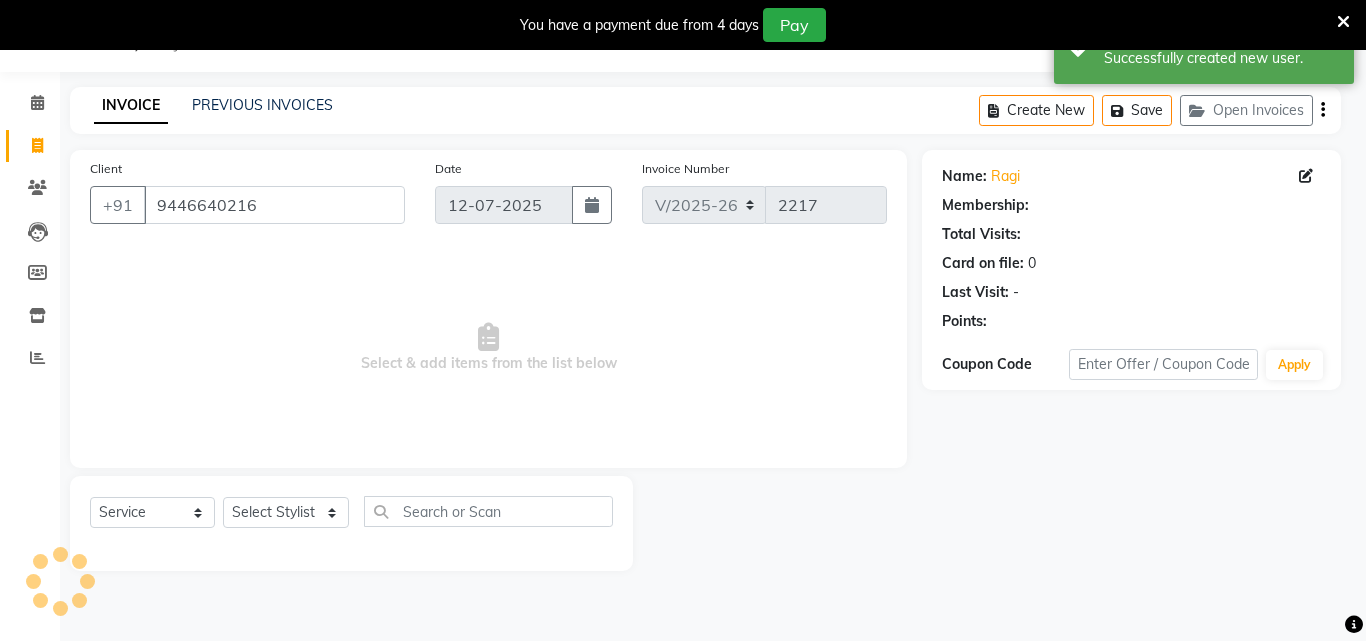 select on "1: Object" 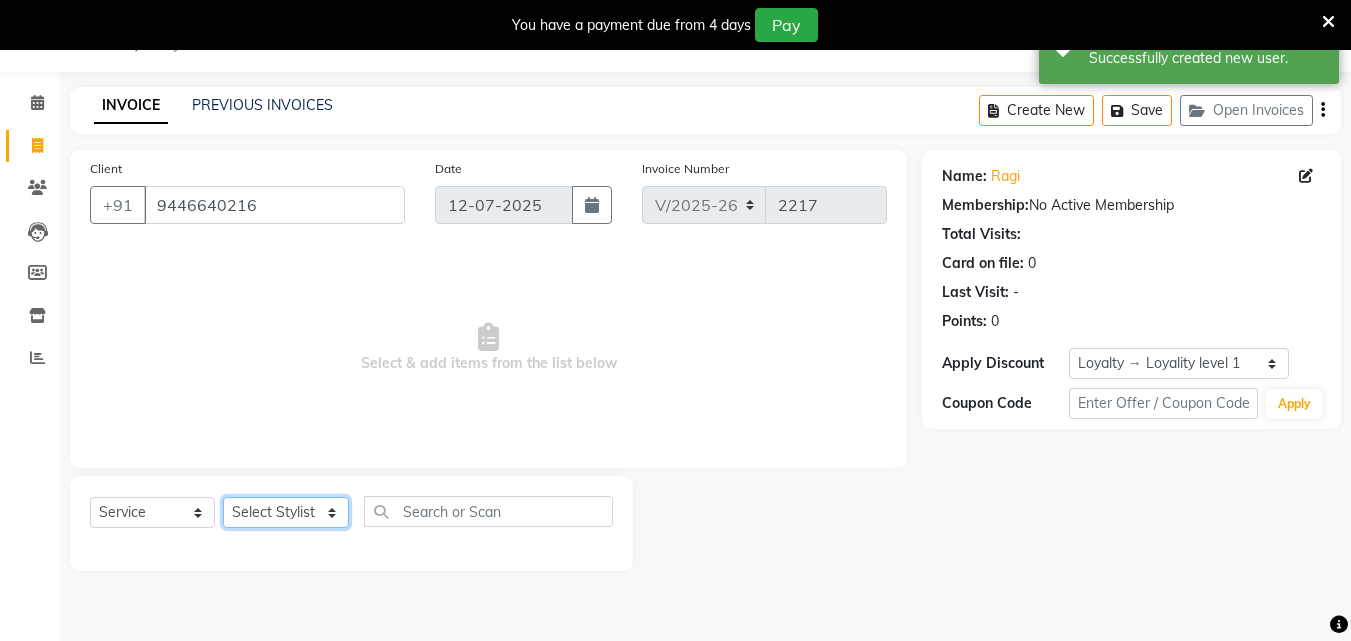 click on "Select Stylist Arya  CHINJU GEETA KAZHAKOOTTAM ASHTAMUDI [PERSON_NAME] [PERSON_NAME] [PERSON_NAME] [PERSON_NAME] SOORYAMOL" 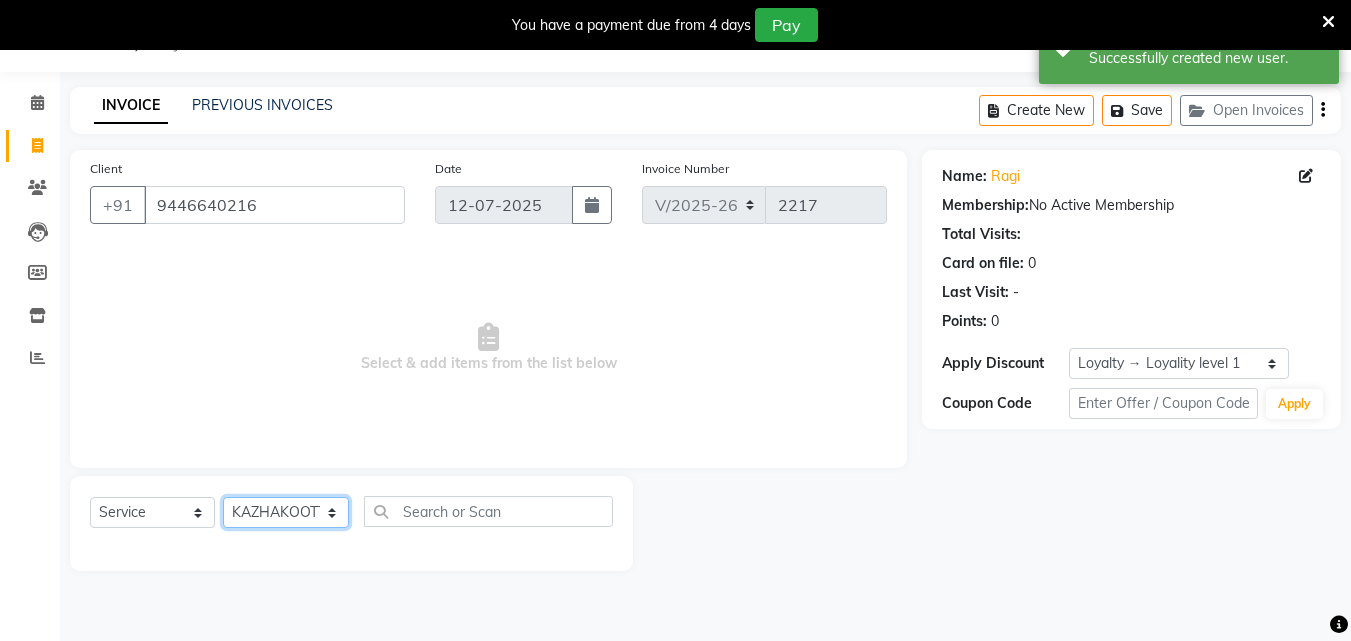 click on "Select Stylist Arya  CHINJU GEETA KAZHAKOOTTAM ASHTAMUDI [PERSON_NAME] [PERSON_NAME] [PERSON_NAME] [PERSON_NAME] SOORYAMOL" 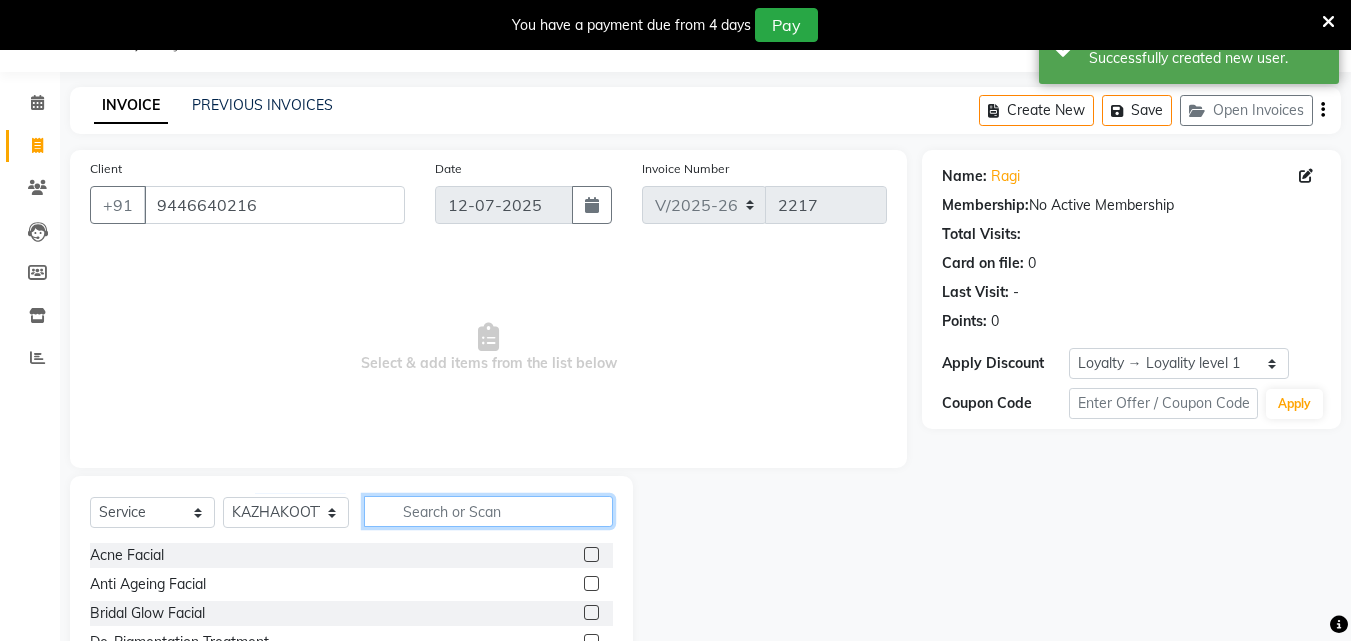 click 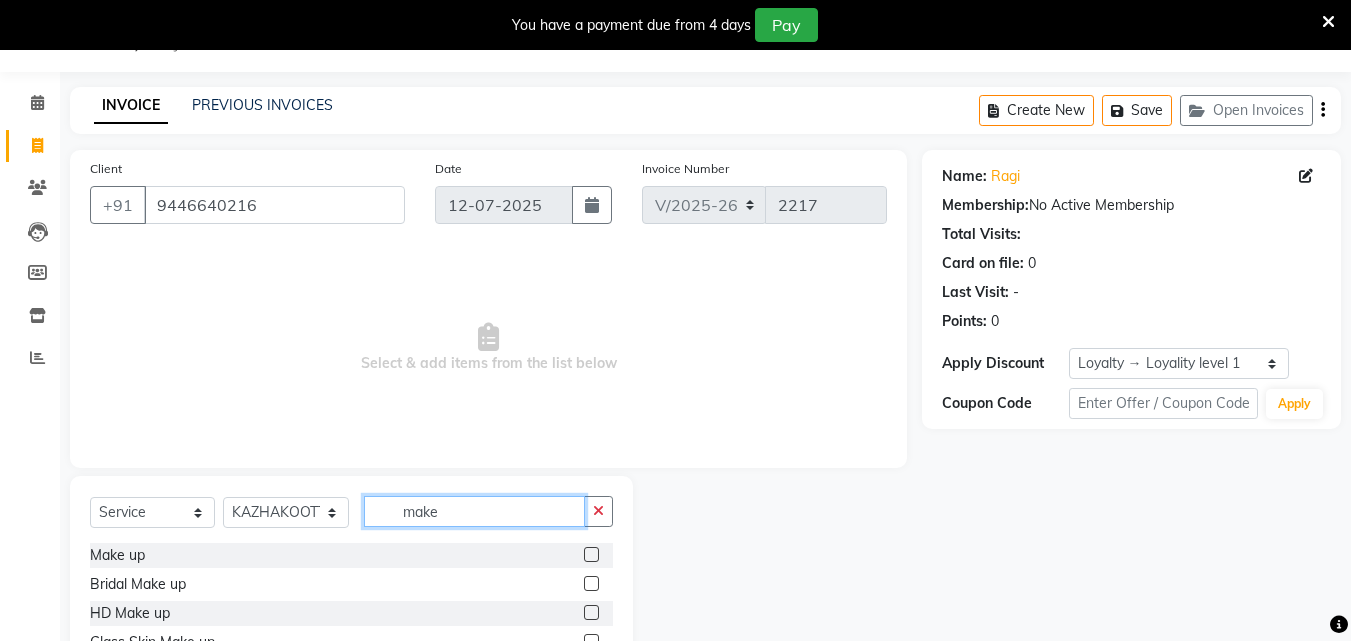 type on "make" 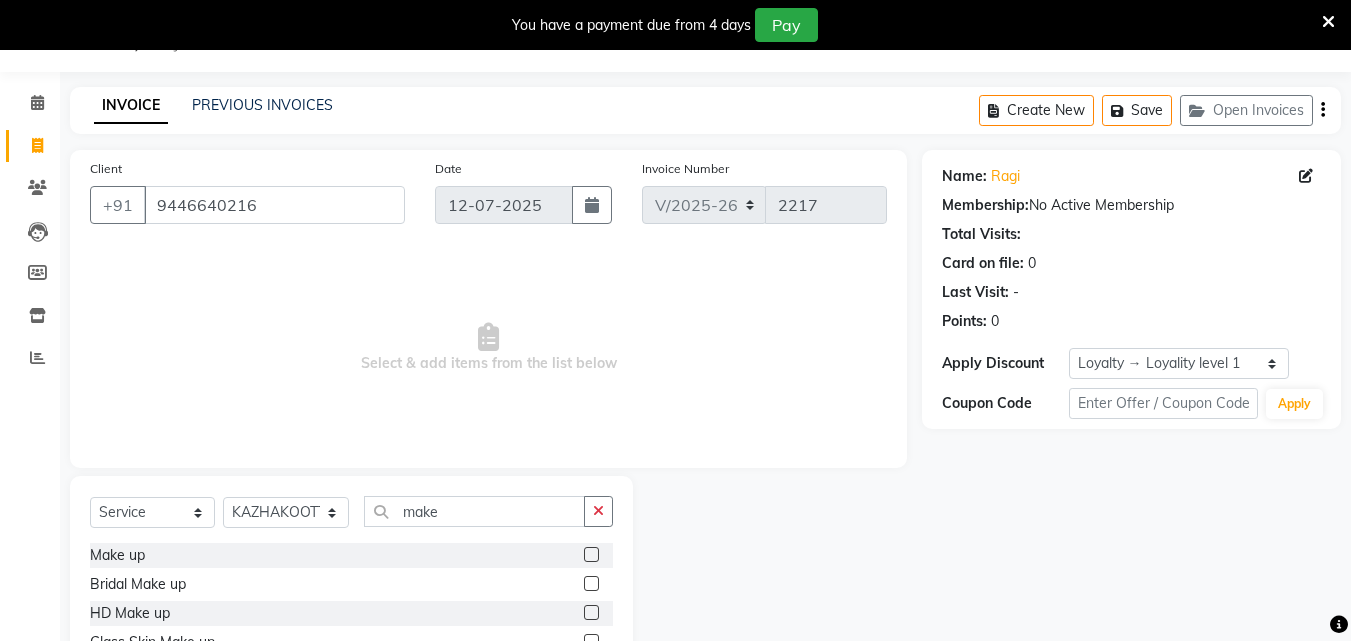 click 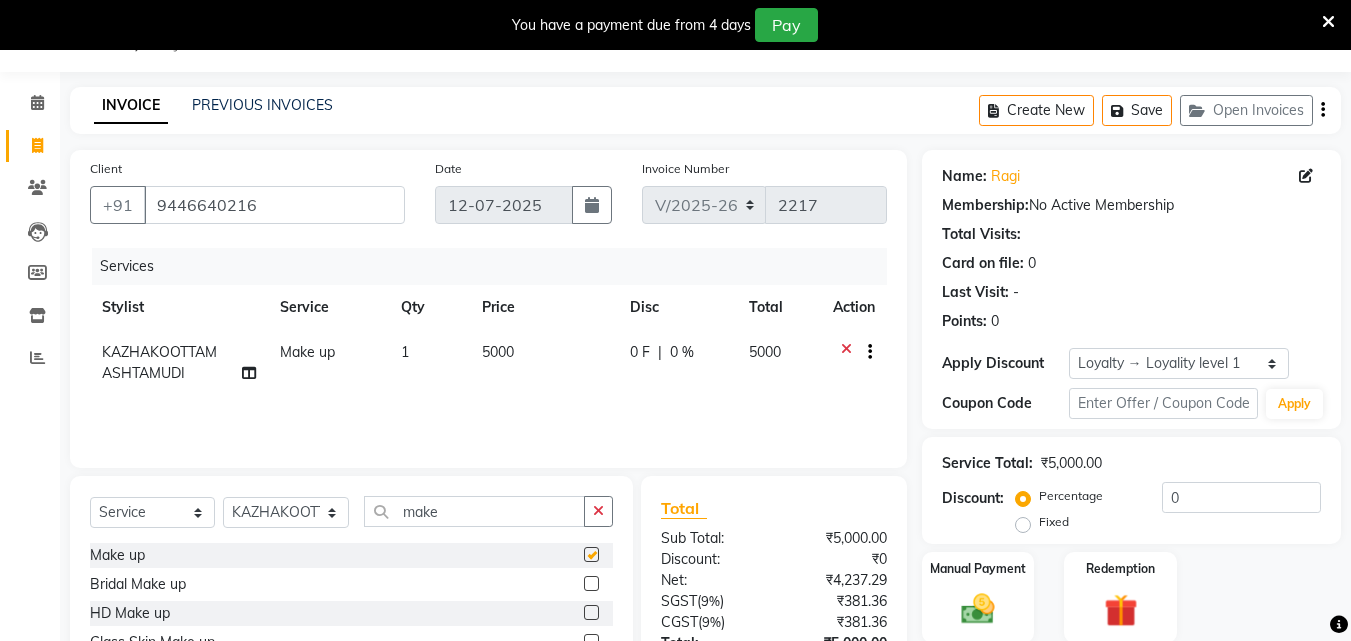 checkbox on "false" 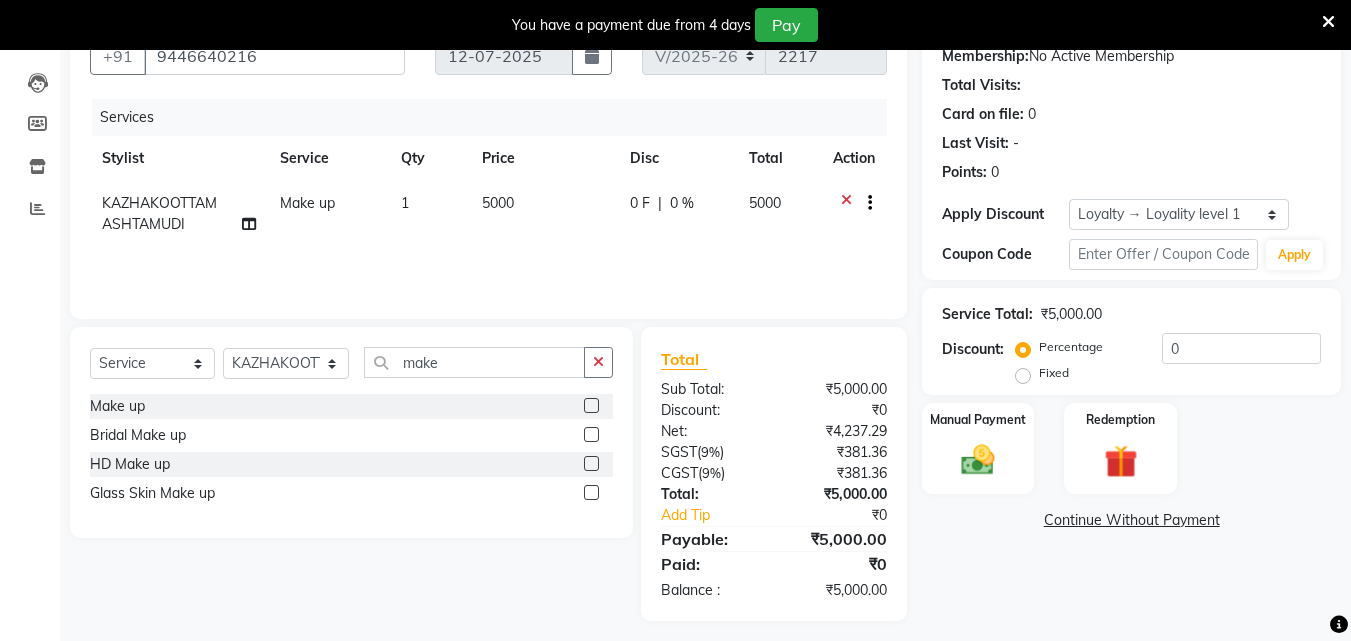 scroll, scrollTop: 209, scrollLeft: 0, axis: vertical 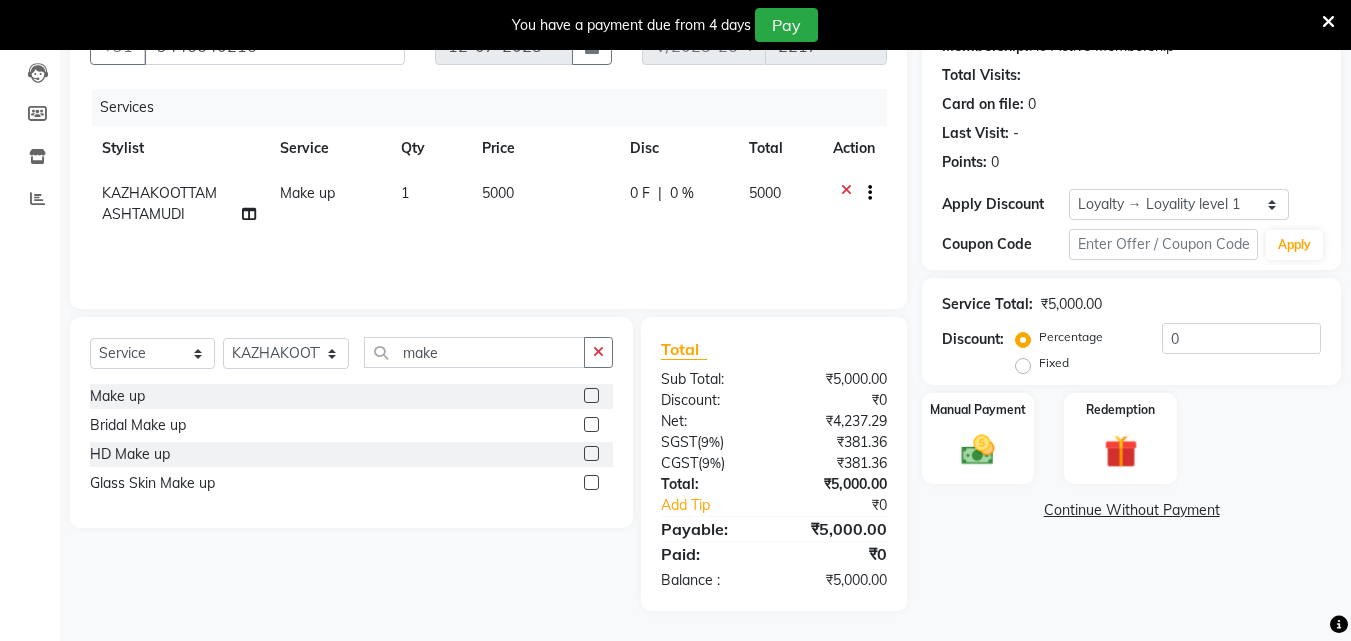 click on "1" 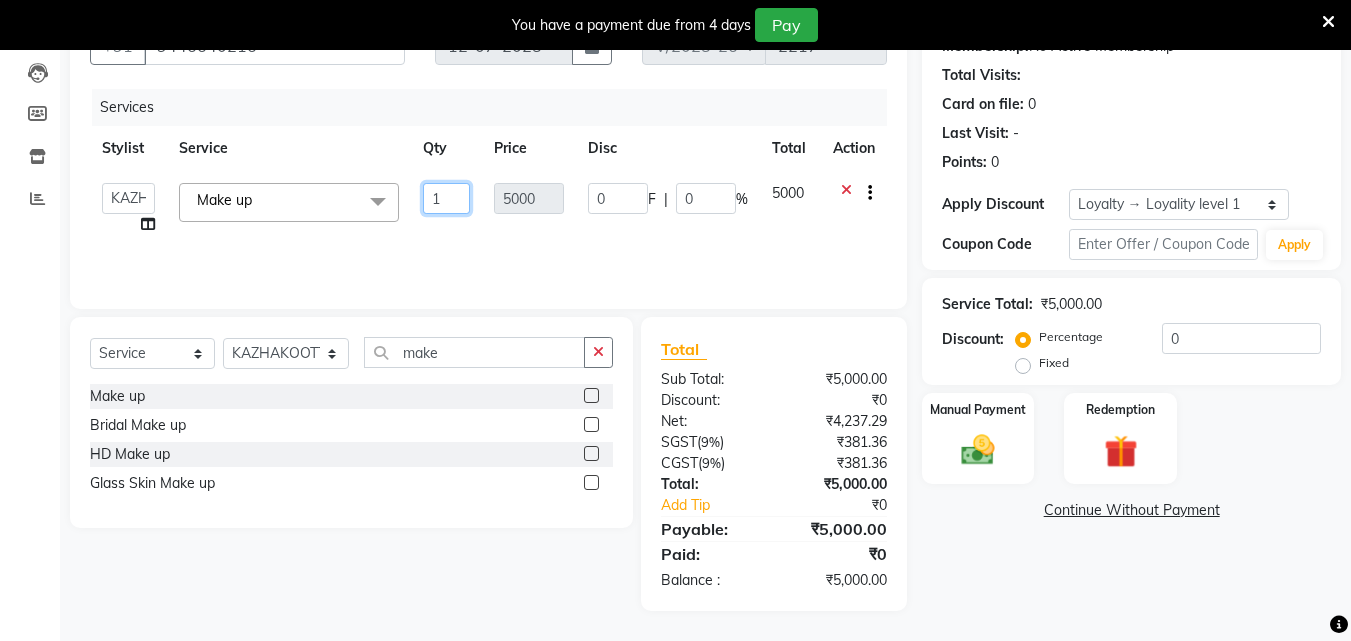 drag, startPoint x: 448, startPoint y: 202, endPoint x: 354, endPoint y: 192, distance: 94.53042 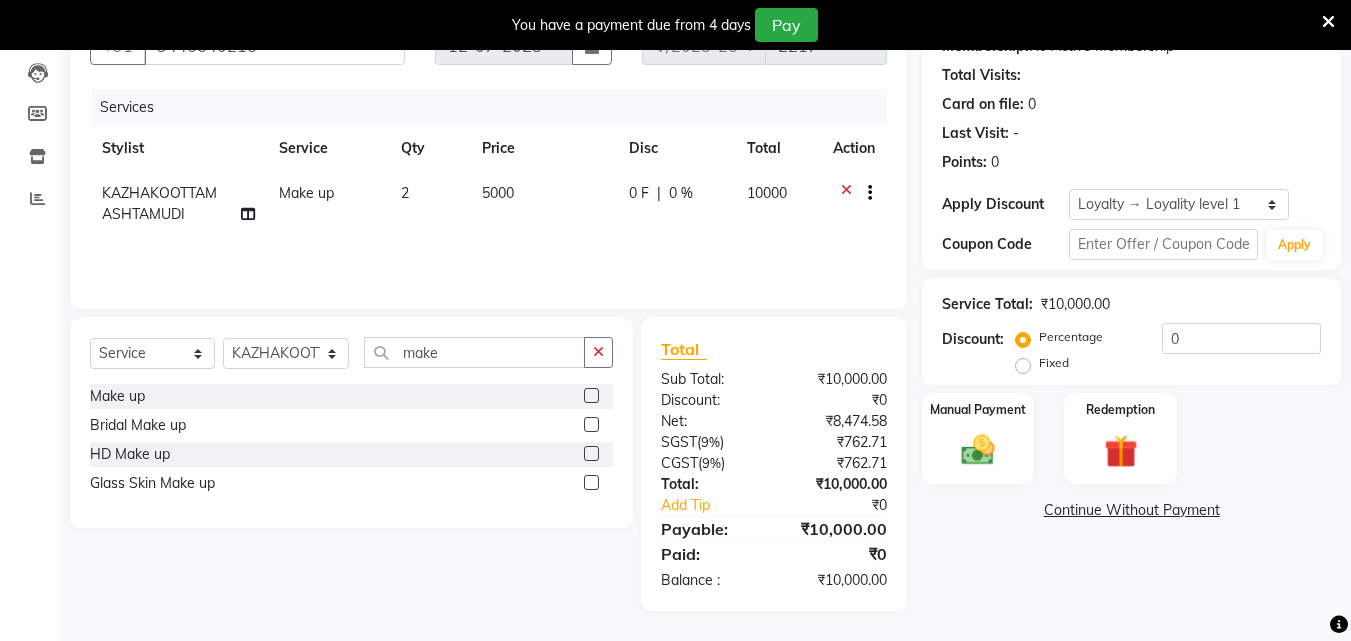 click on "Services Stylist Service Qty Price Disc Total Action KAZHAKOOTTAM ASHTAMUDI Make up 2 5000 0 F | 0 % 10000" 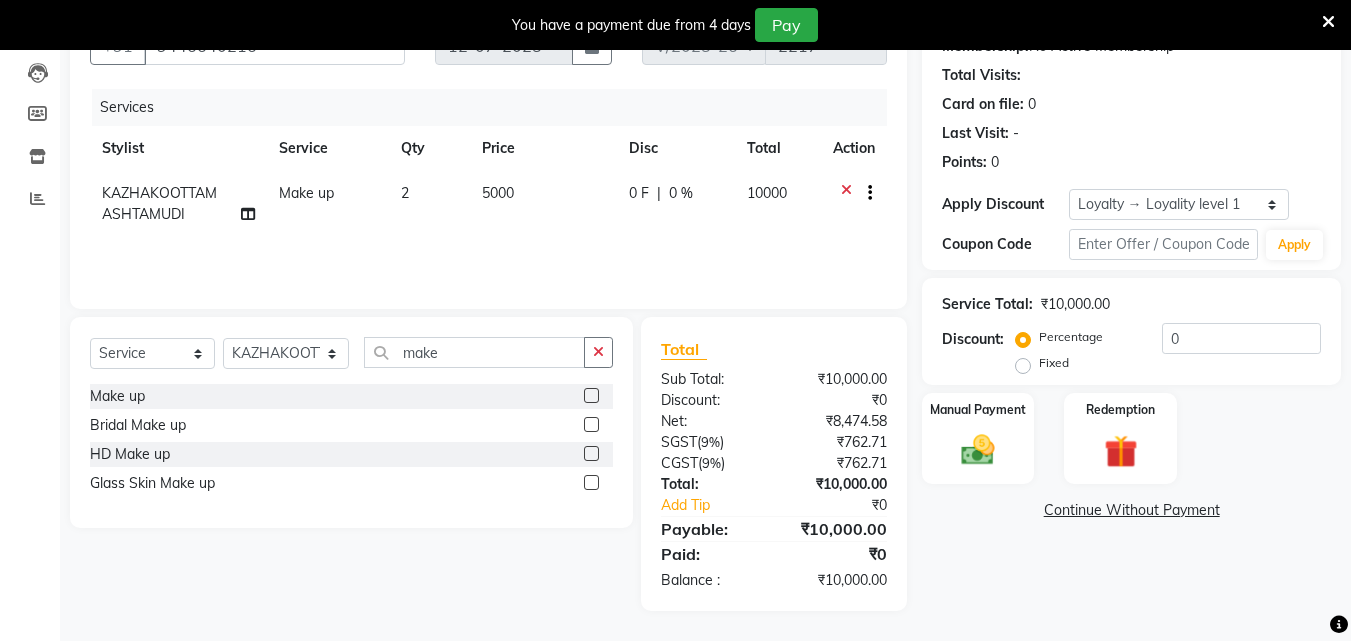 click on "Fixed" 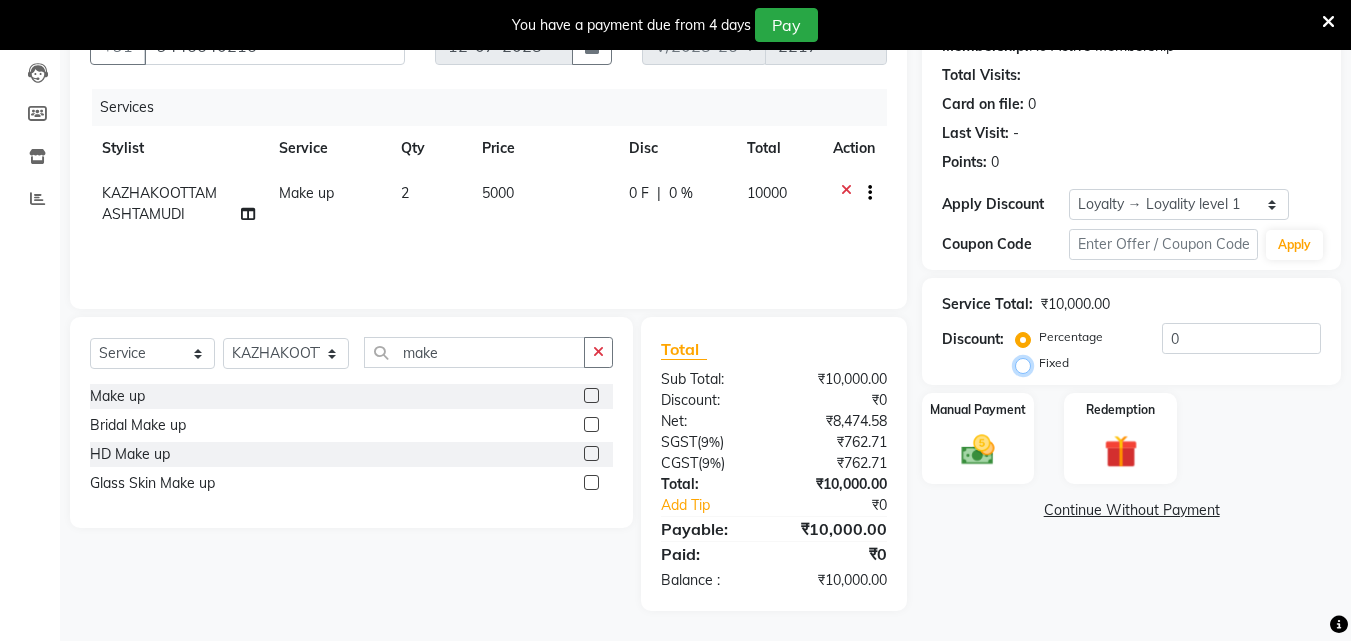 click on "Fixed" at bounding box center (1027, 363) 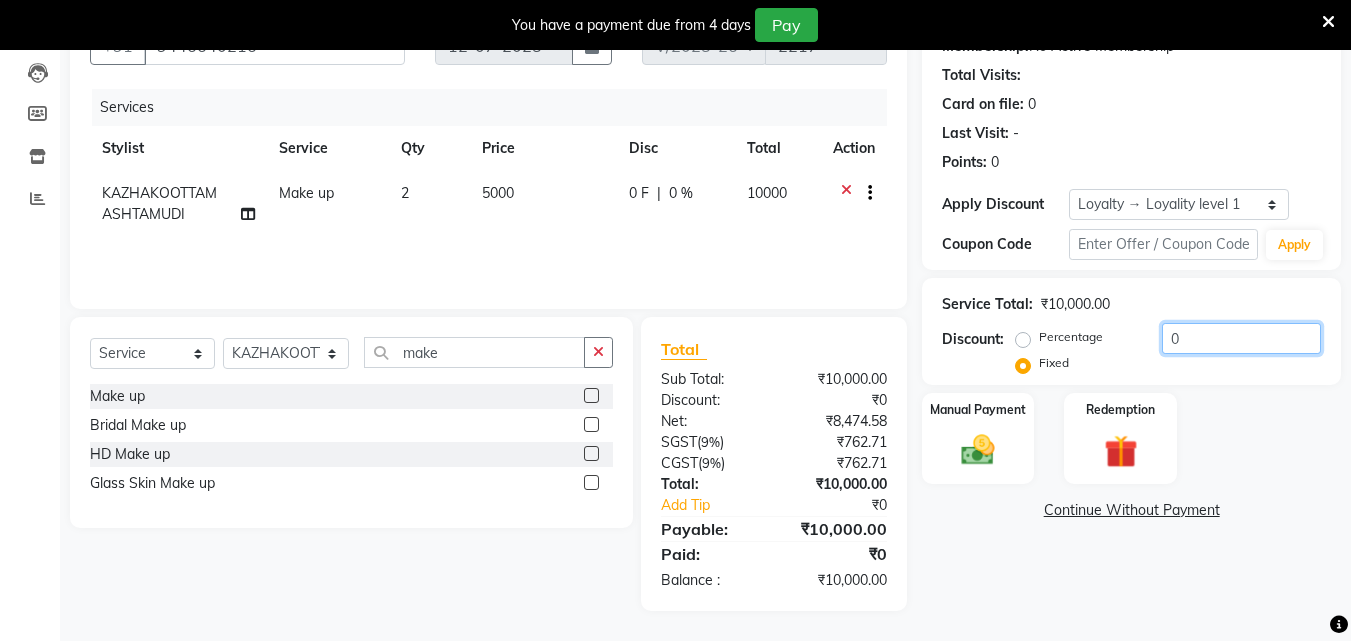 click on "0" 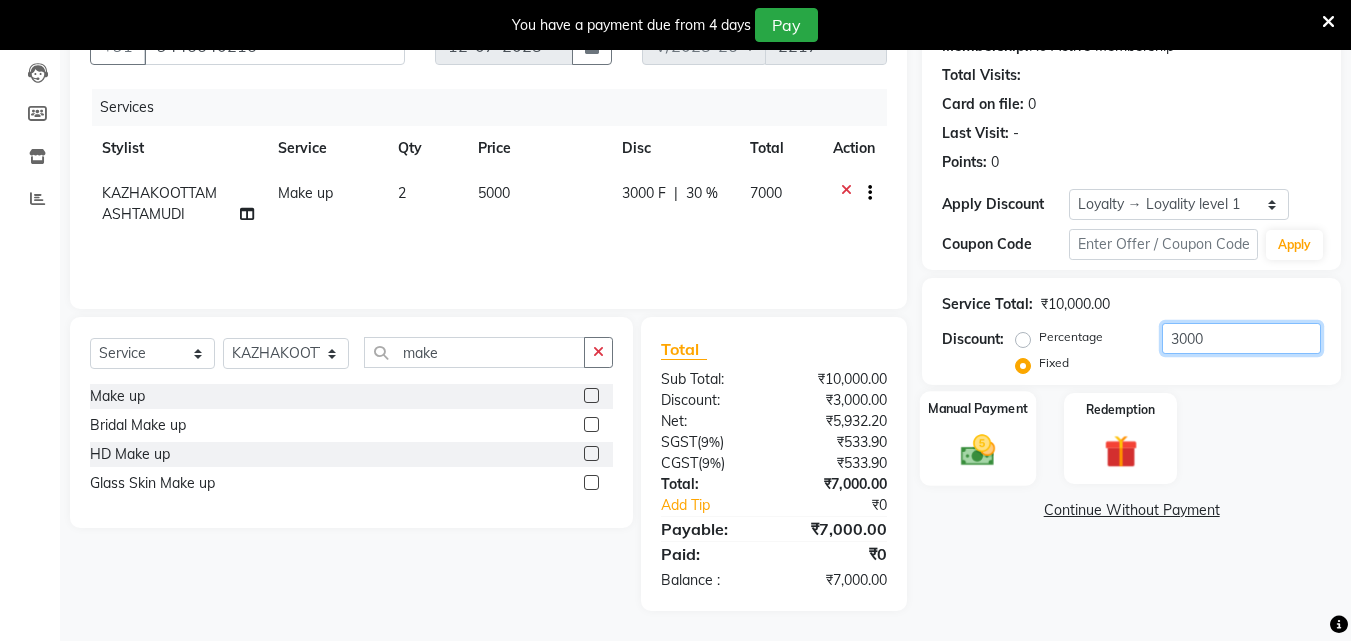 type on "3000" 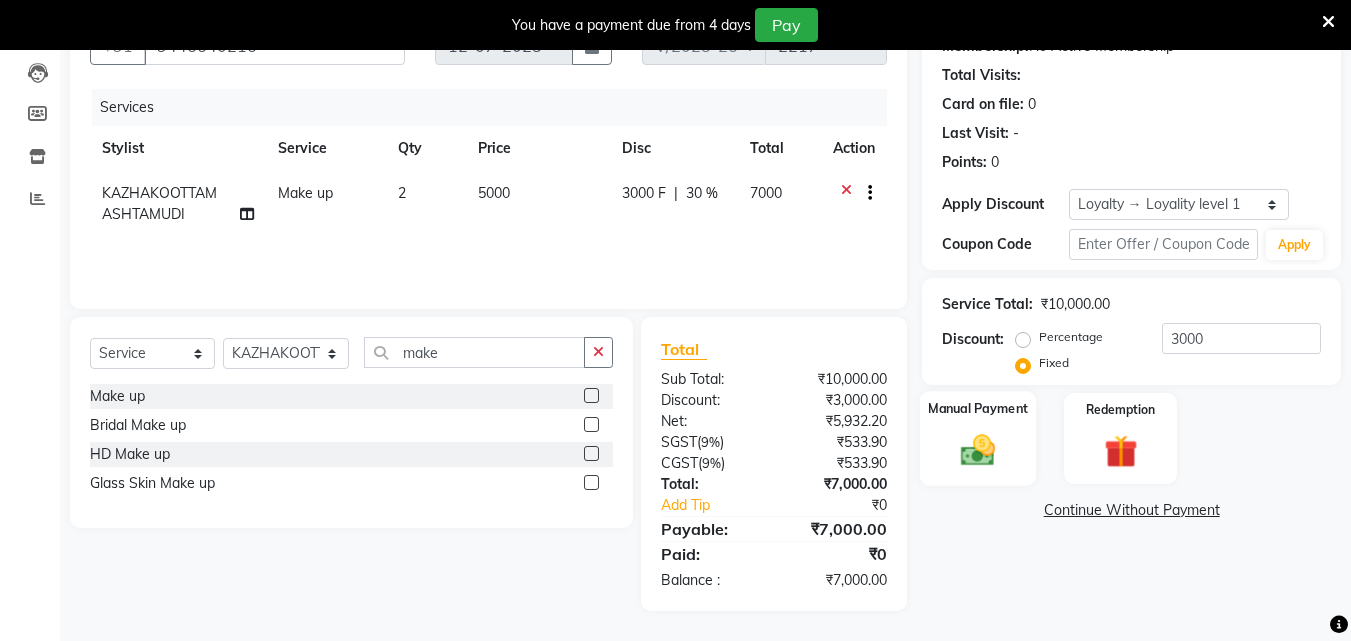 click 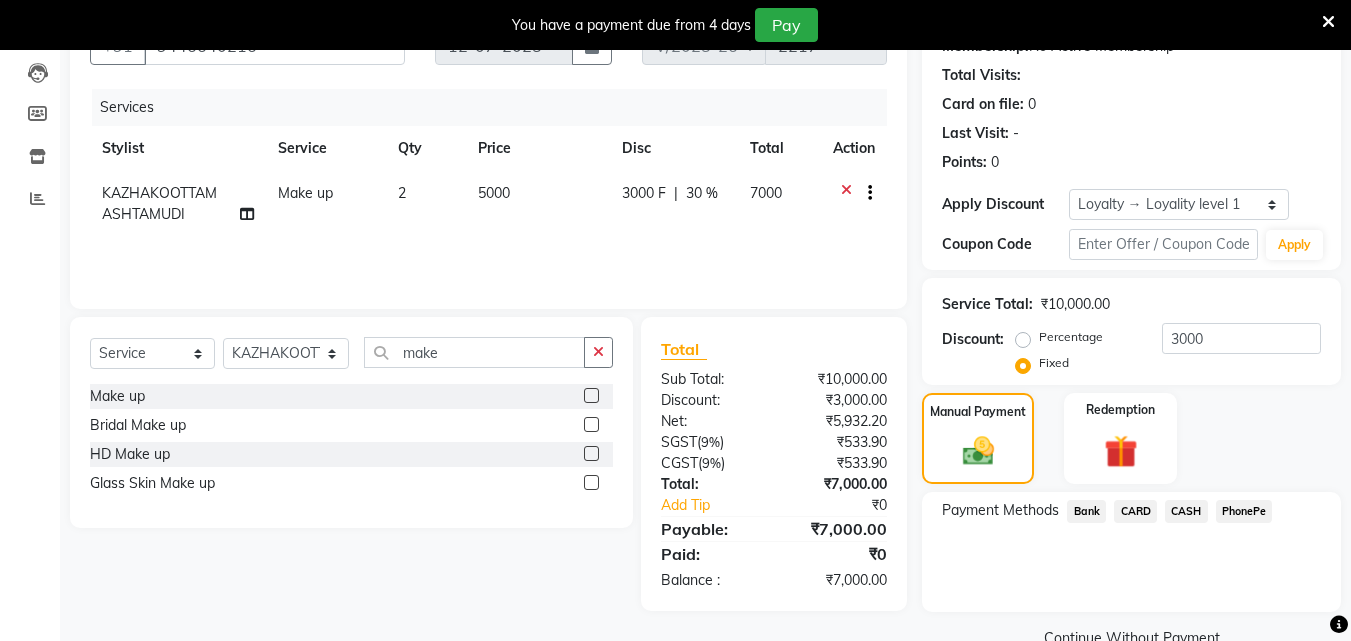 click on "PhonePe" 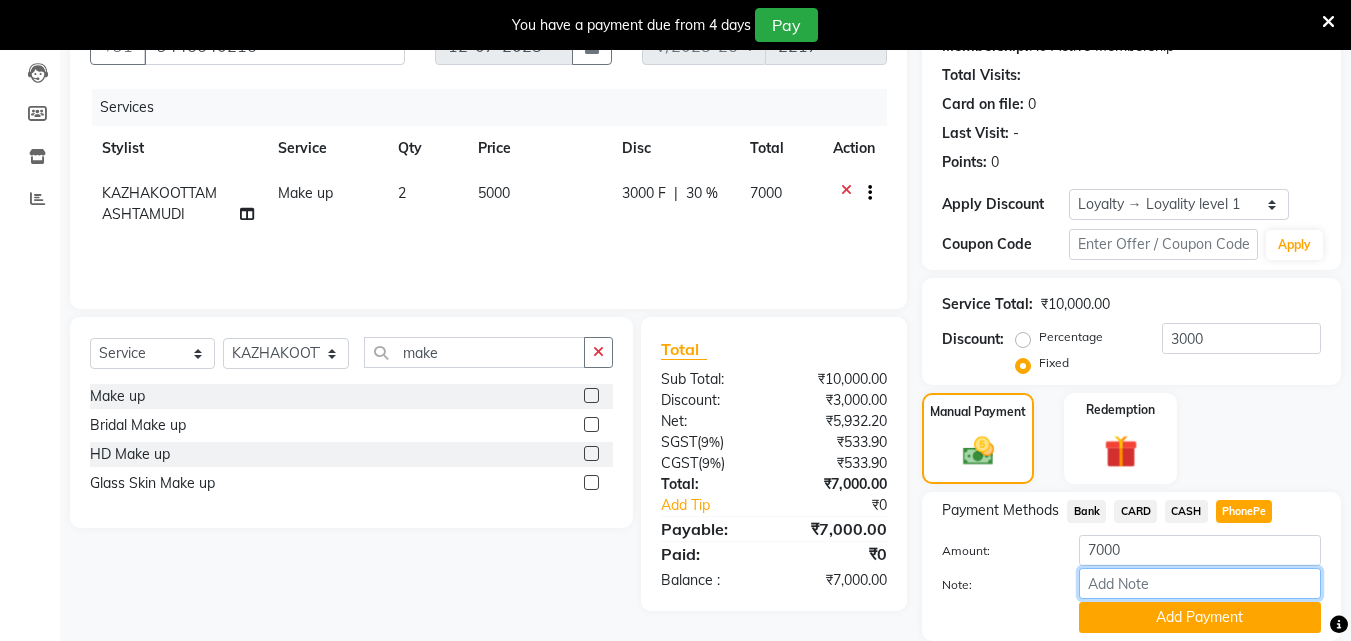 click on "Note:" at bounding box center (1200, 583) 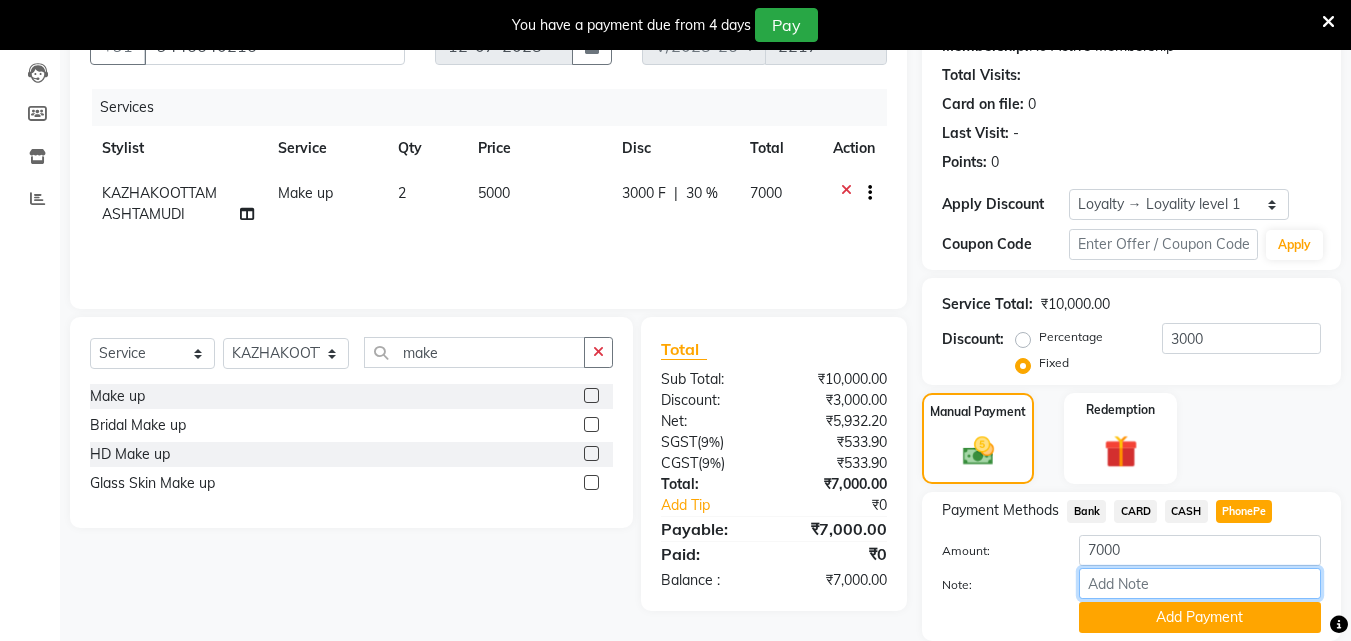 type on "arya" 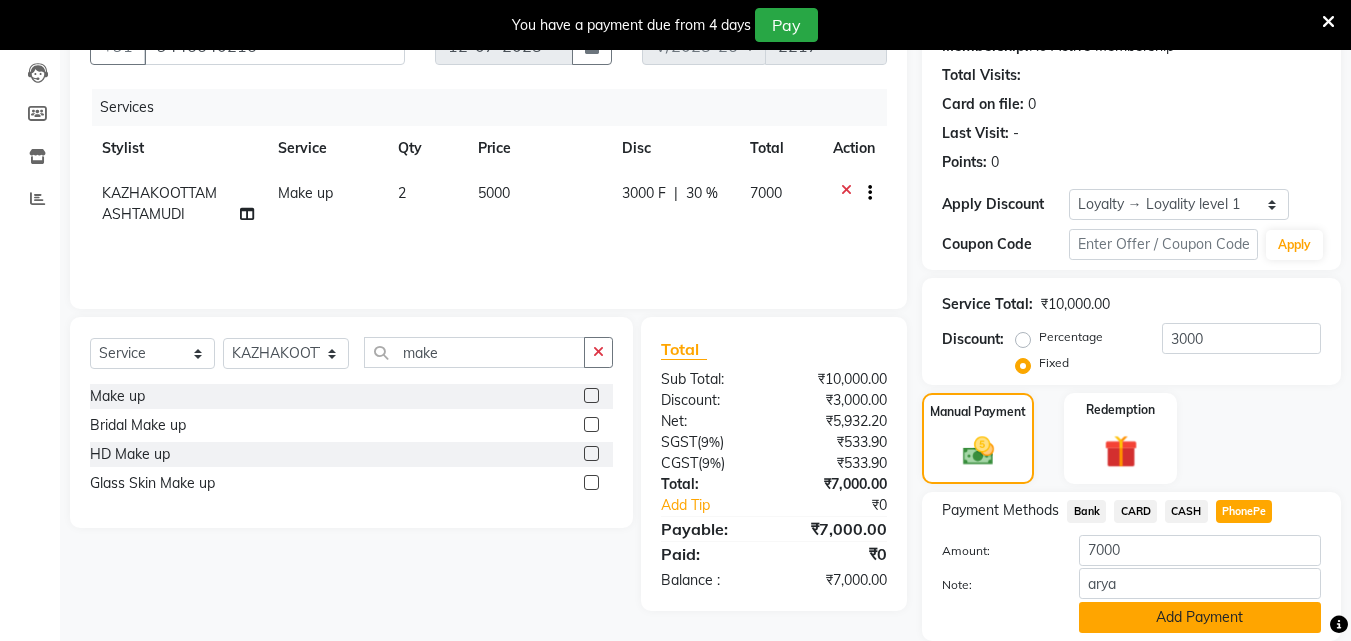 click on "Add Payment" 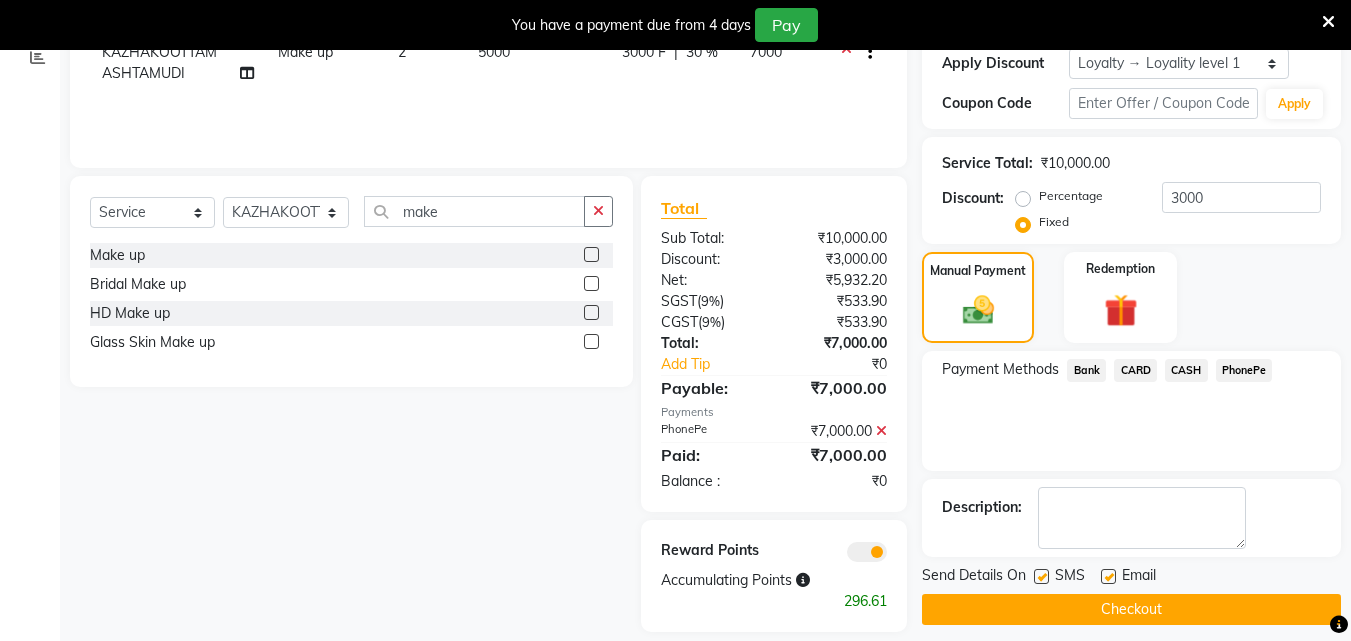 scroll, scrollTop: 371, scrollLeft: 0, axis: vertical 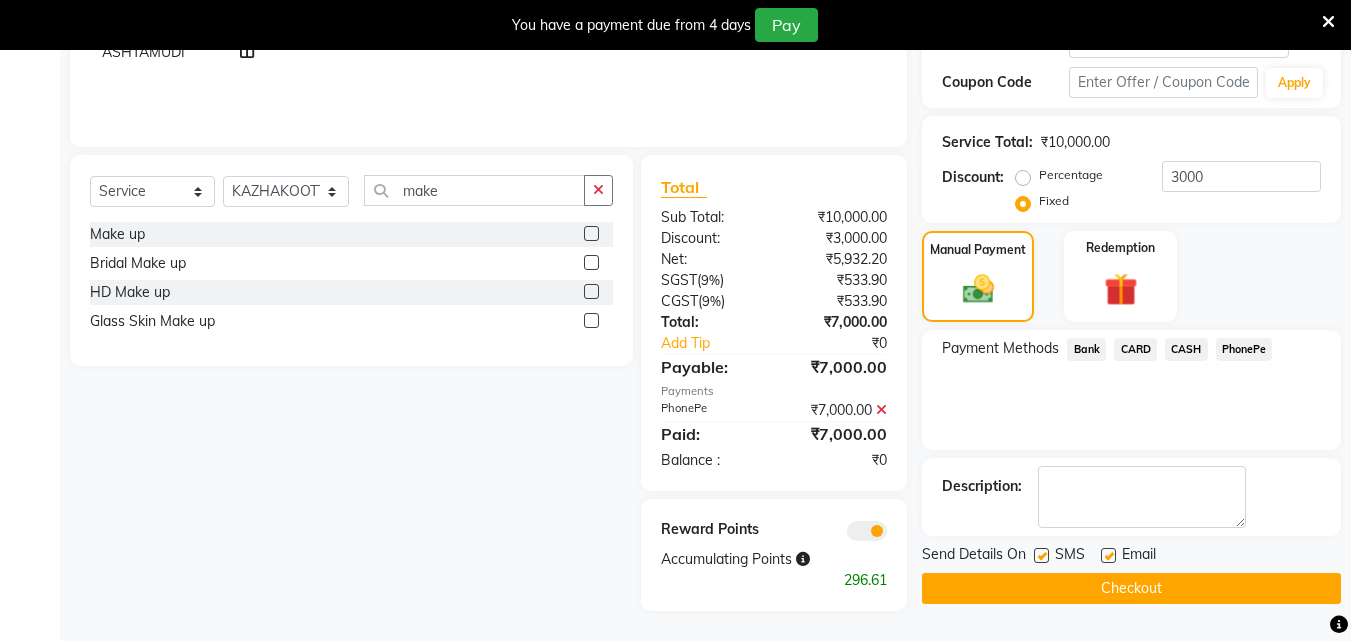 click 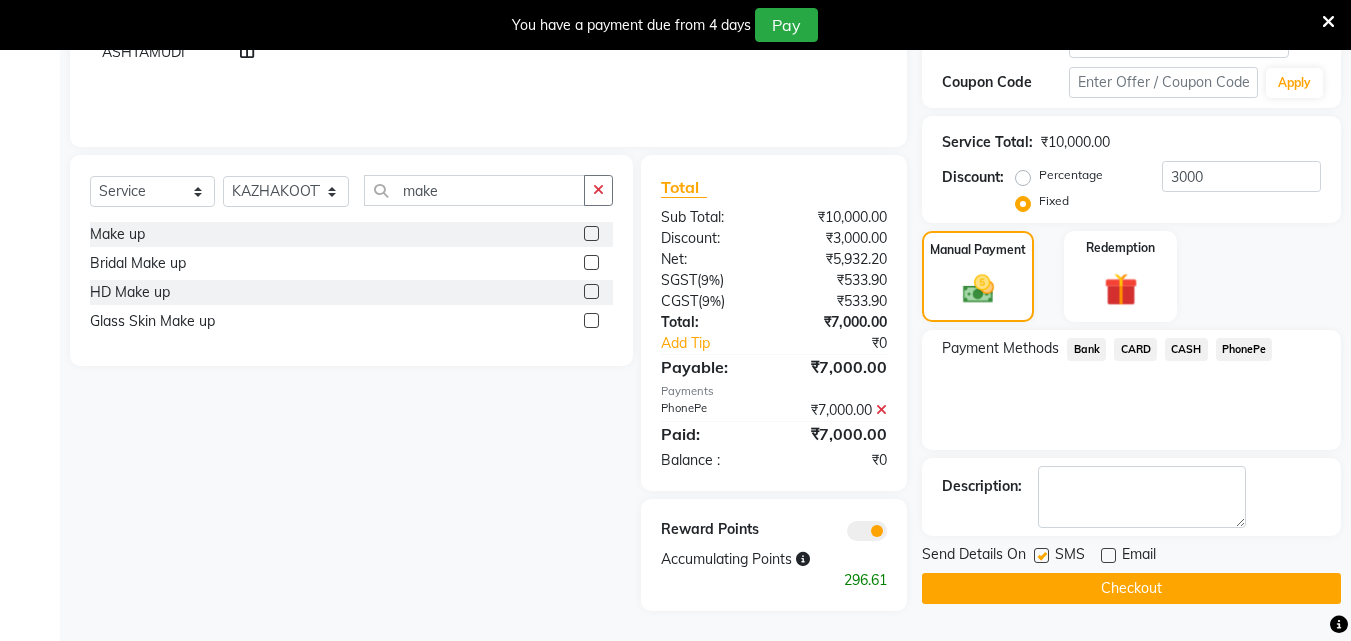 click on "Checkout" 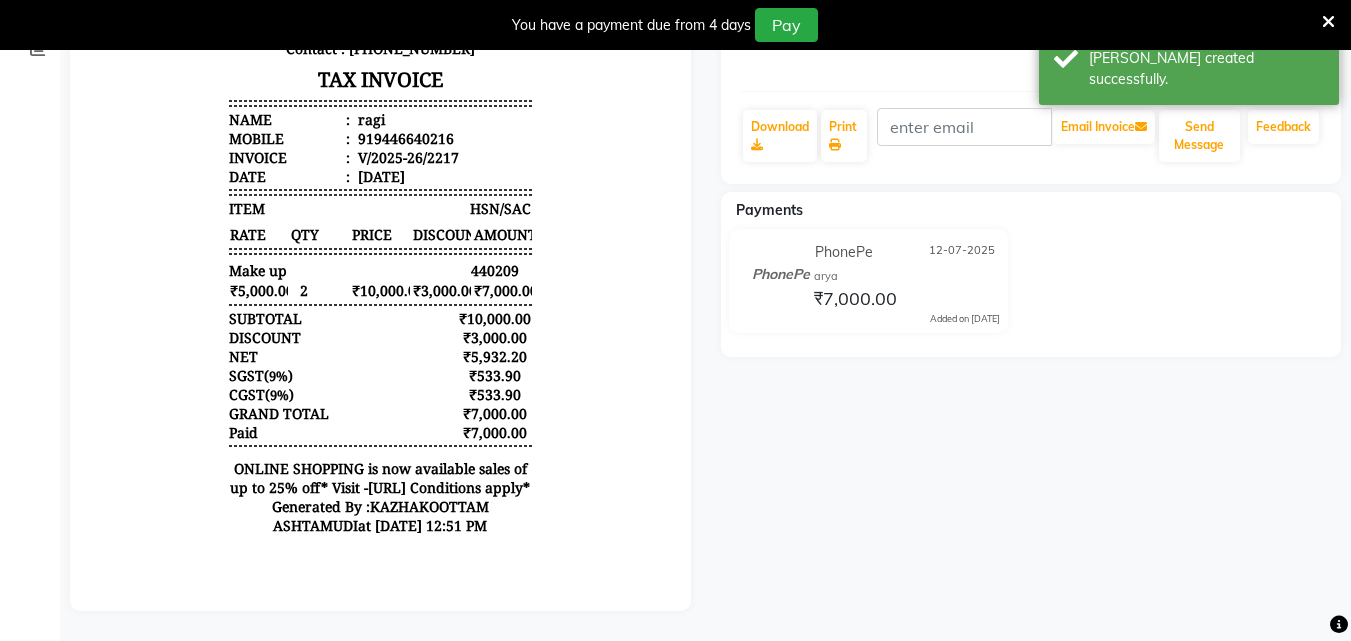 scroll, scrollTop: 0, scrollLeft: 0, axis: both 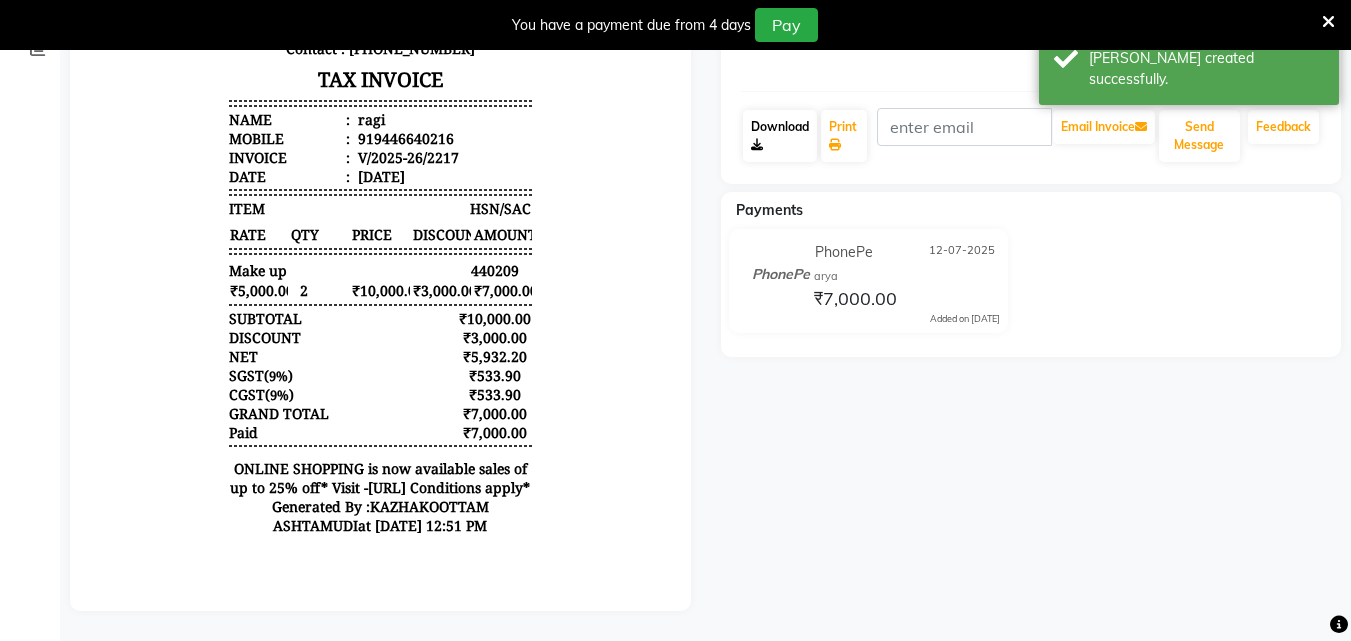 click on "Download" 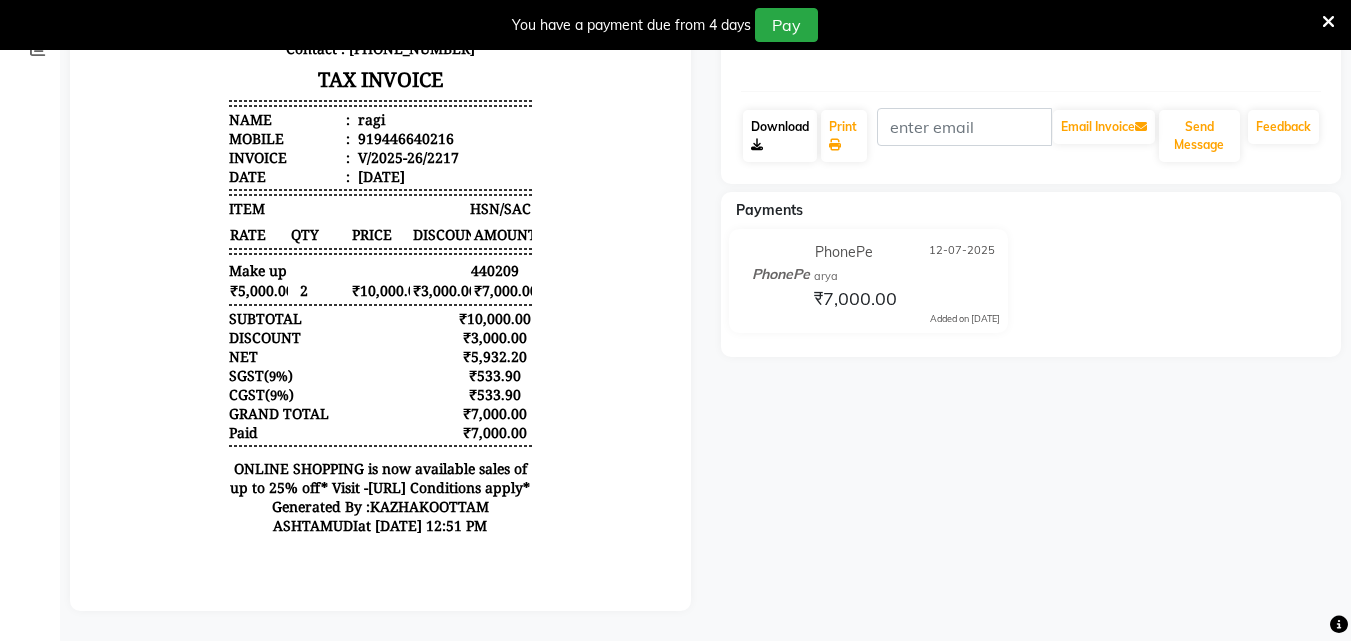 click on "Download" 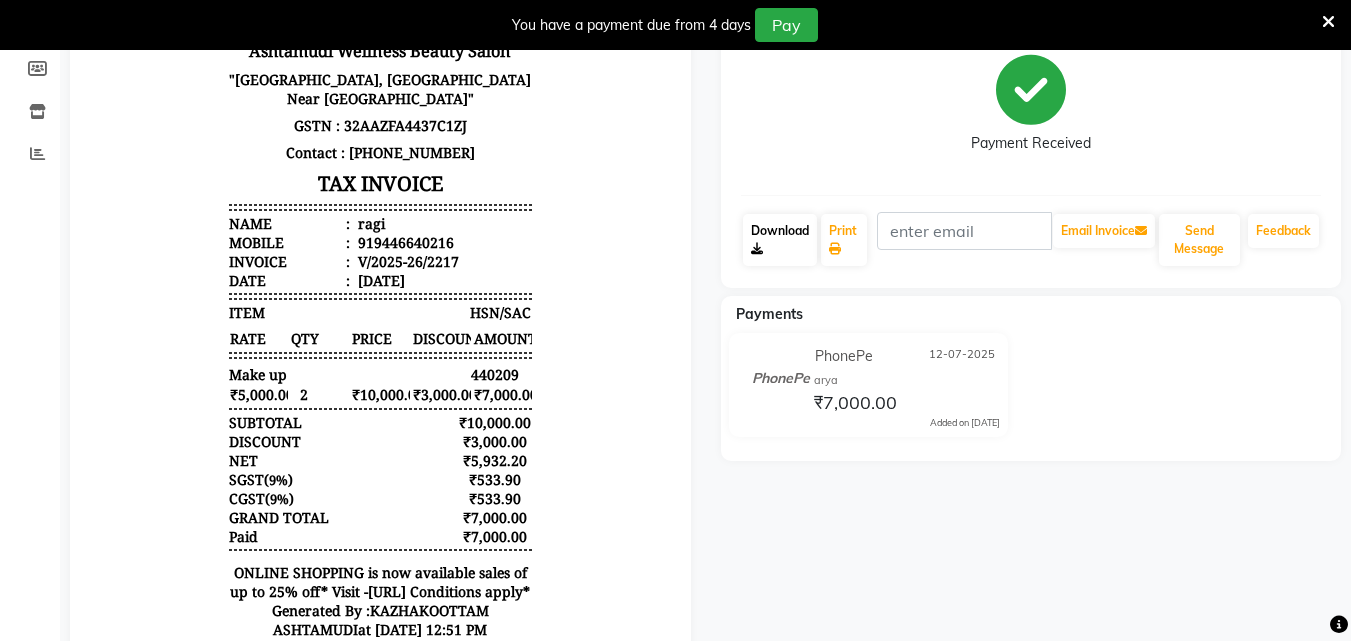 scroll, scrollTop: 0, scrollLeft: 0, axis: both 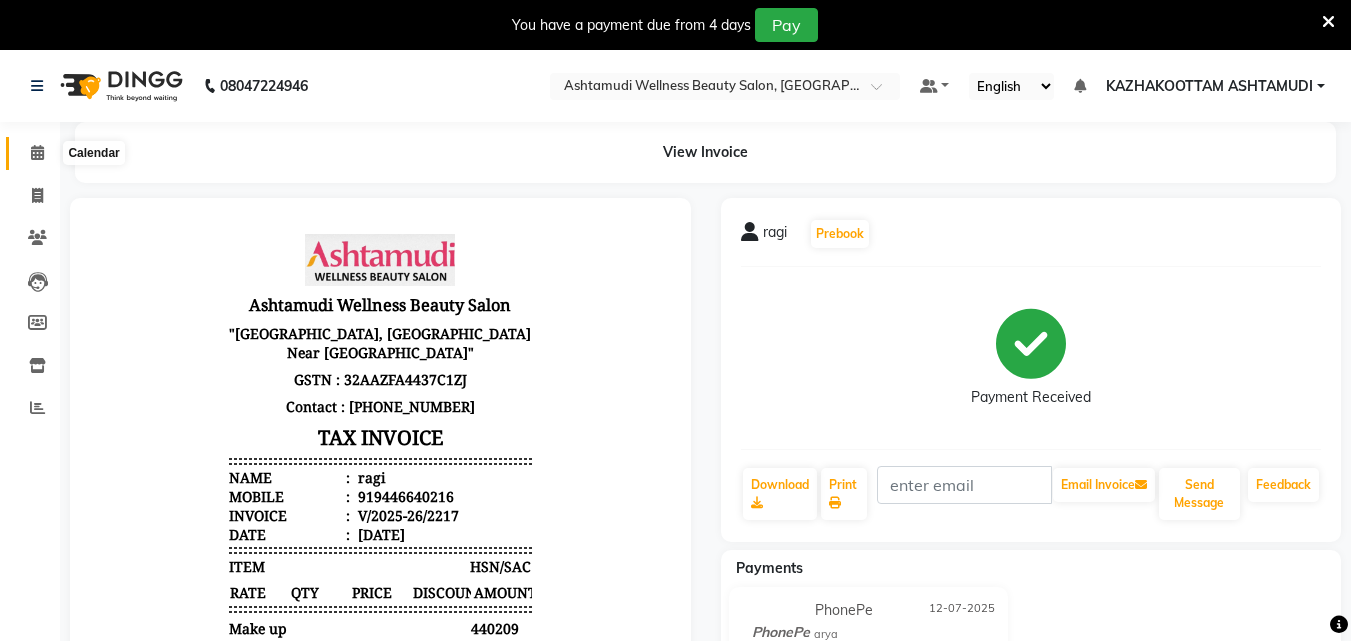 click 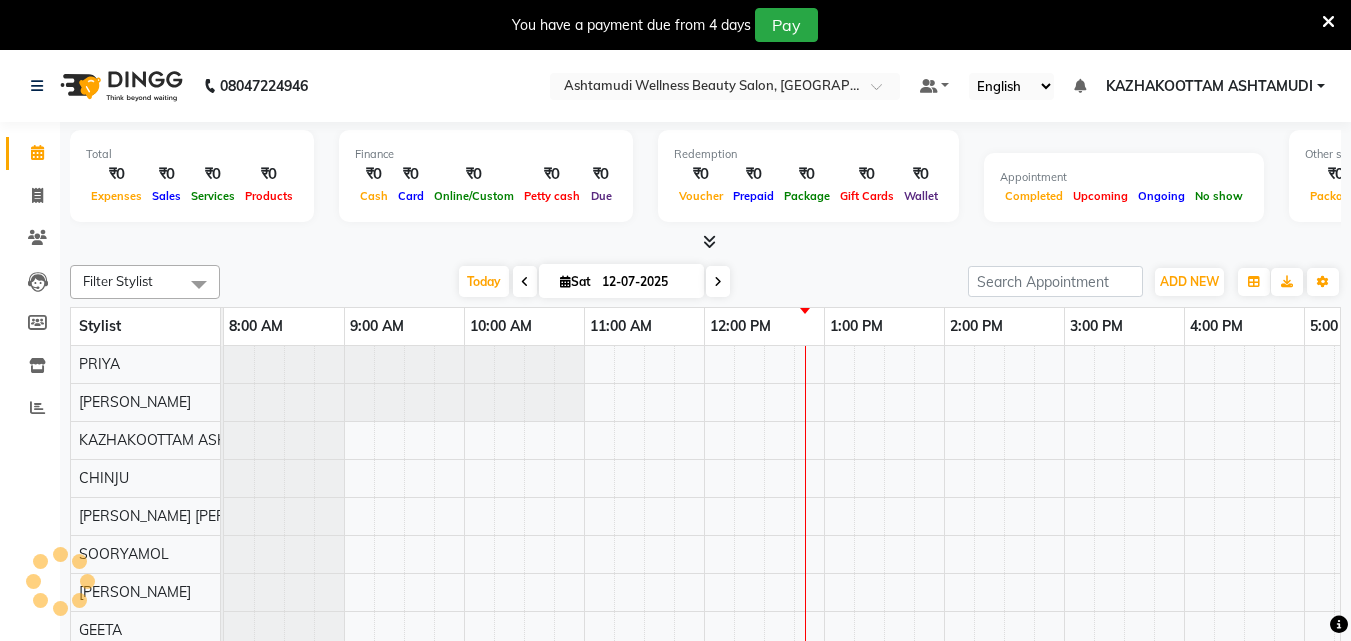 scroll, scrollTop: 0, scrollLeft: 0, axis: both 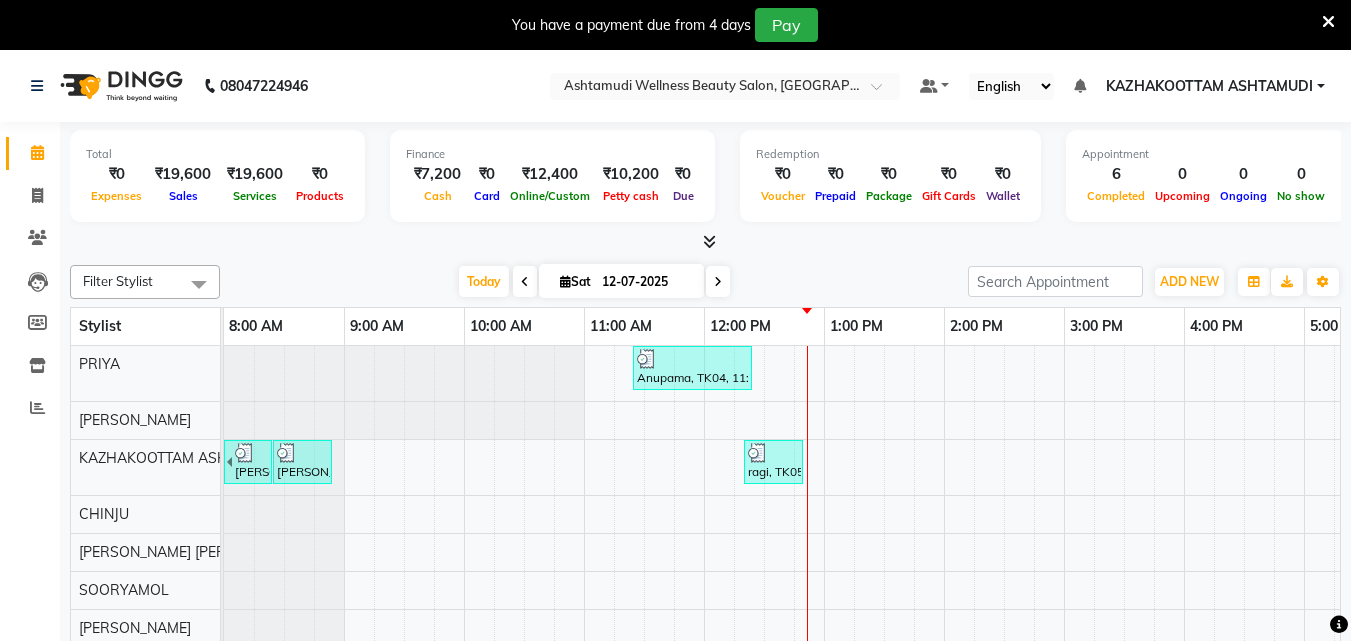 click at bounding box center (709, 241) 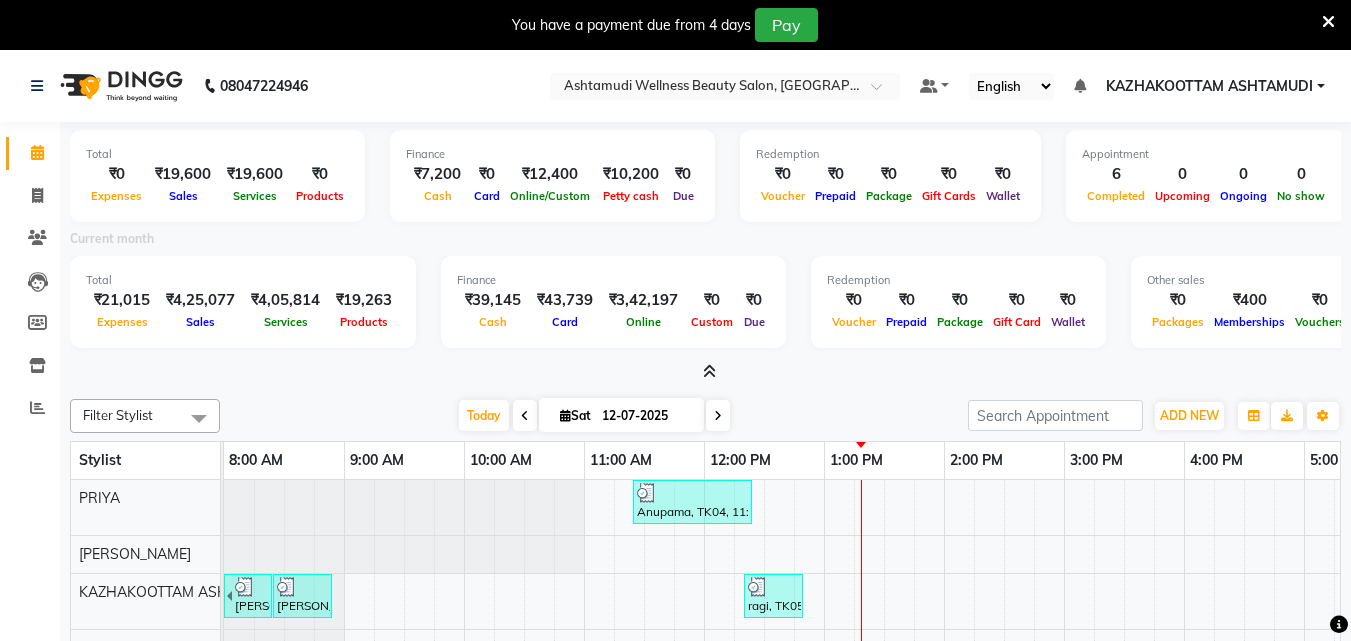 click at bounding box center [709, 371] 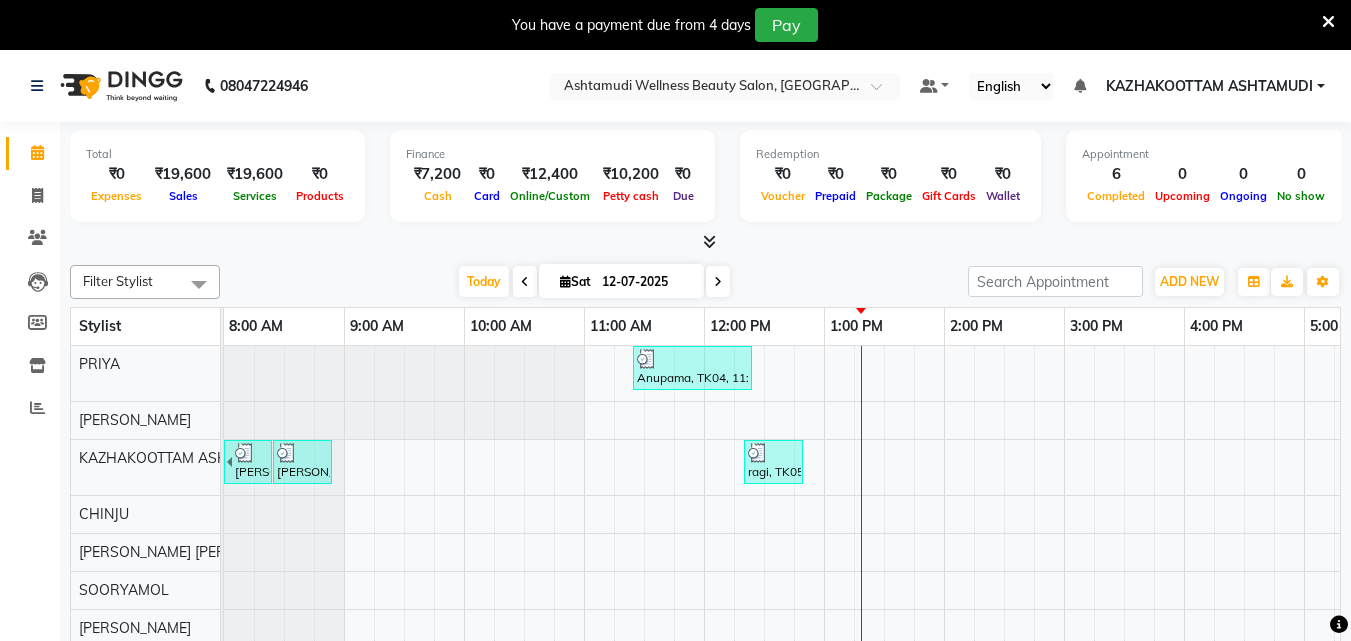 click at bounding box center [709, 241] 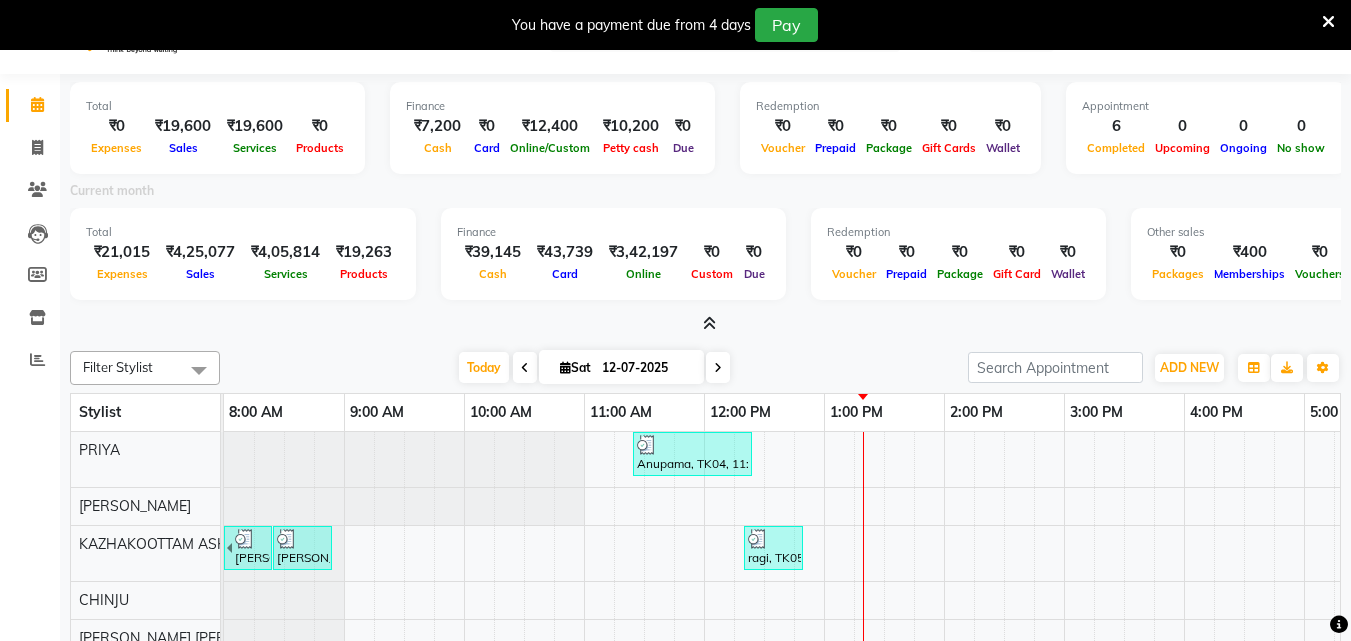 scroll, scrollTop: 0, scrollLeft: 0, axis: both 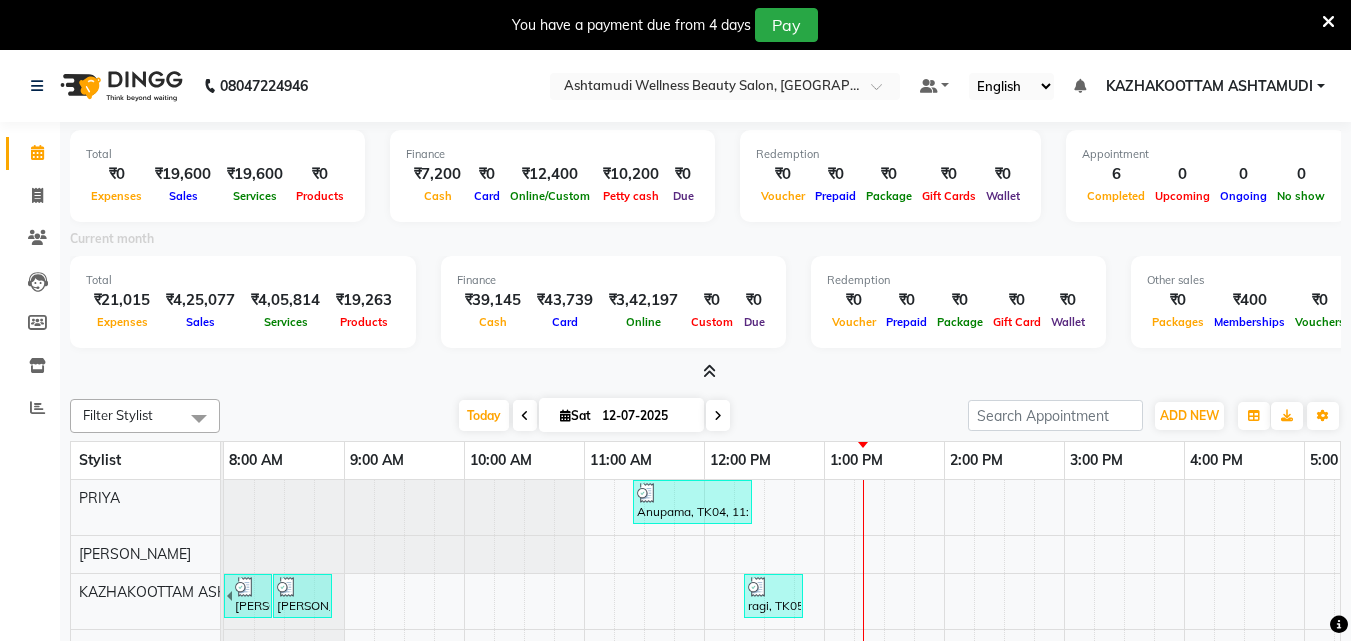 click at bounding box center (709, 371) 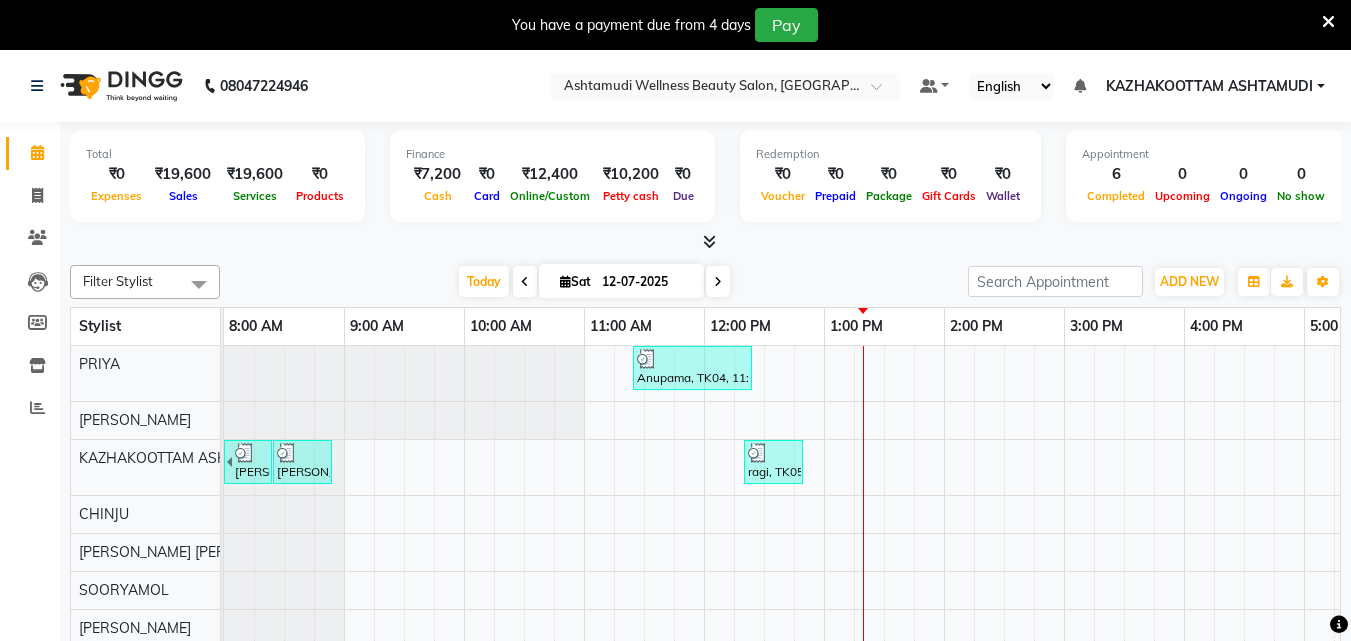 click at bounding box center (709, 241) 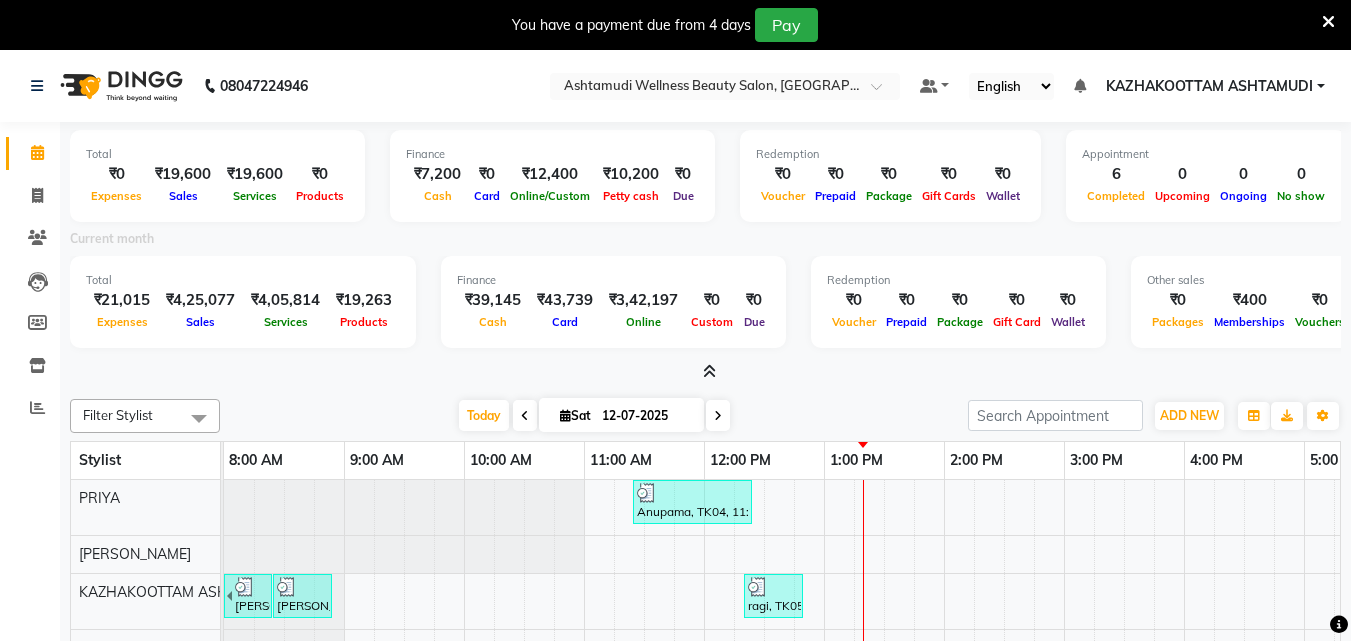 click at bounding box center [709, 371] 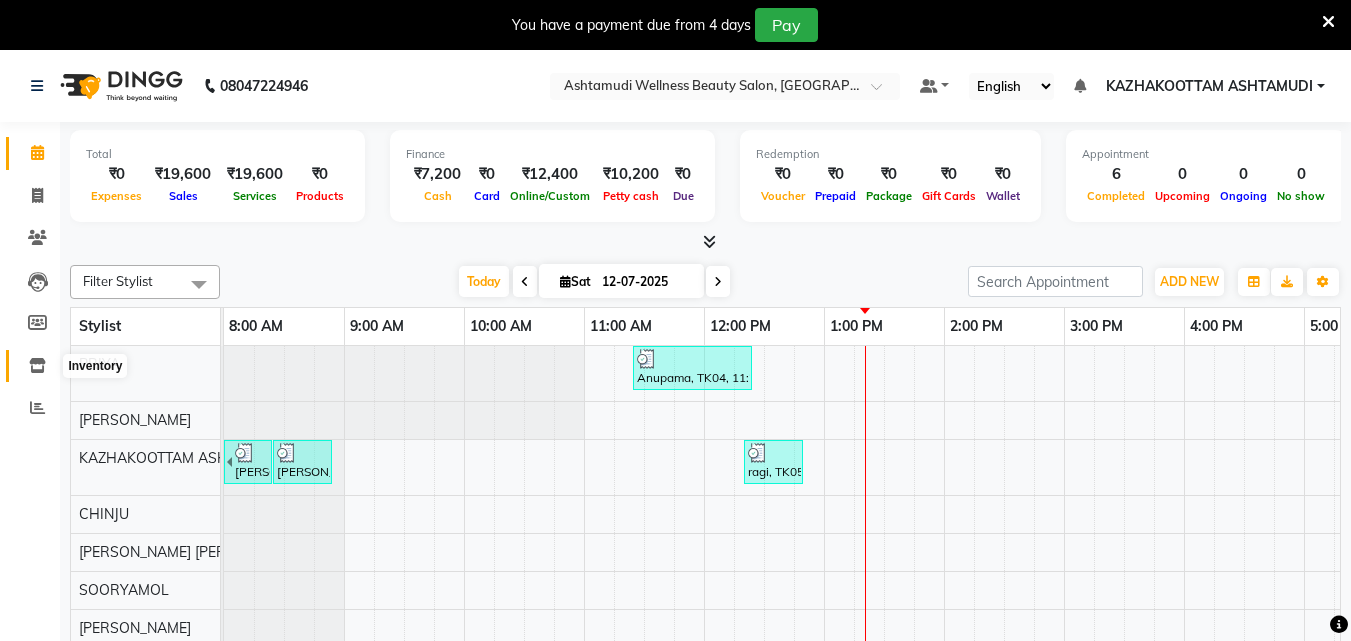 click 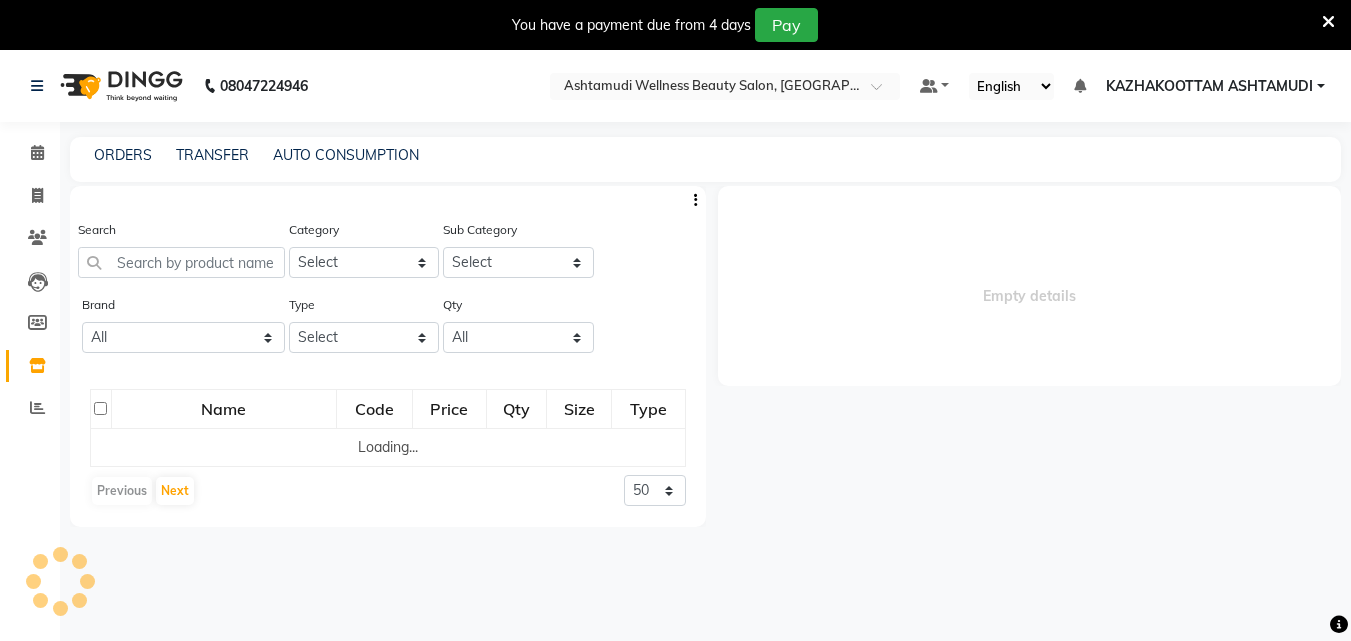 select 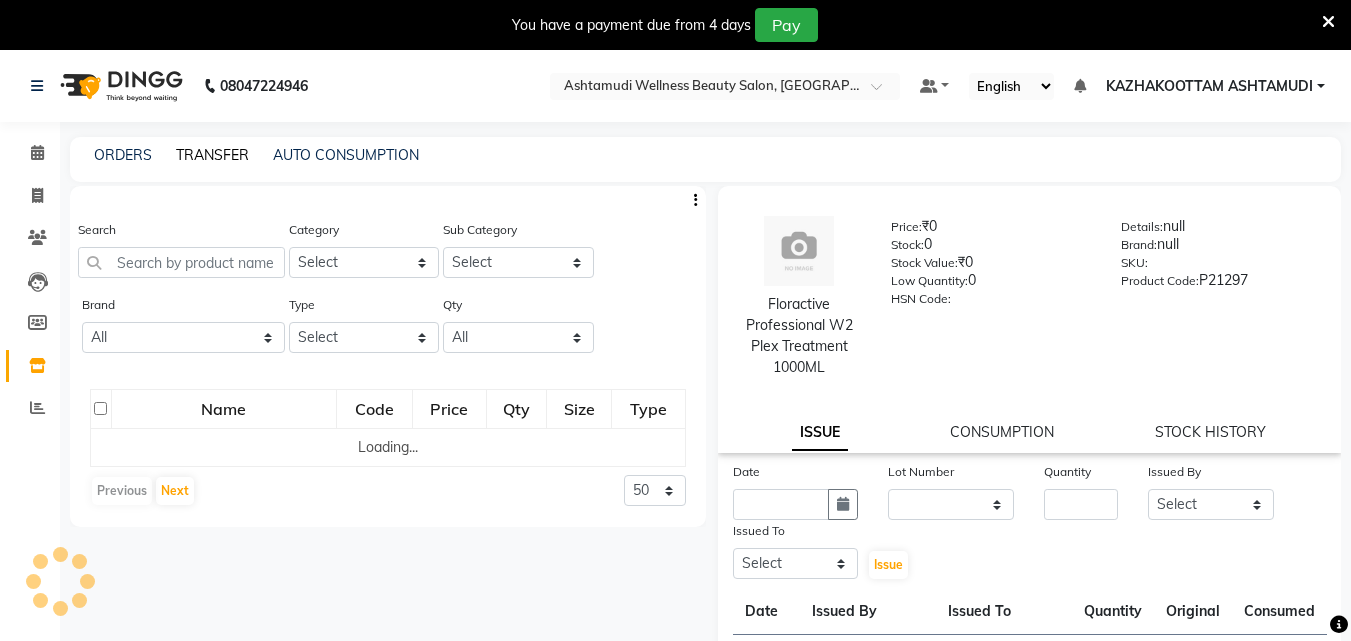click on "TRANSFER" 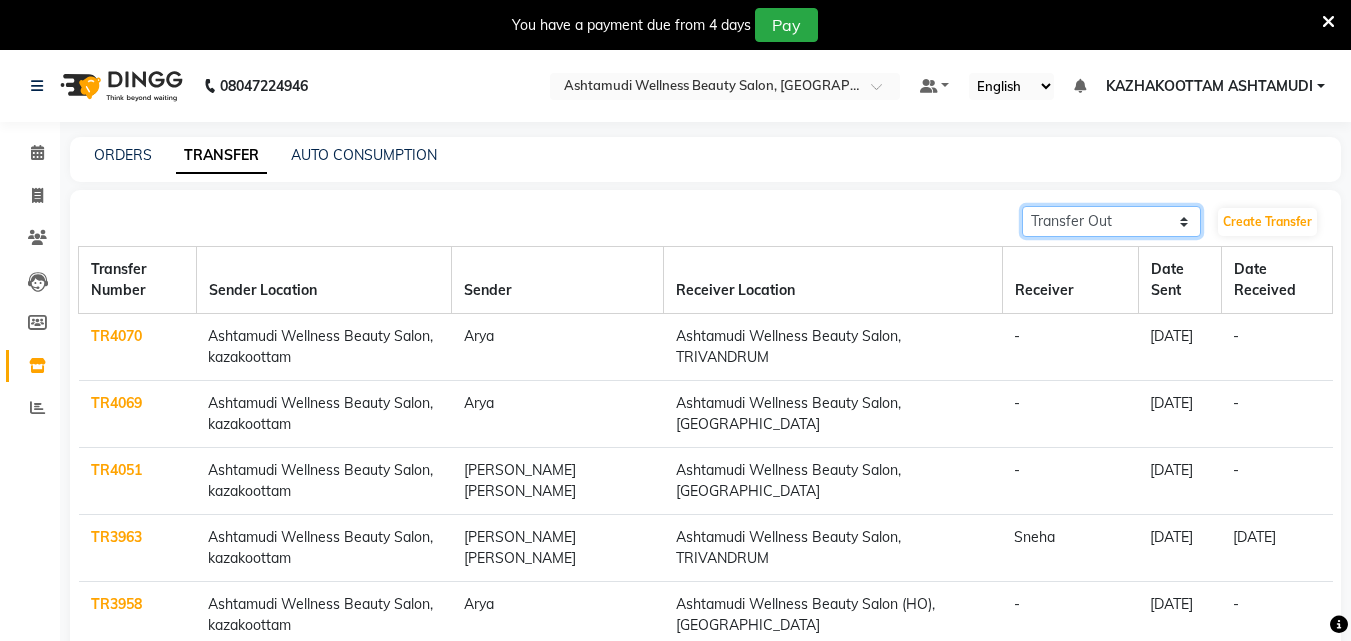 drag, startPoint x: 1100, startPoint y: 225, endPoint x: 1121, endPoint y: 238, distance: 24.698177 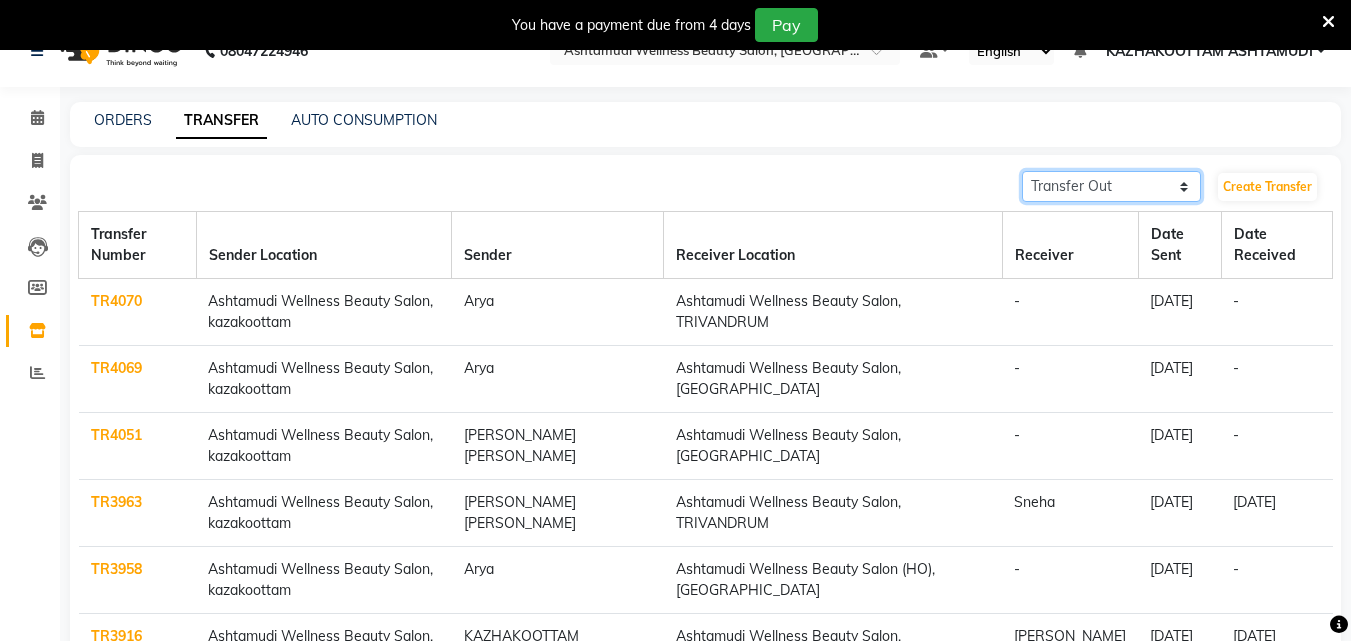 scroll, scrollTop: 0, scrollLeft: 0, axis: both 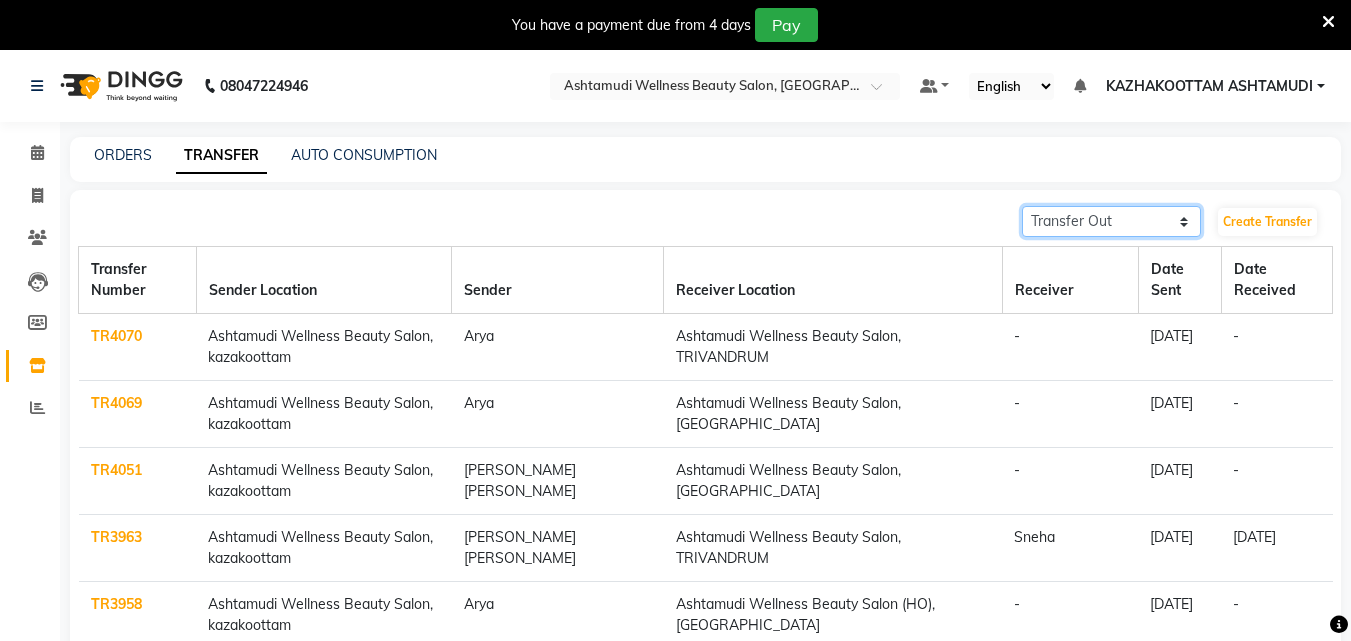 click on "Transfer In Transfer Out" 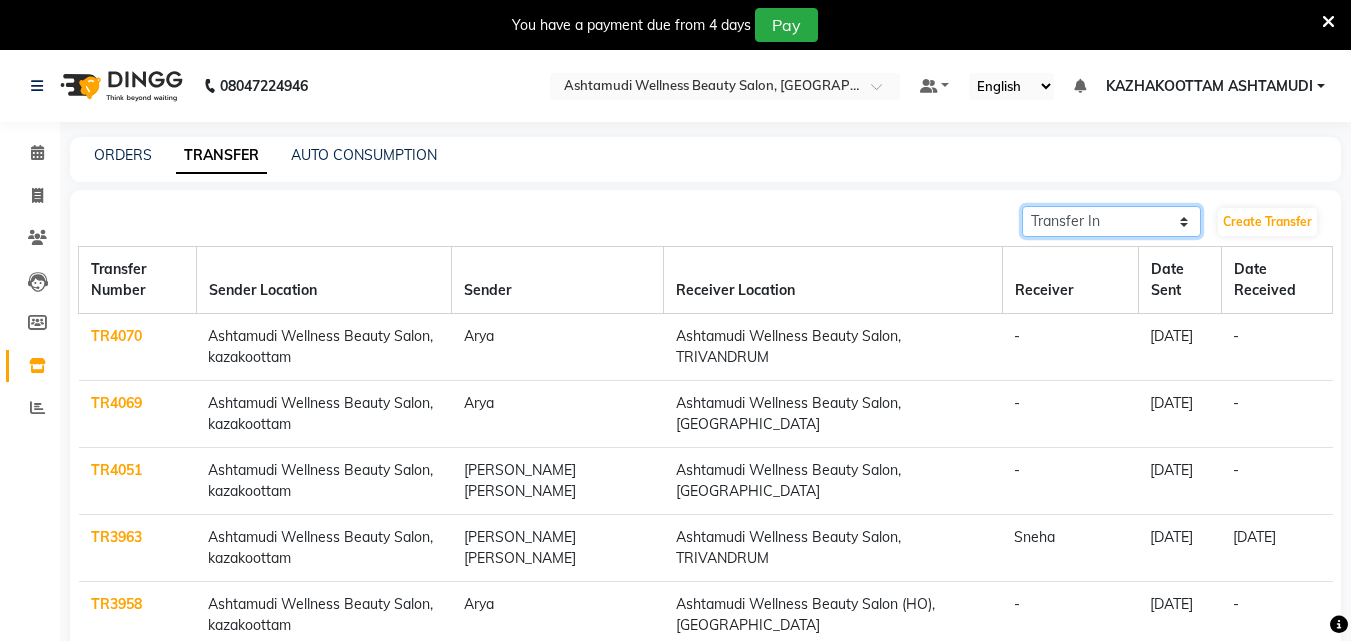 click on "Transfer In Transfer Out" 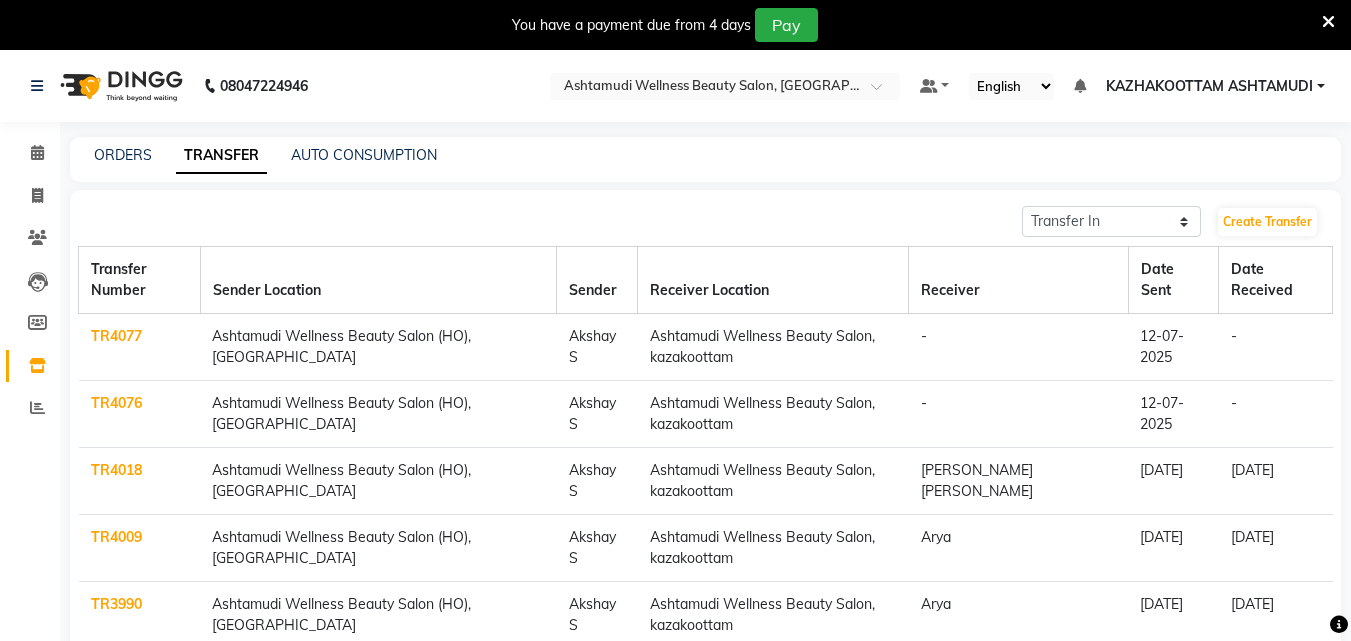 click on "TR4077" 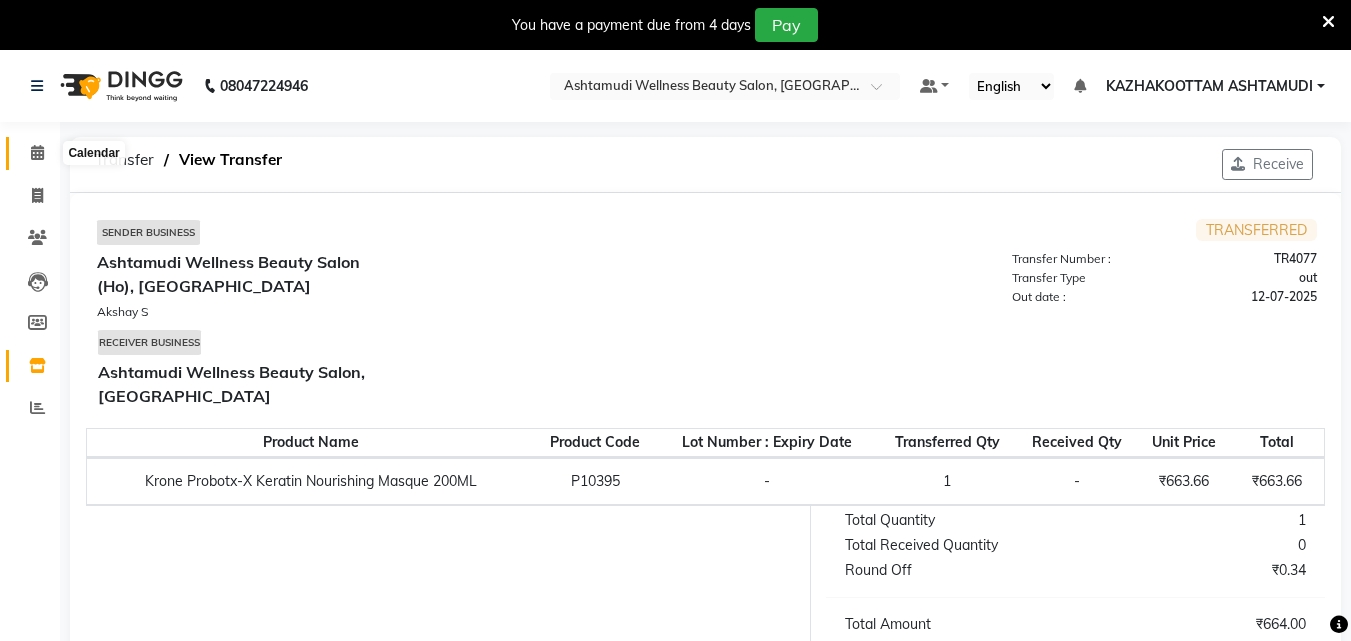 drag, startPoint x: 31, startPoint y: 143, endPoint x: 40, endPoint y: 151, distance: 12.0415945 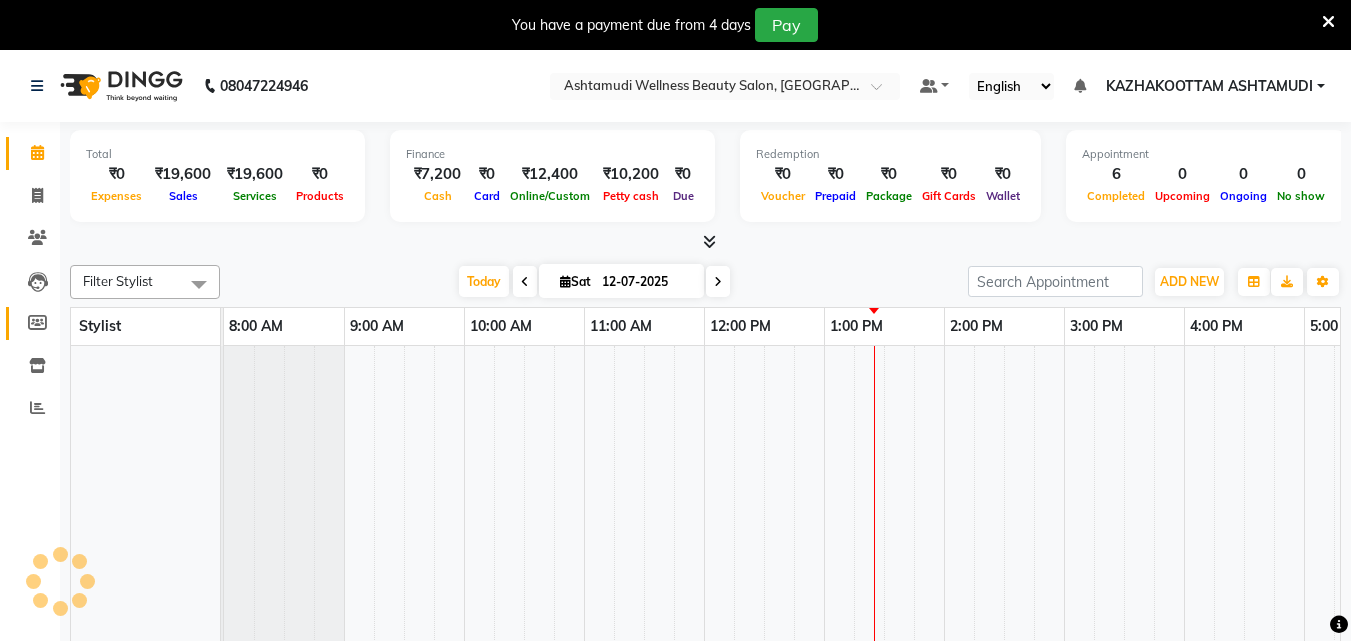 scroll, scrollTop: 0, scrollLeft: 0, axis: both 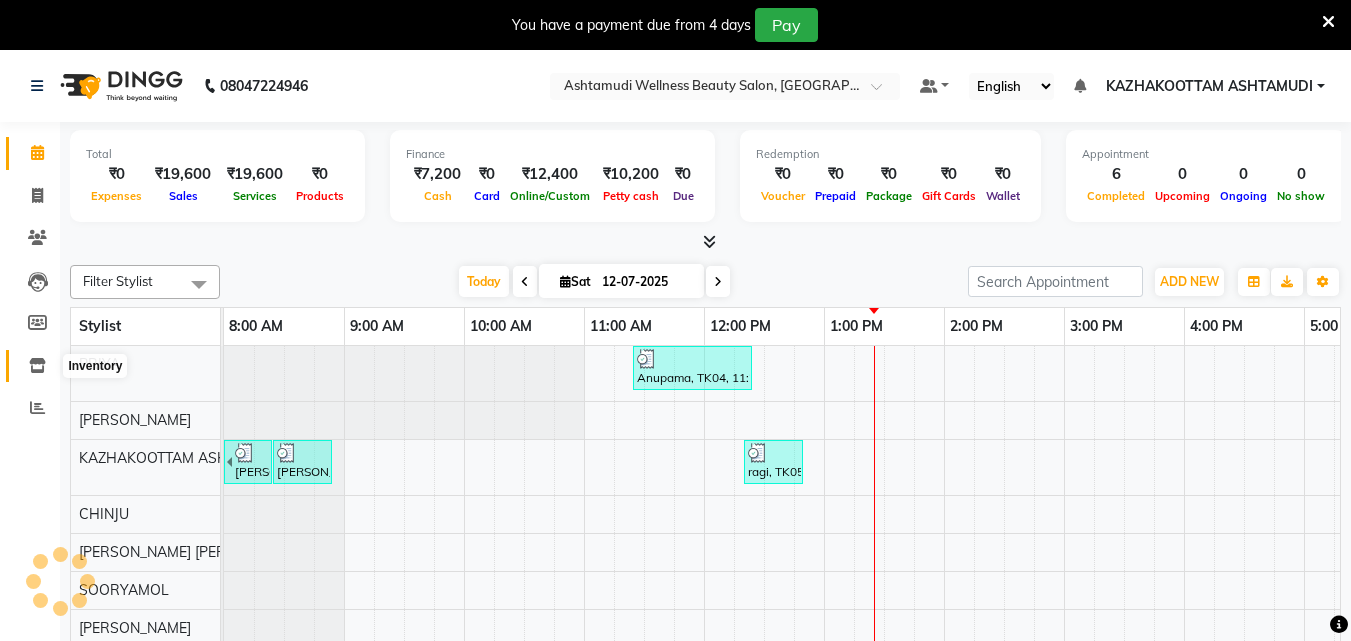 click 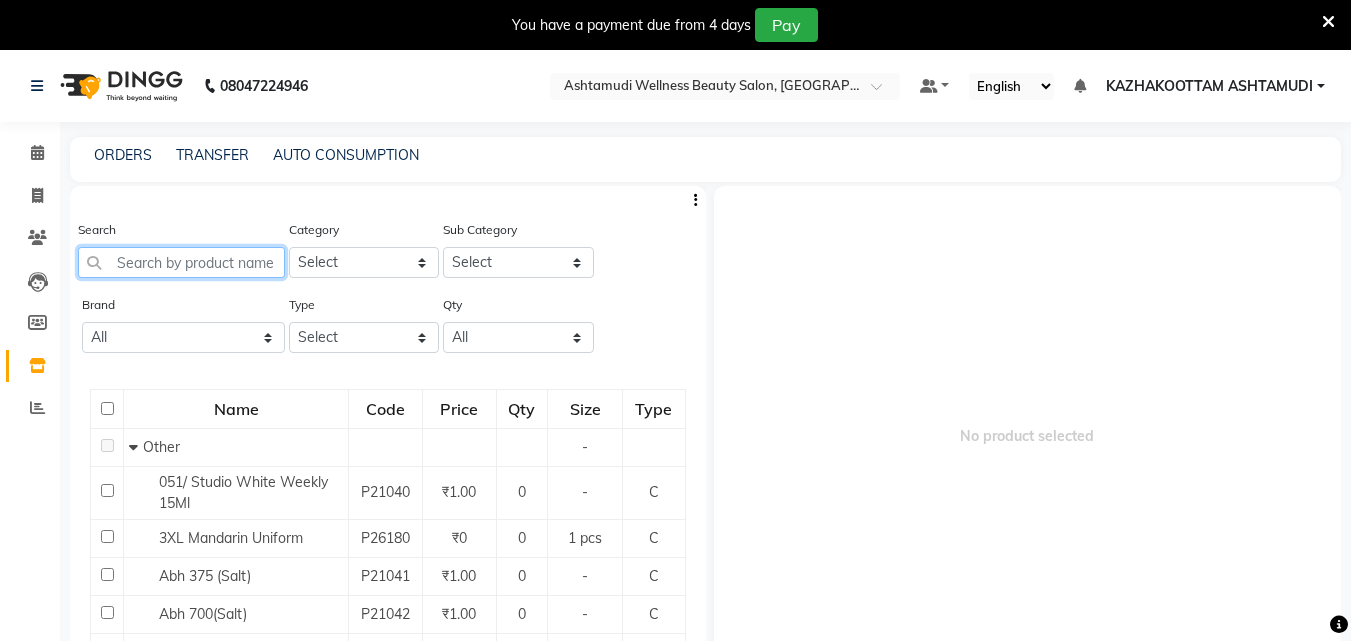 click 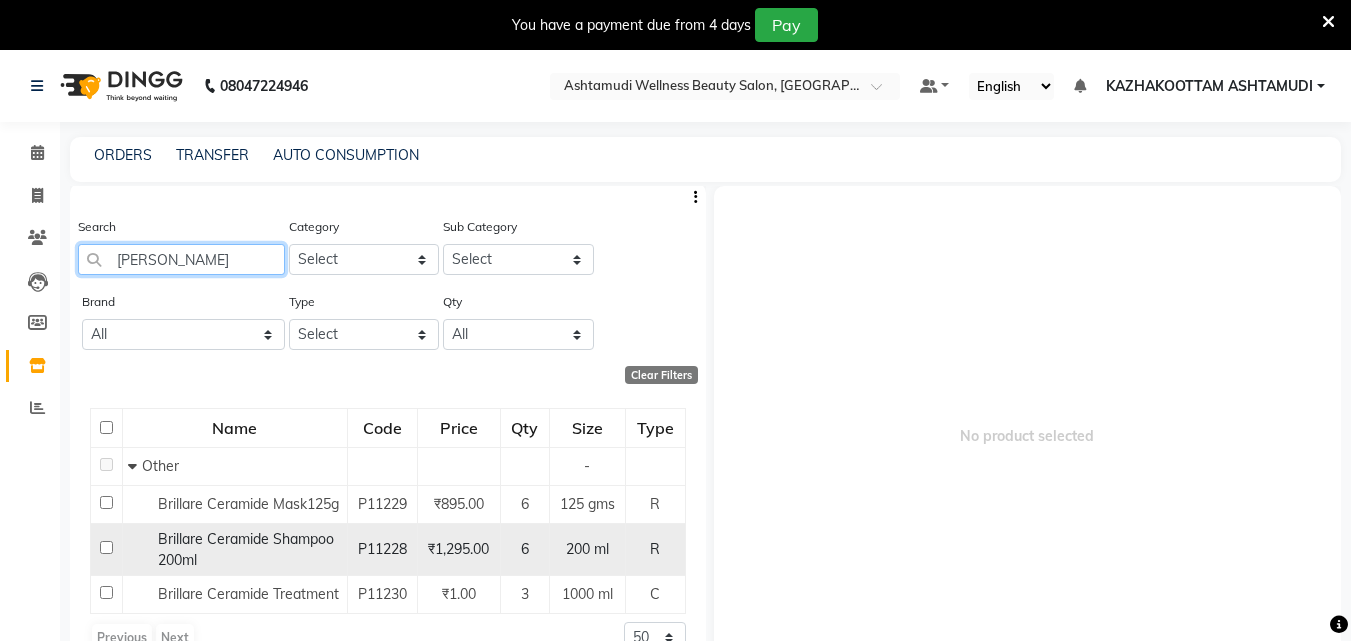 scroll, scrollTop: 24, scrollLeft: 0, axis: vertical 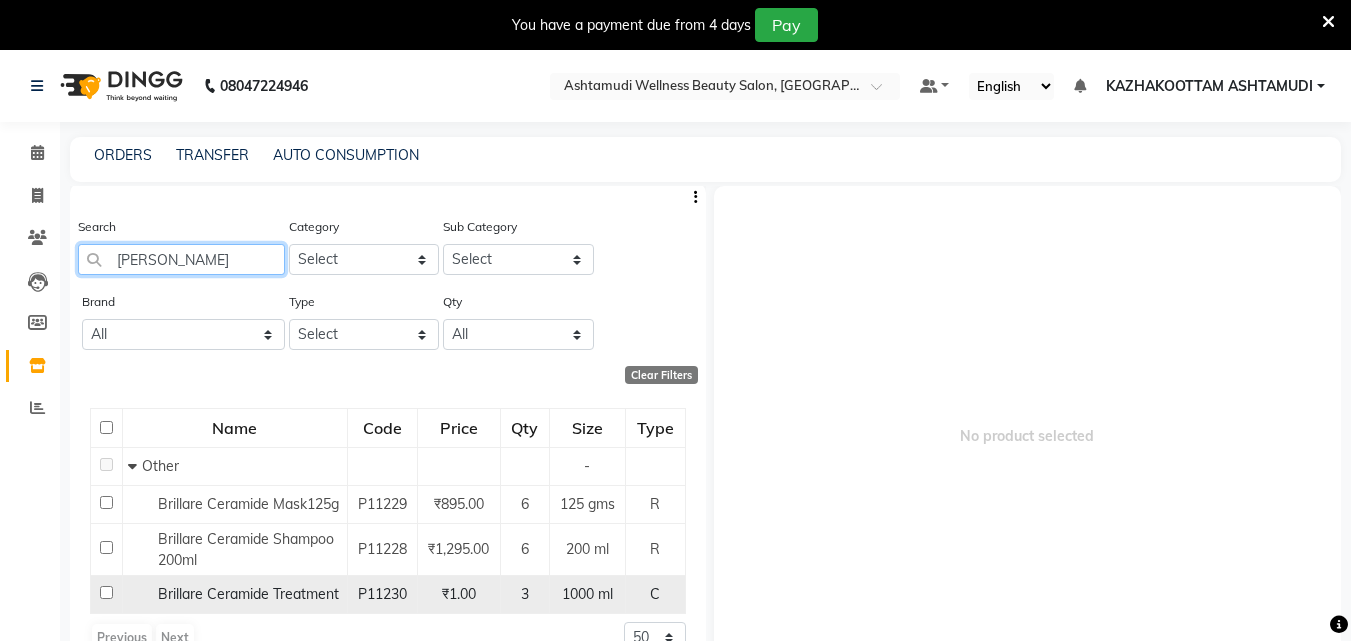 type on "[PERSON_NAME]" 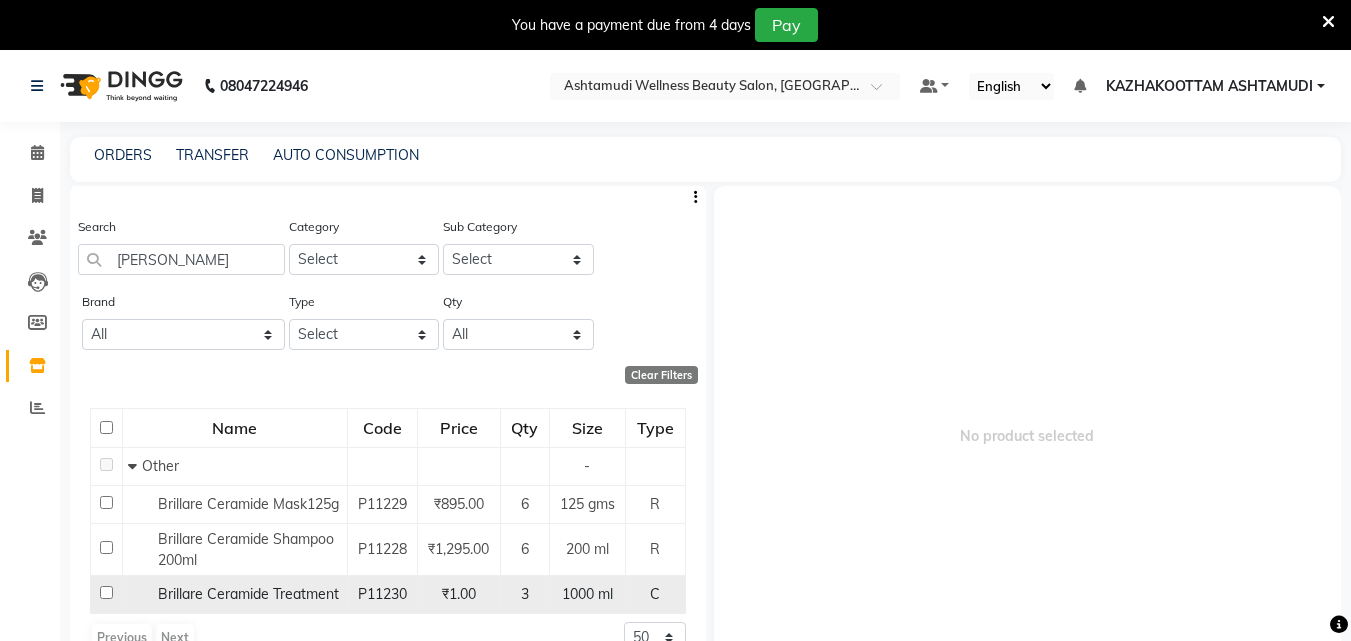 click on "Brillare Ceramide Treatment" 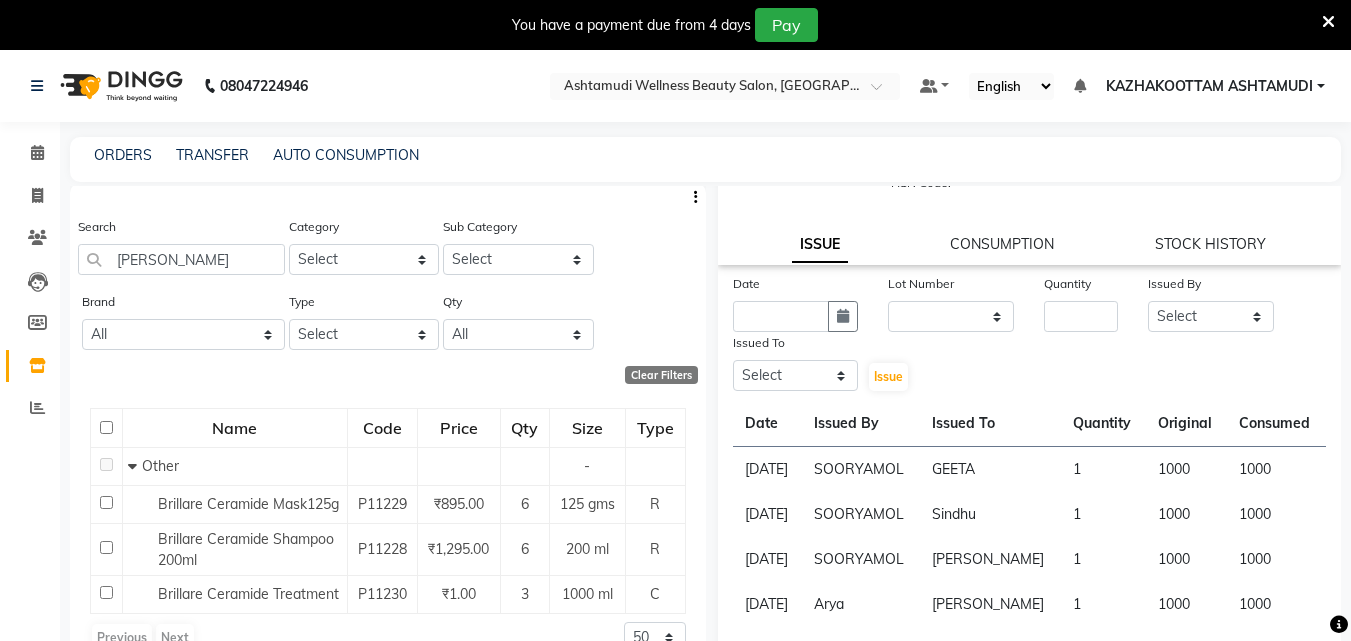 scroll, scrollTop: 0, scrollLeft: 0, axis: both 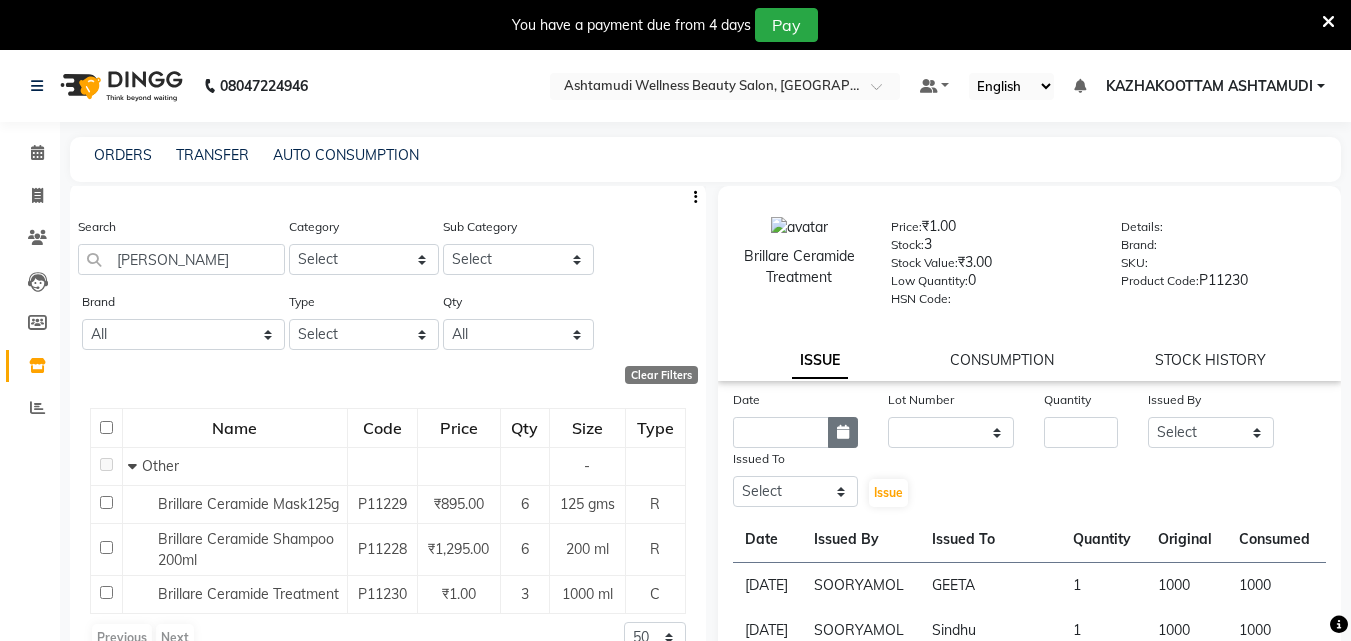click 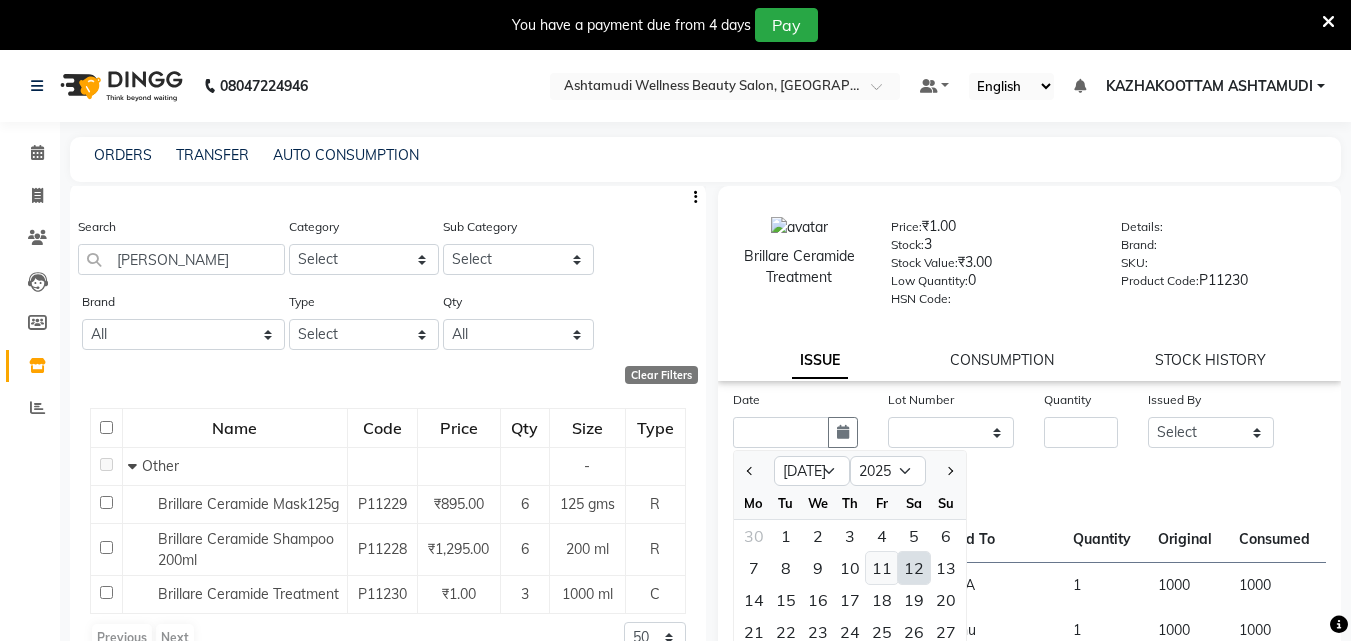 click on "11" 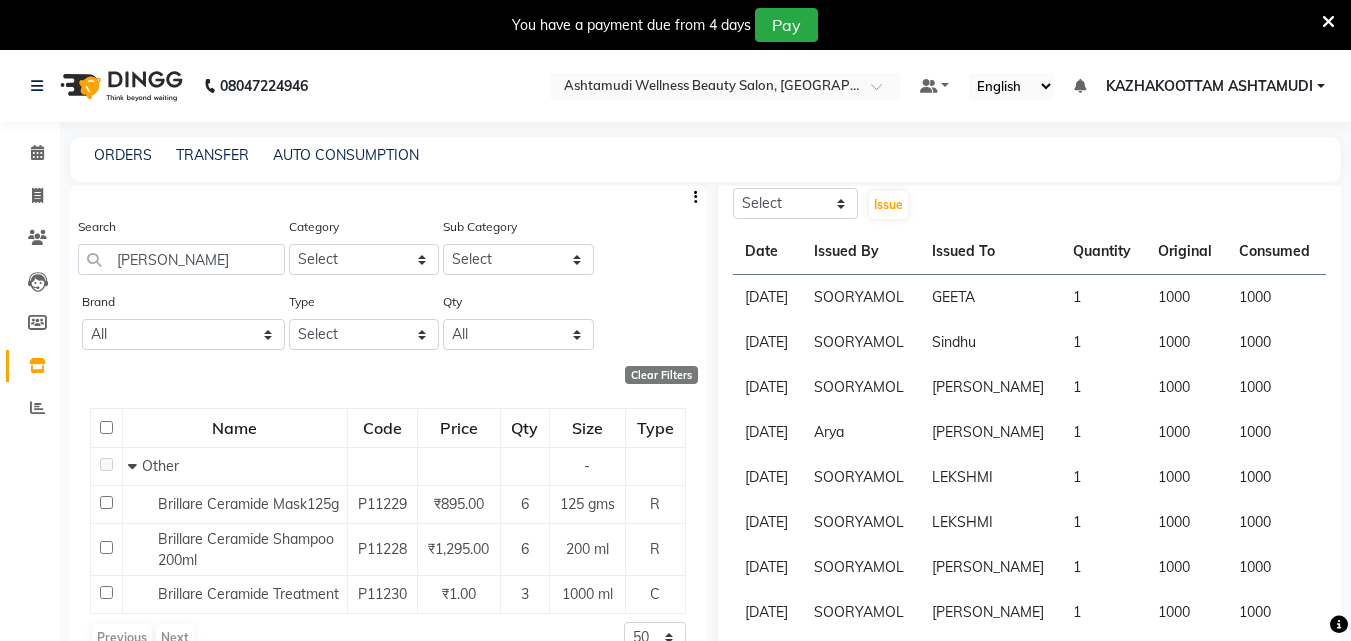 scroll, scrollTop: 0, scrollLeft: 0, axis: both 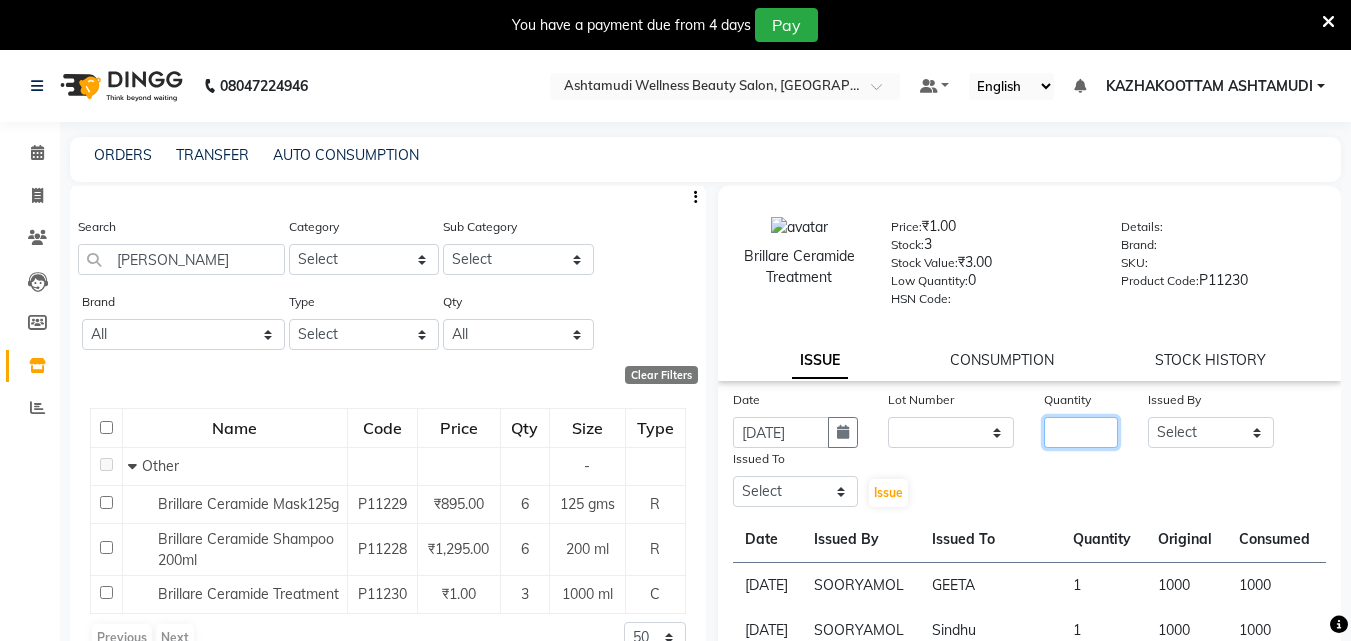 click 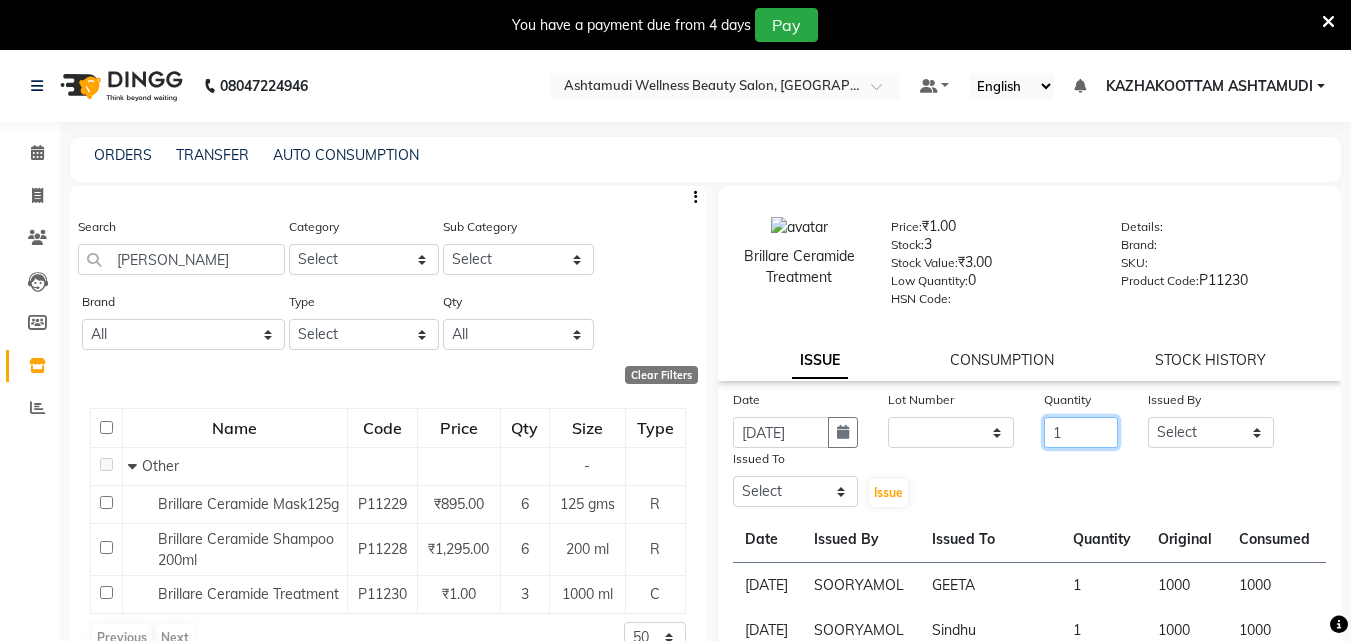 type on "1" 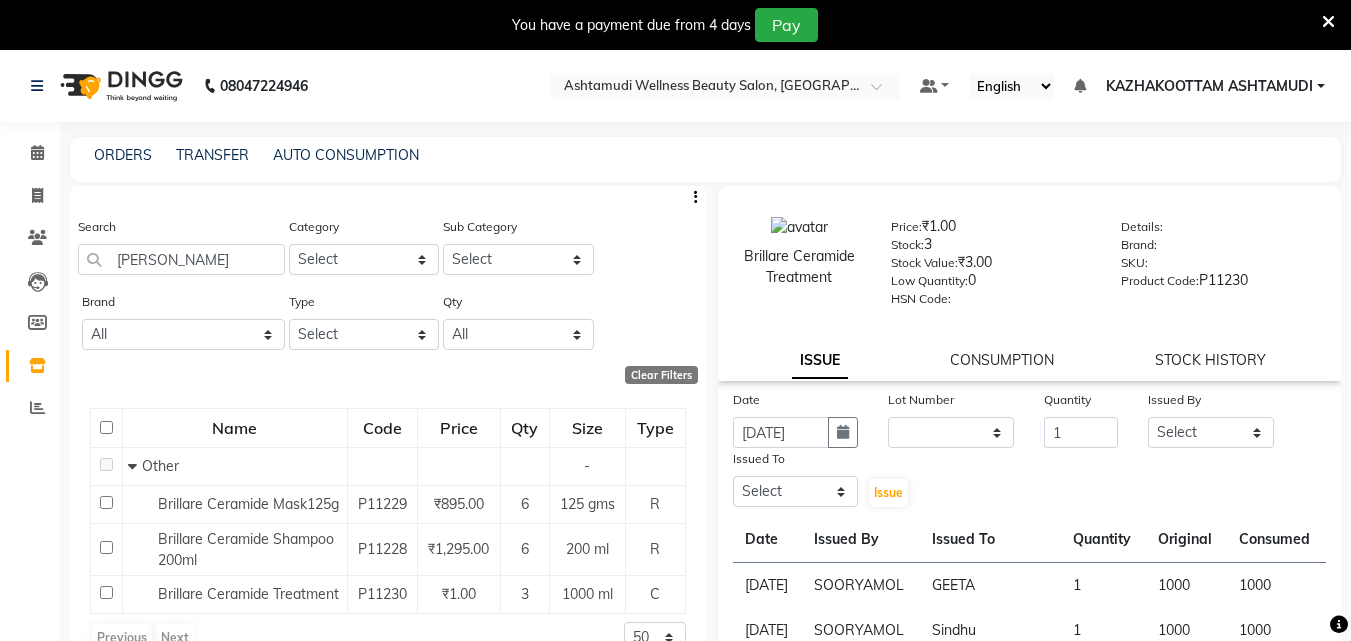 click on "Date [DATE] Lot Number None Quantity 1 Issued By Select [PERSON_NAME] [PERSON_NAME] [PERSON_NAME] [PERSON_NAME] Gopal [PERSON_NAME] SOORYAMOL Issued To Select [PERSON_NAME] ASHTAMUDI [PERSON_NAME] [PERSON_NAME] [PERSON_NAME] [PERSON_NAME] SOORYAMOL  Issue" 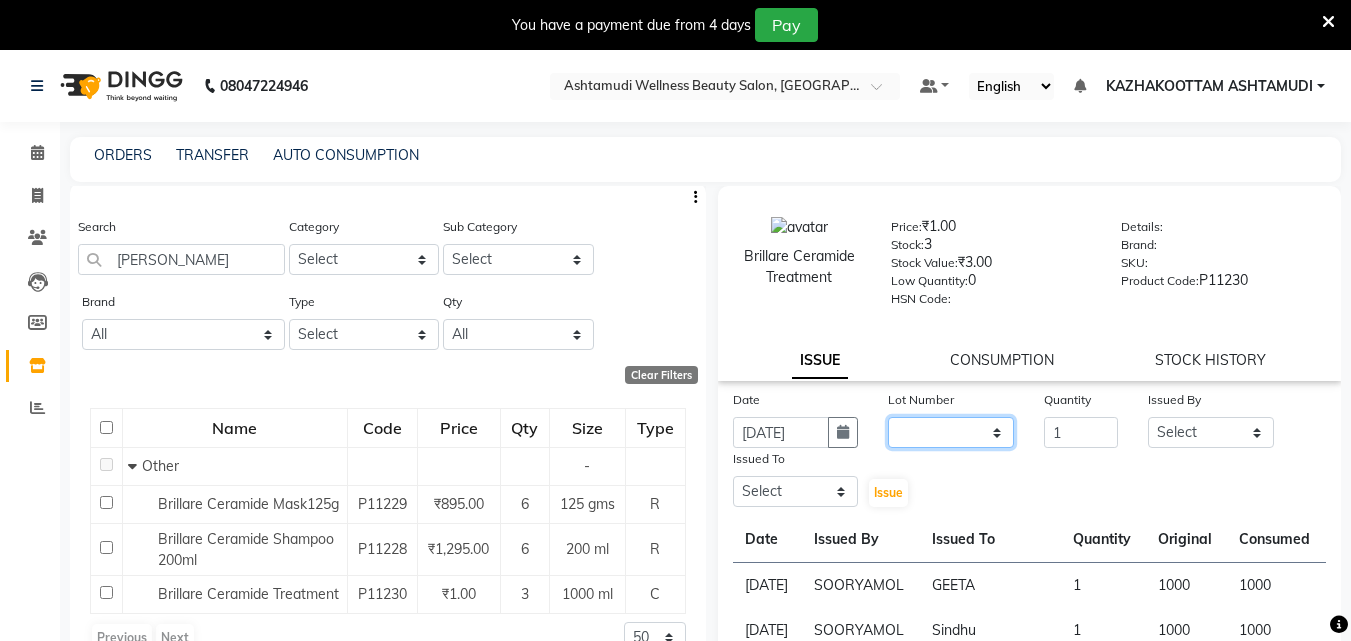 click on "None" 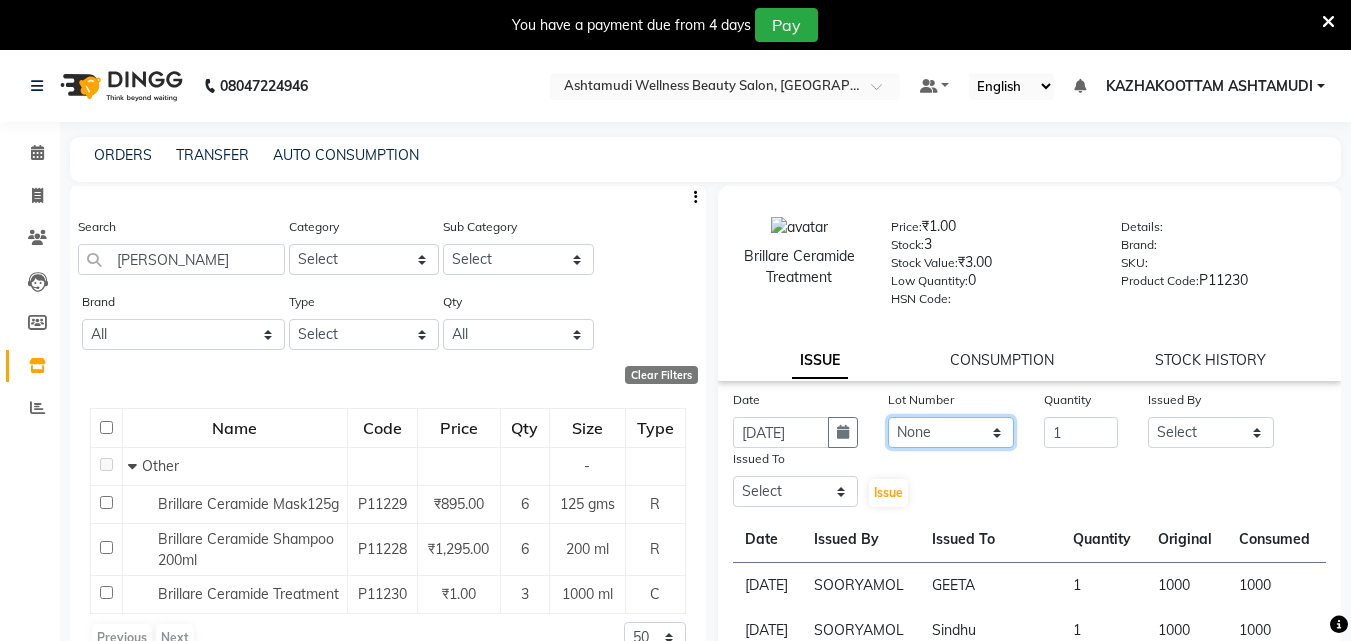 click on "None" 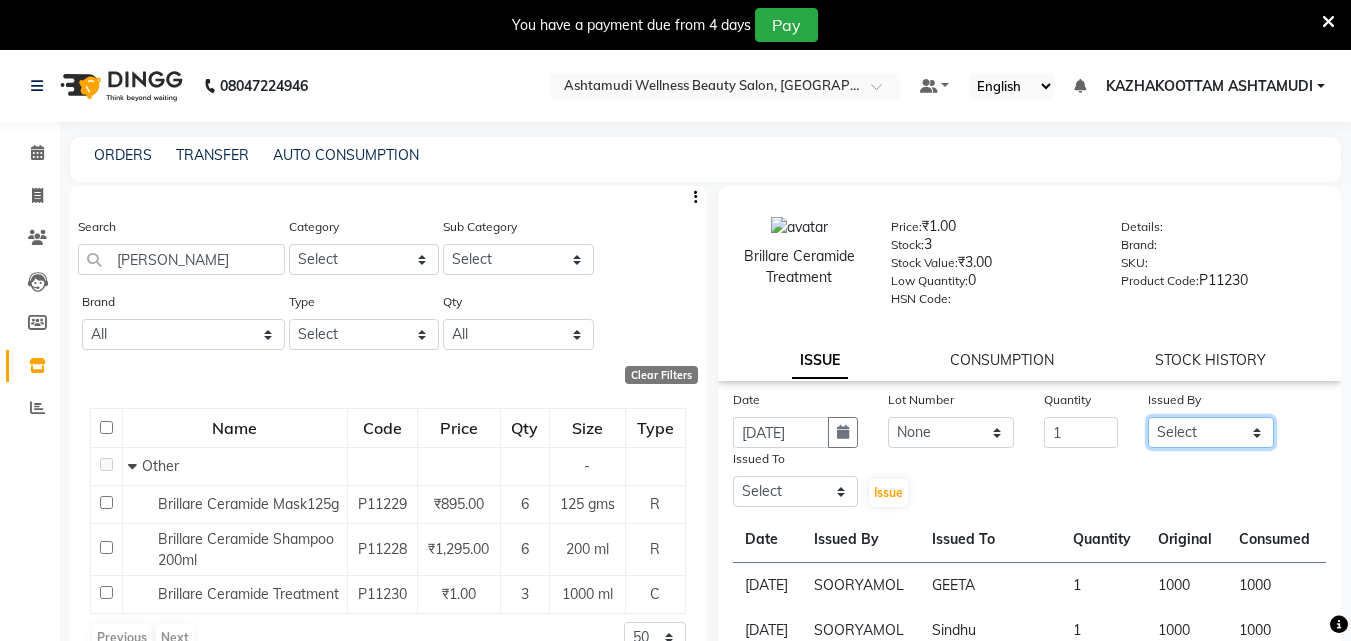 click on "Select [PERSON_NAME] [PERSON_NAME] [PERSON_NAME] [PERSON_NAME] [PERSON_NAME]" 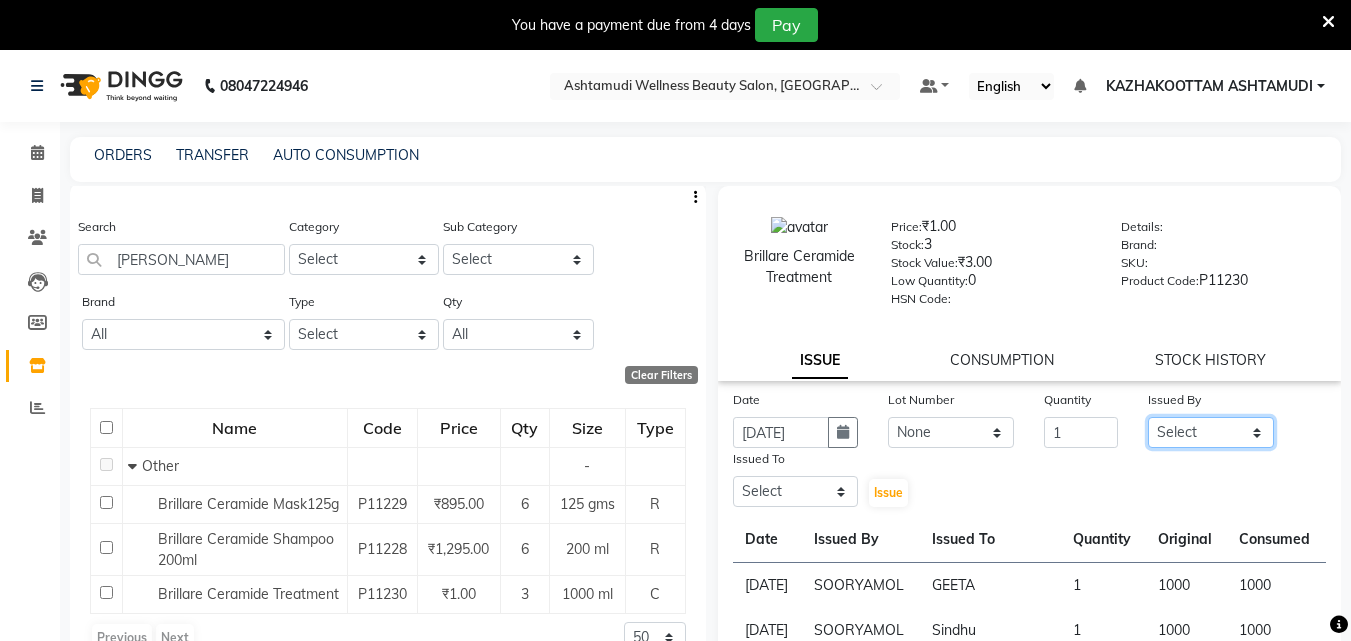 select on "47766" 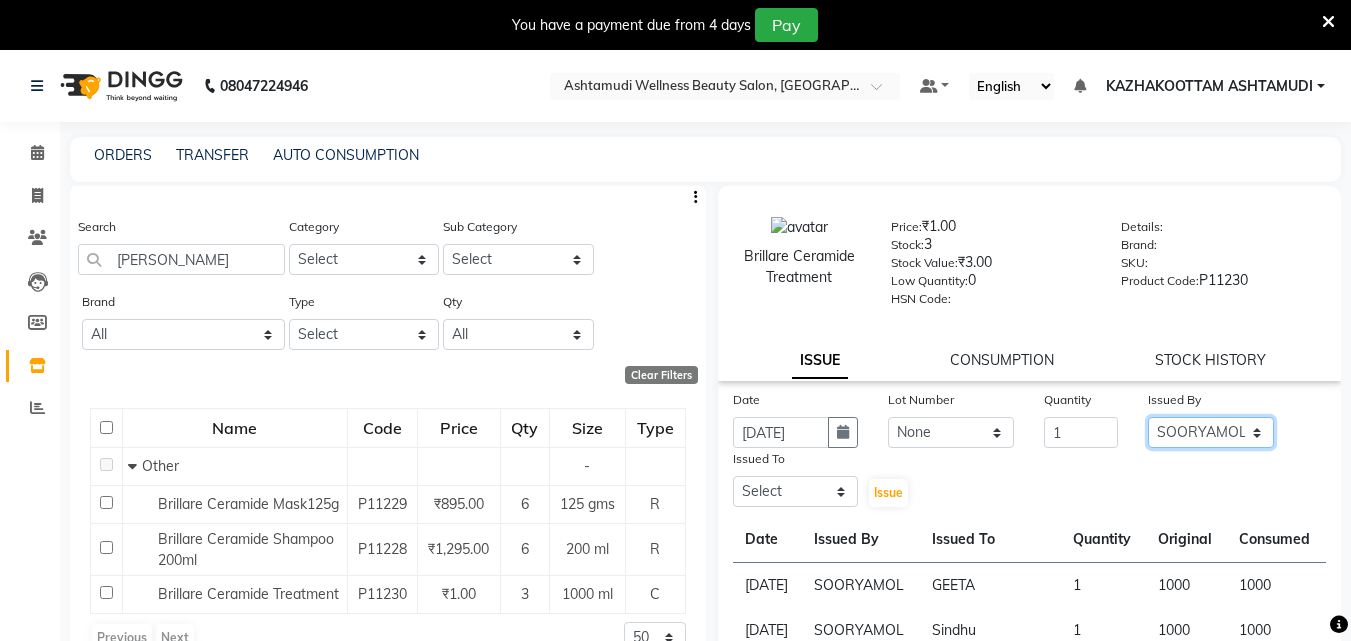 click on "Select [PERSON_NAME] [PERSON_NAME] [PERSON_NAME] [PERSON_NAME] [PERSON_NAME]" 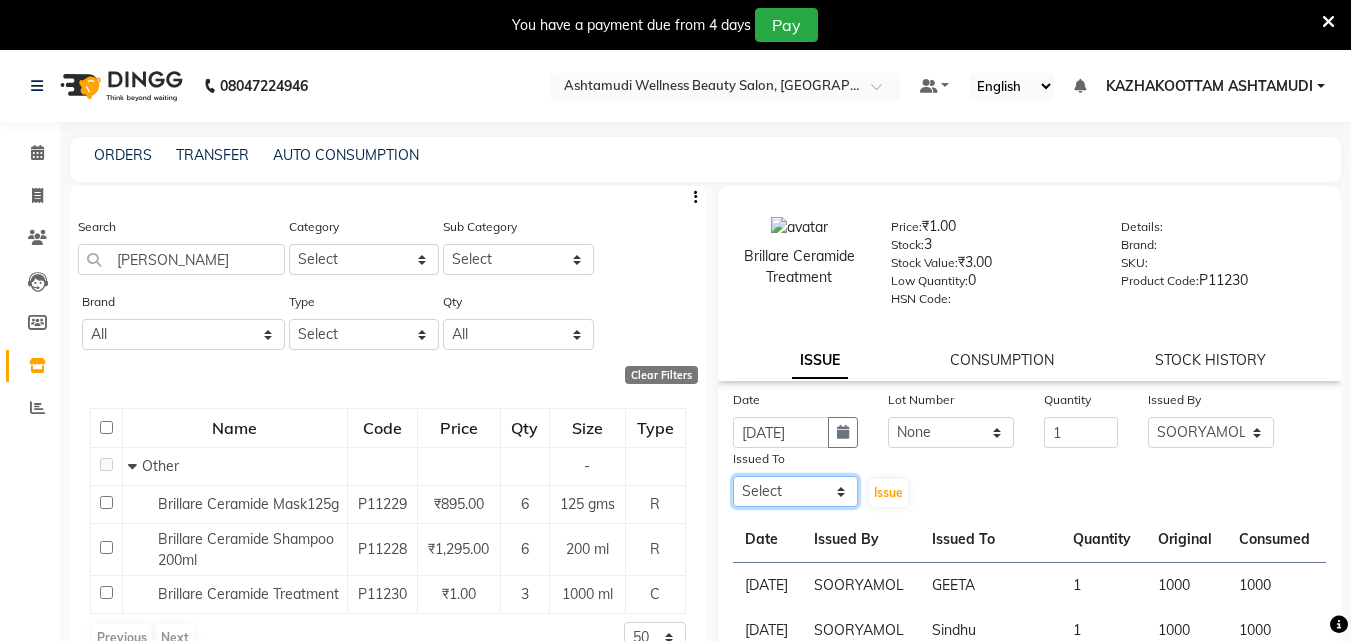 click on "Select [PERSON_NAME] [PERSON_NAME] [PERSON_NAME] [PERSON_NAME] [PERSON_NAME]" 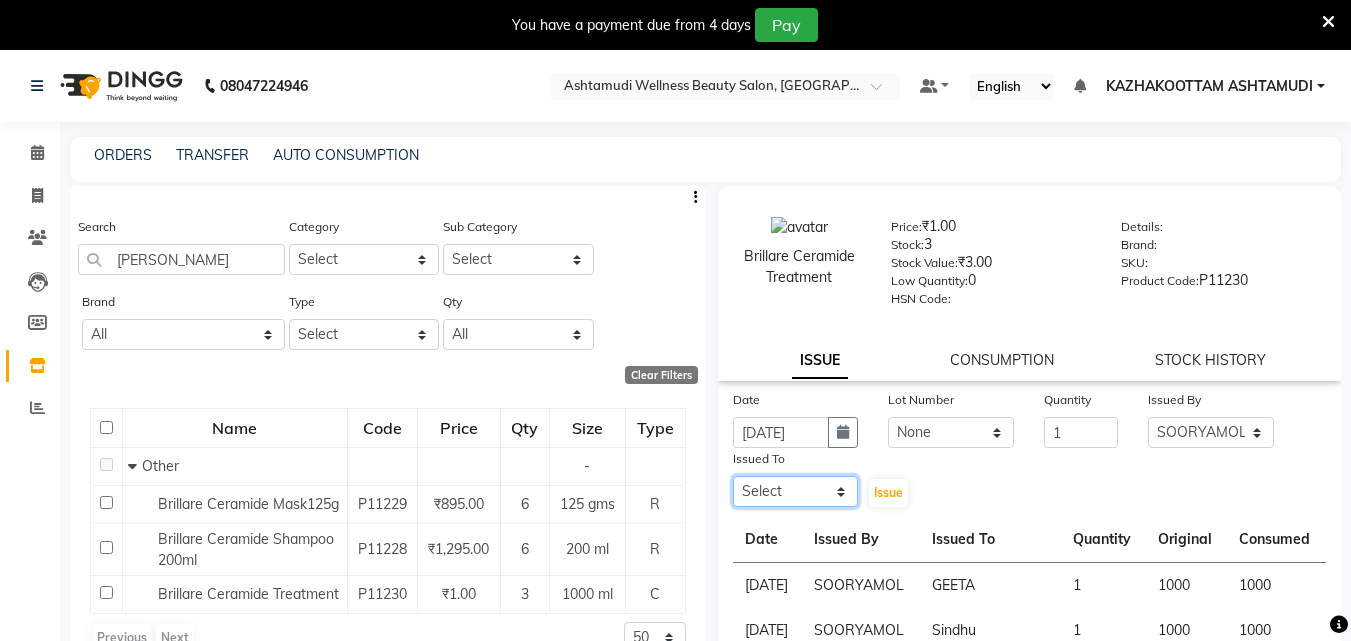 select on "27419" 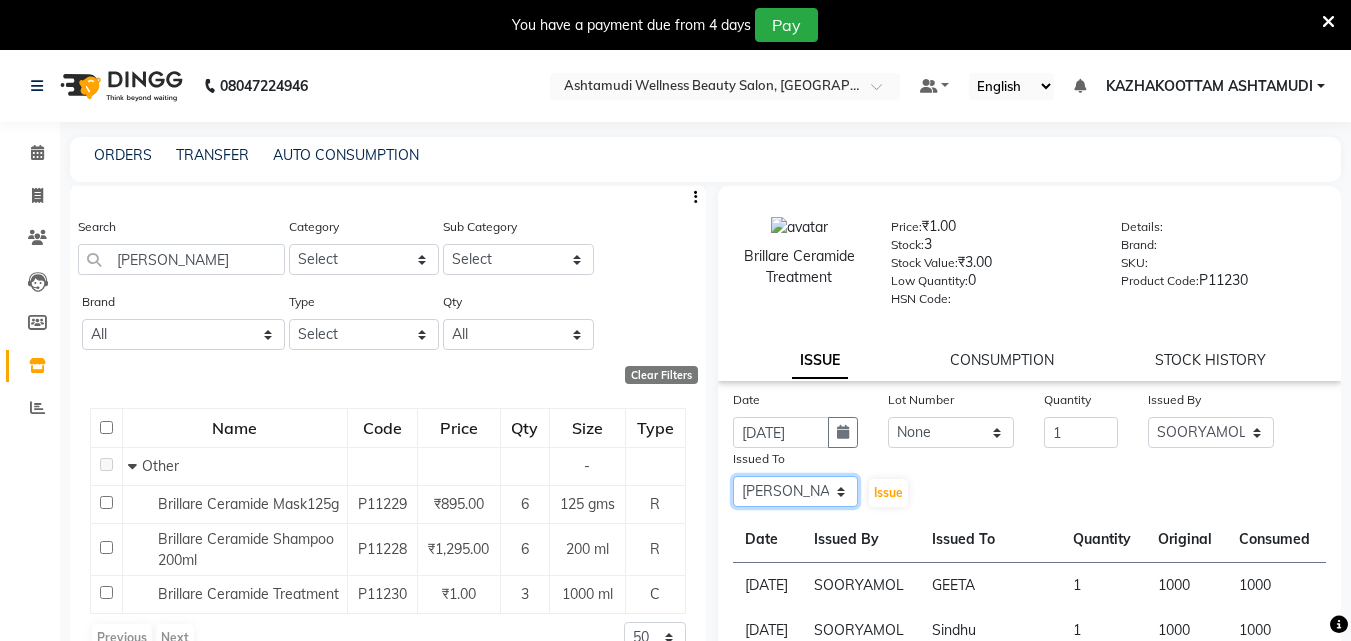 click on "Select [PERSON_NAME] [PERSON_NAME] [PERSON_NAME] [PERSON_NAME] [PERSON_NAME]" 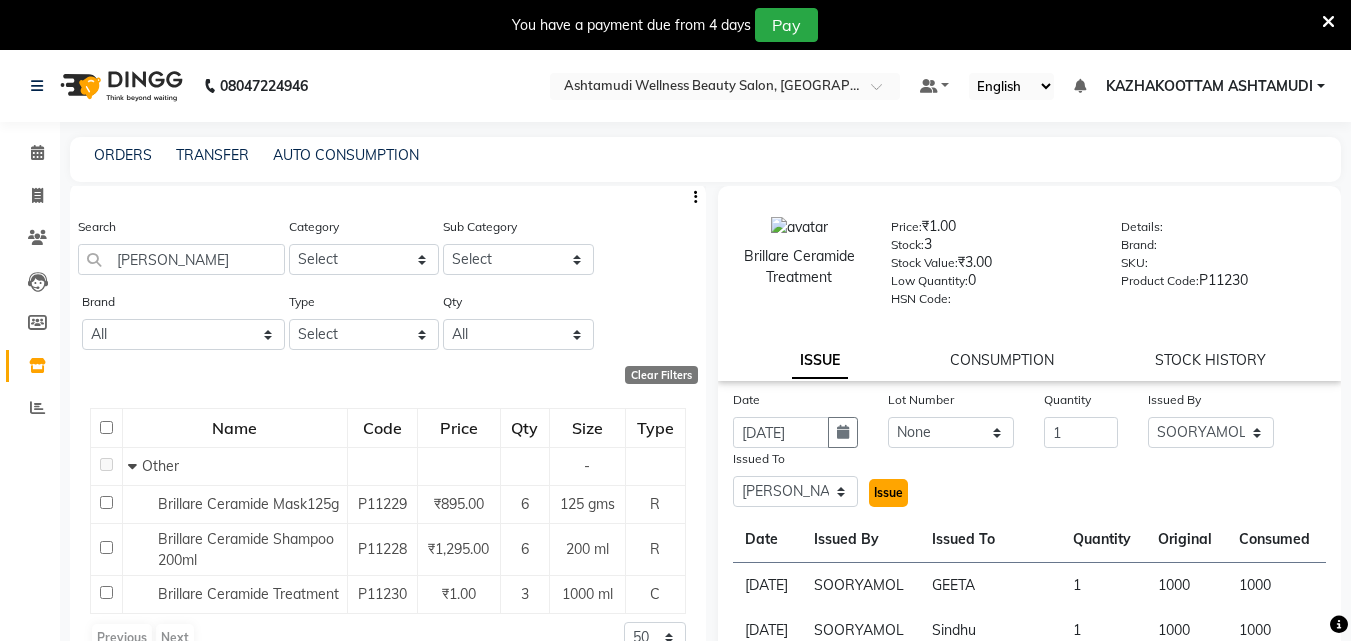 click on "Issue" 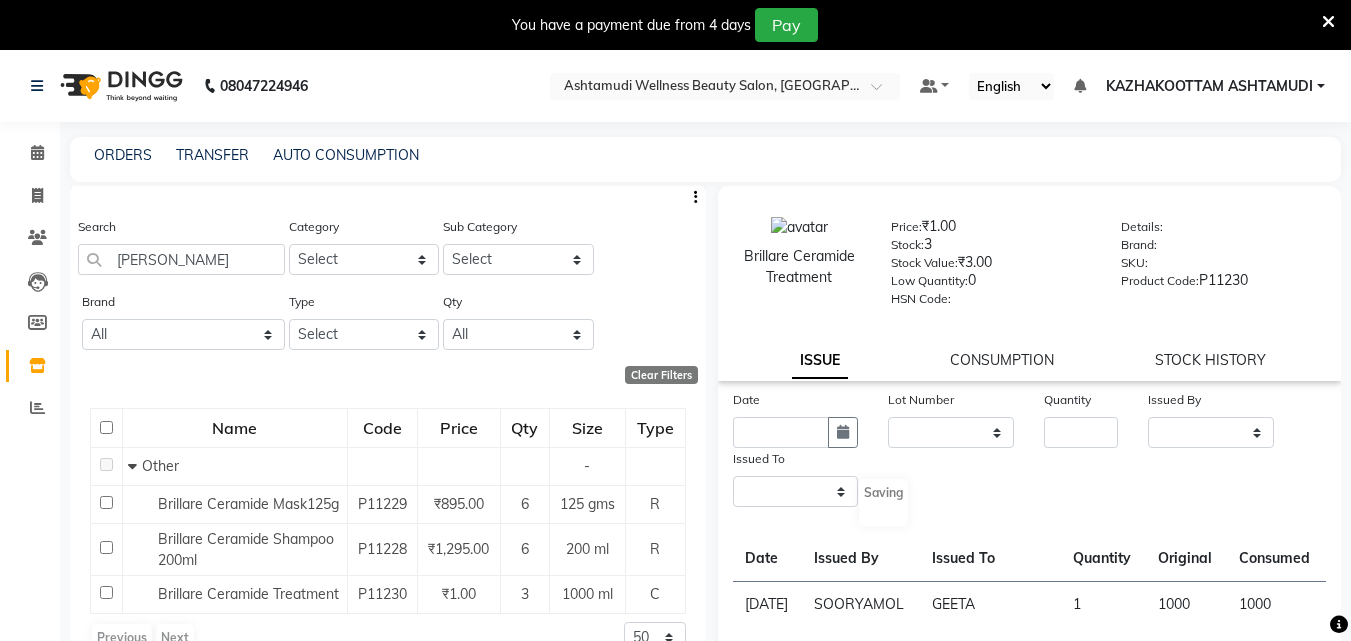 select 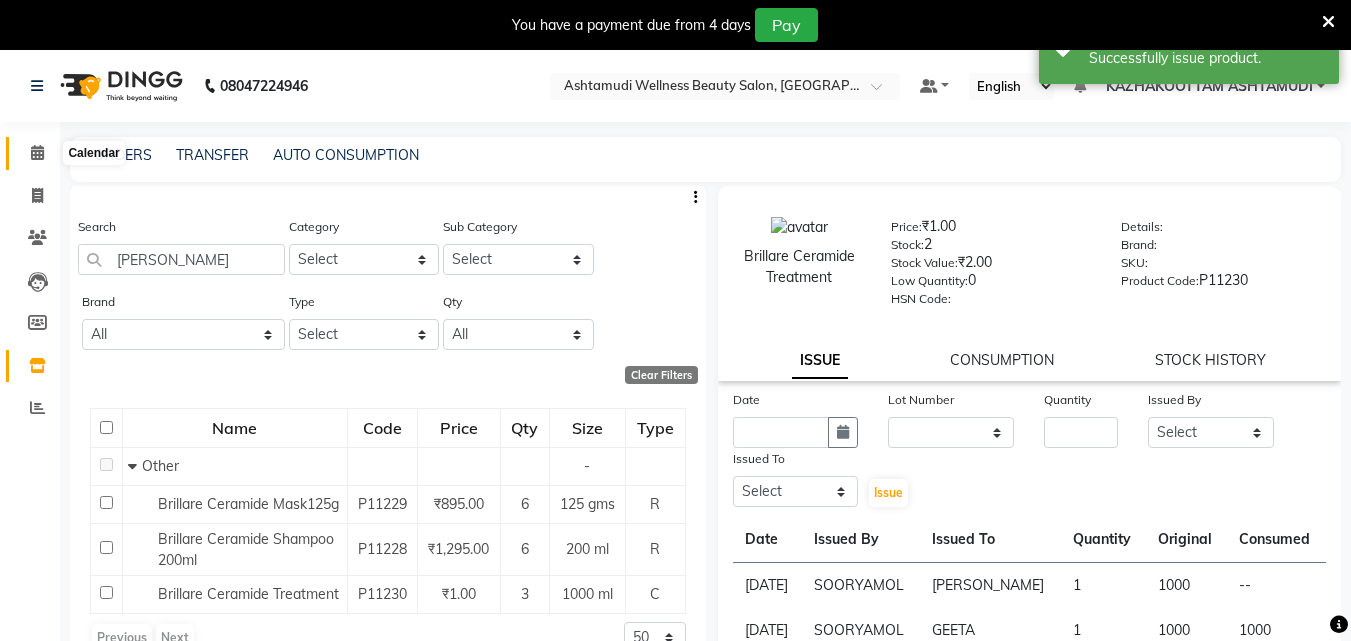 click 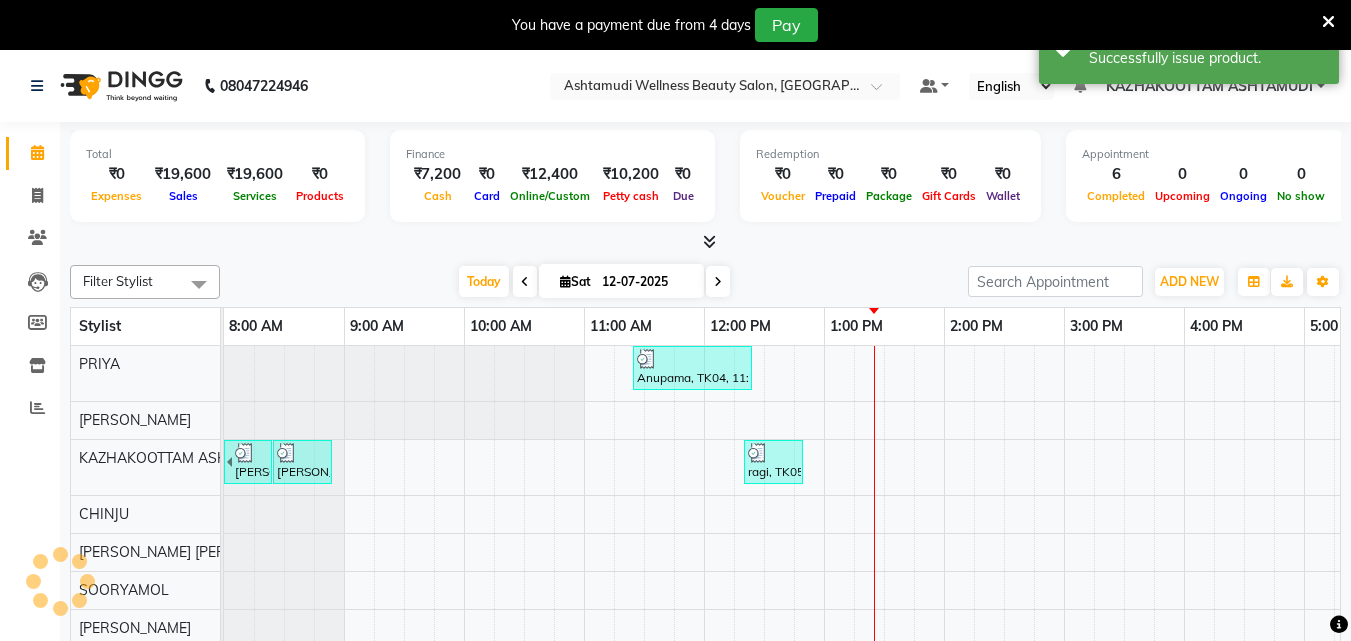 scroll, scrollTop: 0, scrollLeft: 0, axis: both 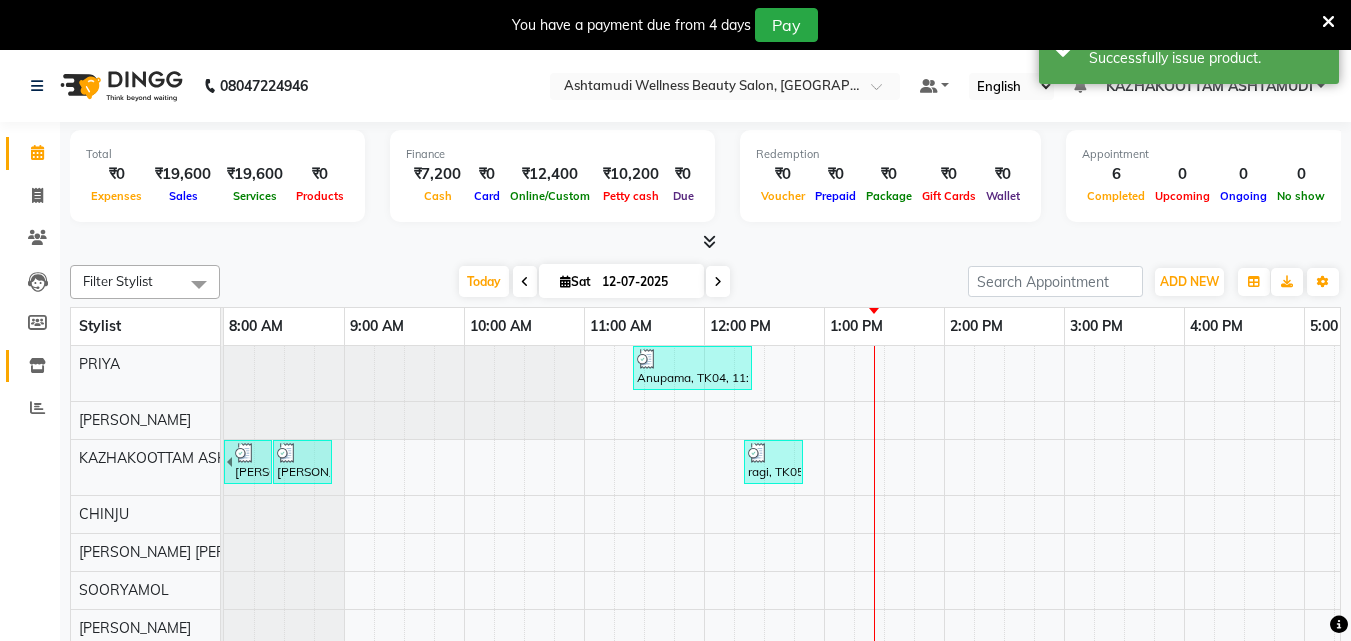 drag, startPoint x: 37, startPoint y: 352, endPoint x: 253, endPoint y: 106, distance: 327.37134 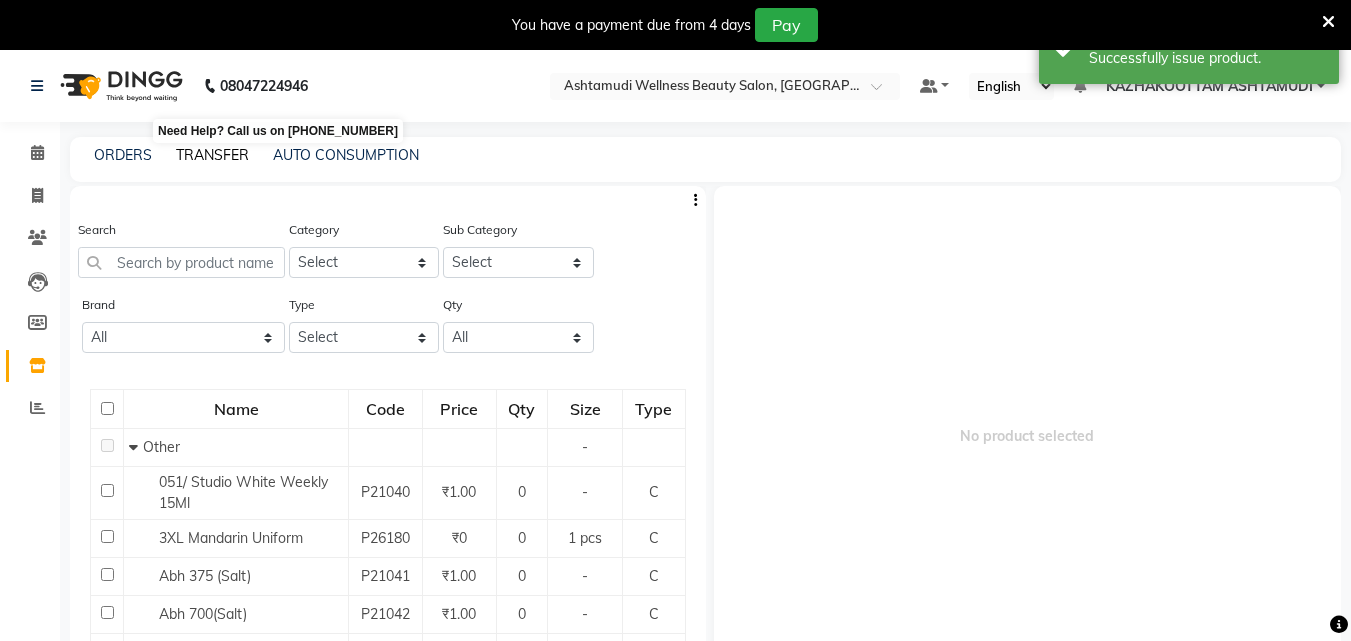click on "TRANSFER" 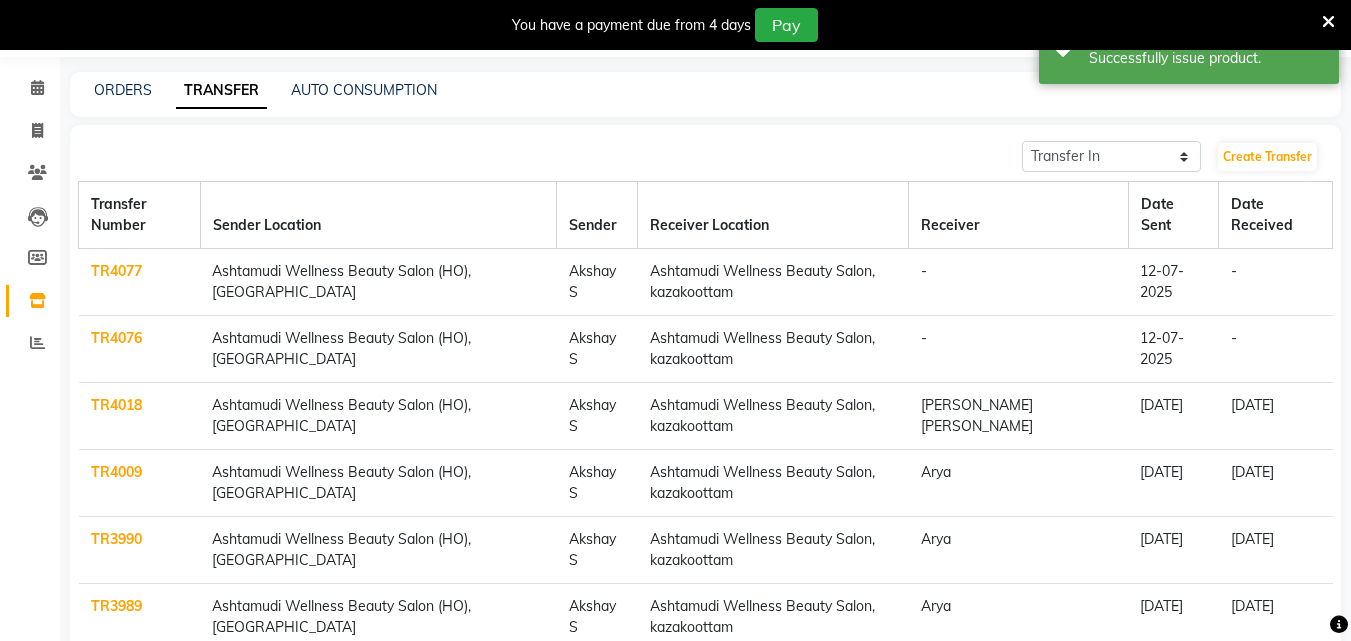 scroll, scrollTop: 100, scrollLeft: 0, axis: vertical 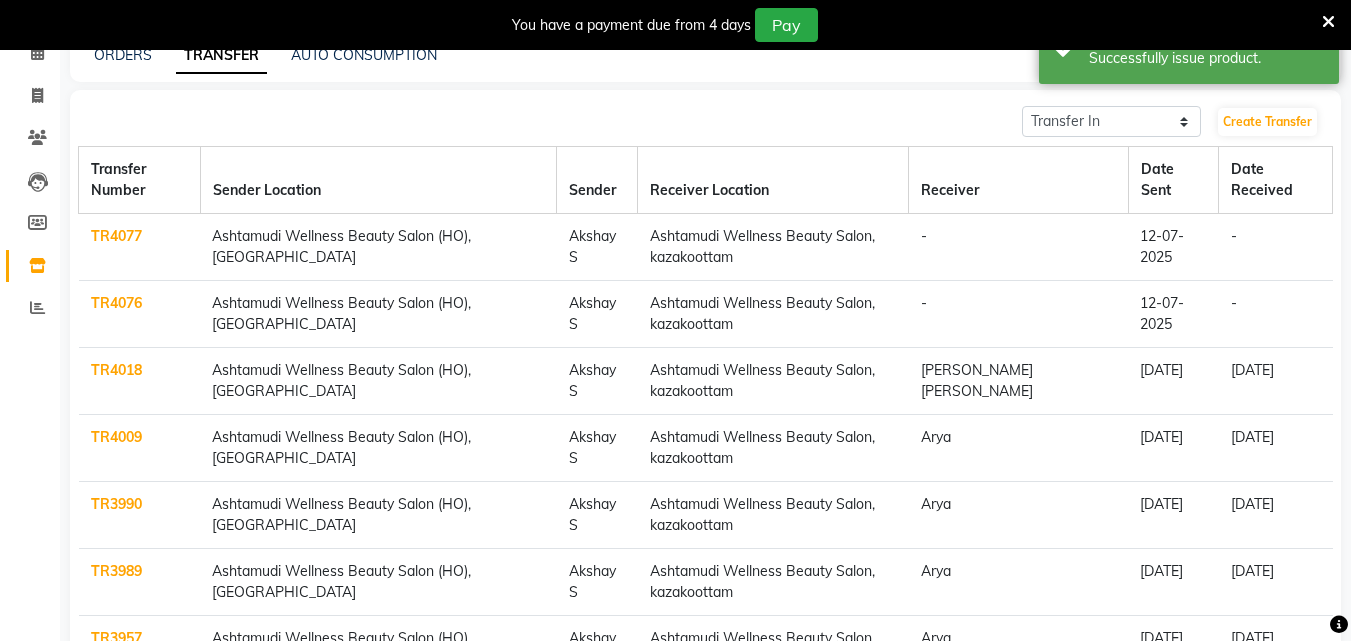 click on "TR4077" 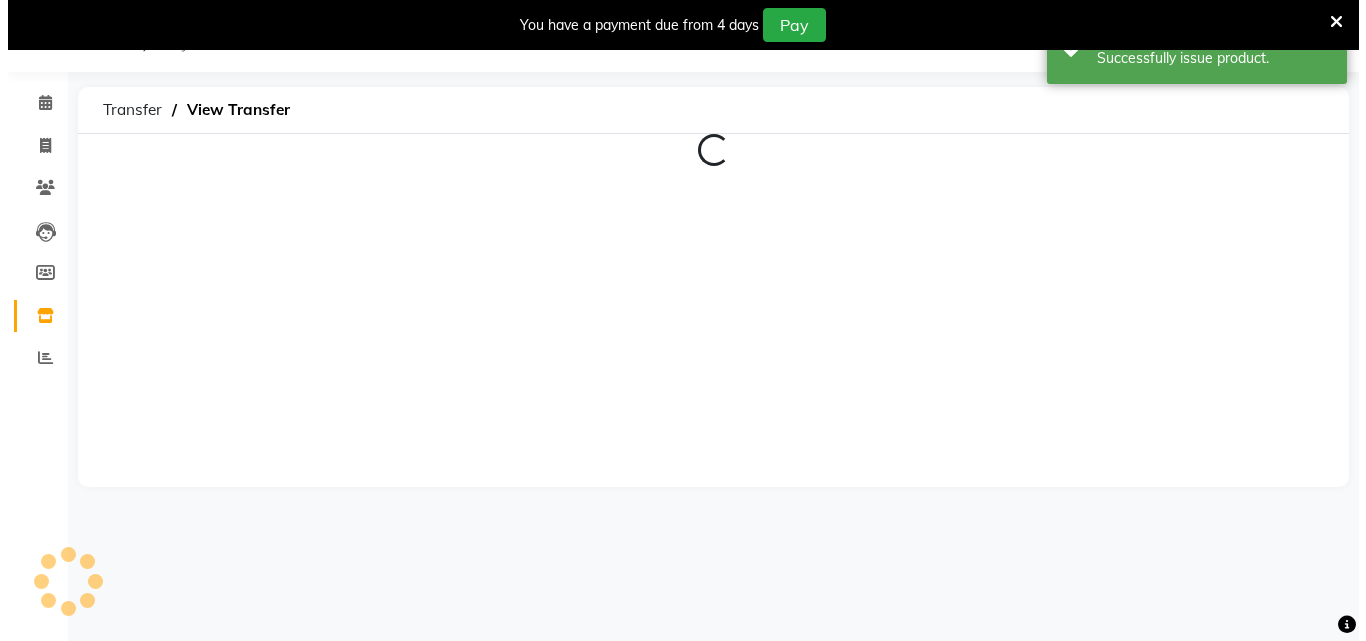 scroll, scrollTop: 60, scrollLeft: 0, axis: vertical 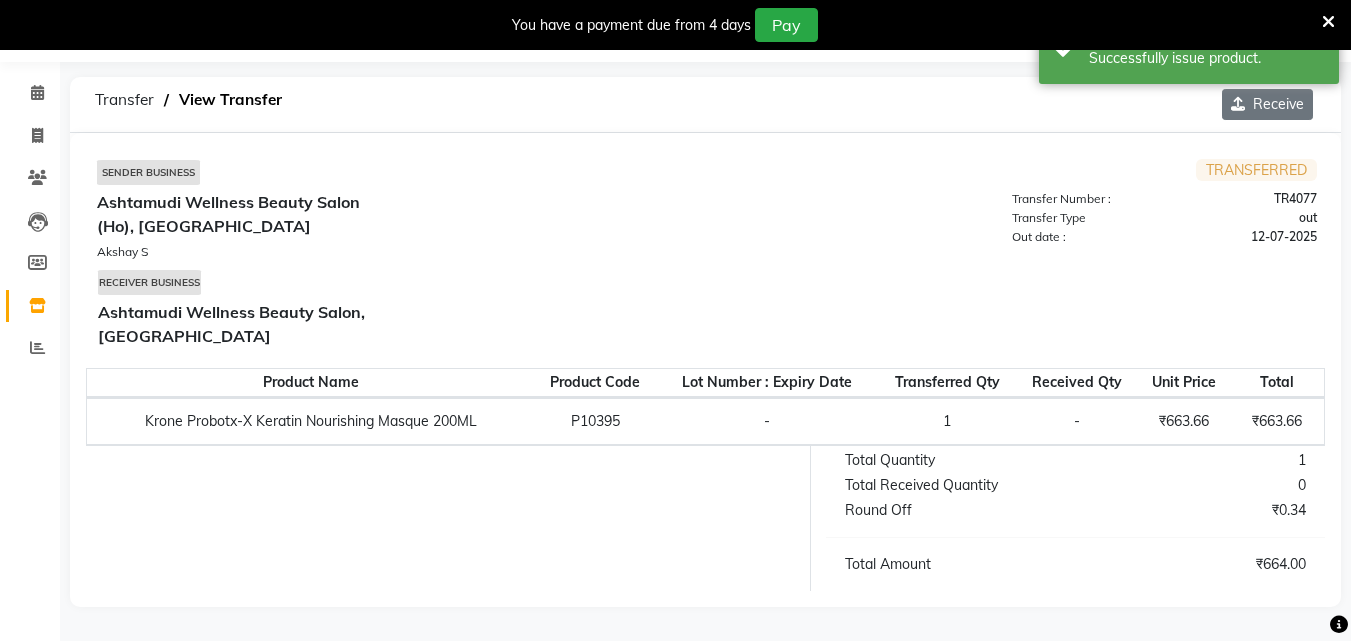 click on "Receive" 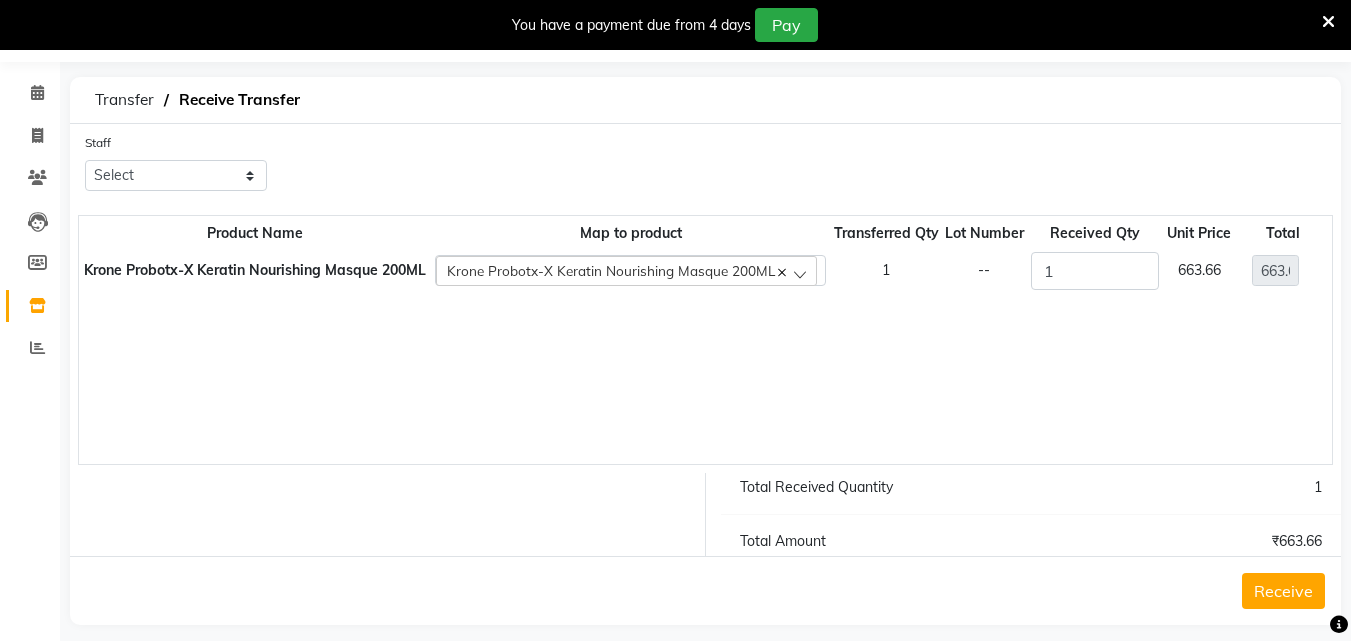 drag, startPoint x: 254, startPoint y: 155, endPoint x: 252, endPoint y: 171, distance: 16.124516 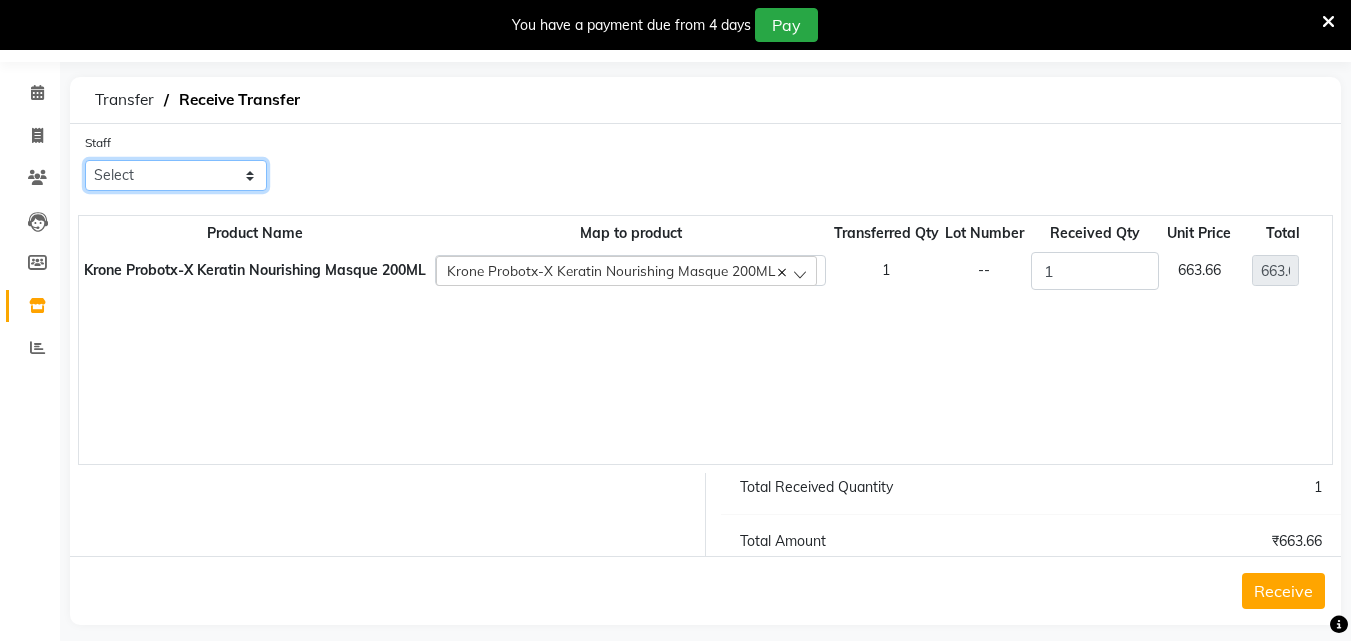 click on "Select [PERSON_NAME] [PERSON_NAME] [PERSON_NAME] [PERSON_NAME] [PERSON_NAME]" at bounding box center (176, 175) 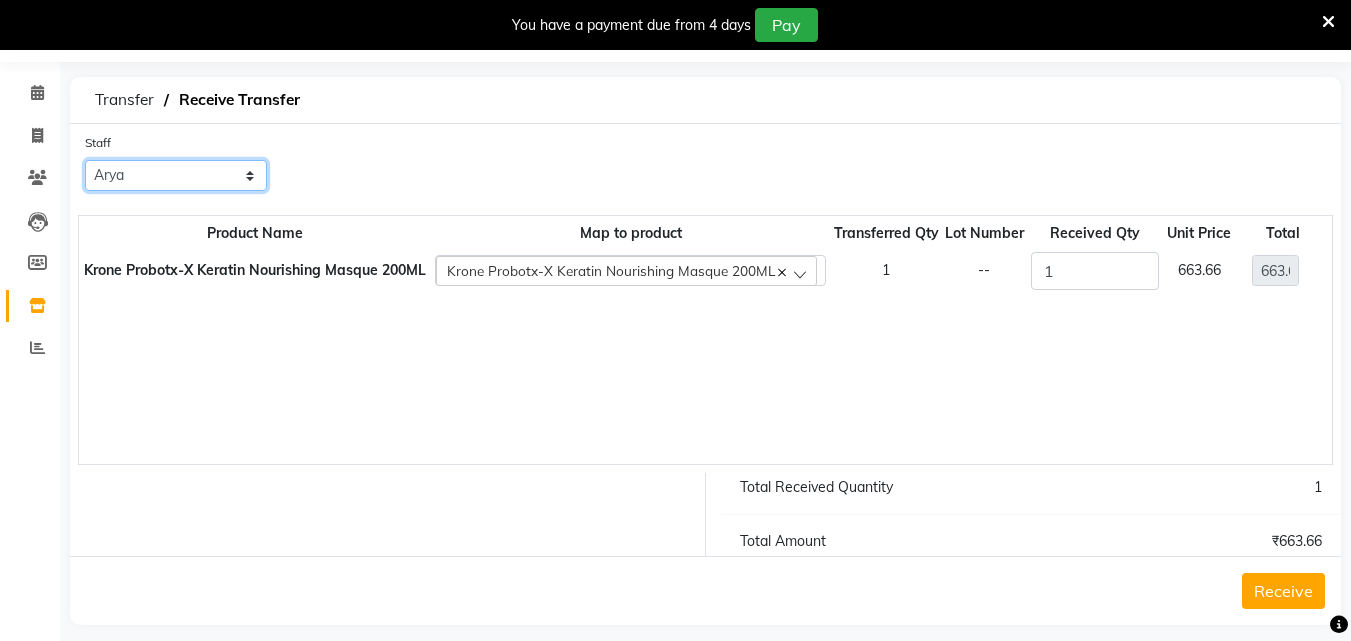 click on "Select [PERSON_NAME] [PERSON_NAME] [PERSON_NAME] [PERSON_NAME] [PERSON_NAME]" at bounding box center [176, 175] 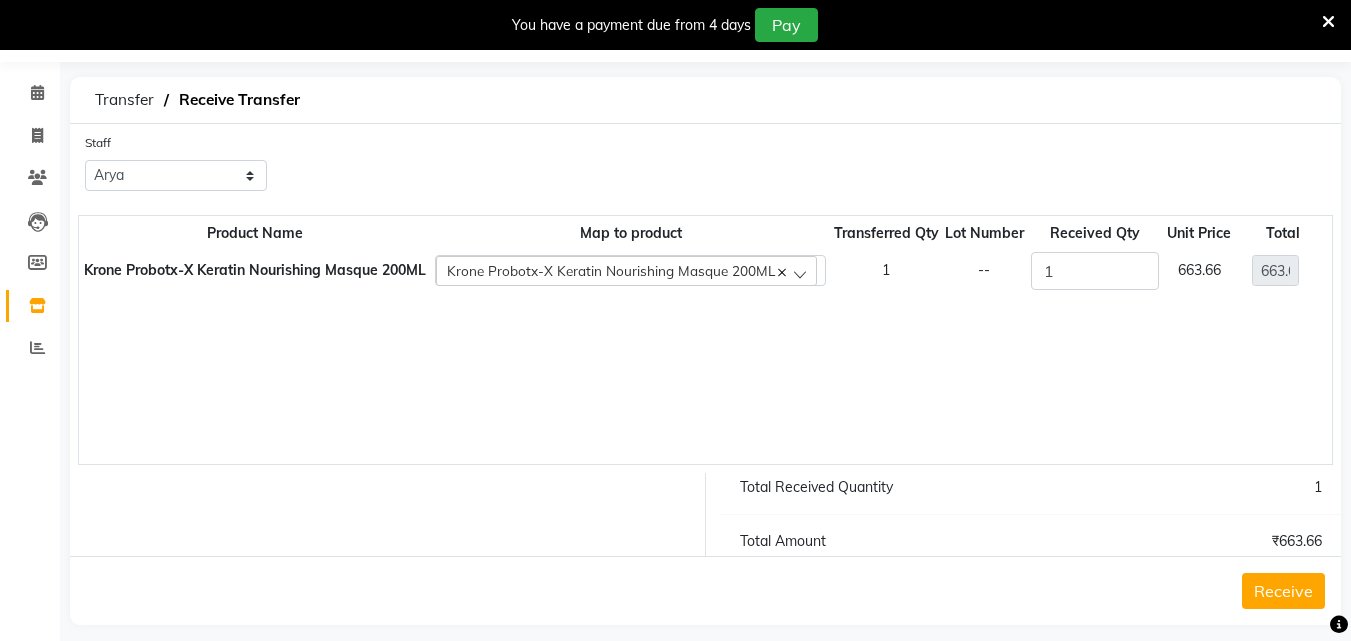 click on "Receive" 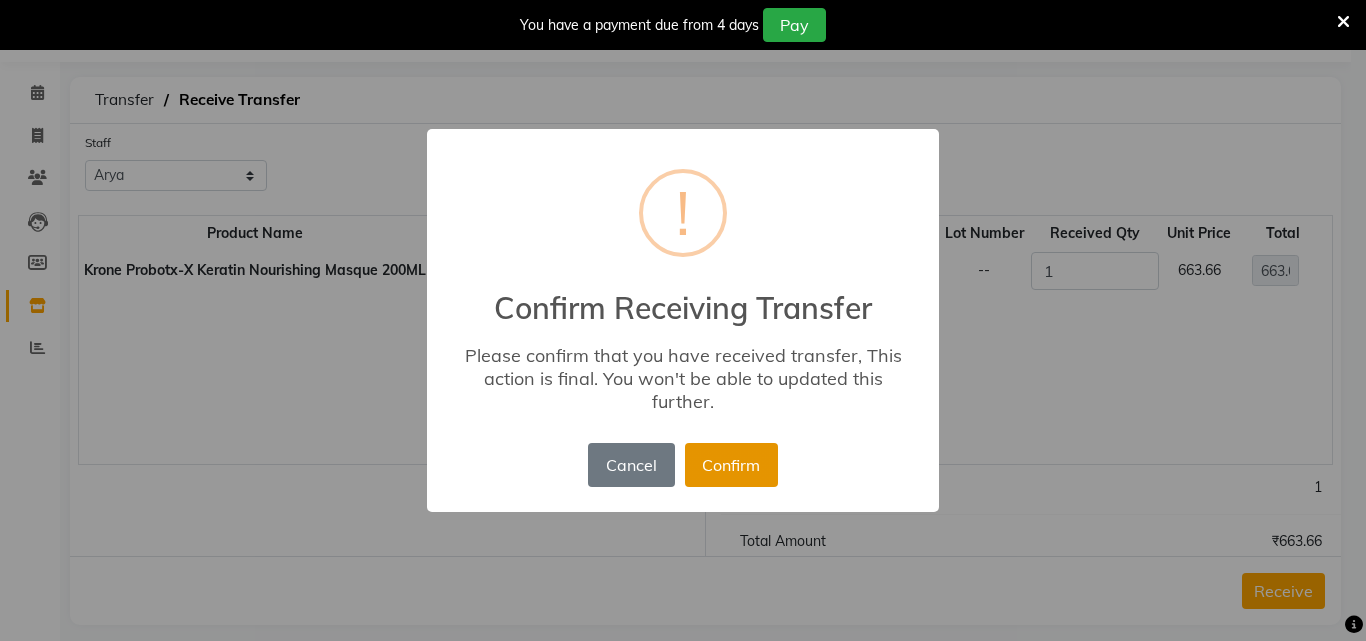 click on "Confirm" at bounding box center [731, 465] 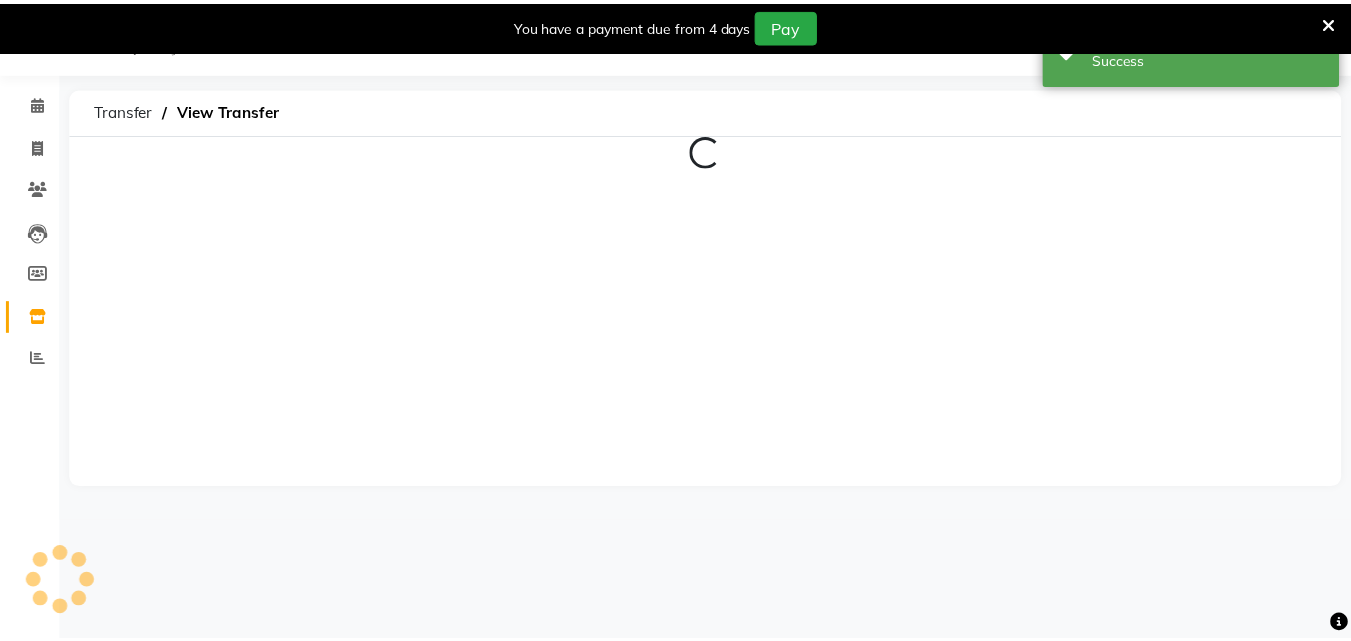 scroll, scrollTop: 0, scrollLeft: 0, axis: both 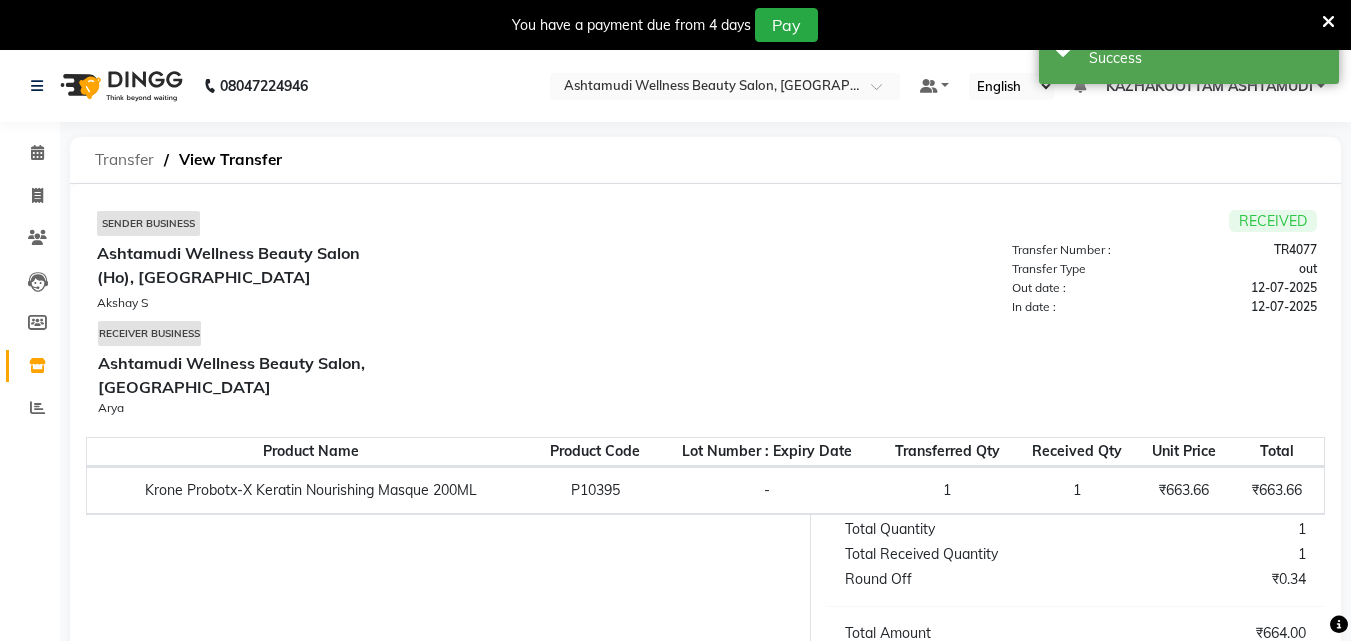 click on "Transfer" 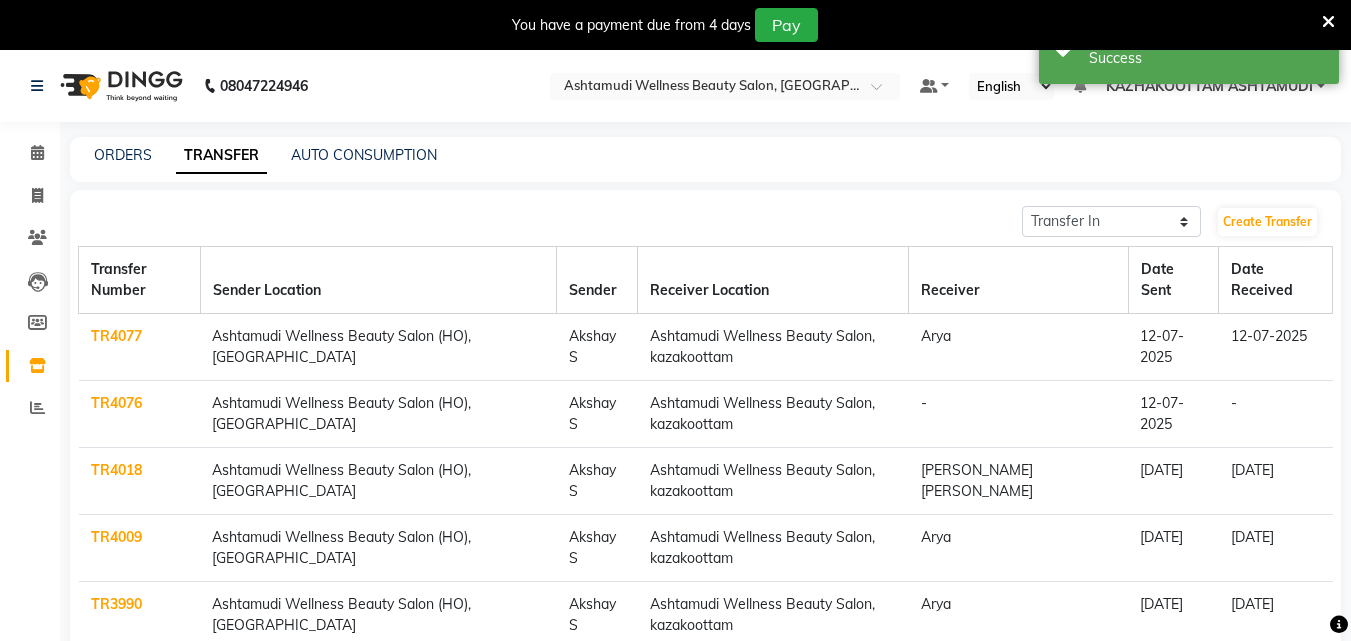 click on "TR4076" 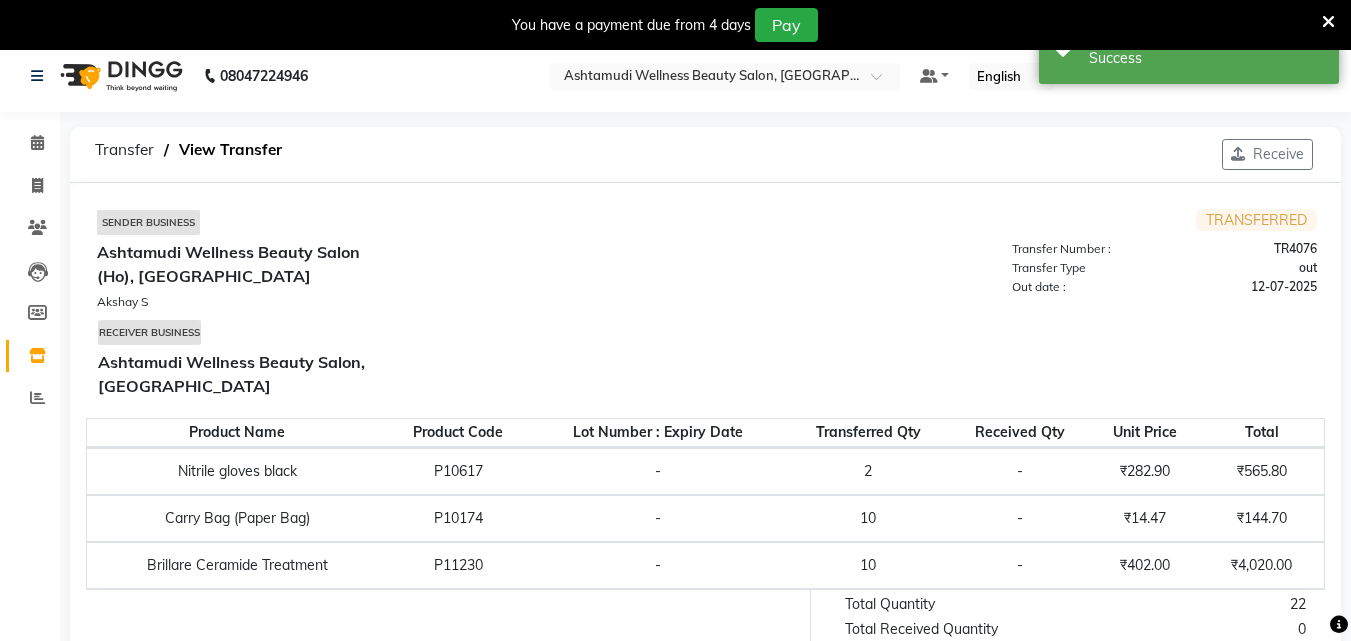 scroll, scrollTop: 0, scrollLeft: 0, axis: both 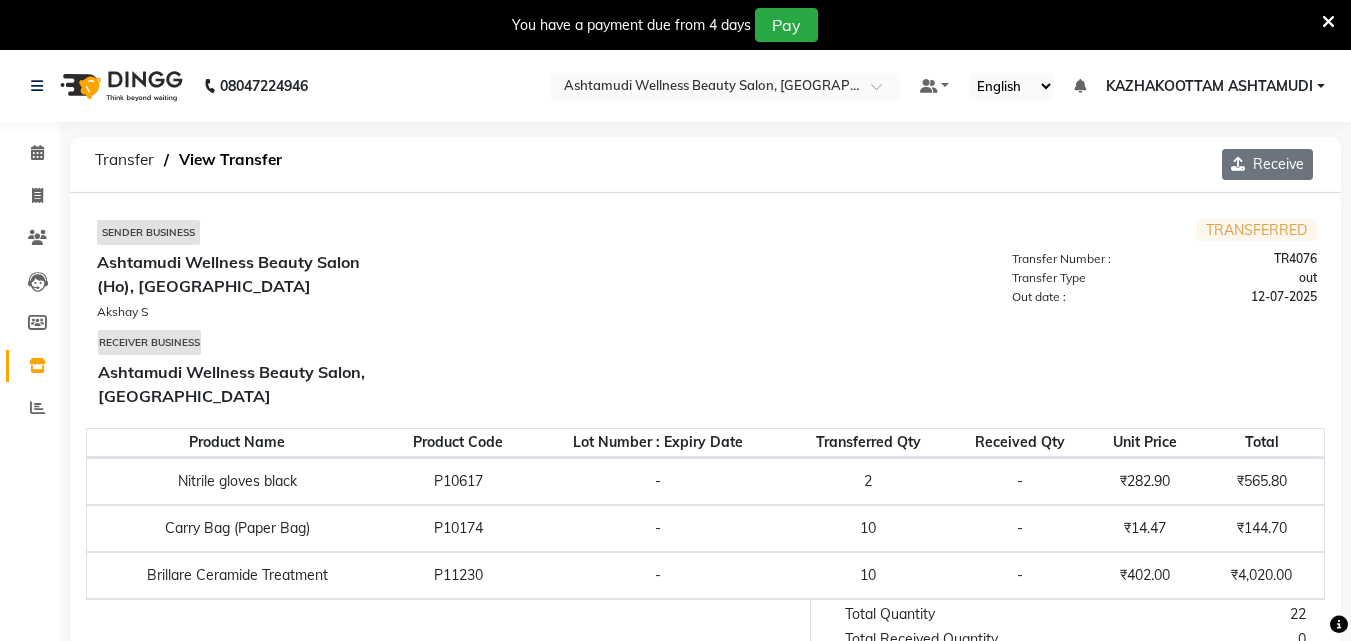 click on "Receive" 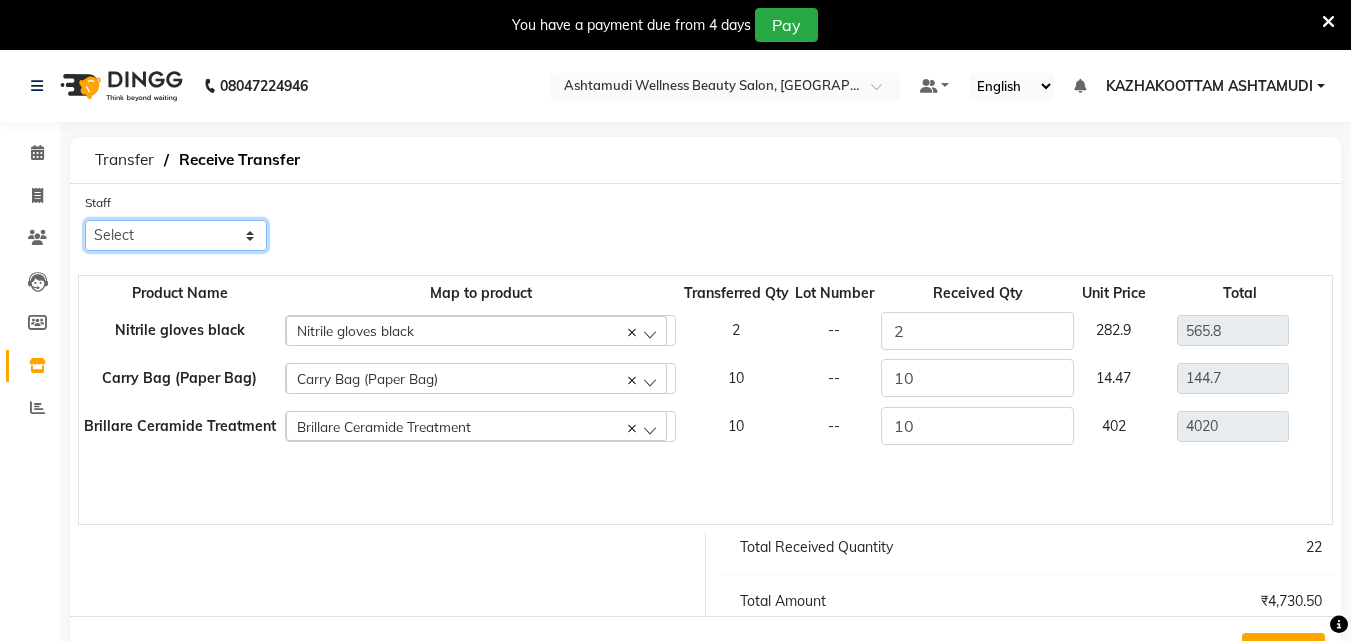 click on "Select [PERSON_NAME] [PERSON_NAME] [PERSON_NAME] [PERSON_NAME] [PERSON_NAME]" at bounding box center (176, 235) 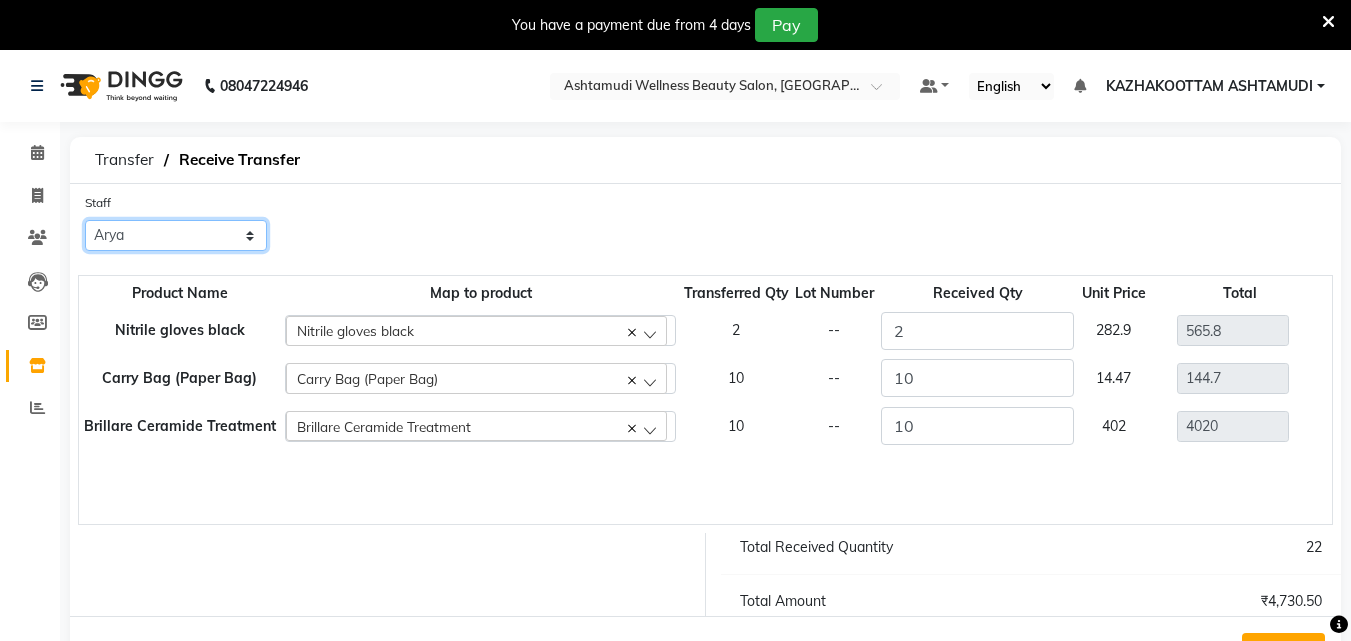 click on "Select [PERSON_NAME] [PERSON_NAME] [PERSON_NAME] [PERSON_NAME] [PERSON_NAME]" at bounding box center [176, 235] 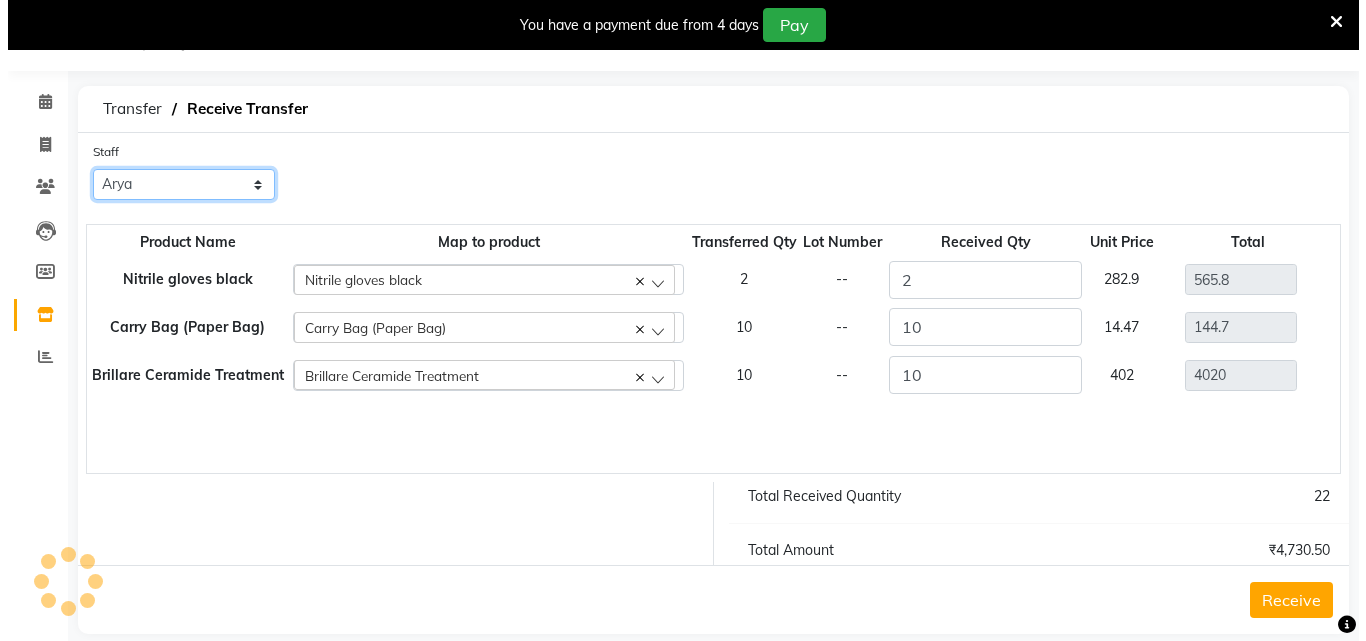 scroll, scrollTop: 78, scrollLeft: 0, axis: vertical 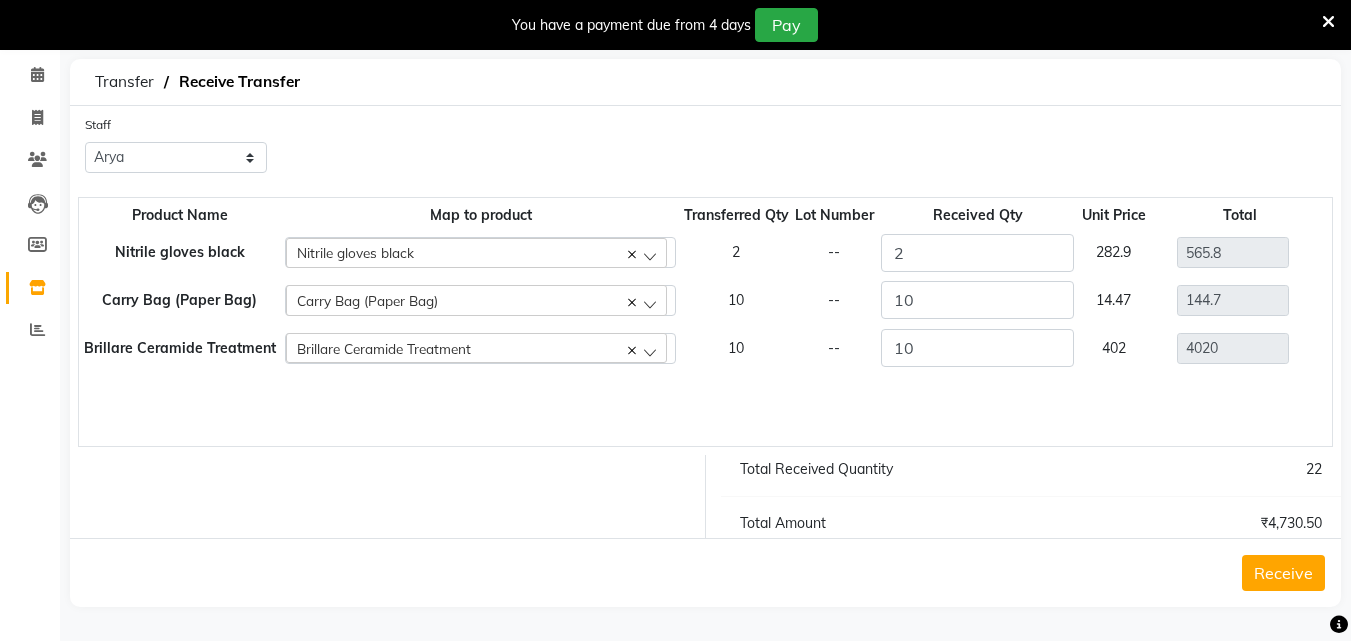 click on "Receive" 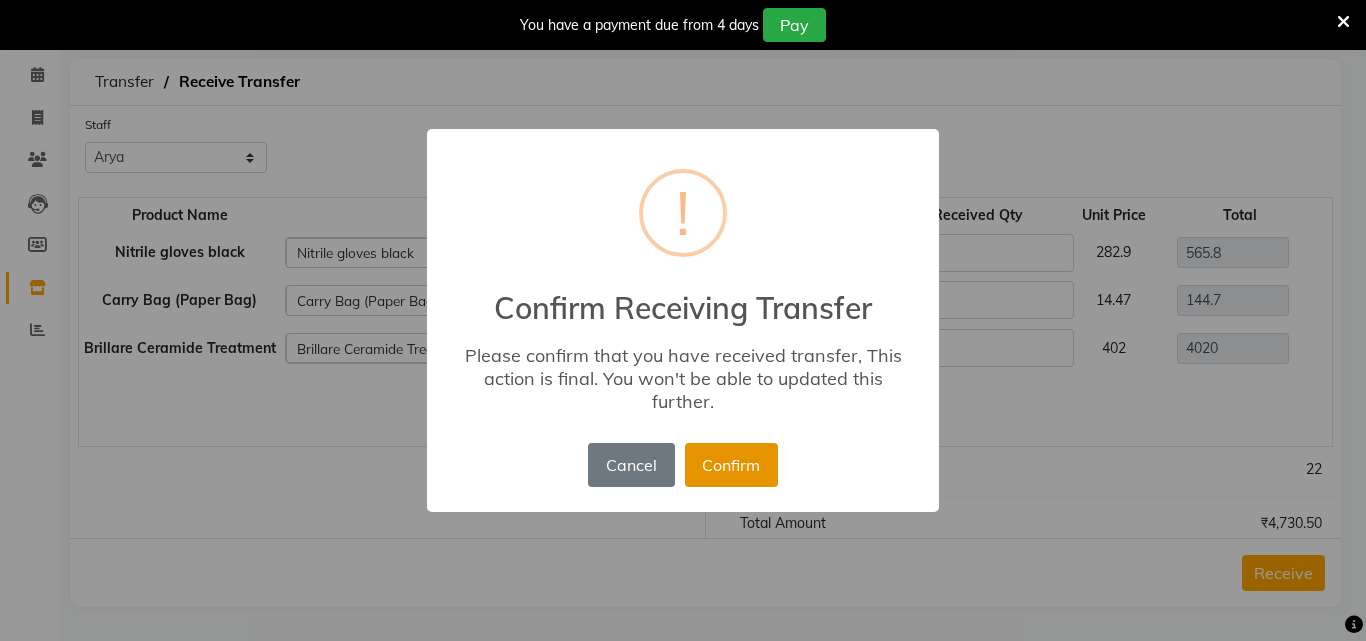 click on "Confirm" at bounding box center [731, 465] 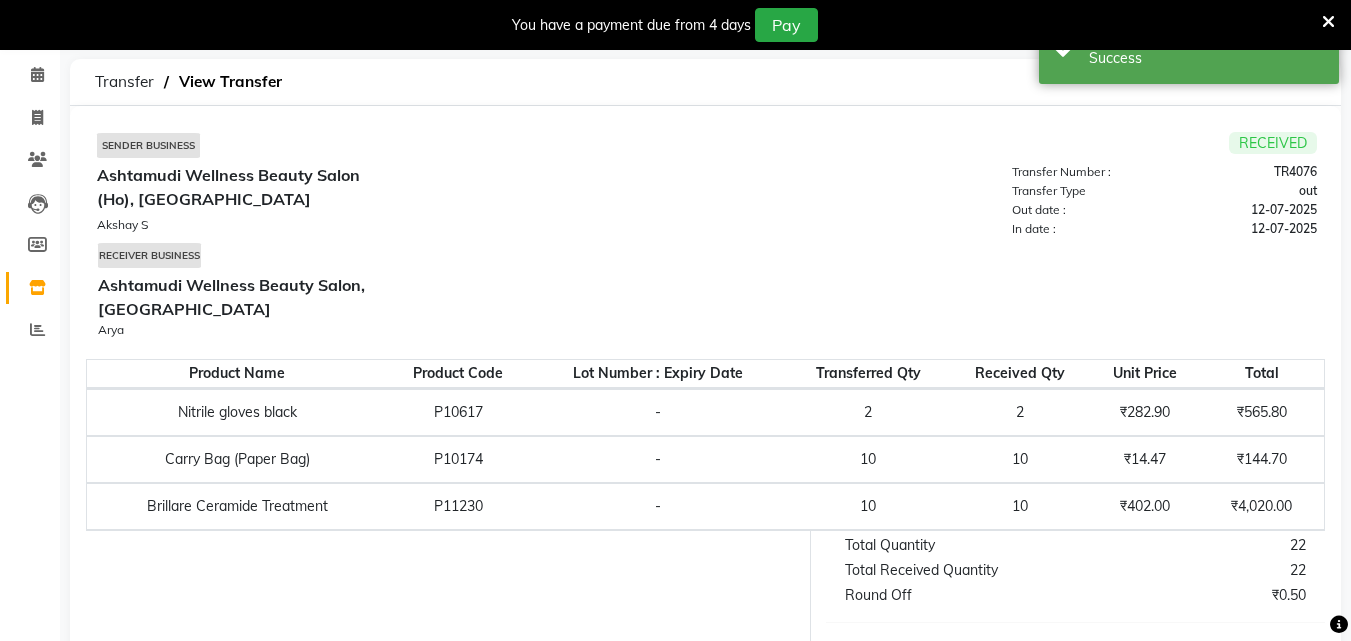 scroll, scrollTop: 0, scrollLeft: 0, axis: both 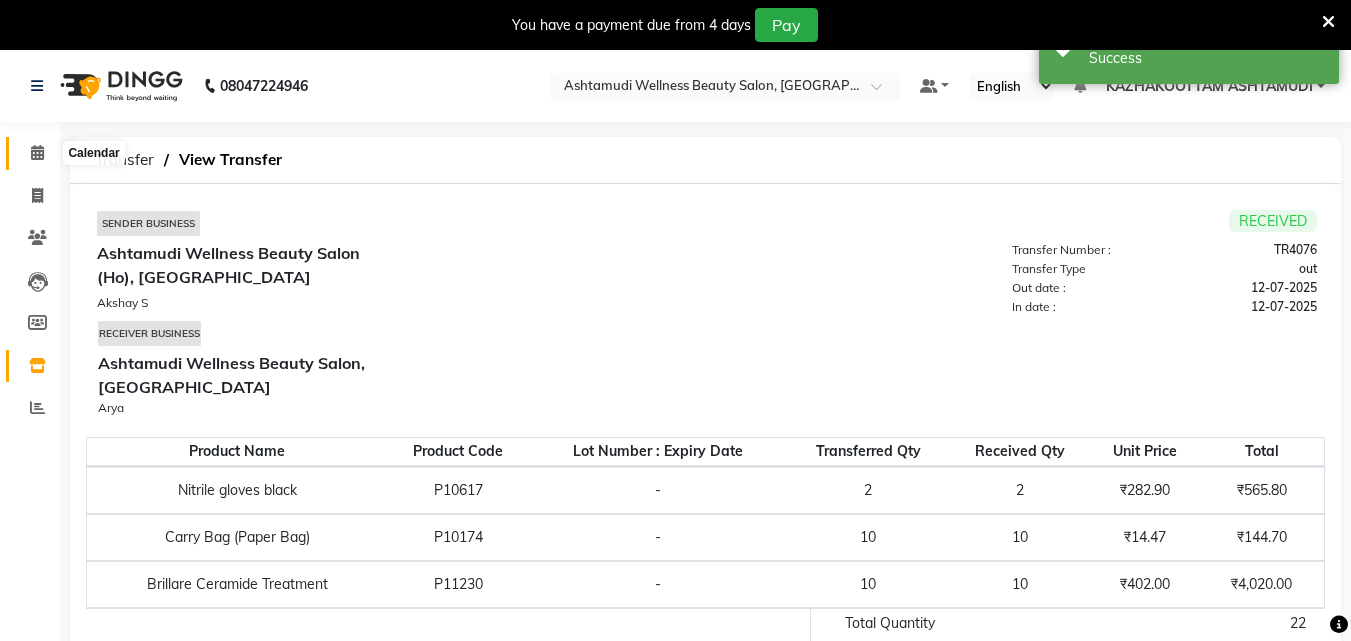 click 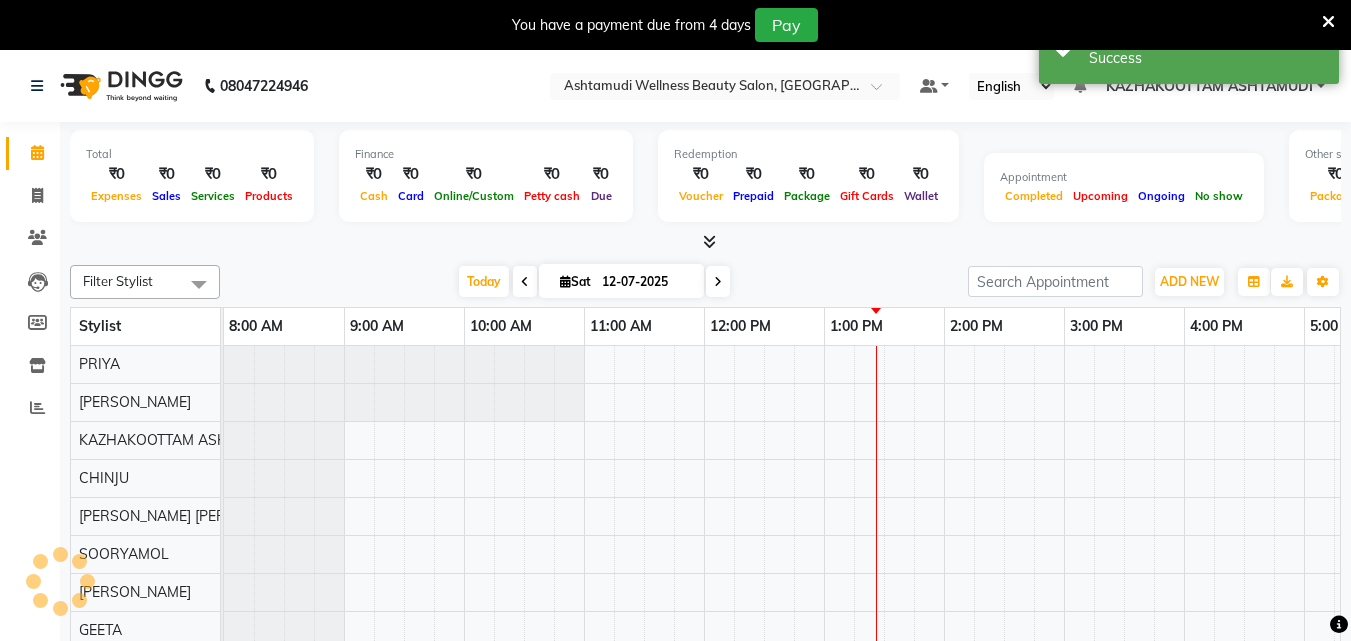 scroll, scrollTop: 0, scrollLeft: 0, axis: both 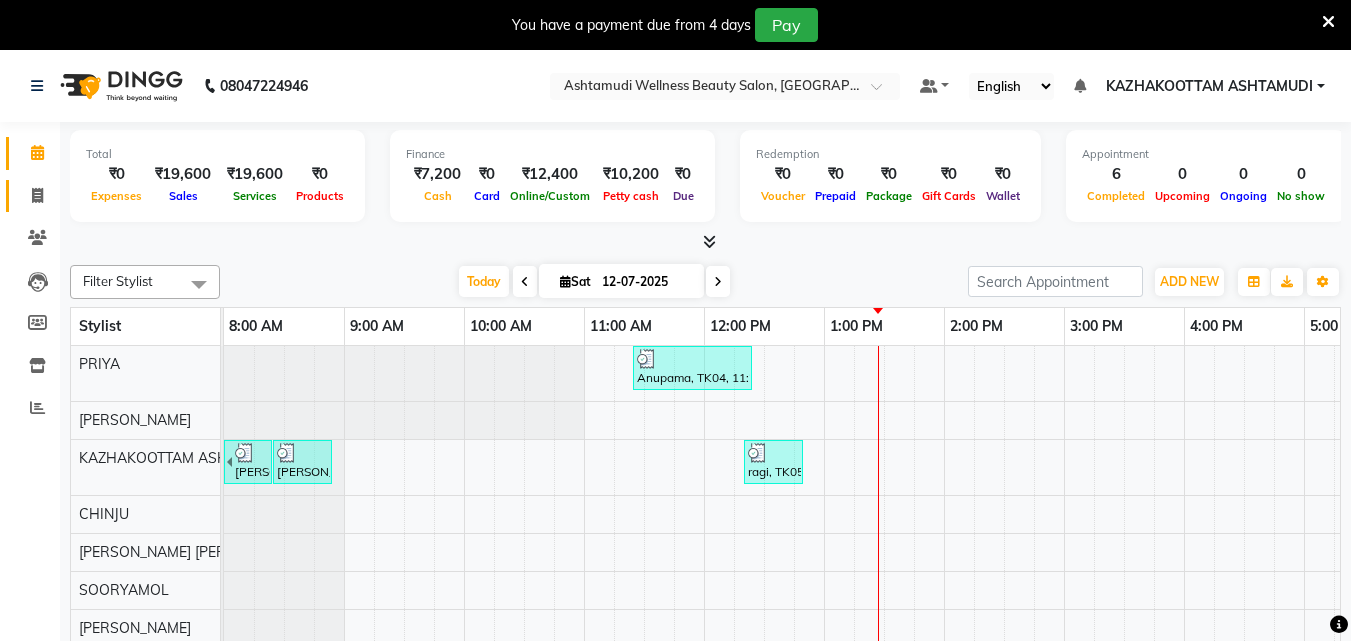 click on "Invoice" 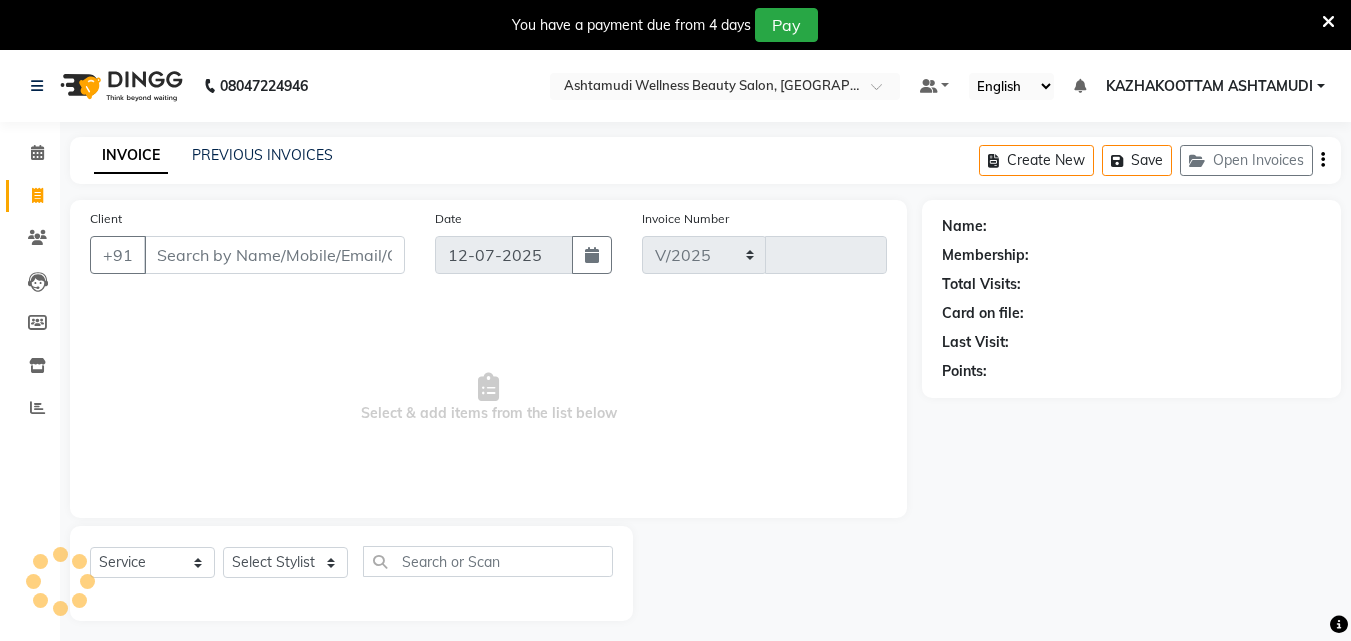select on "4662" 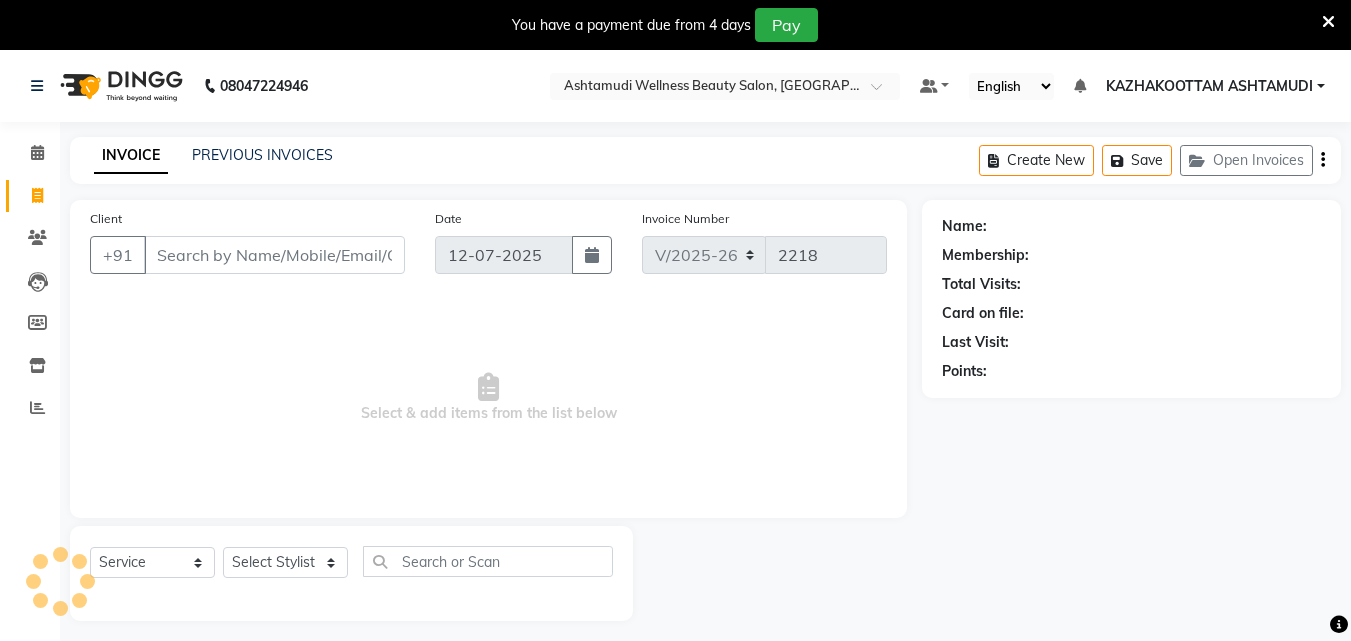 click on "Client" at bounding box center [274, 255] 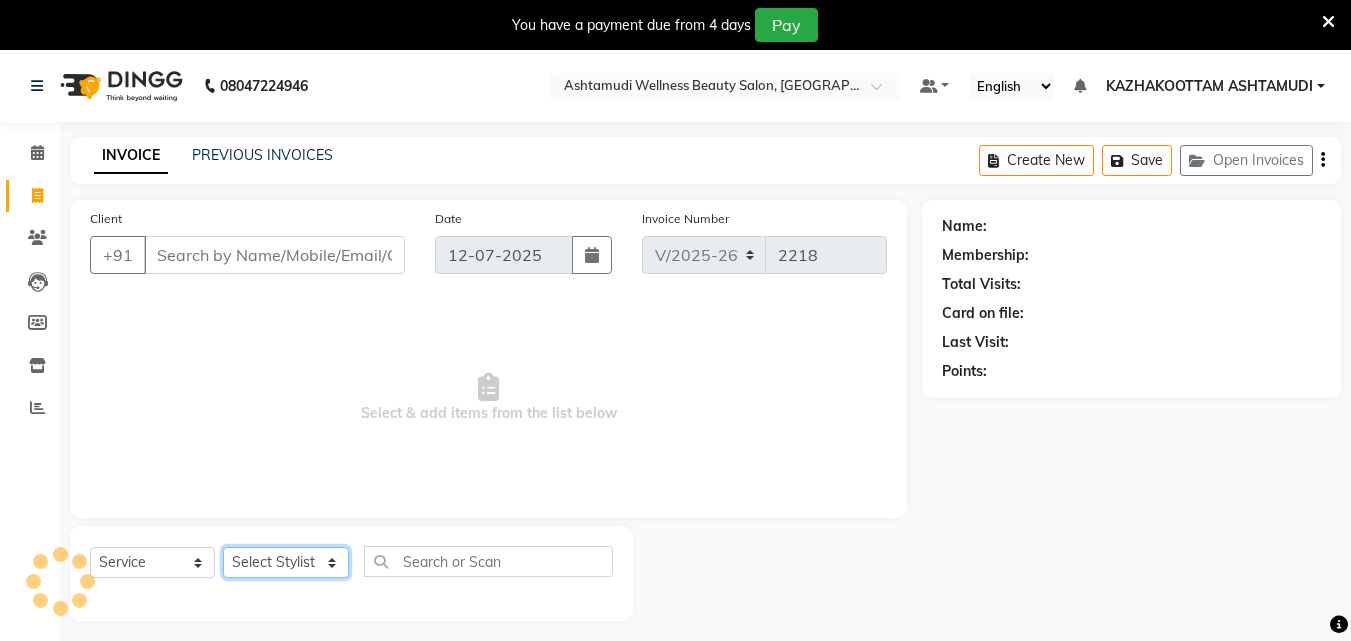 click on "Select Stylist Arya  CHINJU GEETA KAZHAKOOTTAM ASHTAMUDI [PERSON_NAME] [PERSON_NAME] [PERSON_NAME] [PERSON_NAME] SOORYAMOL" 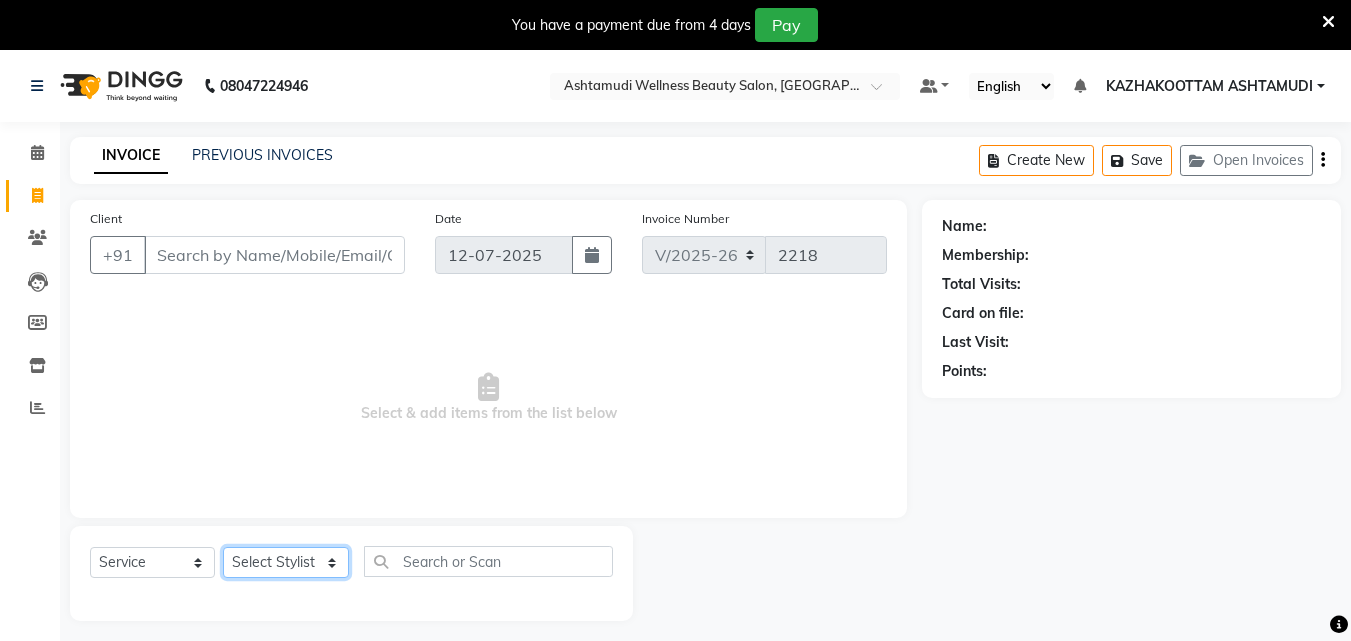 select on "27414" 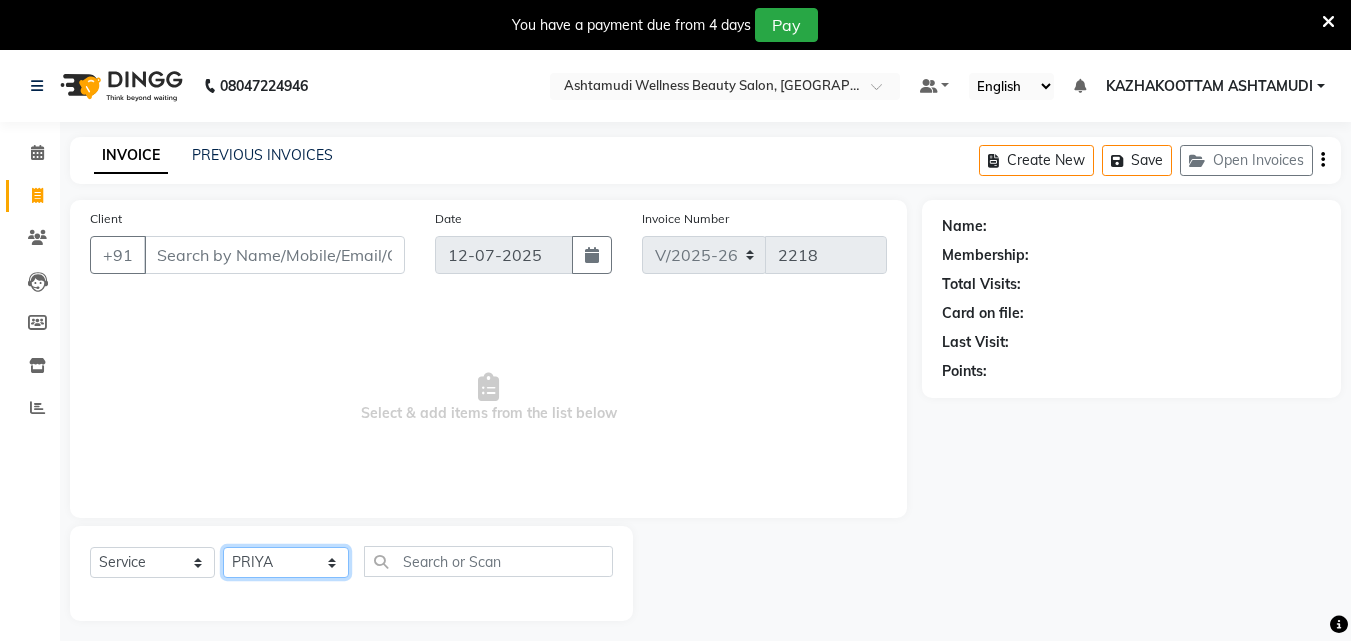 click on "Select Stylist Arya  CHINJU GEETA KAZHAKOOTTAM ASHTAMUDI [PERSON_NAME] [PERSON_NAME] [PERSON_NAME] [PERSON_NAME] SOORYAMOL" 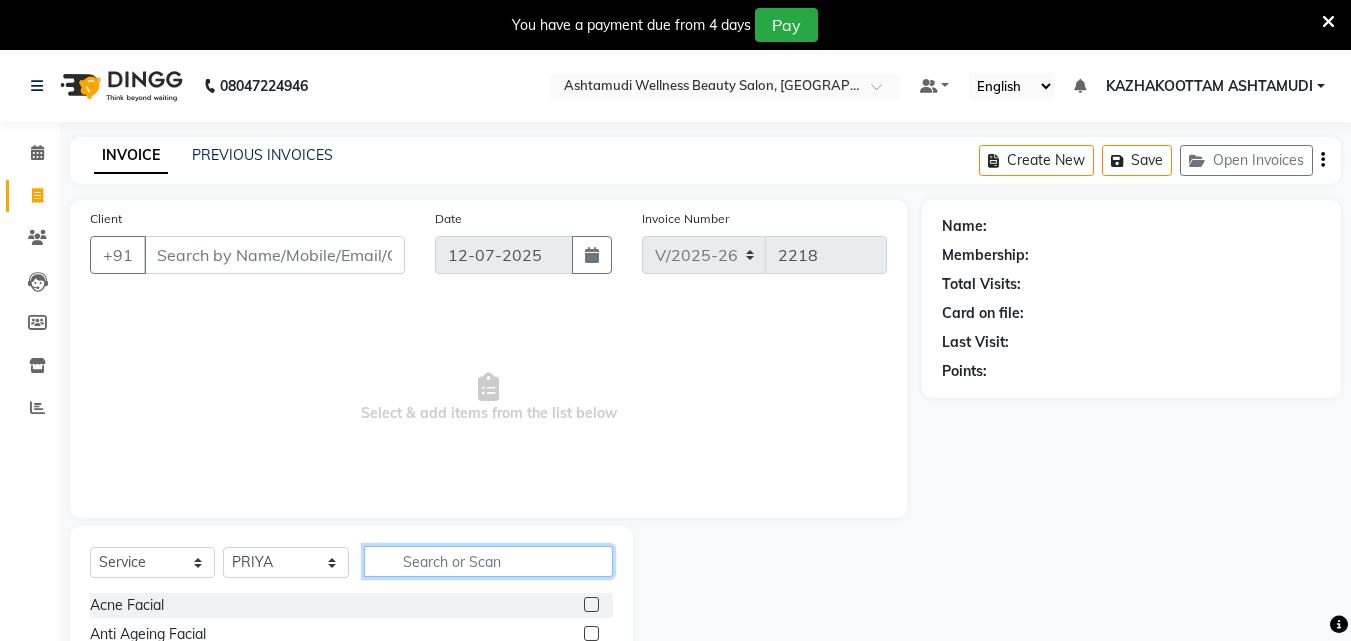 click 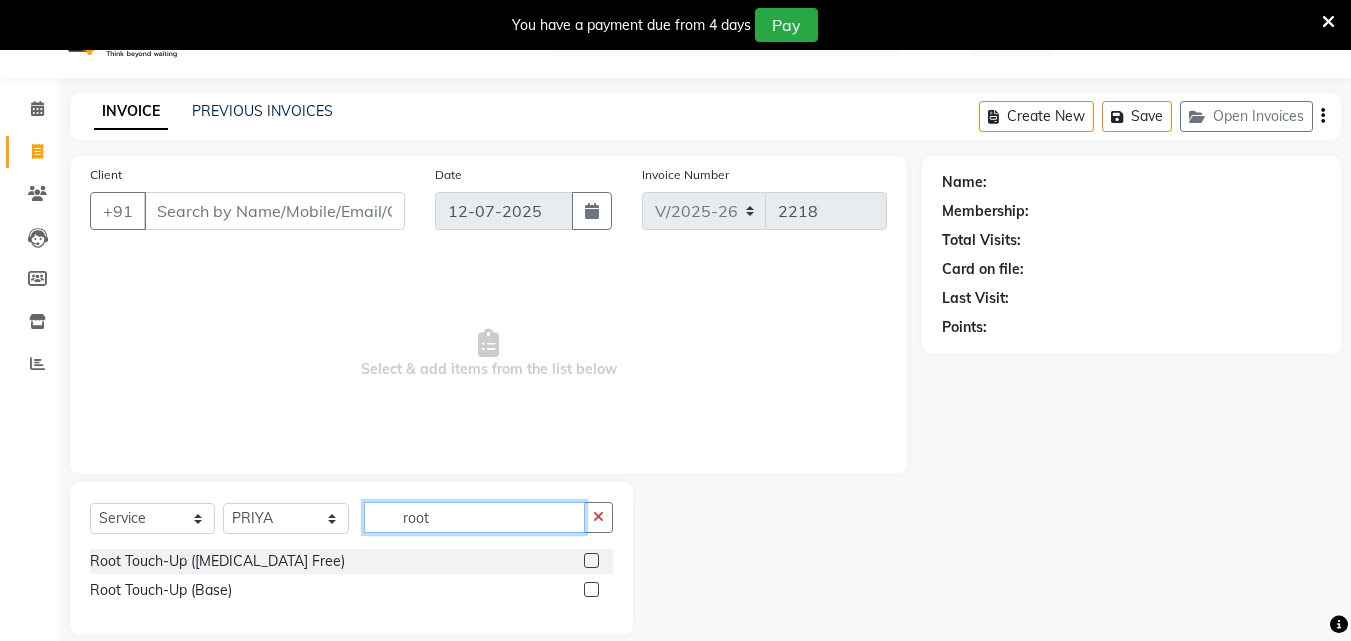 scroll, scrollTop: 68, scrollLeft: 0, axis: vertical 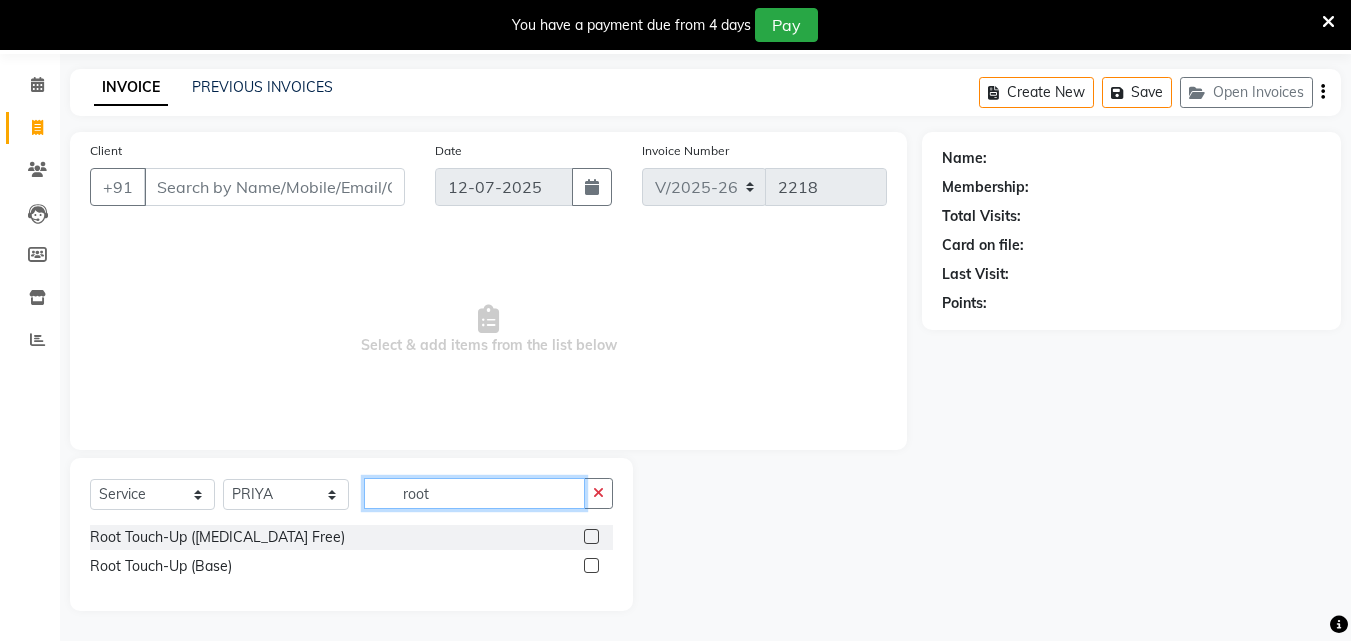 type on "root" 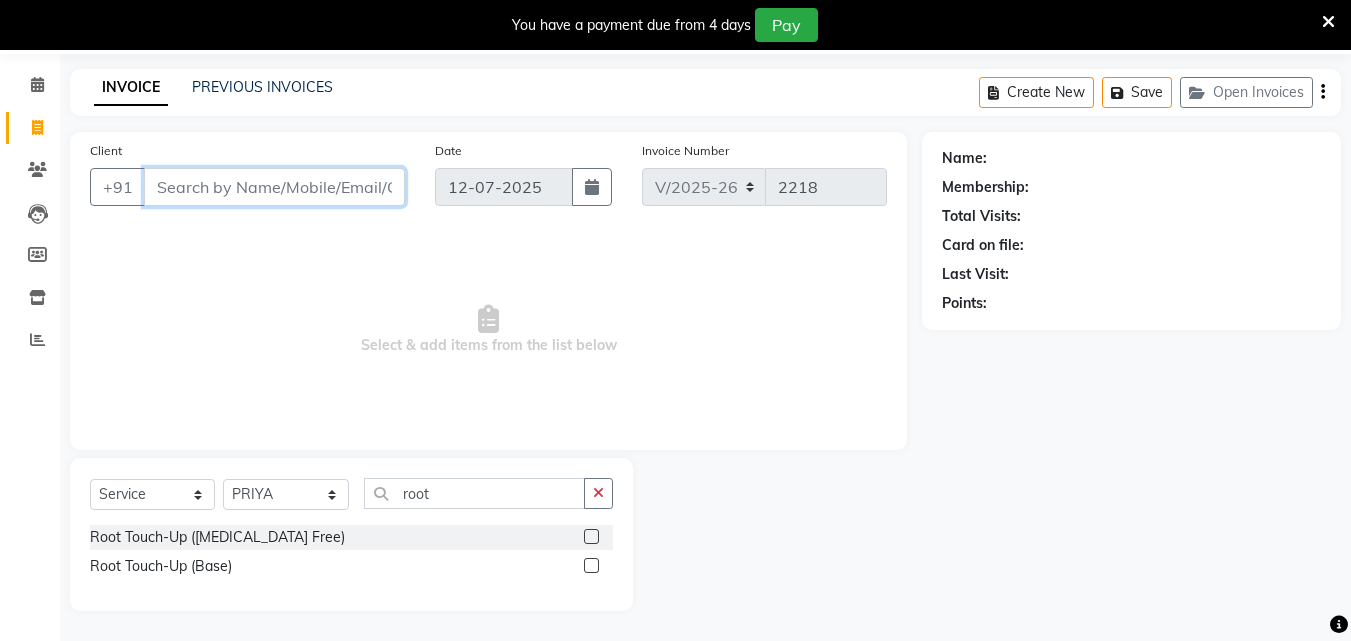click on "Client" at bounding box center [274, 187] 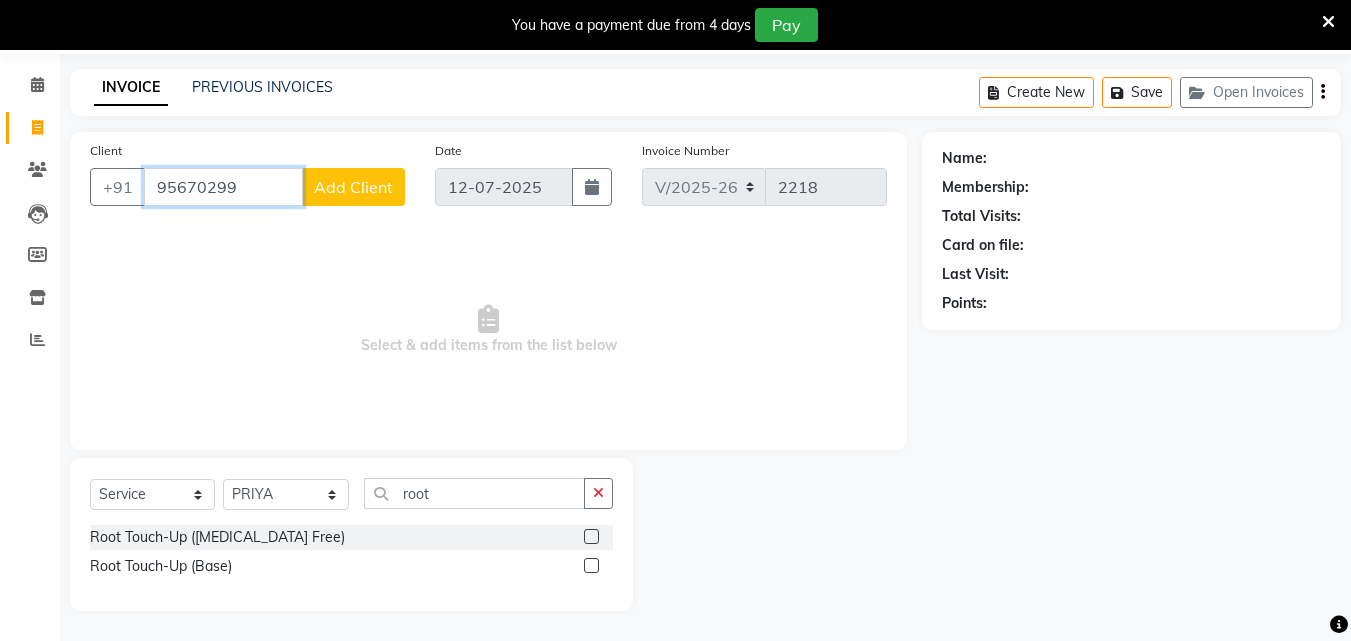 type on "95670299" 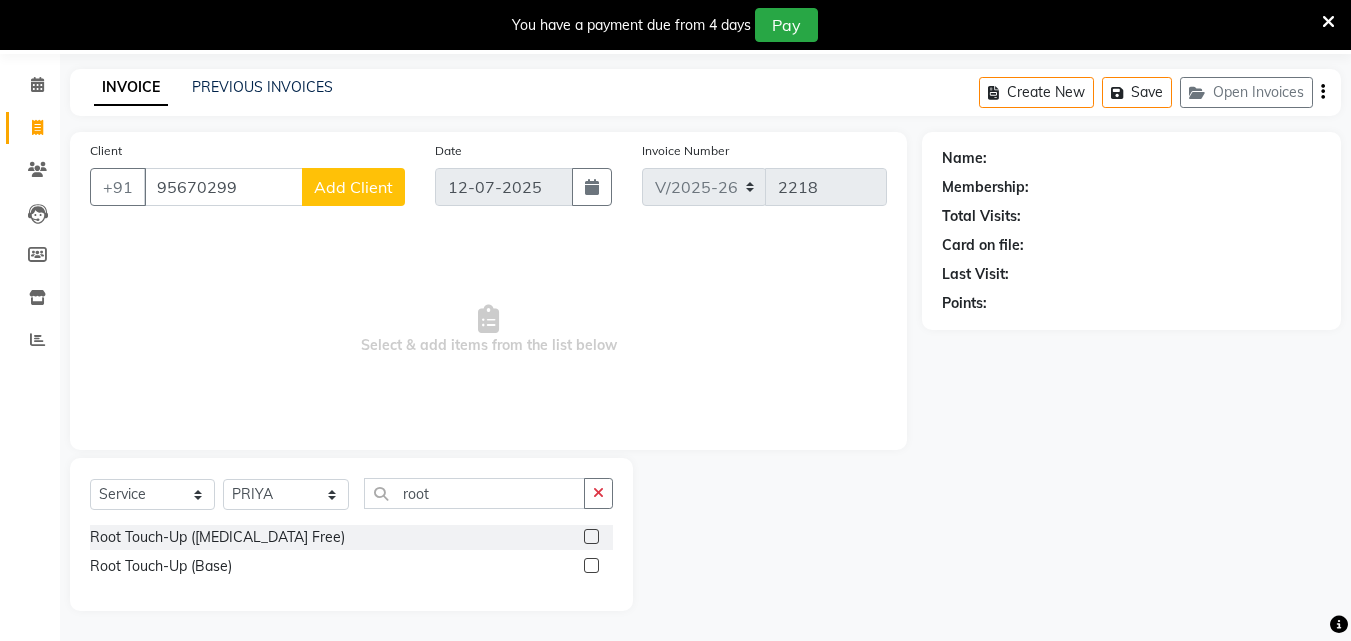 click on "Root Touch-Up ([MEDICAL_DATA] Free)" 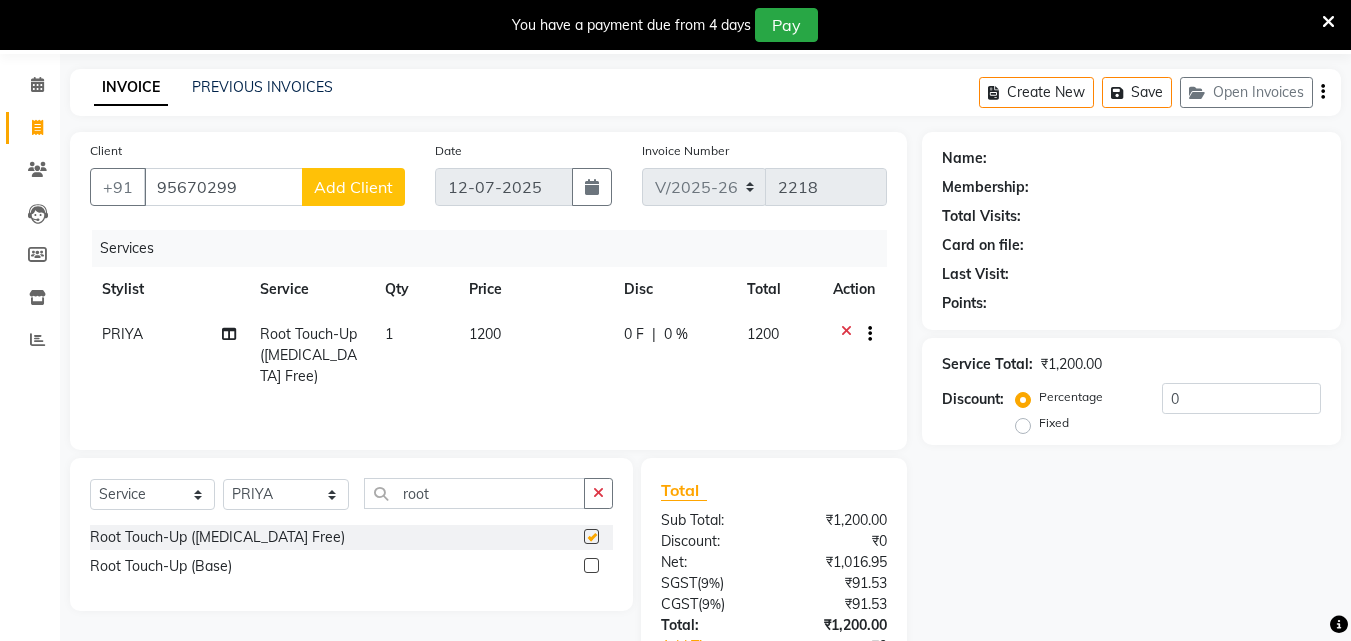 checkbox on "false" 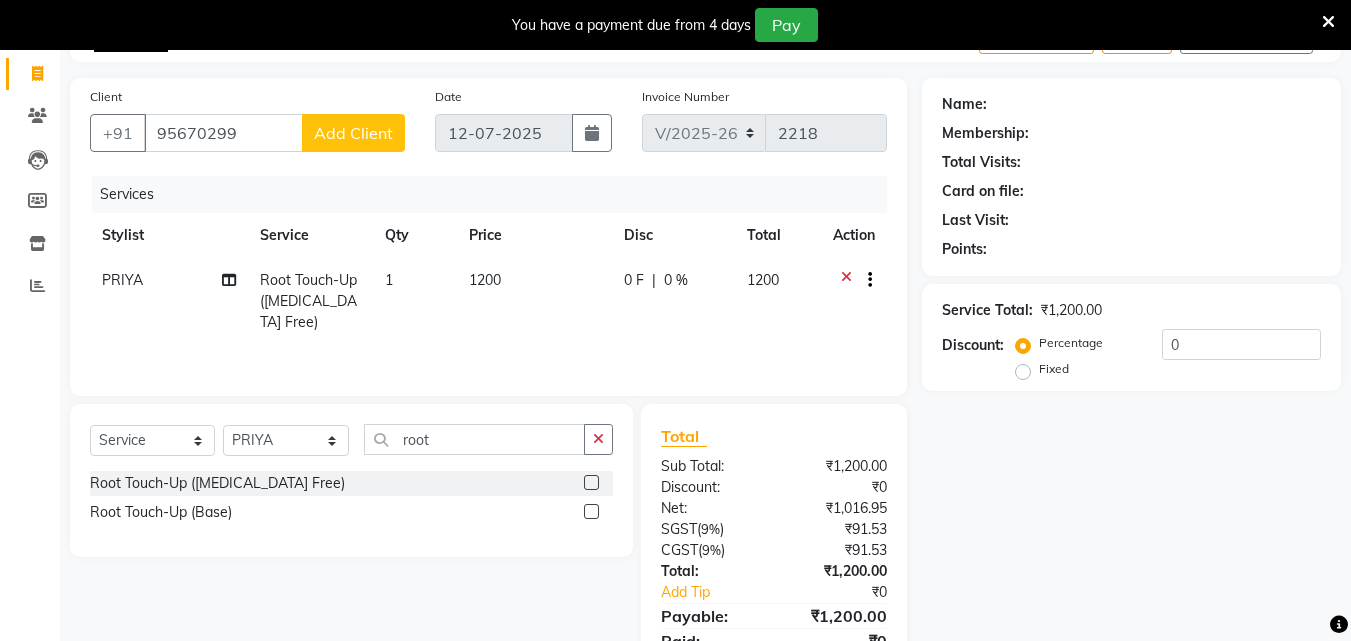 scroll, scrollTop: 168, scrollLeft: 0, axis: vertical 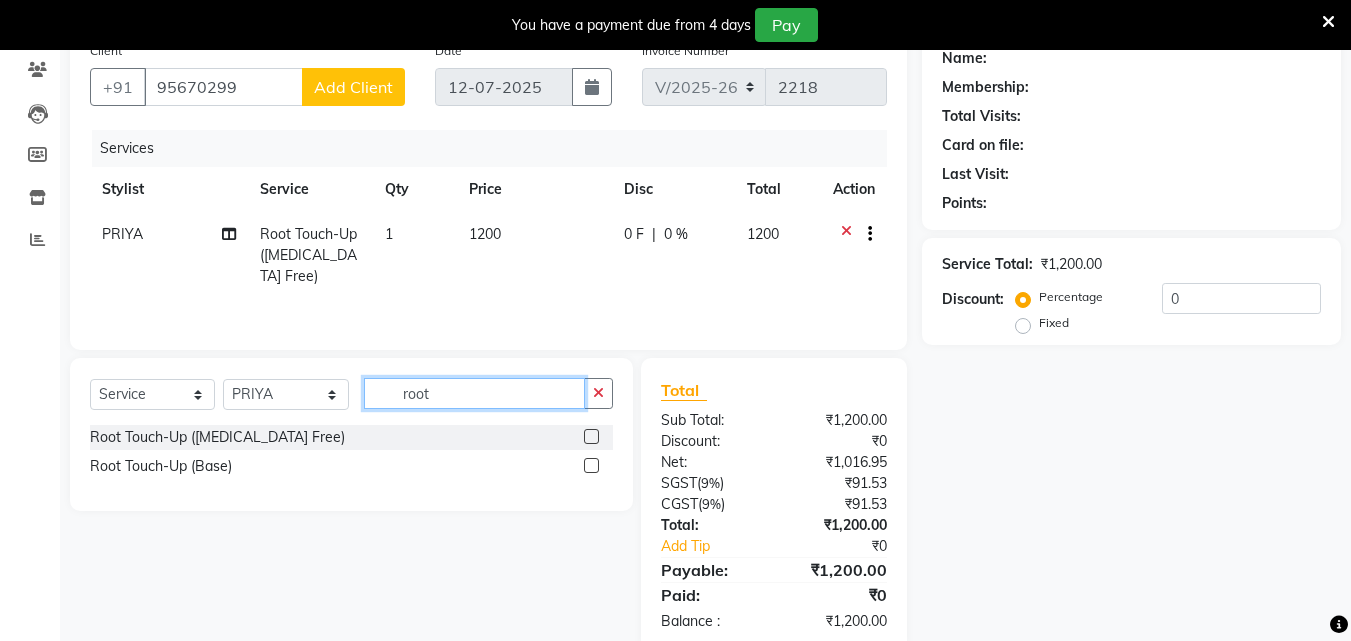drag, startPoint x: 451, startPoint y: 390, endPoint x: 266, endPoint y: 396, distance: 185.09727 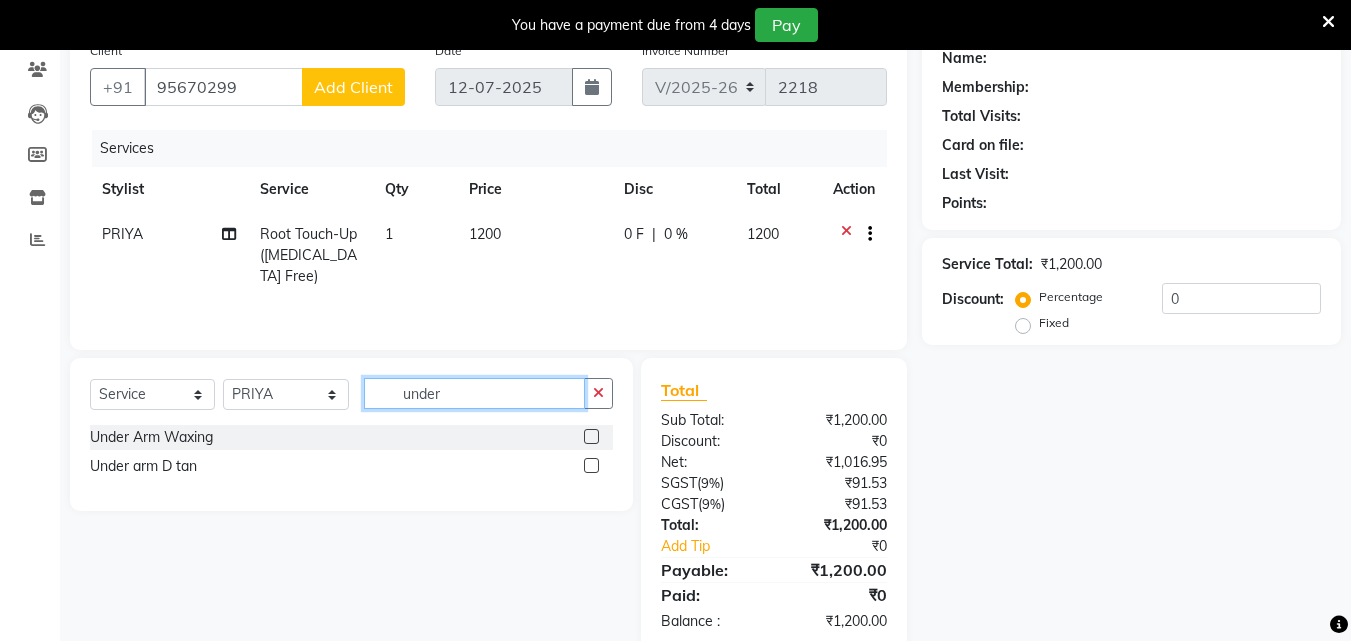 type on "under" 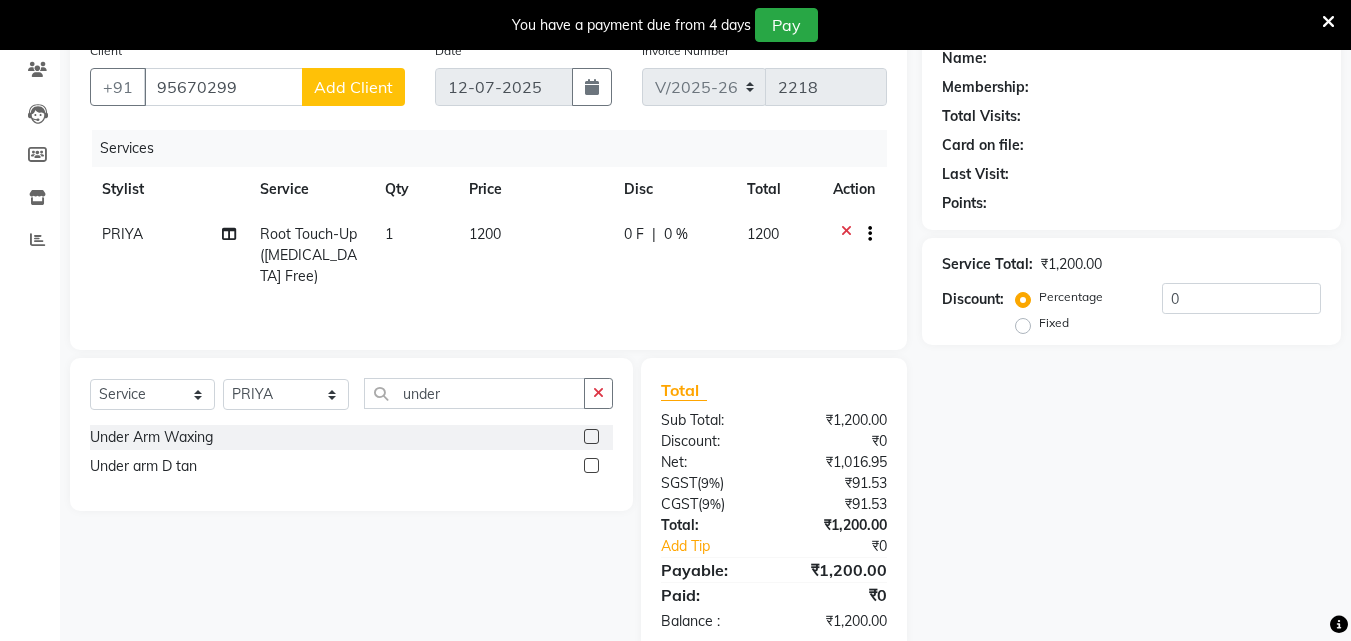 click 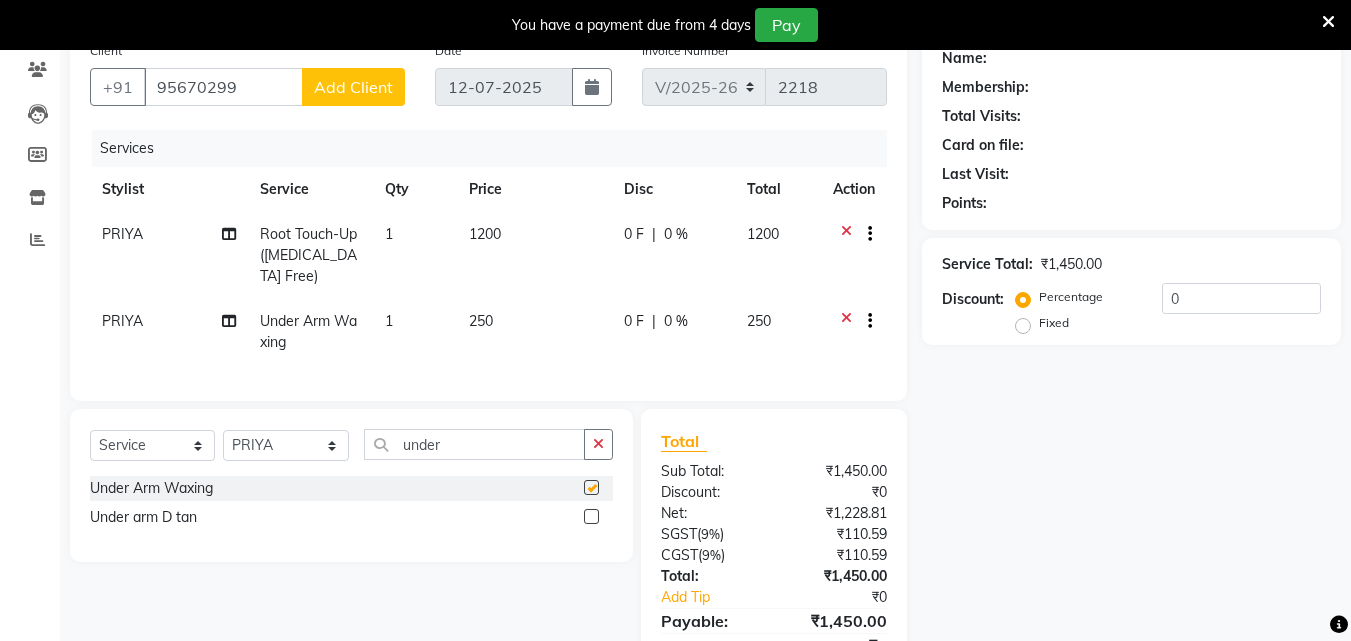 checkbox on "false" 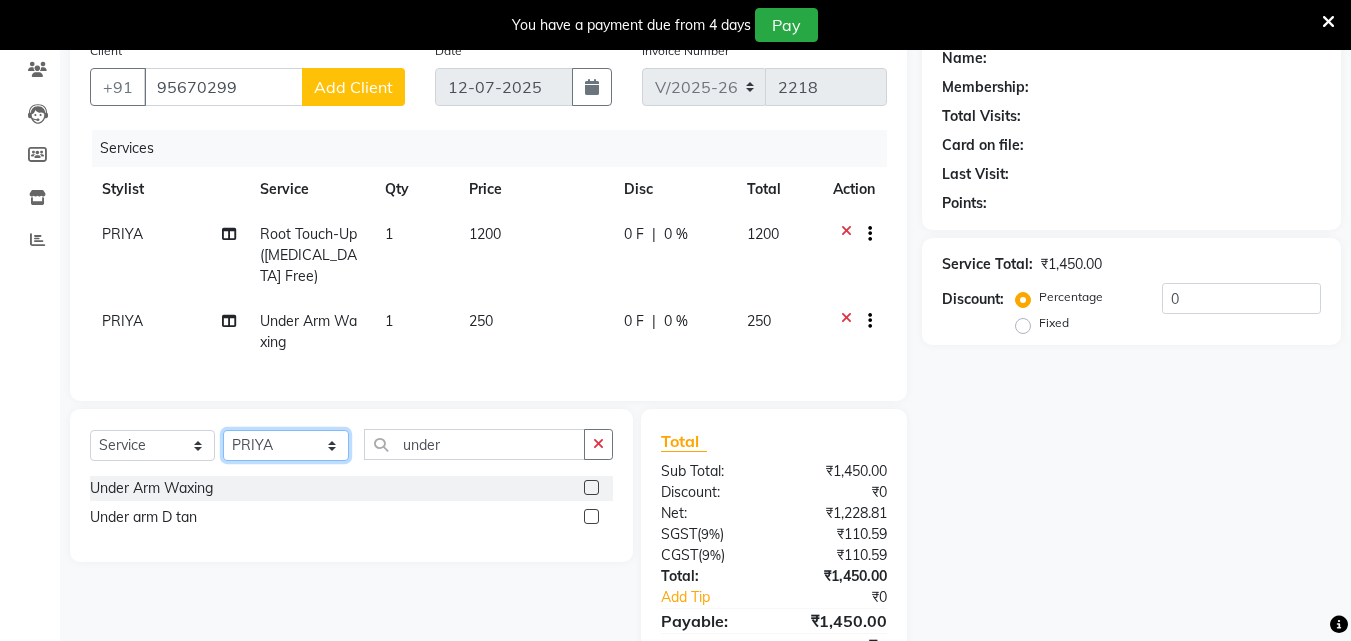 click on "Select Stylist Arya  CHINJU GEETA KAZHAKOOTTAM ASHTAMUDI [PERSON_NAME] [PERSON_NAME] [PERSON_NAME] [PERSON_NAME] SOORYAMOL" 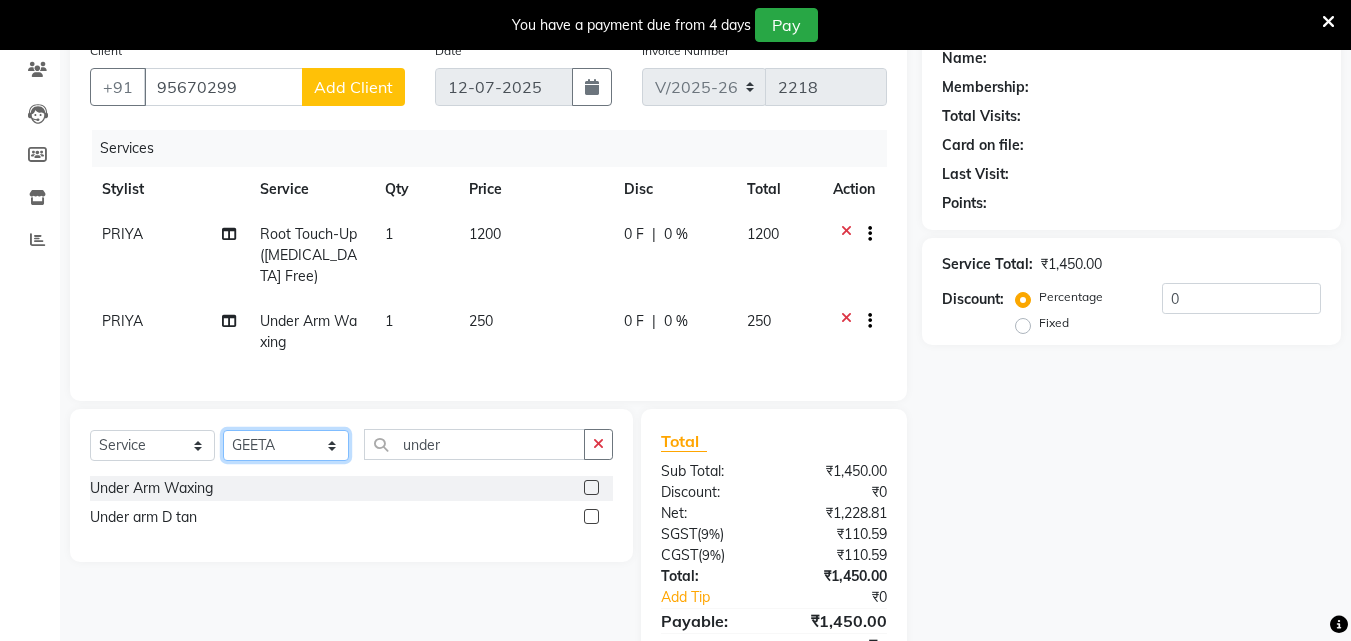 click on "Select Stylist Arya  CHINJU GEETA KAZHAKOOTTAM ASHTAMUDI [PERSON_NAME] [PERSON_NAME] [PERSON_NAME] [PERSON_NAME] SOORYAMOL" 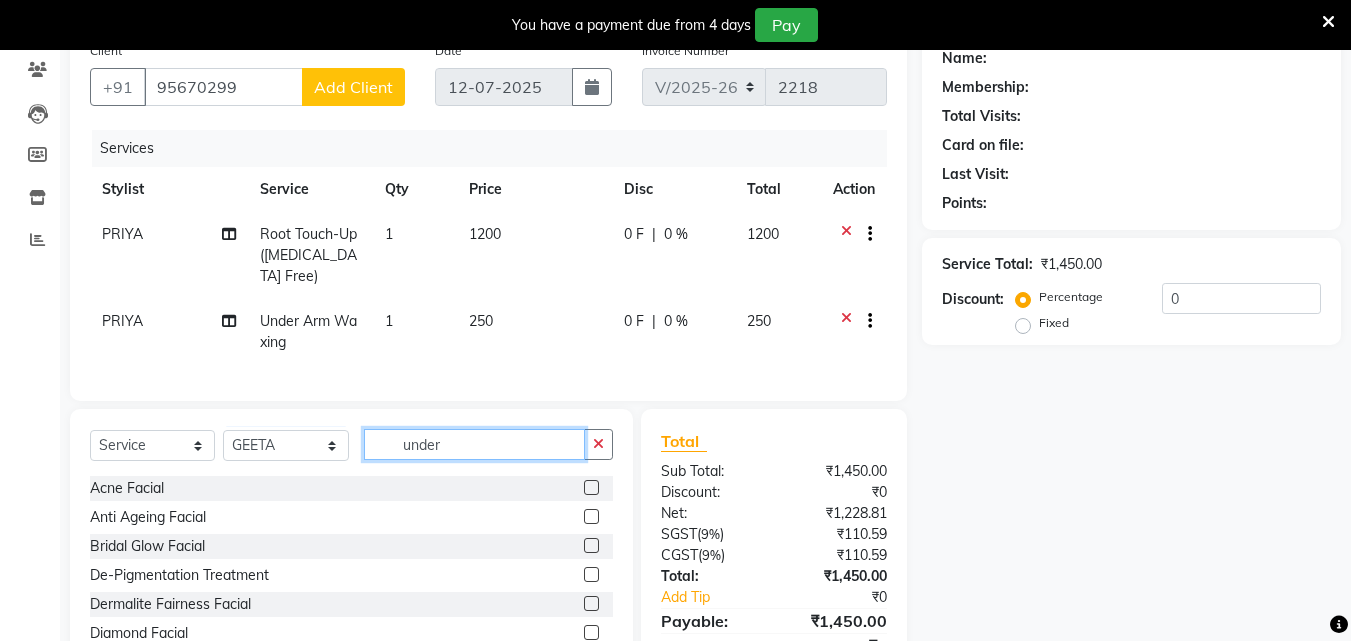 drag, startPoint x: 448, startPoint y: 457, endPoint x: 239, endPoint y: 431, distance: 210.61102 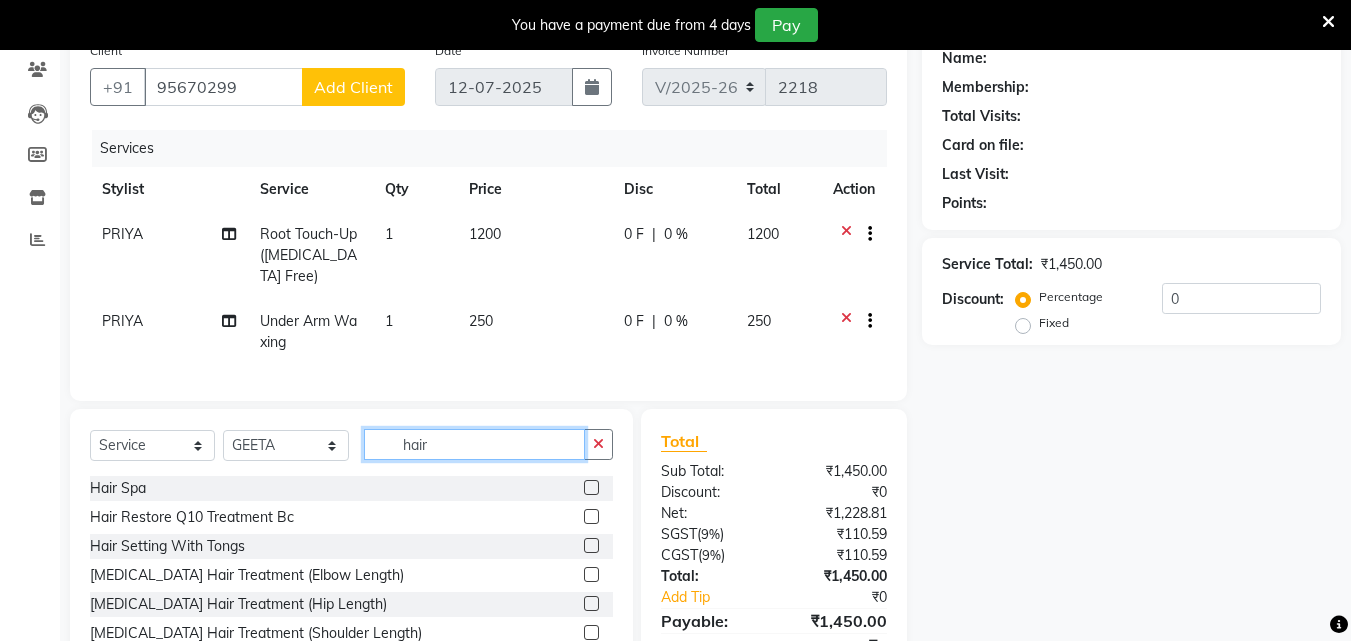 type on "hair" 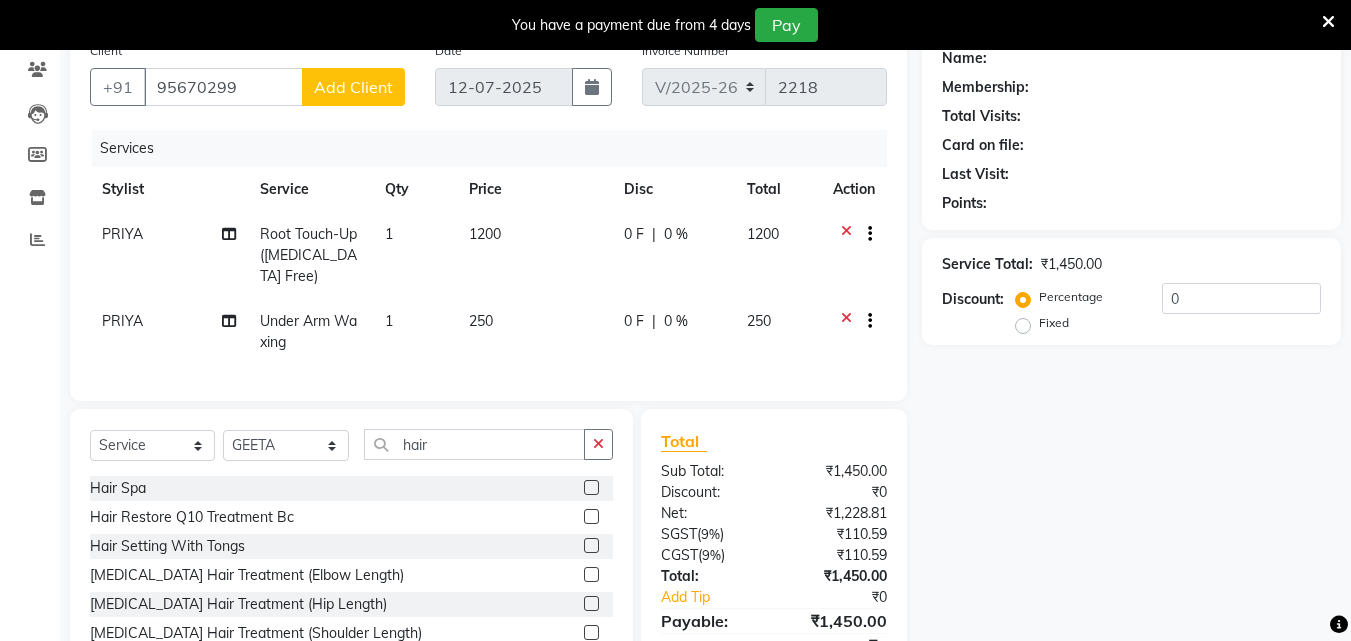 click 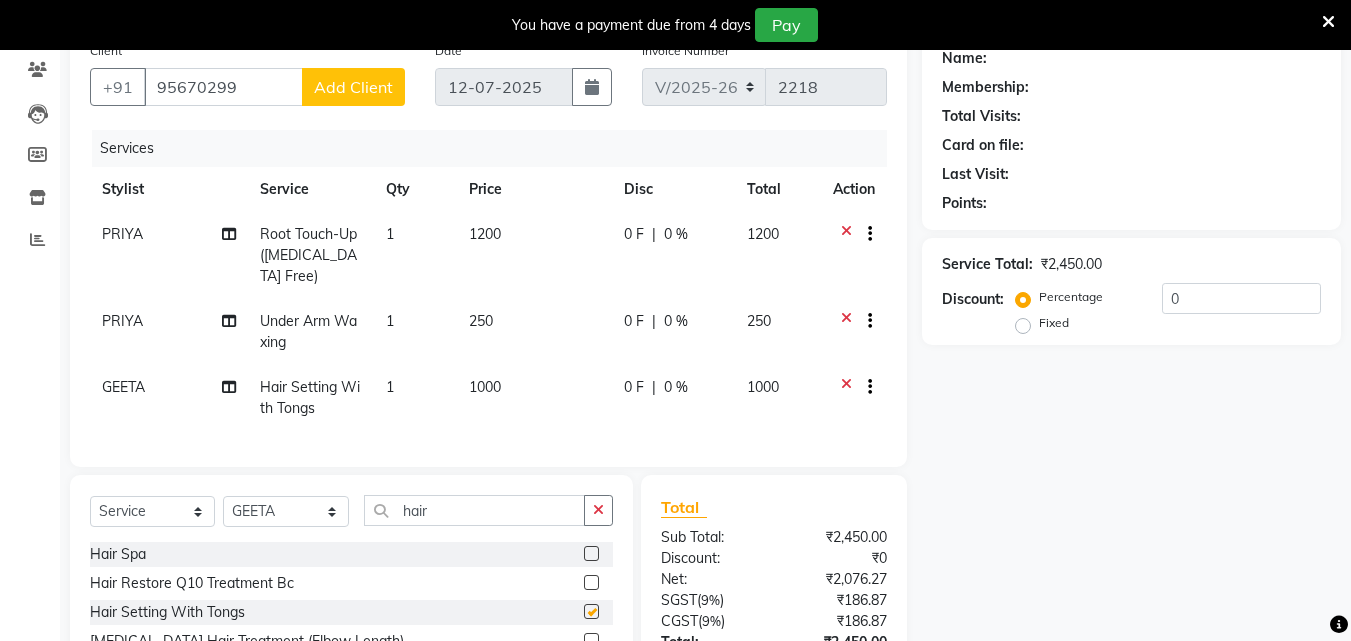checkbox on "false" 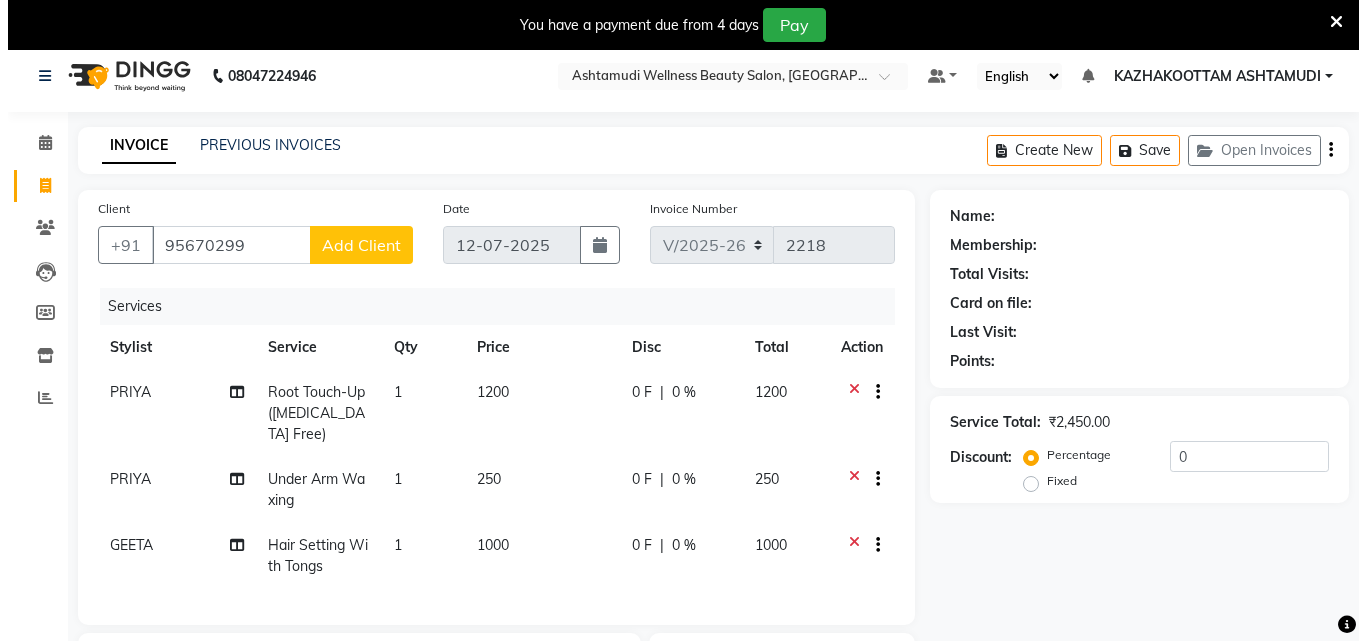 scroll, scrollTop: 0, scrollLeft: 0, axis: both 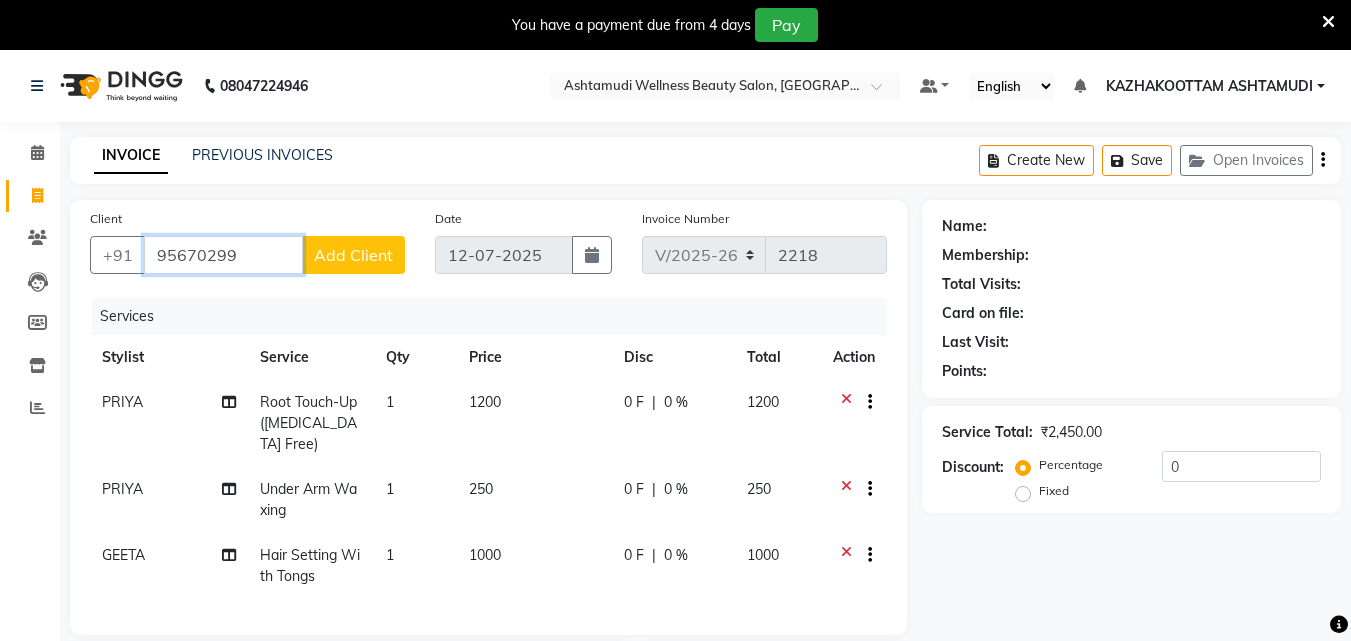 click on "95670299" at bounding box center (223, 255) 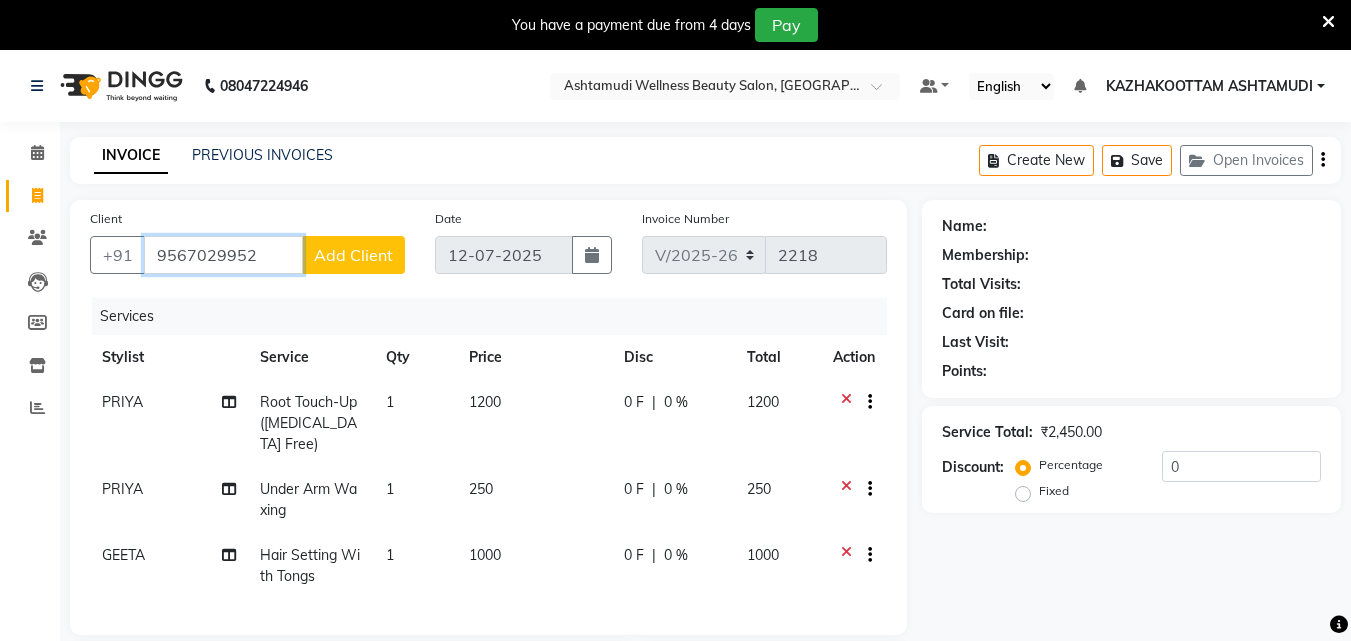 type on "9567029952" 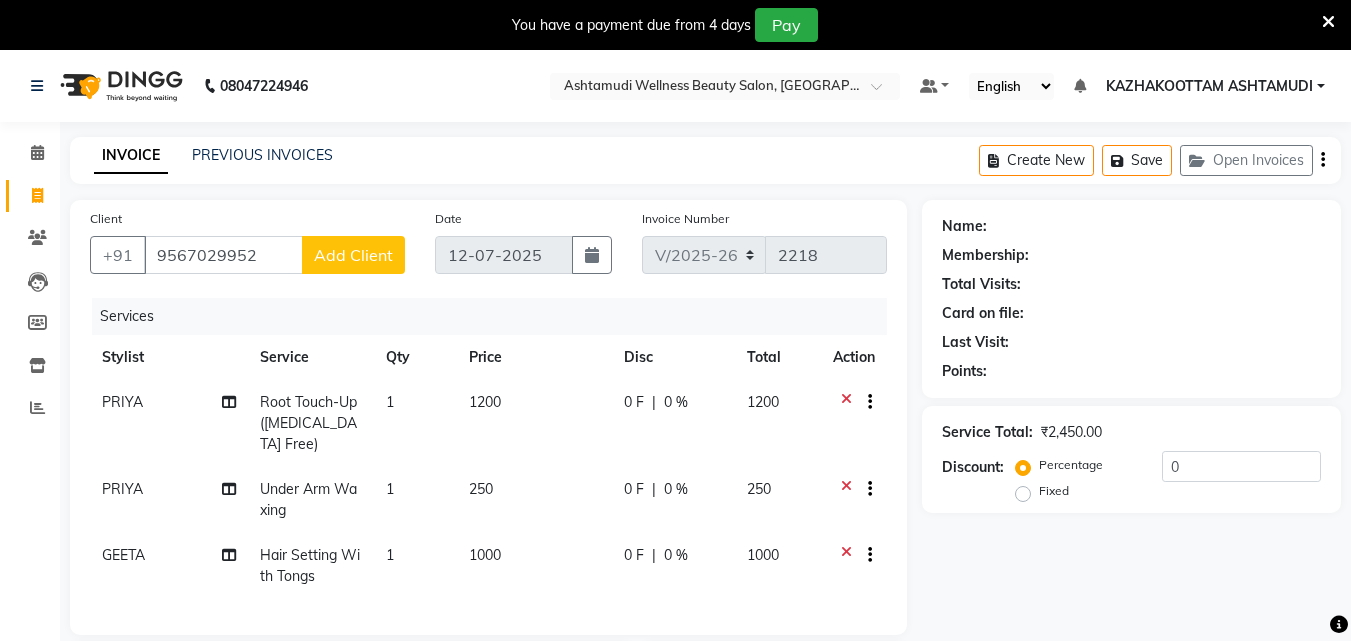click on "Add Client" 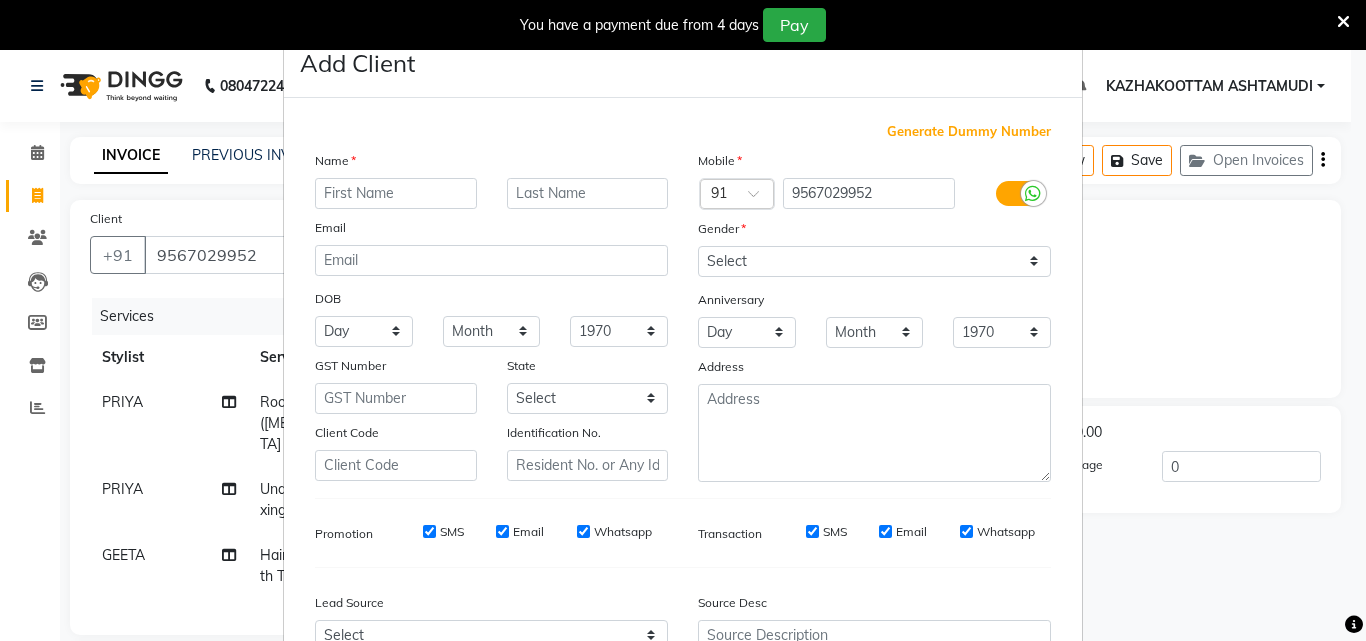 click at bounding box center (396, 193) 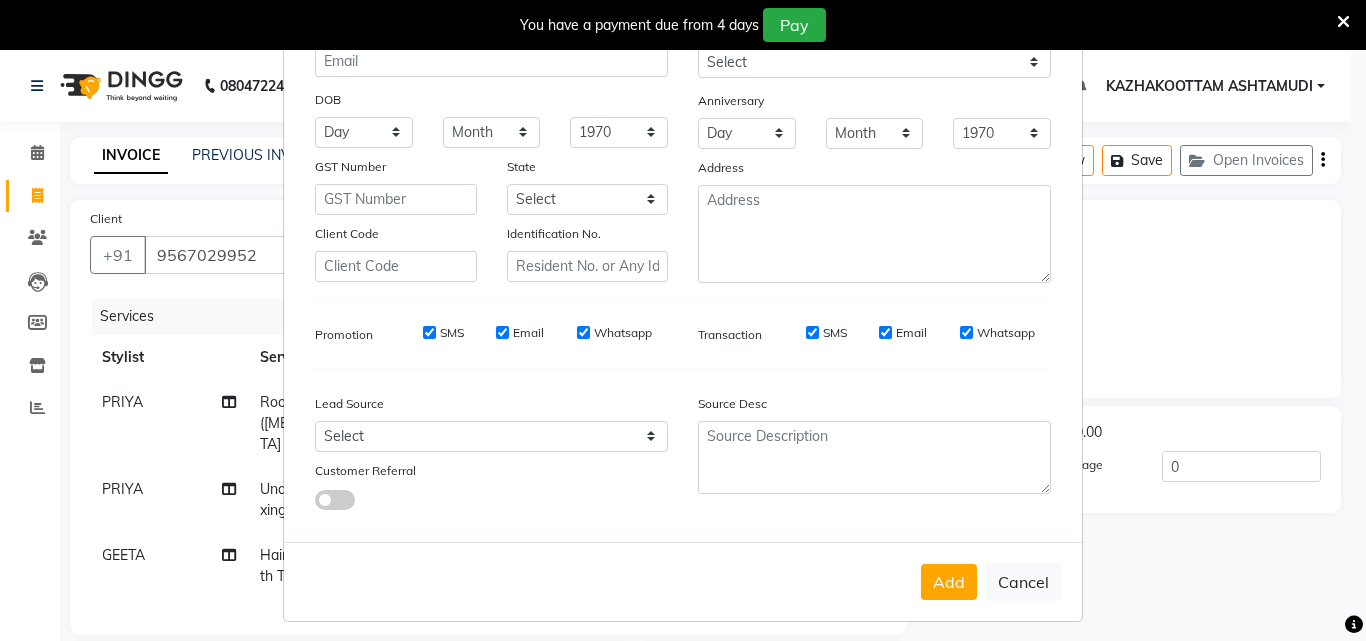 scroll, scrollTop: 200, scrollLeft: 0, axis: vertical 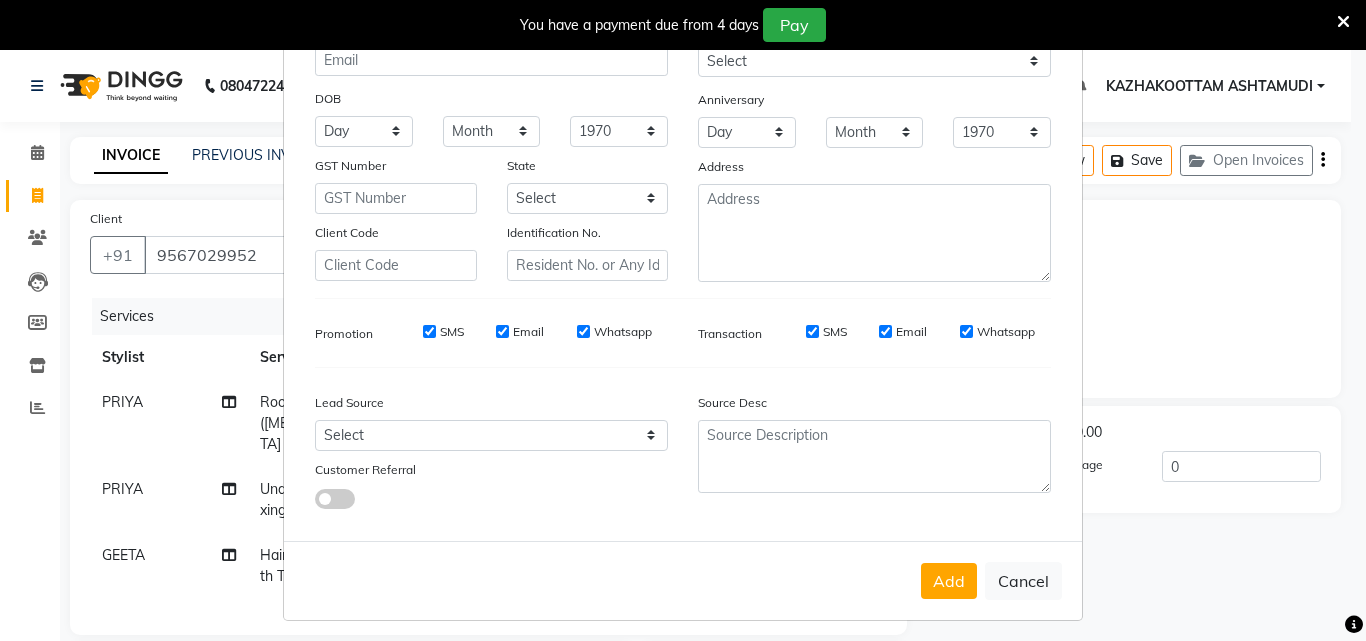 type on "azna" 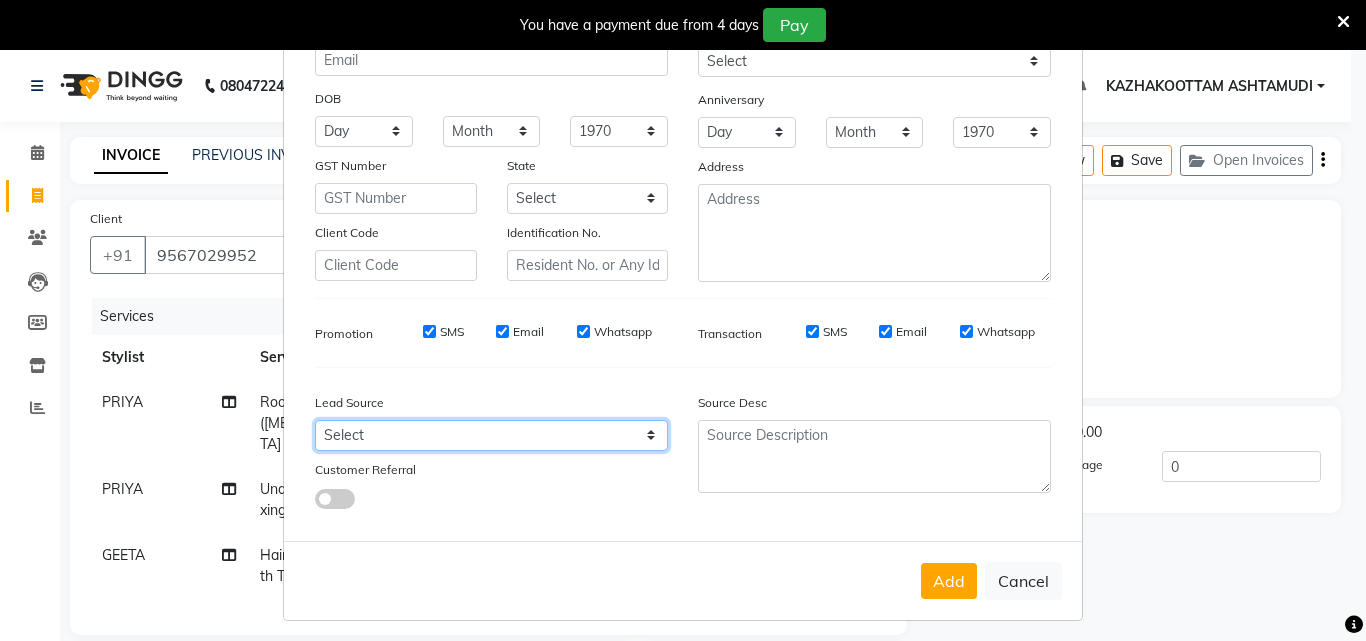 click on "Select Walk-in Referral Internet Friend Word of Mouth Advertisement Facebook JustDial Google Other Instagram  YouTube  WhatsApp" at bounding box center [491, 435] 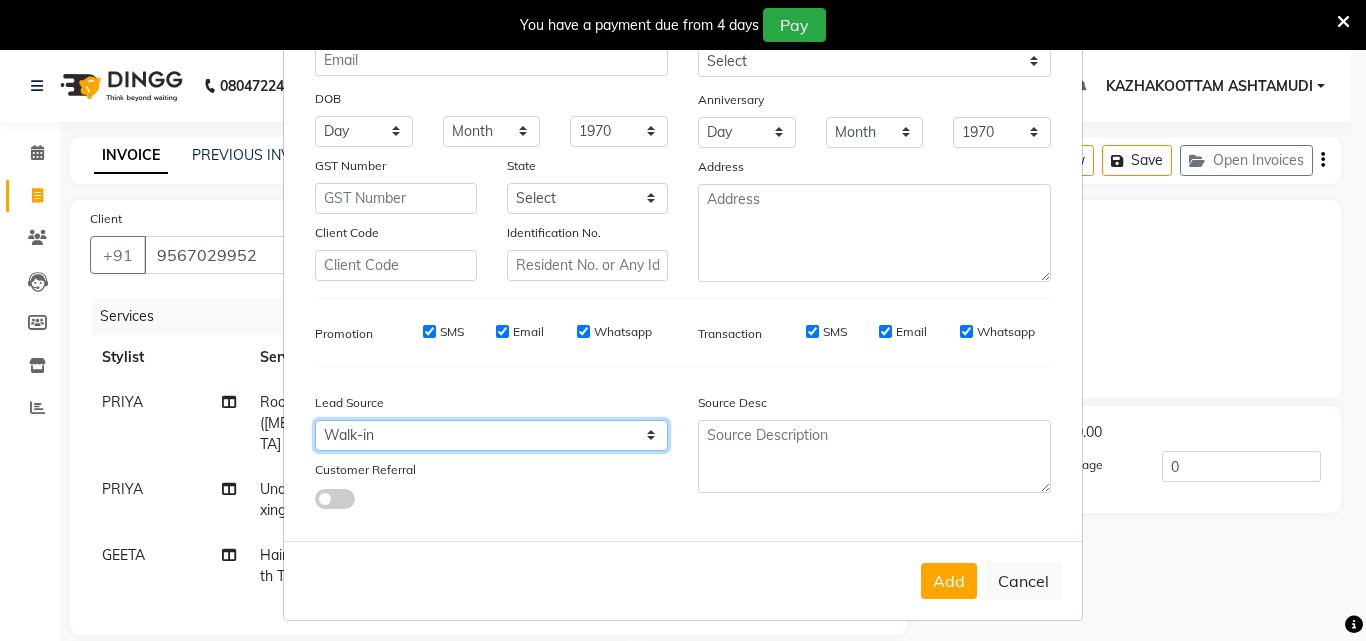 click on "Select Walk-in Referral Internet Friend Word of Mouth Advertisement Facebook JustDial Google Other Instagram  YouTube  WhatsApp" at bounding box center (491, 435) 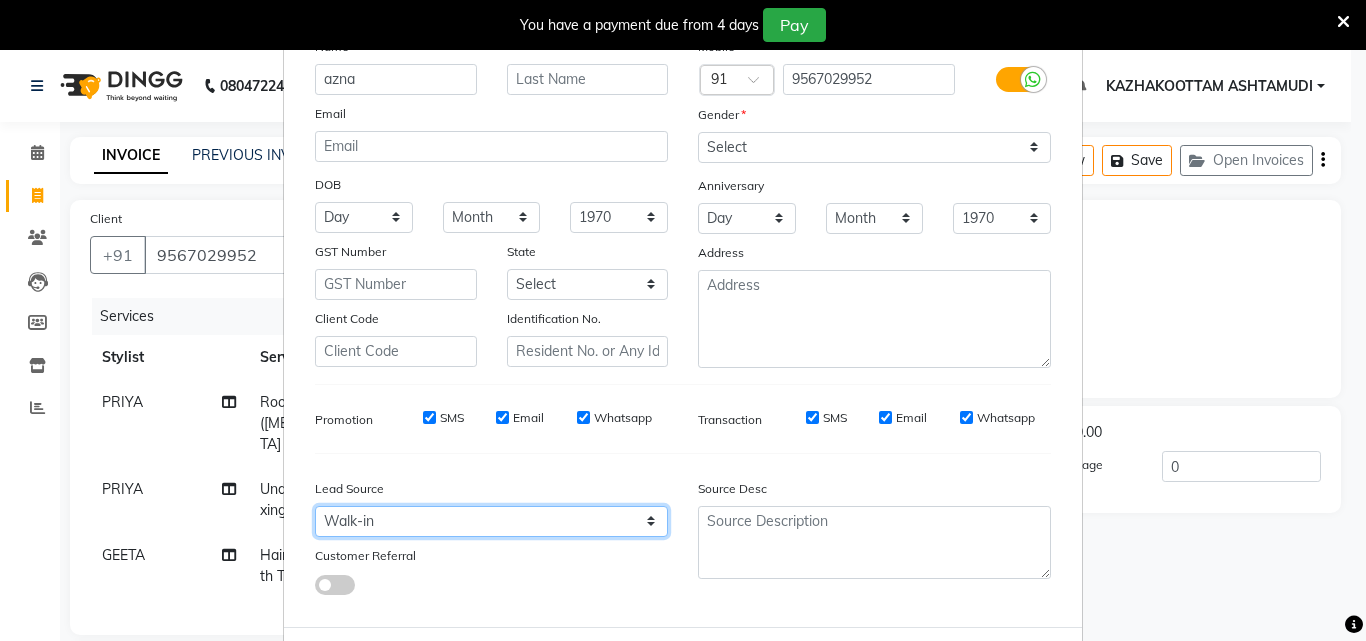 scroll, scrollTop: 0, scrollLeft: 0, axis: both 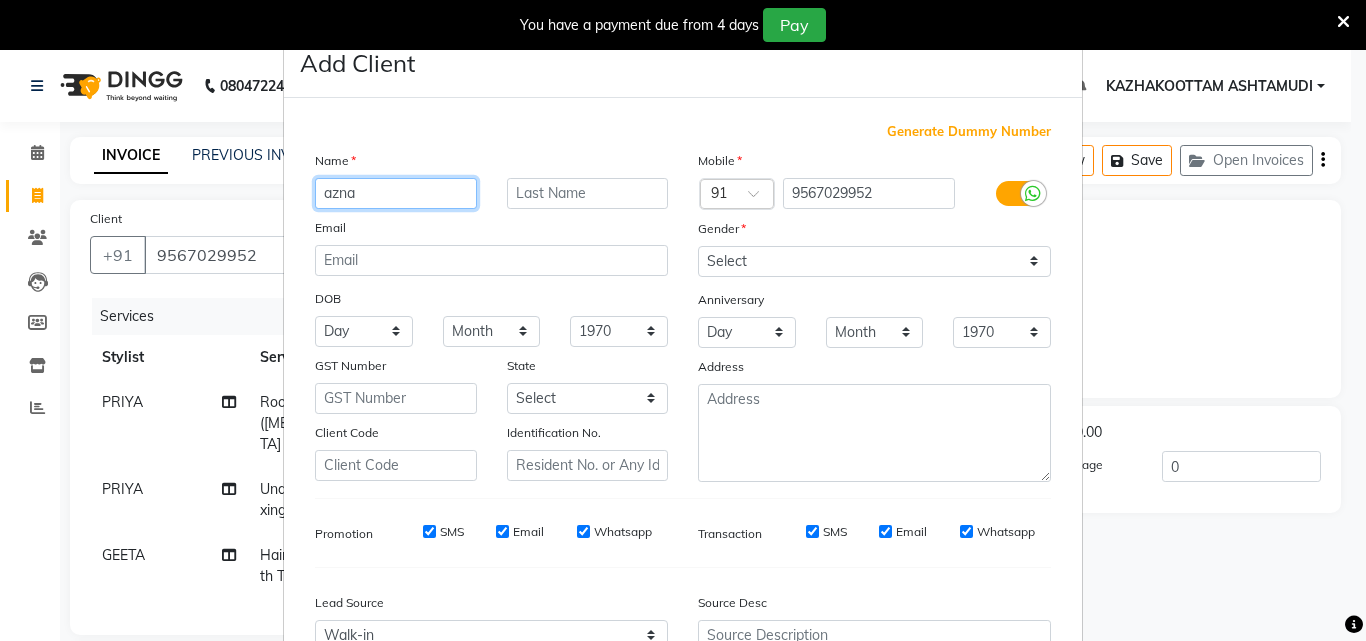 click on "azna" at bounding box center (396, 193) 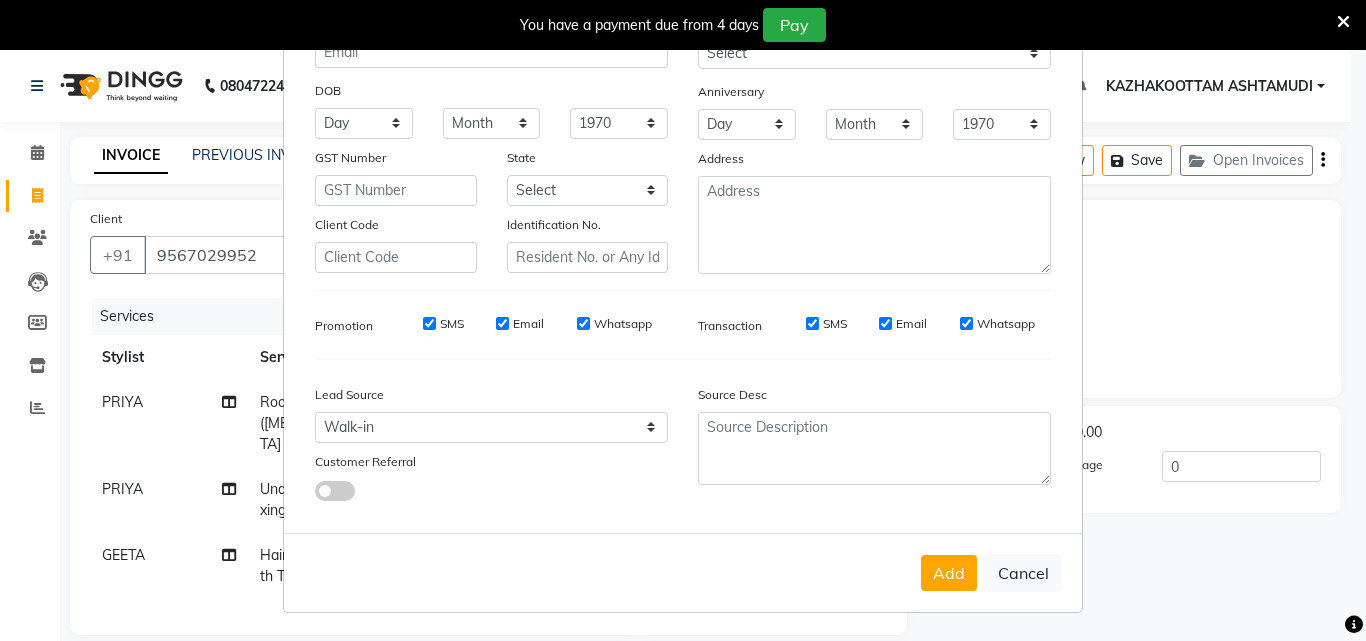 scroll, scrollTop: 8, scrollLeft: 0, axis: vertical 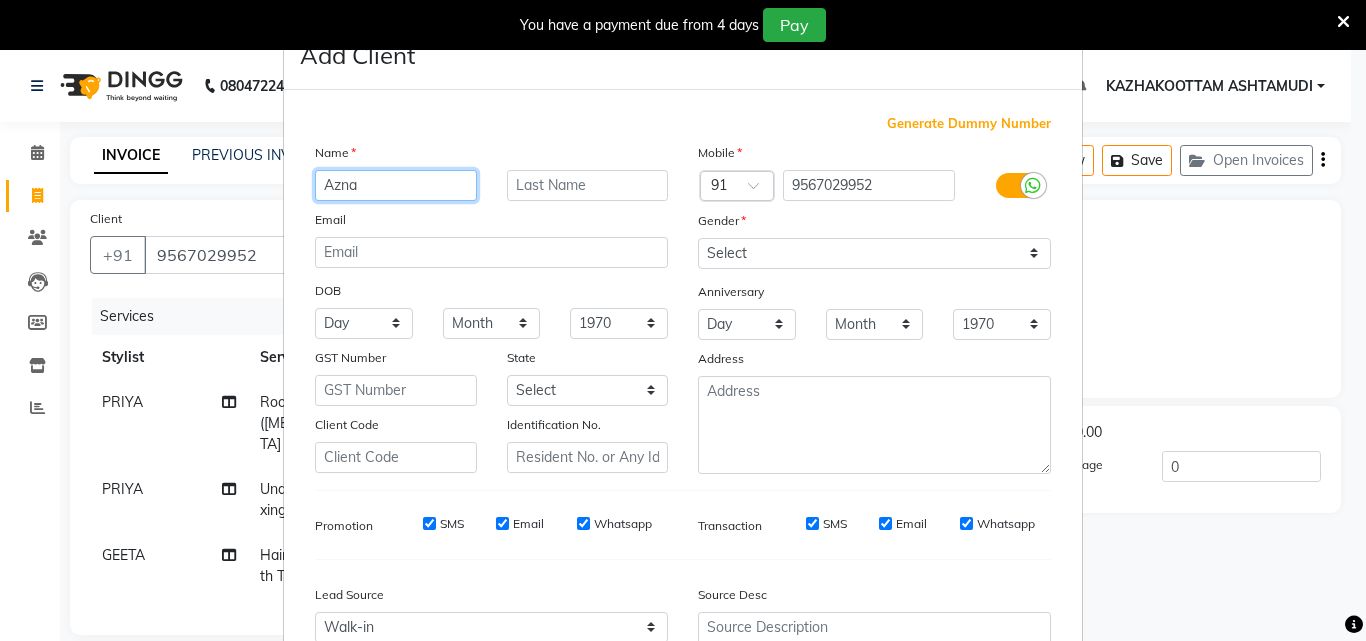 type on "Azna" 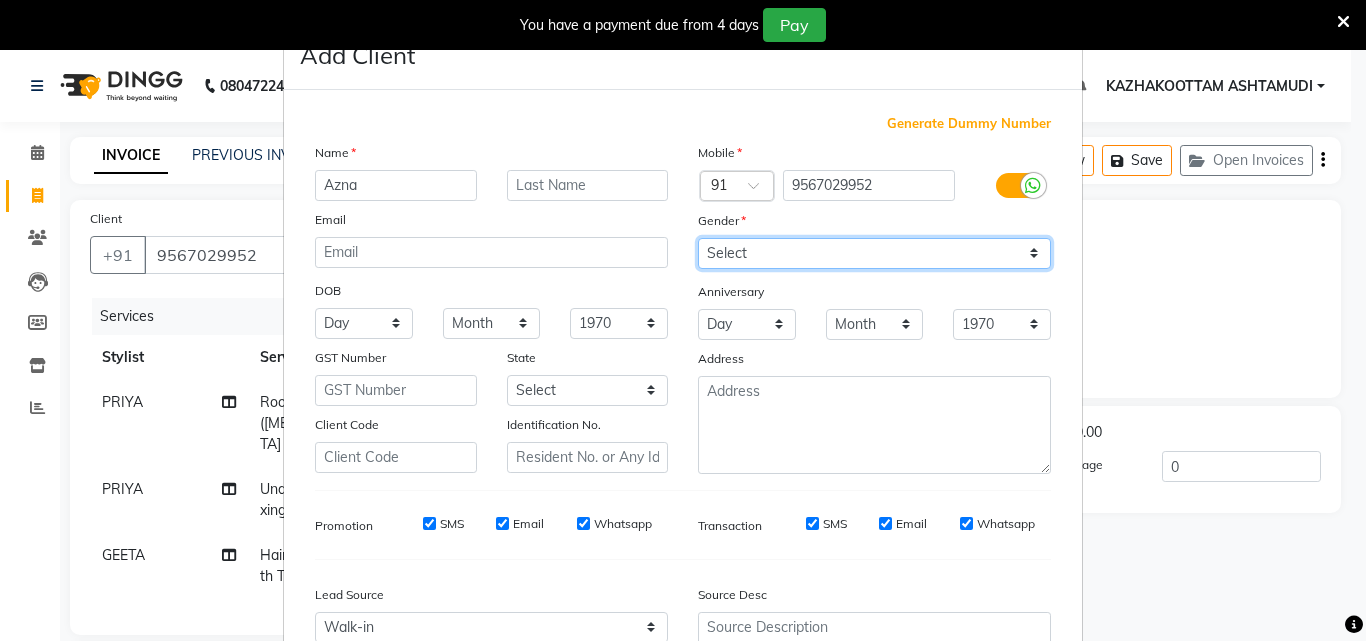 drag, startPoint x: 845, startPoint y: 258, endPoint x: 828, endPoint y: 255, distance: 17.262676 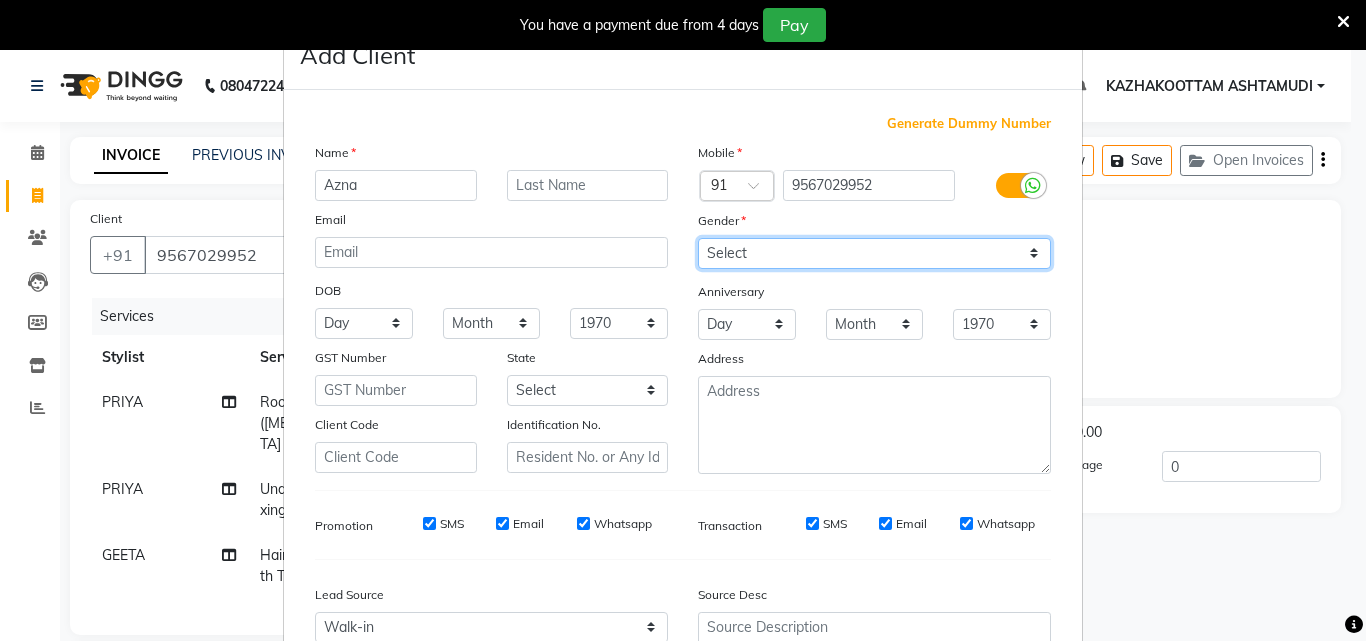 click on "Select [DEMOGRAPHIC_DATA] [DEMOGRAPHIC_DATA] Other Prefer Not To Say" at bounding box center [874, 253] 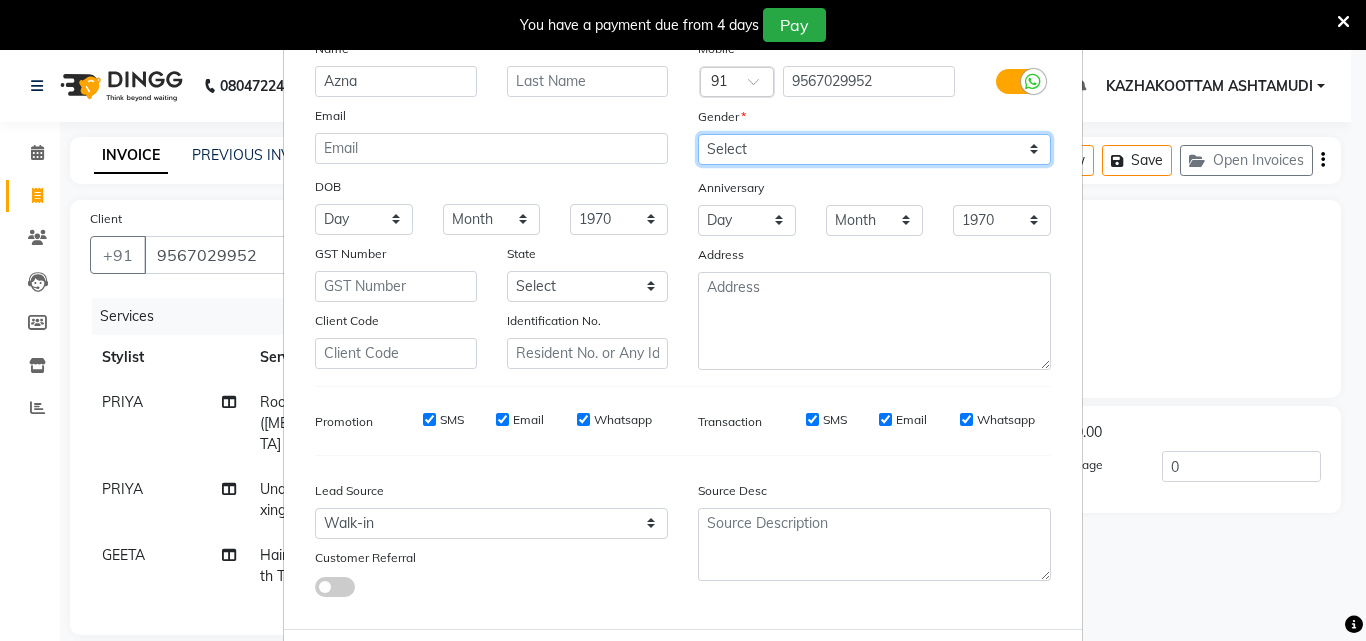 scroll, scrollTop: 208, scrollLeft: 0, axis: vertical 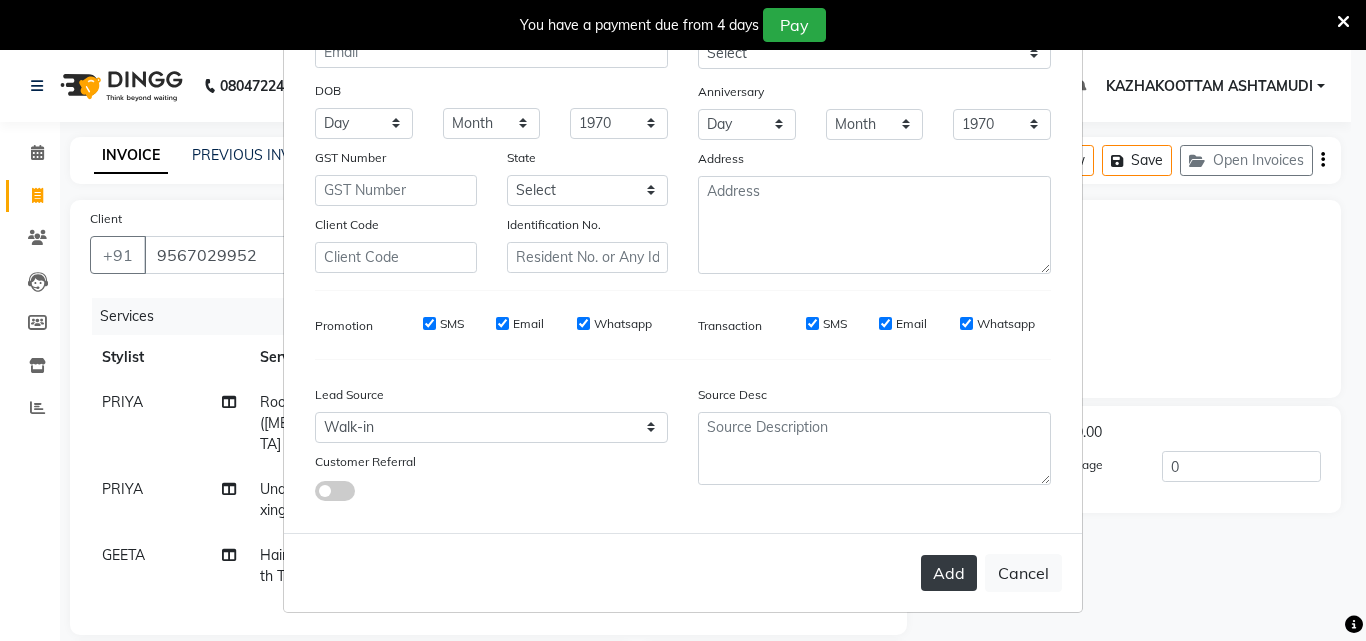 click on "Add" at bounding box center (949, 573) 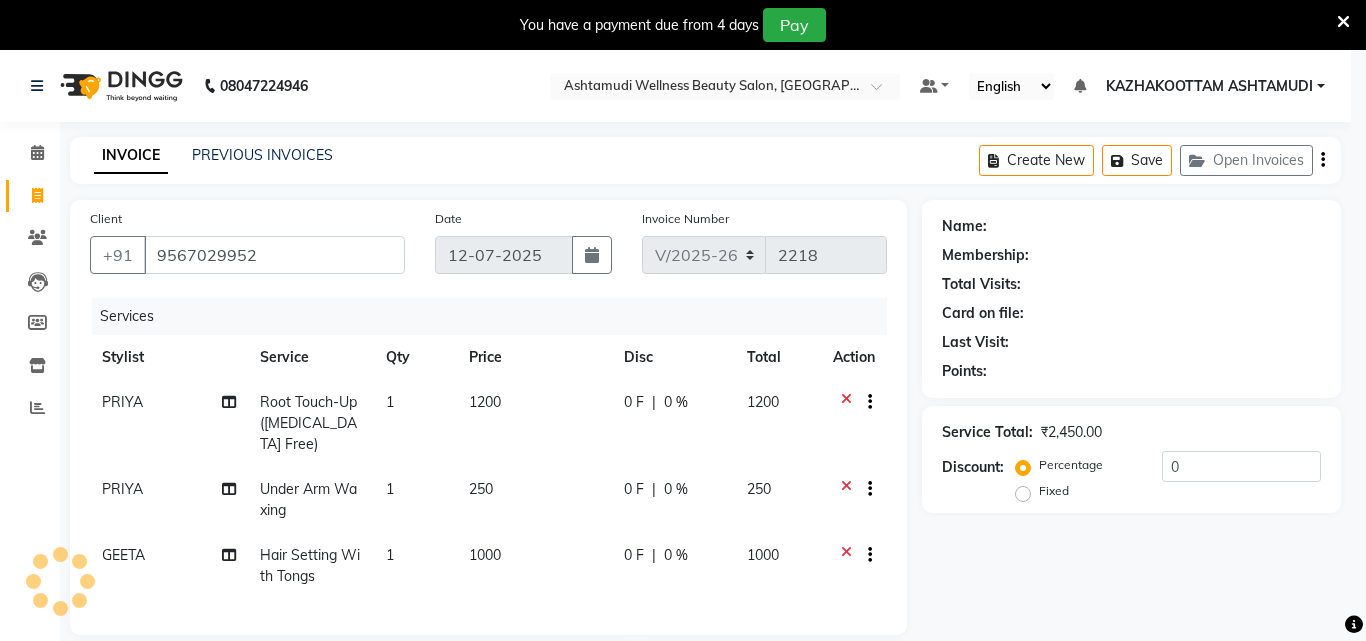type 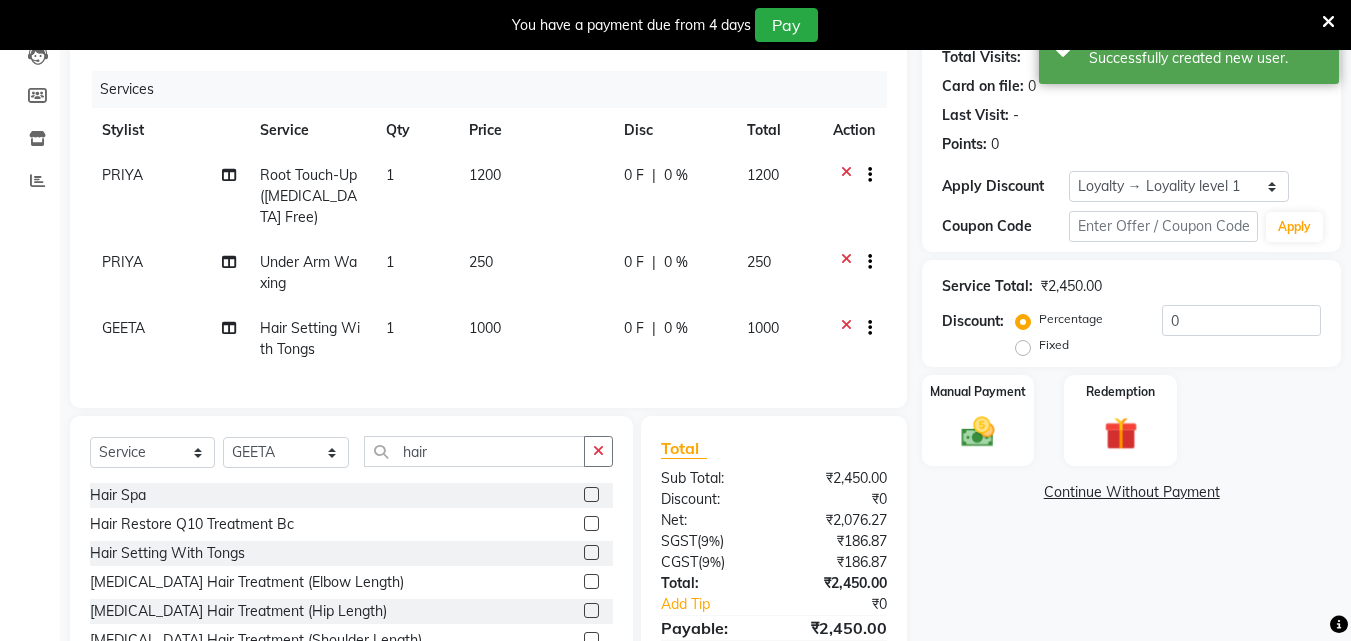 scroll, scrollTop: 342, scrollLeft: 0, axis: vertical 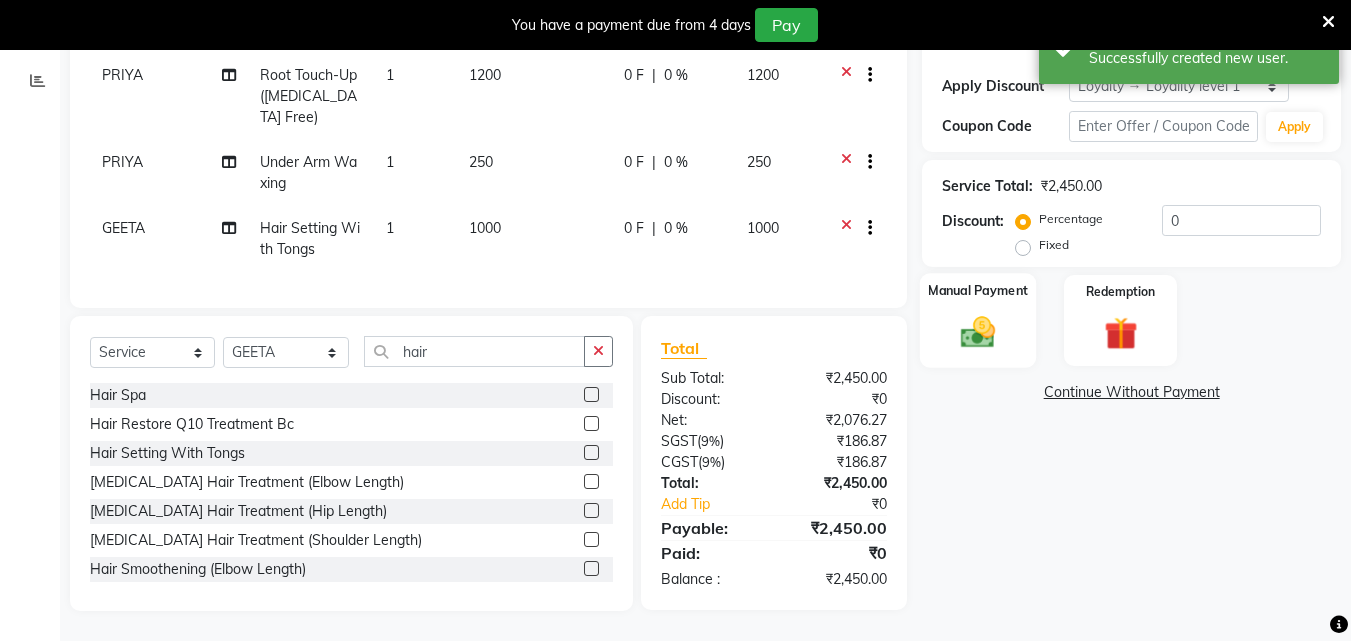 click 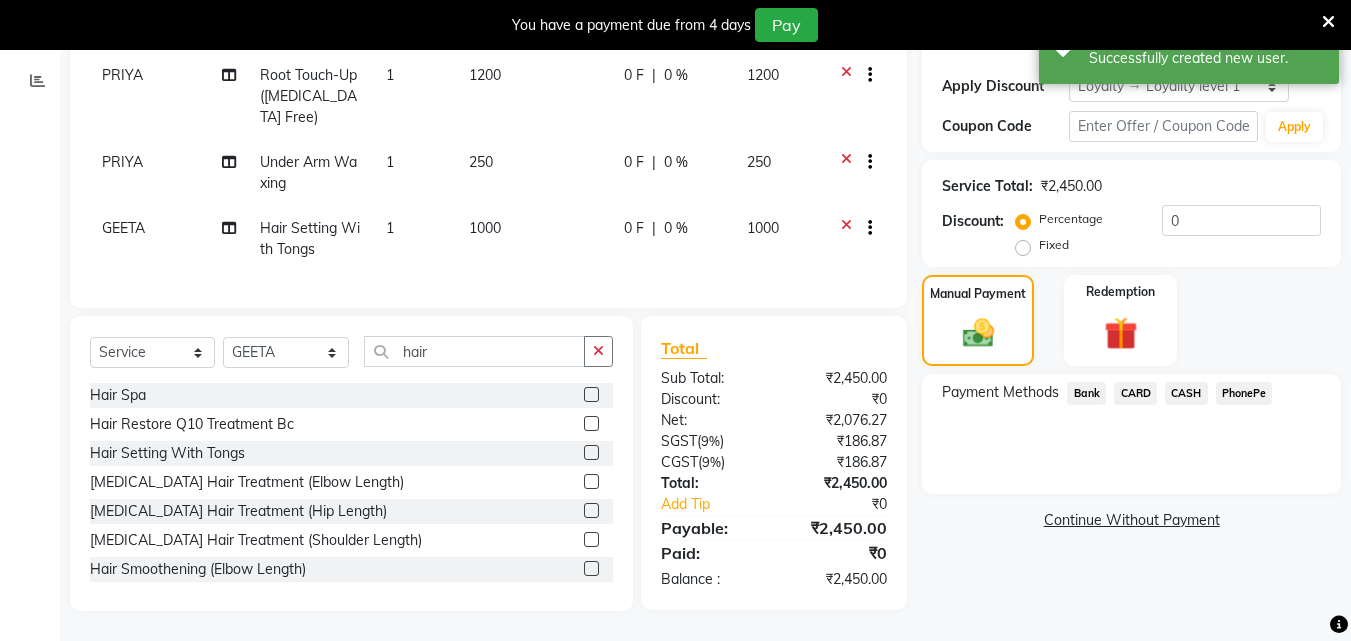 click on "PhonePe" 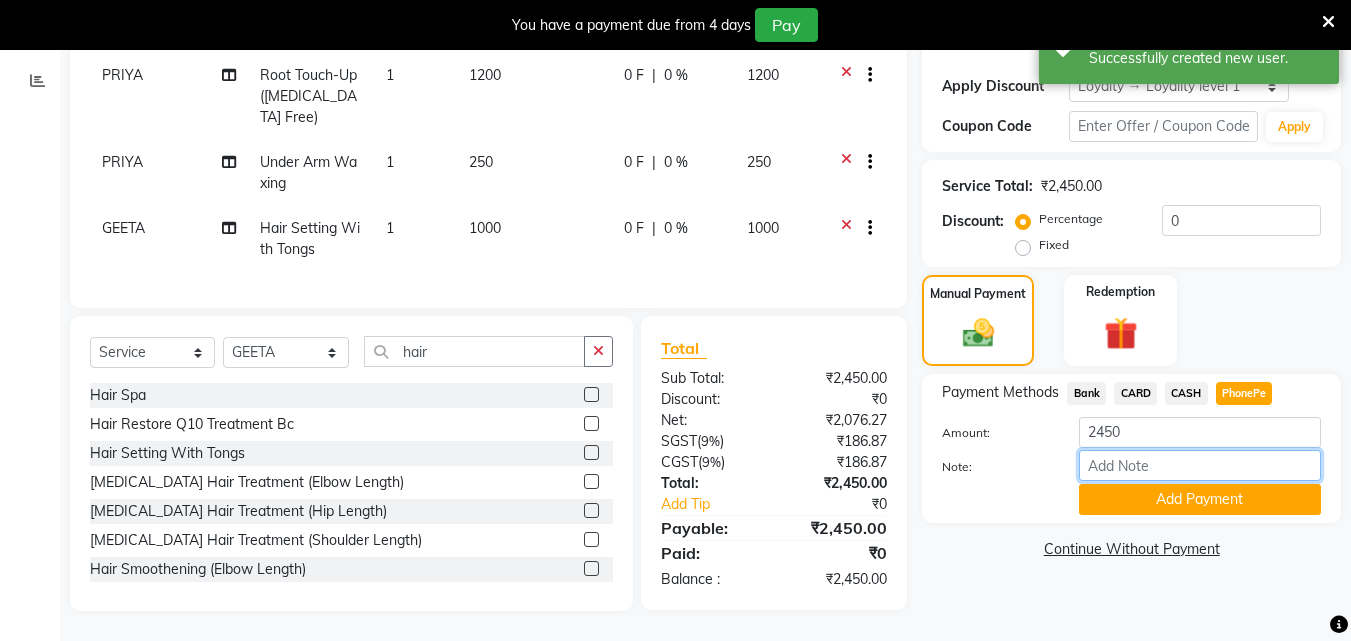 click on "Note:" at bounding box center (1200, 465) 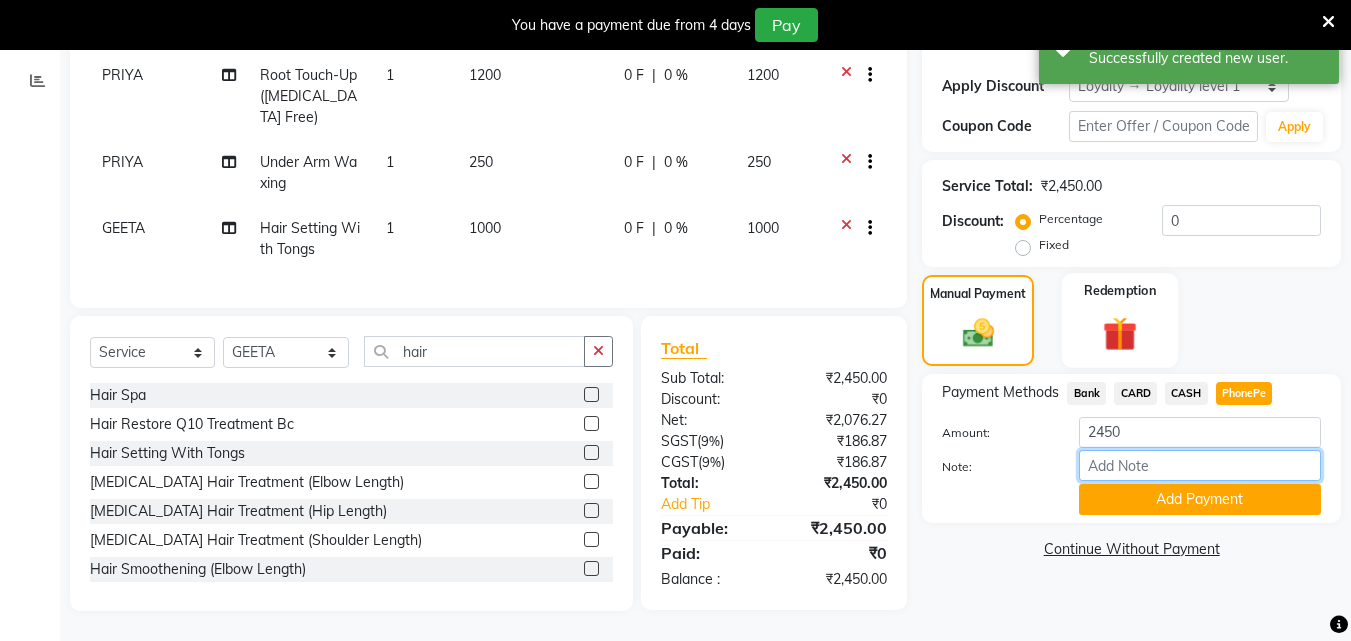 type on "arya" 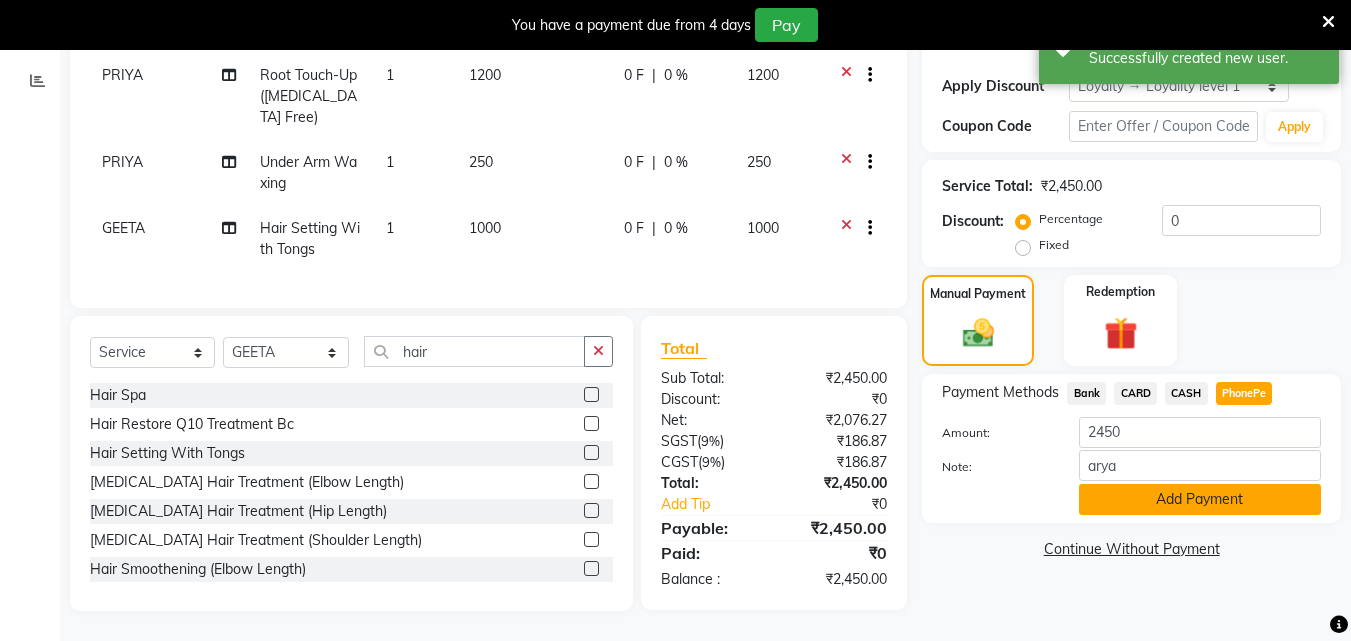click on "Add Payment" 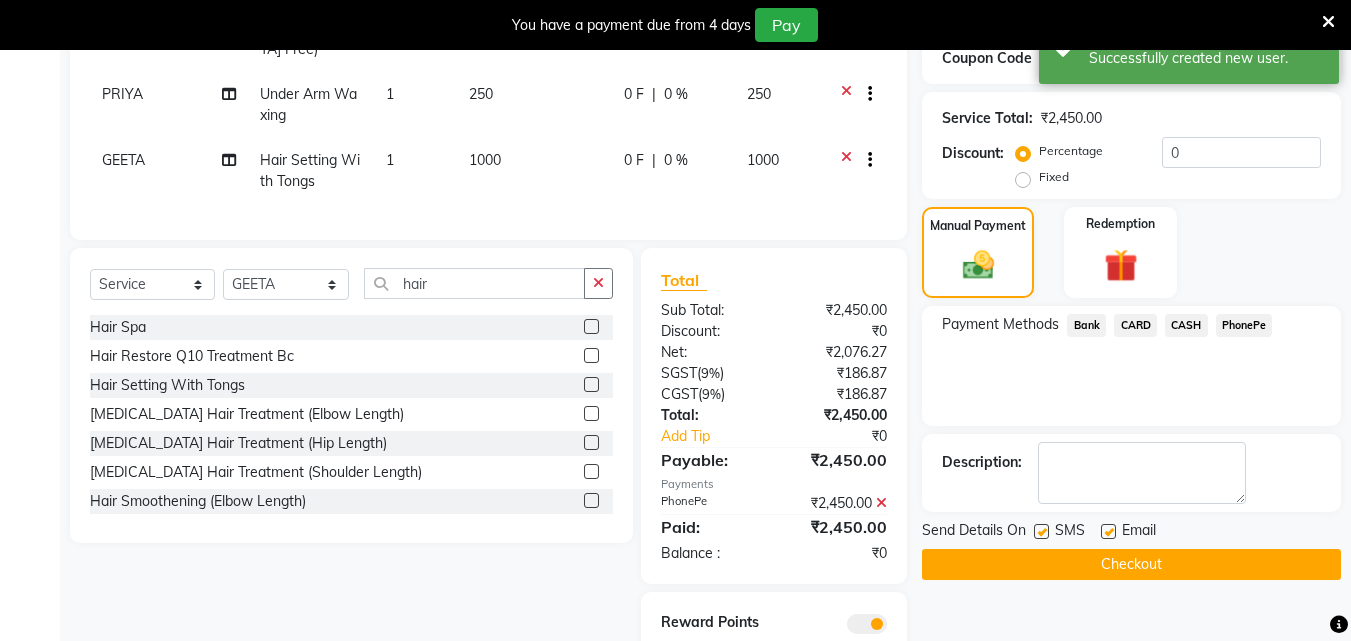 scroll, scrollTop: 503, scrollLeft: 0, axis: vertical 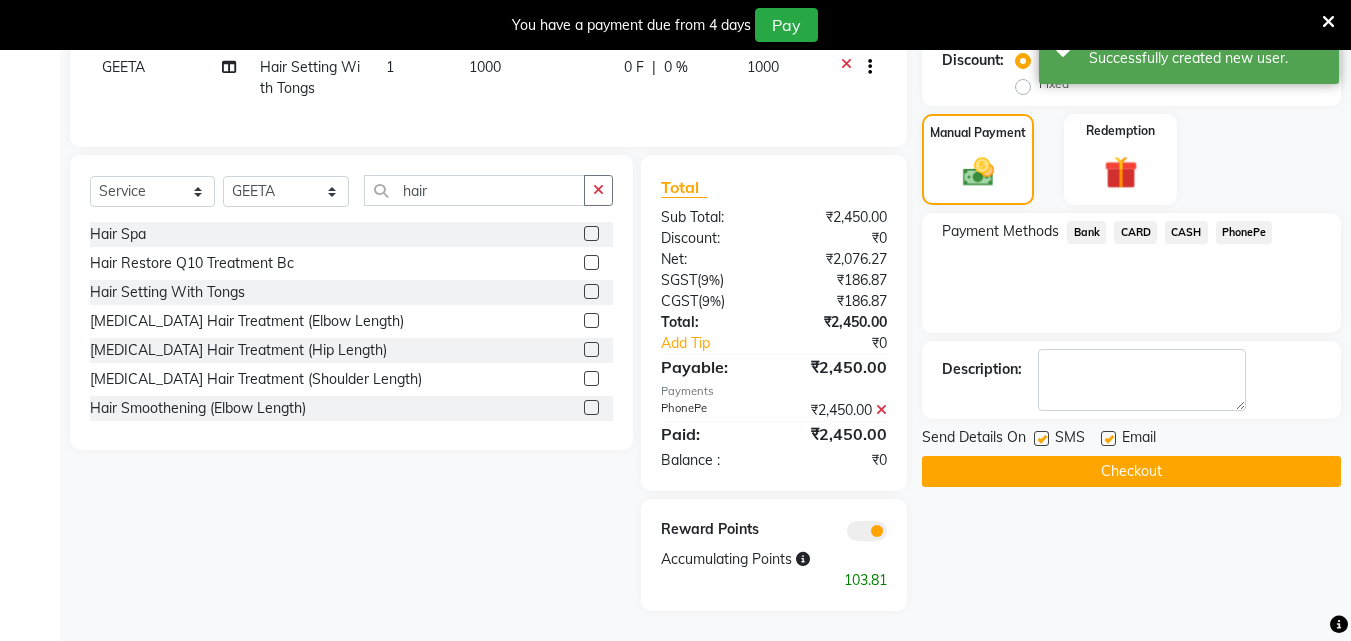 click 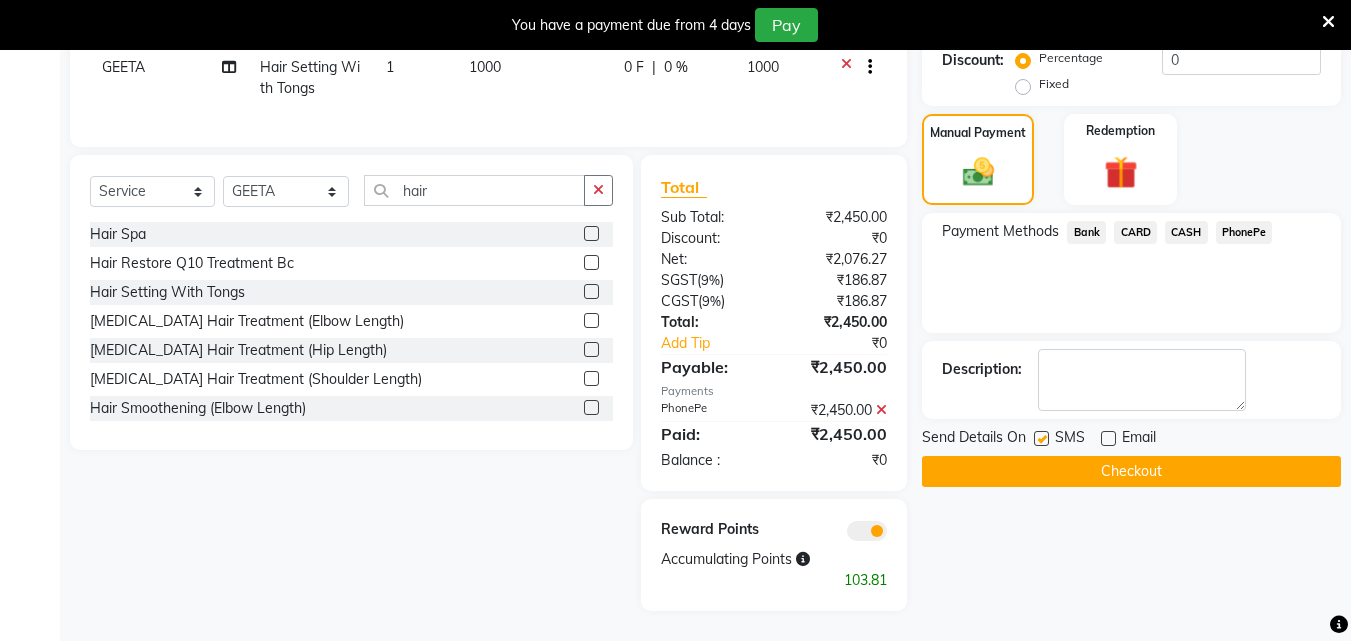 click 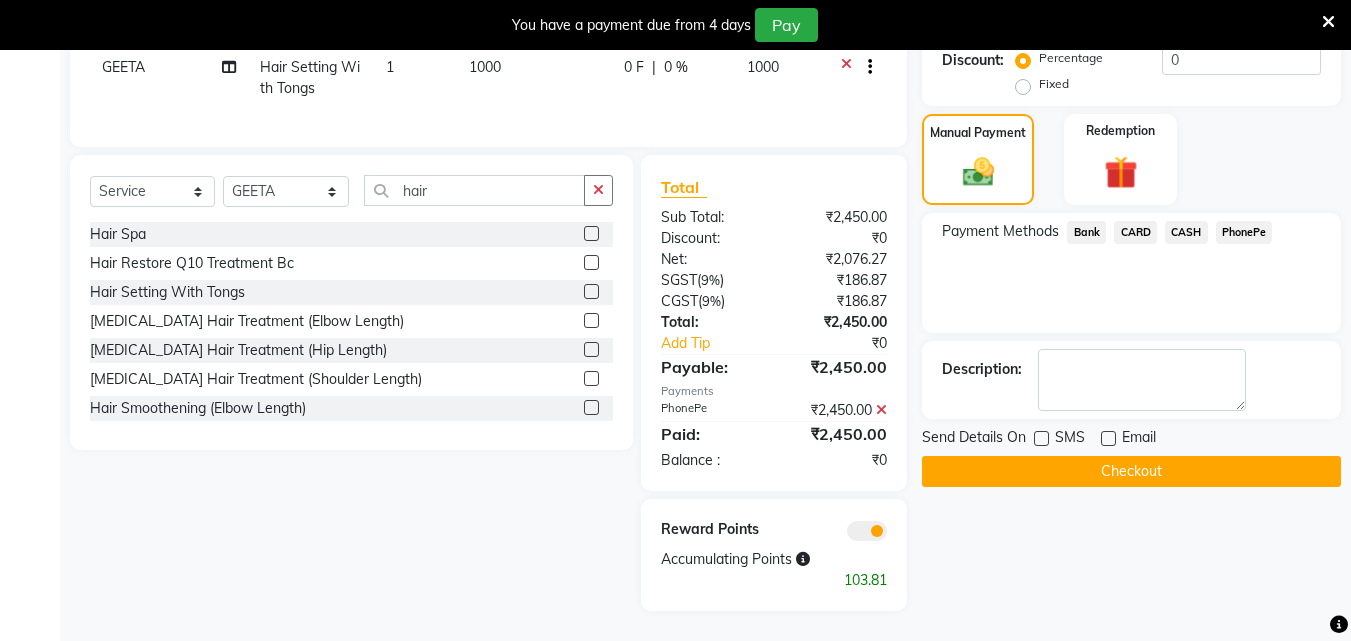 click on "Checkout" 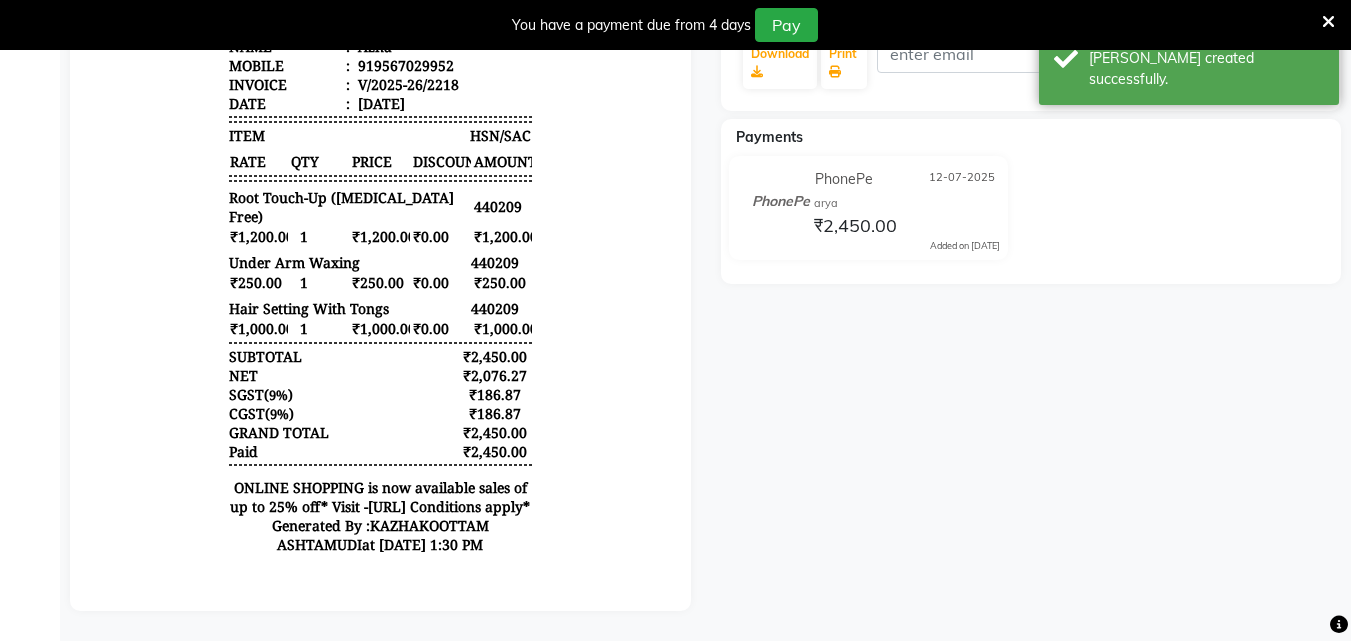 scroll, scrollTop: 346, scrollLeft: 0, axis: vertical 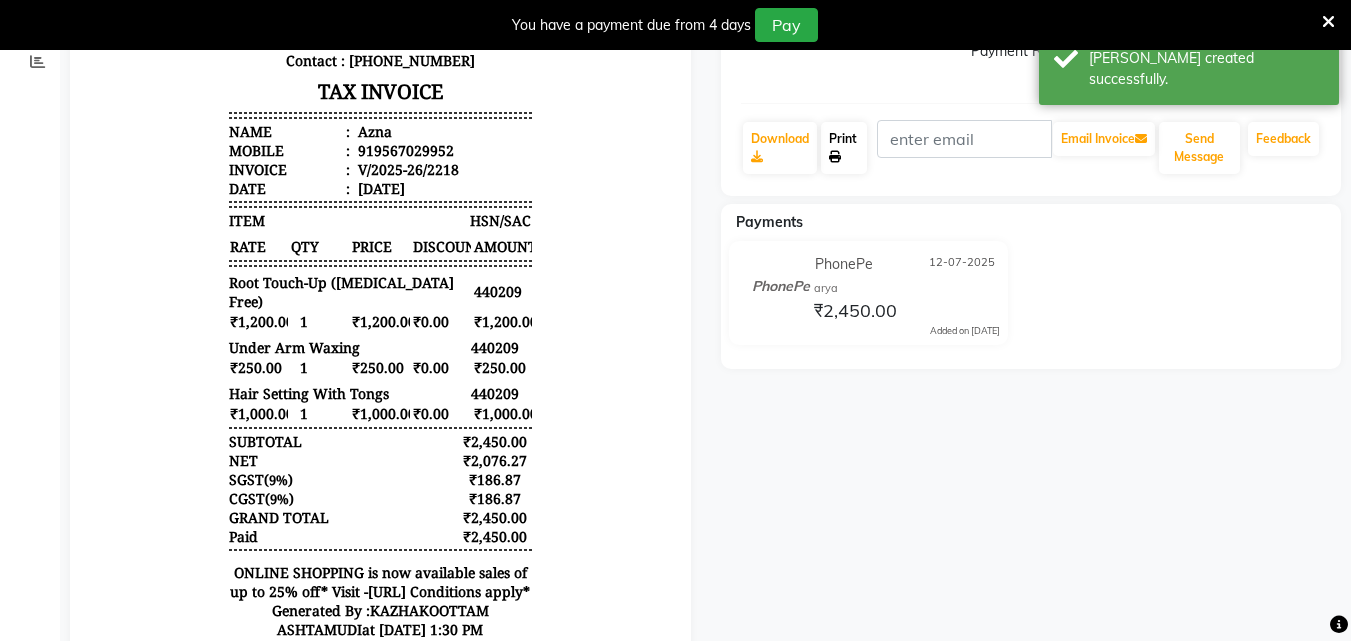 click on "Print" 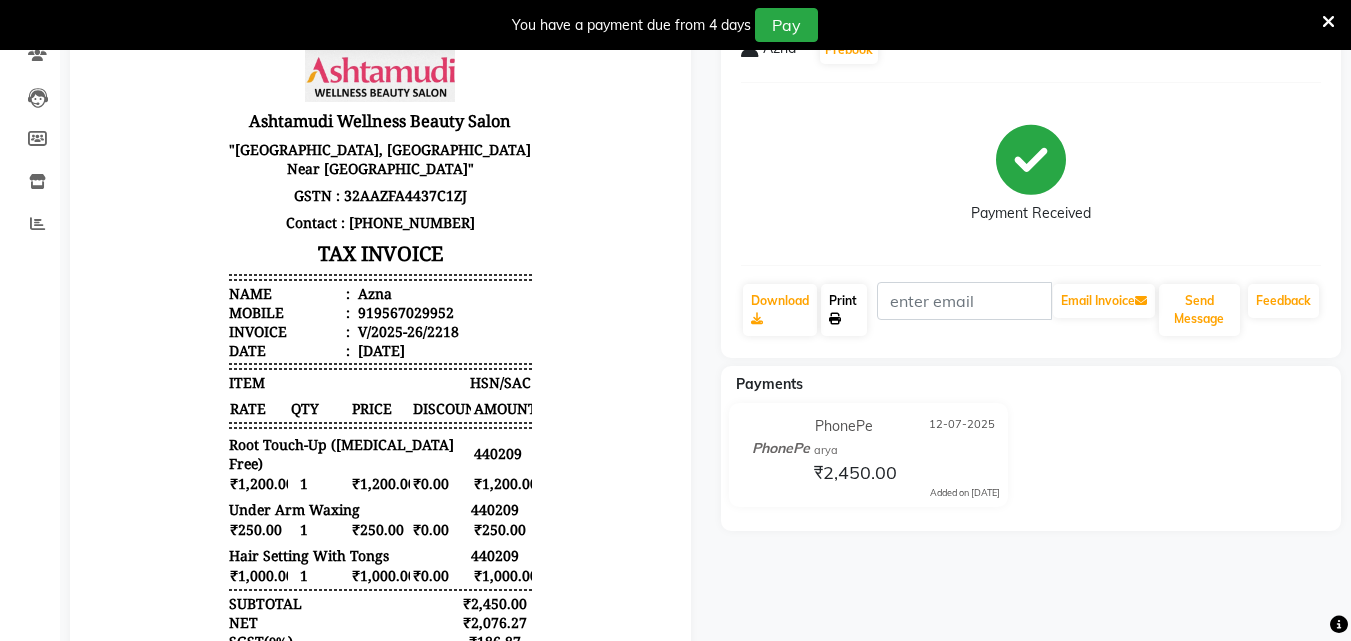 scroll, scrollTop: 0, scrollLeft: 0, axis: both 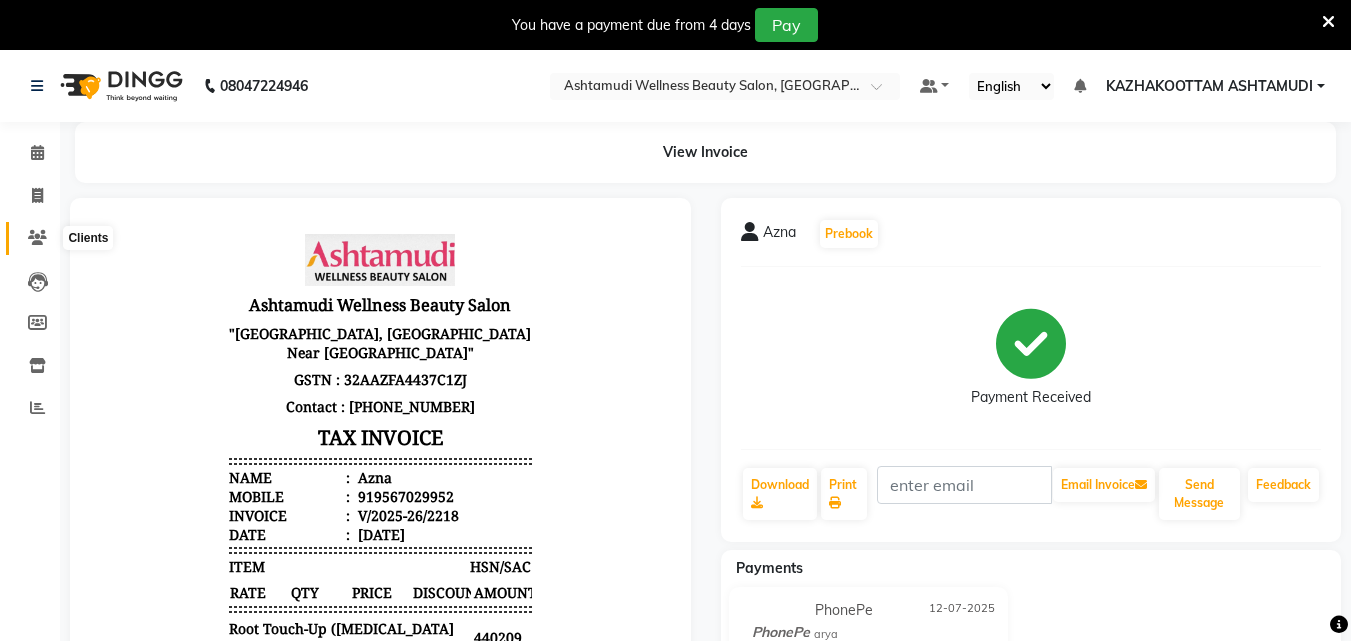 click 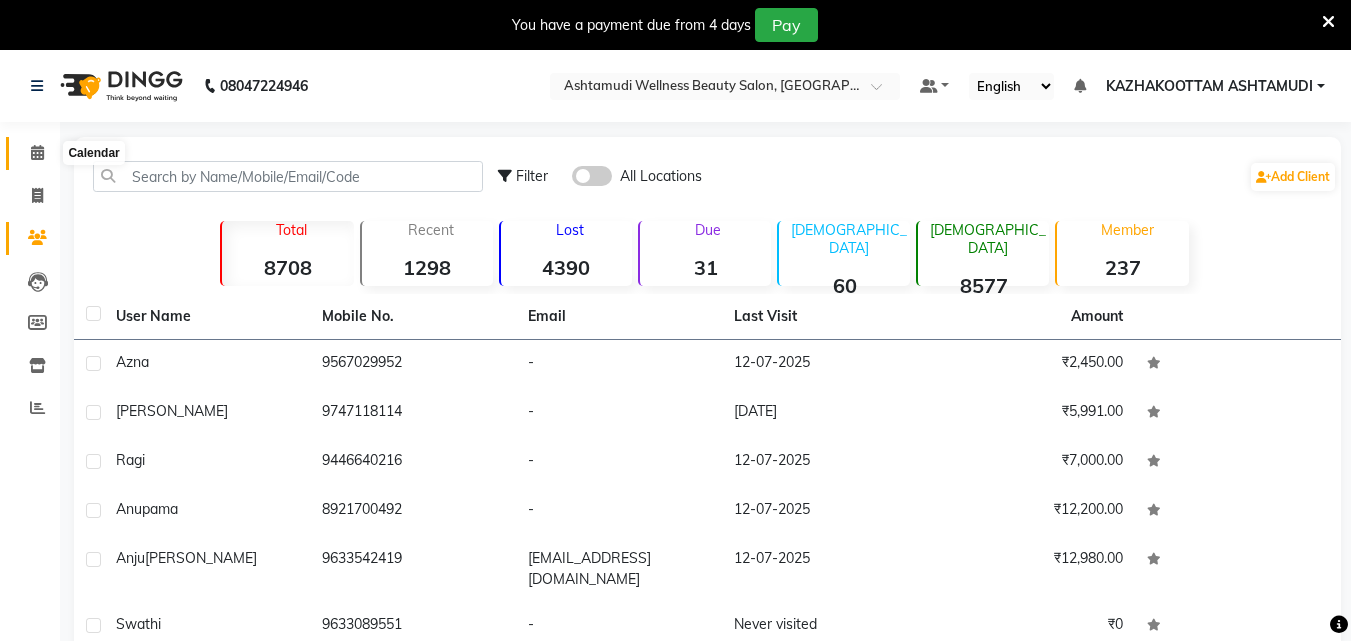 click 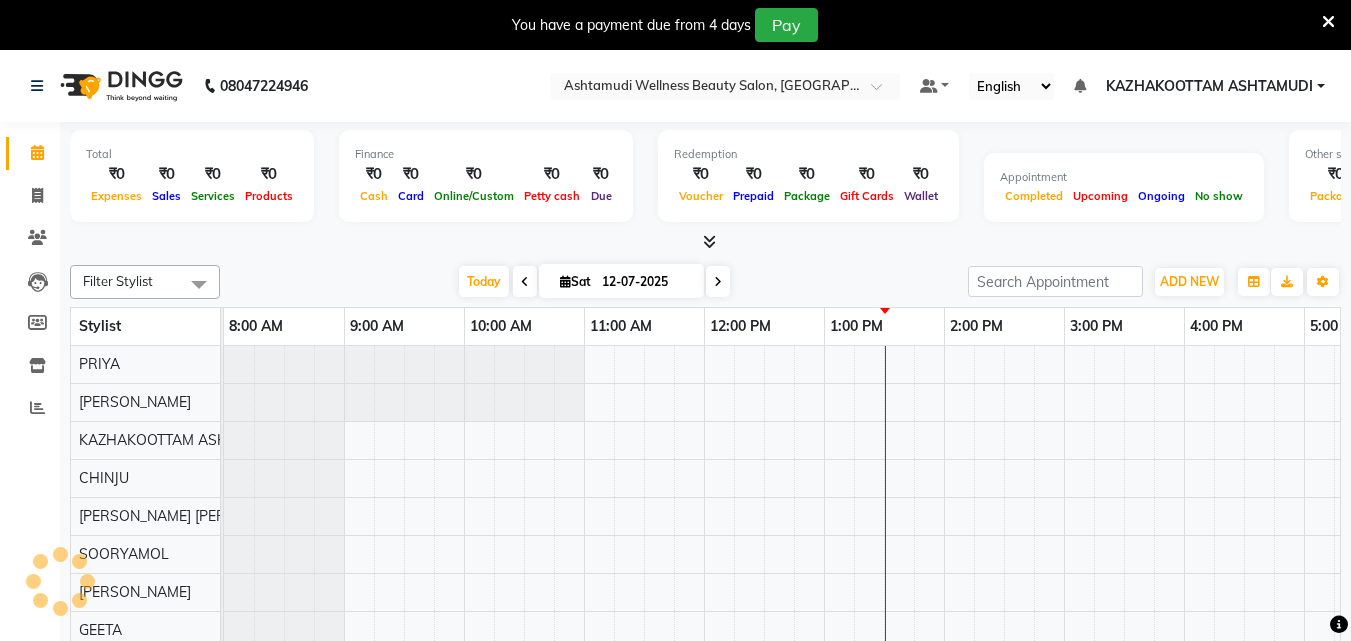 scroll, scrollTop: 0, scrollLeft: 0, axis: both 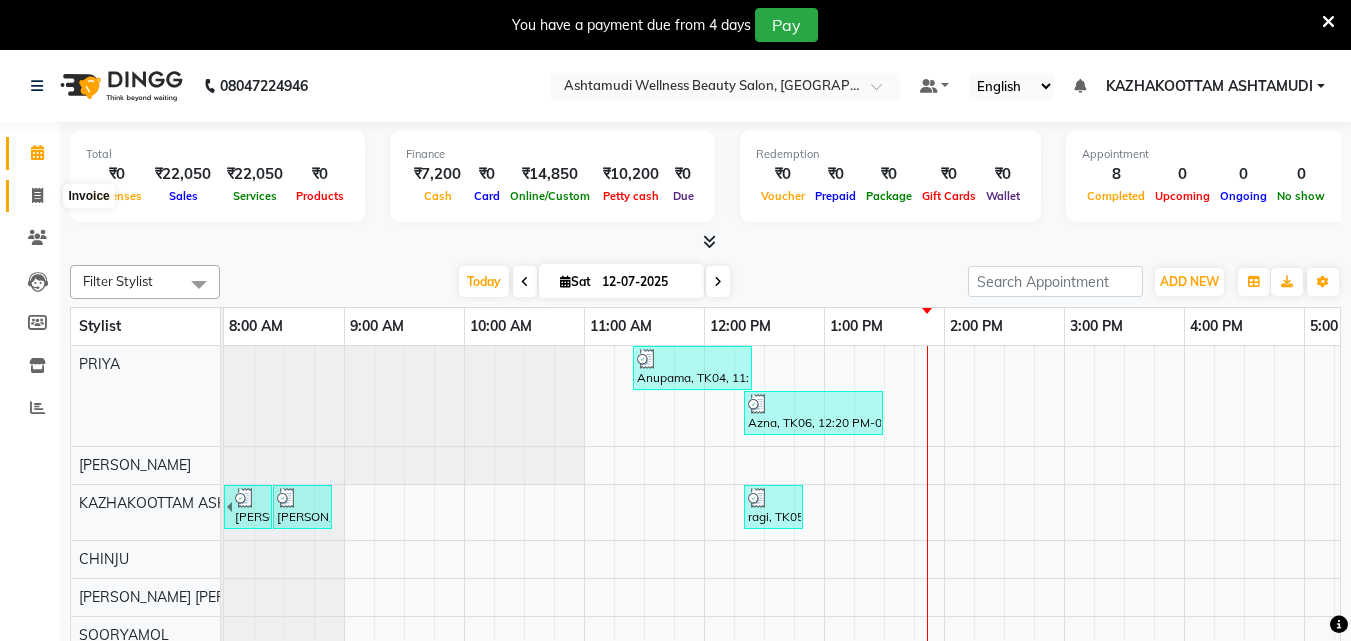 click 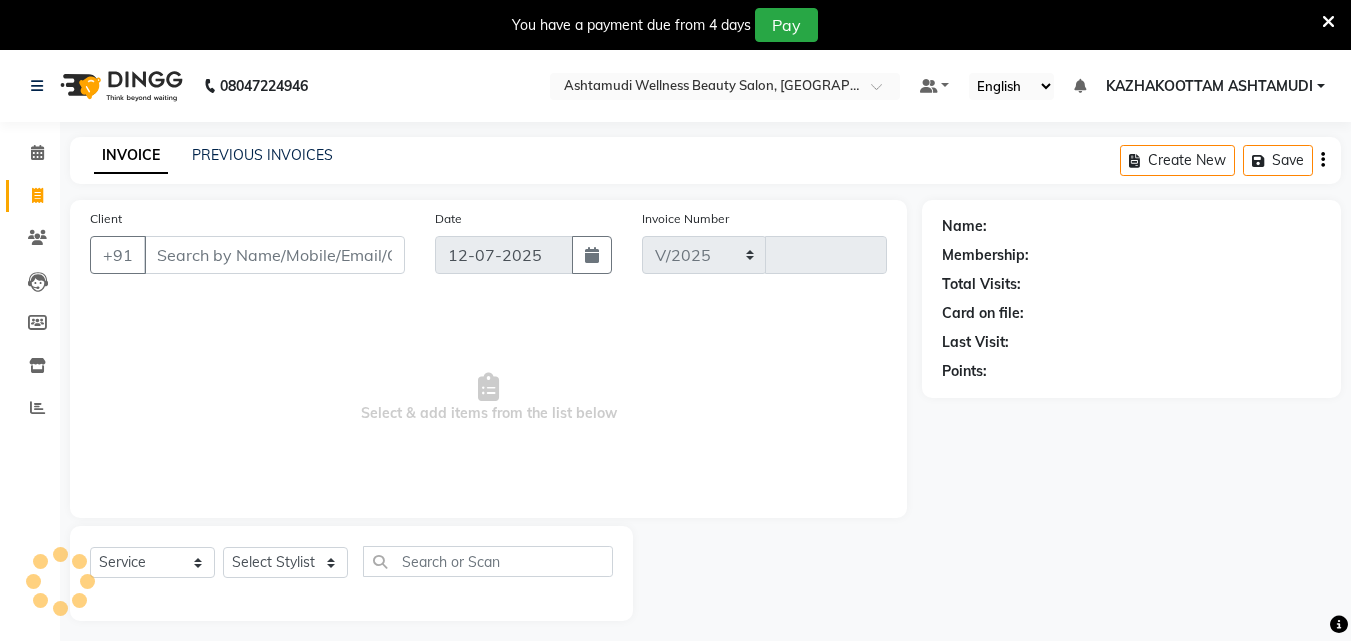 select on "4662" 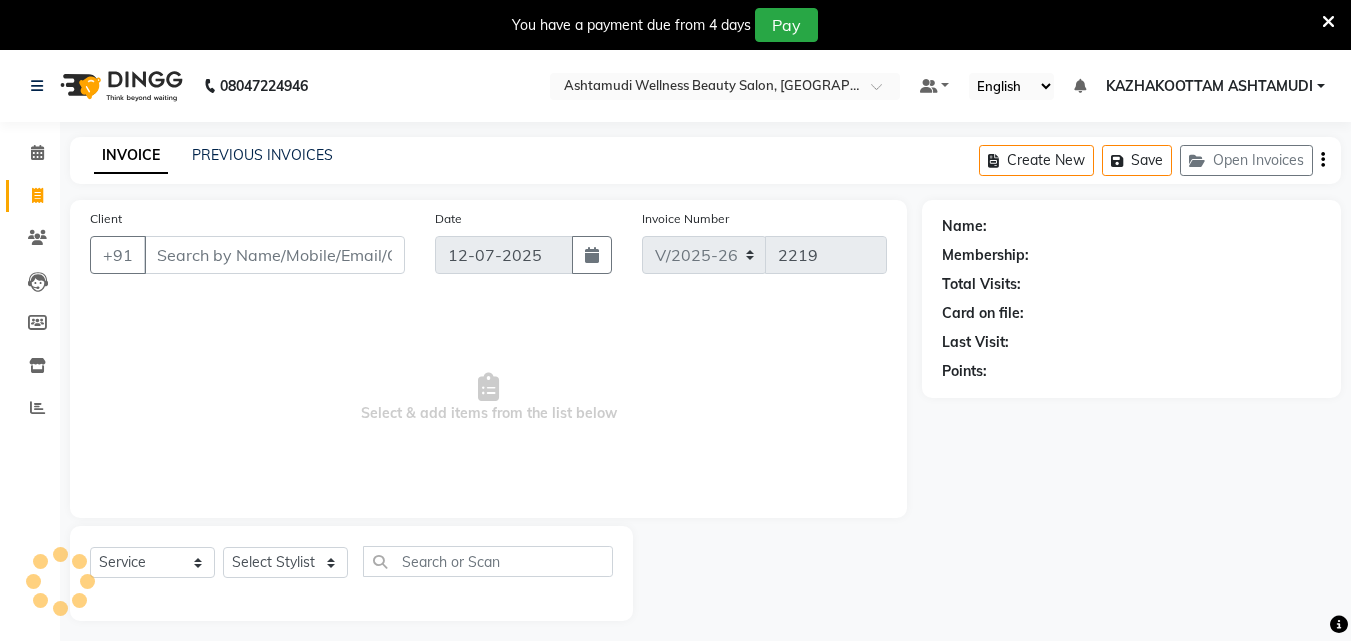 click on "Client" at bounding box center [274, 255] 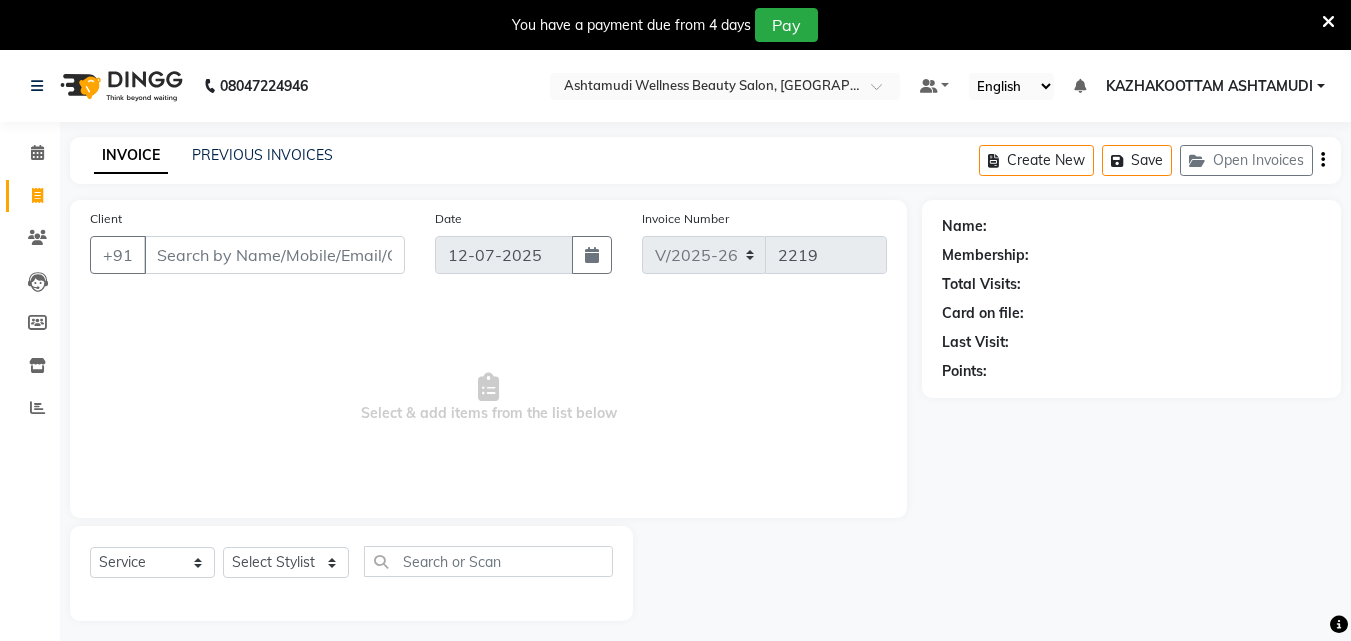 click on "Client" at bounding box center [274, 255] 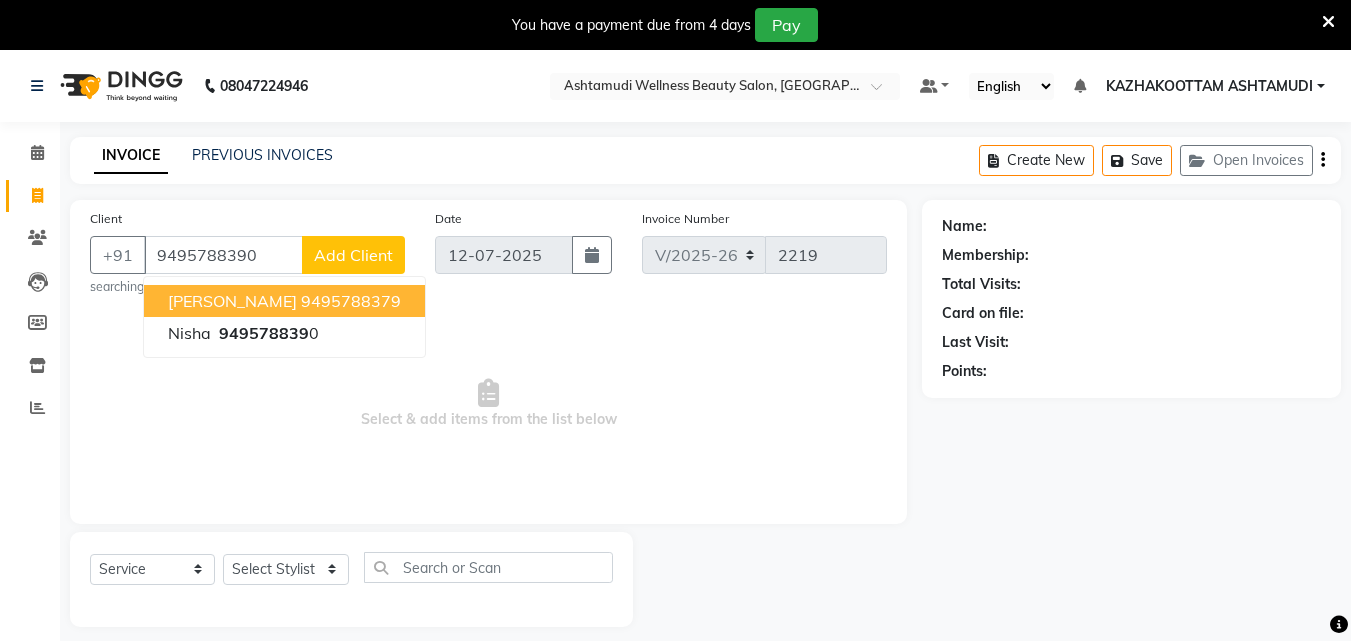 type on "9495788390" 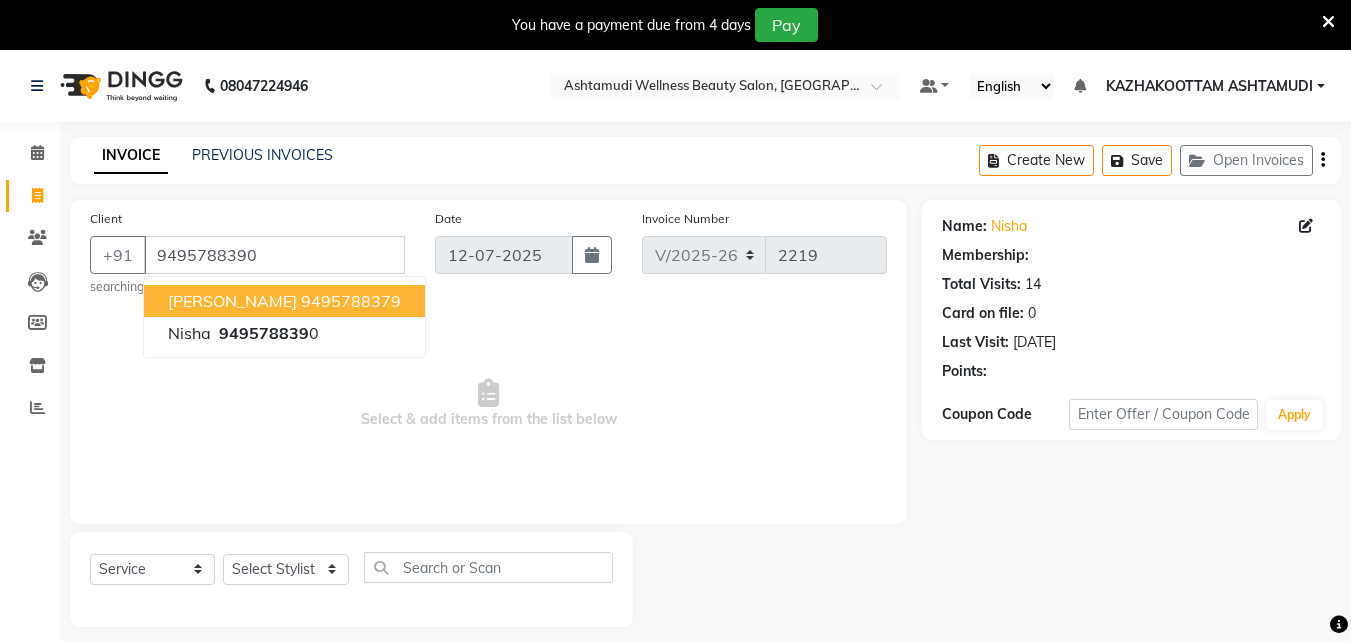 select on "2: Object" 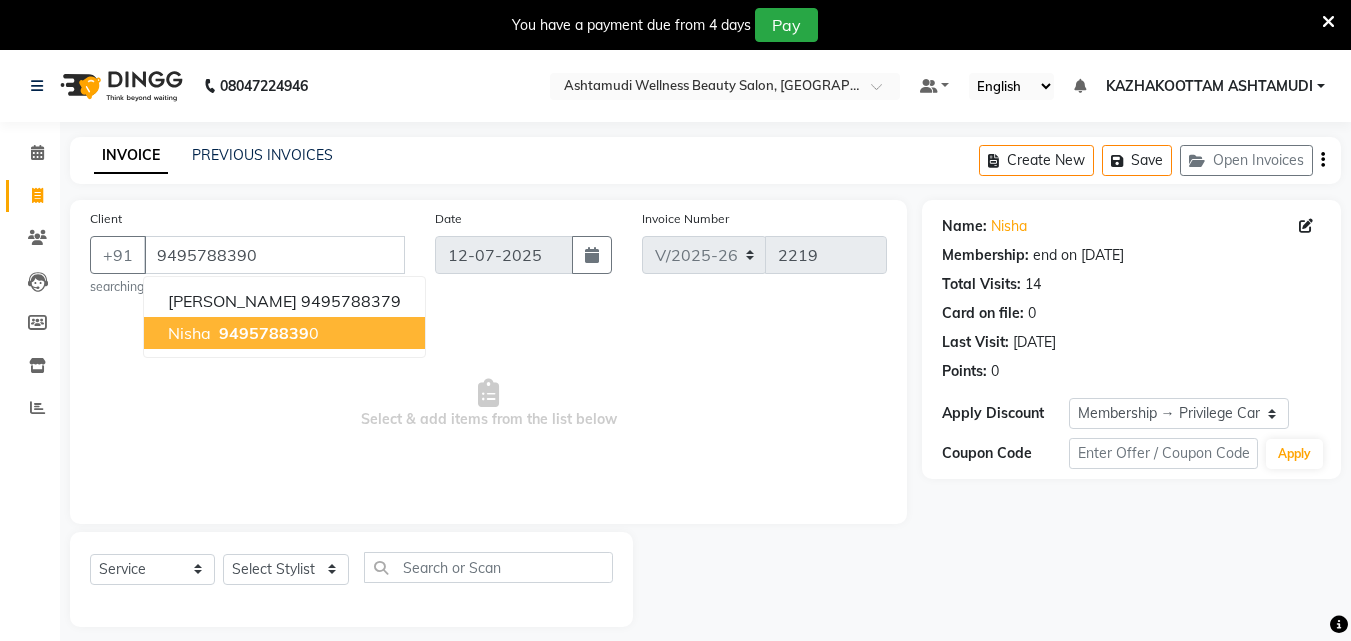 click on "949578839" at bounding box center [264, 333] 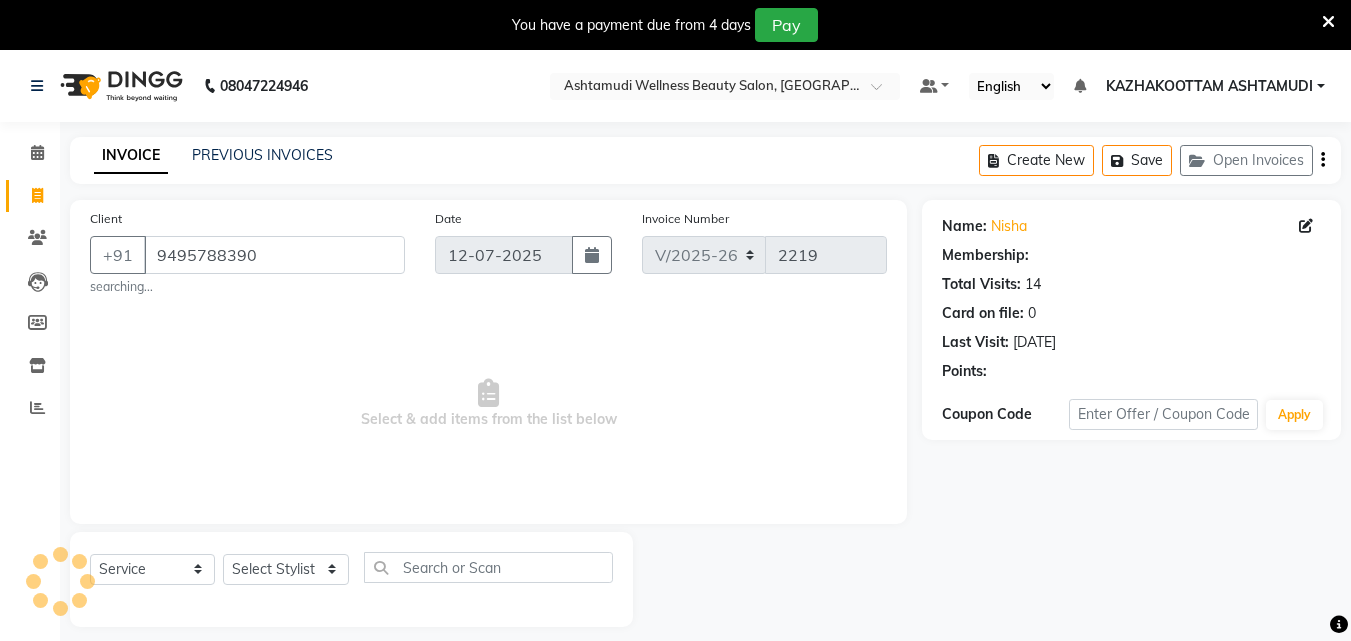click on "Select & add items from the list below" at bounding box center [488, 404] 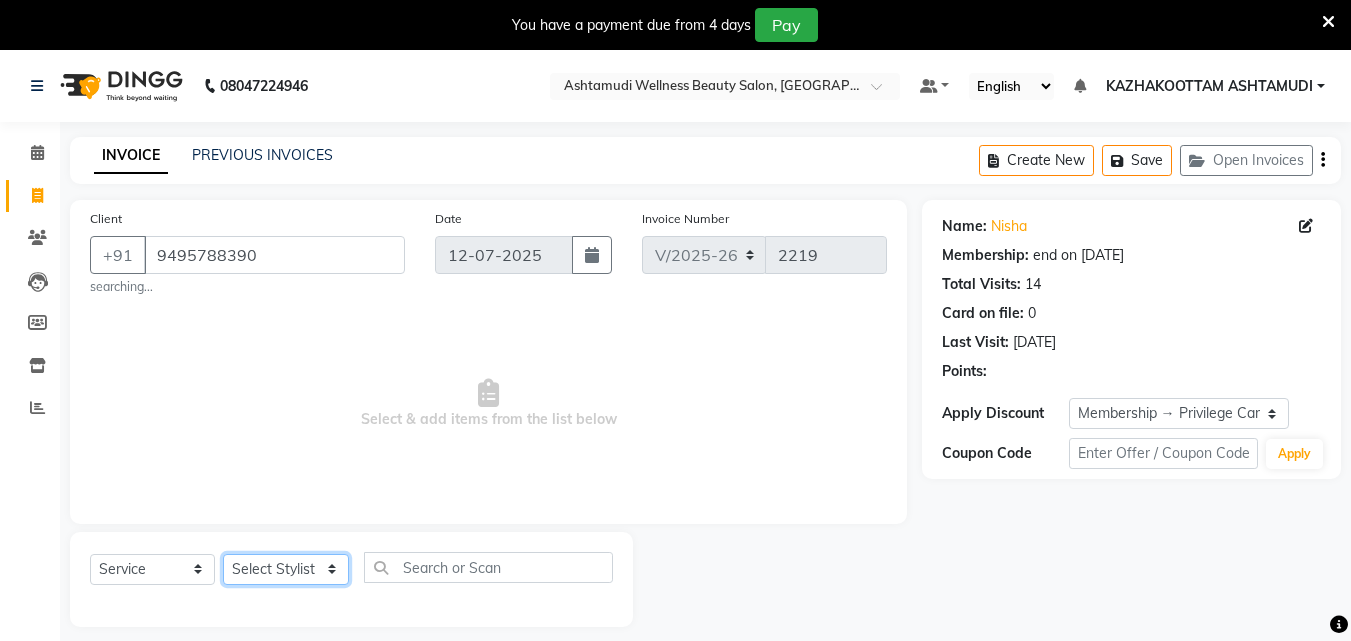 click on "Select Stylist Arya  CHINJU GEETA KAZHAKOOTTAM ASHTAMUDI [PERSON_NAME] [PERSON_NAME] [PERSON_NAME] [PERSON_NAME] SOORYAMOL" 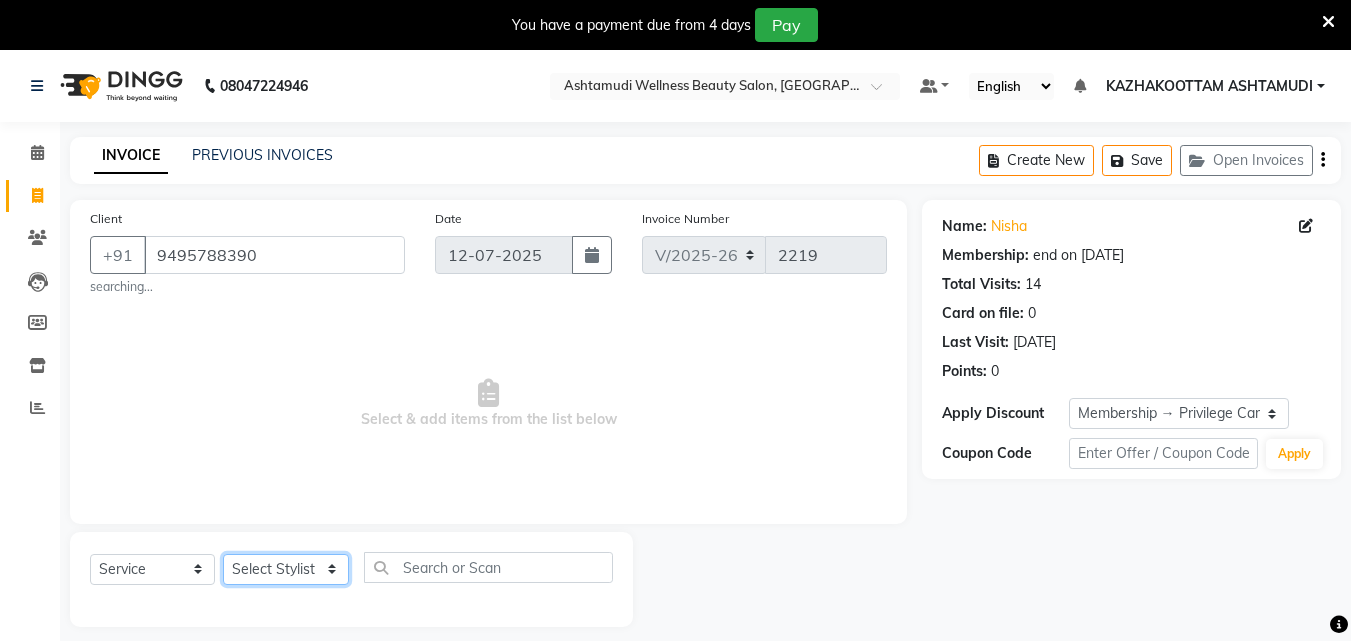 select on "27419" 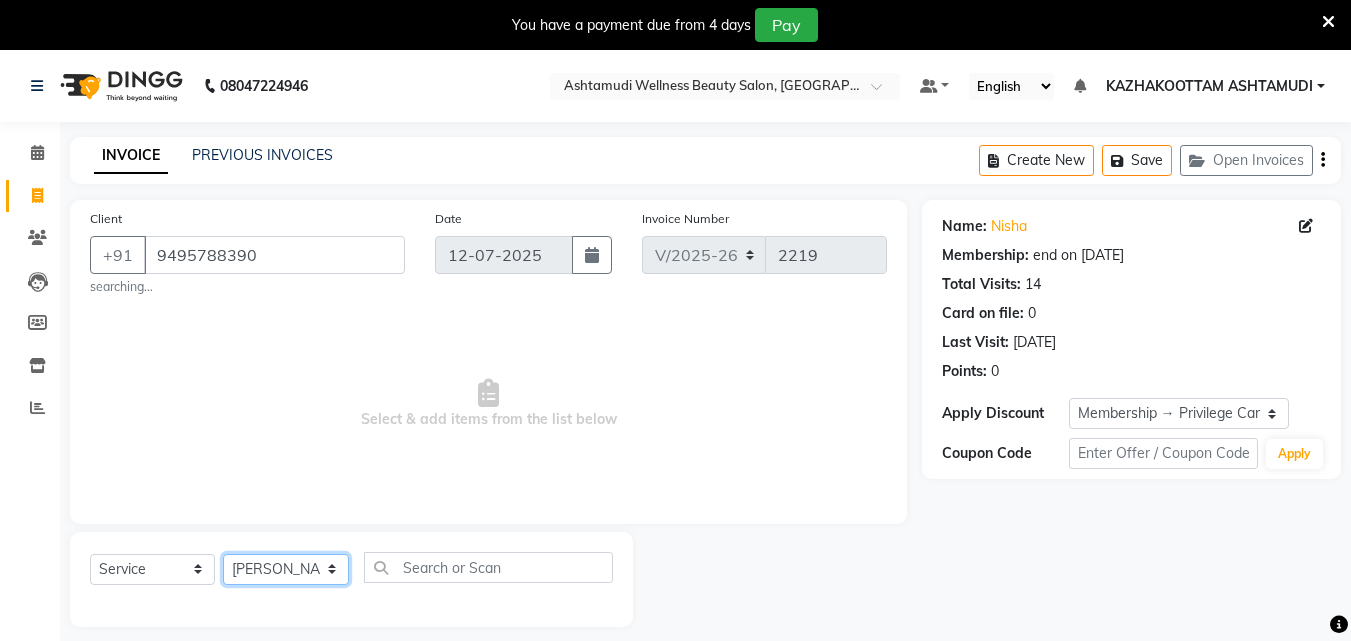 click on "Select Stylist Arya  CHINJU GEETA KAZHAKOOTTAM ASHTAMUDI [PERSON_NAME] [PERSON_NAME] [PERSON_NAME] [PERSON_NAME] SOORYAMOL" 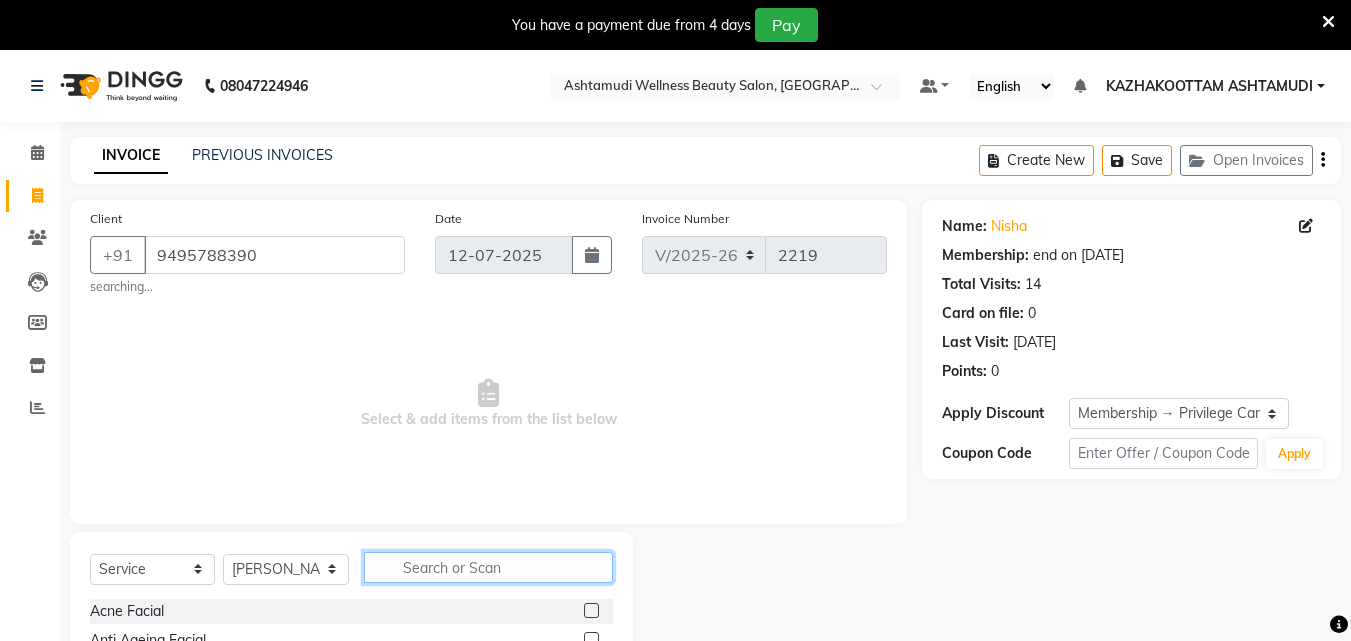 click 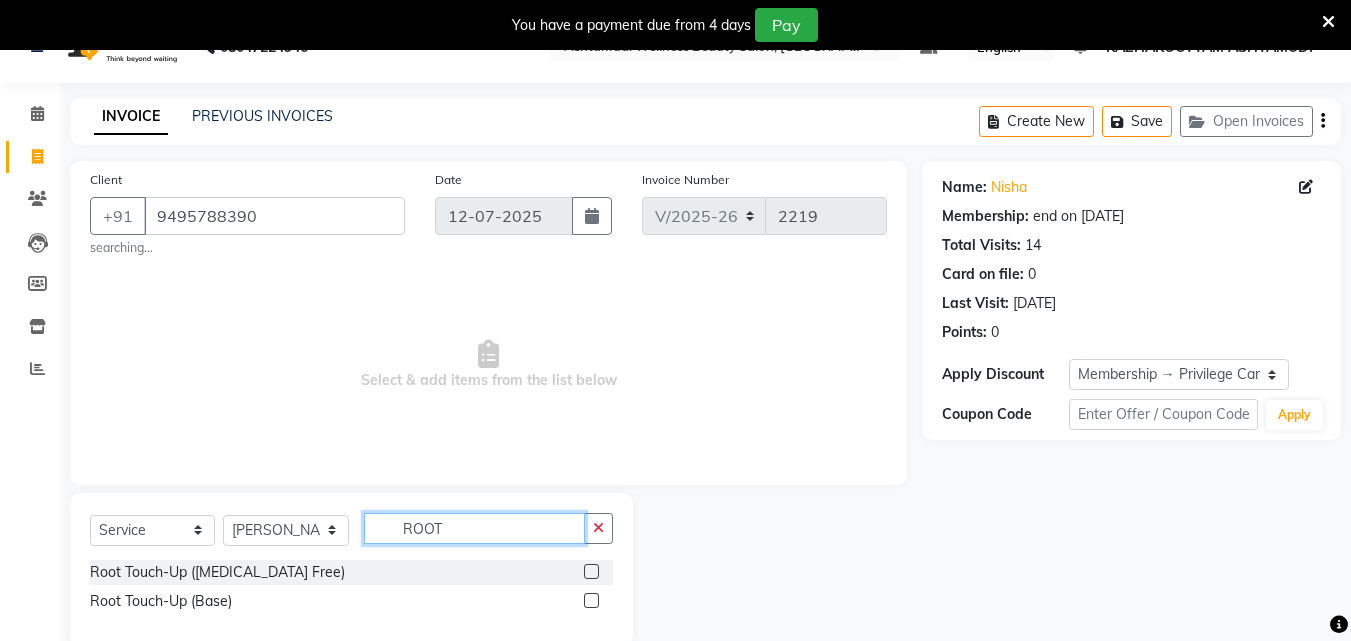 scroll, scrollTop: 74, scrollLeft: 0, axis: vertical 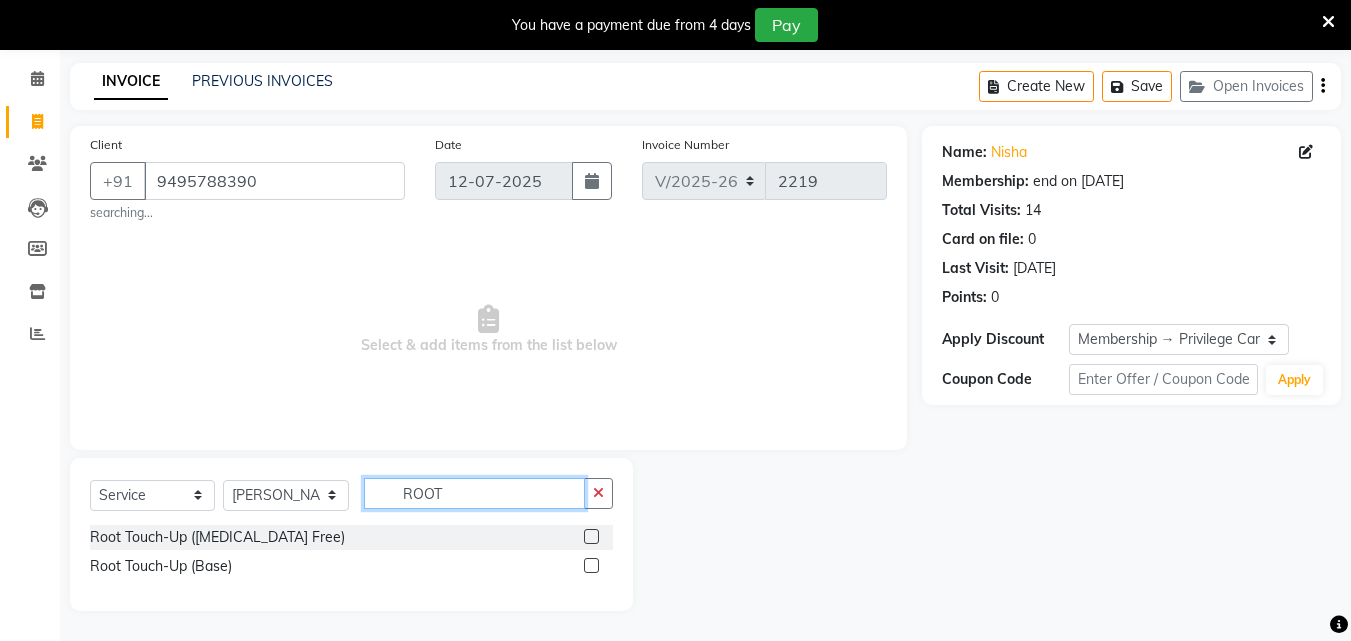 type on "ROOT" 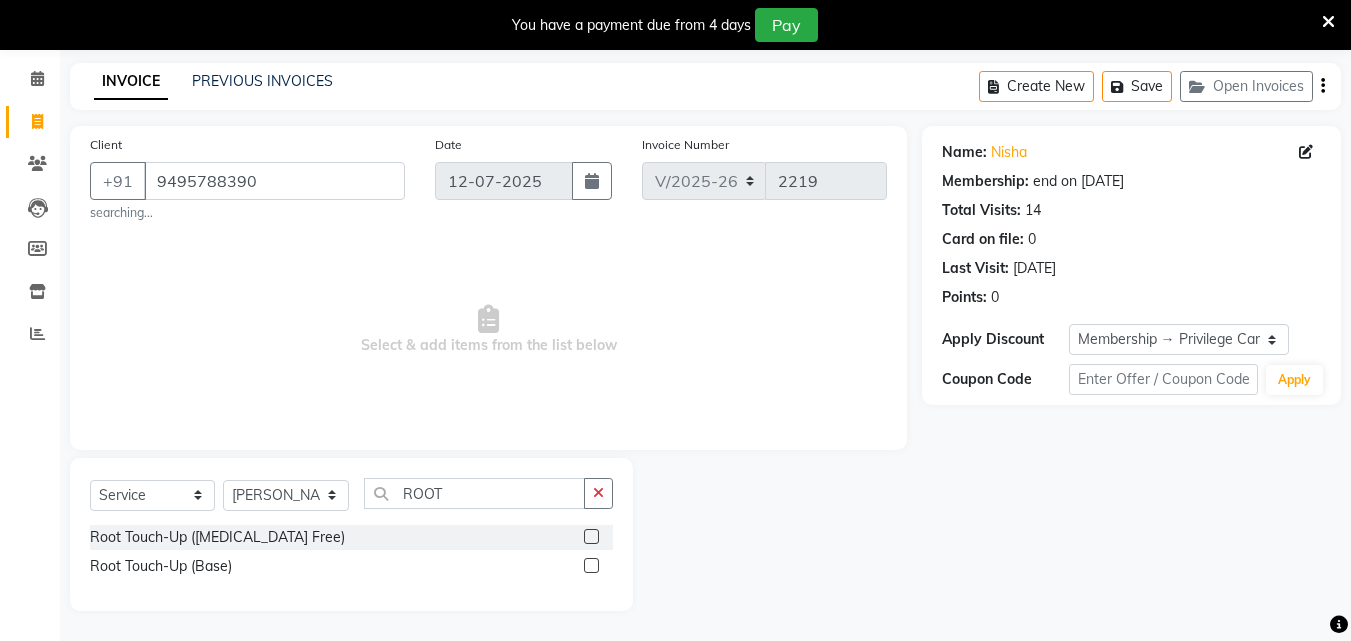 click 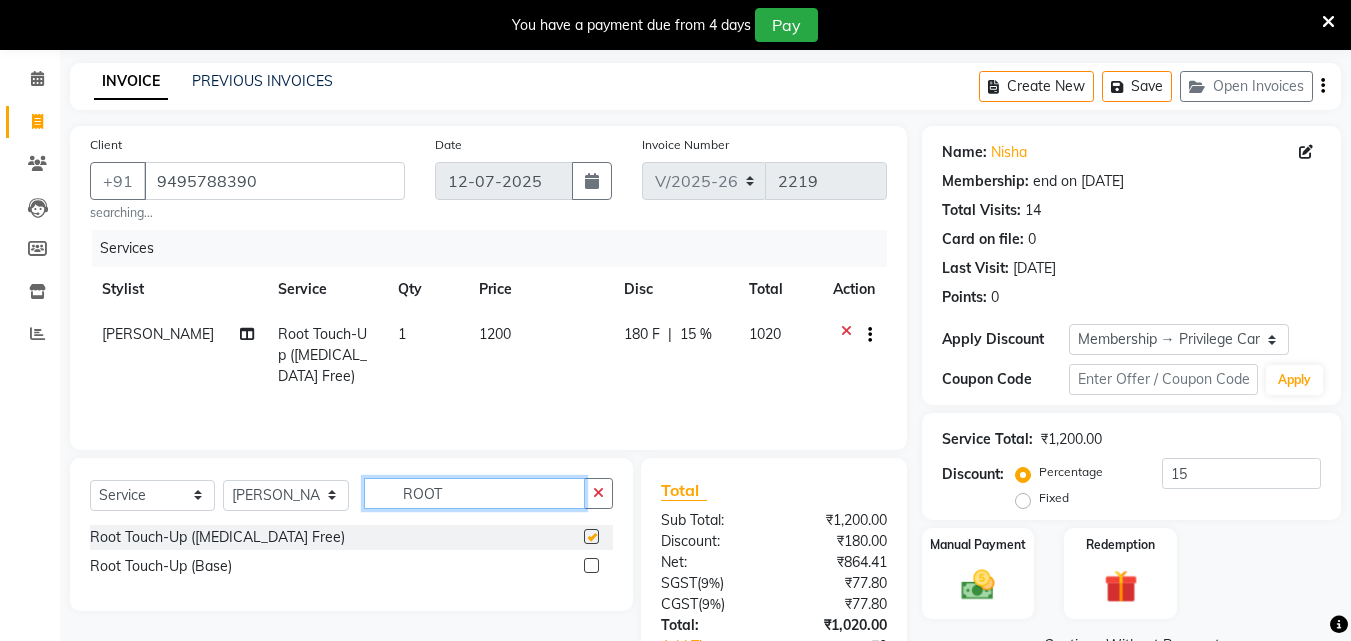 checkbox on "false" 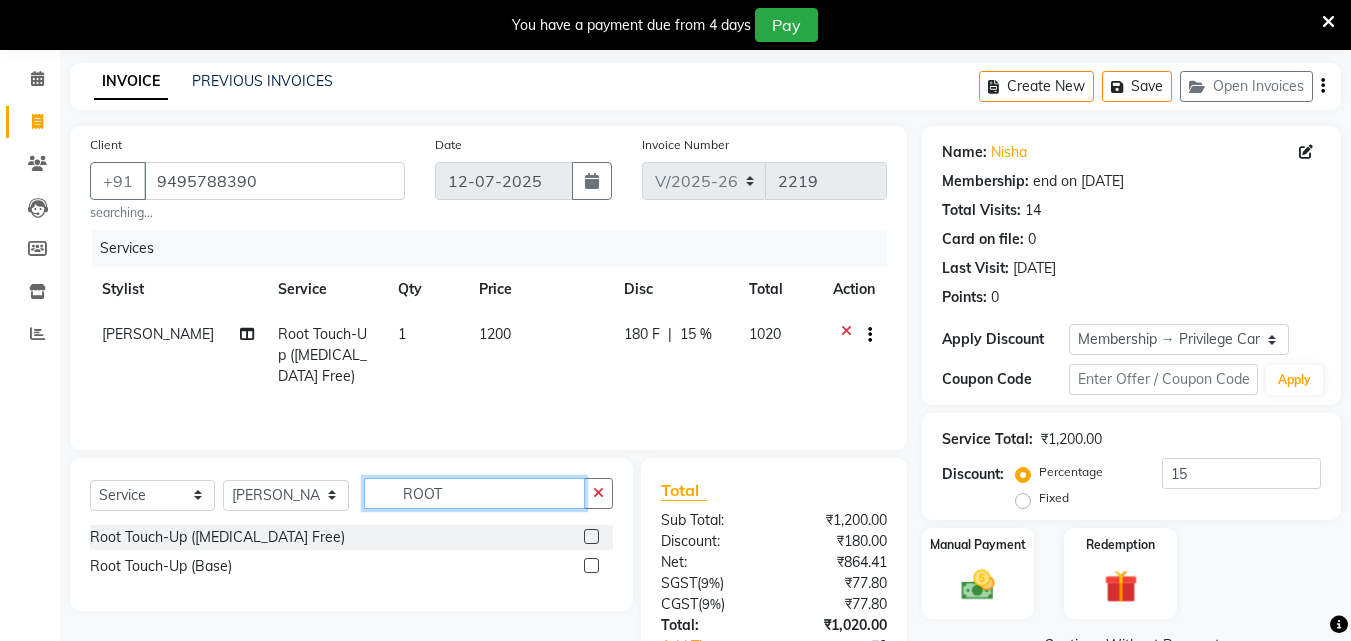 drag, startPoint x: 460, startPoint y: 501, endPoint x: 293, endPoint y: 480, distance: 168.31519 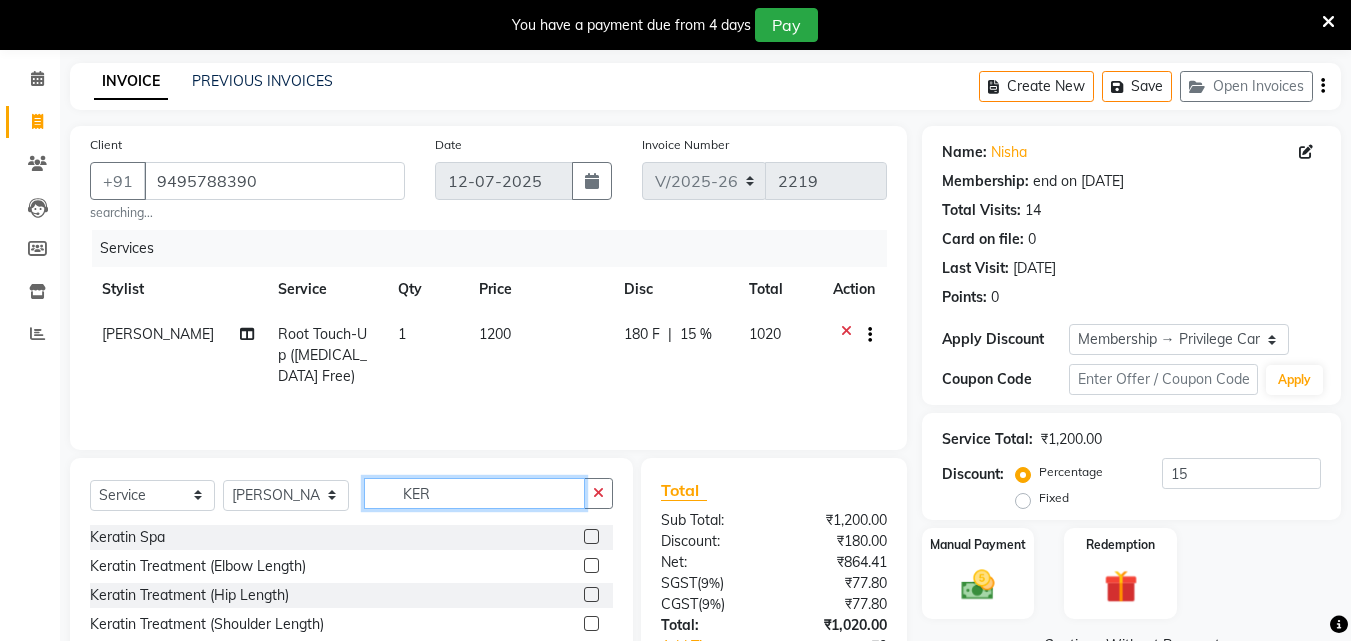 type on "KER" 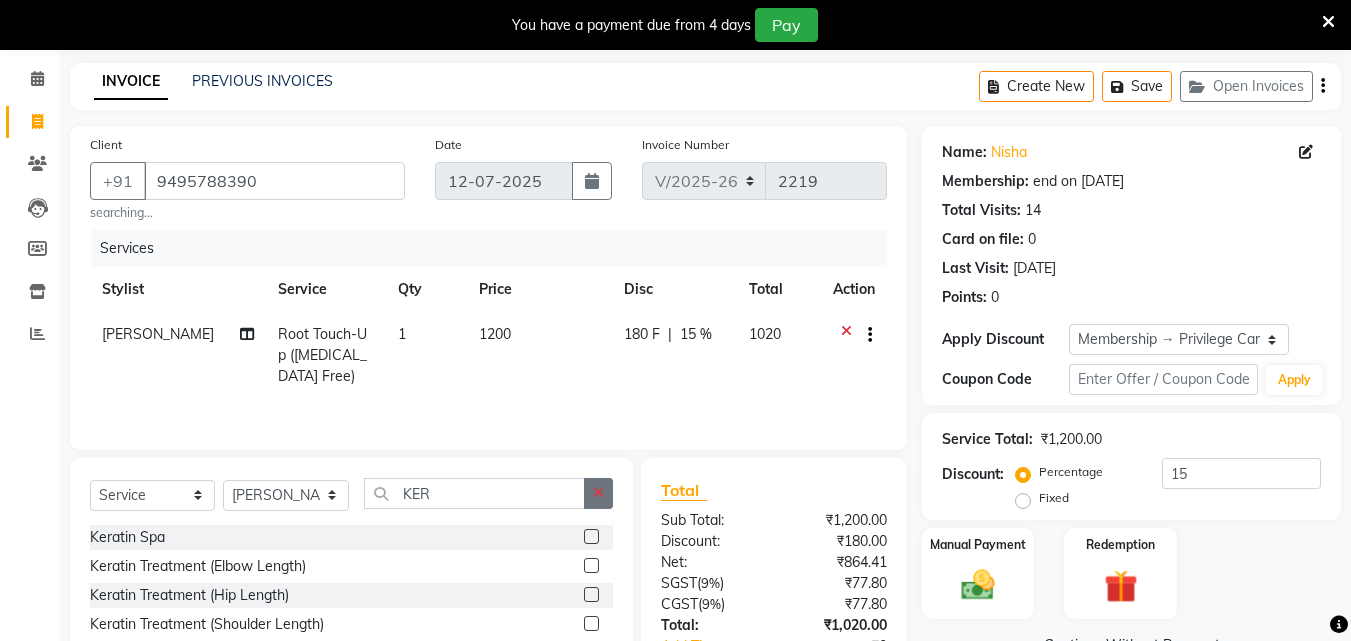 click 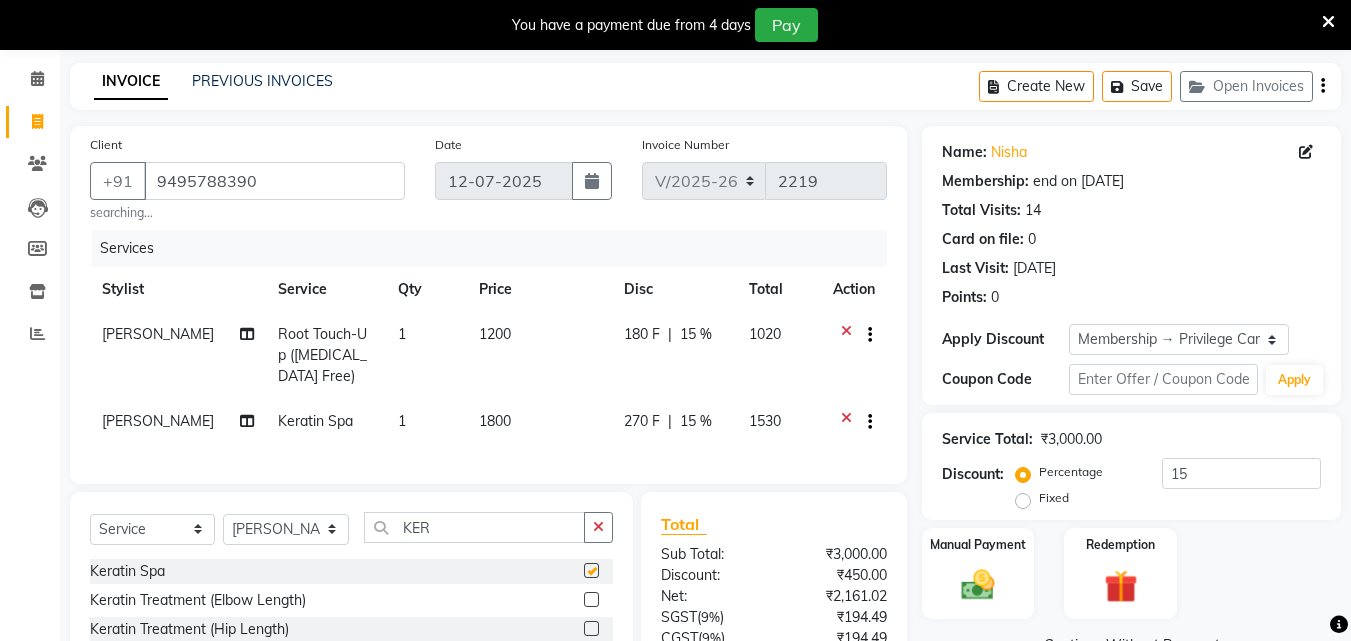 checkbox on "false" 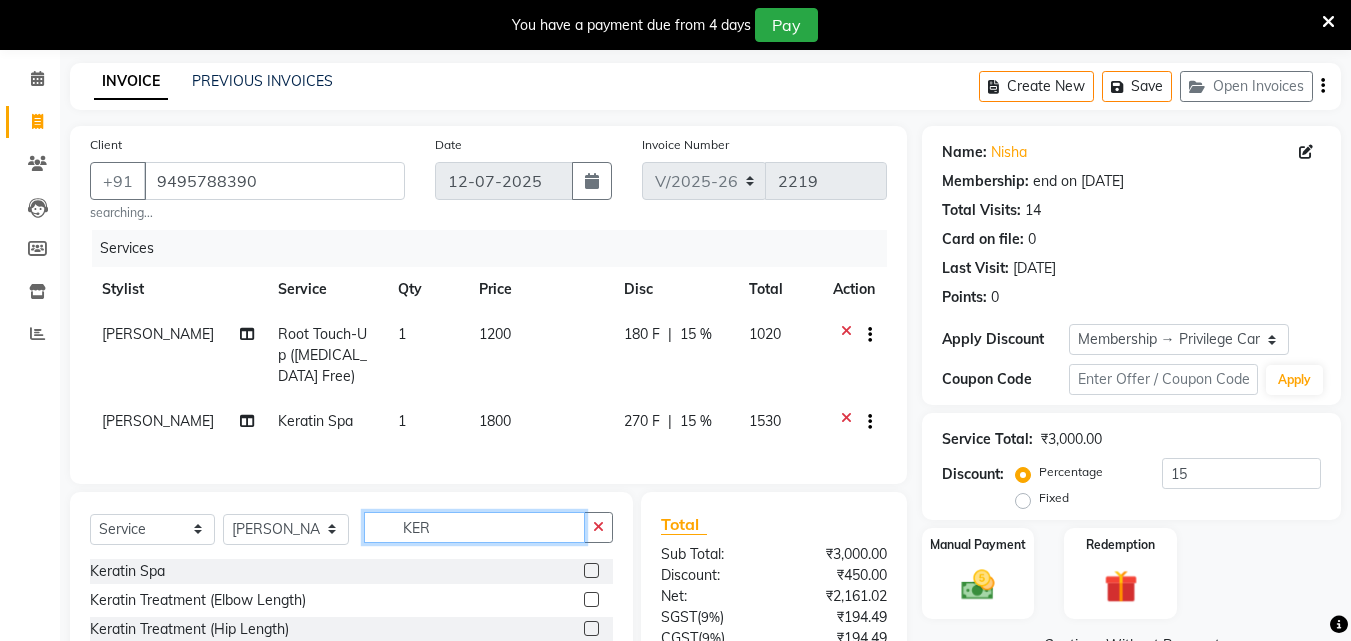 drag, startPoint x: 385, startPoint y: 534, endPoint x: 292, endPoint y: 522, distance: 93.770996 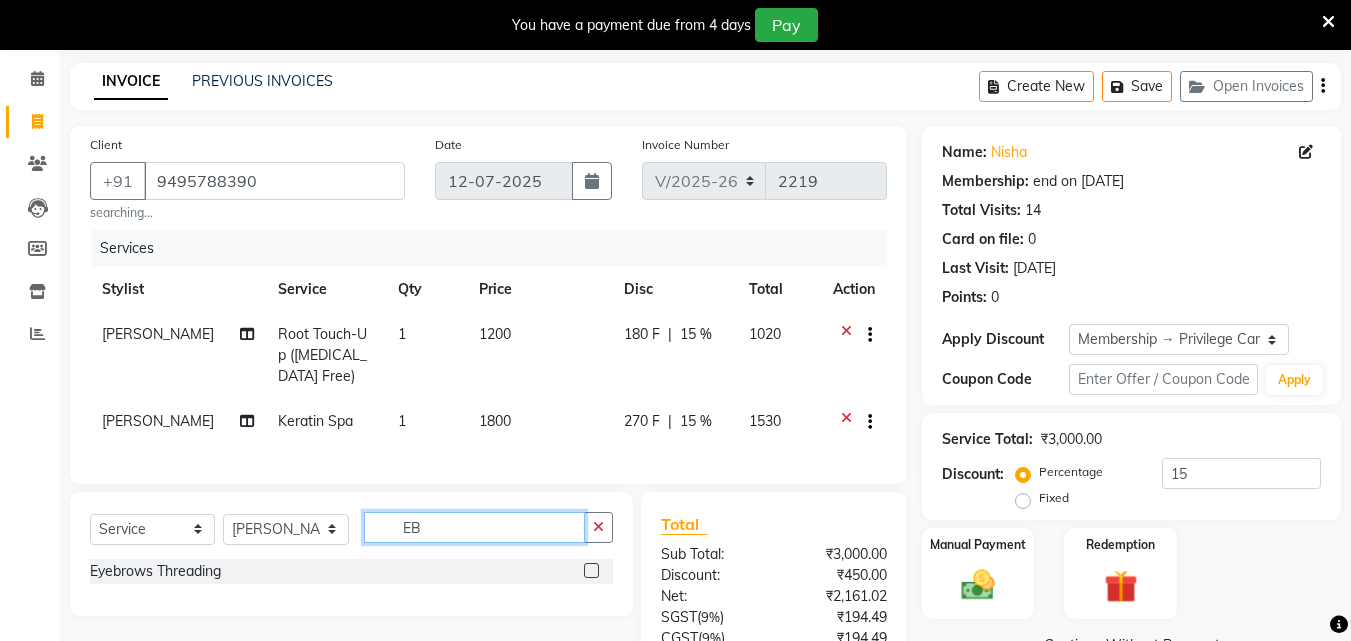 type on "EB" 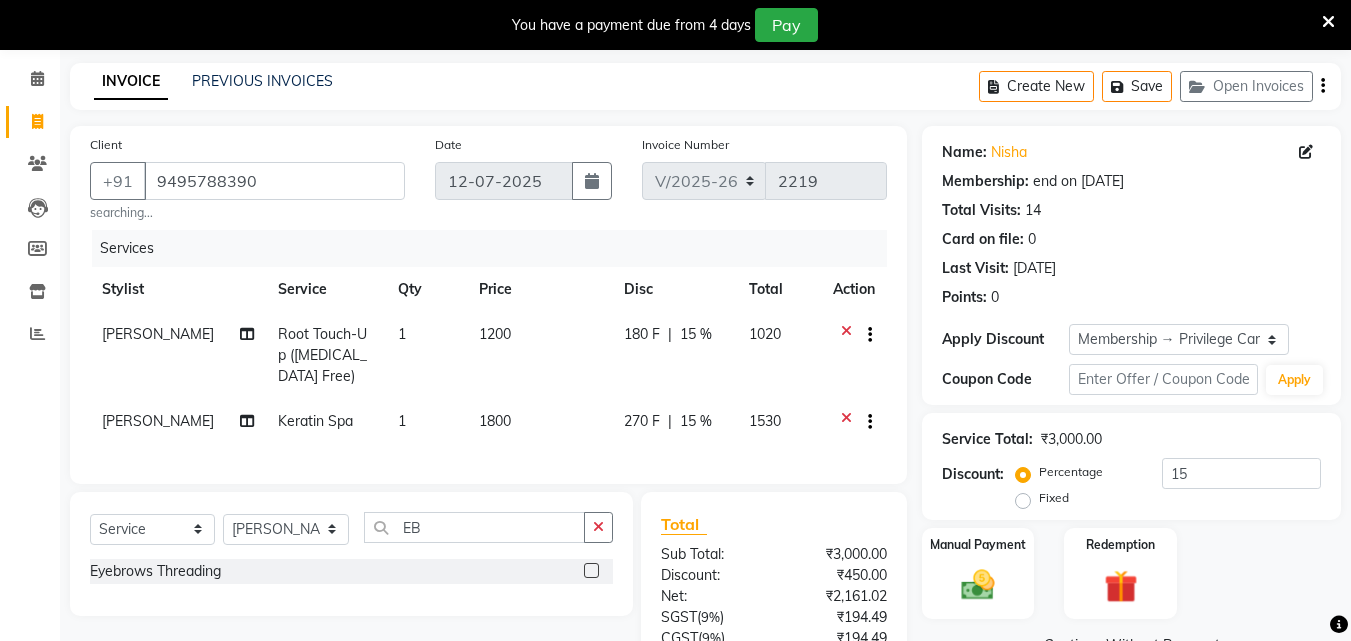 click 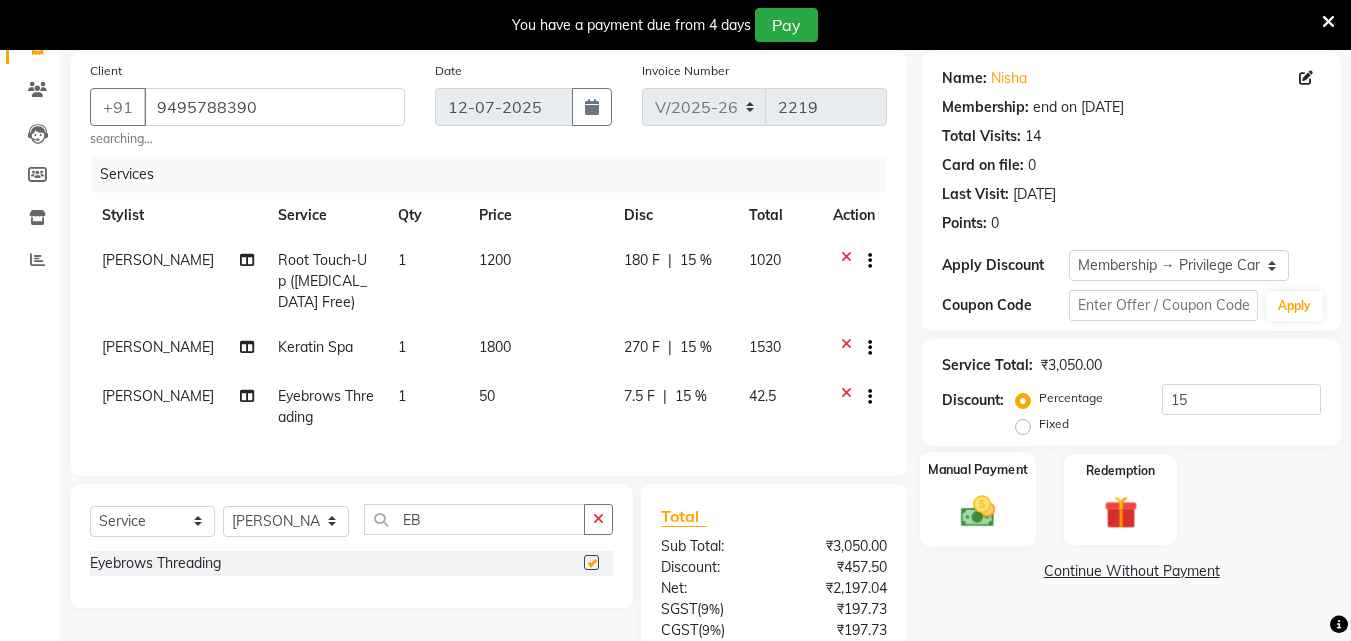 checkbox on "false" 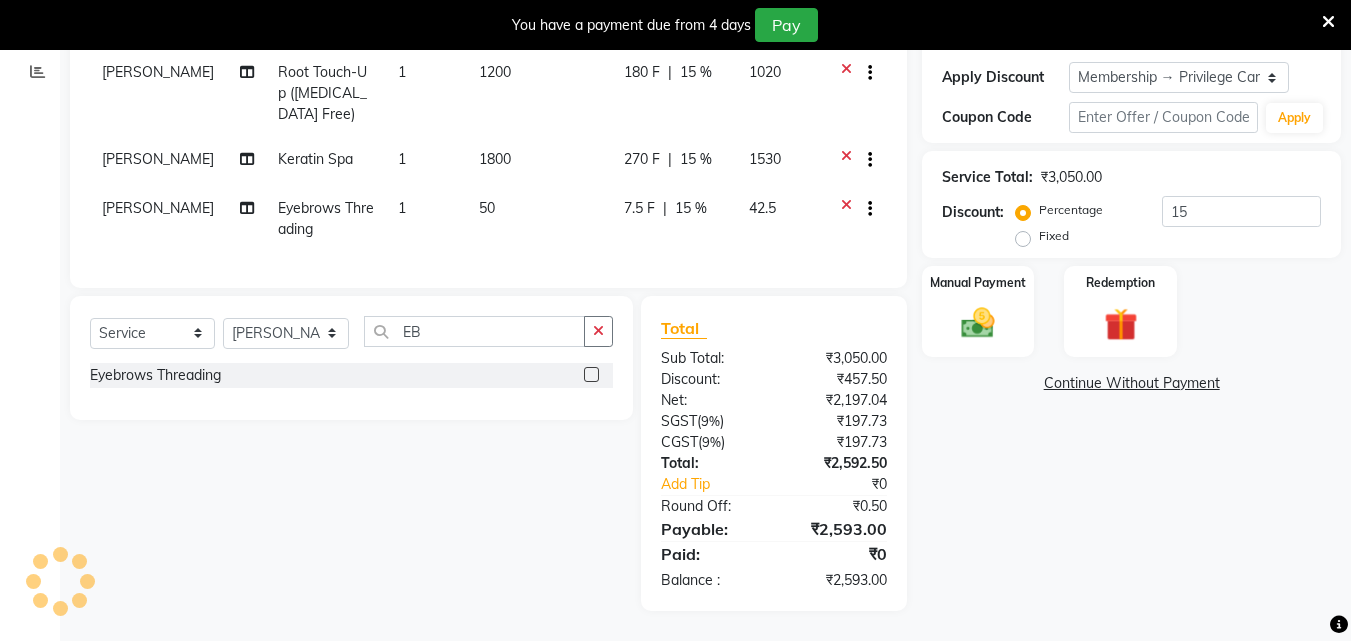 scroll, scrollTop: 351, scrollLeft: 0, axis: vertical 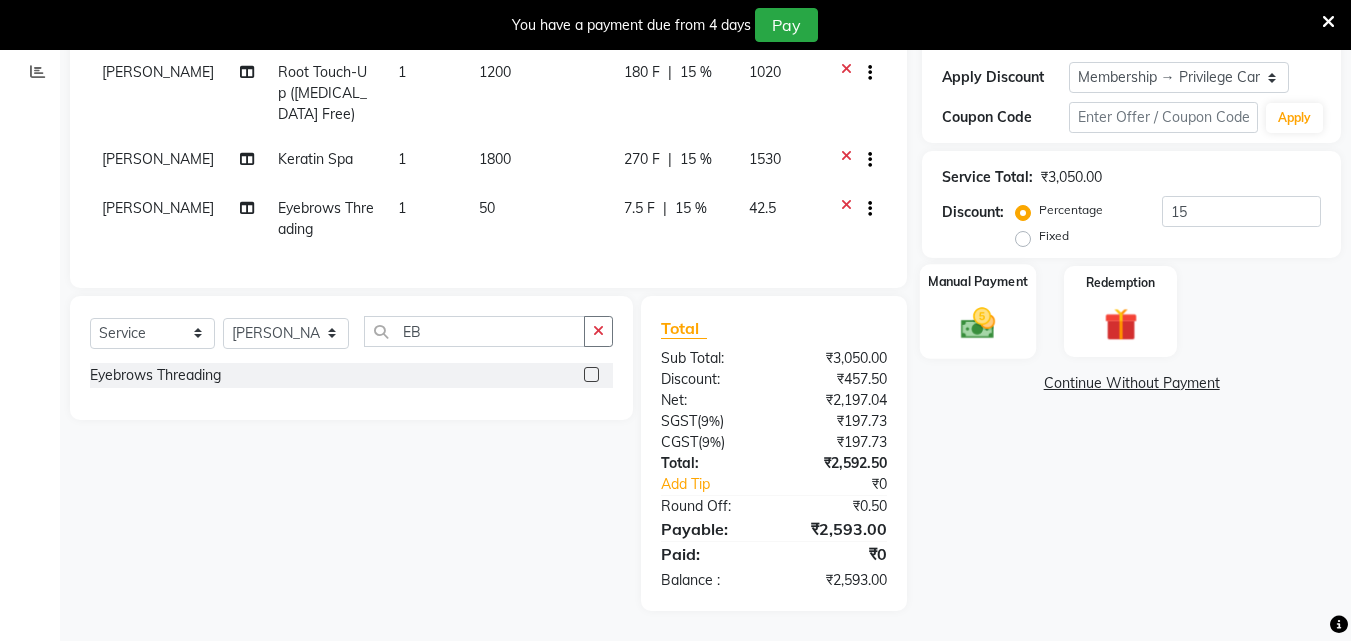 click 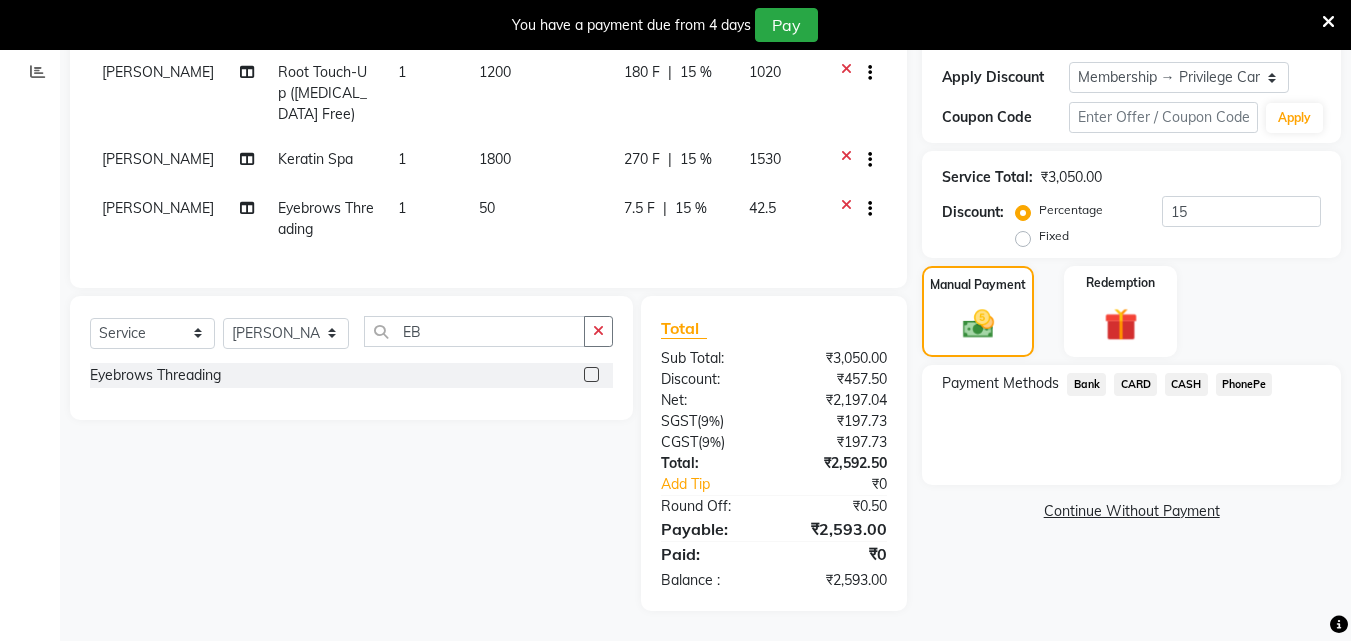 click on "PhonePe" 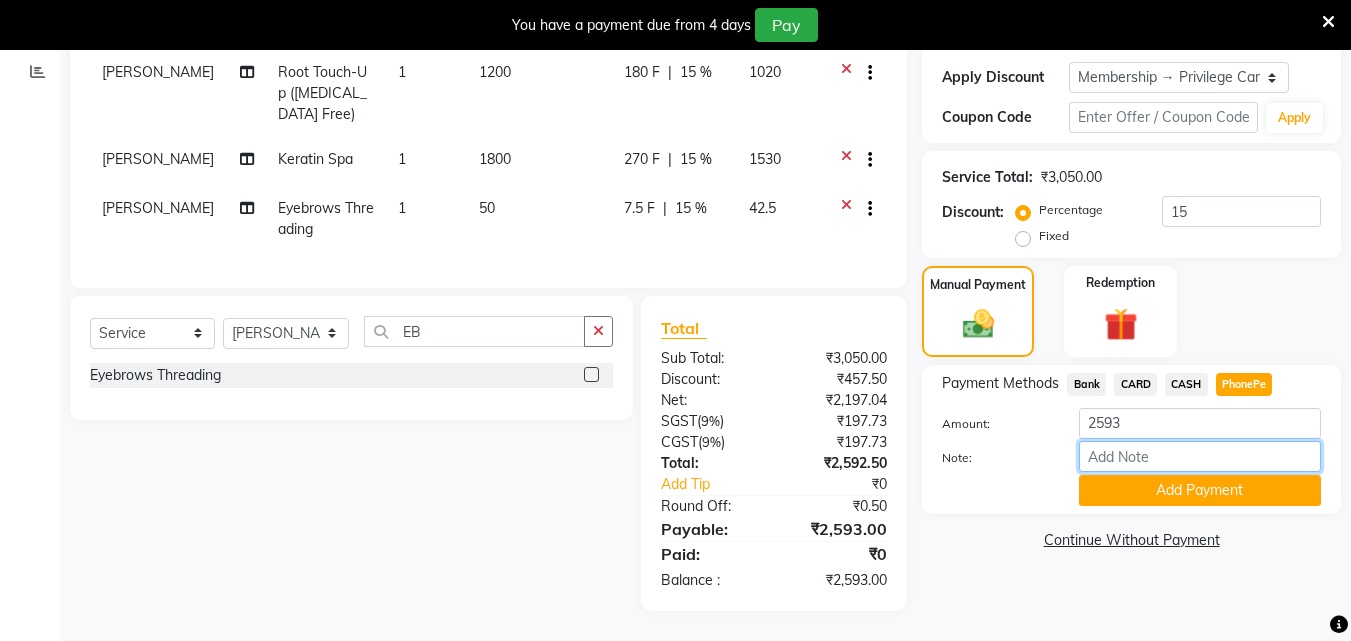 click on "Note:" at bounding box center (1200, 456) 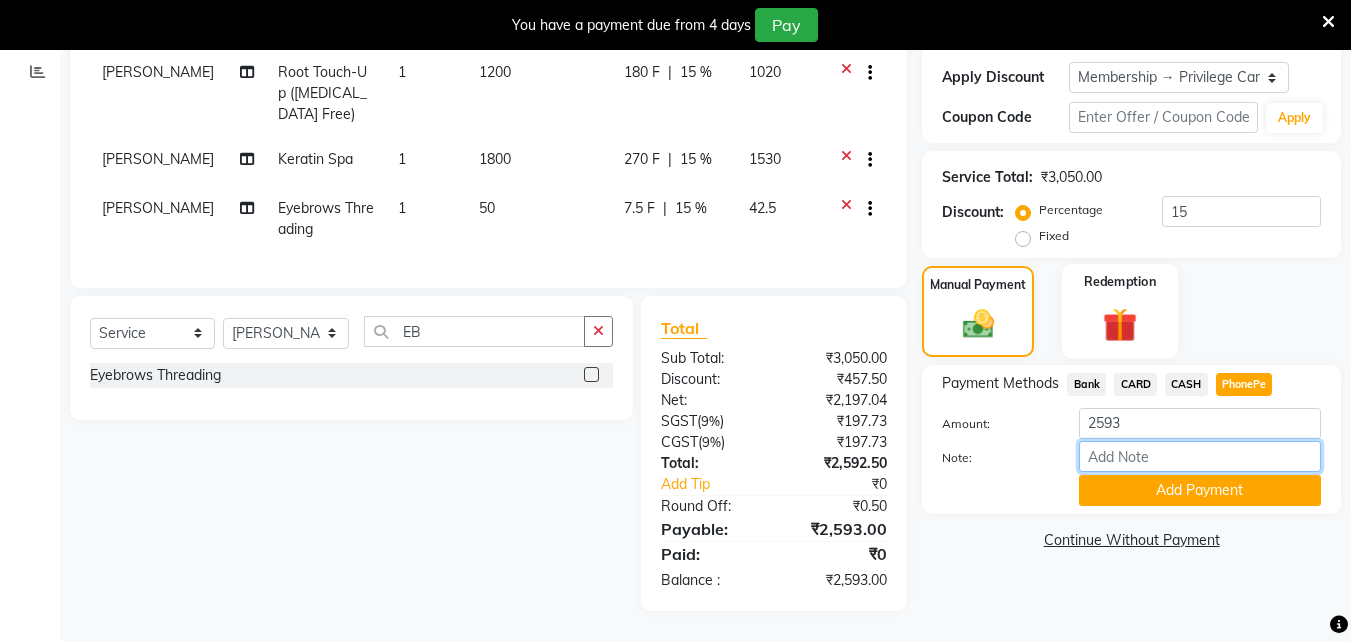 type on "arya" 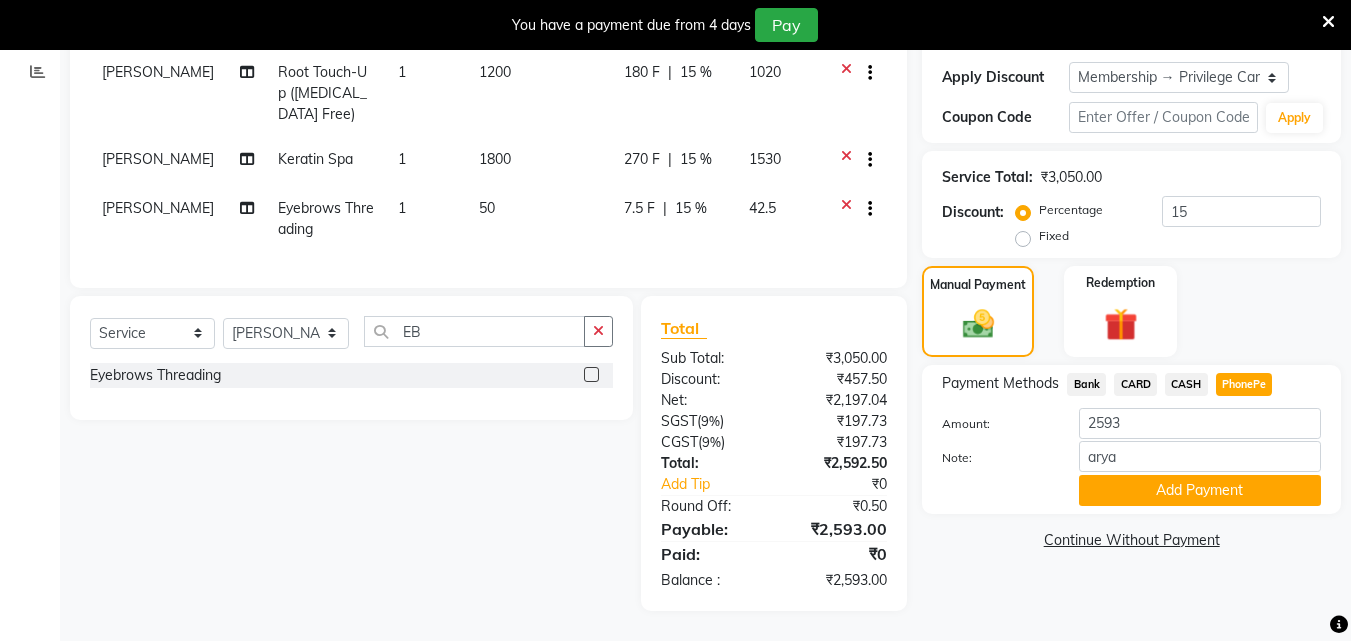 click on "Add Payment" 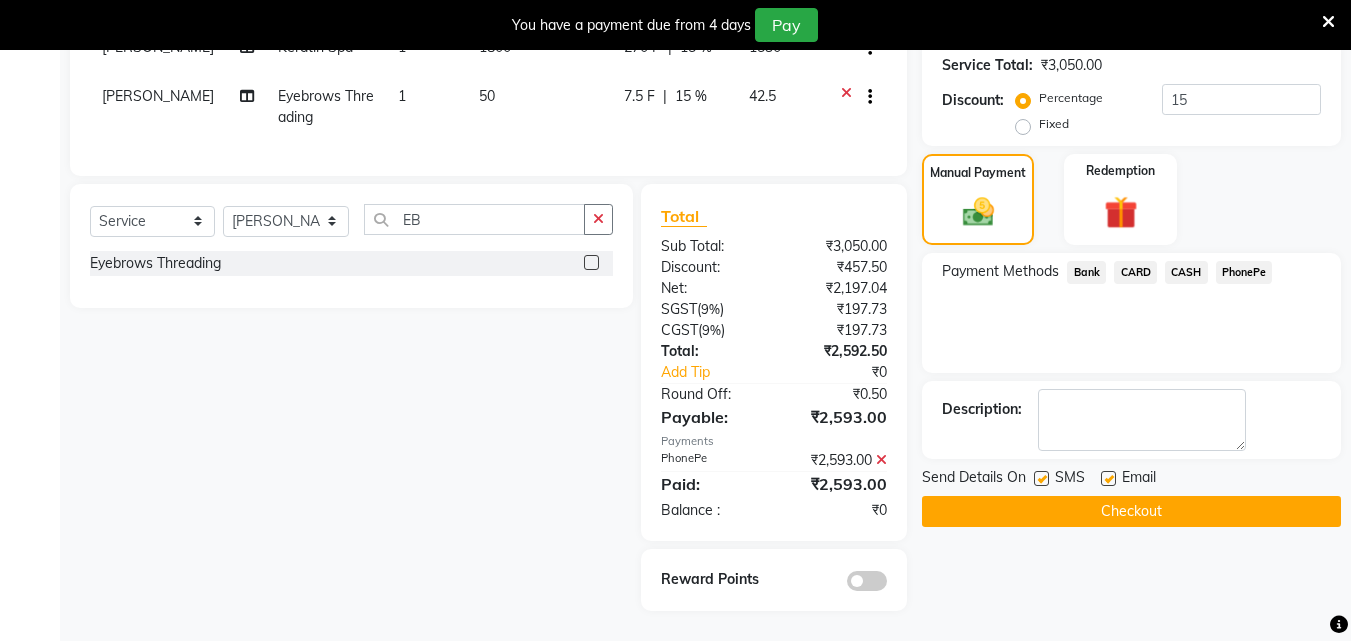 scroll, scrollTop: 463, scrollLeft: 0, axis: vertical 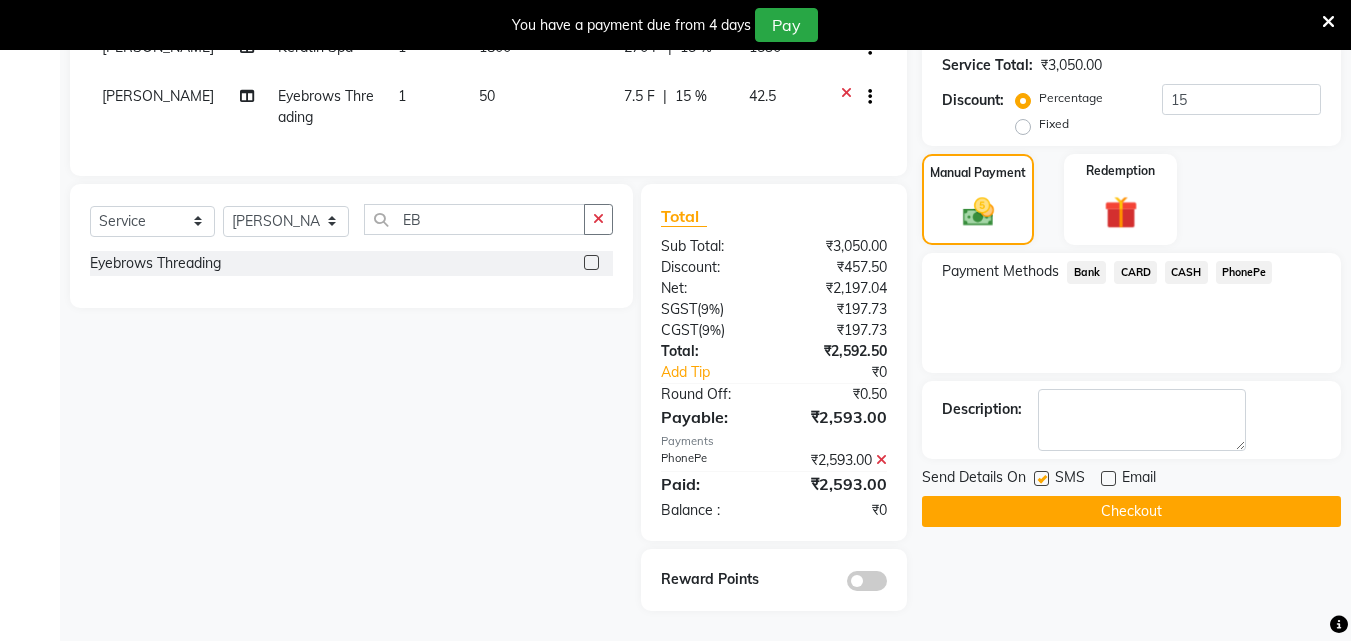 click 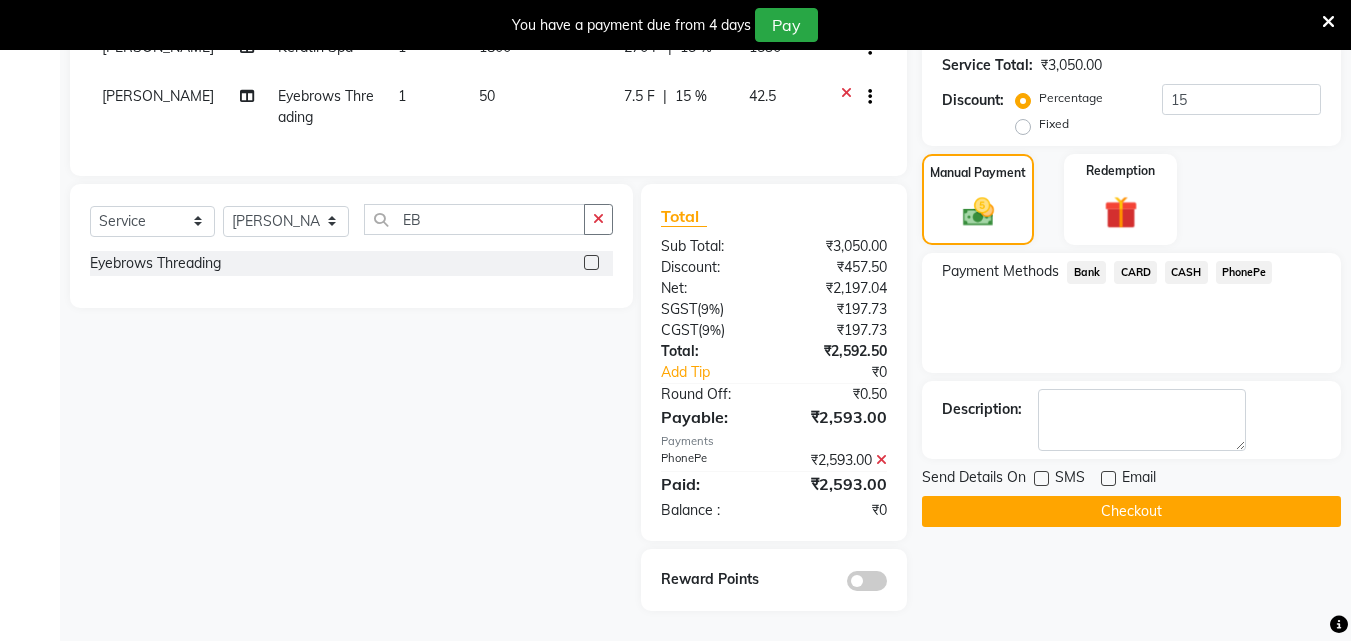 click on "Checkout" 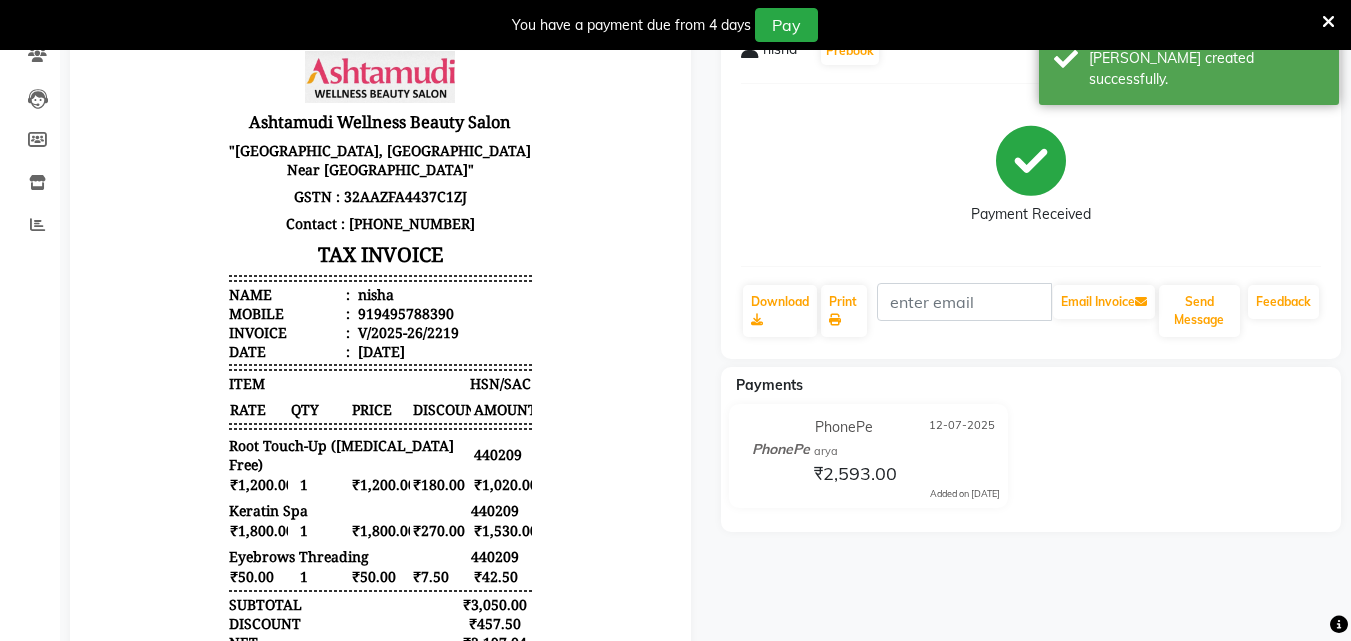 scroll, scrollTop: 163, scrollLeft: 0, axis: vertical 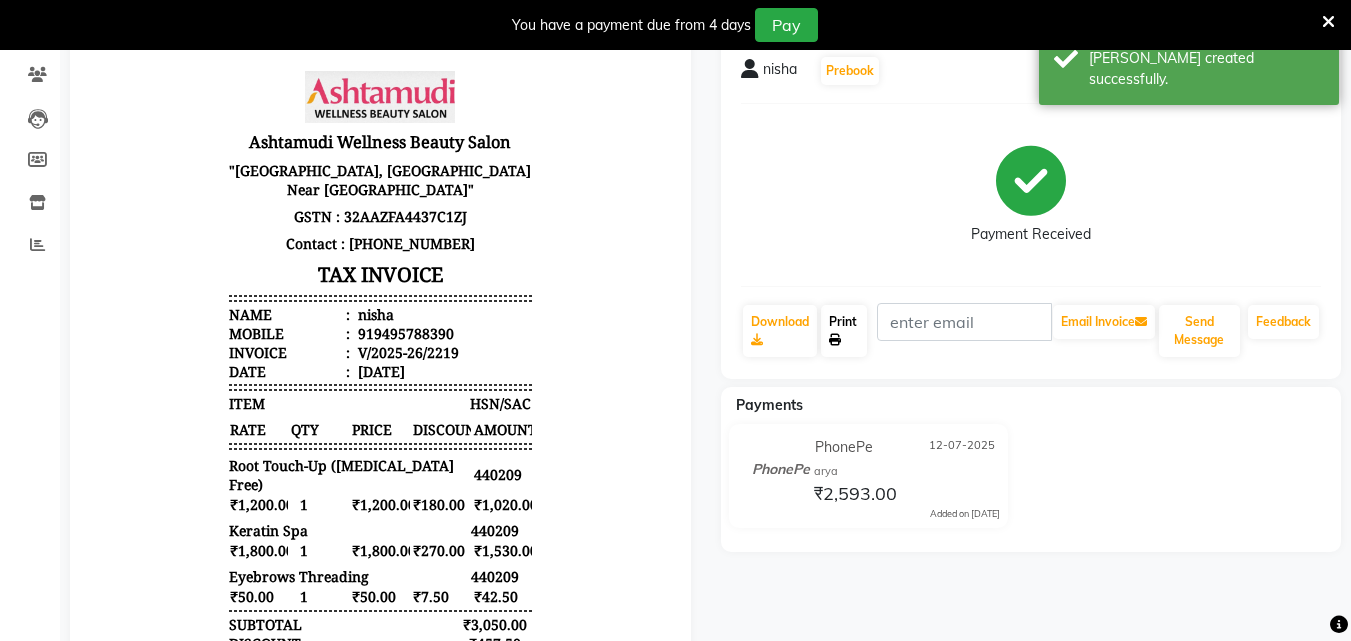 click on "Print" 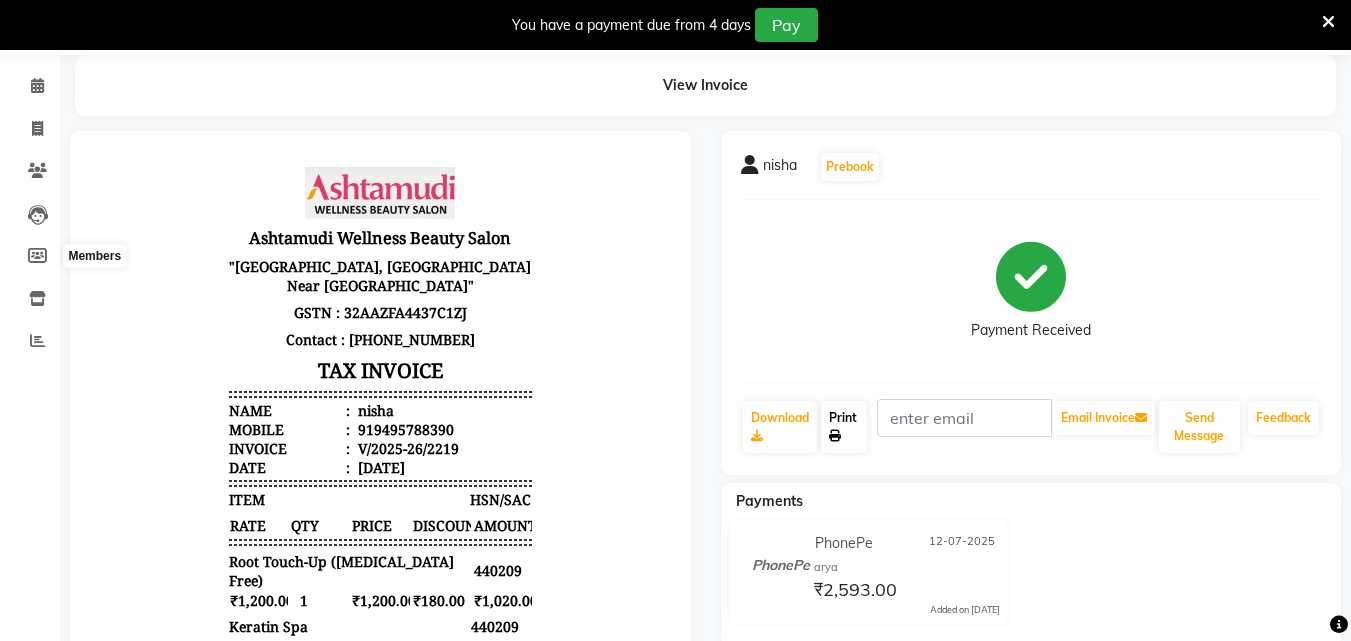 scroll, scrollTop: 0, scrollLeft: 0, axis: both 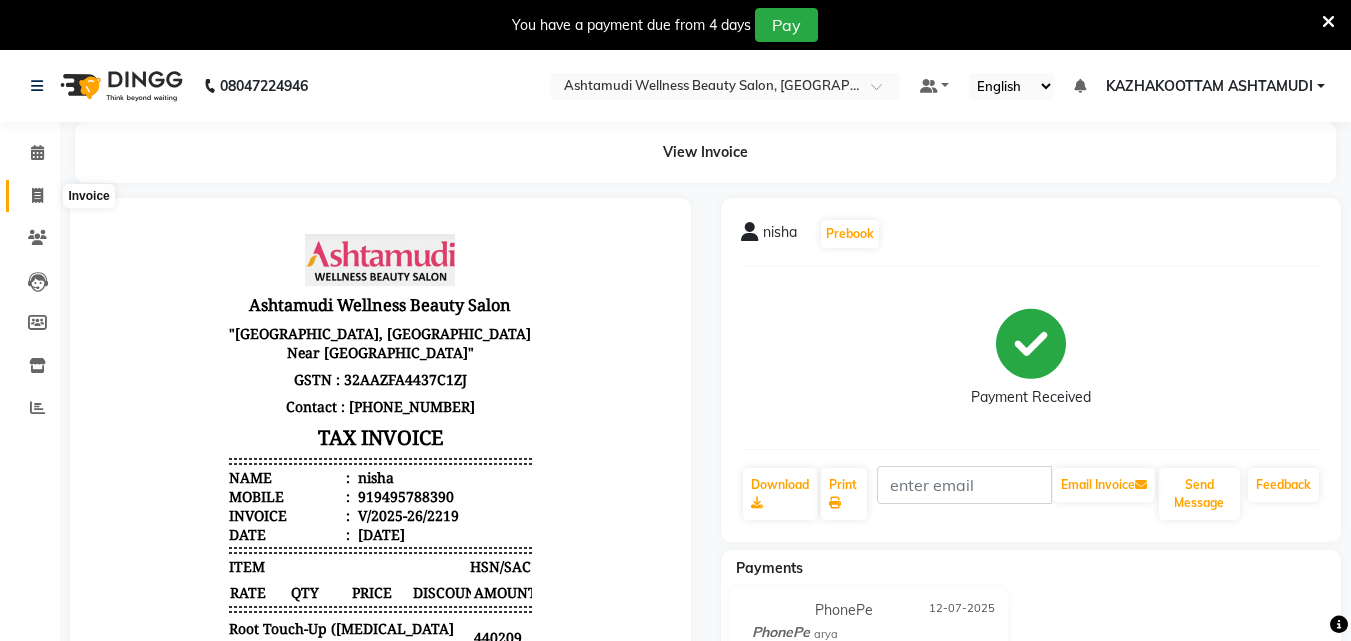 click 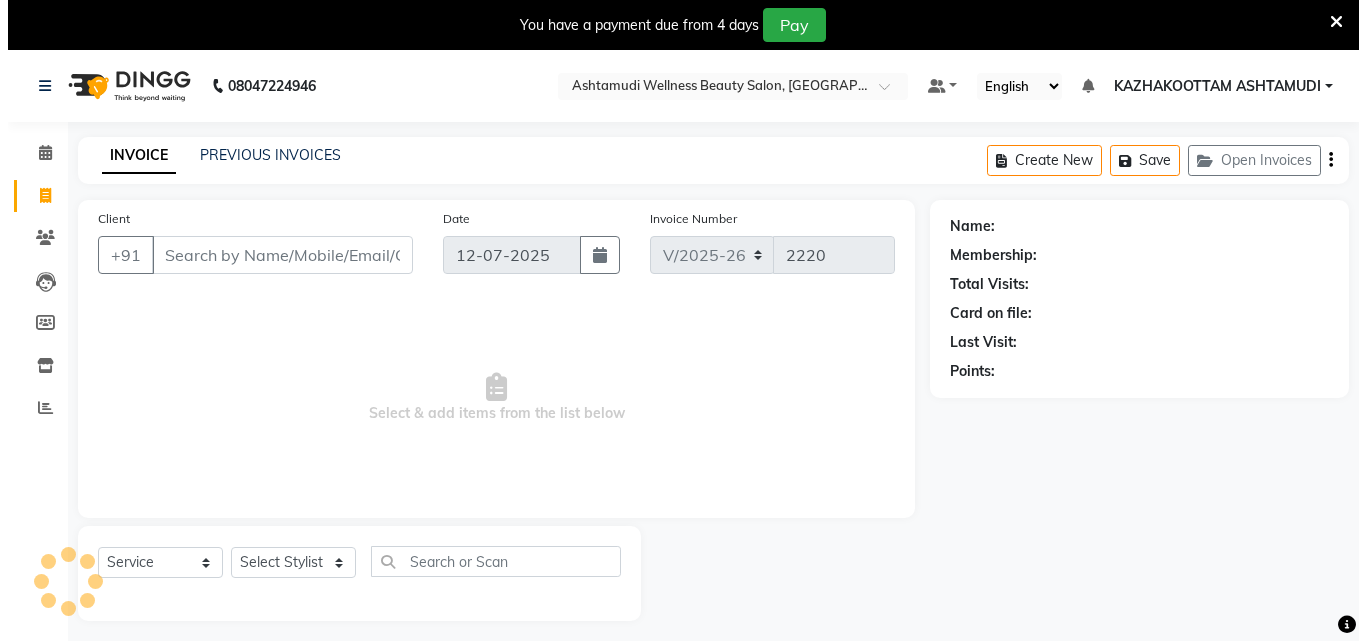 scroll, scrollTop: 50, scrollLeft: 0, axis: vertical 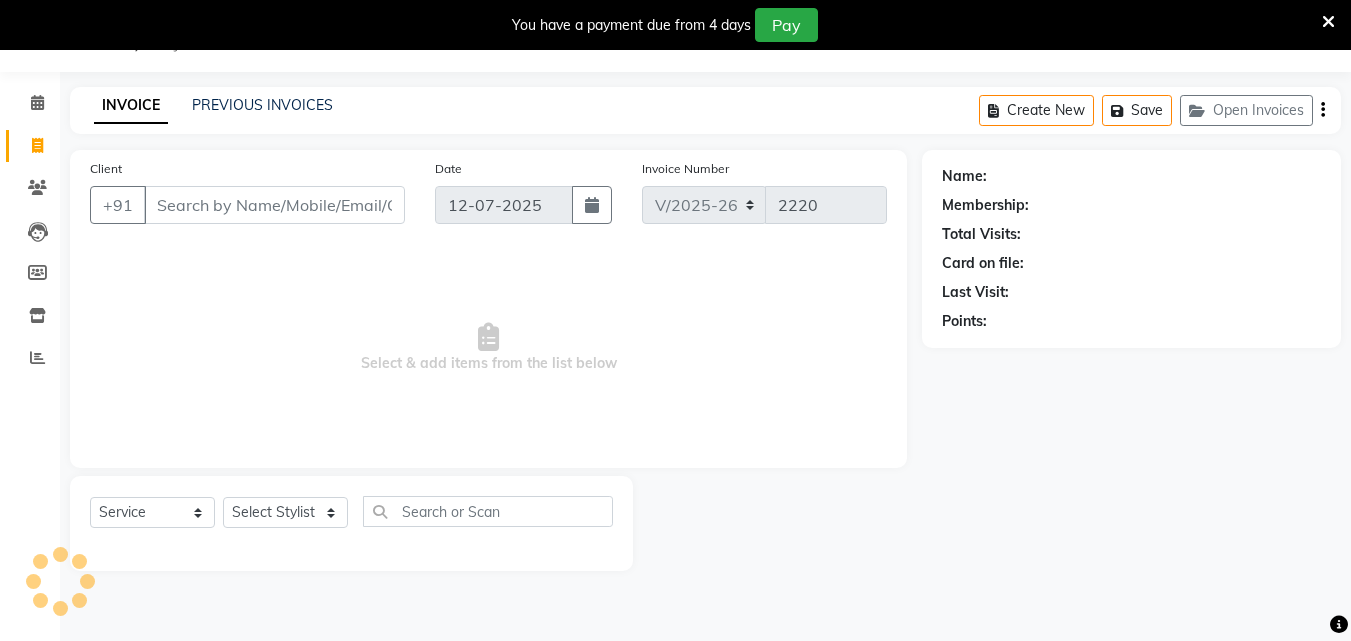 click on "Client" at bounding box center (274, 205) 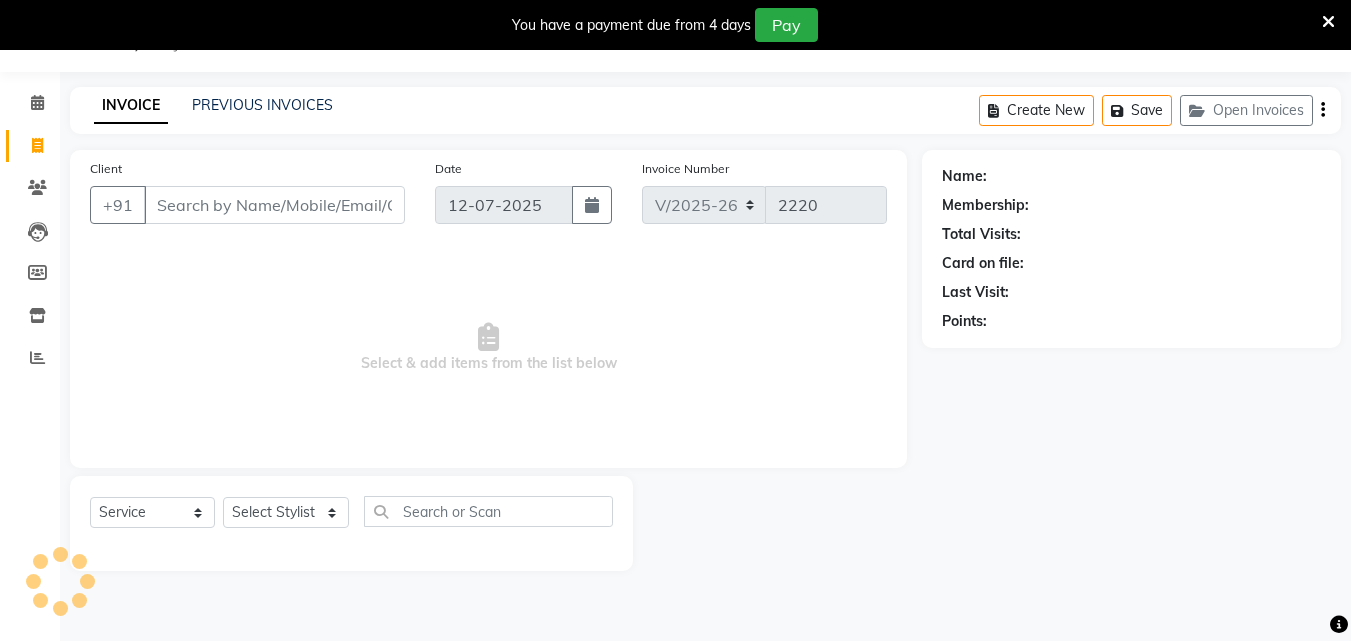 click on "Client" at bounding box center [274, 205] 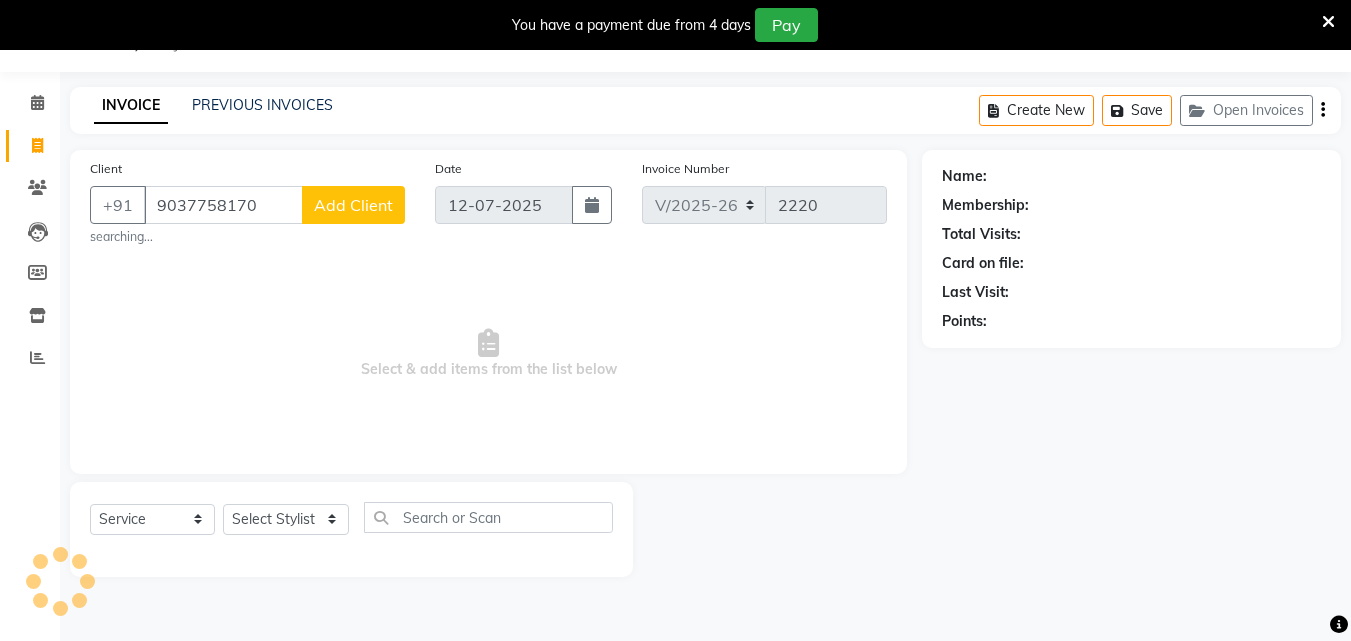 type on "9037758170" 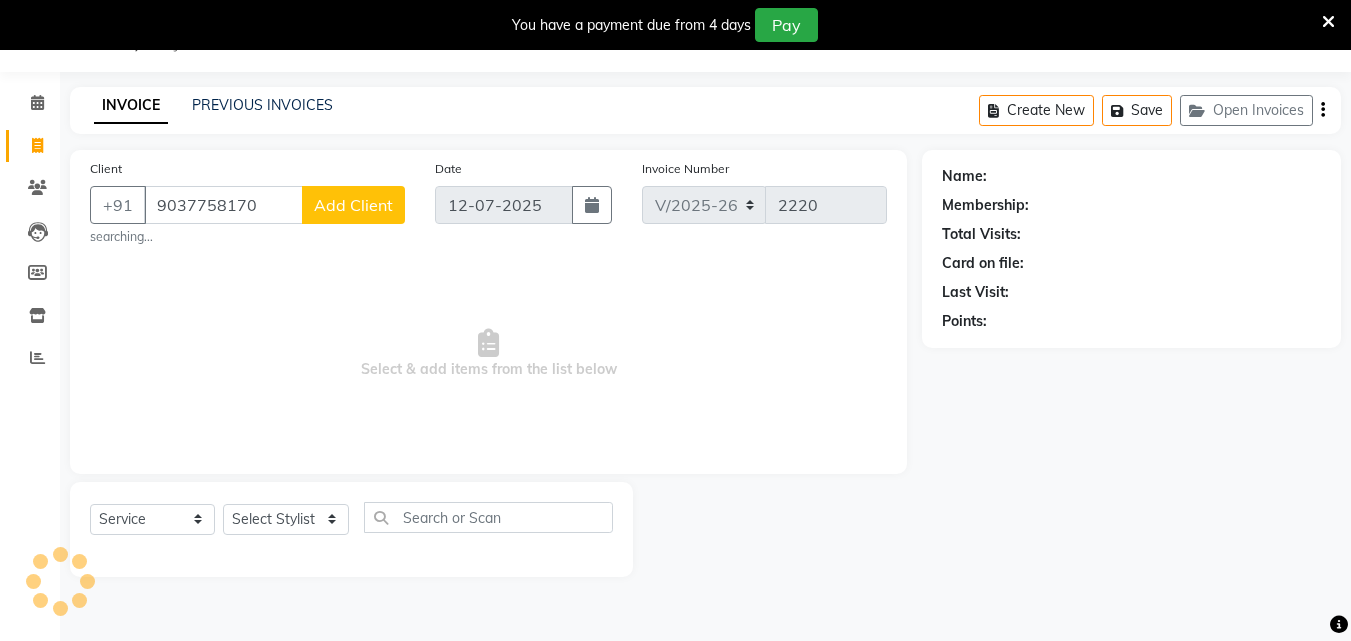 click on "Add Client" 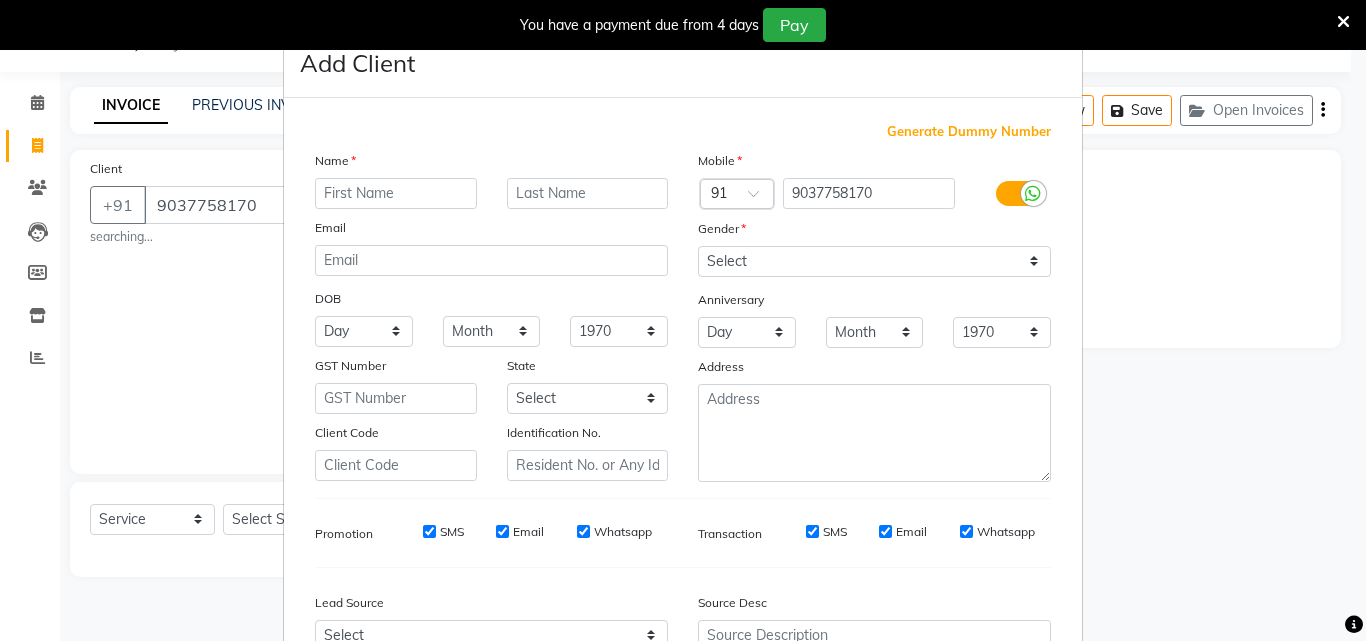 click at bounding box center (396, 193) 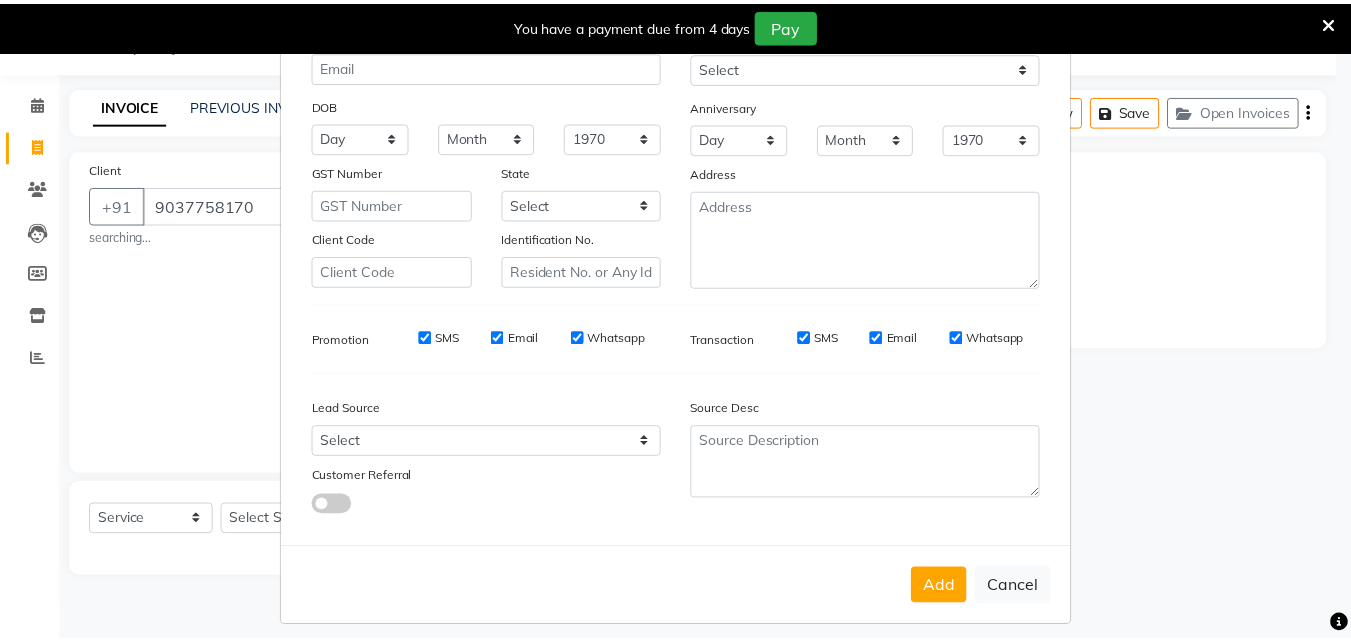 scroll, scrollTop: 208, scrollLeft: 0, axis: vertical 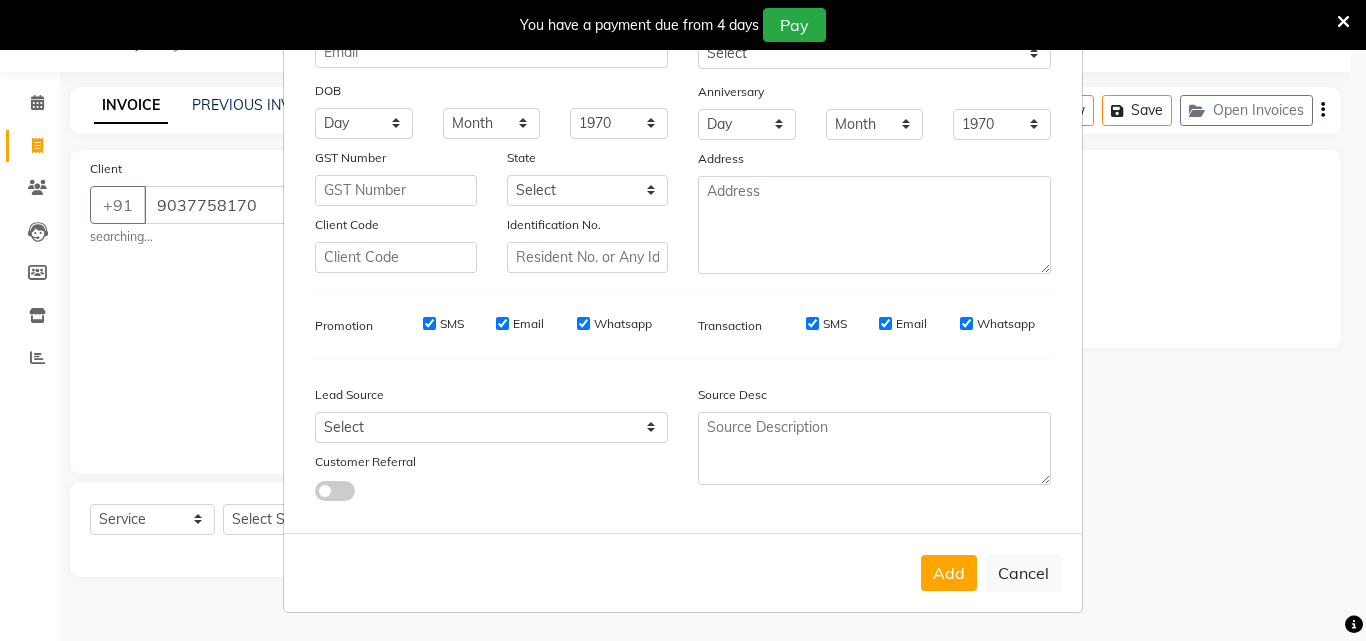 type on "[PERSON_NAME]" 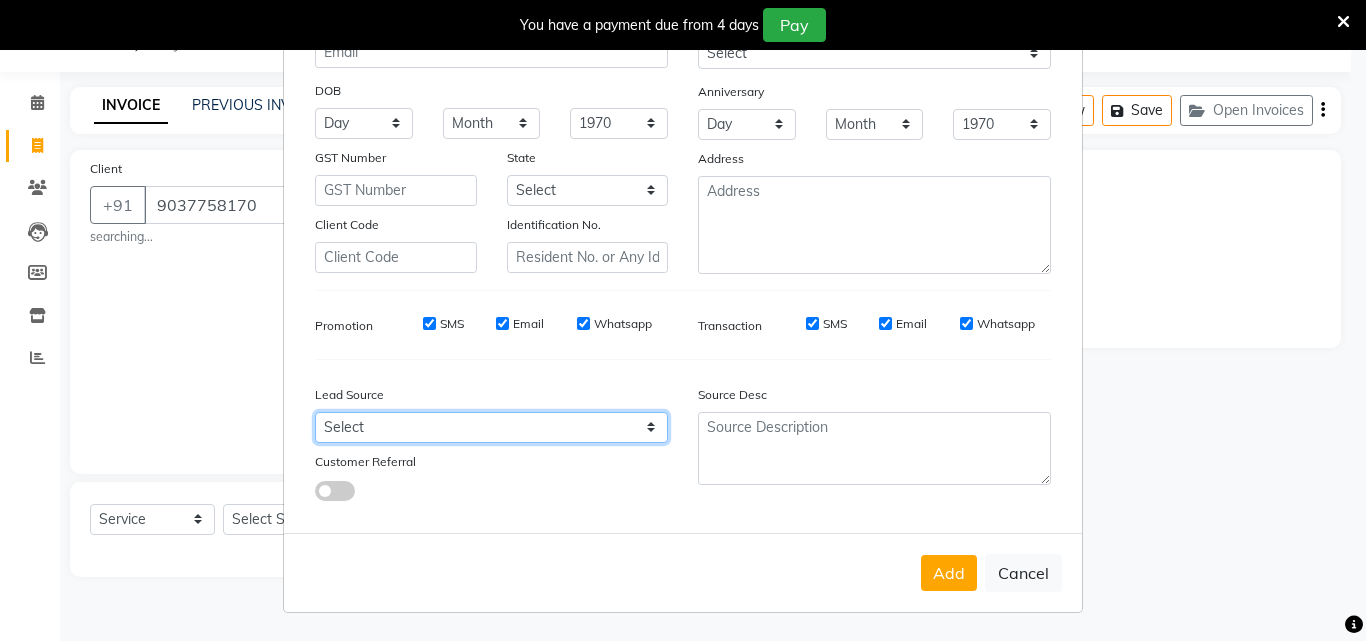 click on "Select Walk-in Referral Internet Friend Word of Mouth Advertisement Facebook JustDial Google Other Instagram  YouTube  WhatsApp" at bounding box center [491, 427] 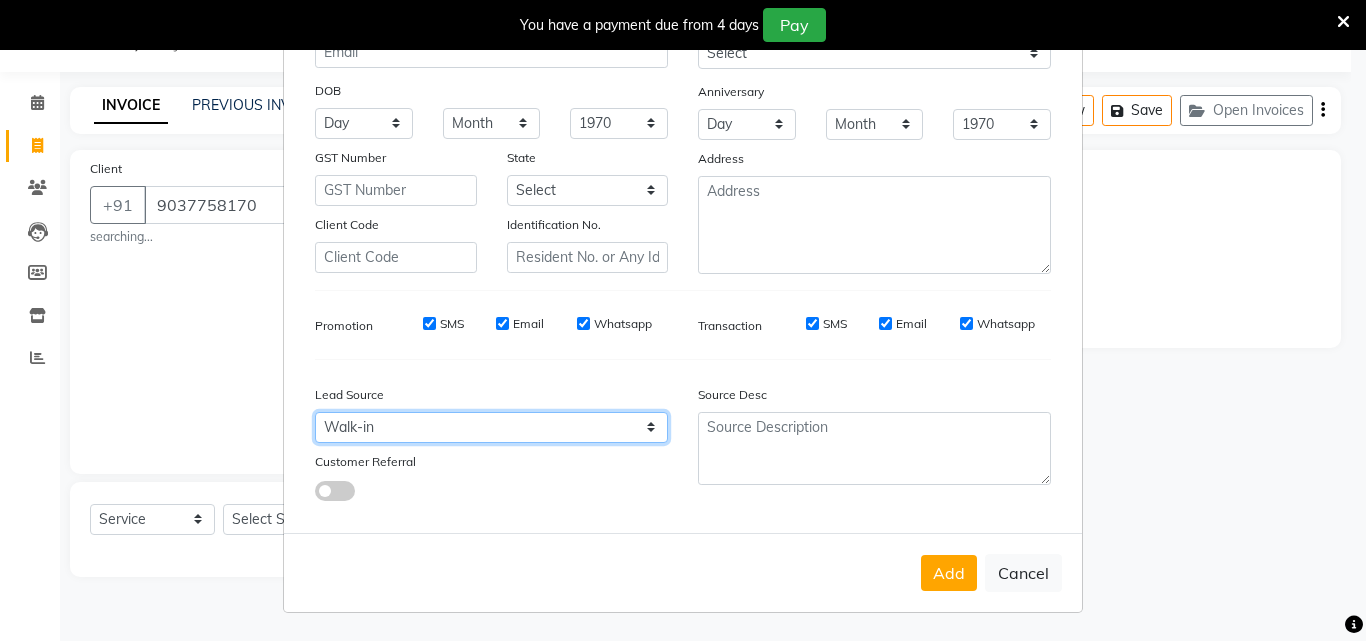 click on "Select Walk-in Referral Internet Friend Word of Mouth Advertisement Facebook JustDial Google Other Instagram  YouTube  WhatsApp" at bounding box center (491, 427) 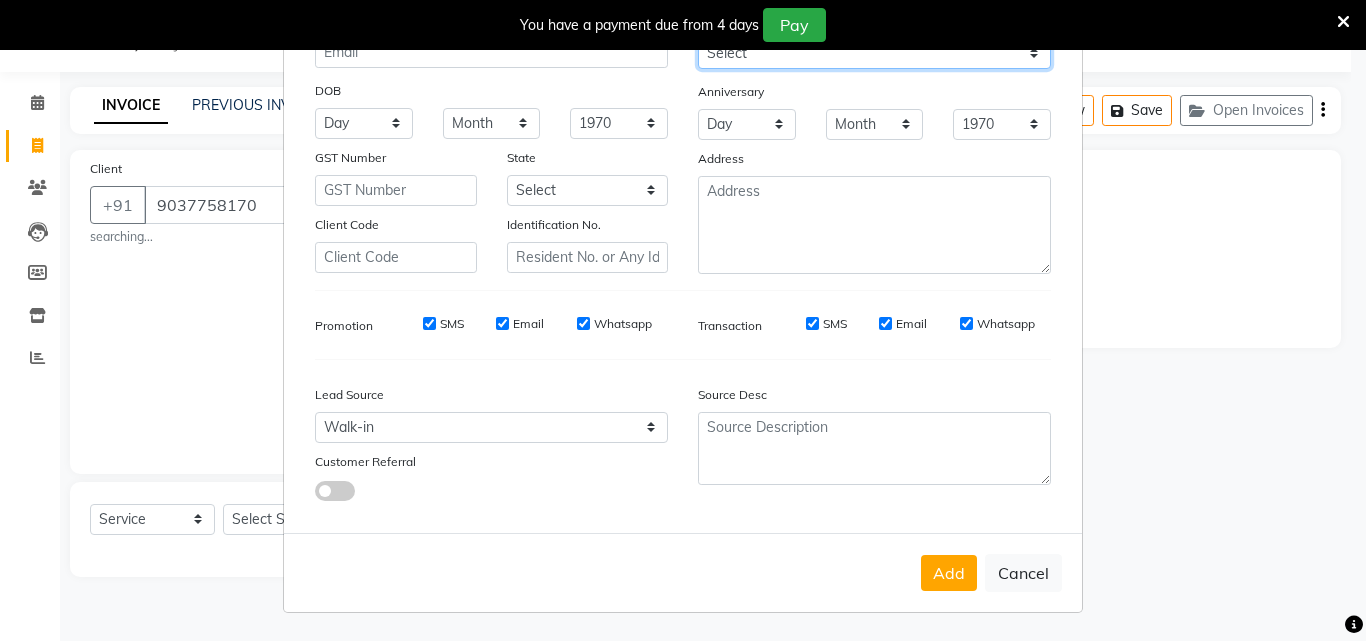 click on "Select [DEMOGRAPHIC_DATA] [DEMOGRAPHIC_DATA] Other Prefer Not To Say" at bounding box center [874, 53] 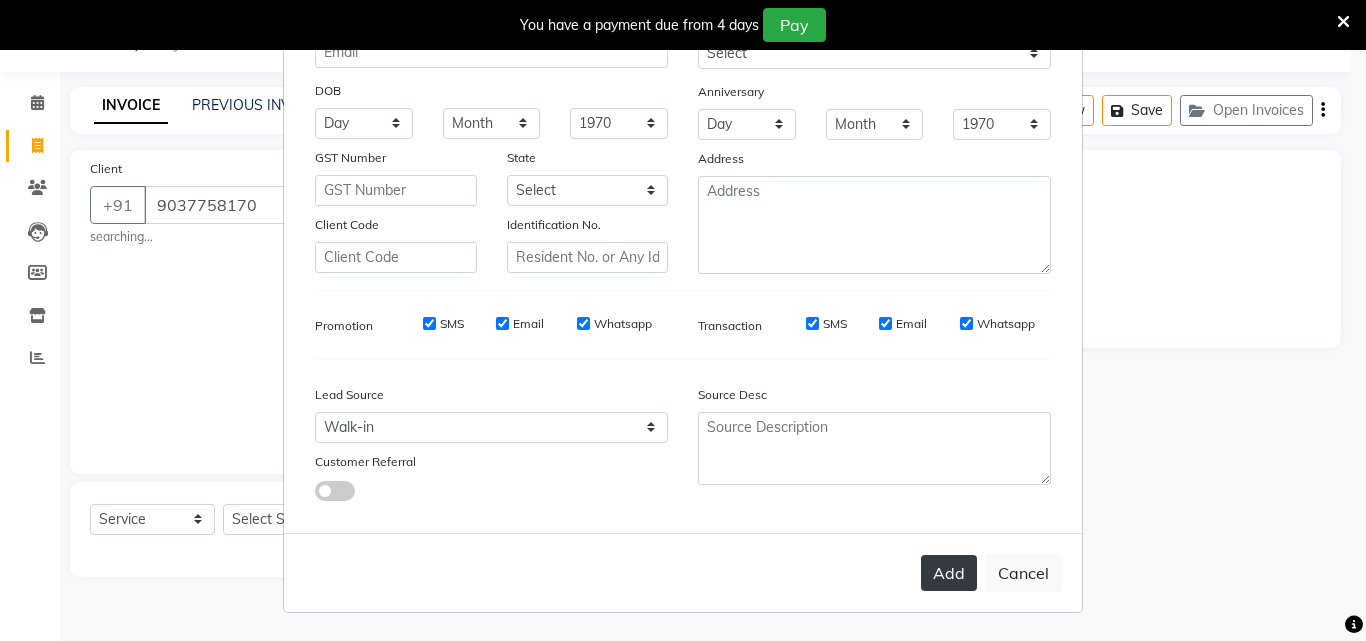 click on "Add" at bounding box center [949, 573] 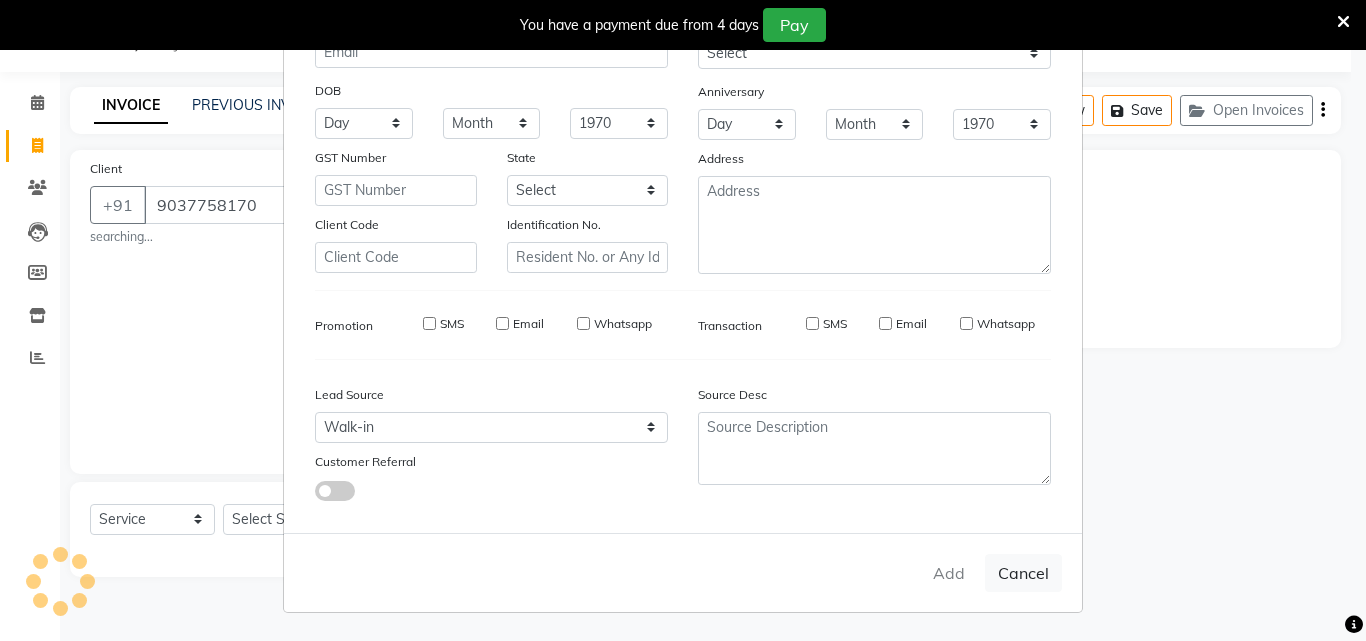 type 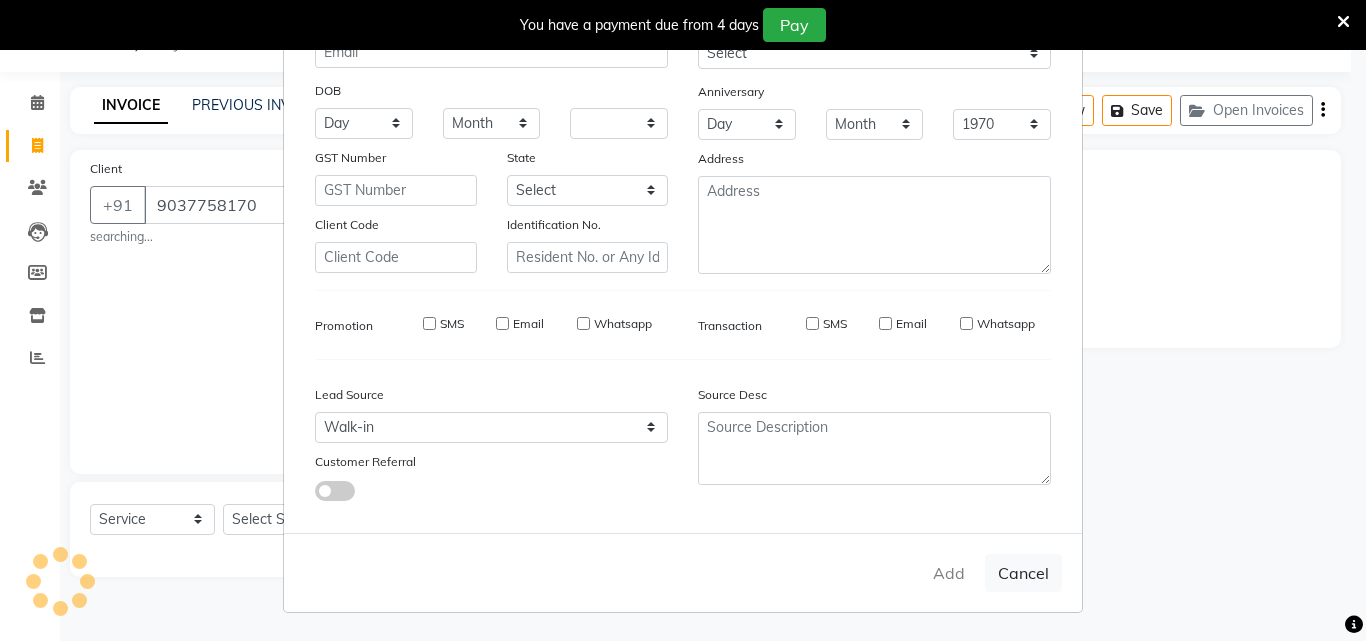 select 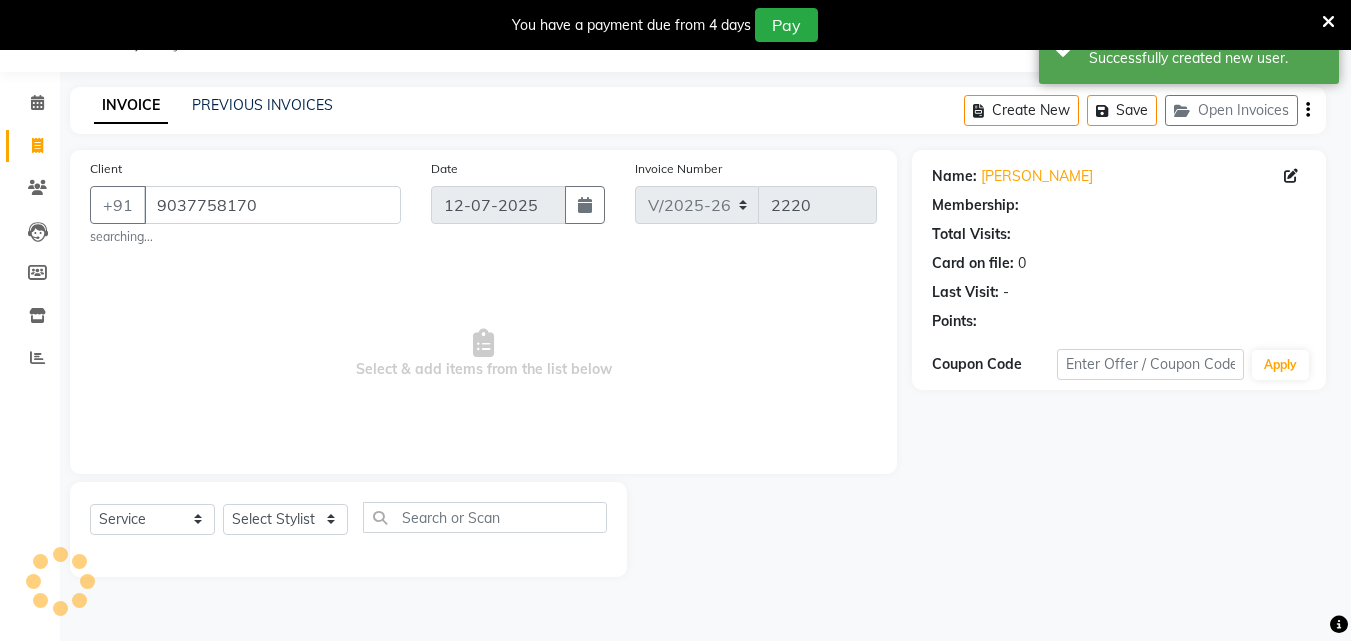 select on "1: Object" 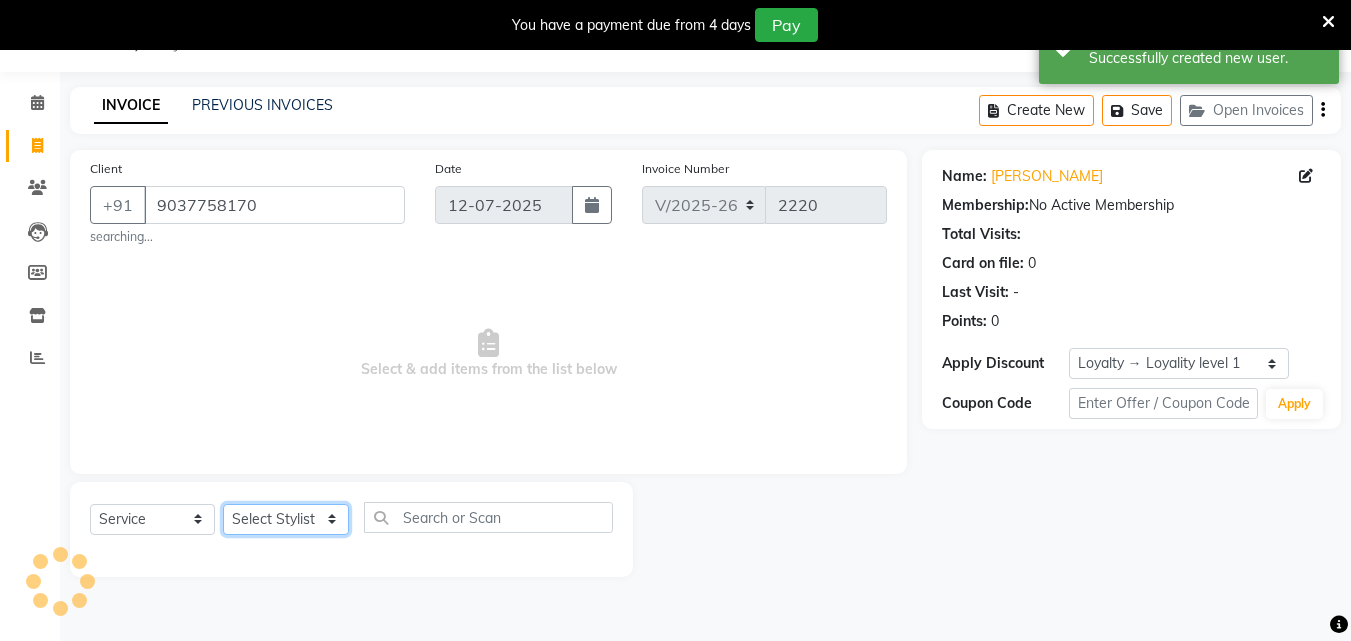 click on "Select Stylist Arya  CHINJU GEETA KAZHAKOOTTAM ASHTAMUDI [PERSON_NAME] [PERSON_NAME] [PERSON_NAME] [PERSON_NAME] SOORYAMOL" 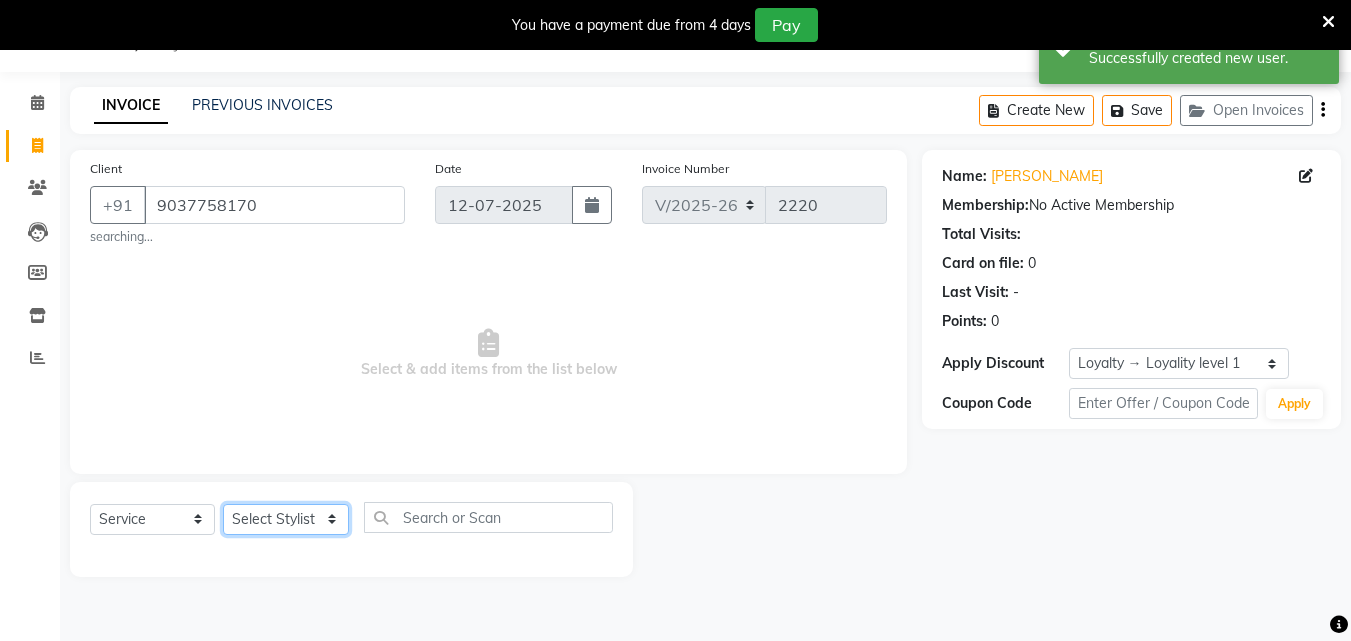 select on "59473" 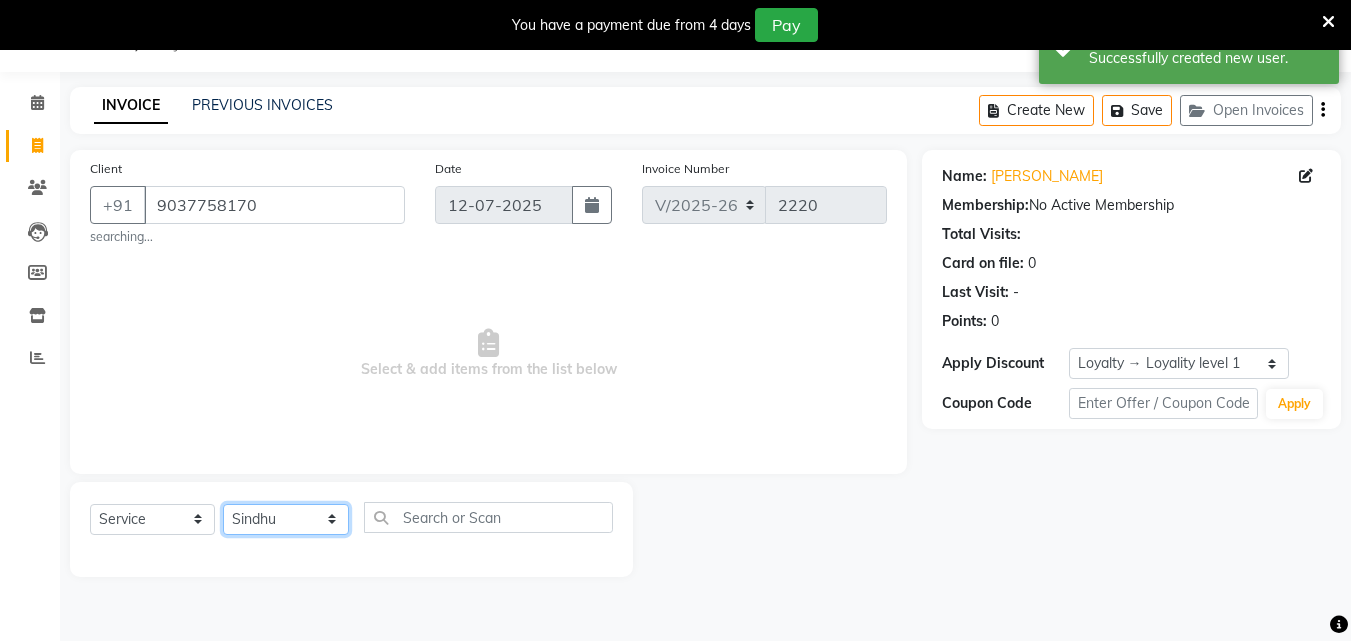 click on "Select Stylist Arya  CHINJU GEETA KAZHAKOOTTAM ASHTAMUDI [PERSON_NAME] [PERSON_NAME] [PERSON_NAME] [PERSON_NAME] SOORYAMOL" 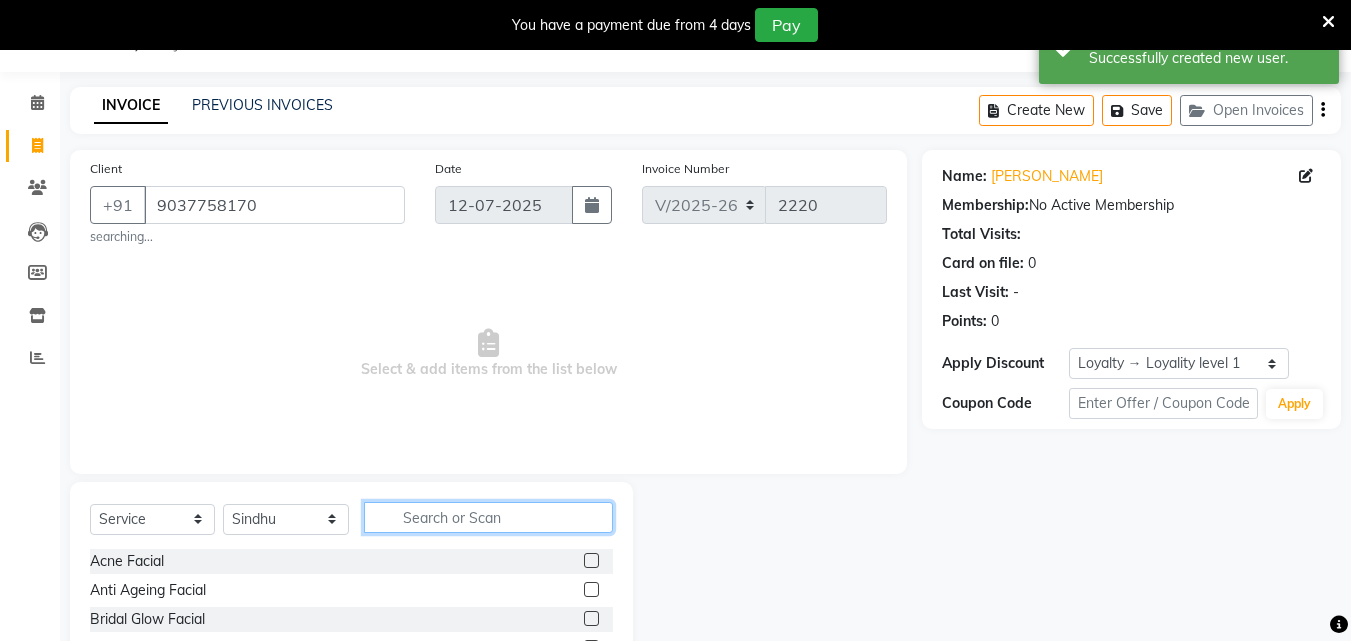click 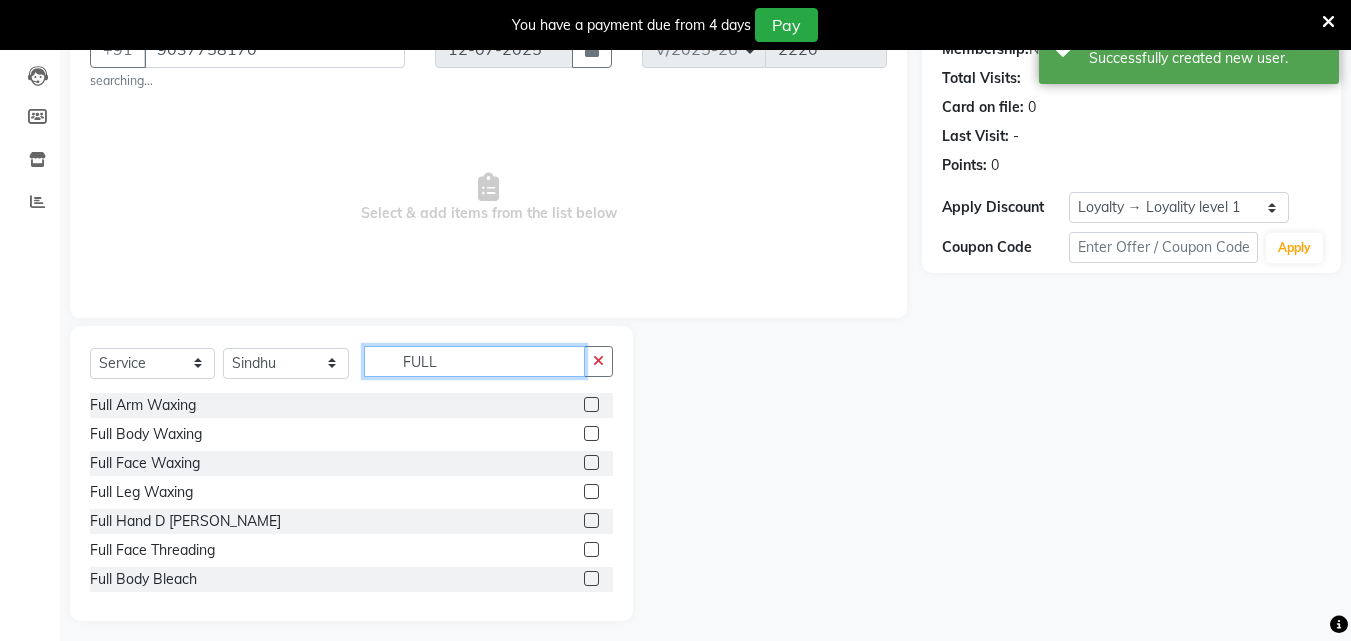 scroll, scrollTop: 216, scrollLeft: 0, axis: vertical 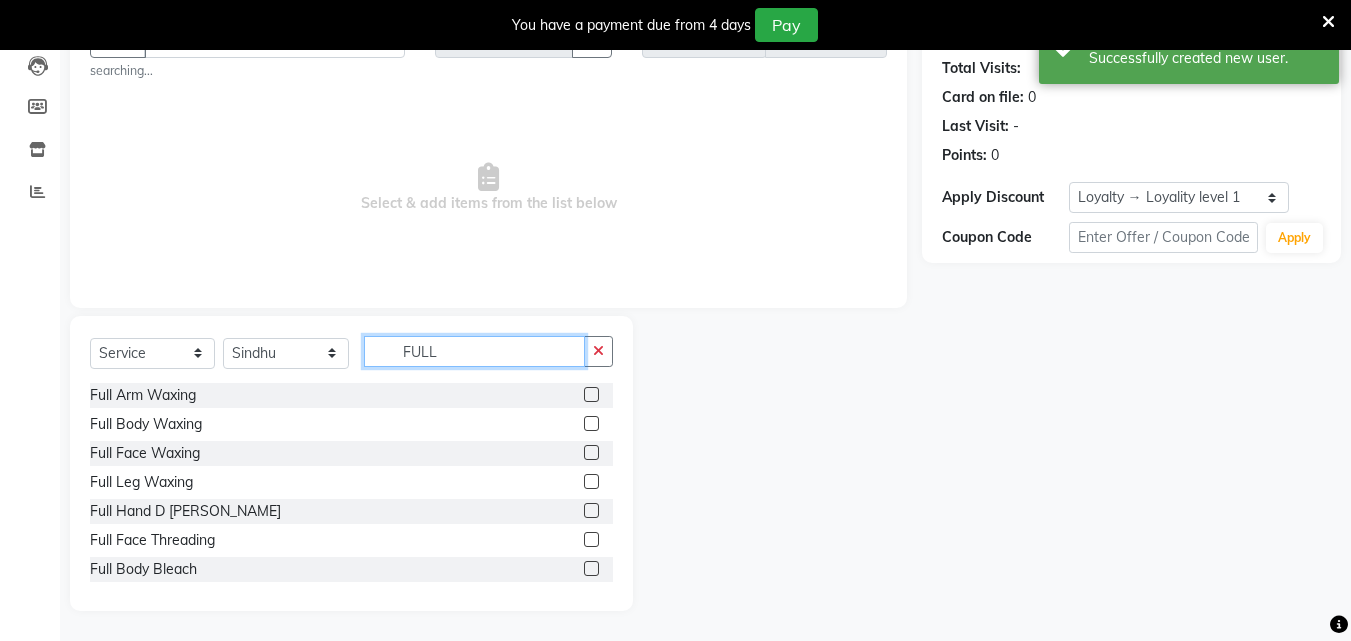 type on "FULL" 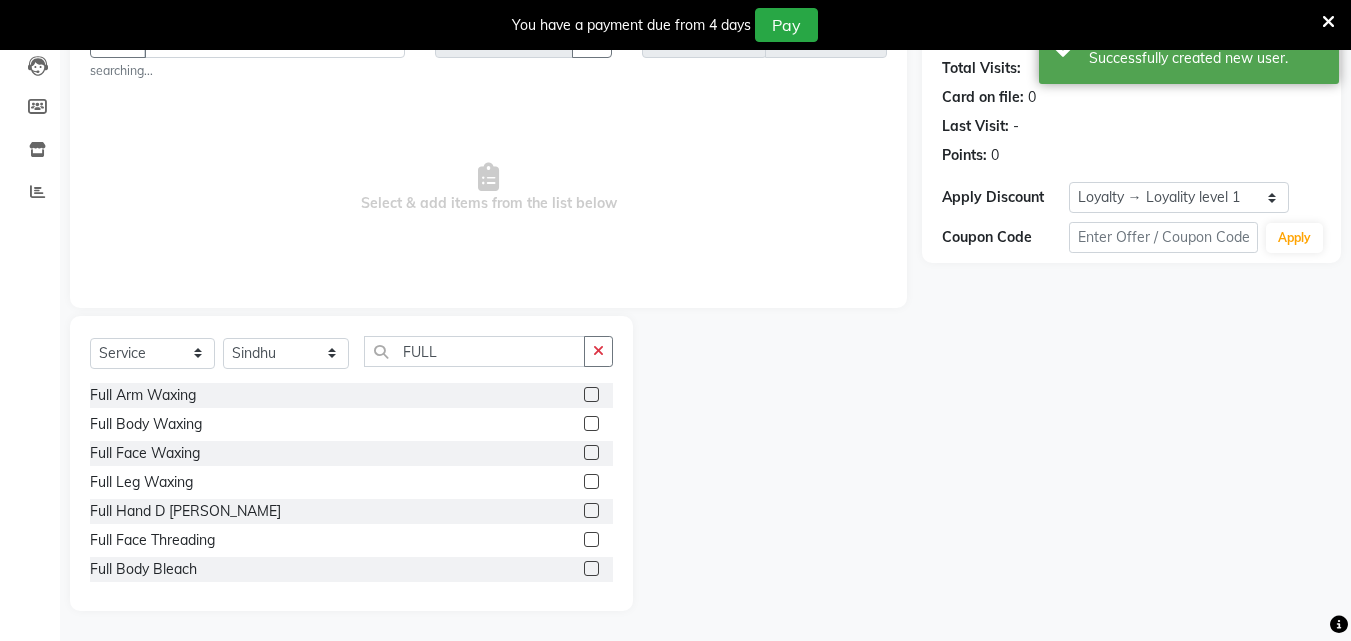 click 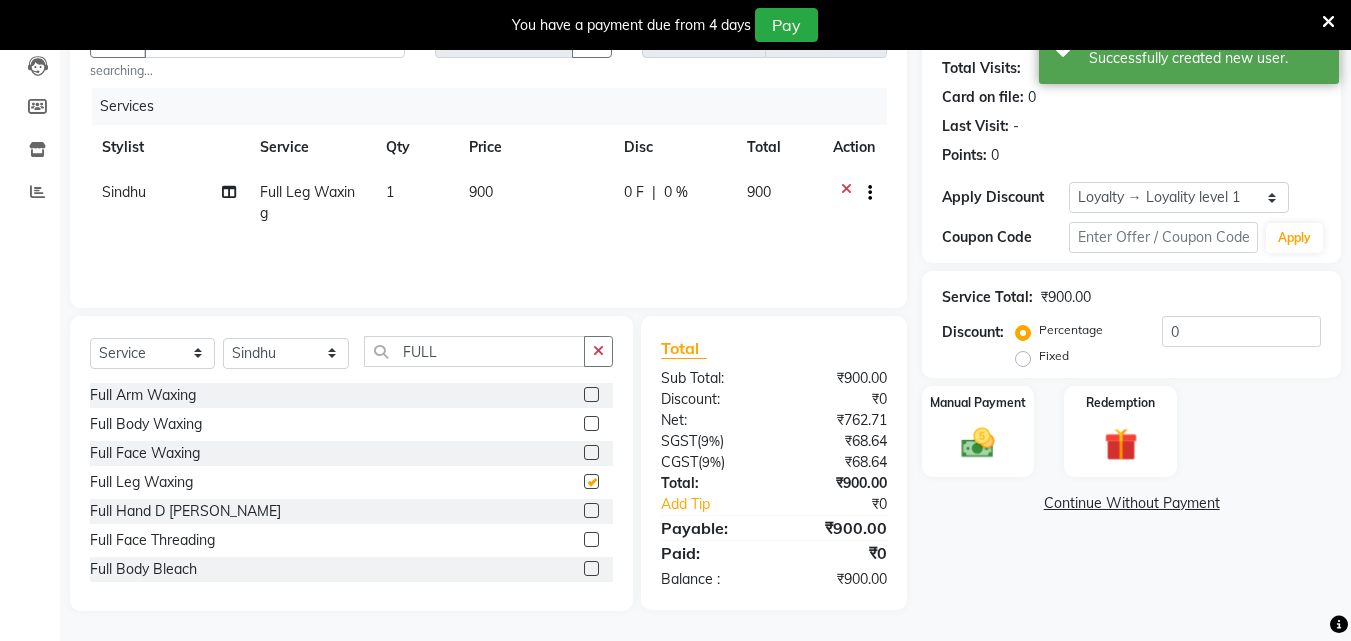 checkbox on "false" 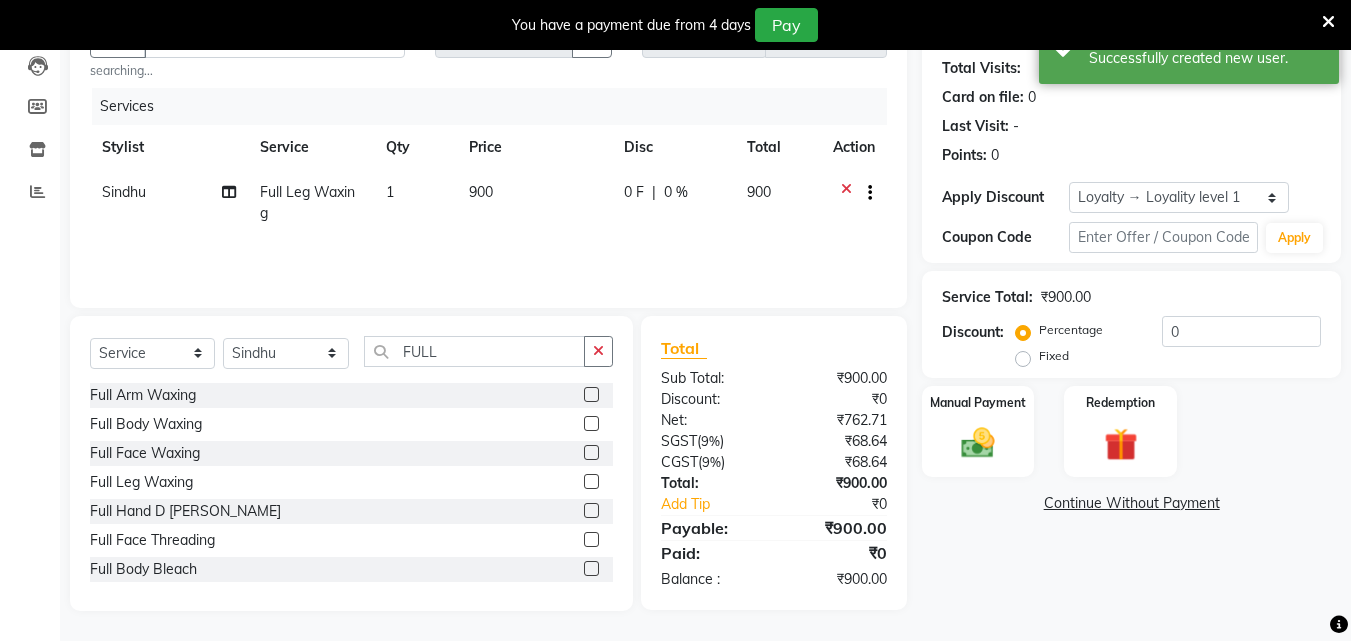 click 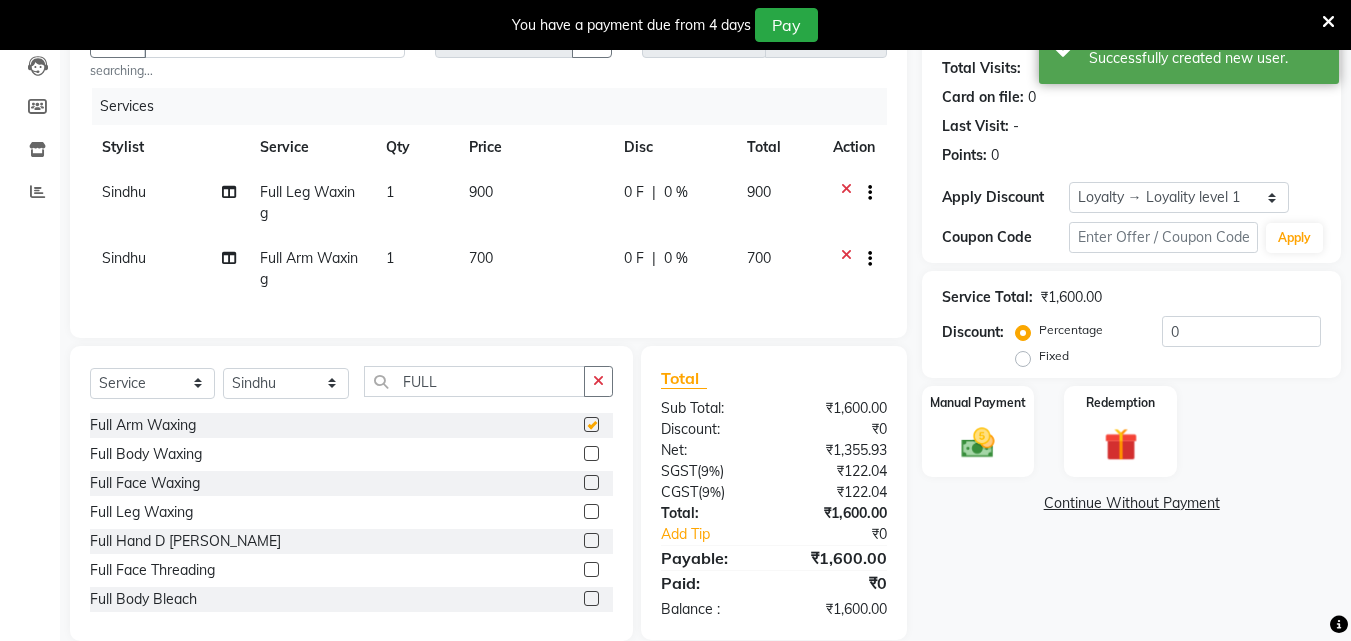 checkbox on "false" 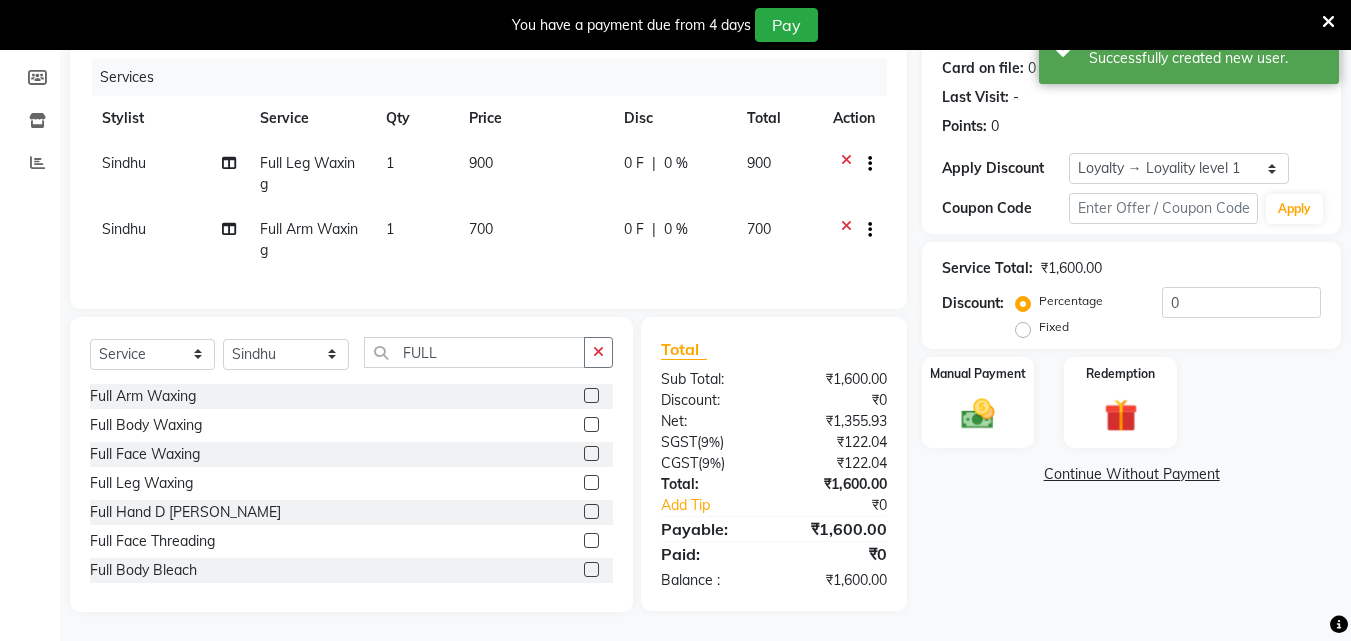 scroll, scrollTop: 261, scrollLeft: 0, axis: vertical 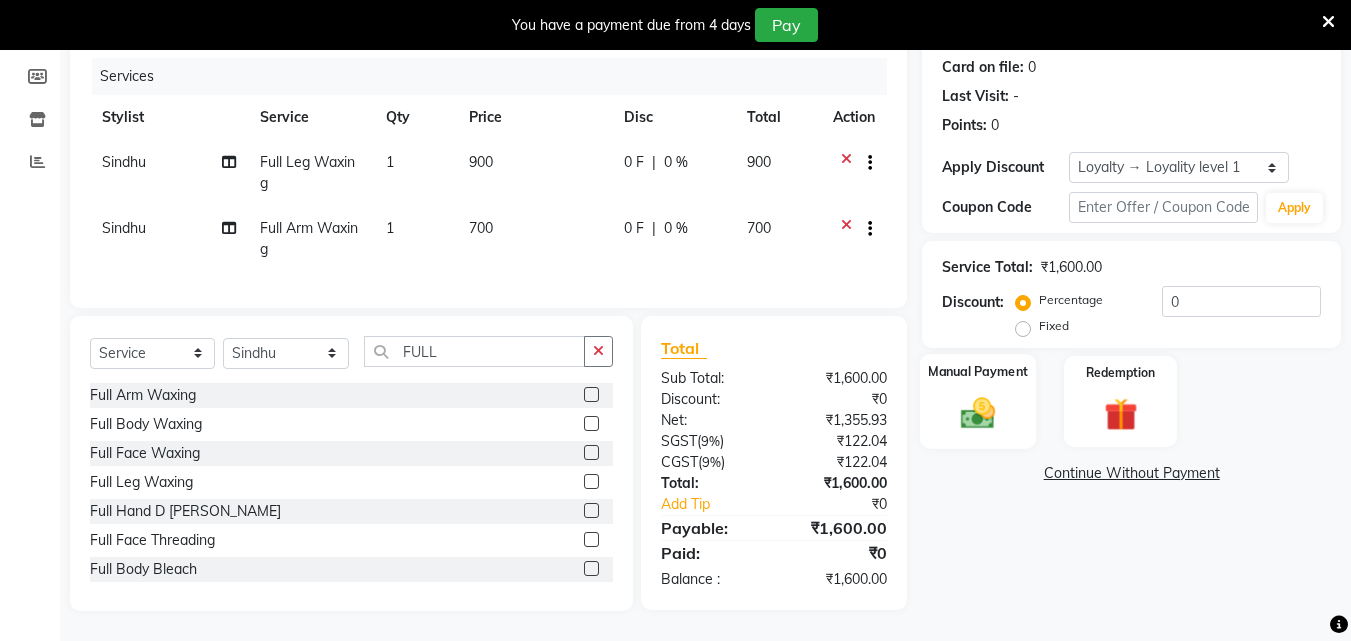 click on "Manual Payment" 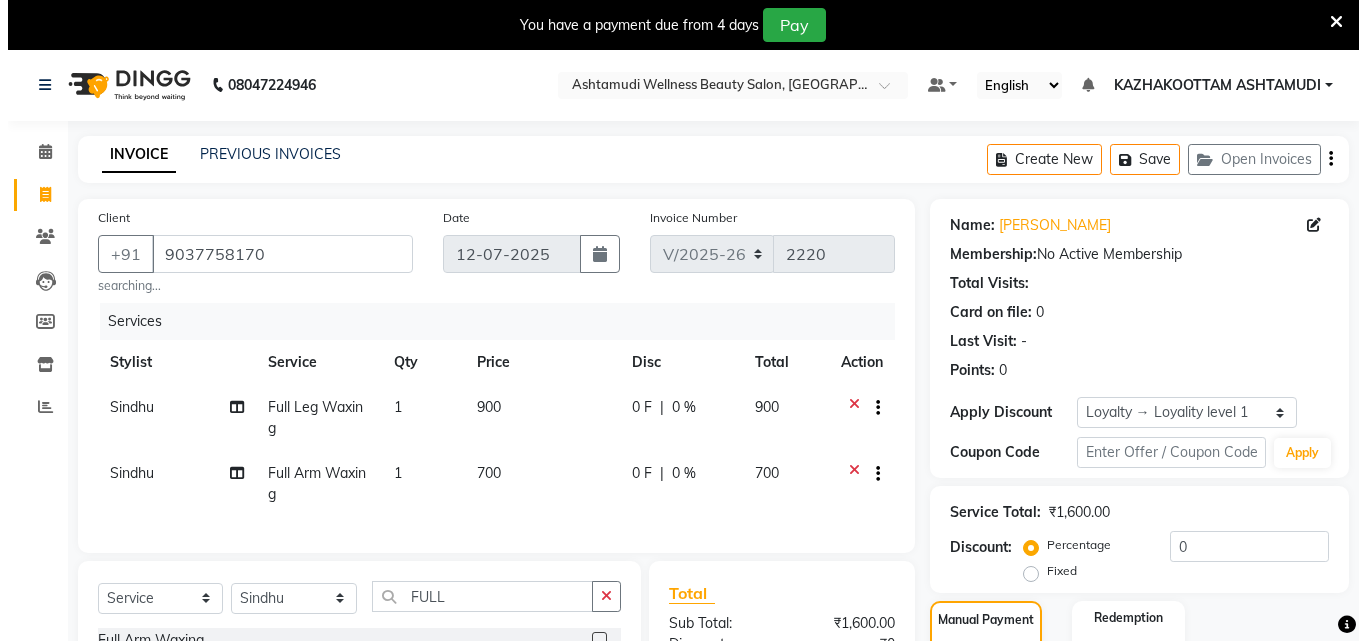 scroll, scrollTop: 0, scrollLeft: 0, axis: both 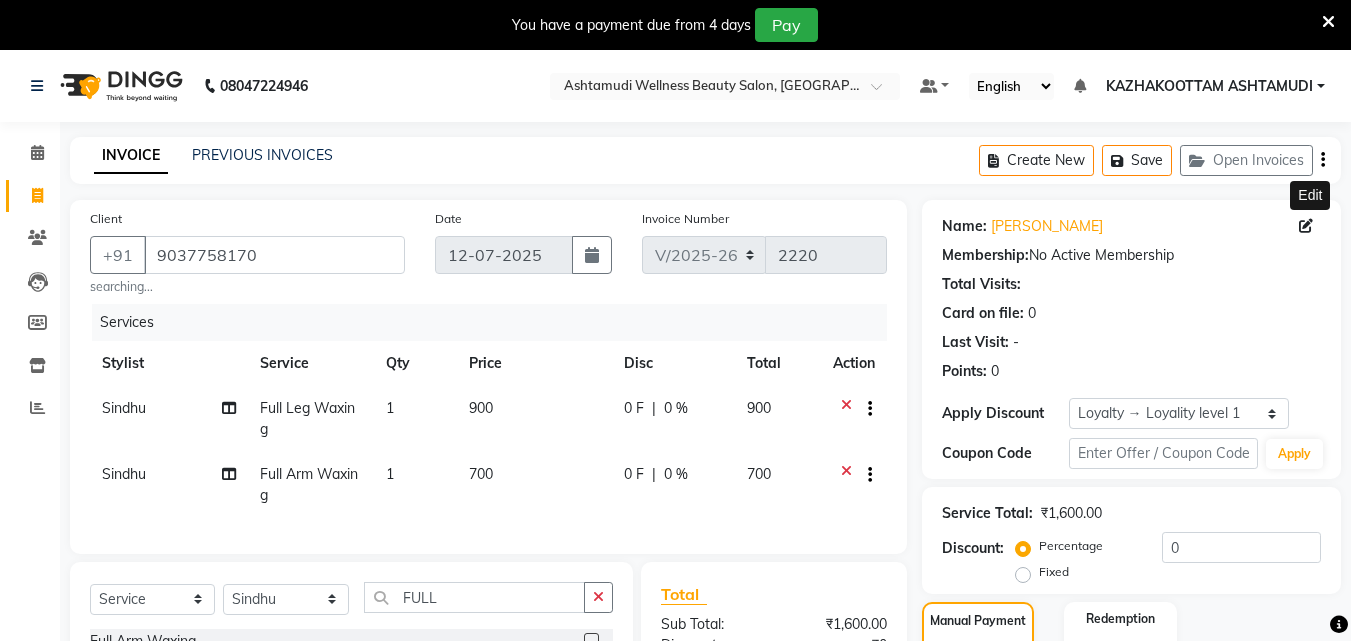 click 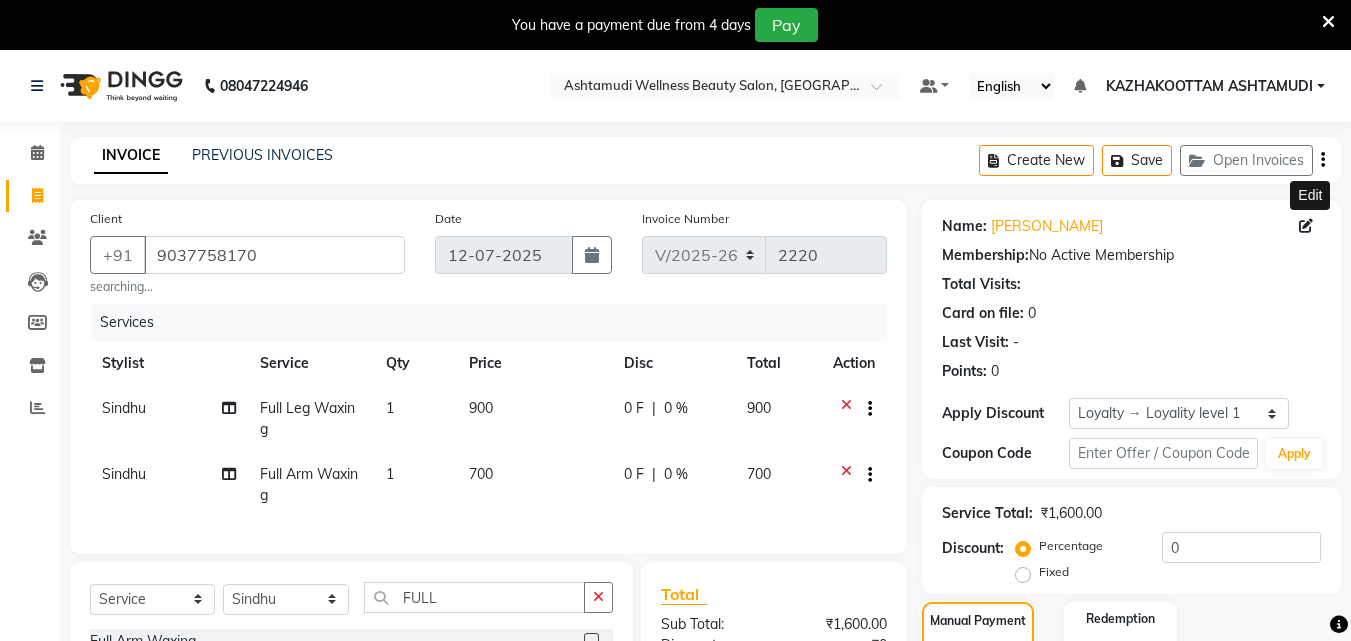 click 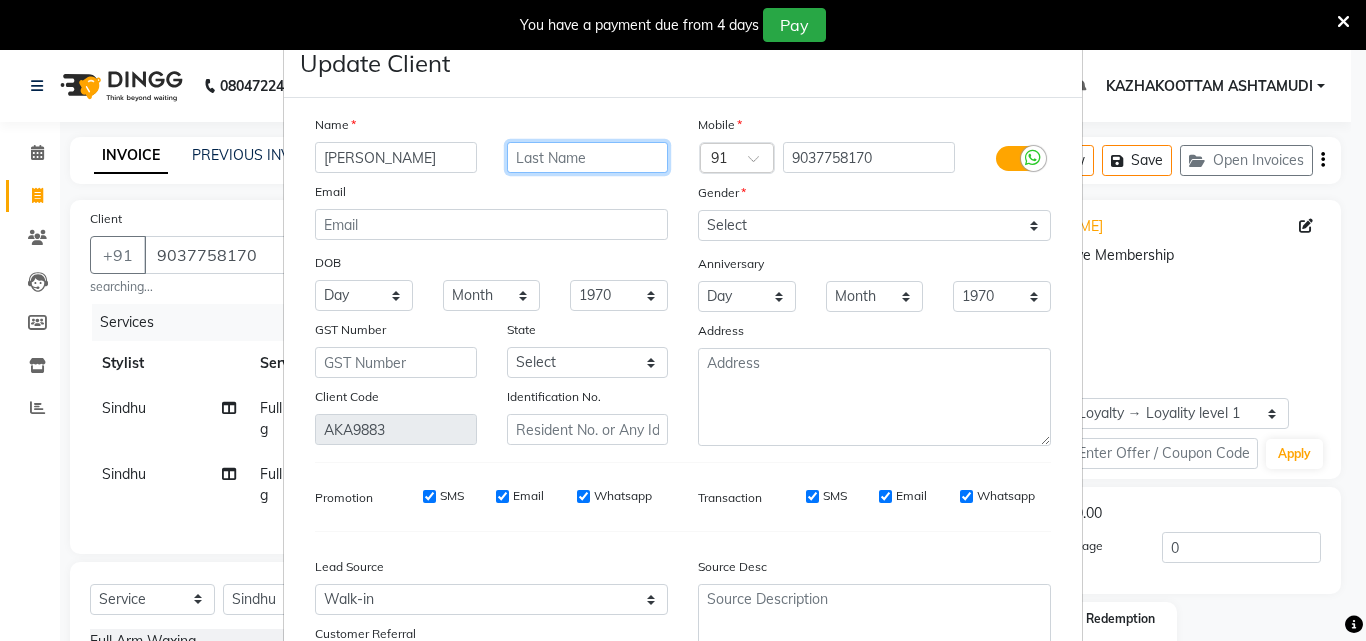 click at bounding box center (588, 157) 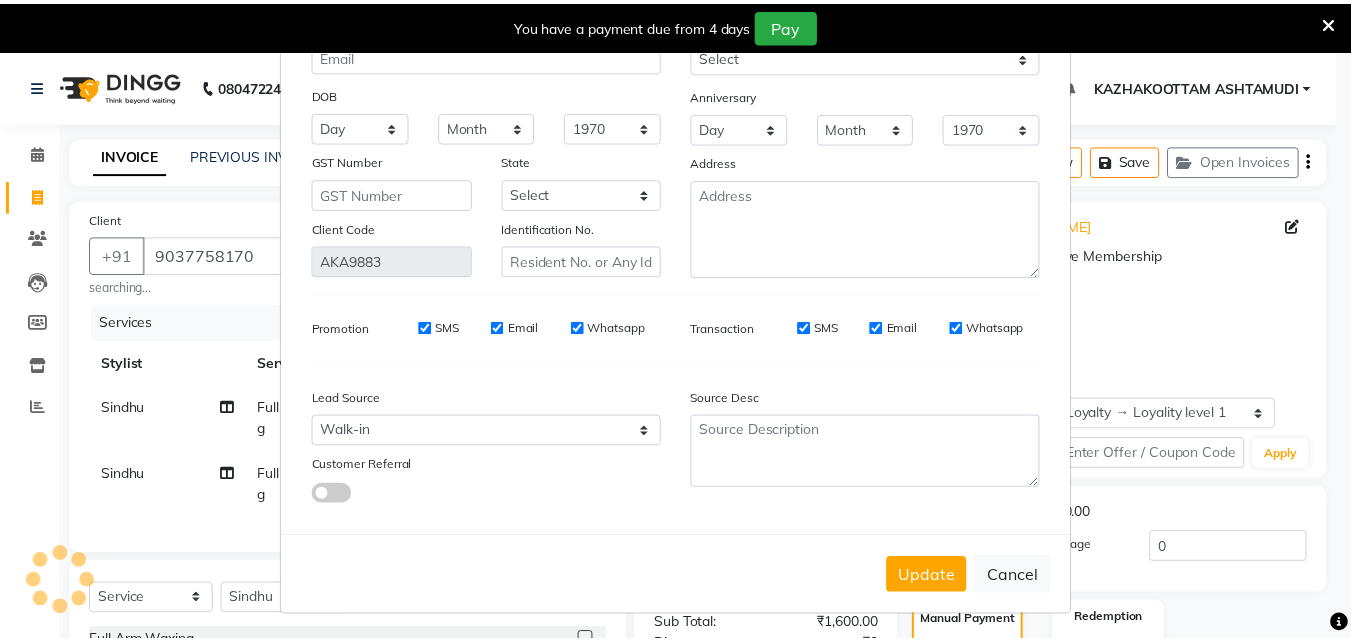 scroll, scrollTop: 172, scrollLeft: 0, axis: vertical 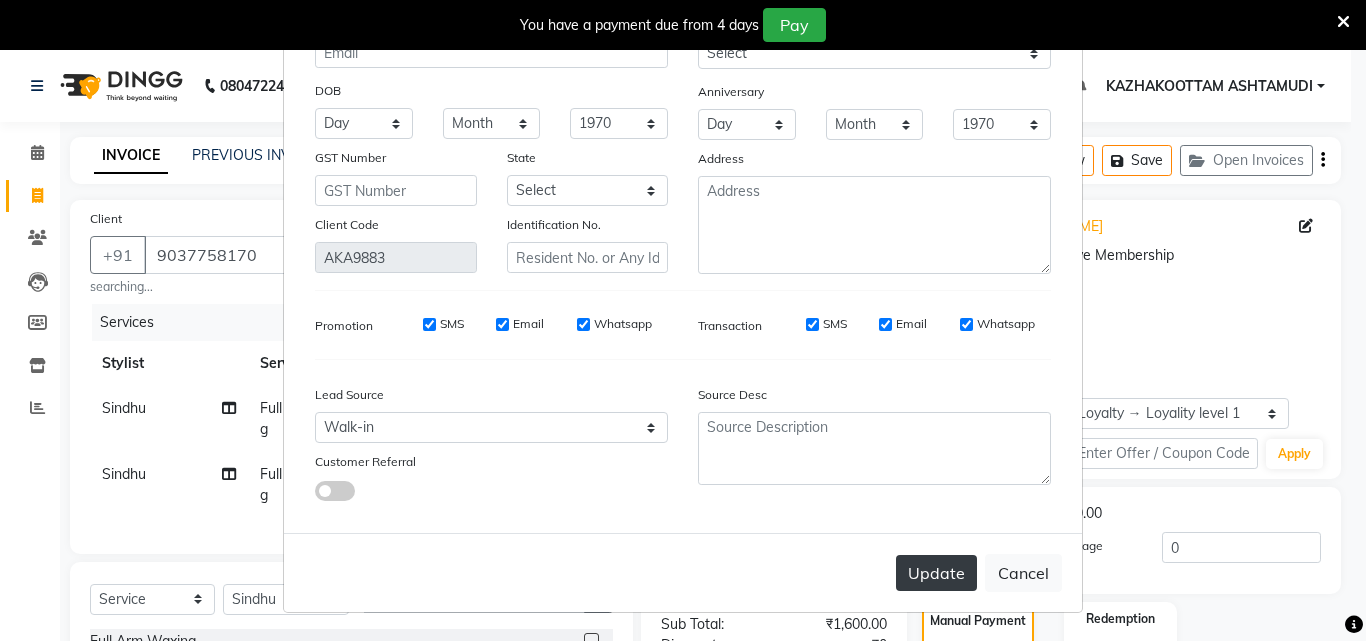 type on "INFO" 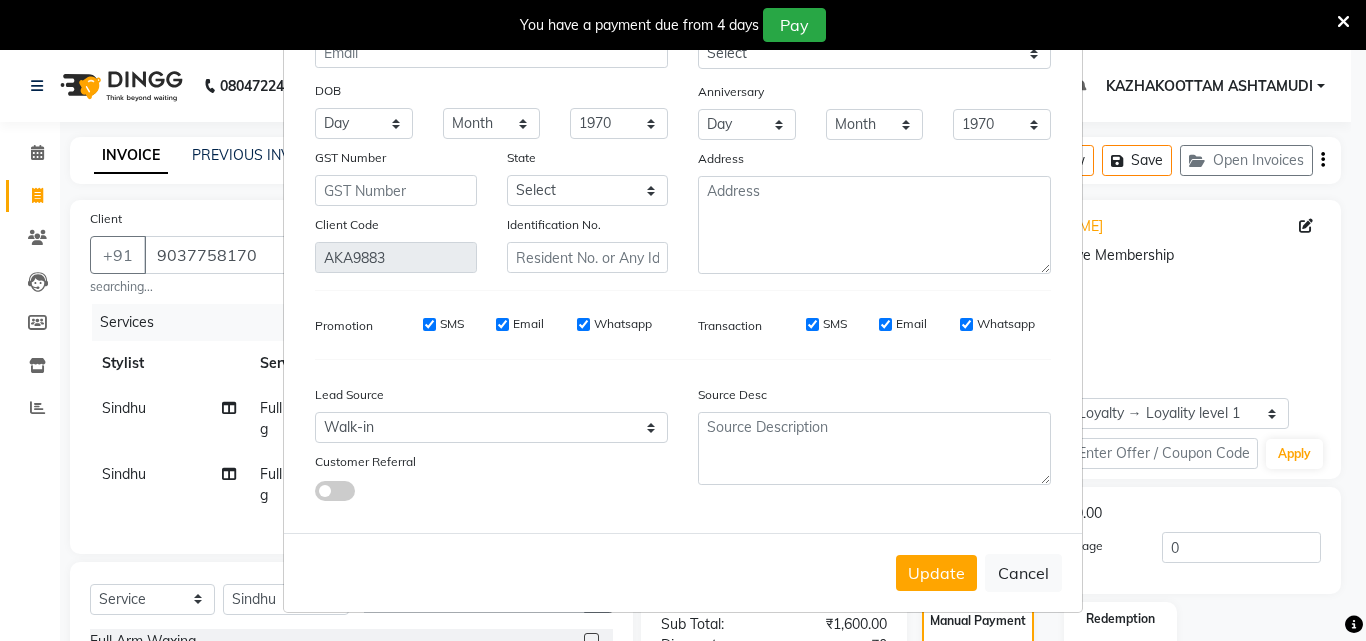 click on "Update" at bounding box center [936, 573] 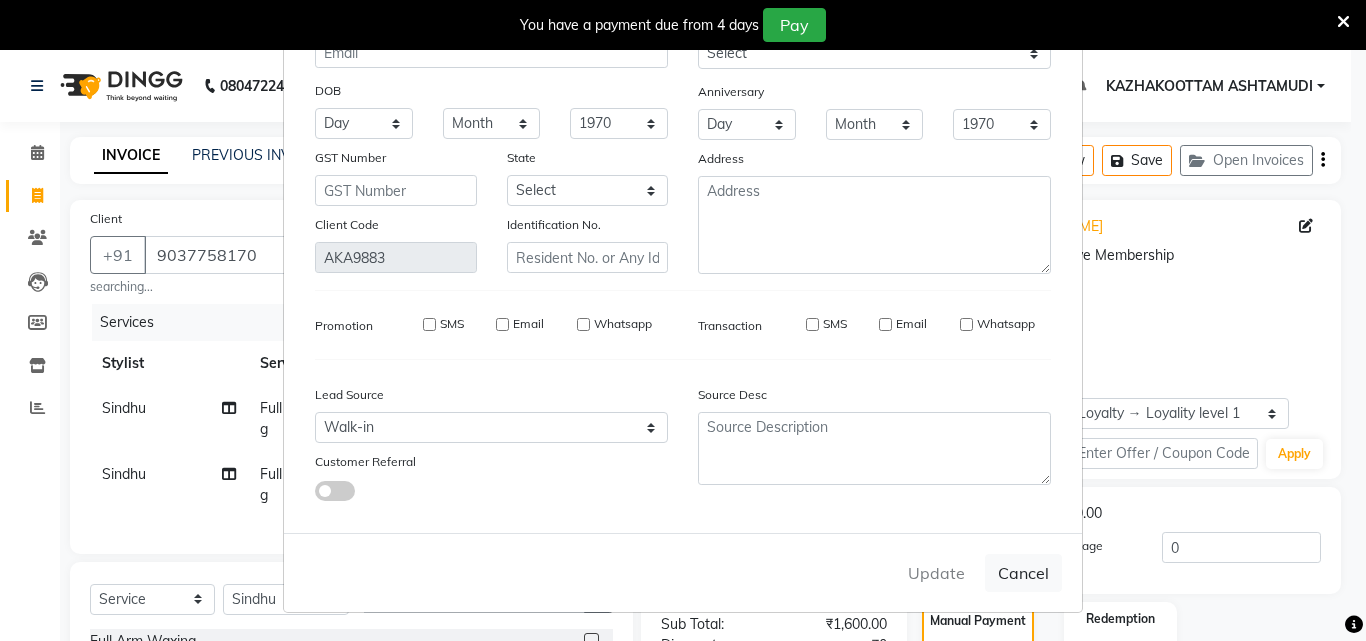 type 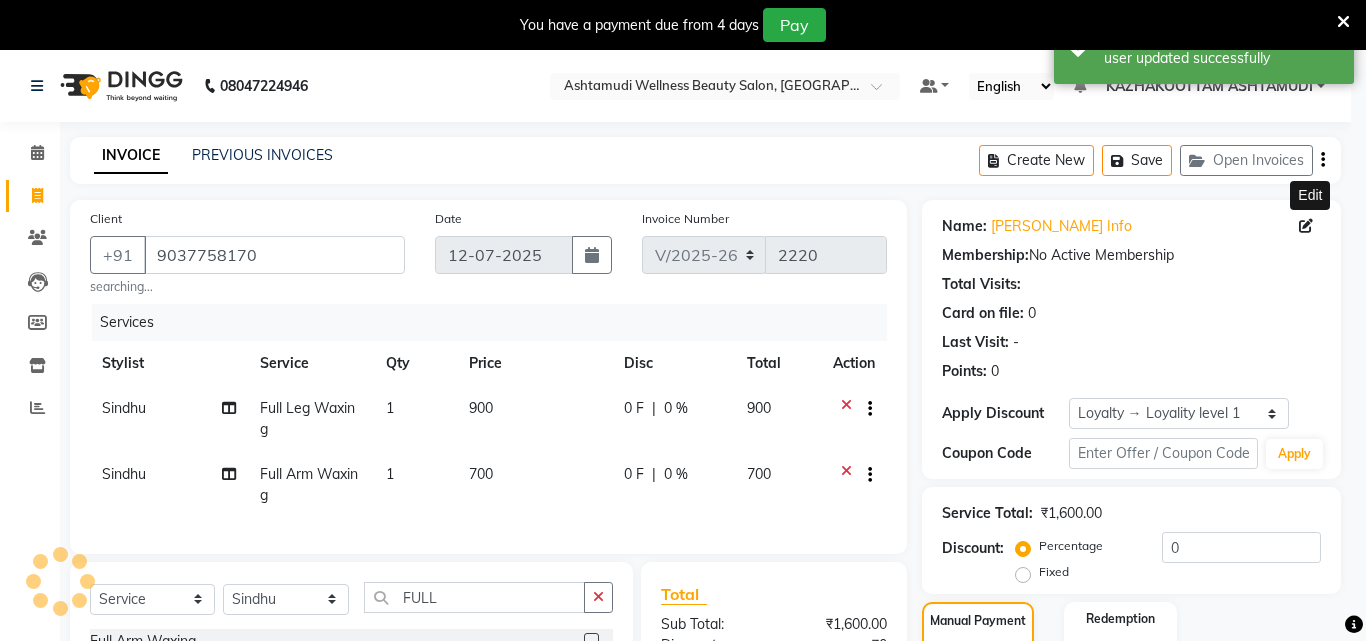 select on "1: Object" 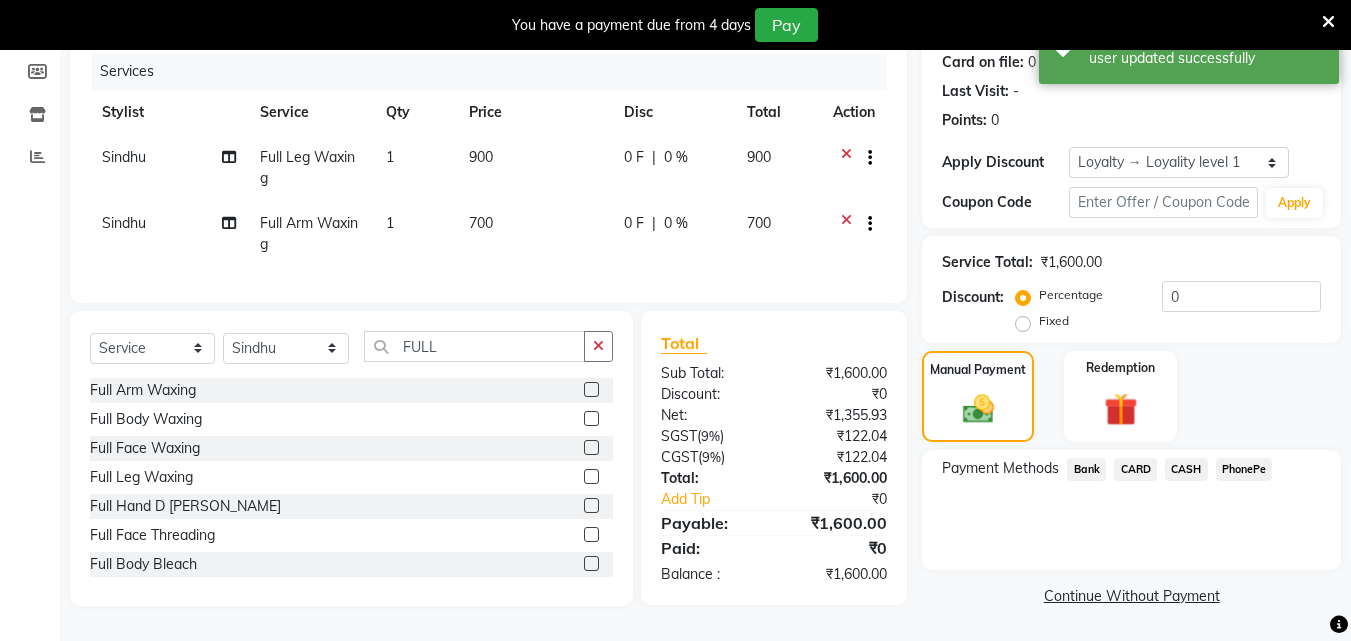 scroll, scrollTop: 261, scrollLeft: 0, axis: vertical 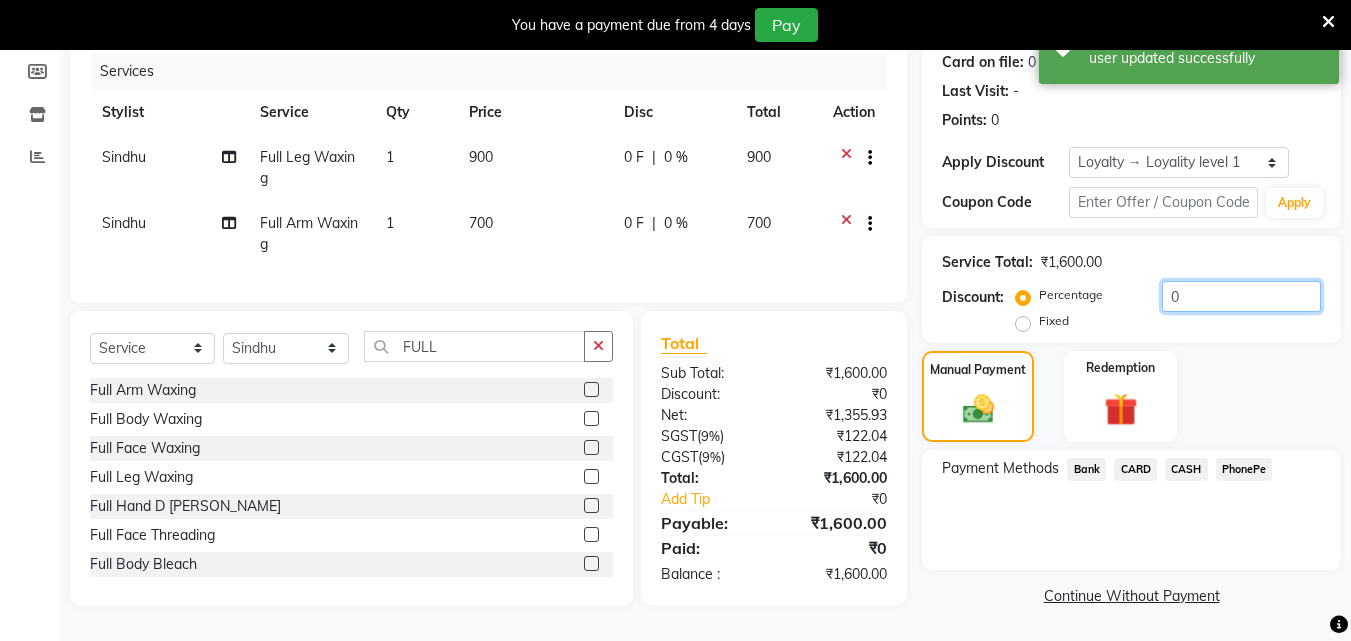 click on "0" 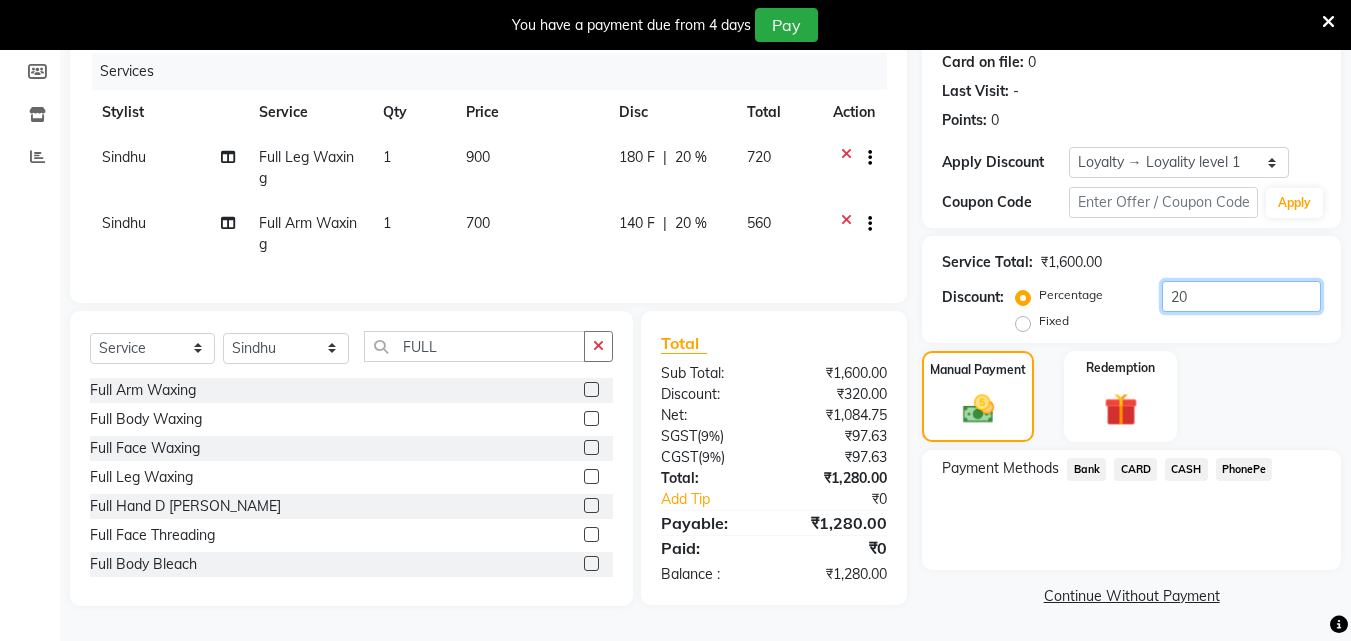 type on "20" 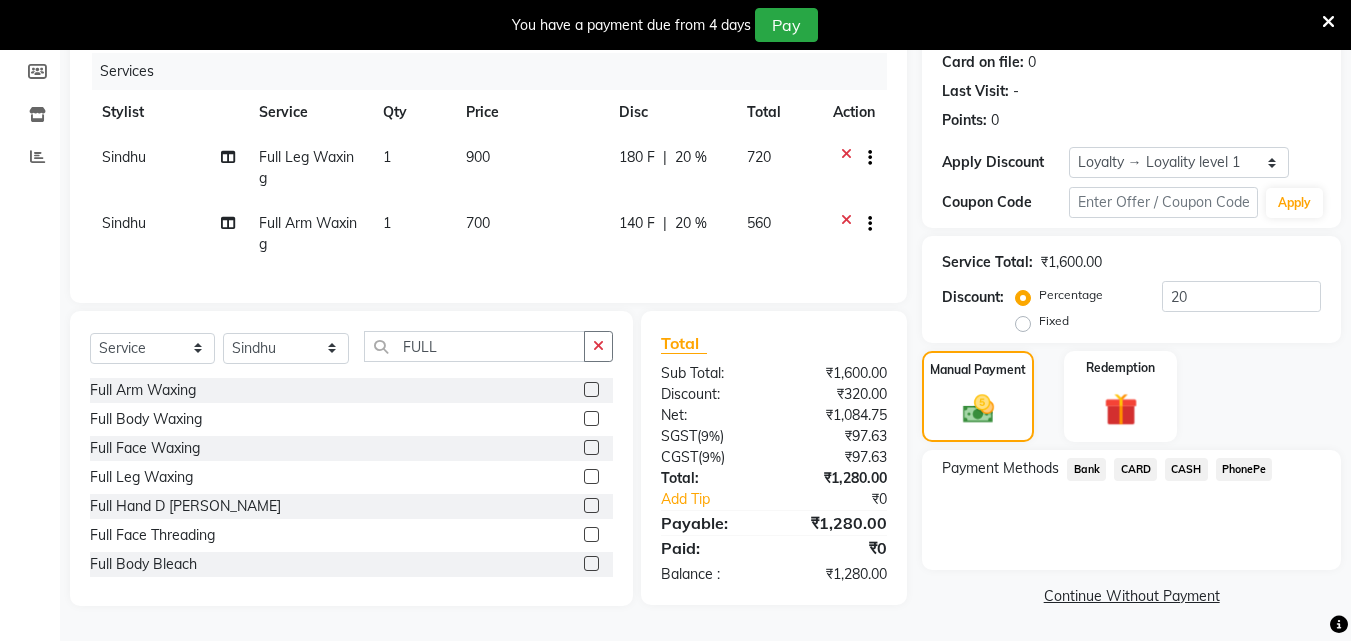 click on "CARD" 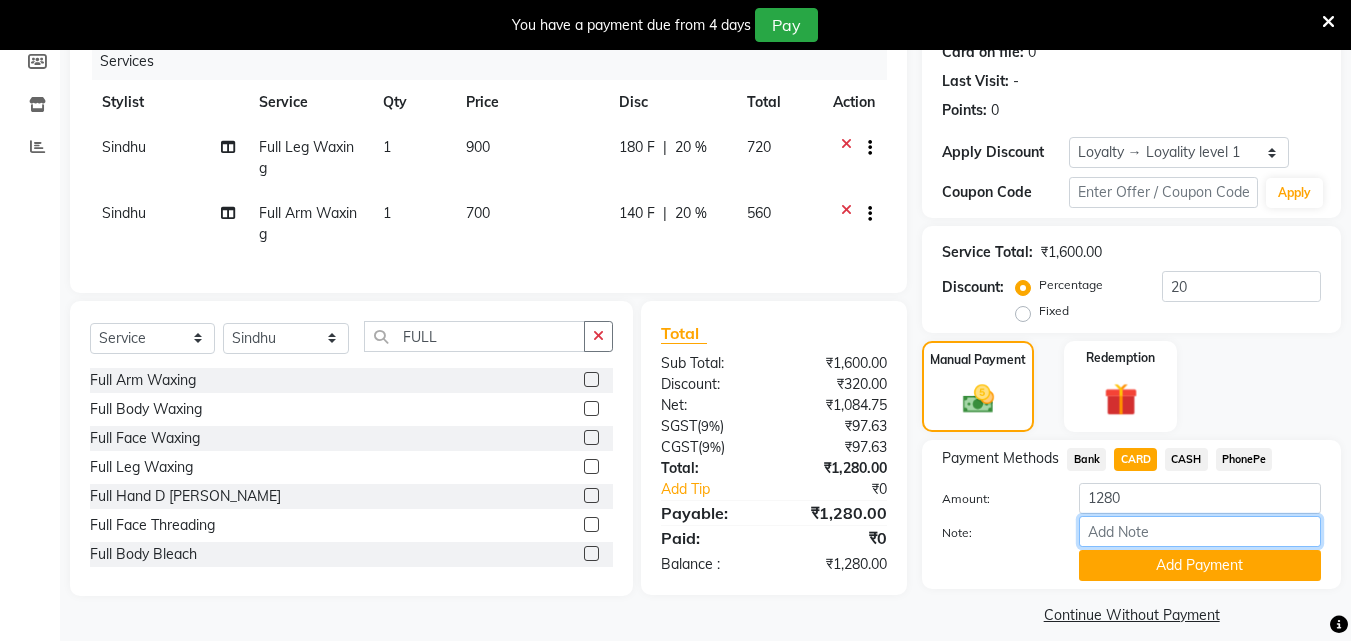 click on "Note:" at bounding box center [1200, 531] 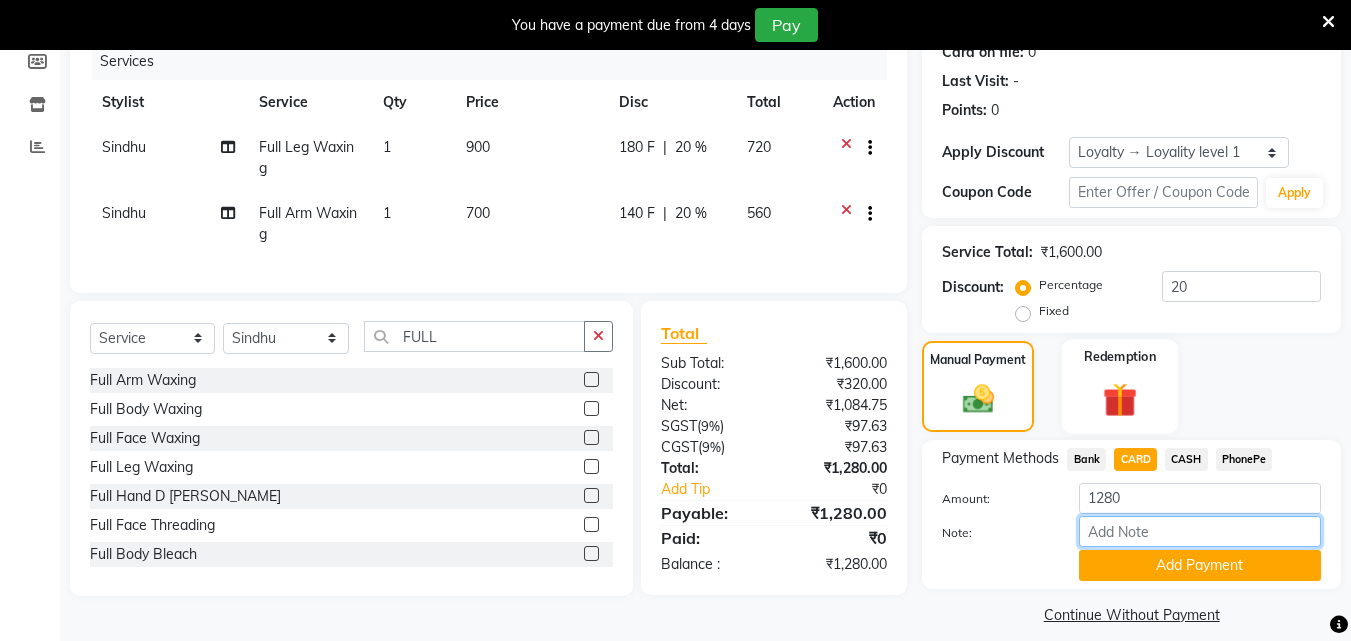 type on "arya" 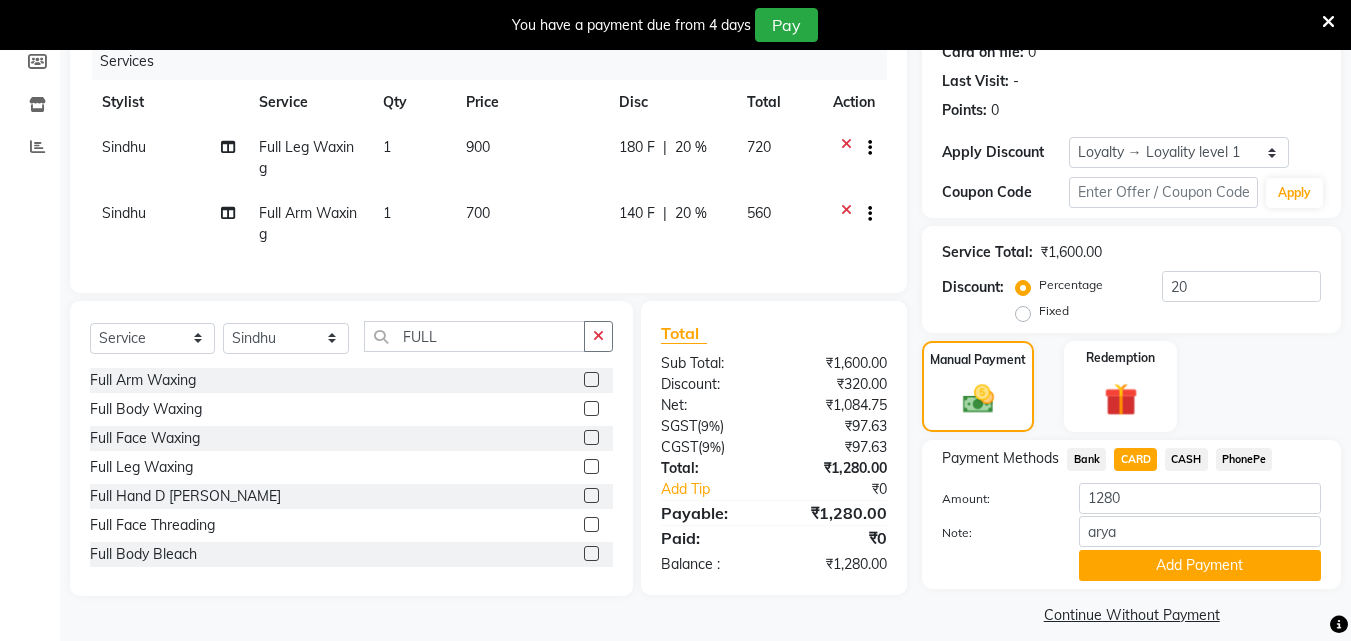 click on "Add Payment" 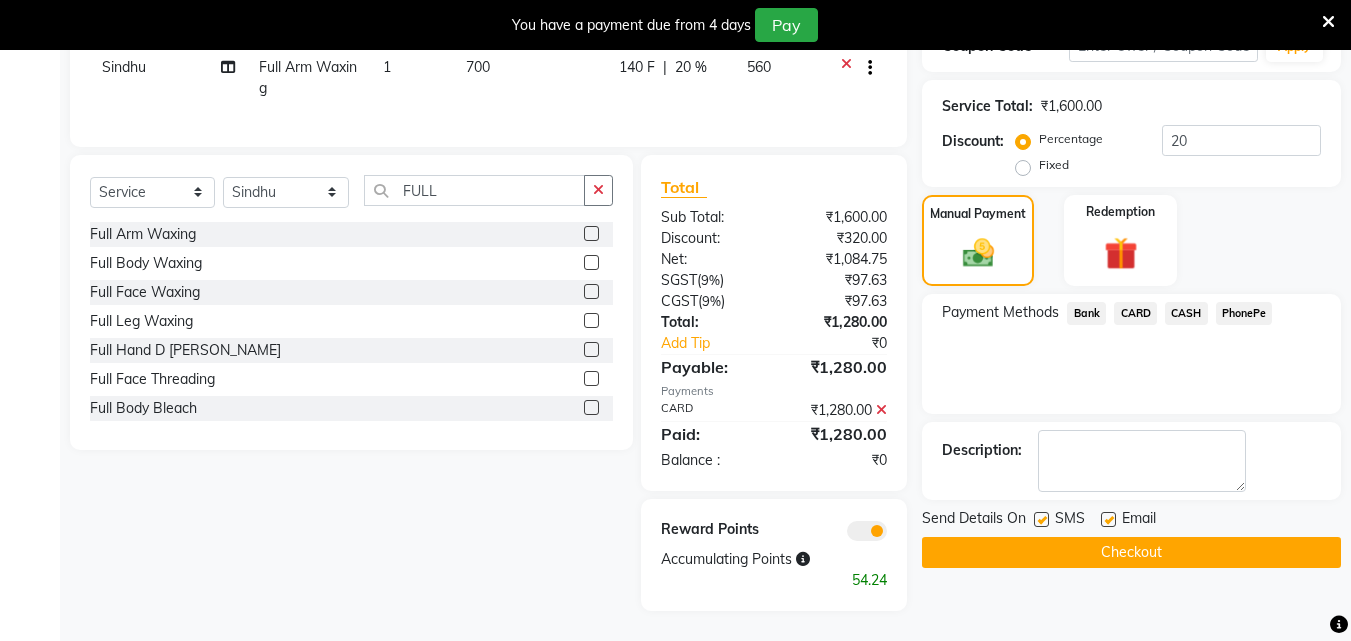 scroll, scrollTop: 422, scrollLeft: 0, axis: vertical 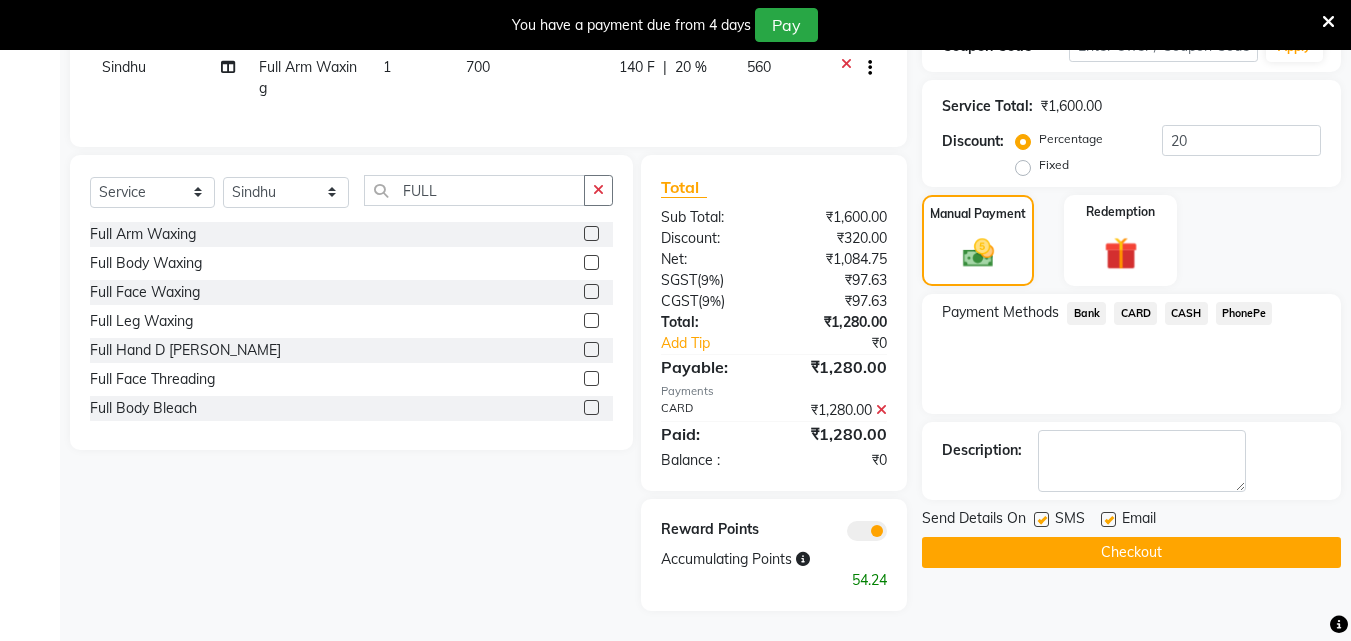 click 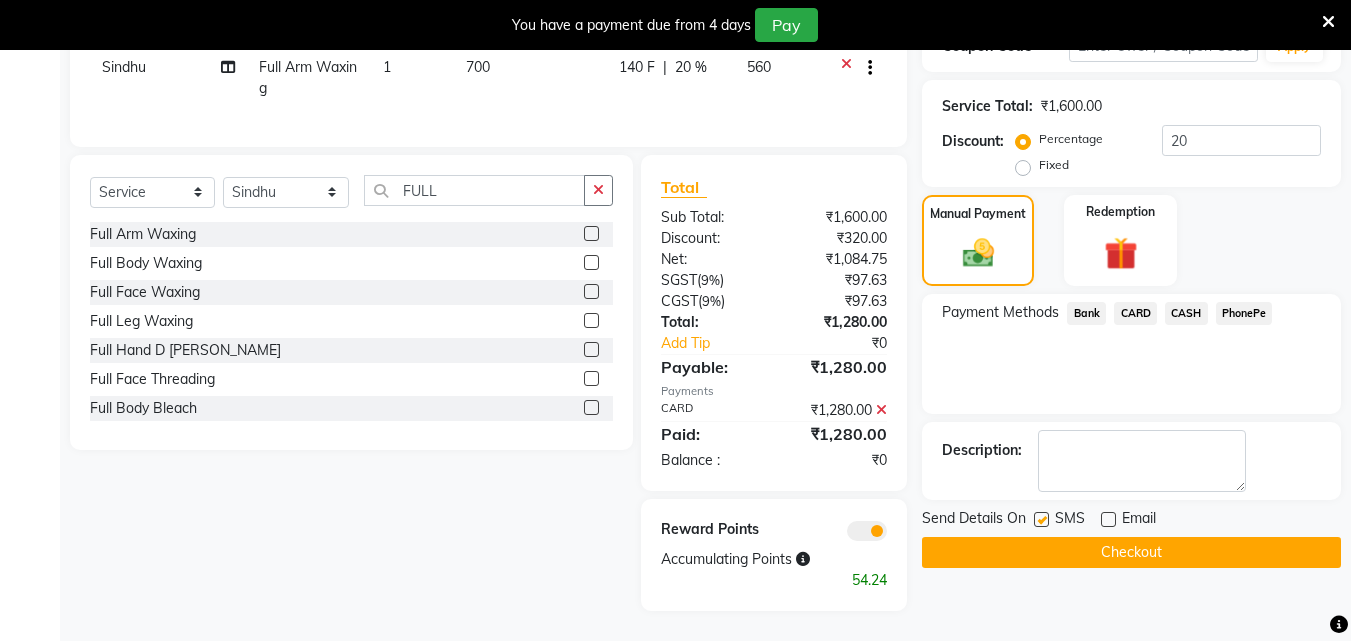 click on "Checkout" 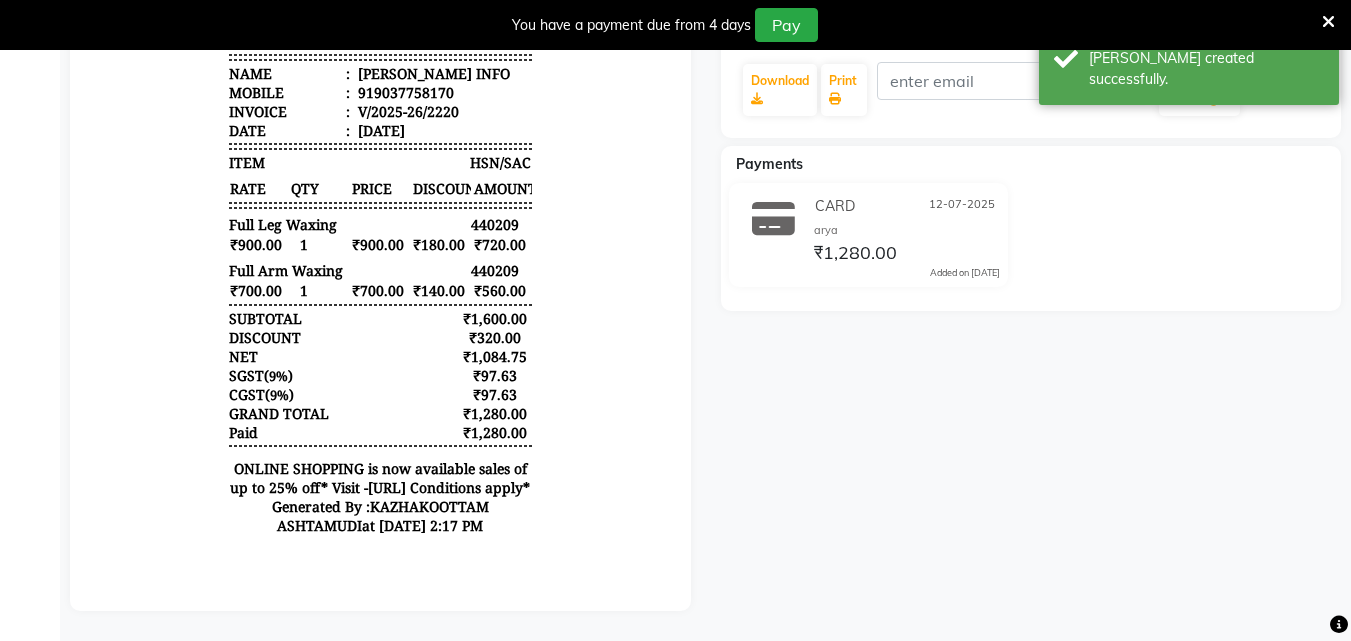 scroll, scrollTop: 0, scrollLeft: 0, axis: both 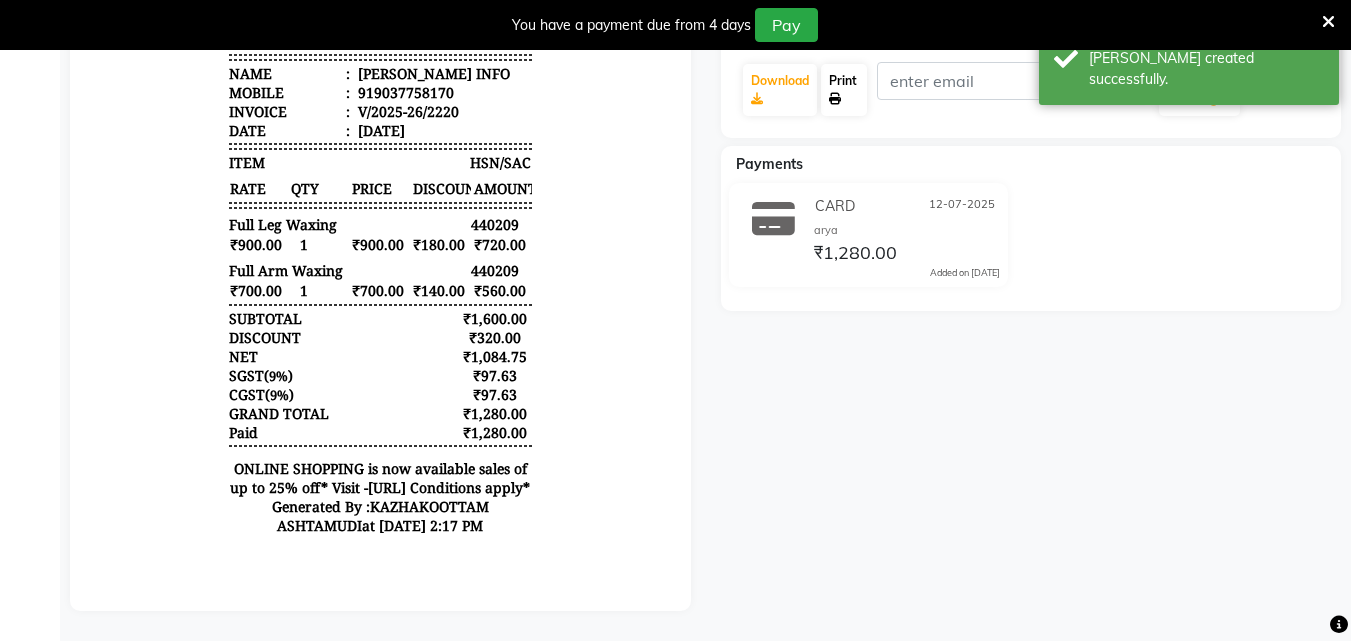 click on "Print" 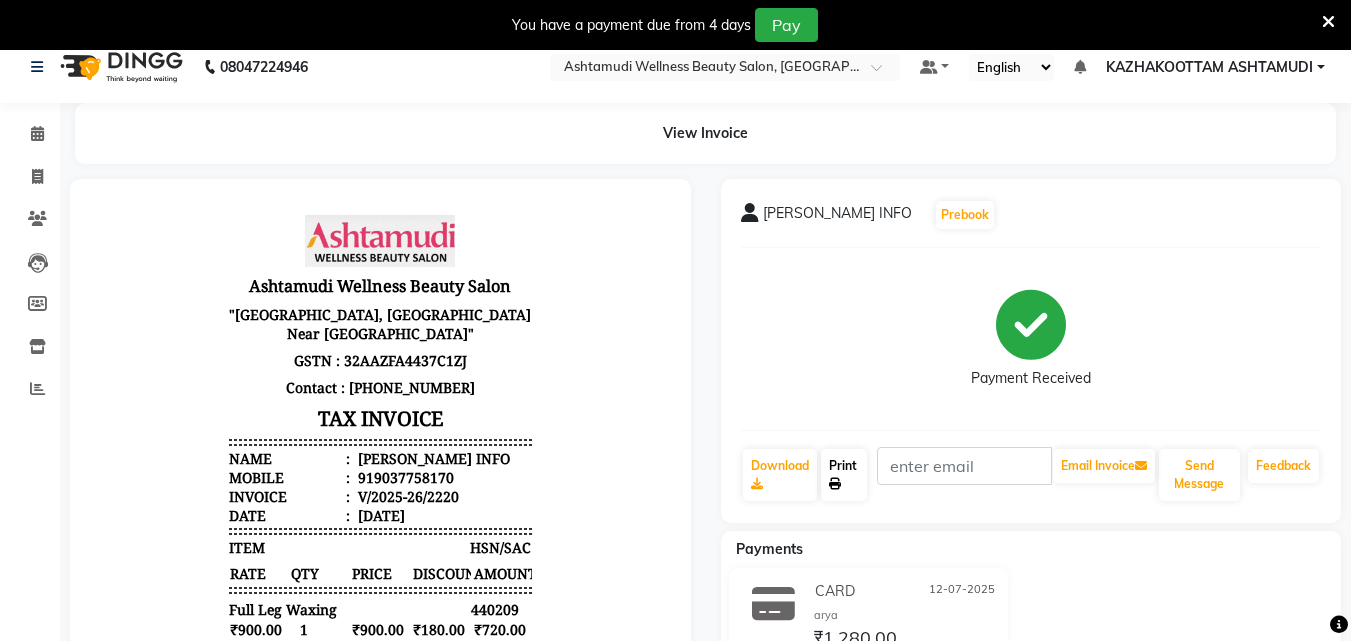 scroll, scrollTop: 0, scrollLeft: 0, axis: both 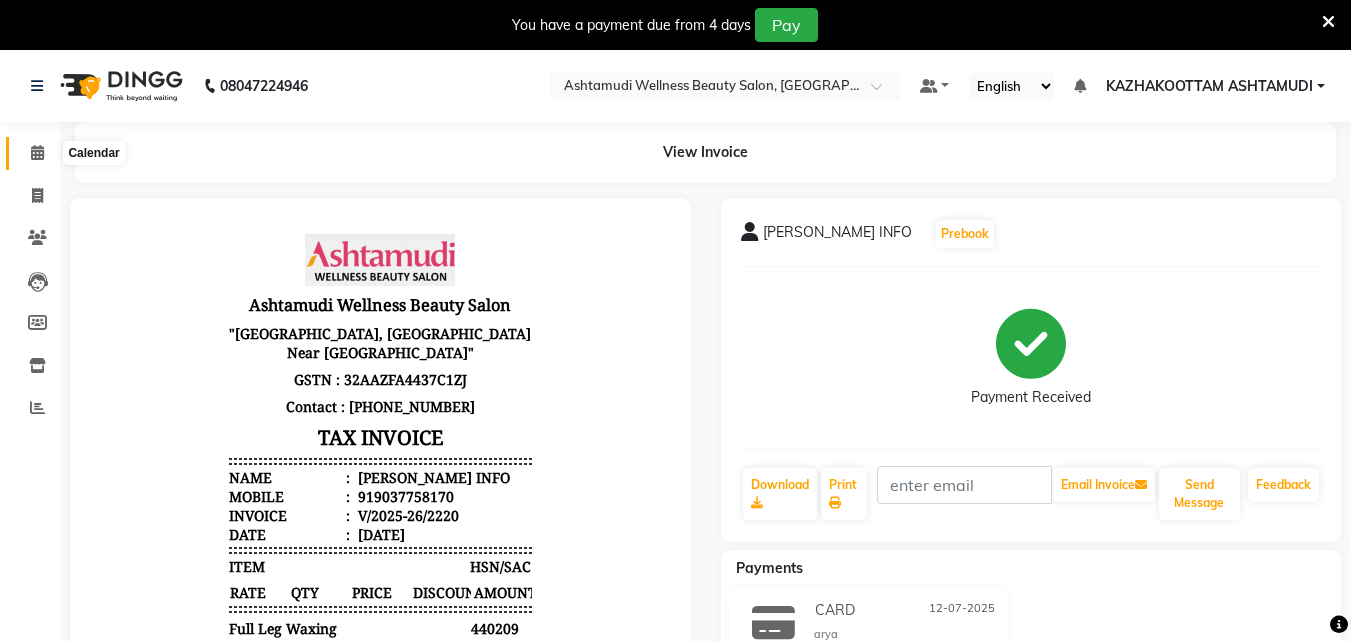 click 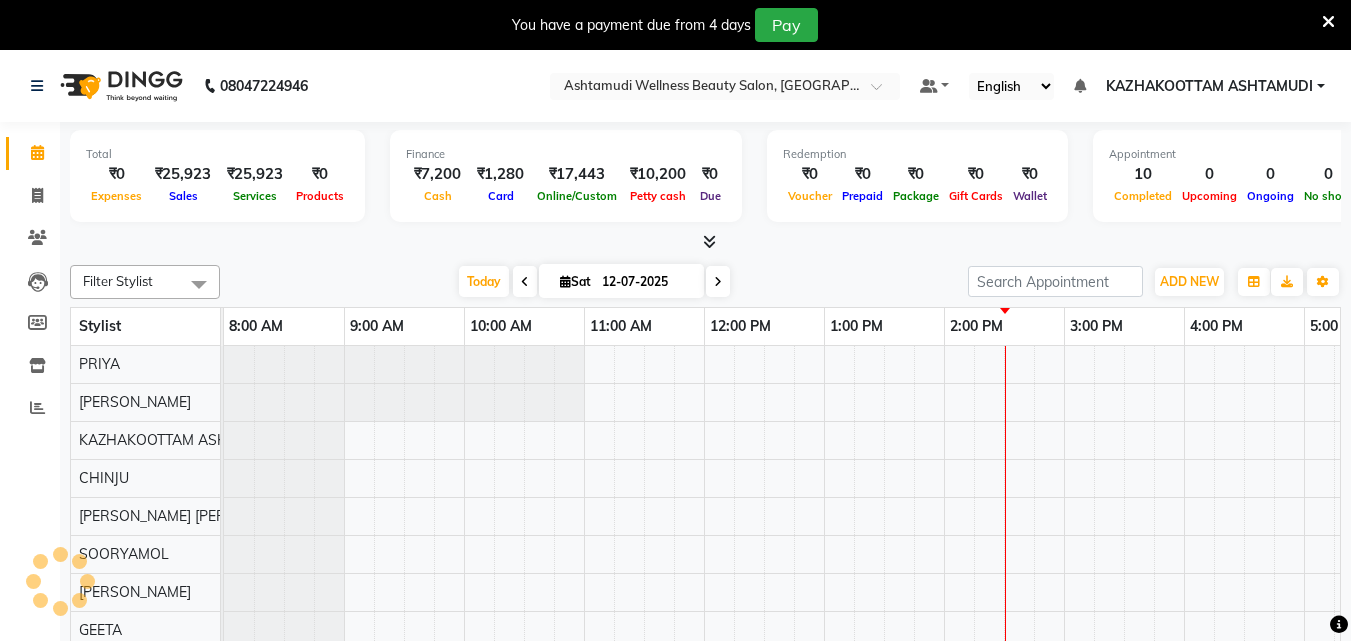 scroll, scrollTop: 0, scrollLeft: 0, axis: both 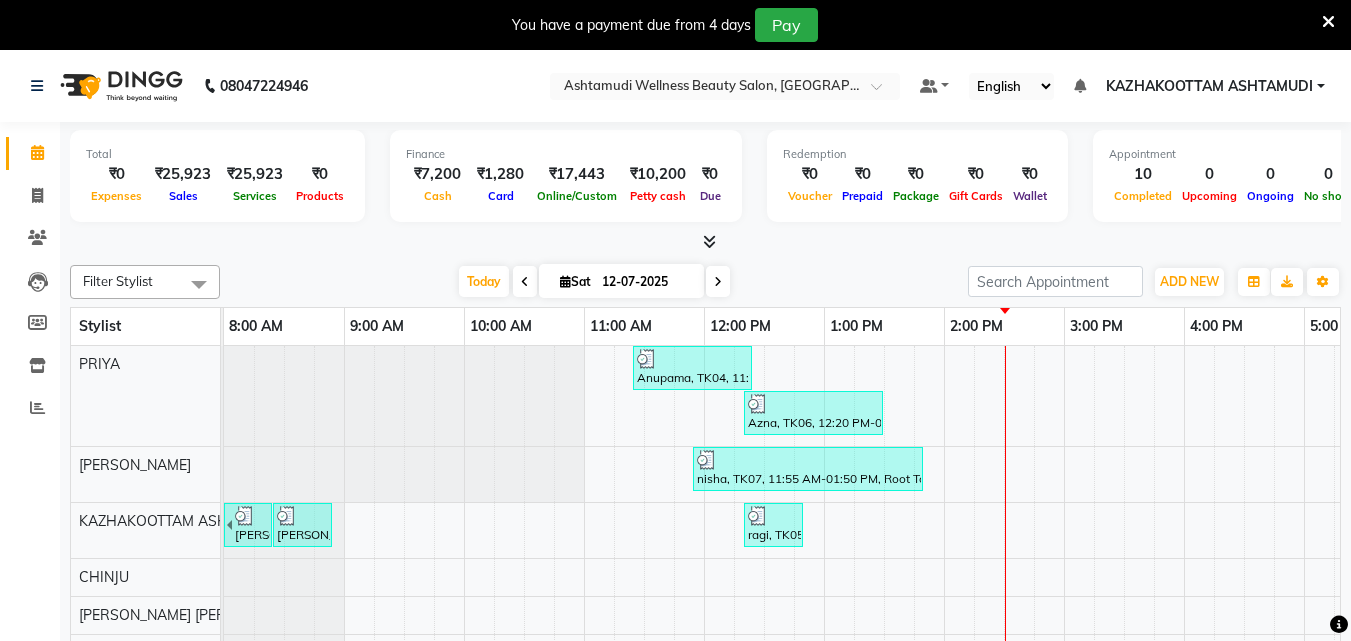 click at bounding box center (709, 241) 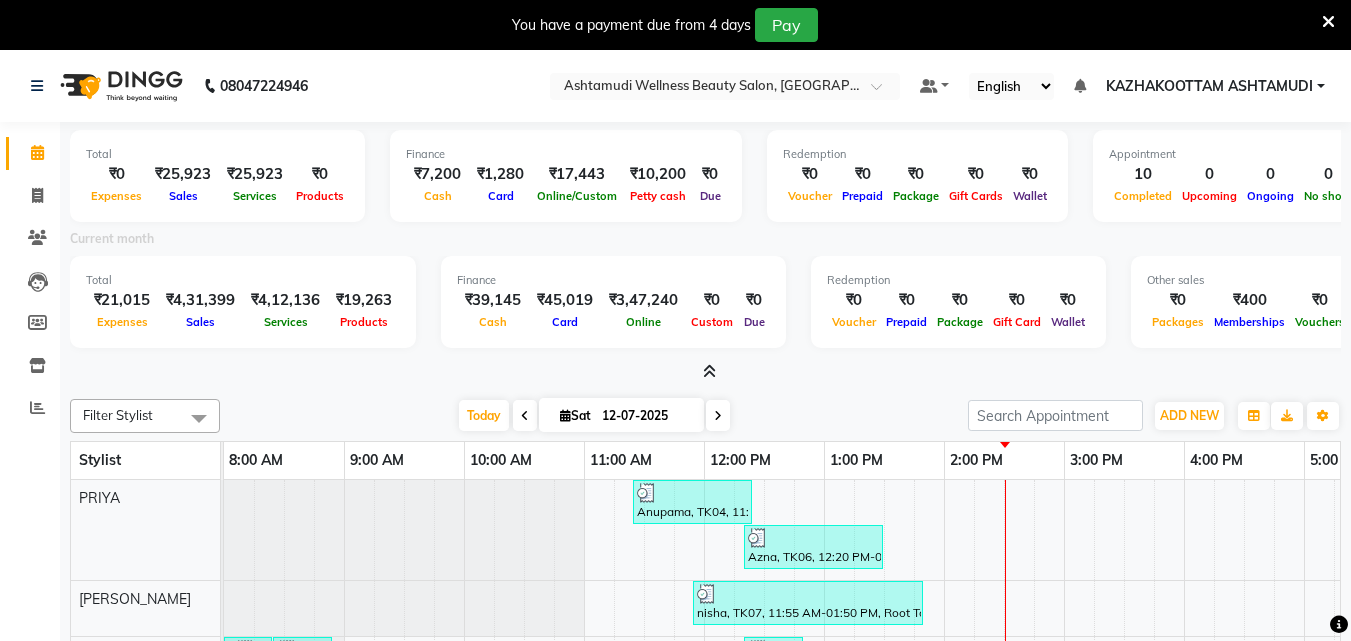 click at bounding box center (709, 371) 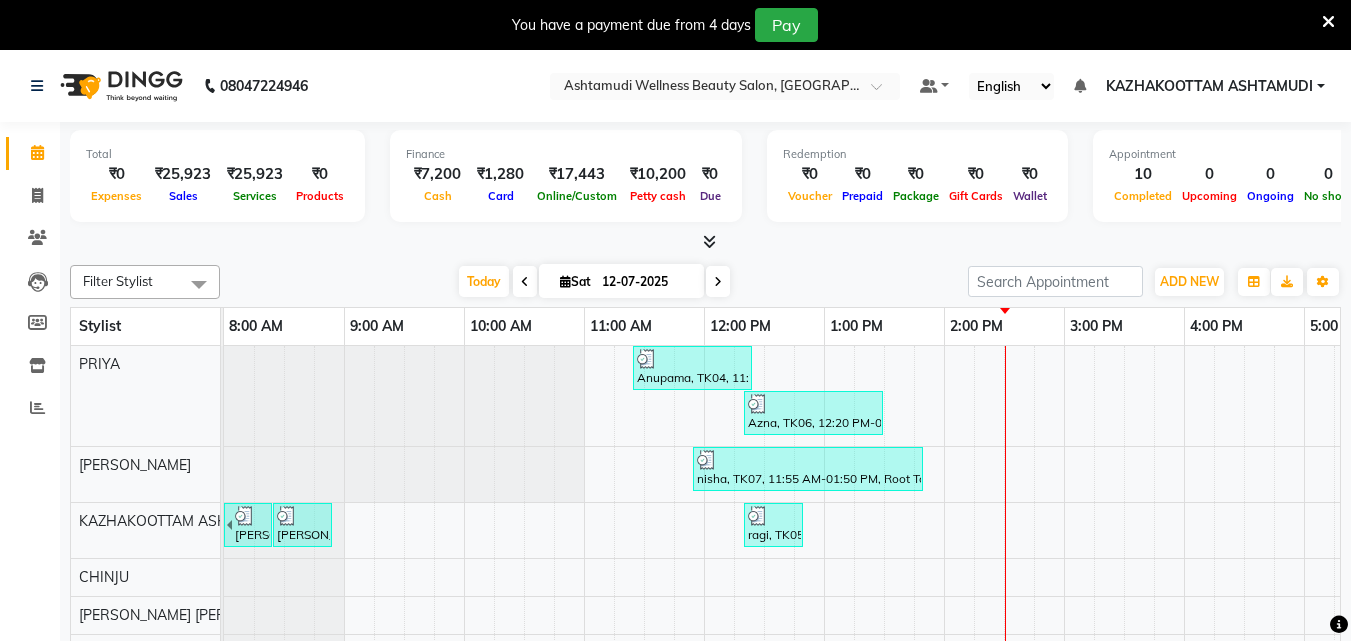 click at bounding box center [709, 241] 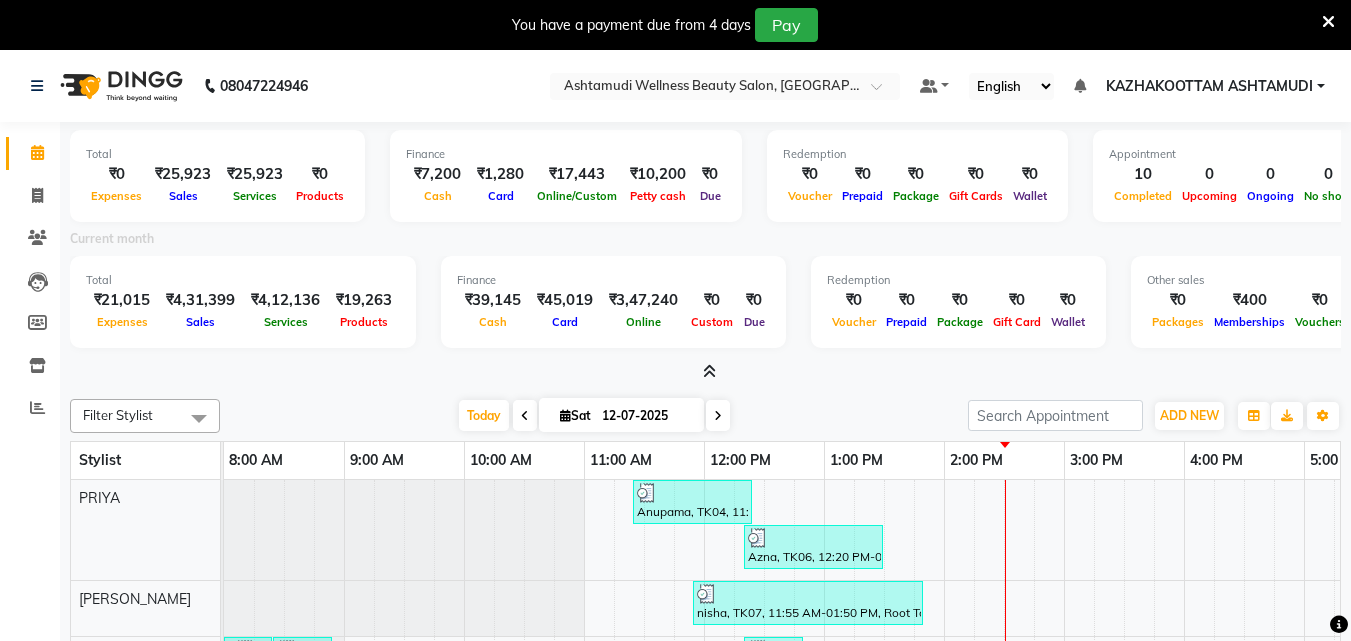 click at bounding box center [709, 371] 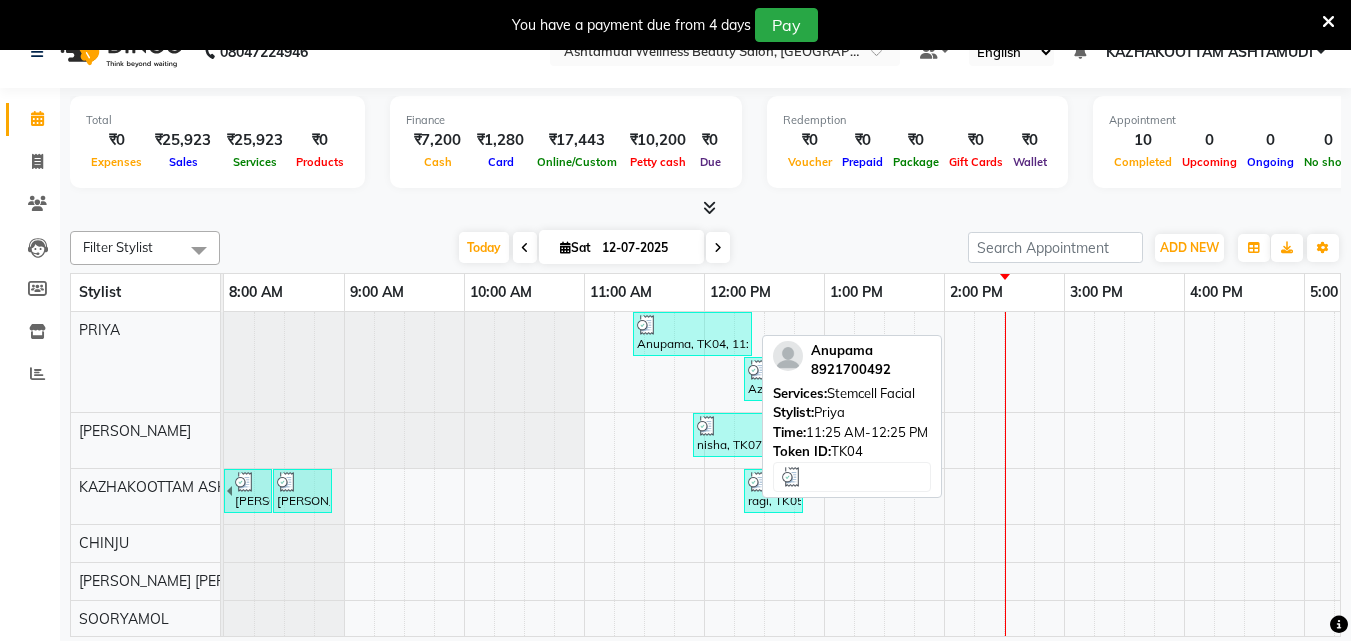 scroll, scrollTop: 50, scrollLeft: 0, axis: vertical 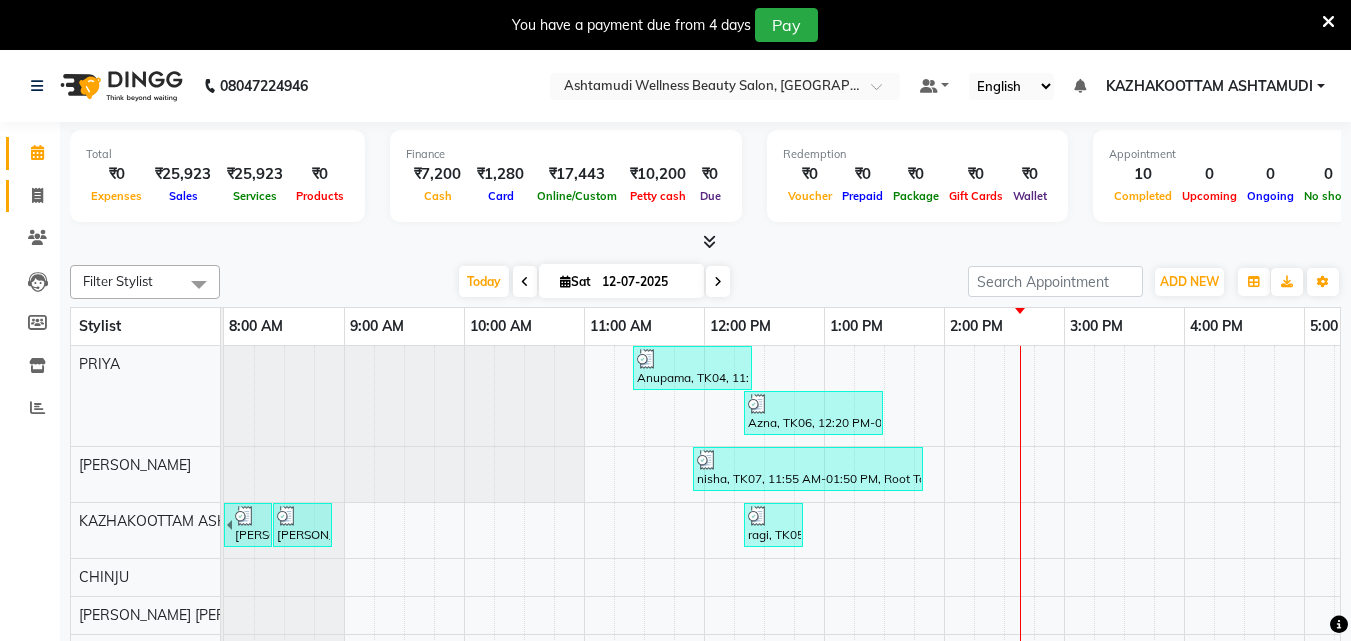 click 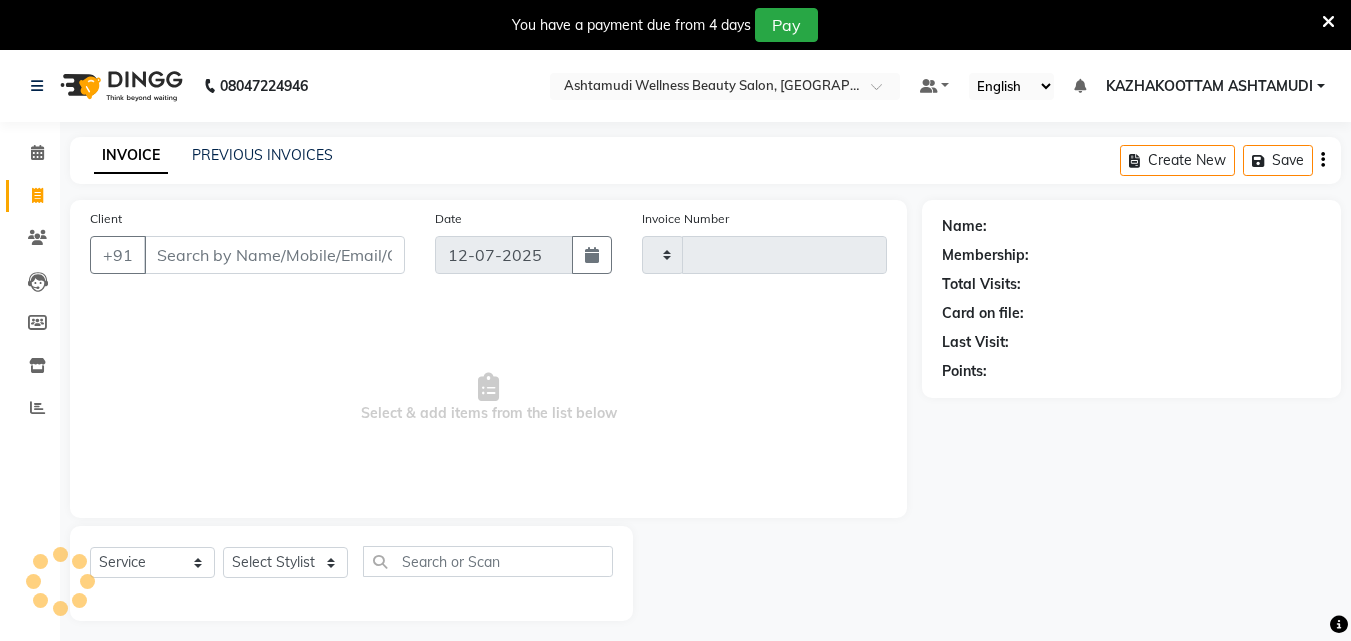 type on "2221" 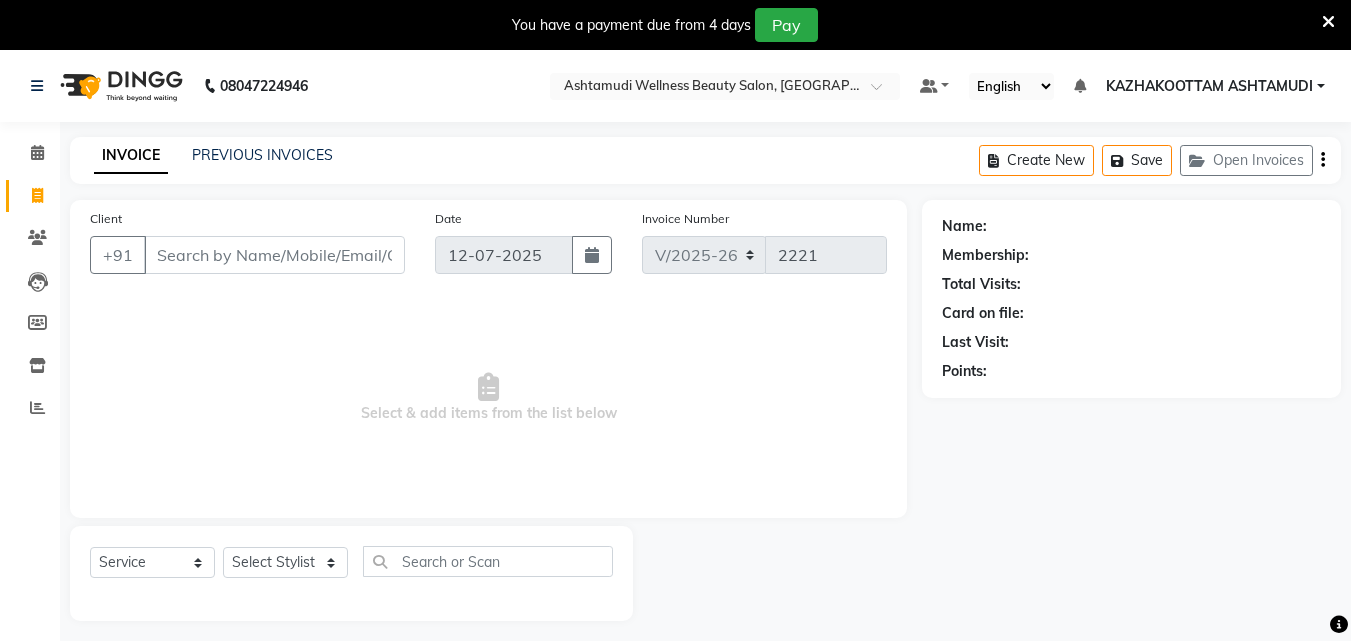 click on "Client" at bounding box center (274, 255) 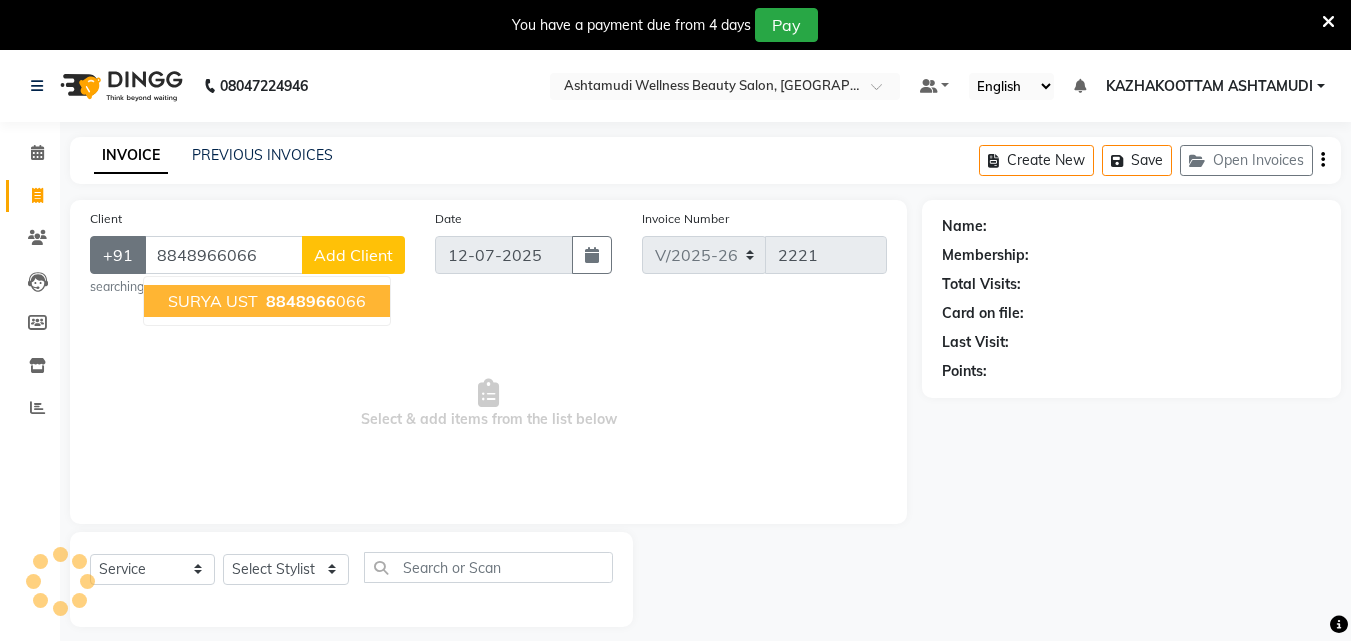 type on "8848966066" 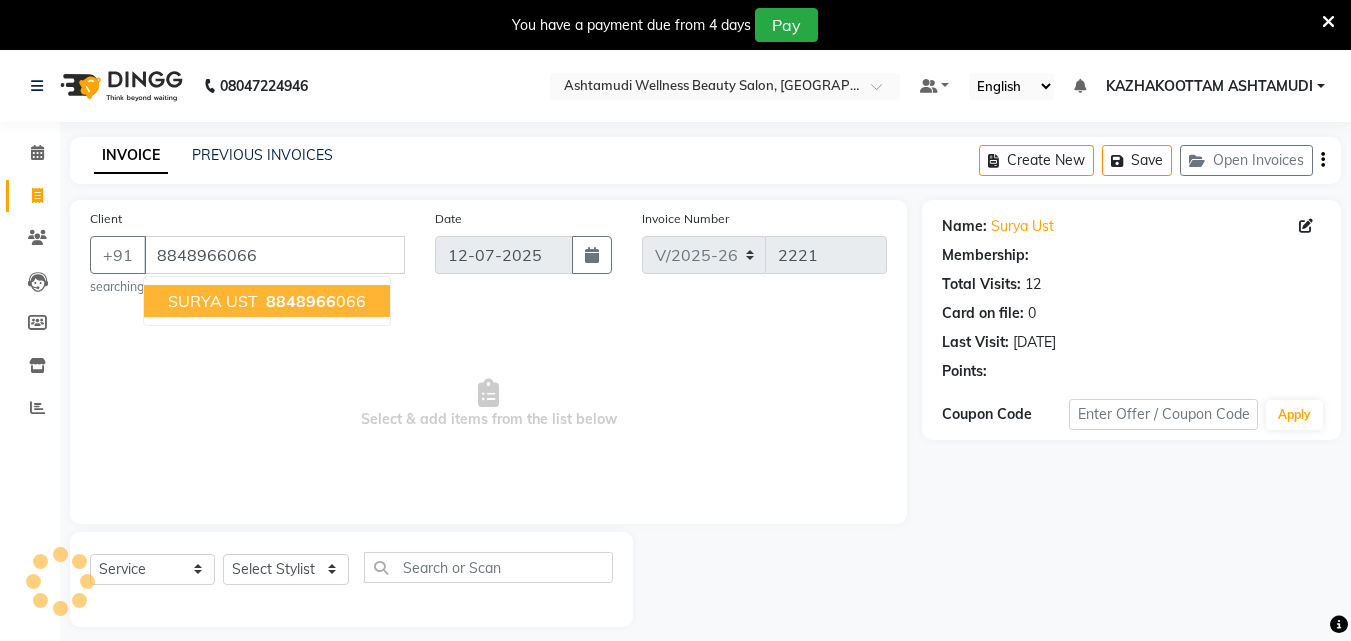 select on "1: Object" 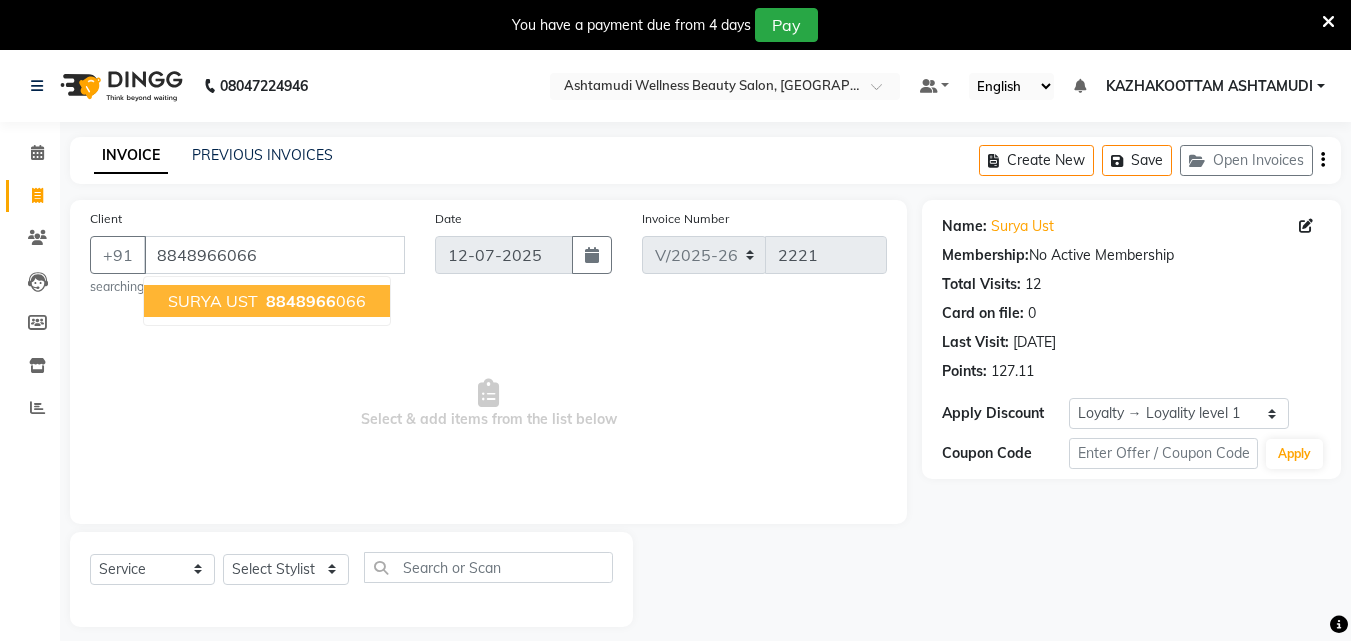 click on "8848966 066" at bounding box center (314, 301) 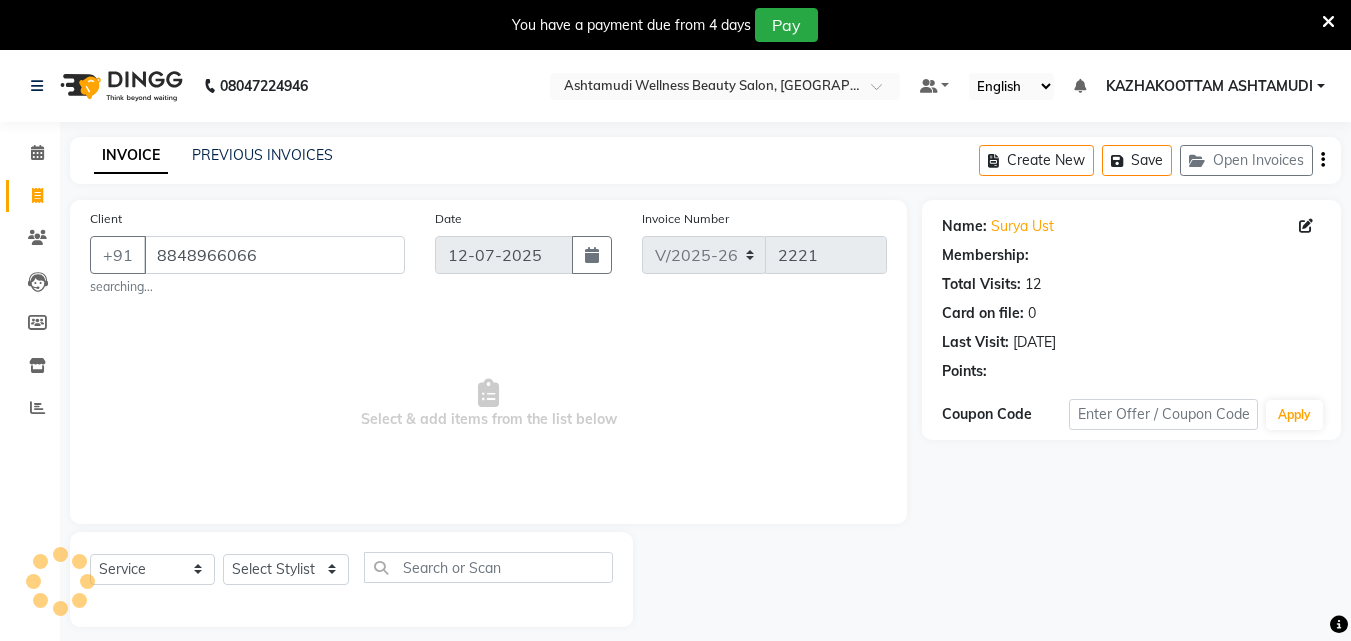 select on "1: Object" 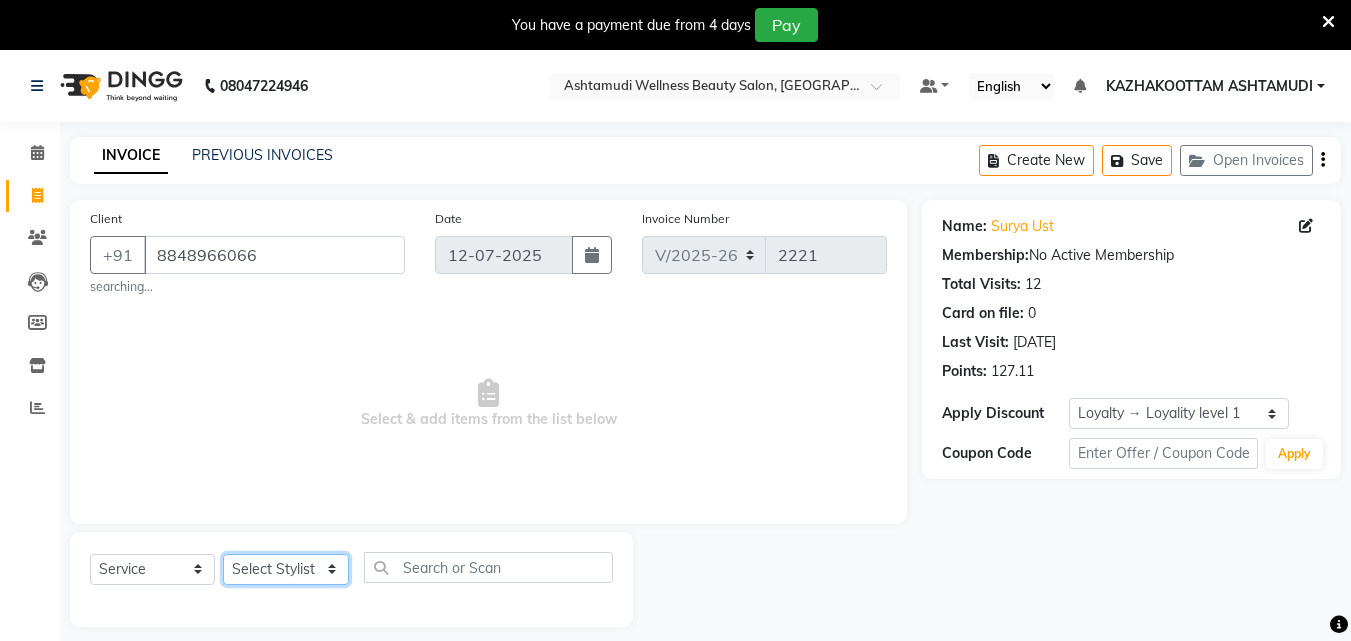 click on "Select Stylist Arya  CHINJU GEETA KAZHAKOOTTAM ASHTAMUDI [PERSON_NAME] [PERSON_NAME] [PERSON_NAME] [PERSON_NAME] SOORYAMOL" 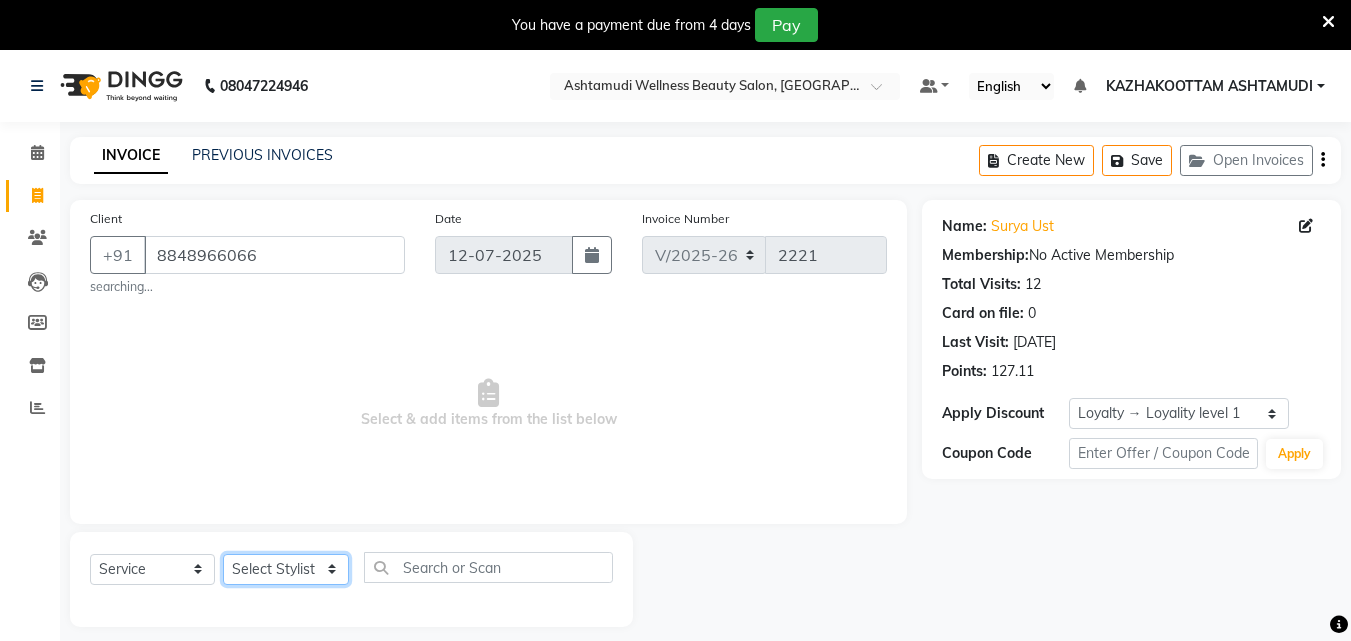 select on "27419" 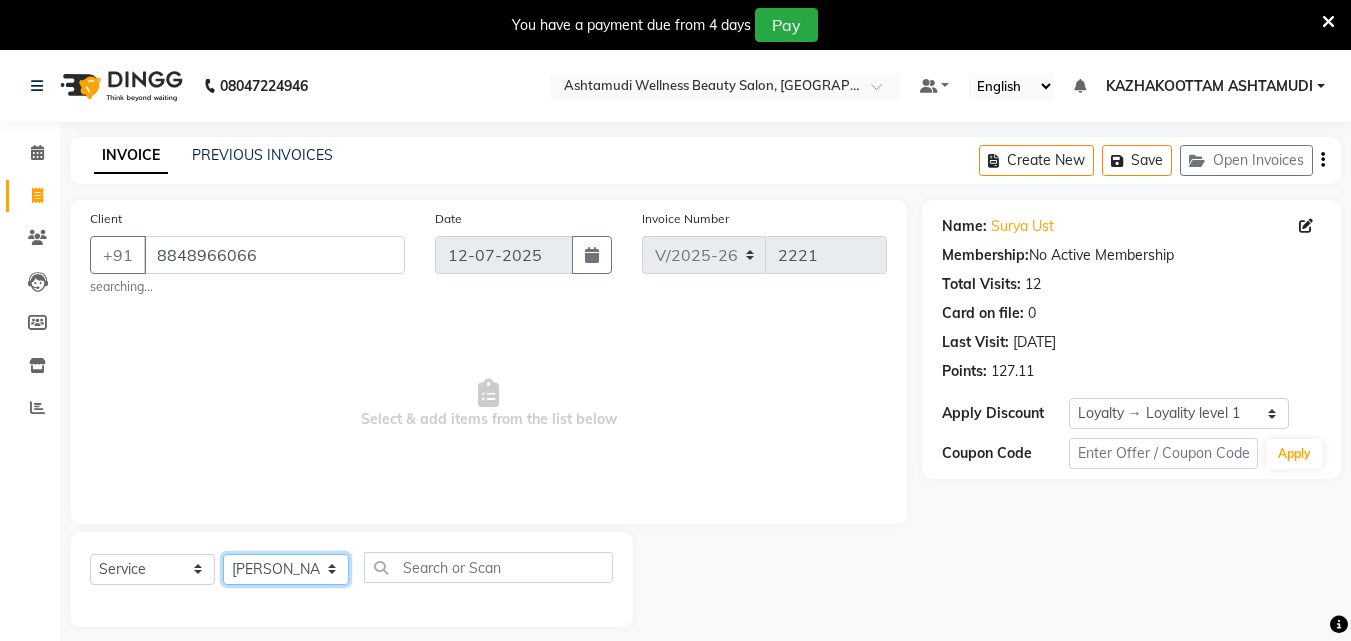 click on "Select Stylist Arya  CHINJU GEETA KAZHAKOOTTAM ASHTAMUDI [PERSON_NAME] [PERSON_NAME] [PERSON_NAME] [PERSON_NAME] SOORYAMOL" 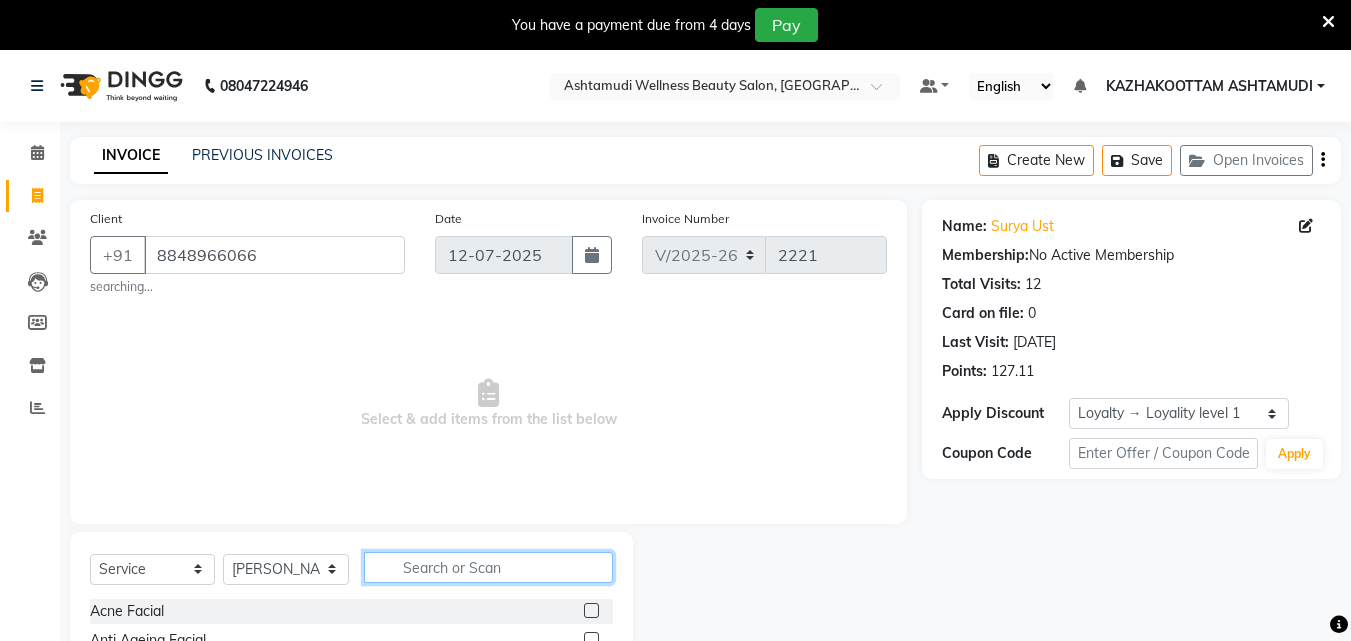 click 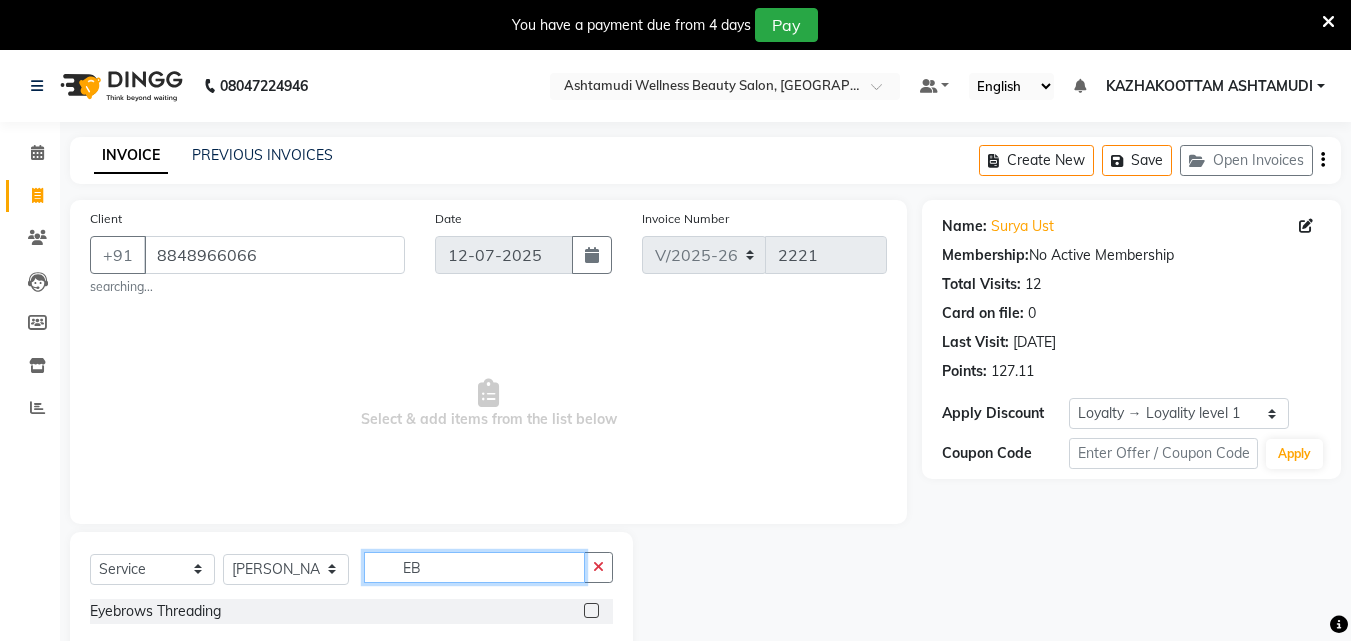 type on "EB" 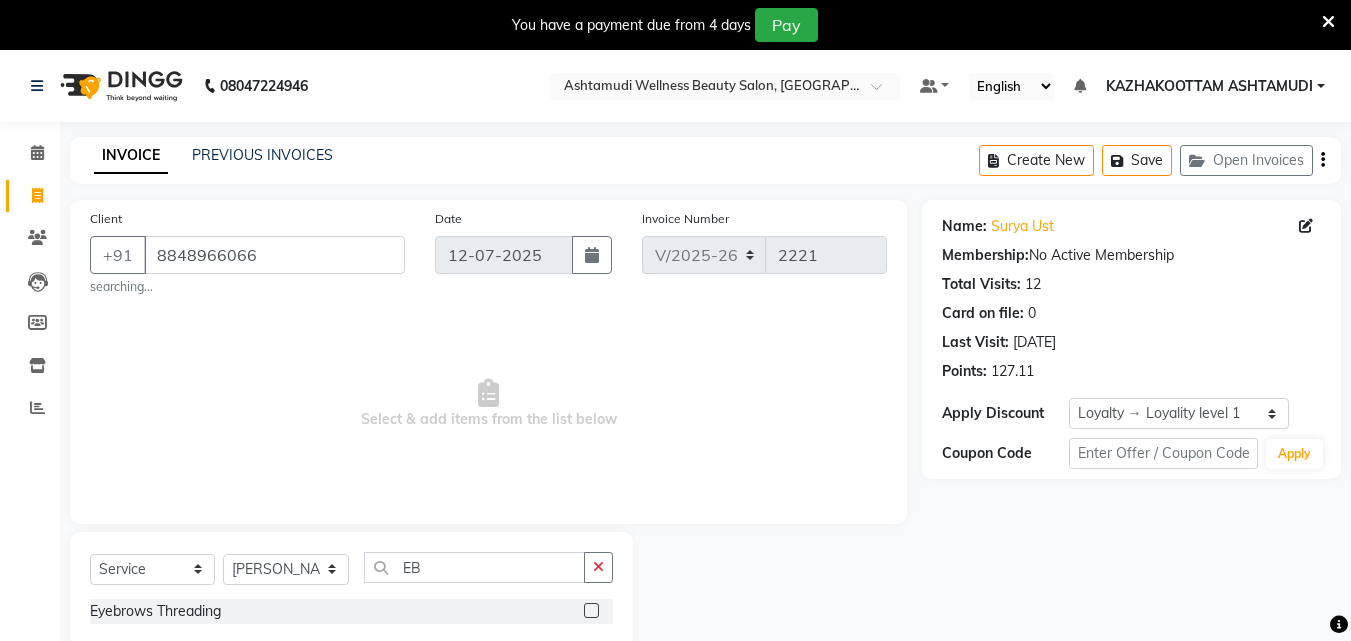 click 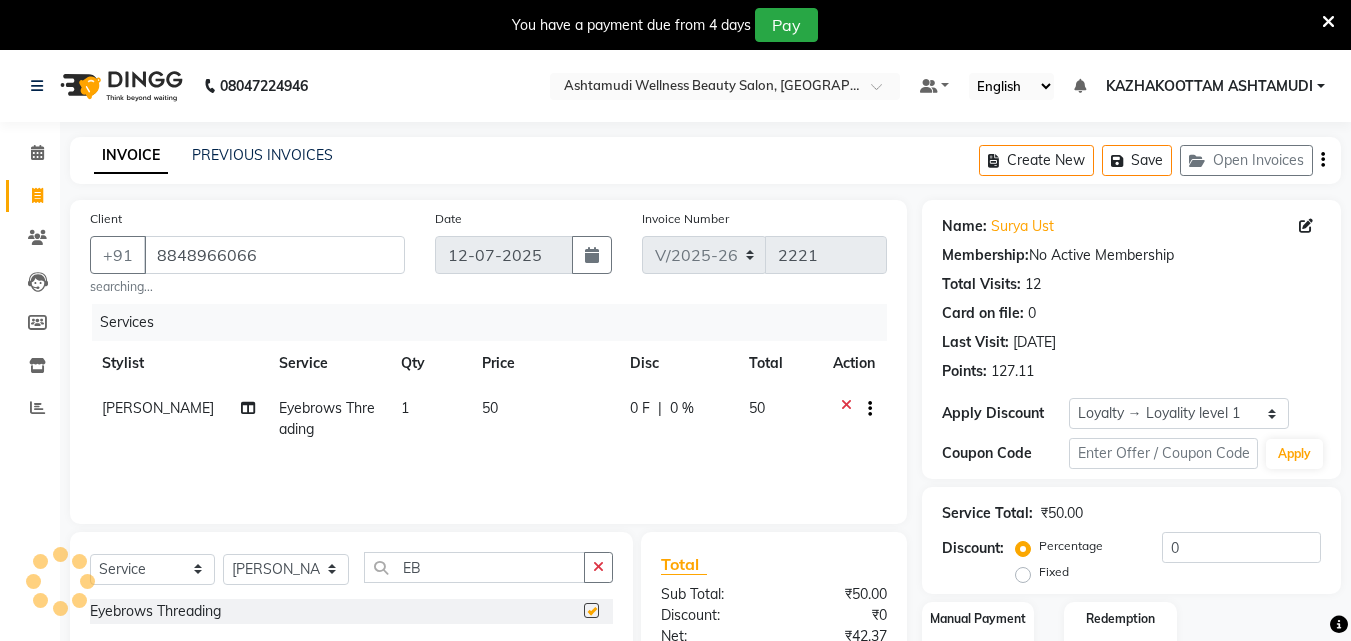 checkbox on "false" 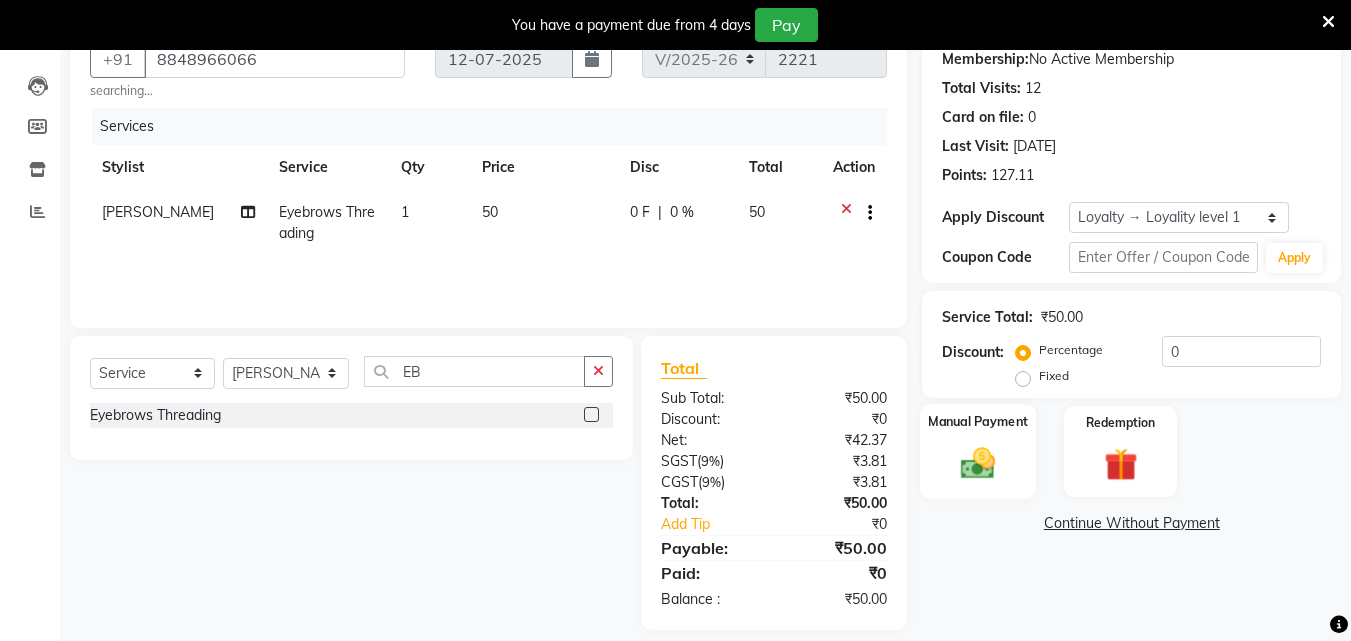 scroll, scrollTop: 215, scrollLeft: 0, axis: vertical 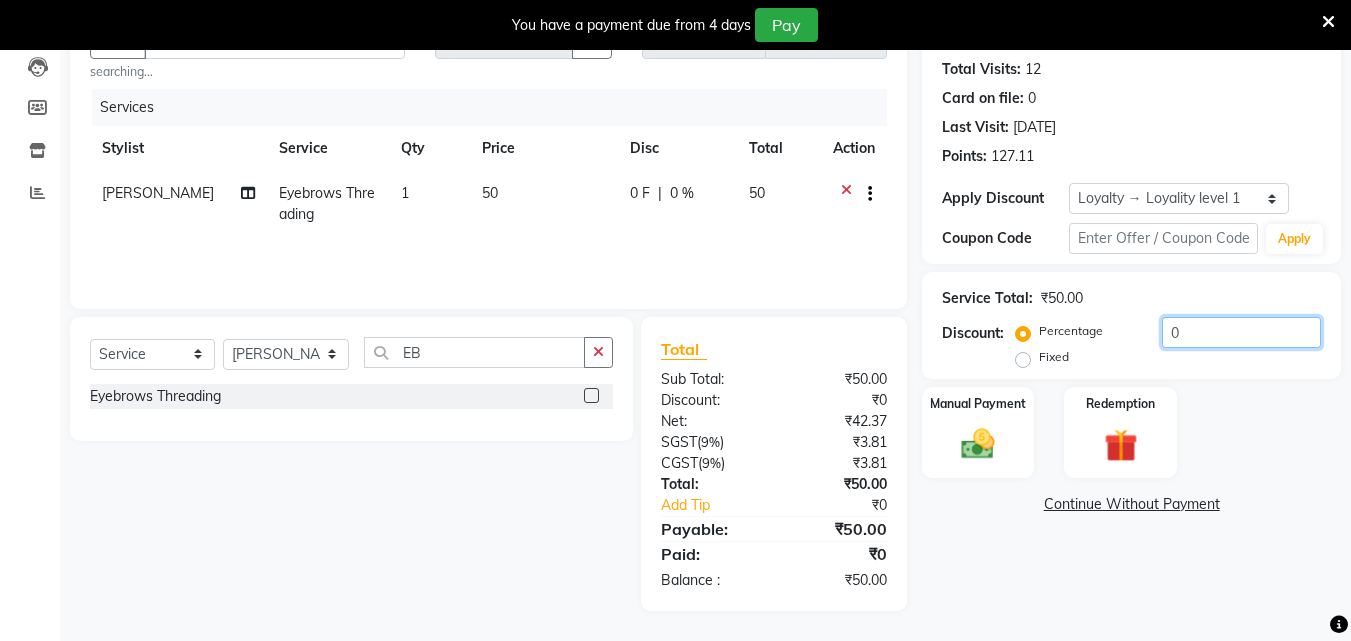 click on "0" 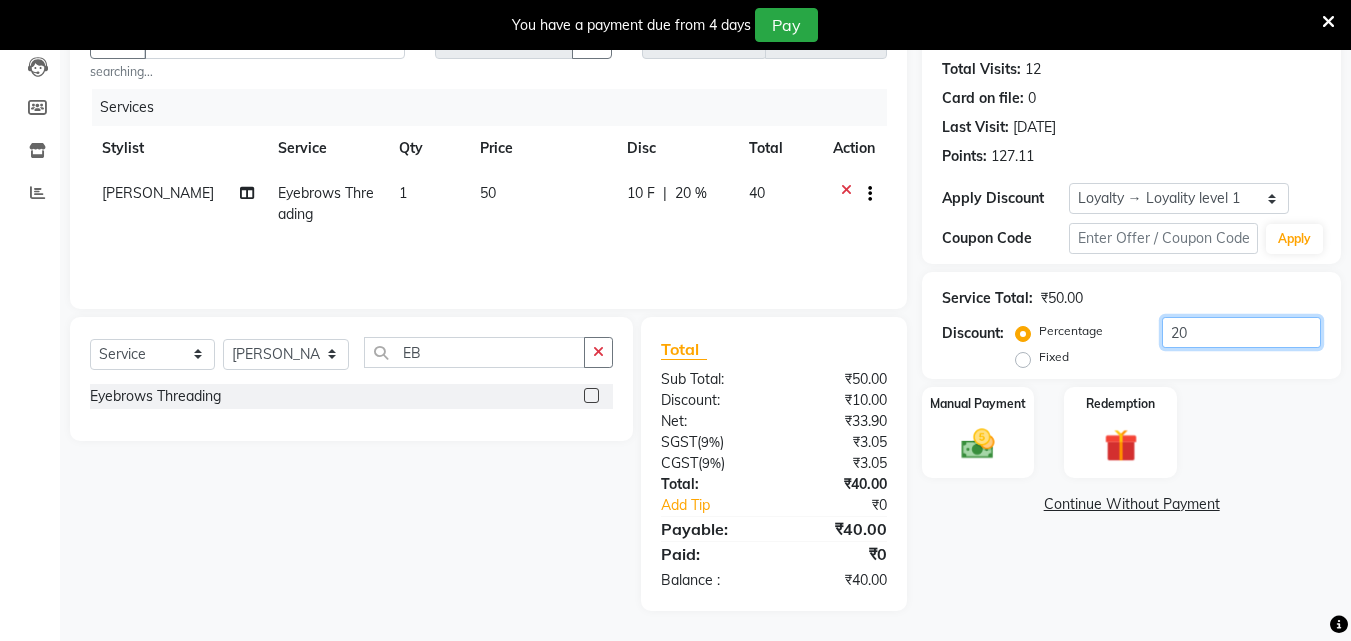click on "20" 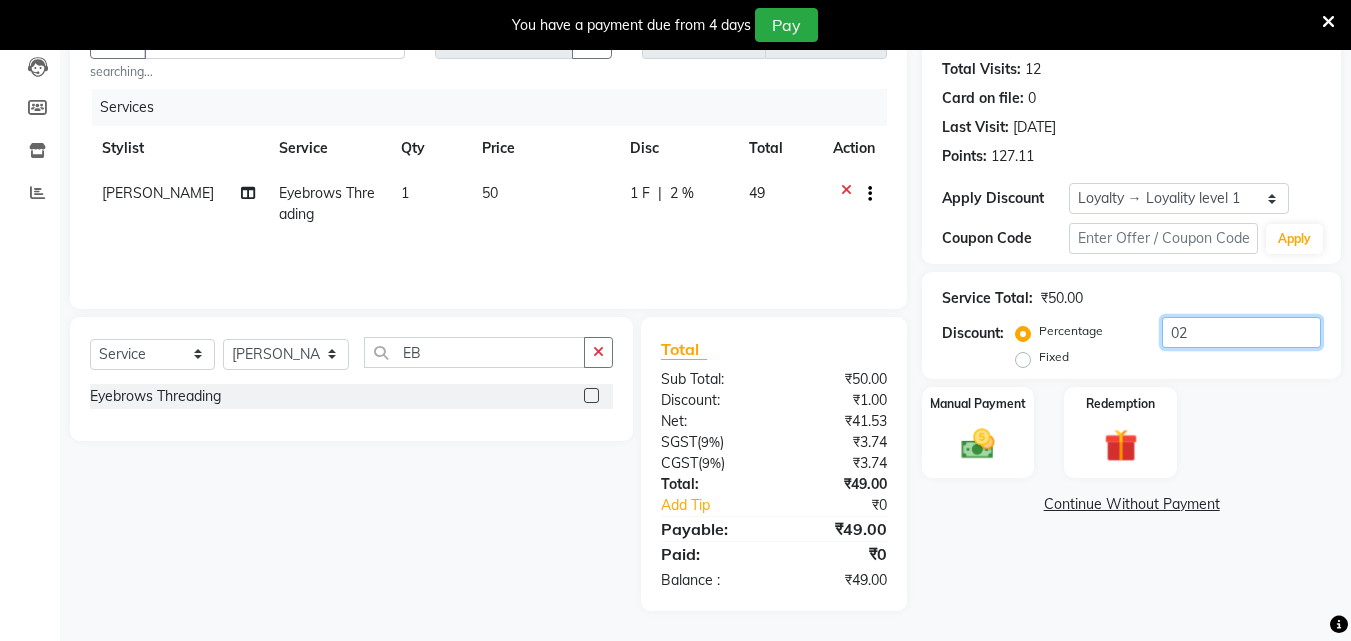 type on "0" 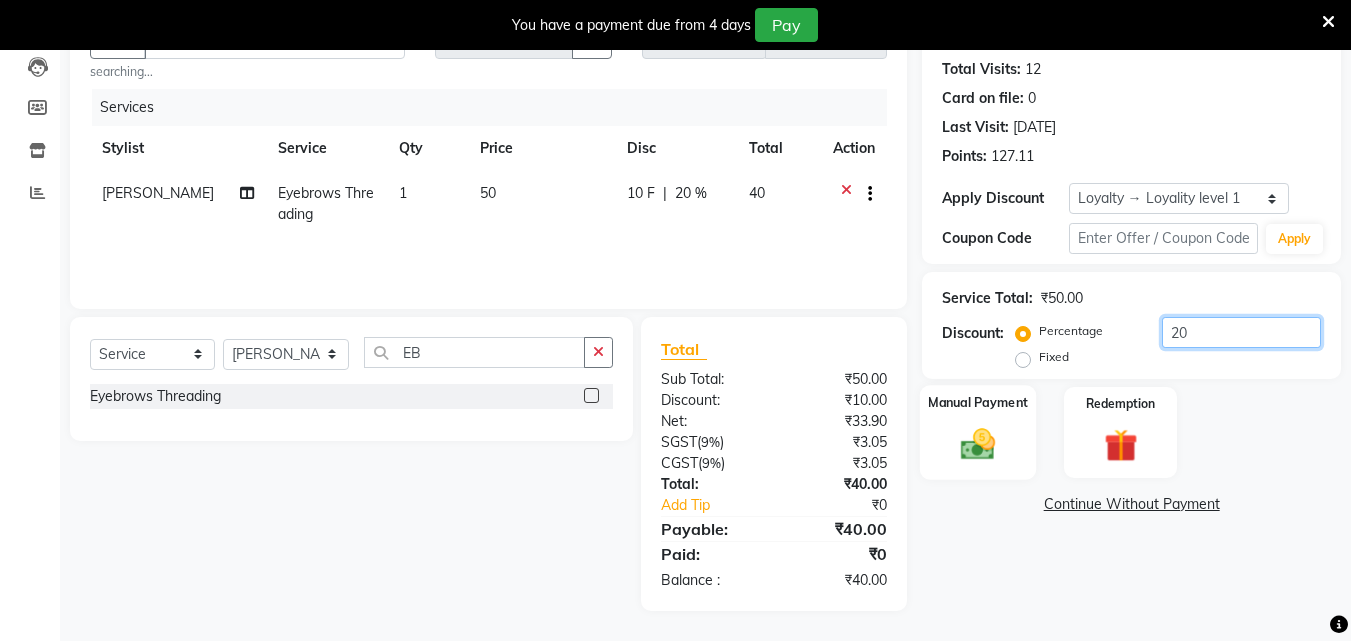 type on "20" 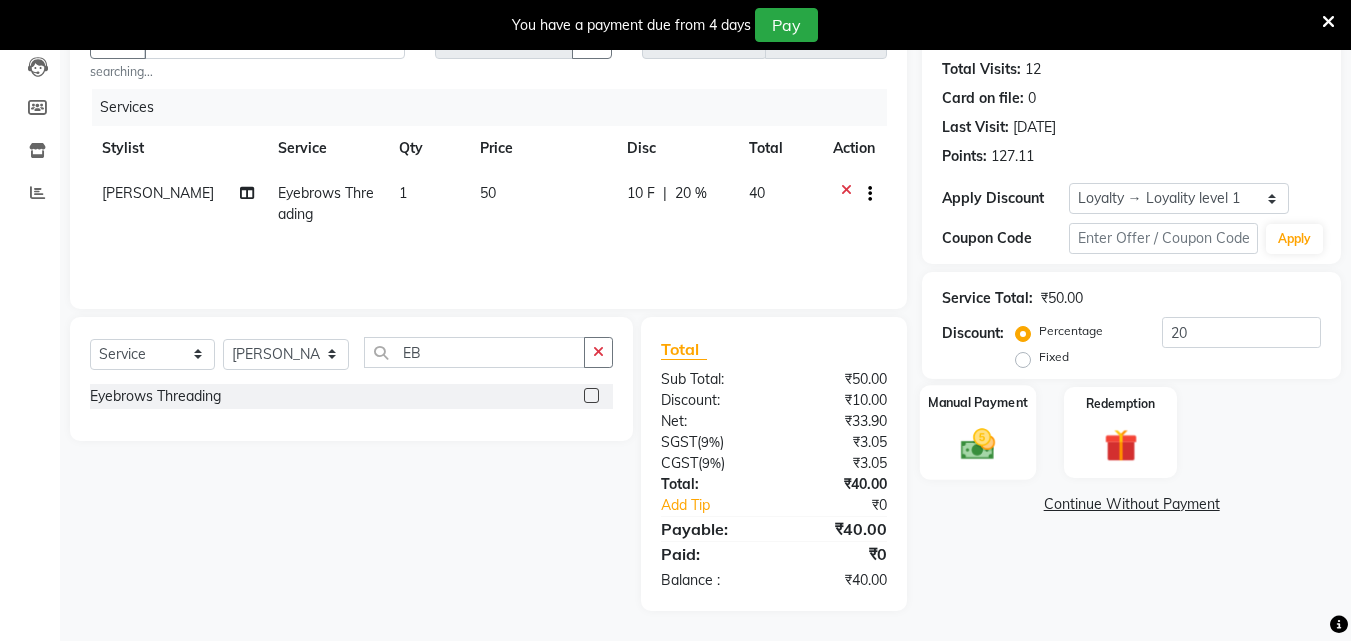 drag, startPoint x: 997, startPoint y: 449, endPoint x: 1008, endPoint y: 444, distance: 12.083046 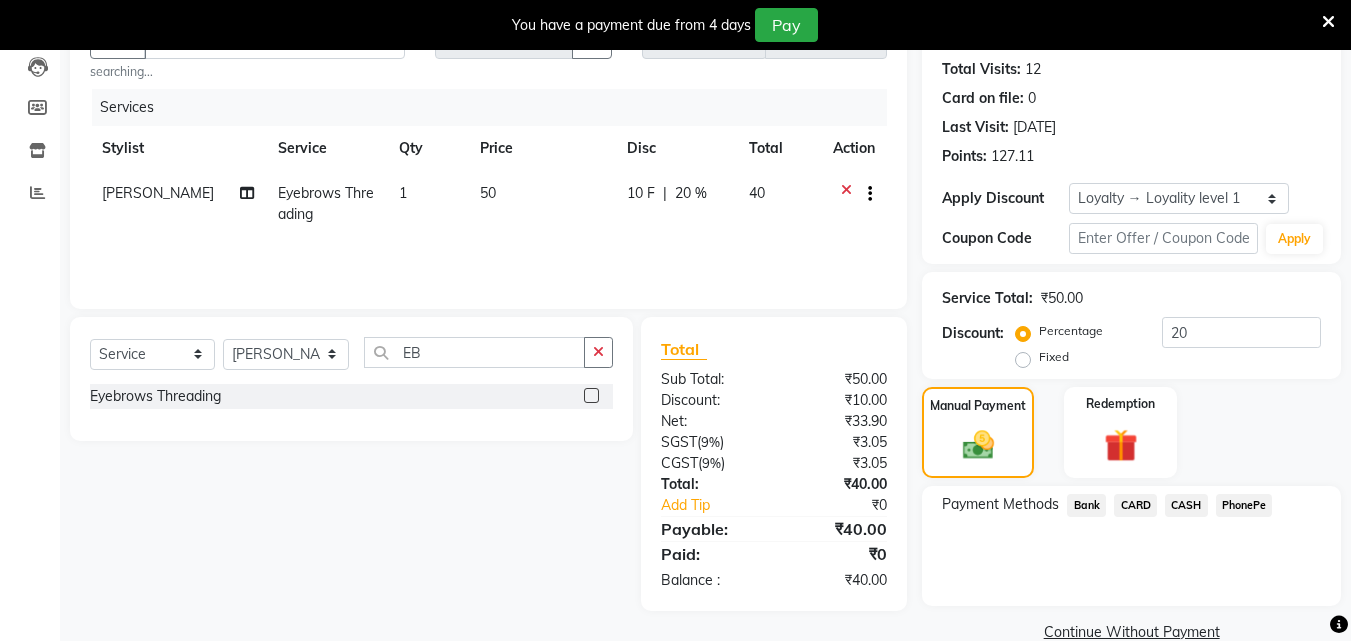 click on "PhonePe" 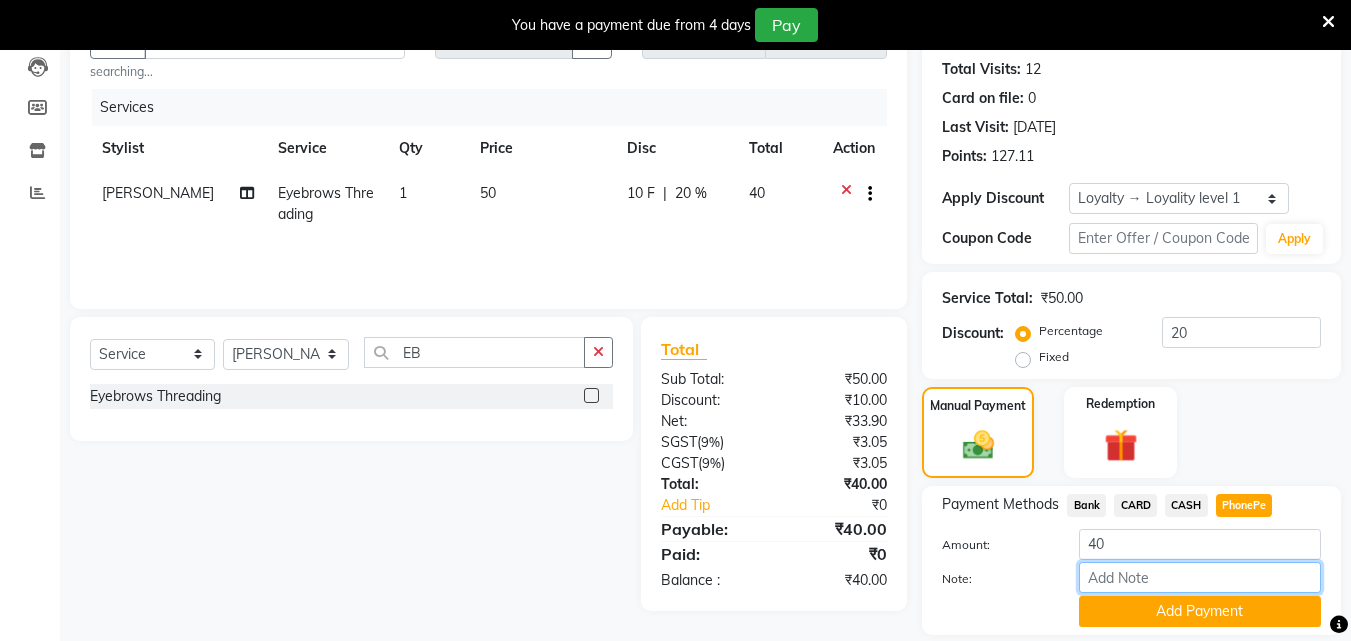 click on "Note:" at bounding box center [1200, 577] 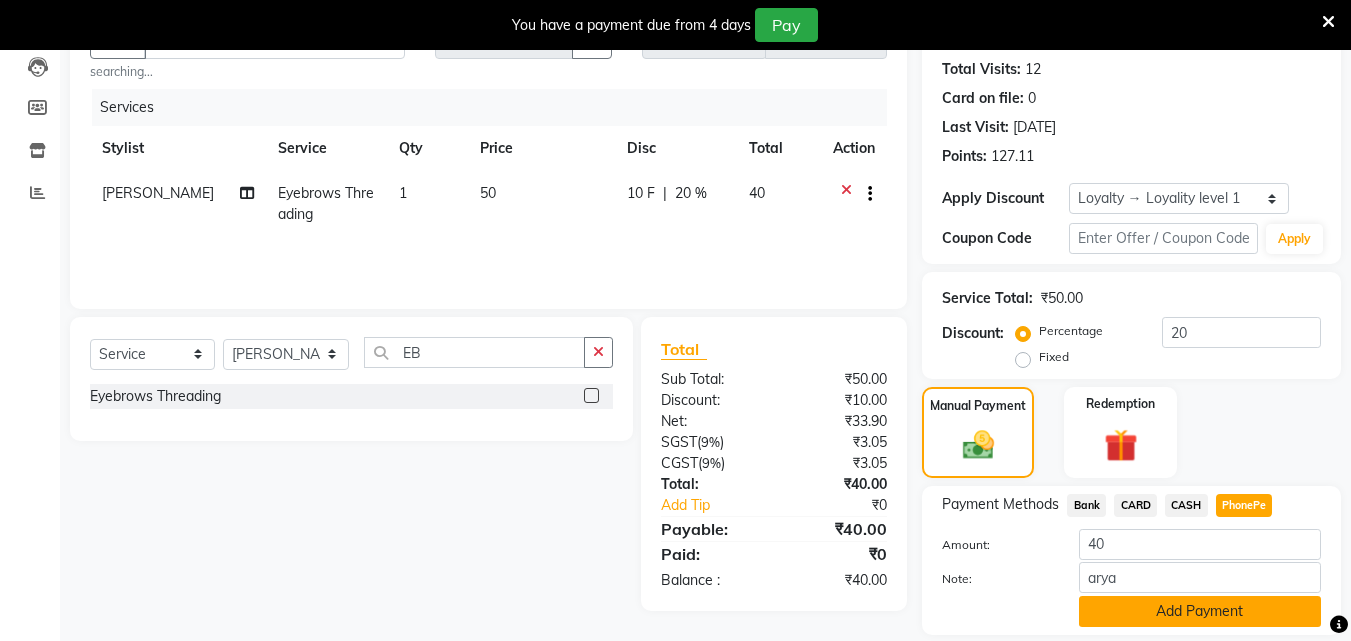 click on "Add Payment" 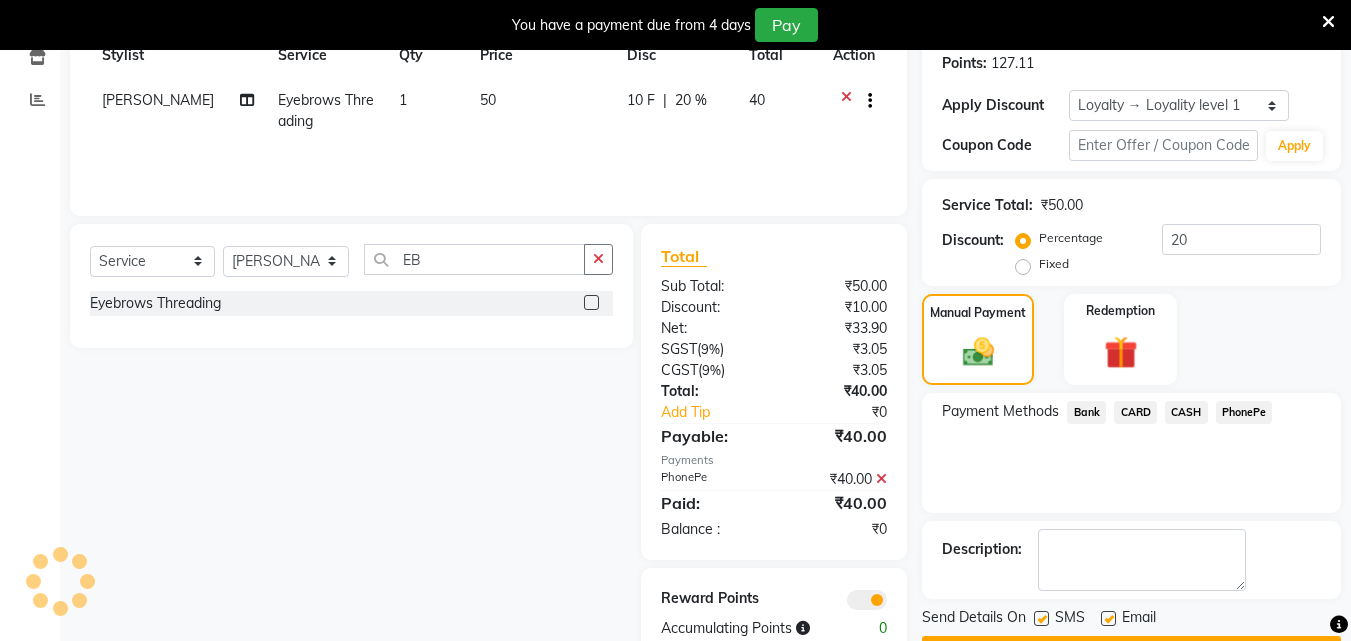 scroll, scrollTop: 364, scrollLeft: 0, axis: vertical 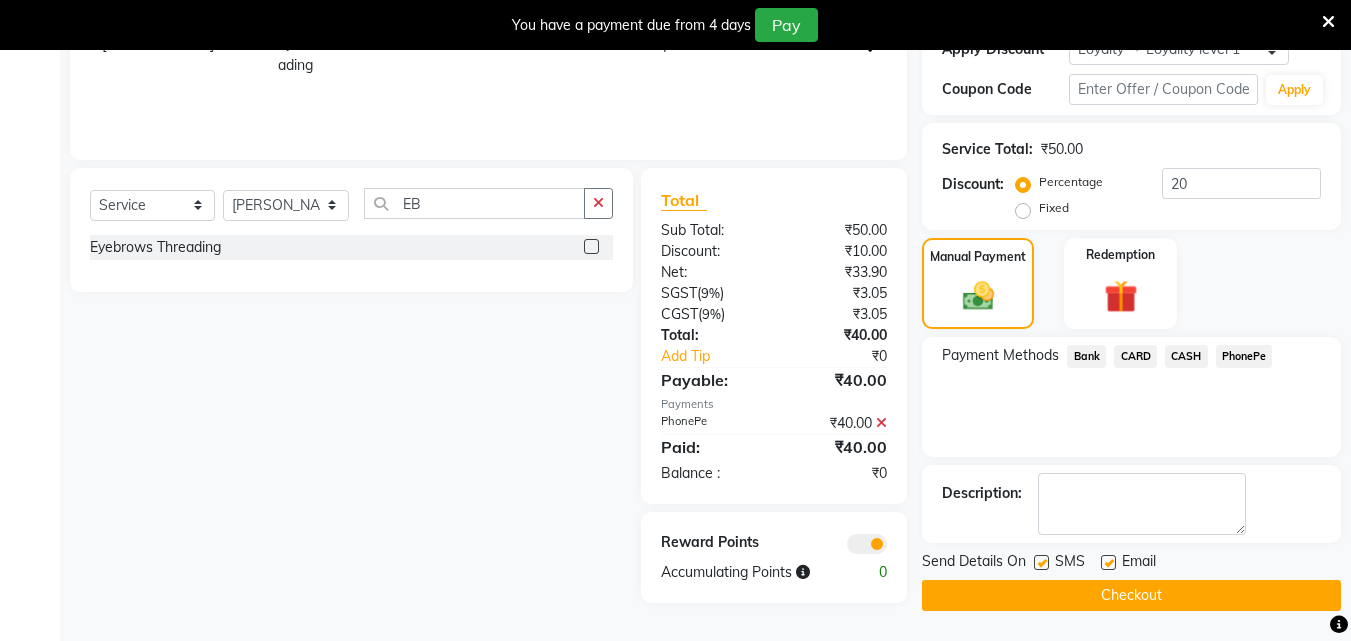click on "Checkout" 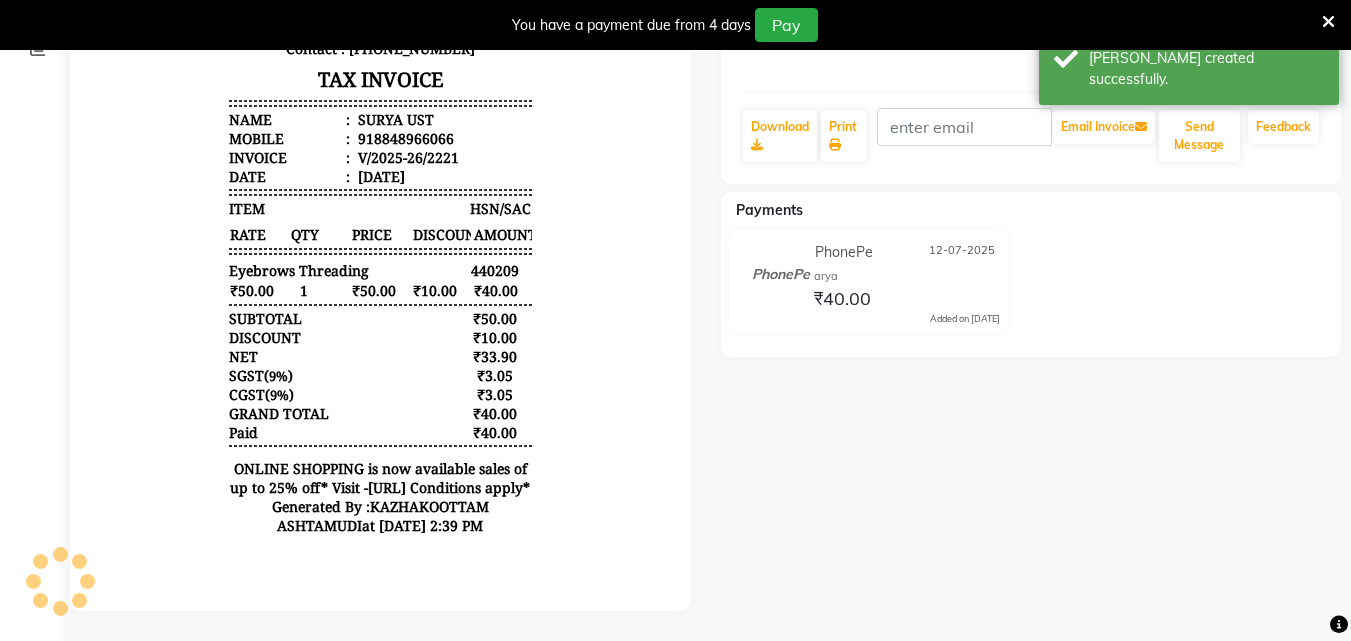 scroll, scrollTop: 0, scrollLeft: 0, axis: both 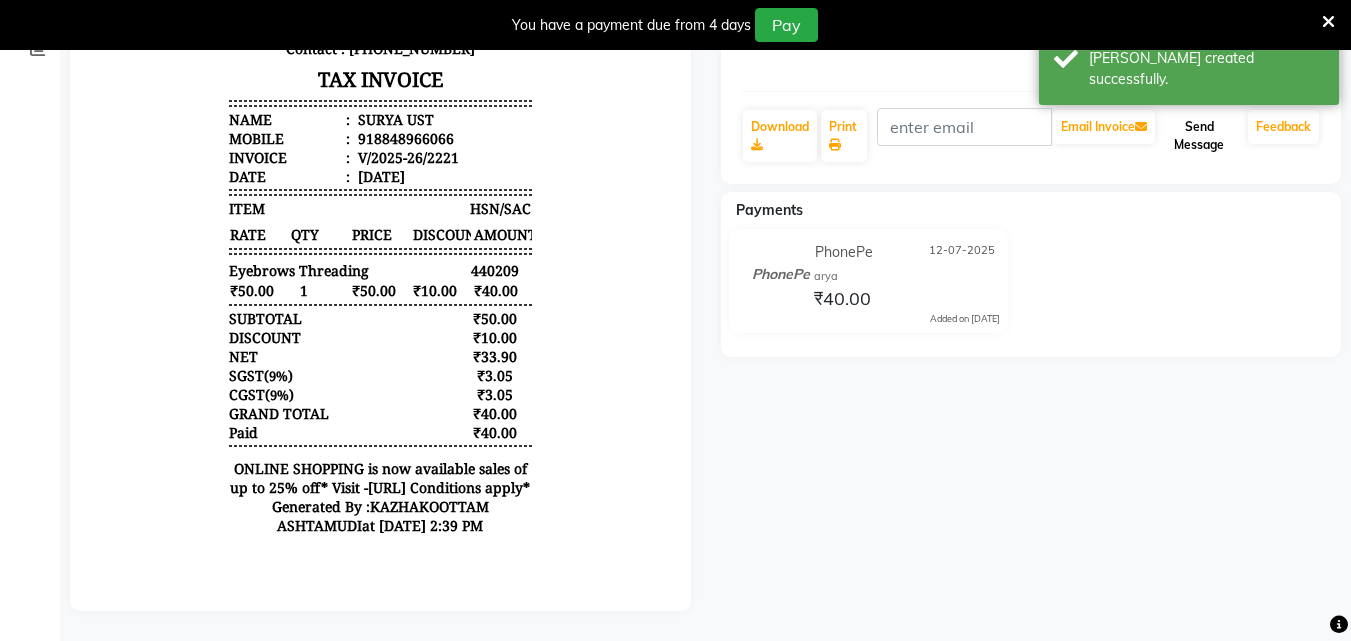 click on "Send Message" 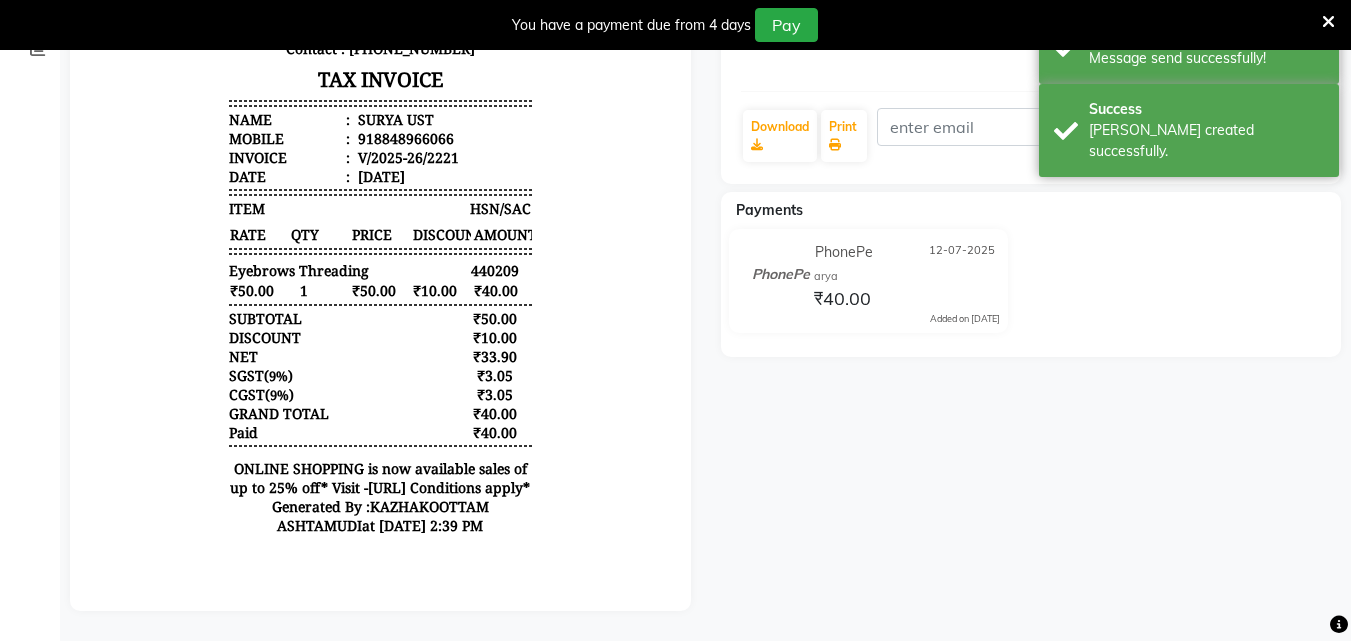scroll, scrollTop: 0, scrollLeft: 0, axis: both 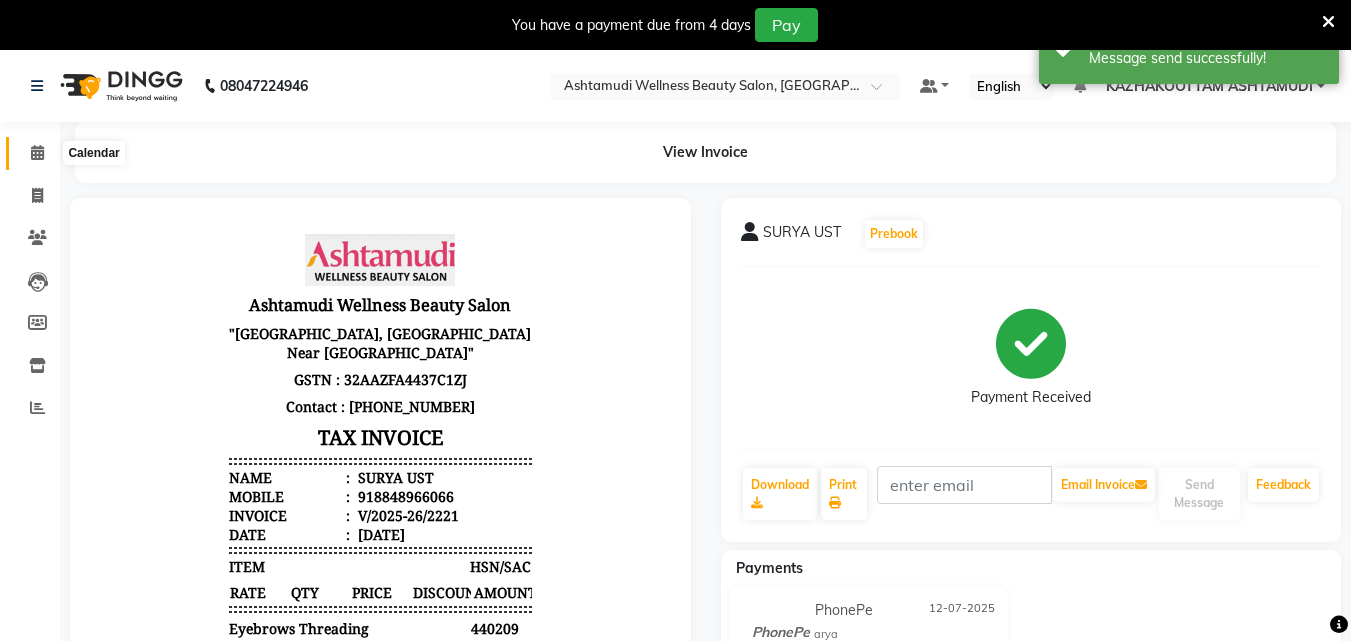 click 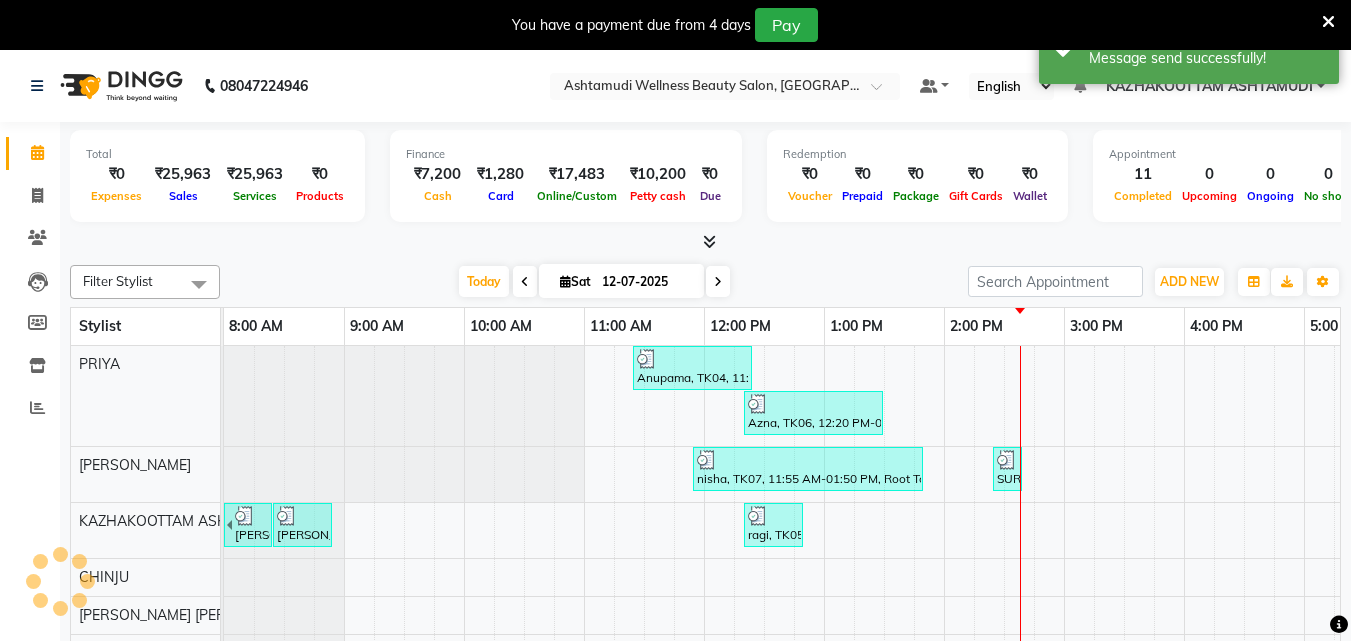 scroll, scrollTop: 0, scrollLeft: 0, axis: both 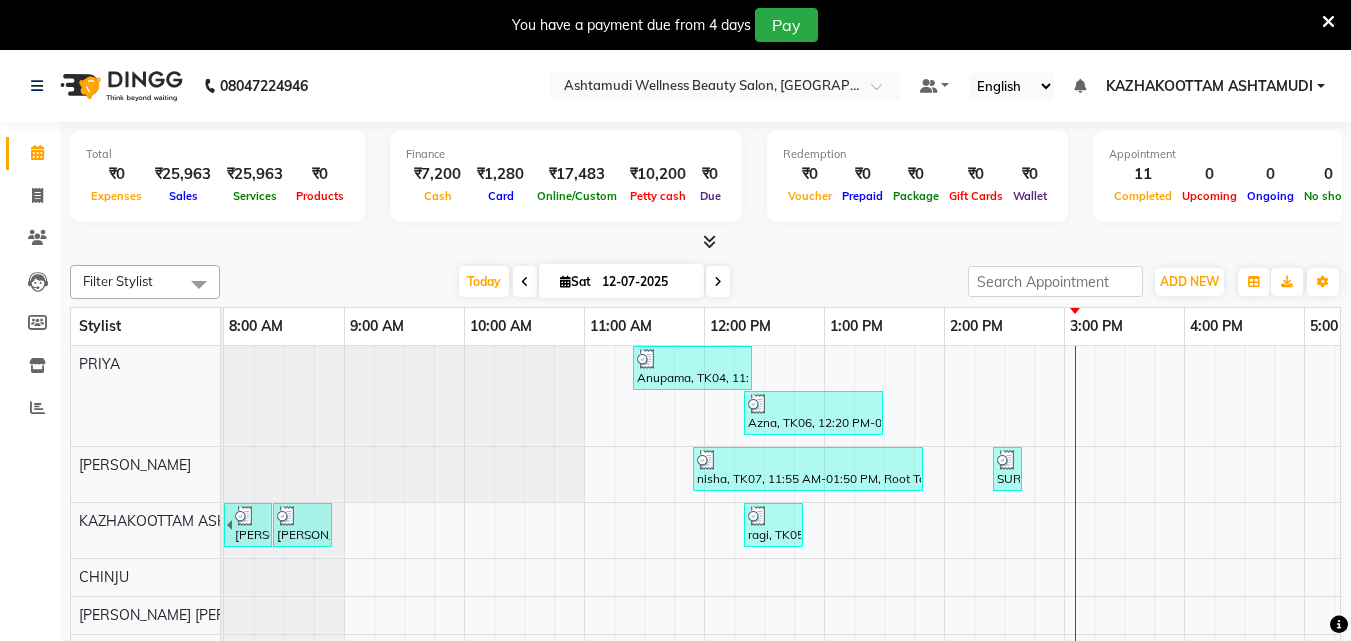 click at bounding box center (709, 241) 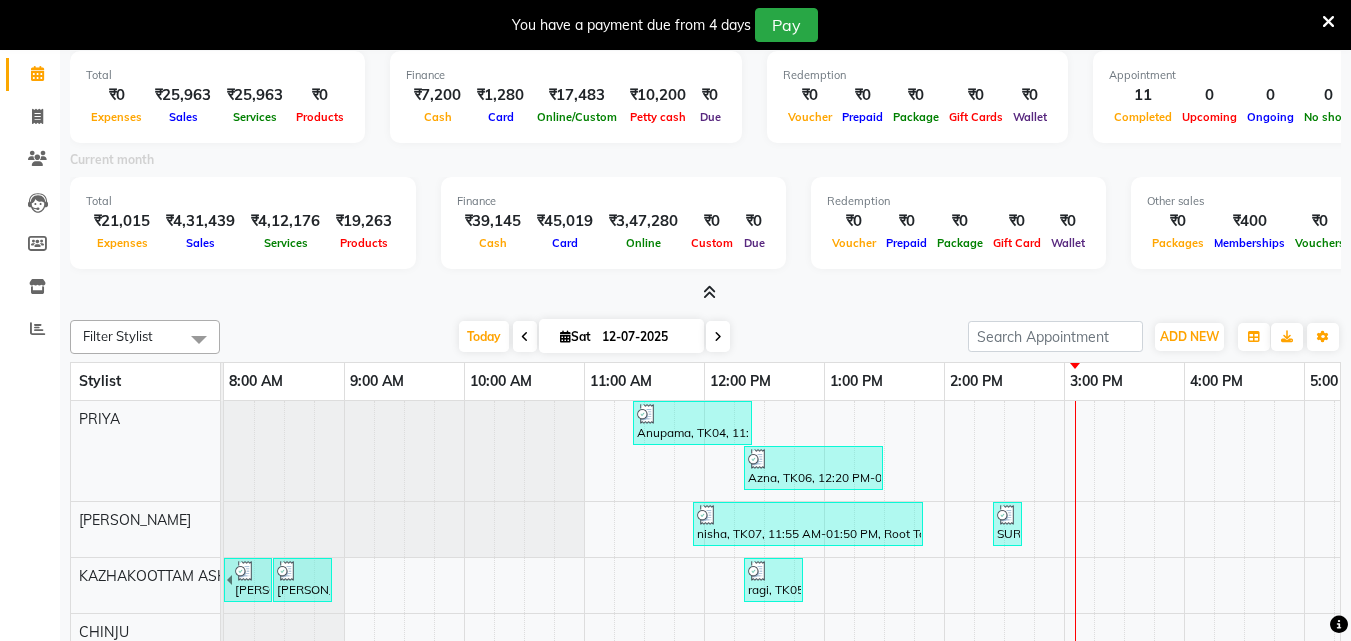 scroll, scrollTop: 169, scrollLeft: 0, axis: vertical 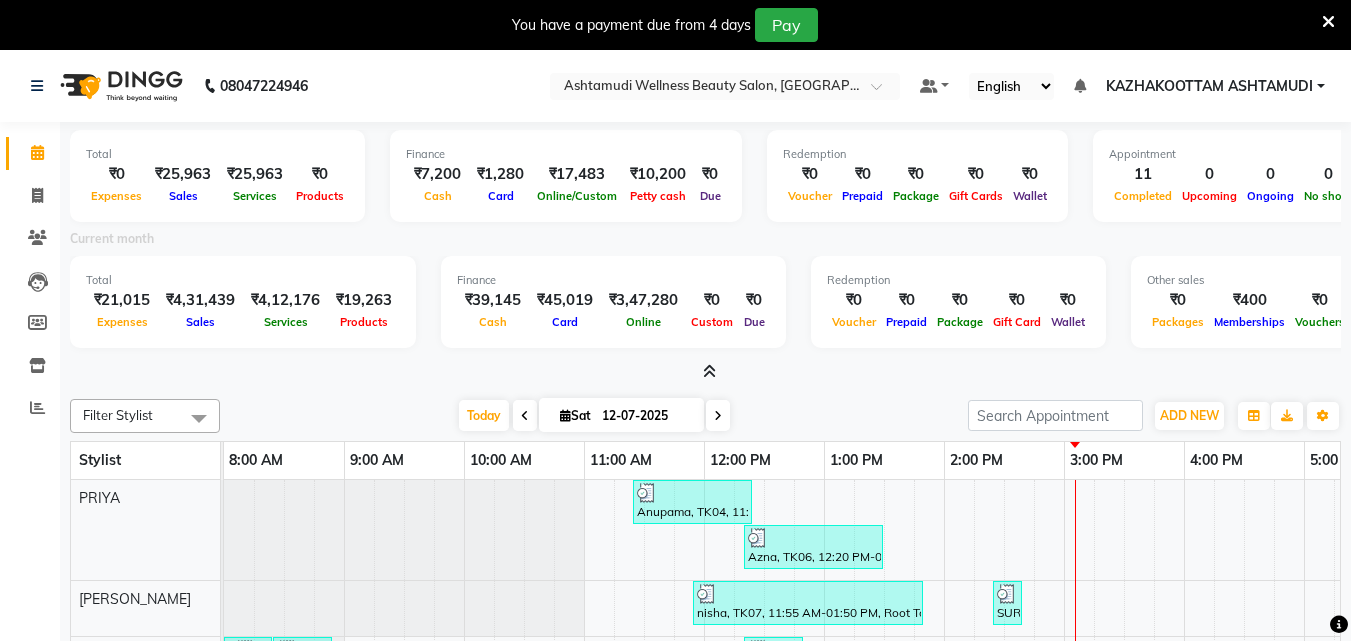 click at bounding box center (709, 371) 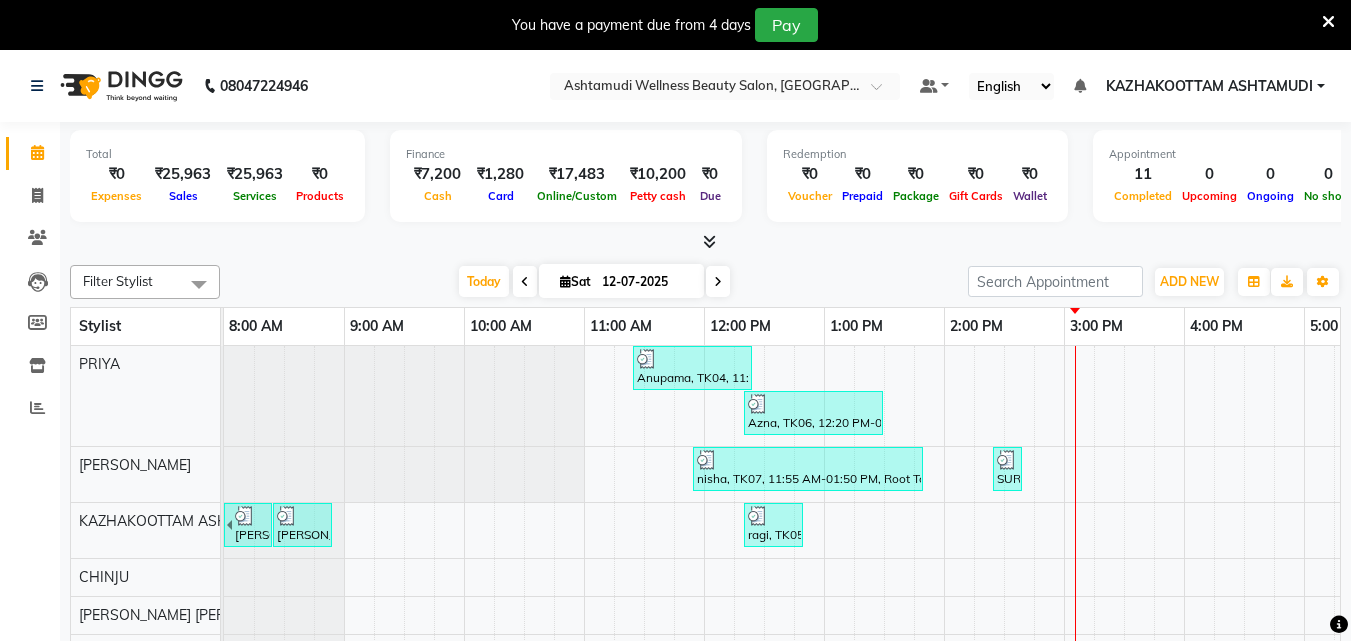 click at bounding box center [709, 241] 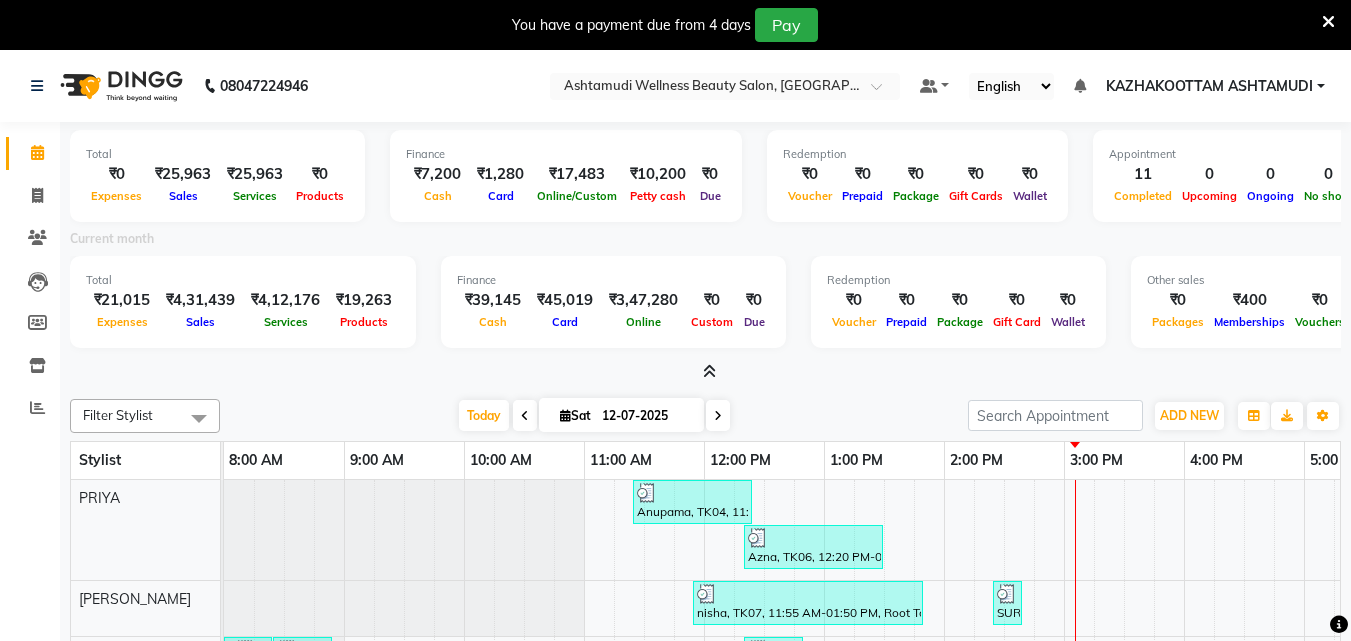 click at bounding box center [709, 371] 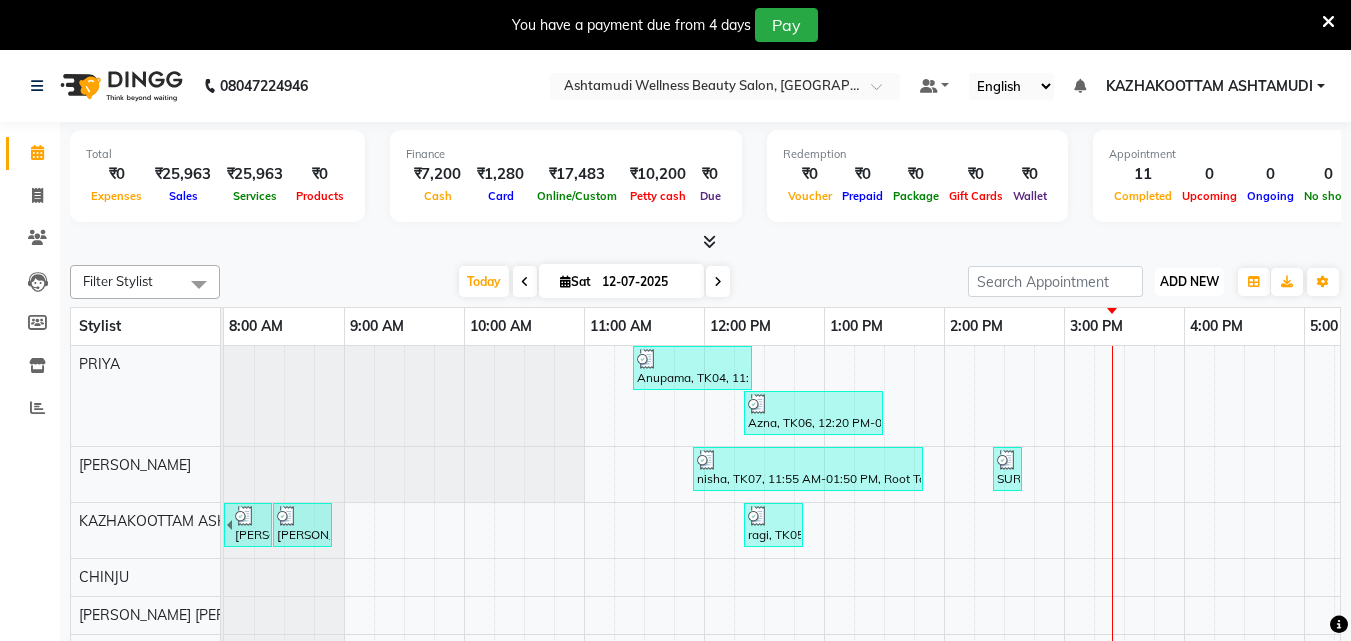 click on "ADD NEW" at bounding box center (1189, 281) 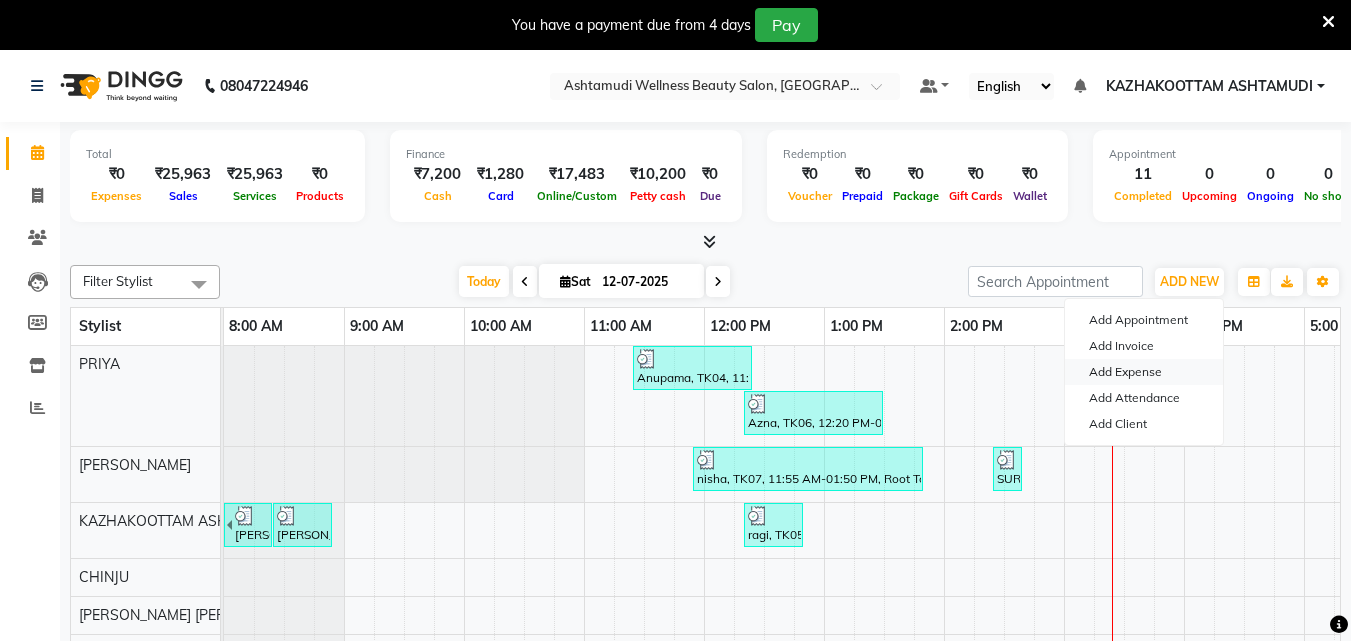 click on "Add Expense" at bounding box center [1144, 372] 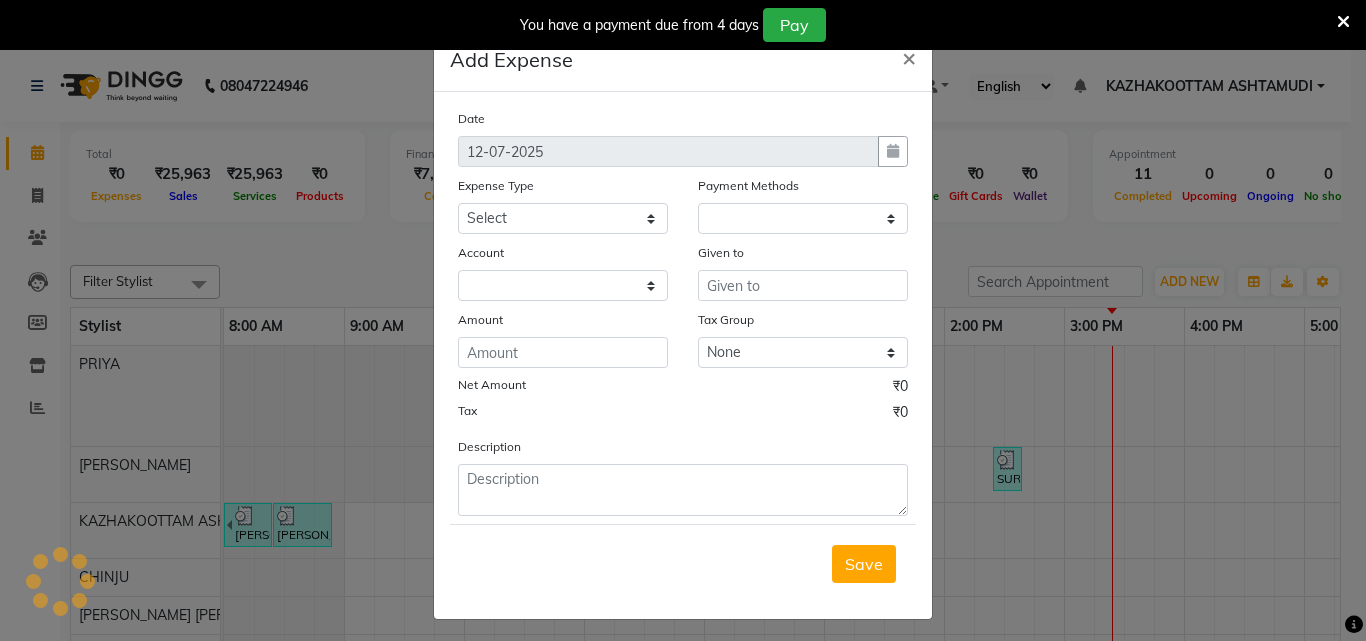 select on "1" 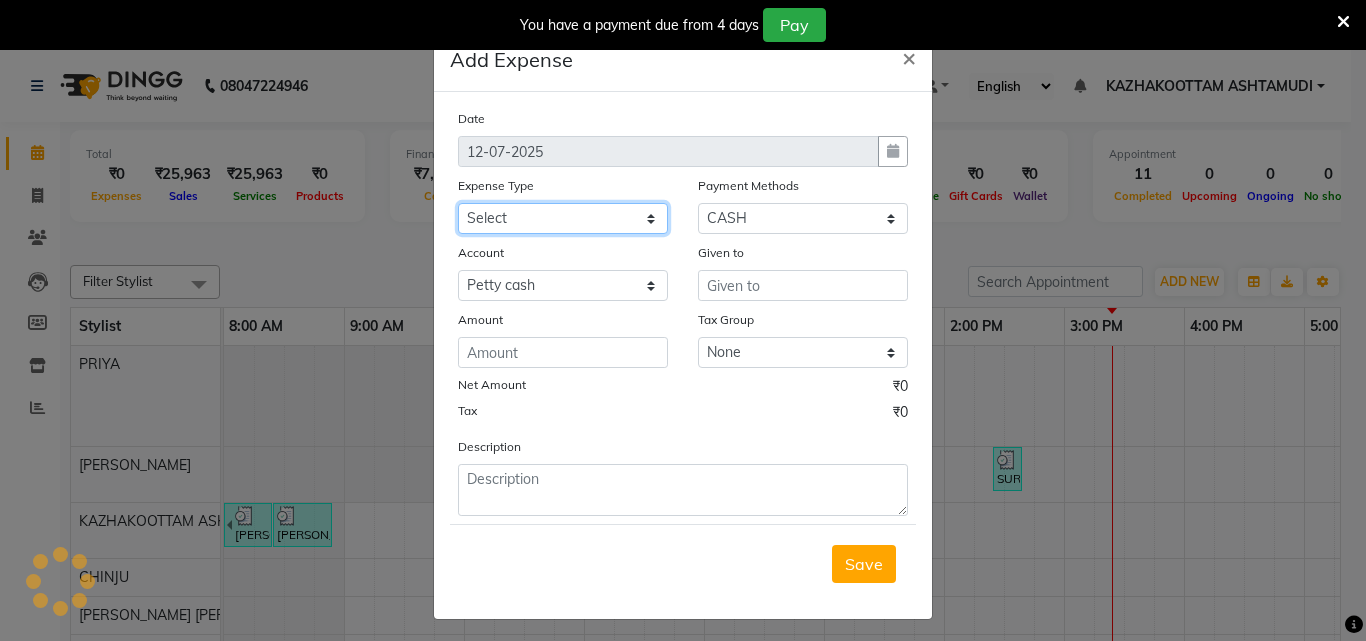 click on "Select ACCOMODATION EXPENSES ADVERTISEMENT SALES PROMOTIONAL EXPENSES Bonus BRIDAL ACCESSORIES REFUND BRIDAL COMMISSION BRIDAL FOOD BRIDAL INCENTIVES BRIDAL ORNAMENTS REFUND BRIDAL TA CASH DEPOSIT RAK BANK COMPUTER ACCESSORIES MOBILE PHONE Donation and Charity Expenses ELECTRICITY CHARGES ELECTRONICS FITTINGS Event Expense FISH FOOD EXPENSES FOOD REFRESHMENT FOR CLIENTS FOOD REFRESHMENT FOR STAFFS Freight And Forwarding Charges FUEL FOR GENERATOR FURNITURE AND EQUIPMENTS Gifts for Clients GIFTS FOR STAFFS GOKULAM CHITS HOSTEL RENT LAUNDRY EXPENSES LICENSE OTHER FEES LOADING UNLOADING CHARGES Medical Expenses MEHNDI PAYMENTS MISCELLANEOUS EXPENSES NEWSPAPER PERIODICALS Ornaments Maintenance Expense OVERTIME ALLOWANCES Payment For Pest Control Perfomance based incentives POSTAGE COURIER CHARGES Printing PRINTING STATIONERY EXPENSES PROFESSIONAL TAX REPAIRS MAINTENANCE ROUND OFF Salary SALARY ADVANCE Sales Incentives Membership Card SALES INCENTIVES PRODUCT SALES INCENTIVES SERVICES SALON ESSENTIALS SALON RENT" 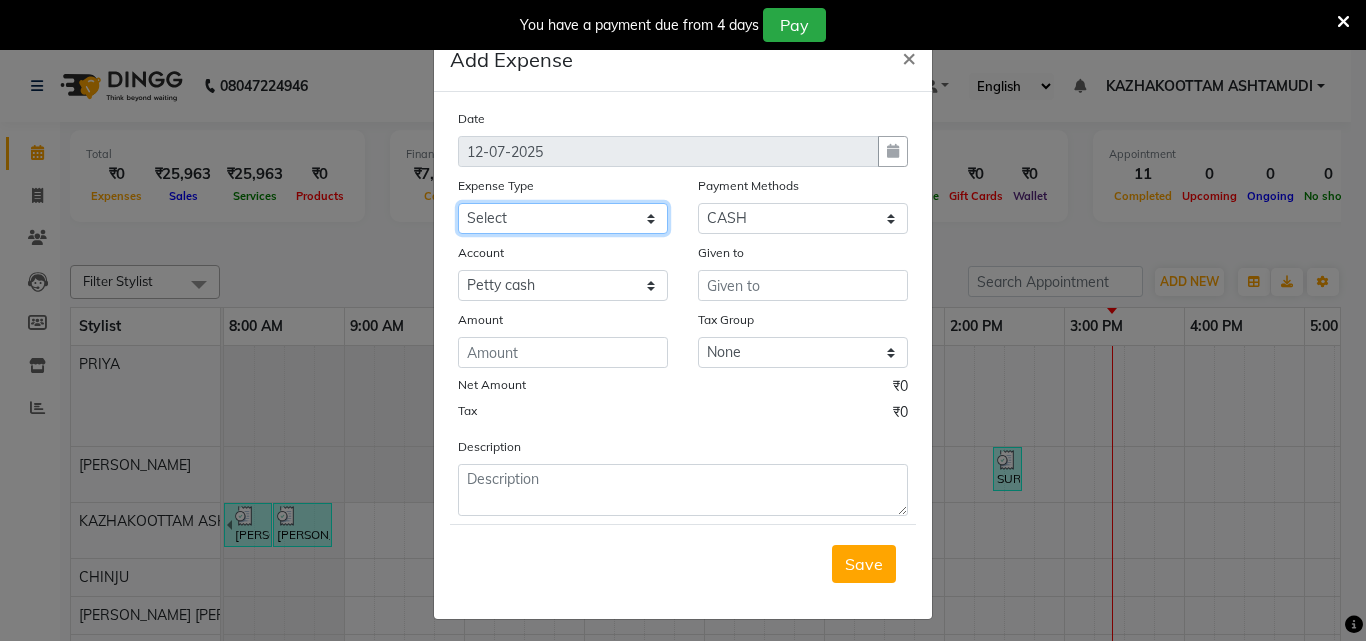 select on "6180" 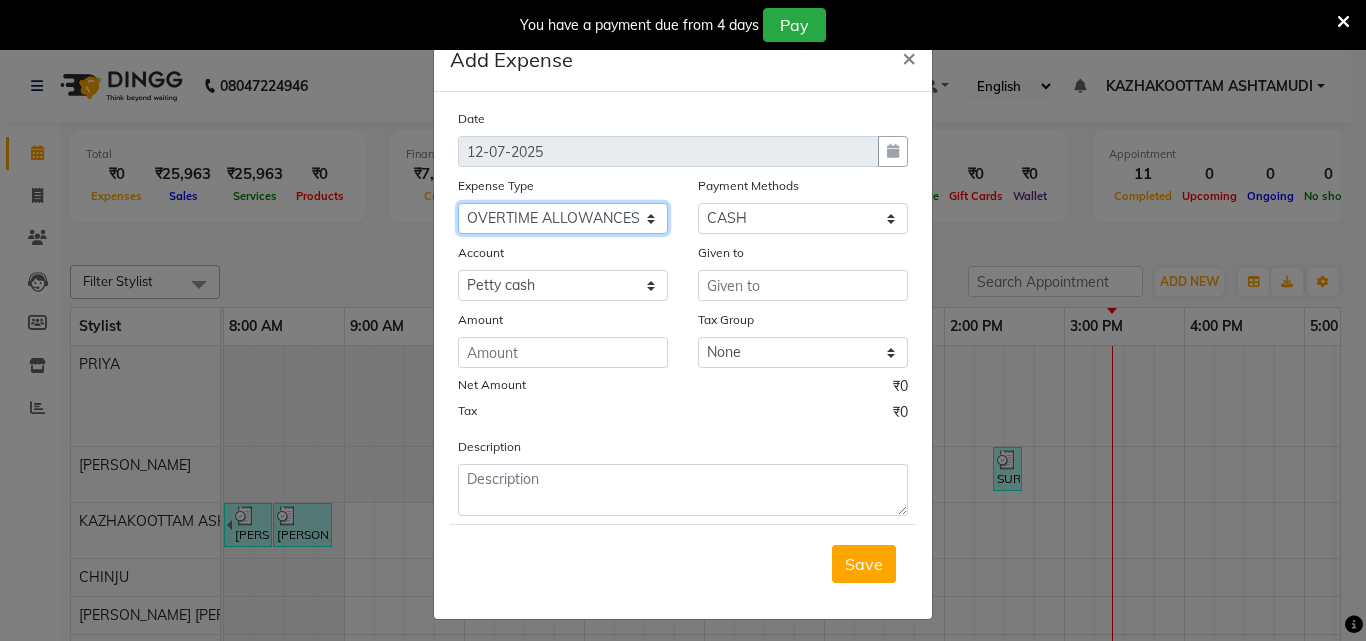 click on "Select ACCOMODATION EXPENSES ADVERTISEMENT SALES PROMOTIONAL EXPENSES Bonus BRIDAL ACCESSORIES REFUND BRIDAL COMMISSION BRIDAL FOOD BRIDAL INCENTIVES BRIDAL ORNAMENTS REFUND BRIDAL TA CASH DEPOSIT RAK BANK COMPUTER ACCESSORIES MOBILE PHONE Donation and Charity Expenses ELECTRICITY CHARGES ELECTRONICS FITTINGS Event Expense FISH FOOD EXPENSES FOOD REFRESHMENT FOR CLIENTS FOOD REFRESHMENT FOR STAFFS Freight And Forwarding Charges FUEL FOR GENERATOR FURNITURE AND EQUIPMENTS Gifts for Clients GIFTS FOR STAFFS GOKULAM CHITS HOSTEL RENT LAUNDRY EXPENSES LICENSE OTHER FEES LOADING UNLOADING CHARGES Medical Expenses MEHNDI PAYMENTS MISCELLANEOUS EXPENSES NEWSPAPER PERIODICALS Ornaments Maintenance Expense OVERTIME ALLOWANCES Payment For Pest Control Perfomance based incentives POSTAGE COURIER CHARGES Printing PRINTING STATIONERY EXPENSES PROFESSIONAL TAX REPAIRS MAINTENANCE ROUND OFF Salary SALARY ADVANCE Sales Incentives Membership Card SALES INCENTIVES PRODUCT SALES INCENTIVES SERVICES SALON ESSENTIALS SALON RENT" 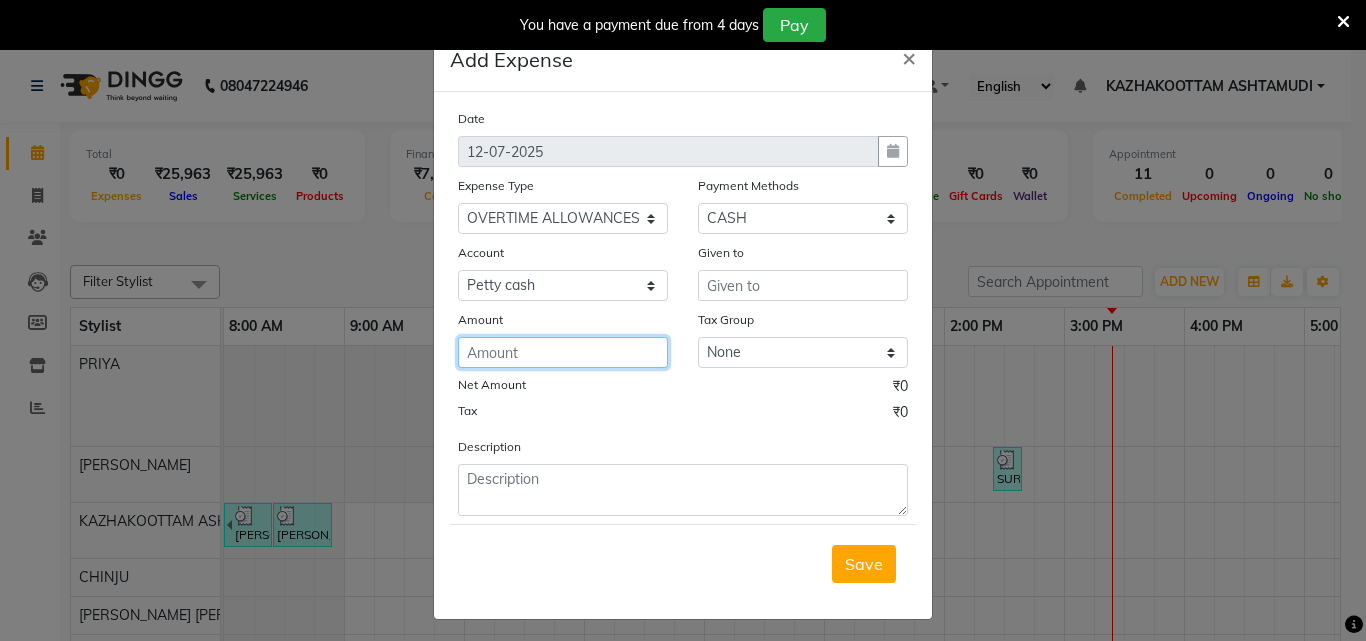click 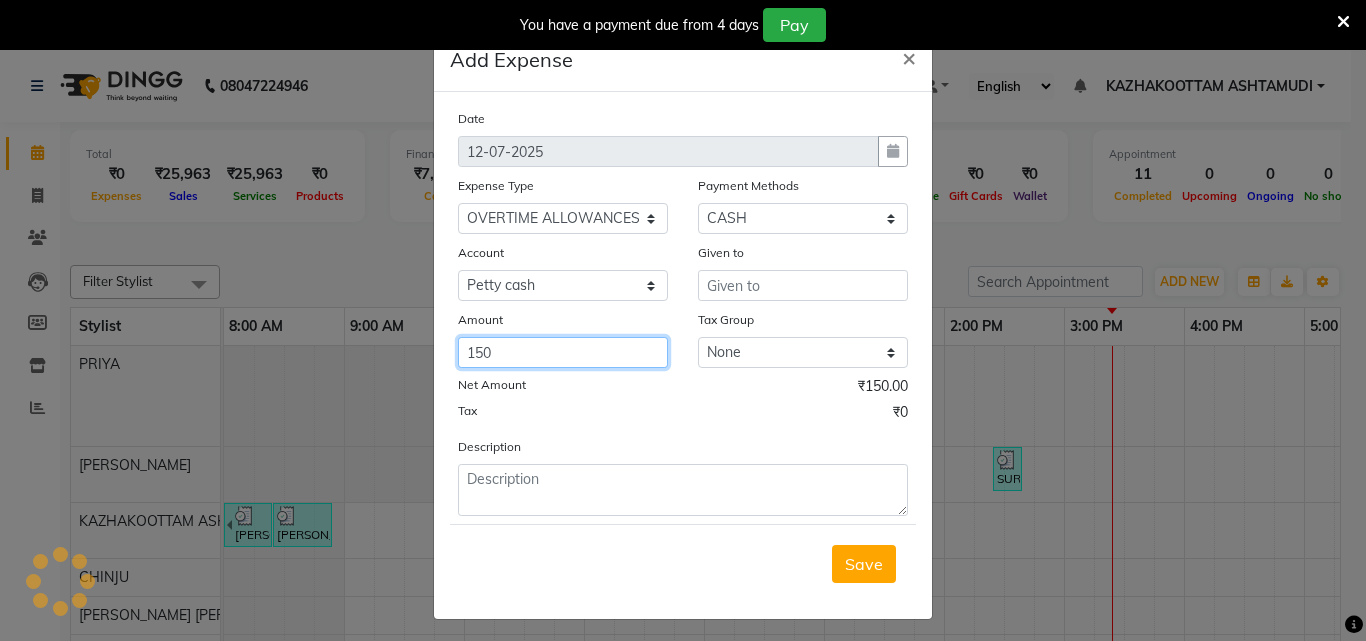 type on "150" 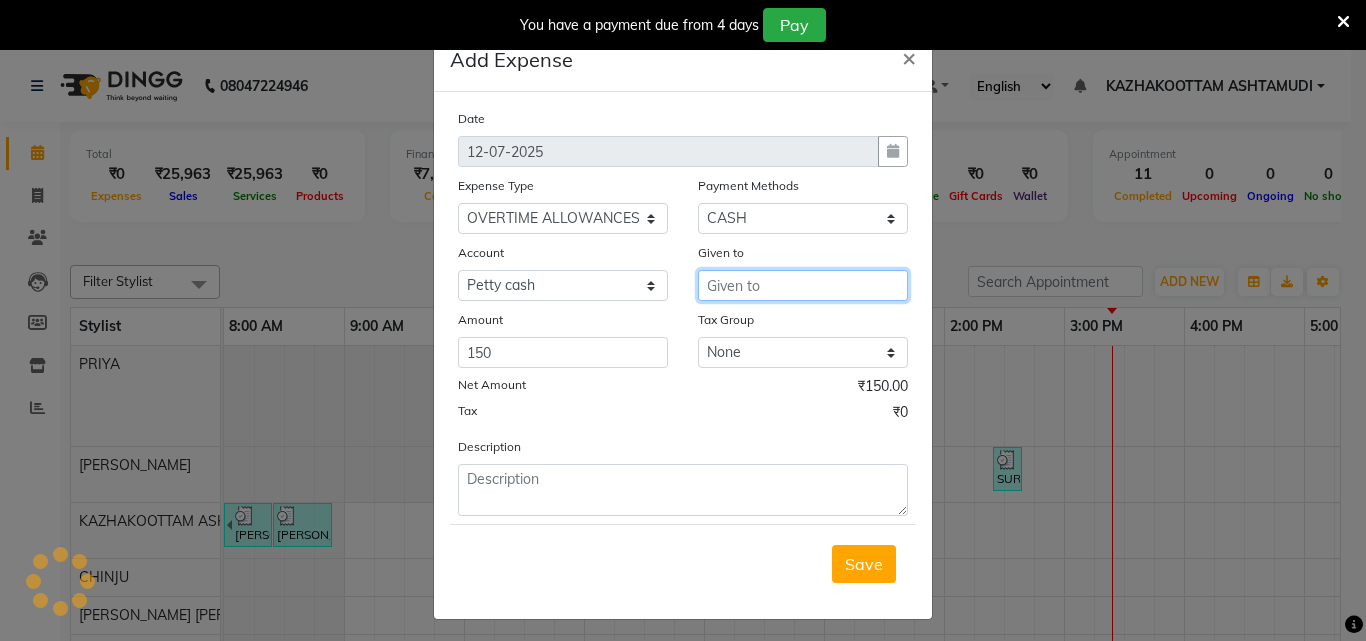 click at bounding box center [803, 285] 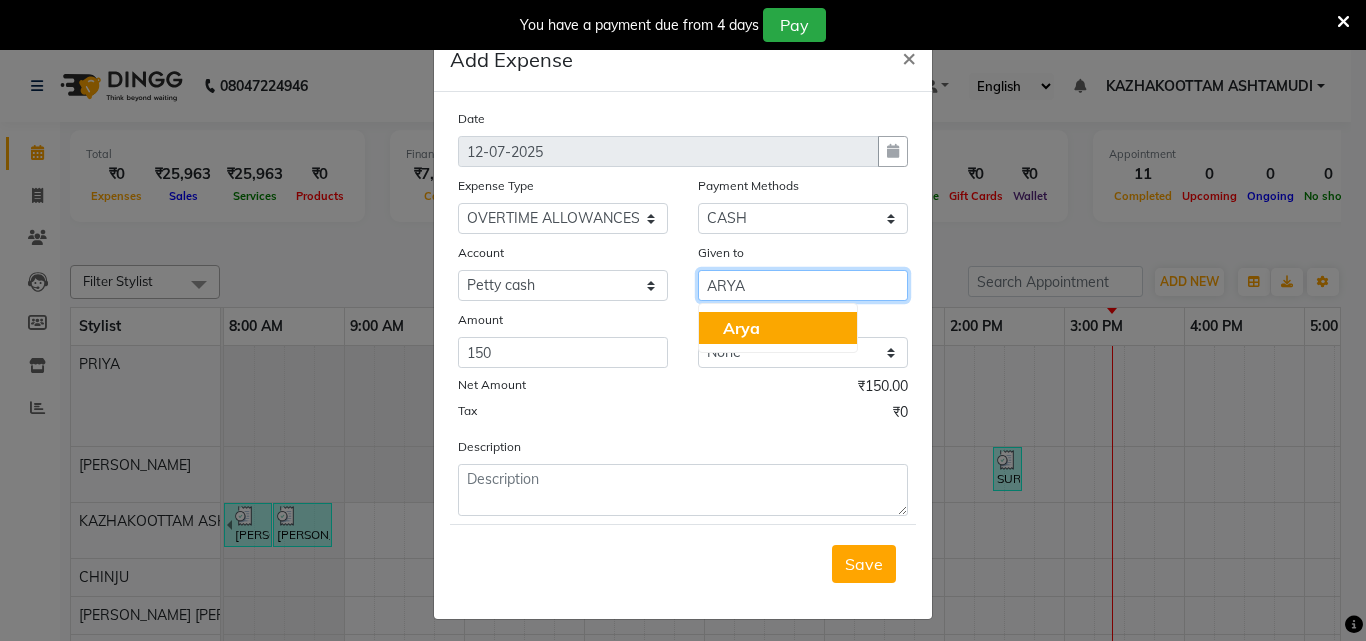 click on "Arya" at bounding box center (778, 328) 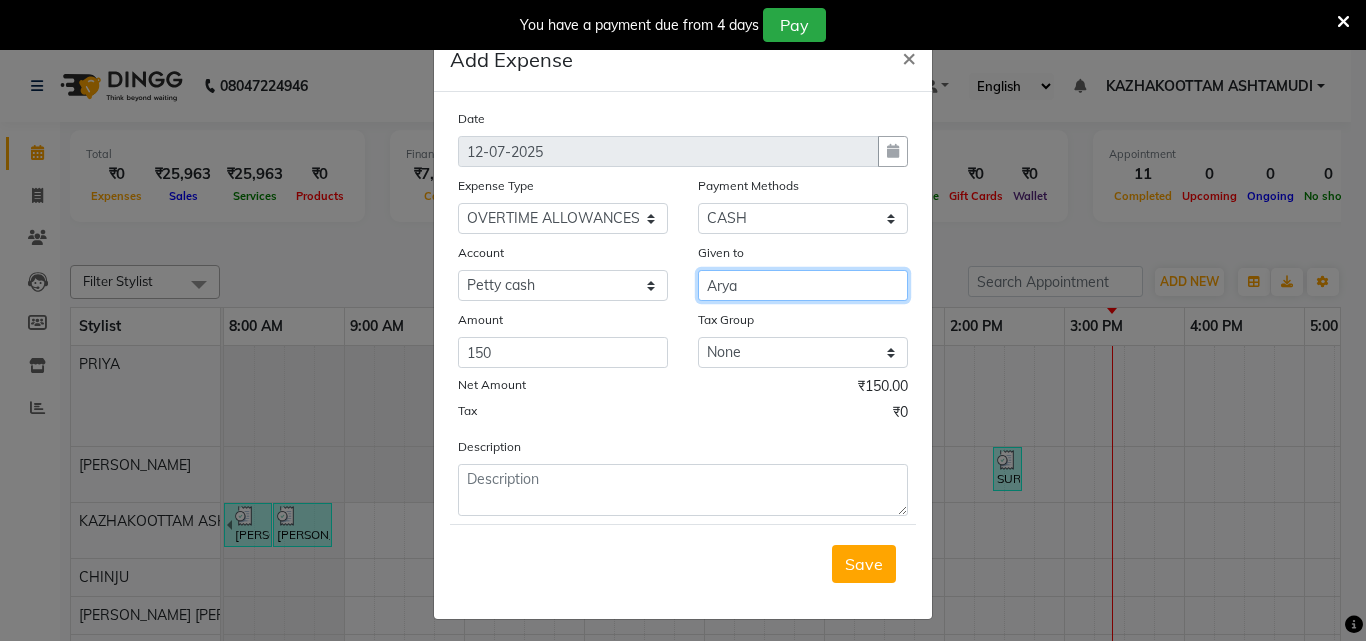 type on "Arya" 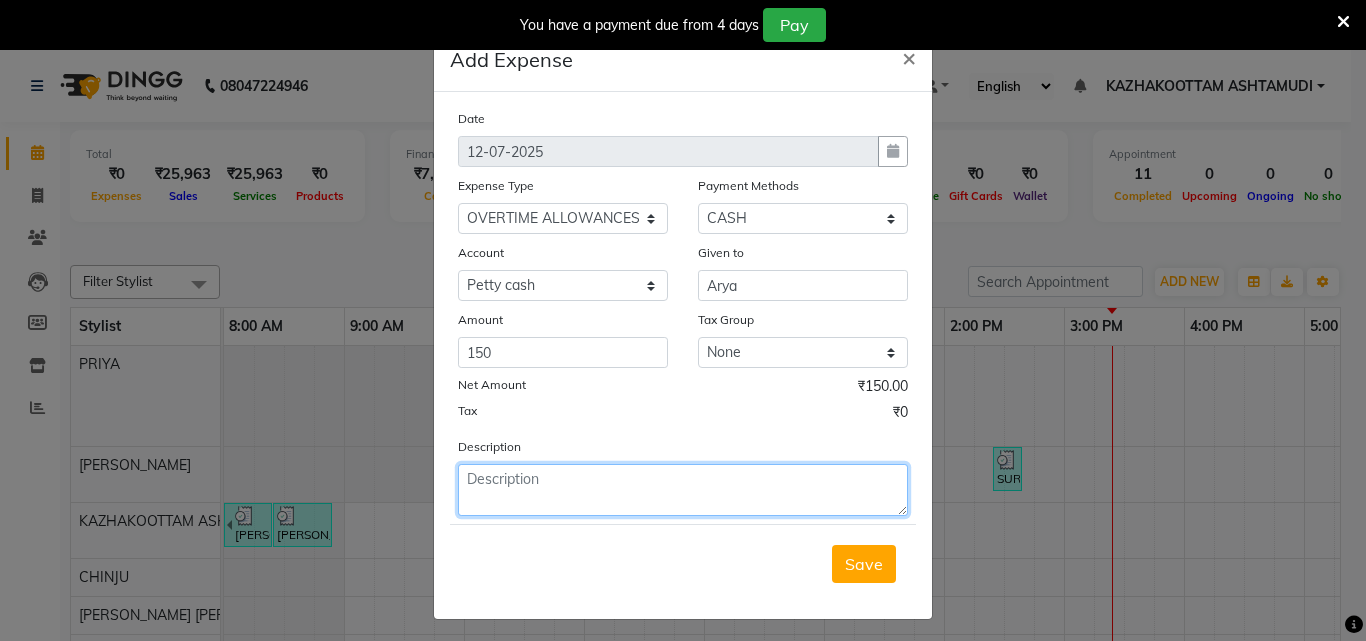 click 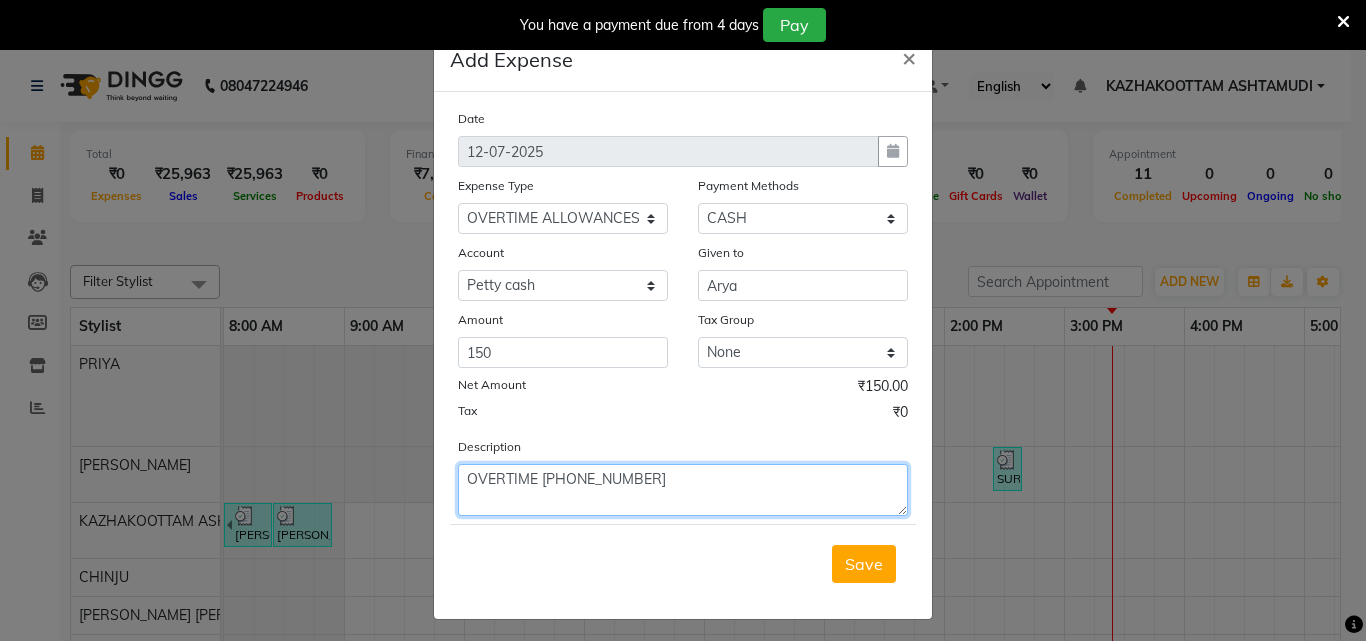 click on "OVERTIME [PHONE_NUMBER]" 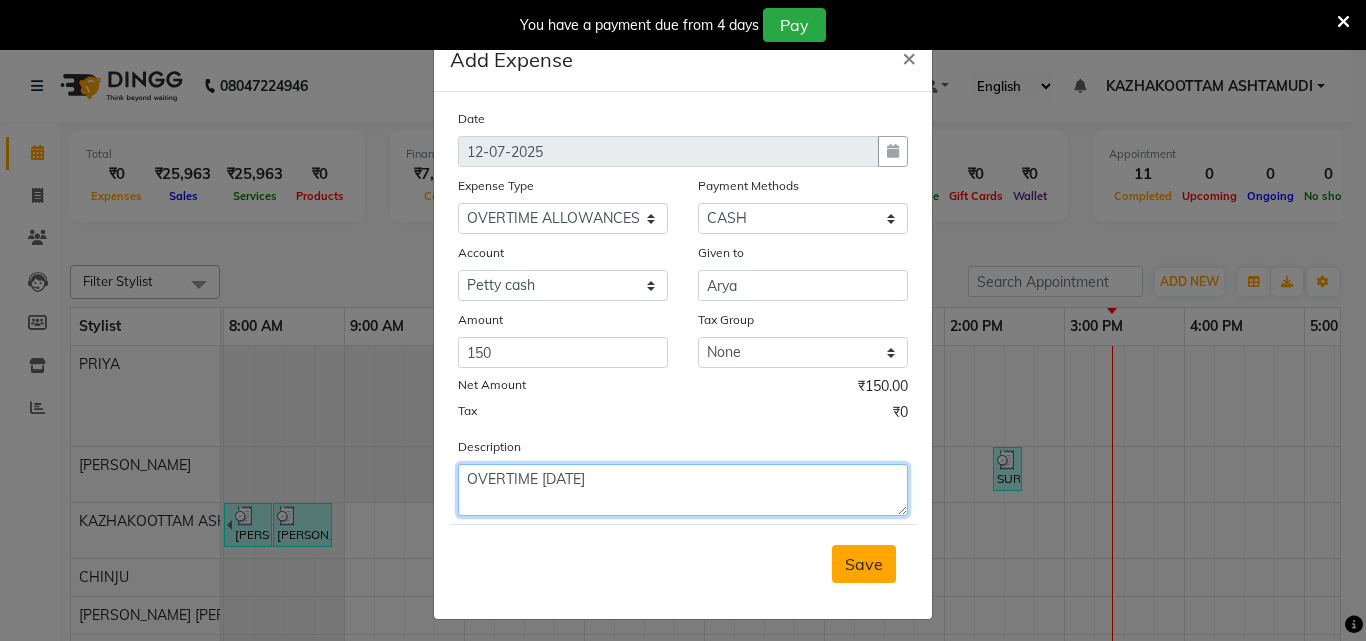 type on "OVERTIME [DATE]" 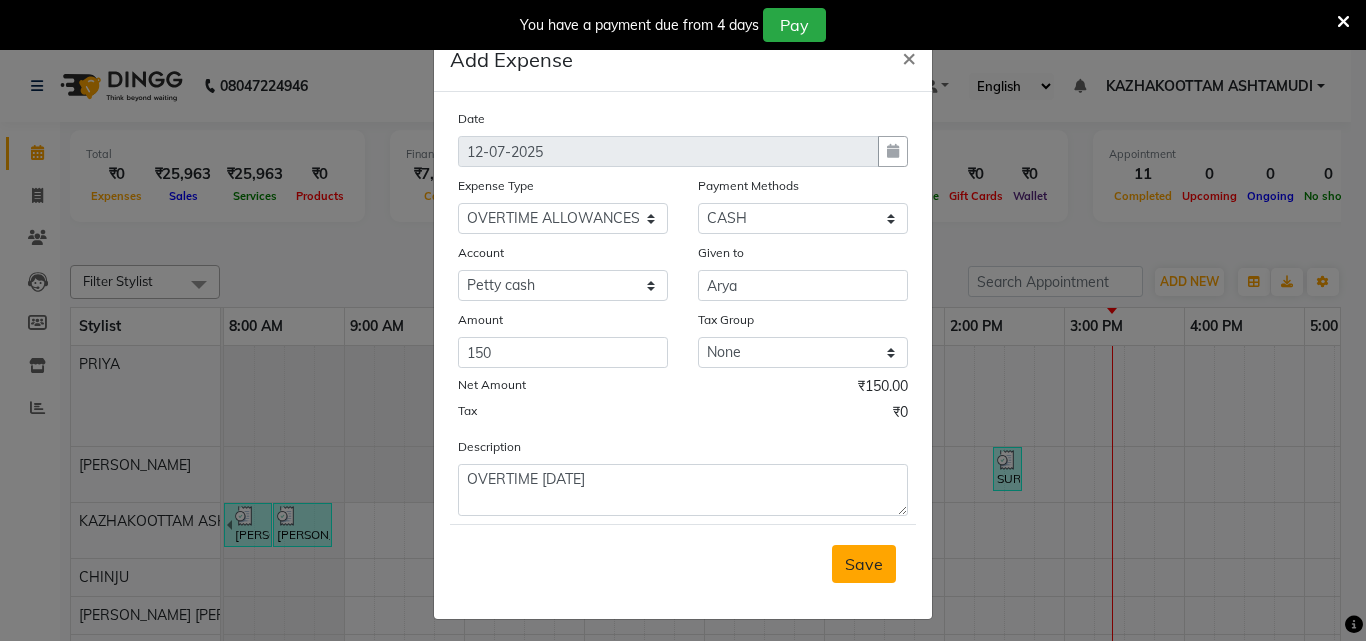click on "Save" at bounding box center (864, 564) 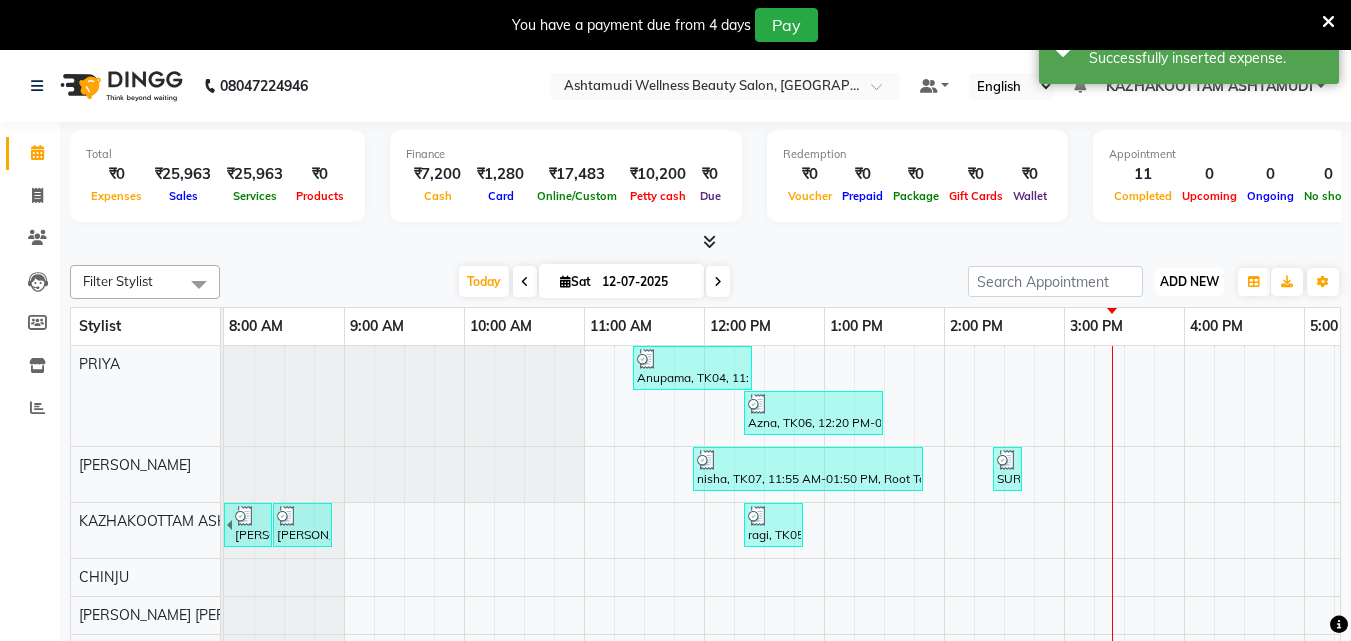 click on "ADD NEW" at bounding box center (1189, 281) 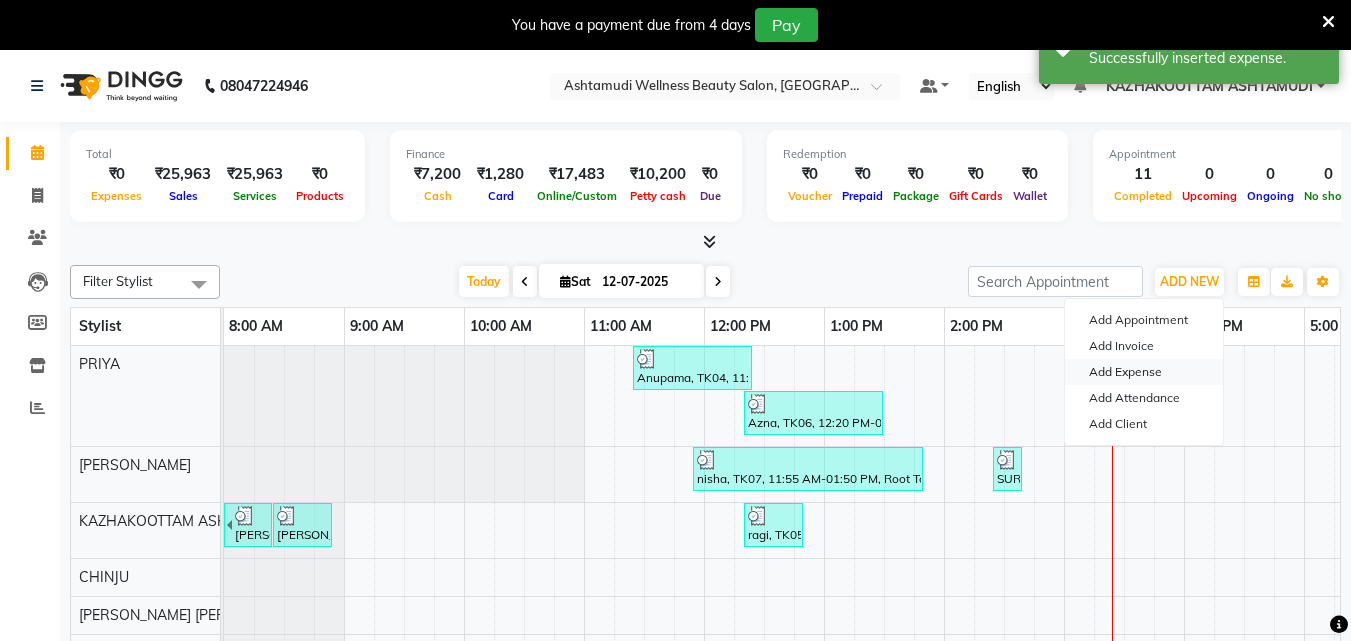 click on "Add Expense" at bounding box center (1144, 372) 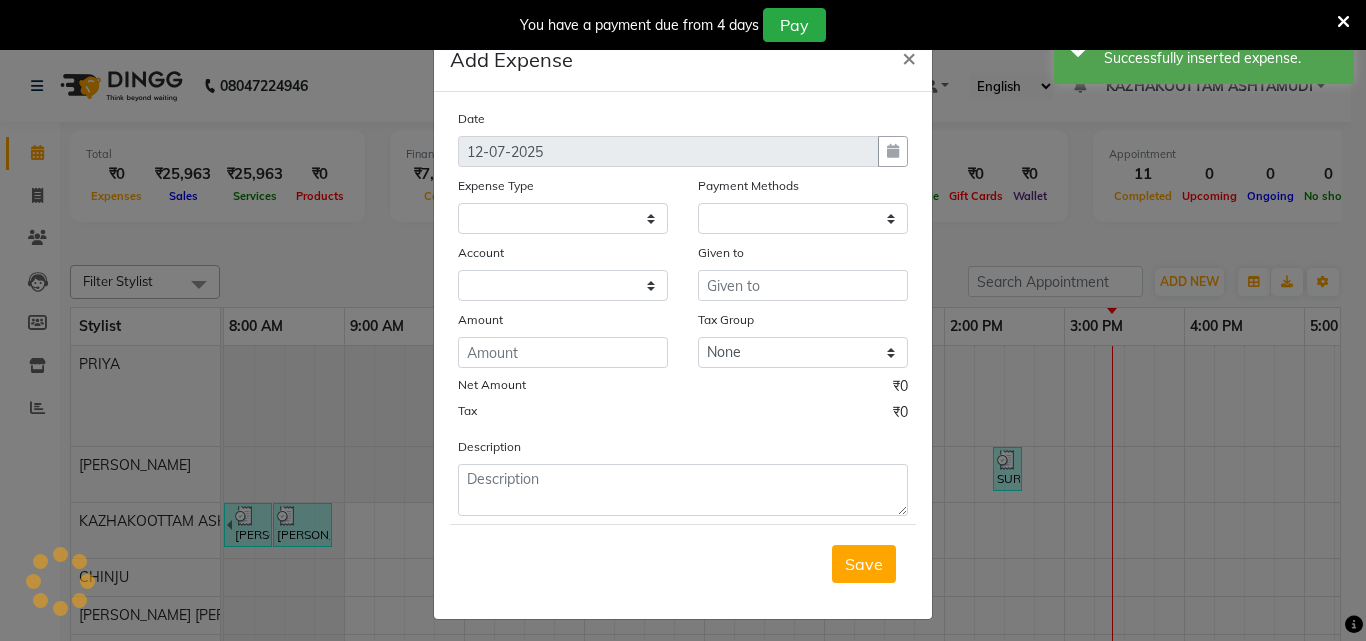 select on "1" 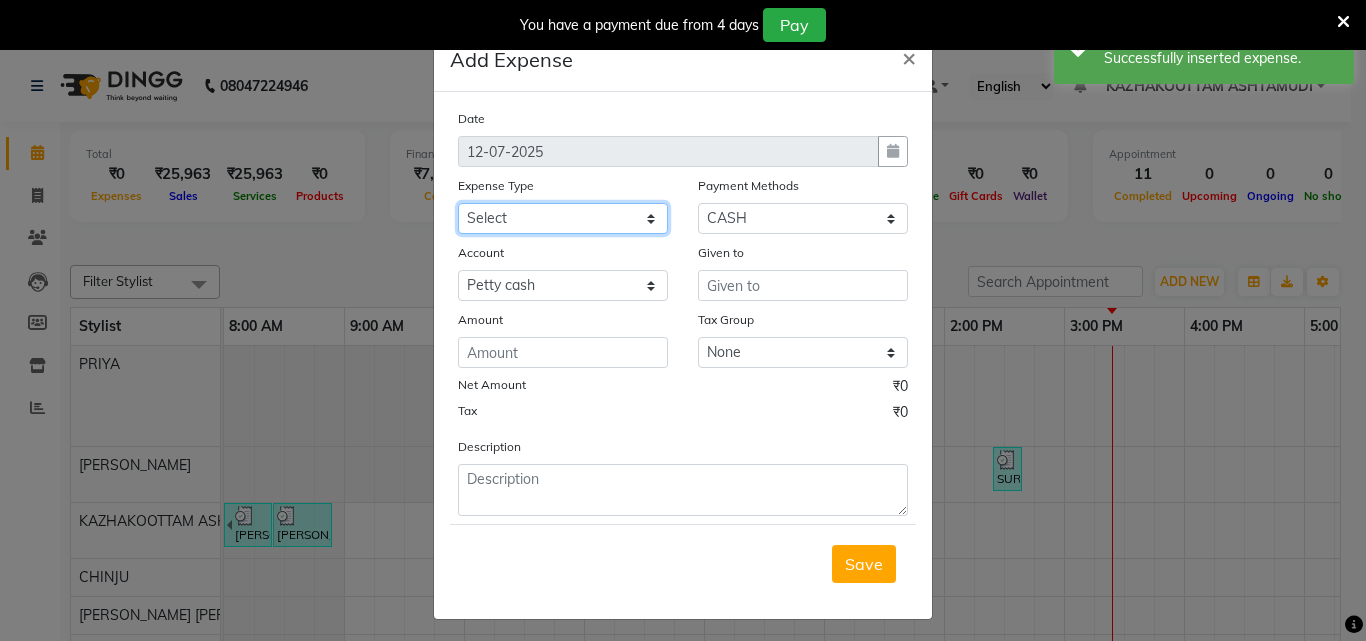 click on "Select ACCOMODATION EXPENSES ADVERTISEMENT SALES PROMOTIONAL EXPENSES Bonus BRIDAL ACCESSORIES REFUND BRIDAL COMMISSION BRIDAL FOOD BRIDAL INCENTIVES BRIDAL ORNAMENTS REFUND BRIDAL TA CASH DEPOSIT RAK BANK COMPUTER ACCESSORIES MOBILE PHONE Donation and Charity Expenses ELECTRICITY CHARGES ELECTRONICS FITTINGS Event Expense FISH FOOD EXPENSES FOOD REFRESHMENT FOR CLIENTS FOOD REFRESHMENT FOR STAFFS Freight And Forwarding Charges FUEL FOR GENERATOR FURNITURE AND EQUIPMENTS Gifts for Clients GIFTS FOR STAFFS GOKULAM CHITS HOSTEL RENT LAUNDRY EXPENSES LICENSE OTHER FEES LOADING UNLOADING CHARGES Medical Expenses MEHNDI PAYMENTS MISCELLANEOUS EXPENSES NEWSPAPER PERIODICALS Ornaments Maintenance Expense OVERTIME ALLOWANCES Payment For Pest Control Perfomance based incentives POSTAGE COURIER CHARGES Printing PRINTING STATIONERY EXPENSES PROFESSIONAL TAX REPAIRS MAINTENANCE ROUND OFF Salary SALARY ADVANCE Sales Incentives Membership Card SALES INCENTIVES PRODUCT SALES INCENTIVES SERVICES SALON ESSENTIALS SALON RENT" 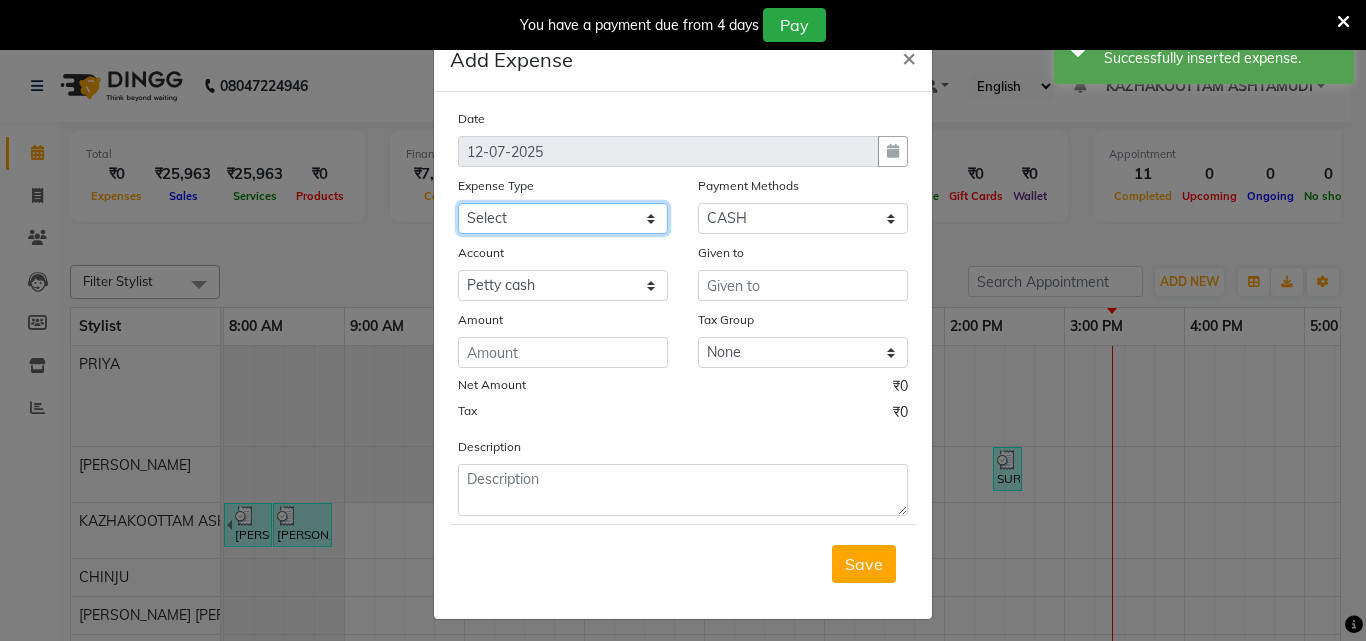 select on "6180" 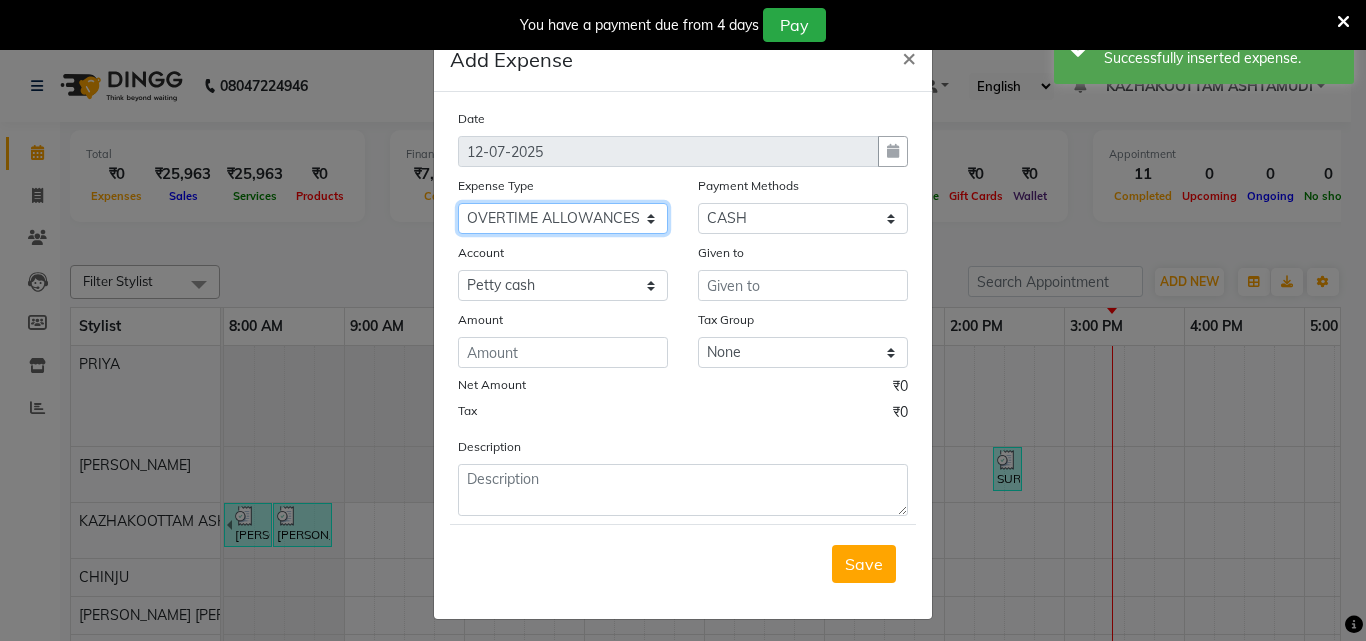 click on "Select ACCOMODATION EXPENSES ADVERTISEMENT SALES PROMOTIONAL EXPENSES Bonus BRIDAL ACCESSORIES REFUND BRIDAL COMMISSION BRIDAL FOOD BRIDAL INCENTIVES BRIDAL ORNAMENTS REFUND BRIDAL TA CASH DEPOSIT RAK BANK COMPUTER ACCESSORIES MOBILE PHONE Donation and Charity Expenses ELECTRICITY CHARGES ELECTRONICS FITTINGS Event Expense FISH FOOD EXPENSES FOOD REFRESHMENT FOR CLIENTS FOOD REFRESHMENT FOR STAFFS Freight And Forwarding Charges FUEL FOR GENERATOR FURNITURE AND EQUIPMENTS Gifts for Clients GIFTS FOR STAFFS GOKULAM CHITS HOSTEL RENT LAUNDRY EXPENSES LICENSE OTHER FEES LOADING UNLOADING CHARGES Medical Expenses MEHNDI PAYMENTS MISCELLANEOUS EXPENSES NEWSPAPER PERIODICALS Ornaments Maintenance Expense OVERTIME ALLOWANCES Payment For Pest Control Perfomance based incentives POSTAGE COURIER CHARGES Printing PRINTING STATIONERY EXPENSES PROFESSIONAL TAX REPAIRS MAINTENANCE ROUND OFF Salary SALARY ADVANCE Sales Incentives Membership Card SALES INCENTIVES PRODUCT SALES INCENTIVES SERVICES SALON ESSENTIALS SALON RENT" 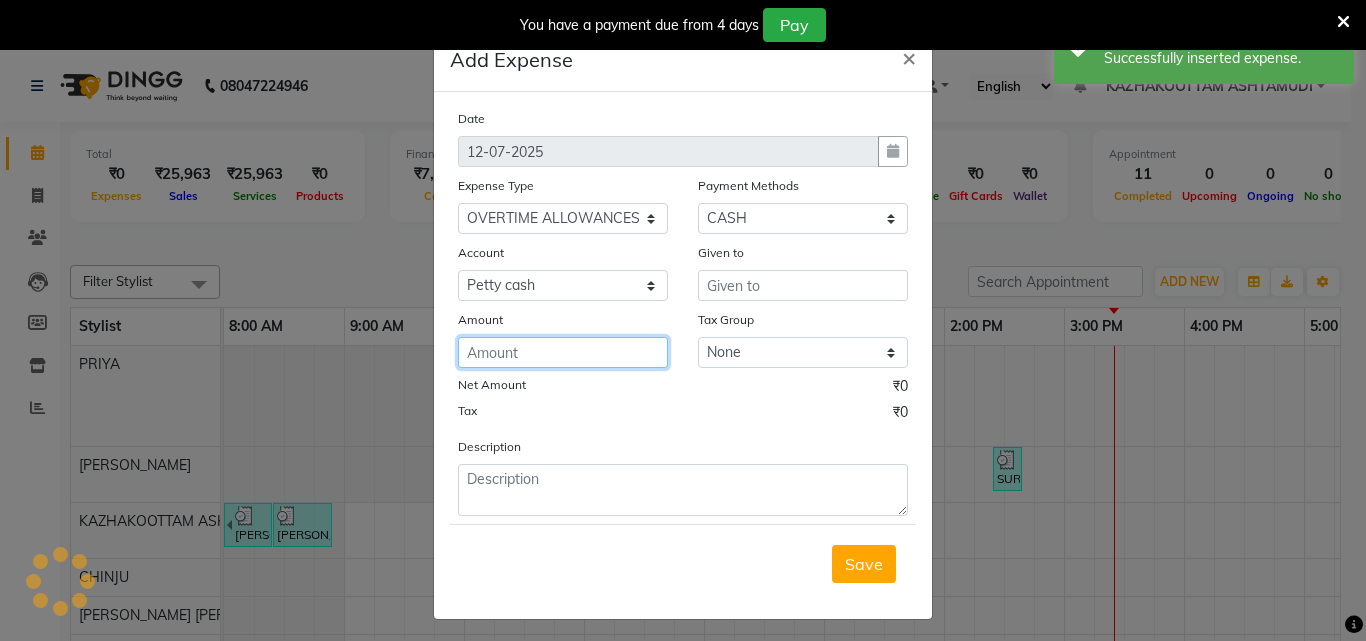 click 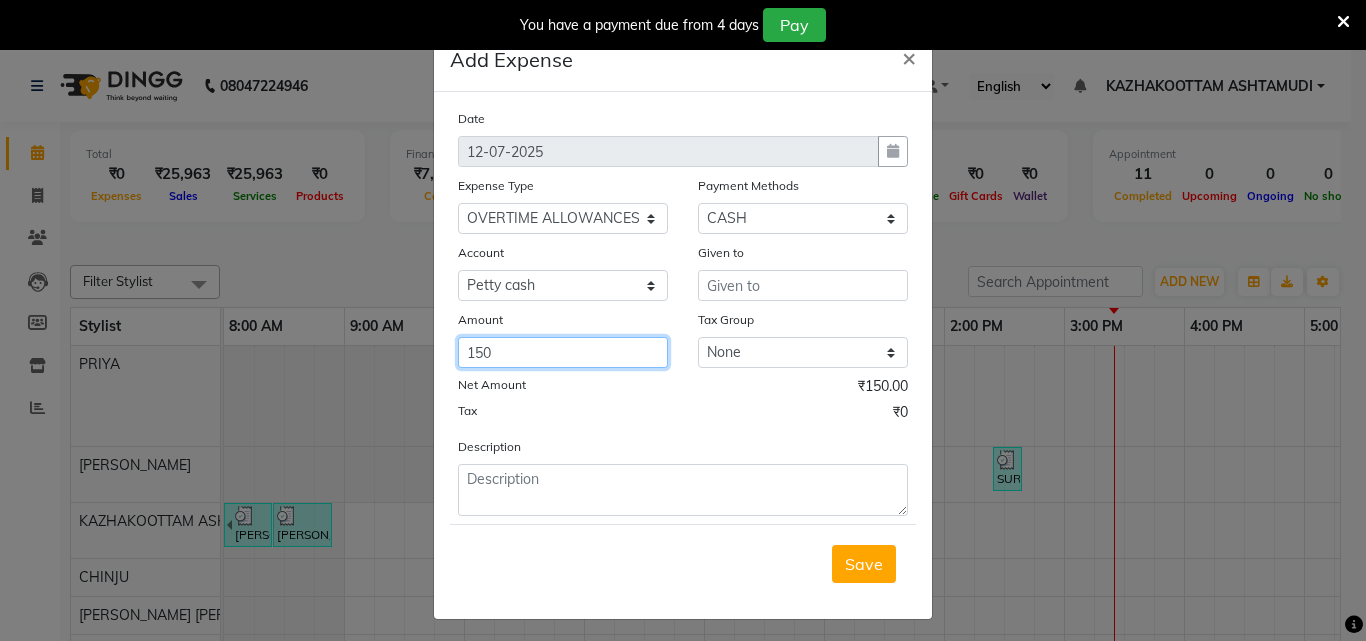 type on "150" 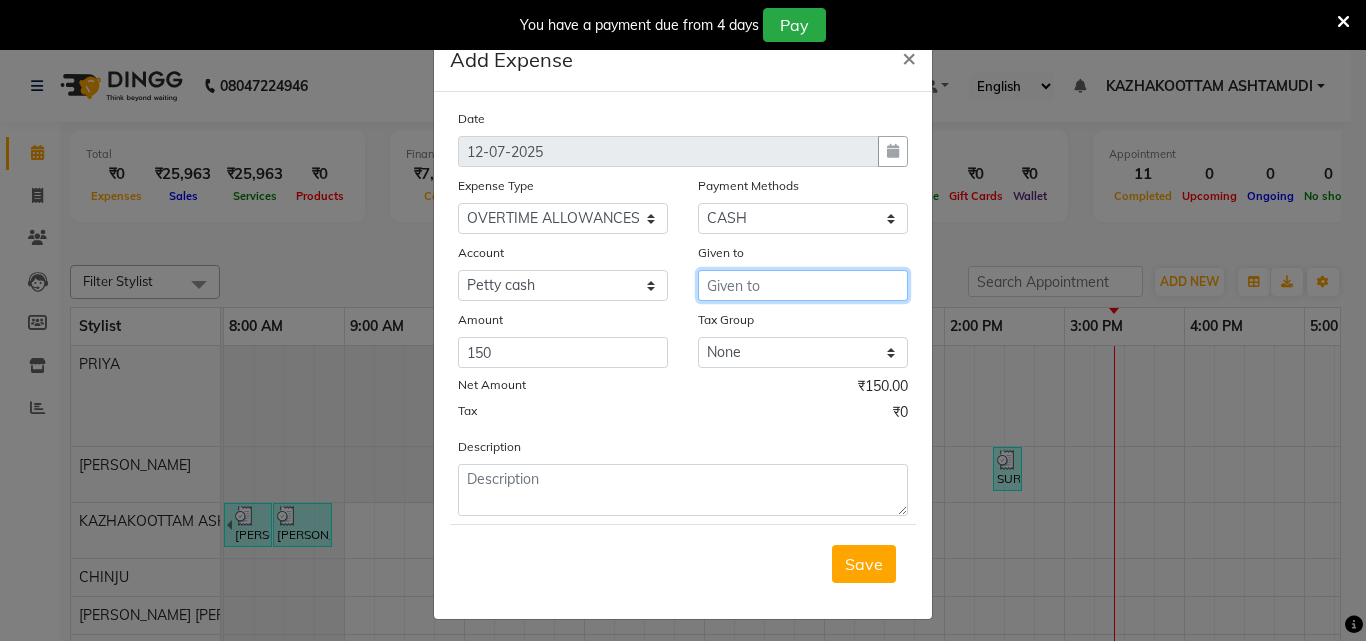 click at bounding box center (803, 285) 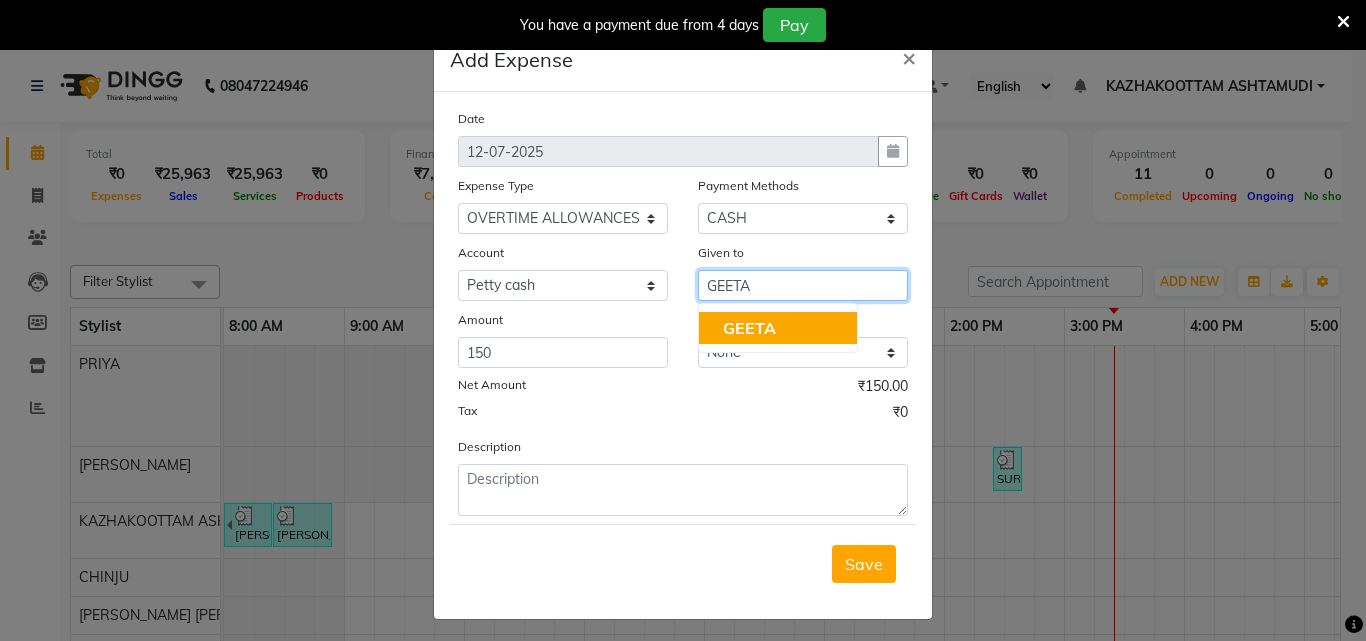 click on "GEETA" at bounding box center (778, 328) 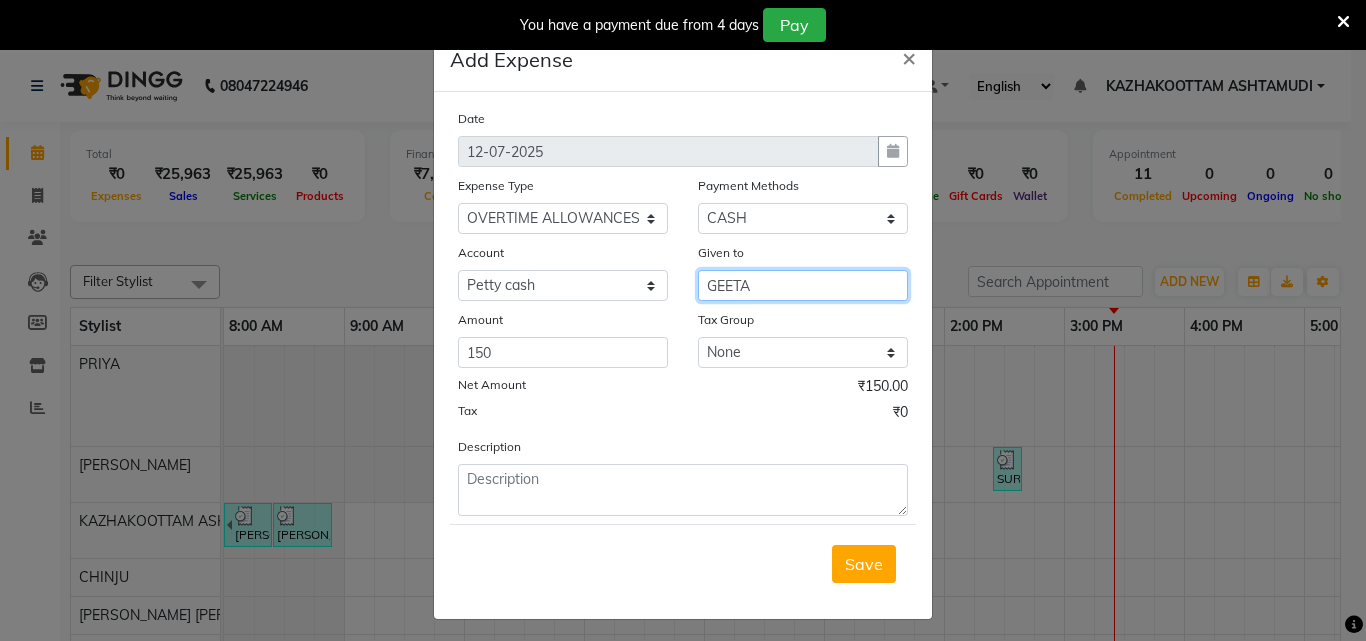 type on "GEETA" 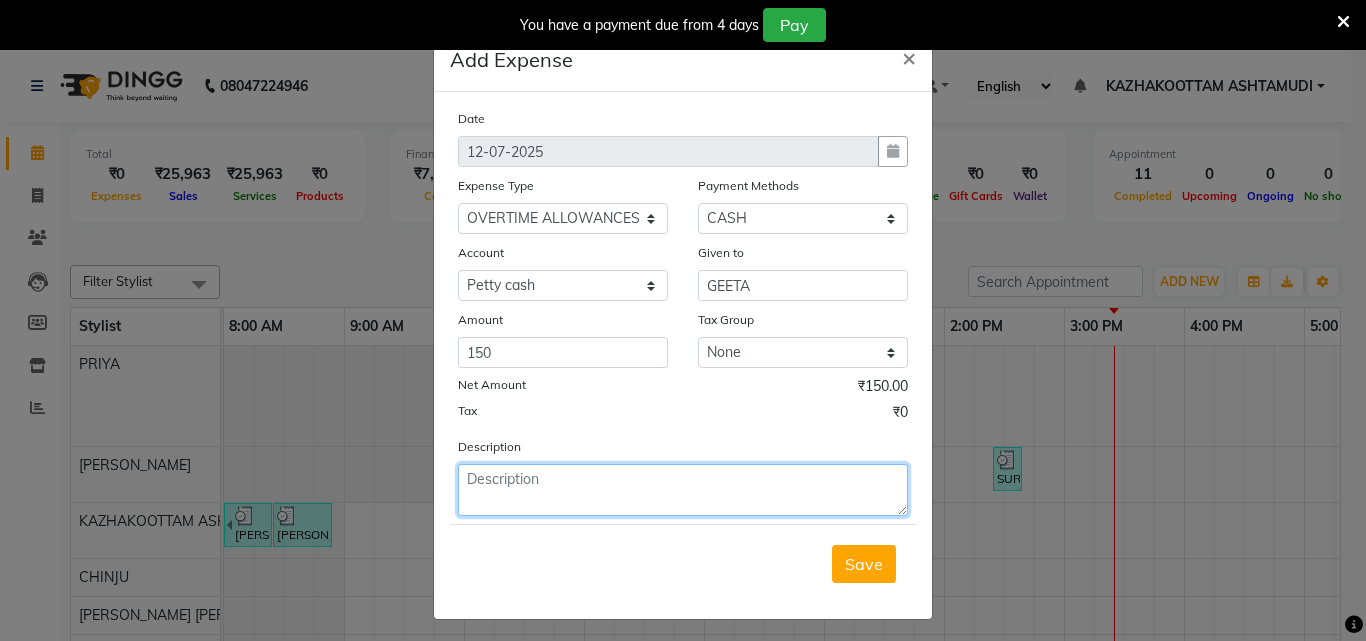 click 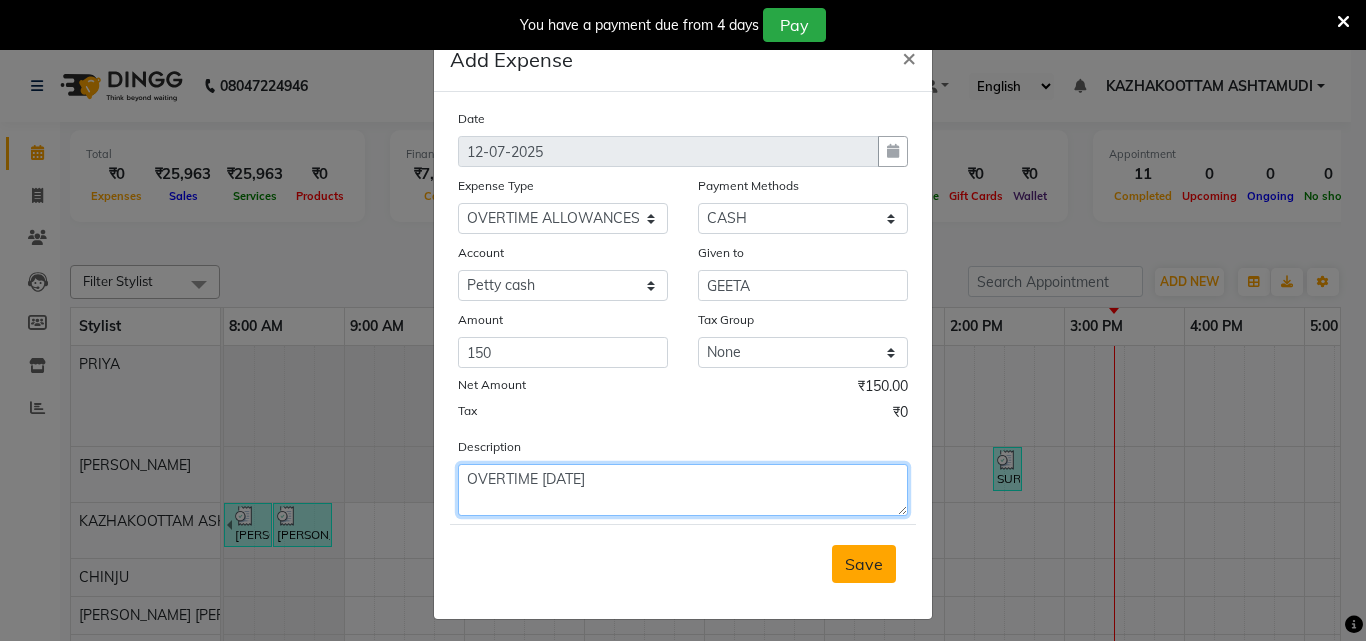 type on "OVERTIME [DATE]" 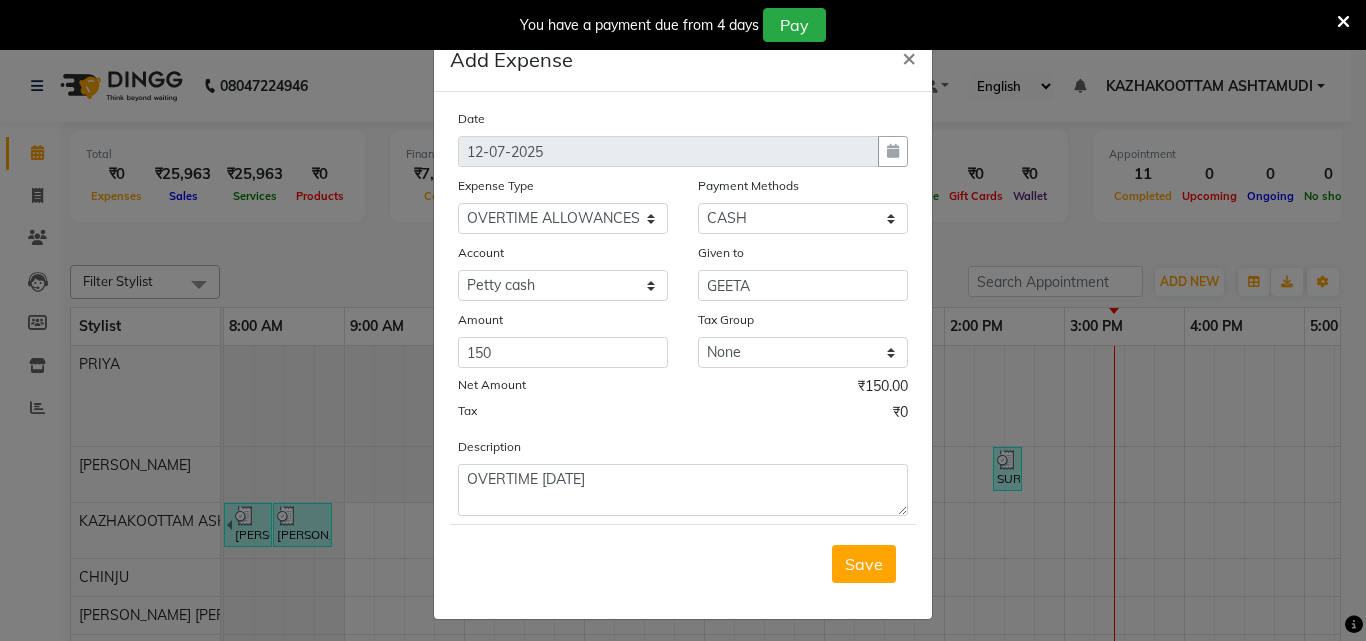 click on "Save" at bounding box center [864, 564] 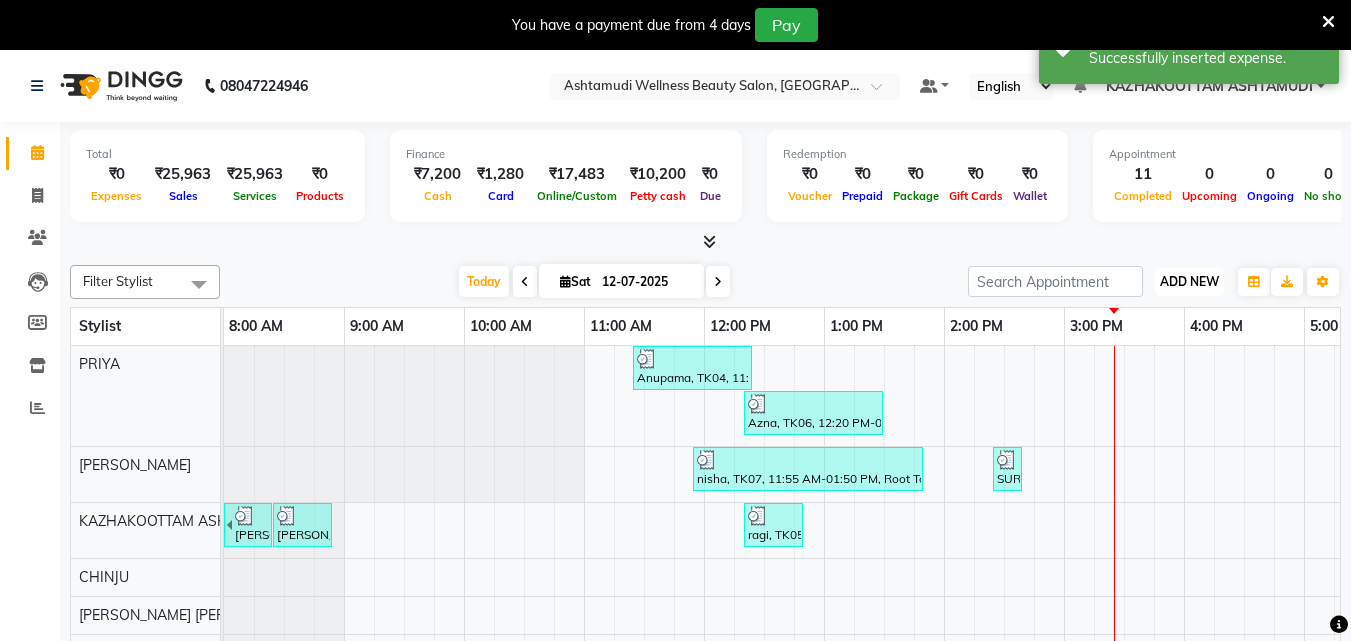 click on "ADD NEW" at bounding box center (1189, 281) 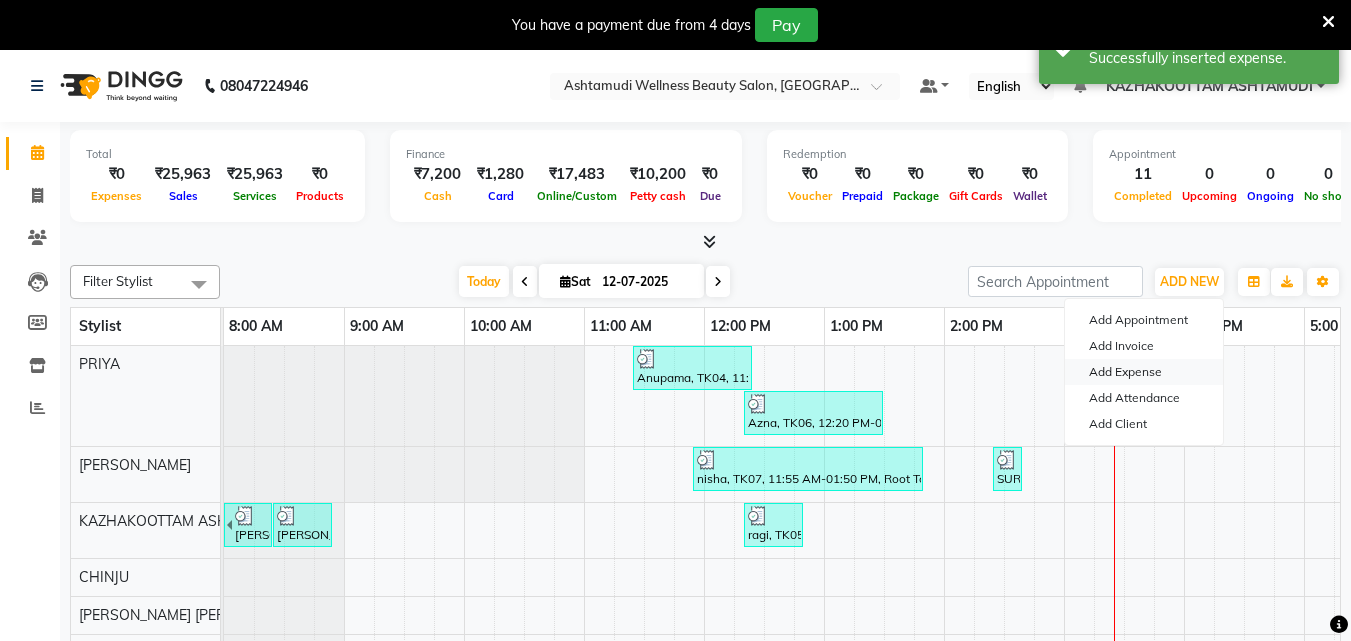 click on "Add Expense" at bounding box center [1144, 372] 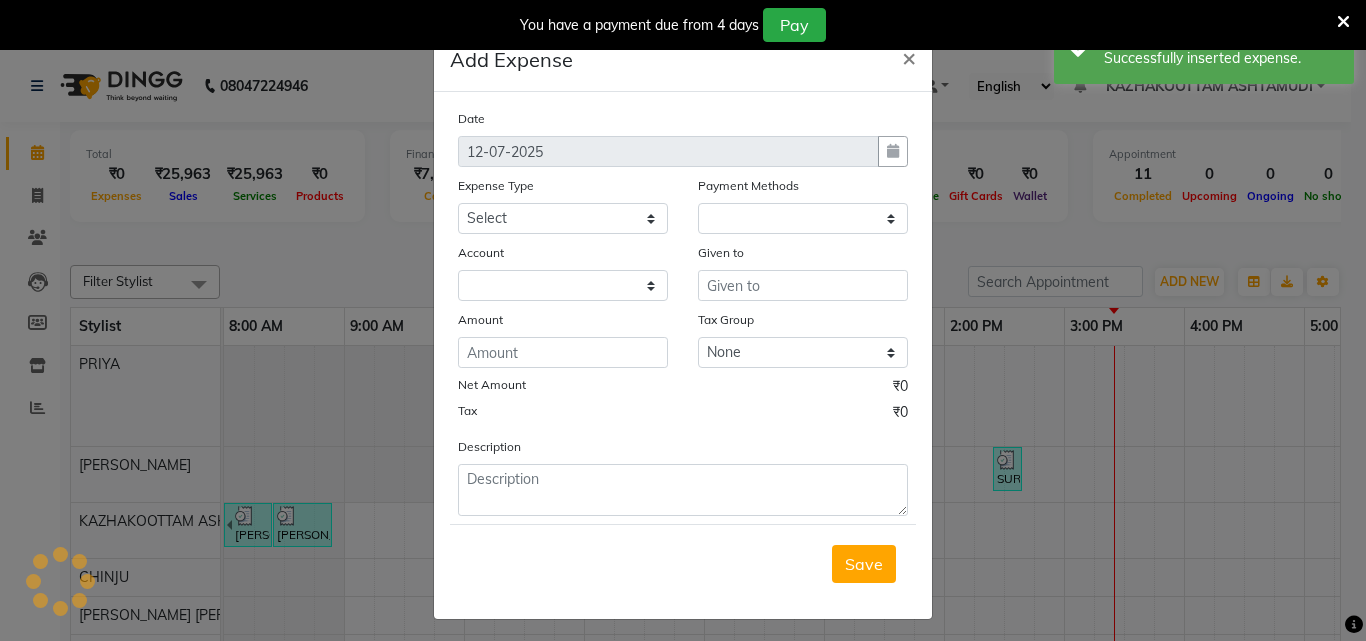 select on "1" 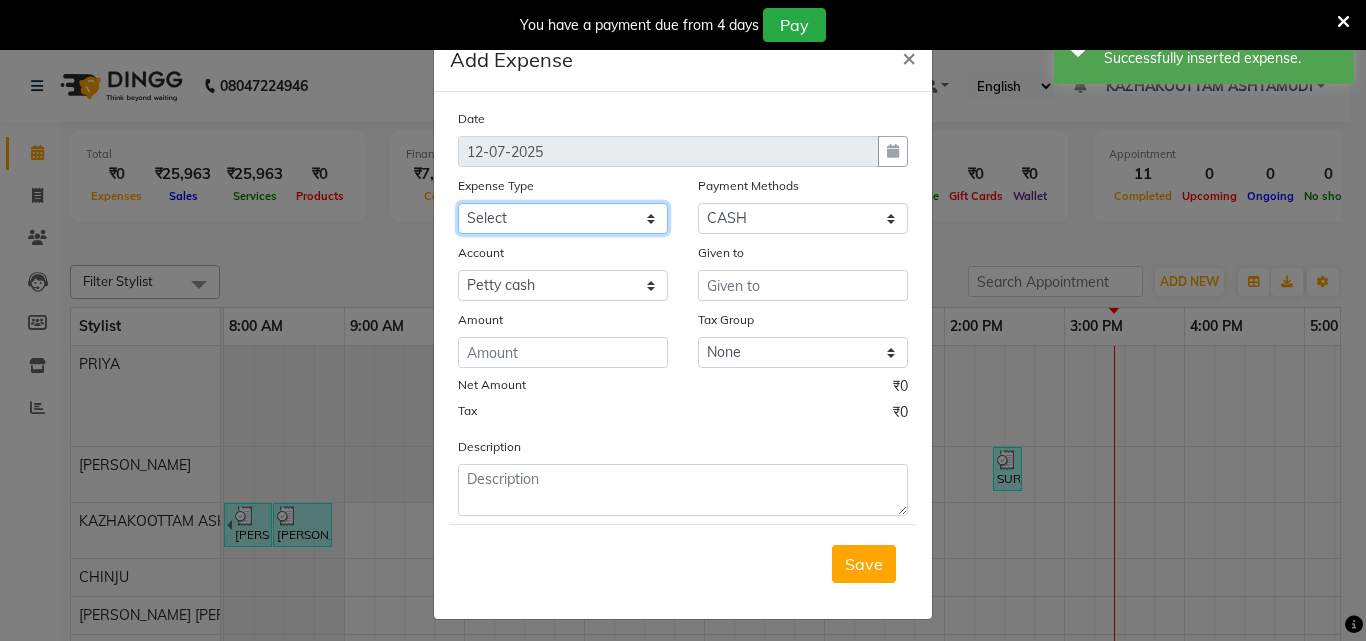 click on "Select ACCOMODATION EXPENSES ADVERTISEMENT SALES PROMOTIONAL EXPENSES Bonus BRIDAL ACCESSORIES REFUND BRIDAL COMMISSION BRIDAL FOOD BRIDAL INCENTIVES BRIDAL ORNAMENTS REFUND BRIDAL TA CASH DEPOSIT RAK BANK COMPUTER ACCESSORIES MOBILE PHONE Donation and Charity Expenses ELECTRICITY CHARGES ELECTRONICS FITTINGS Event Expense FISH FOOD EXPENSES FOOD REFRESHMENT FOR CLIENTS FOOD REFRESHMENT FOR STAFFS Freight And Forwarding Charges FUEL FOR GENERATOR FURNITURE AND EQUIPMENTS Gifts for Clients GIFTS FOR STAFFS GOKULAM CHITS HOSTEL RENT LAUNDRY EXPENSES LICENSE OTHER FEES LOADING UNLOADING CHARGES Medical Expenses MEHNDI PAYMENTS MISCELLANEOUS EXPENSES NEWSPAPER PERIODICALS Ornaments Maintenance Expense OVERTIME ALLOWANCES Payment For Pest Control Perfomance based incentives POSTAGE COURIER CHARGES Printing PRINTING STATIONERY EXPENSES PROFESSIONAL TAX REPAIRS MAINTENANCE ROUND OFF Salary SALARY ADVANCE Sales Incentives Membership Card SALES INCENTIVES PRODUCT SALES INCENTIVES SERVICES SALON ESSENTIALS SALON RENT" 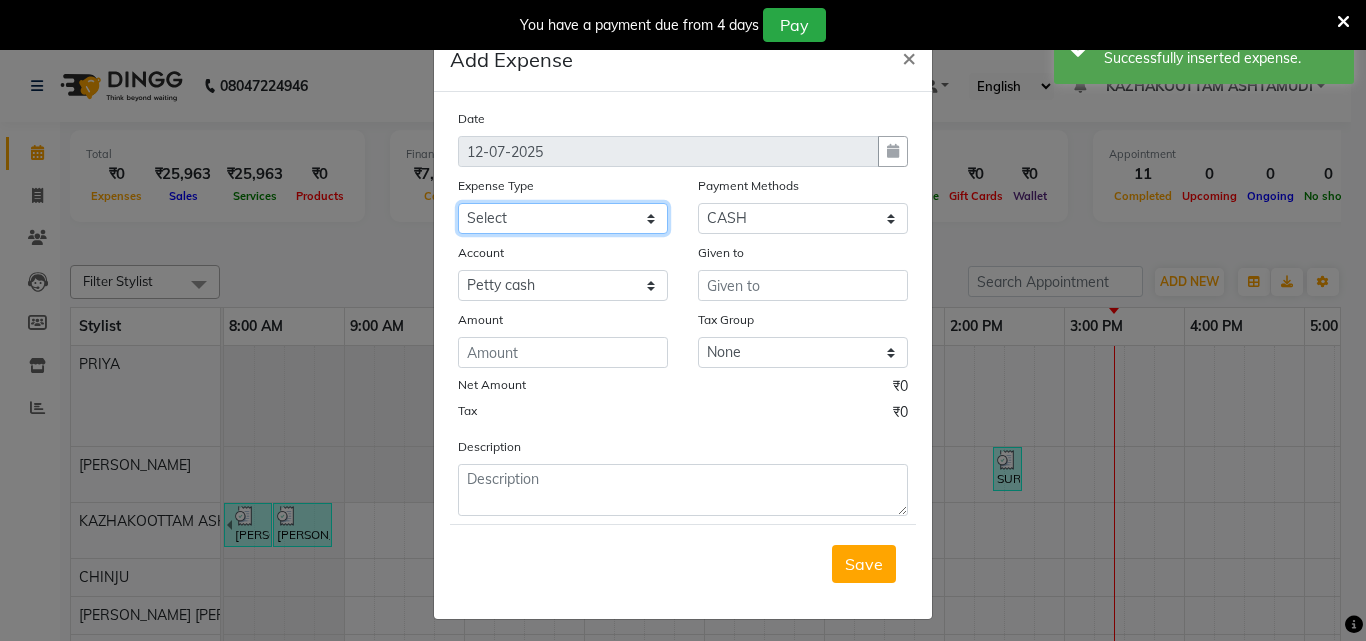 select on "6231" 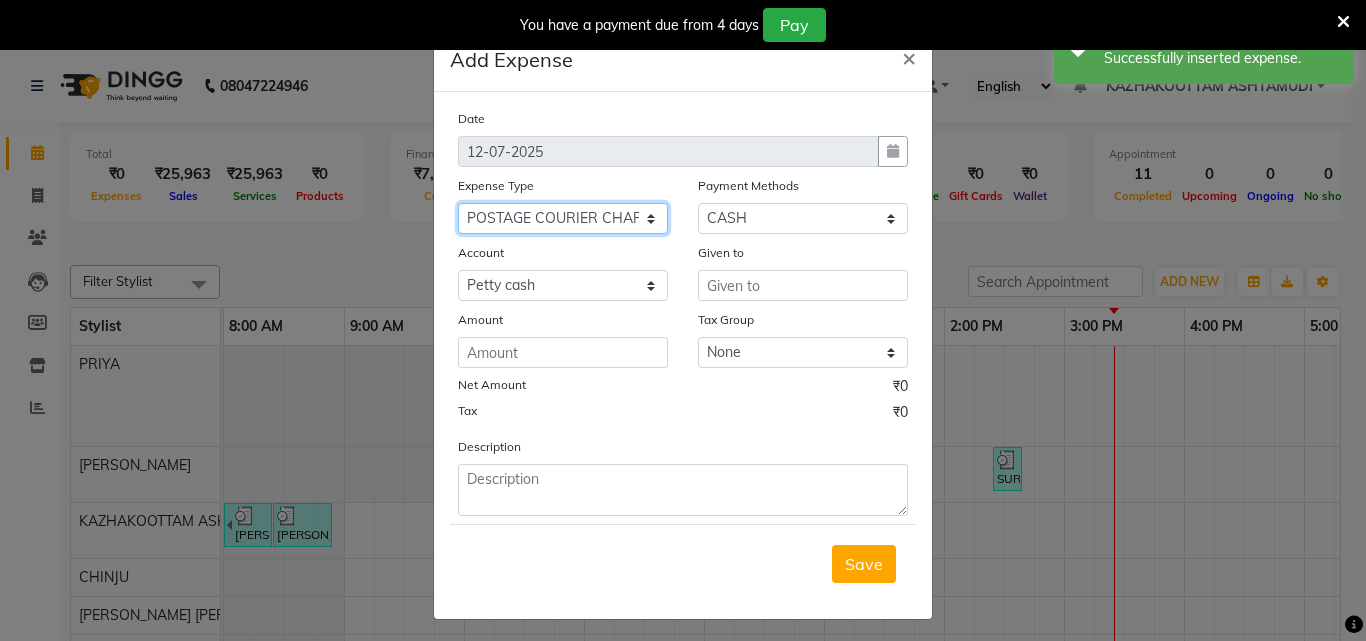 click on "Select ACCOMODATION EXPENSES ADVERTISEMENT SALES PROMOTIONAL EXPENSES Bonus BRIDAL ACCESSORIES REFUND BRIDAL COMMISSION BRIDAL FOOD BRIDAL INCENTIVES BRIDAL ORNAMENTS REFUND BRIDAL TA CASH DEPOSIT RAK BANK COMPUTER ACCESSORIES MOBILE PHONE Donation and Charity Expenses ELECTRICITY CHARGES ELECTRONICS FITTINGS Event Expense FISH FOOD EXPENSES FOOD REFRESHMENT FOR CLIENTS FOOD REFRESHMENT FOR STAFFS Freight And Forwarding Charges FUEL FOR GENERATOR FURNITURE AND EQUIPMENTS Gifts for Clients GIFTS FOR STAFFS GOKULAM CHITS HOSTEL RENT LAUNDRY EXPENSES LICENSE OTHER FEES LOADING UNLOADING CHARGES Medical Expenses MEHNDI PAYMENTS MISCELLANEOUS EXPENSES NEWSPAPER PERIODICALS Ornaments Maintenance Expense OVERTIME ALLOWANCES Payment For Pest Control Perfomance based incentives POSTAGE COURIER CHARGES Printing PRINTING STATIONERY EXPENSES PROFESSIONAL TAX REPAIRS MAINTENANCE ROUND OFF Salary SALARY ADVANCE Sales Incentives Membership Card SALES INCENTIVES PRODUCT SALES INCENTIVES SERVICES SALON ESSENTIALS SALON RENT" 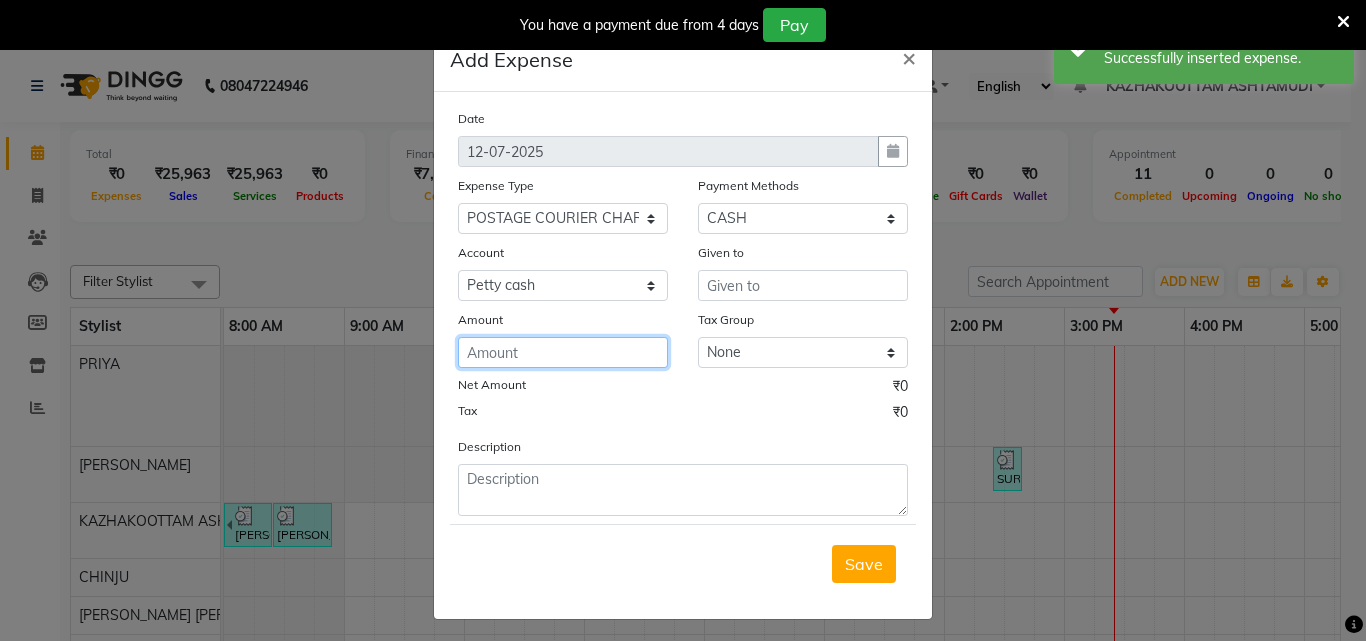 click 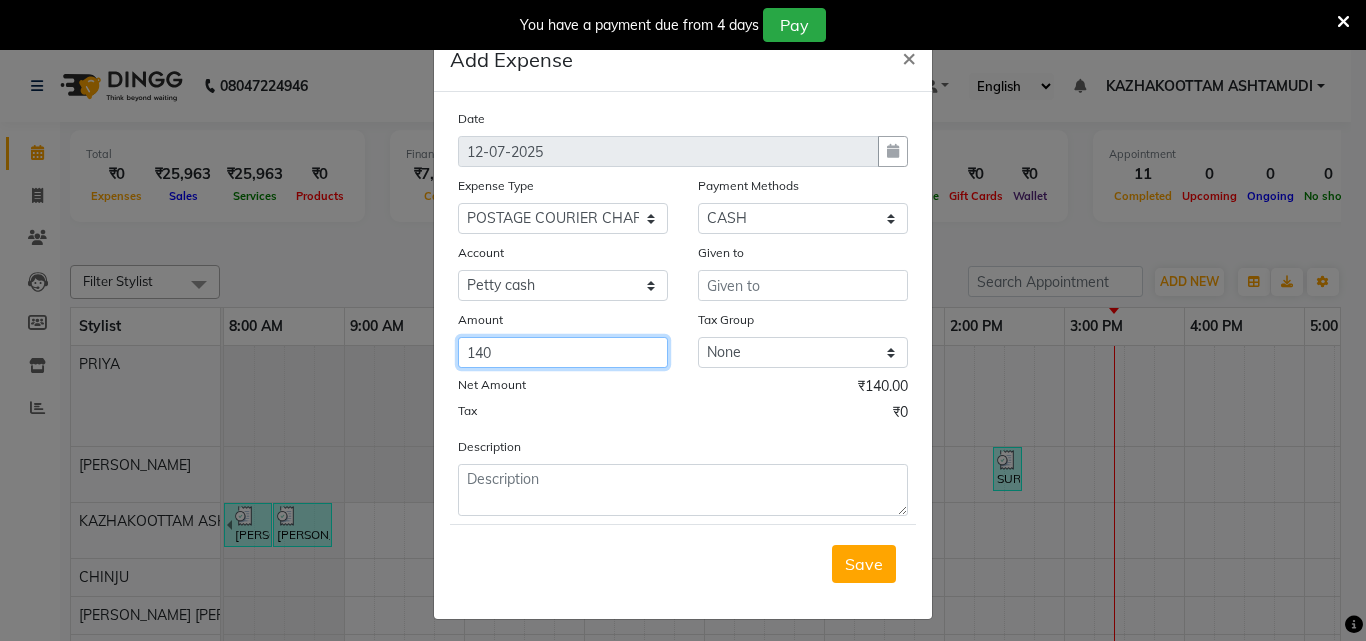 type on "140" 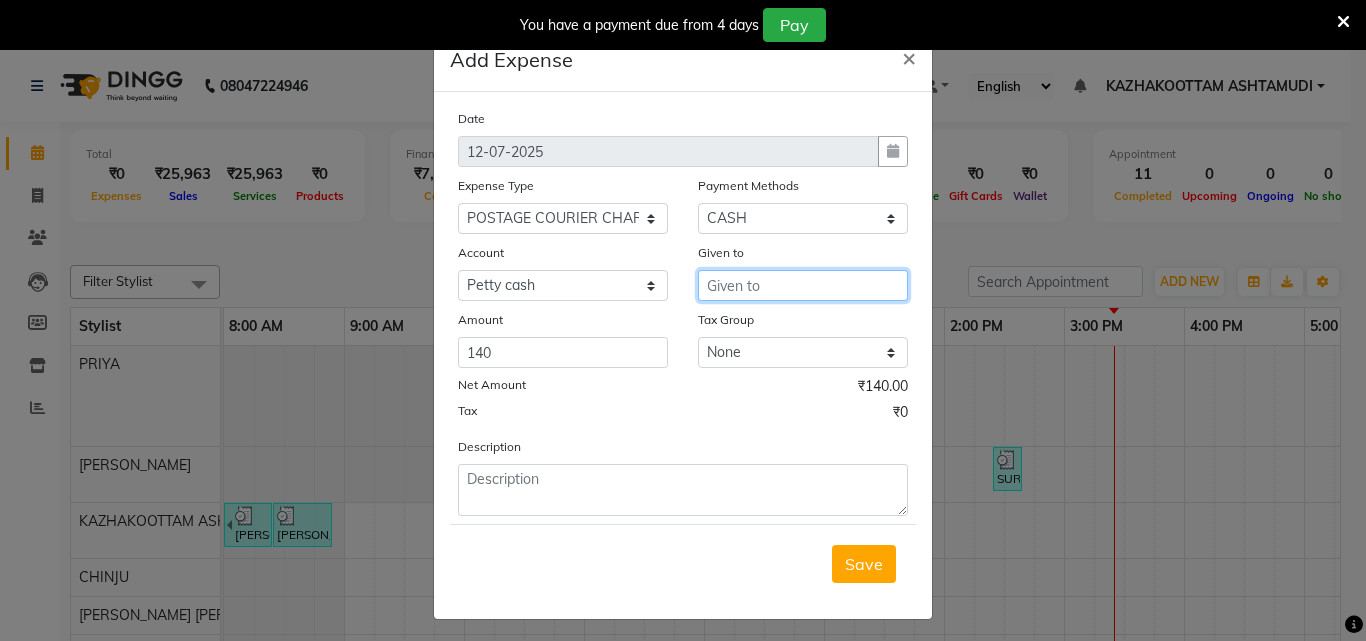 click at bounding box center (803, 285) 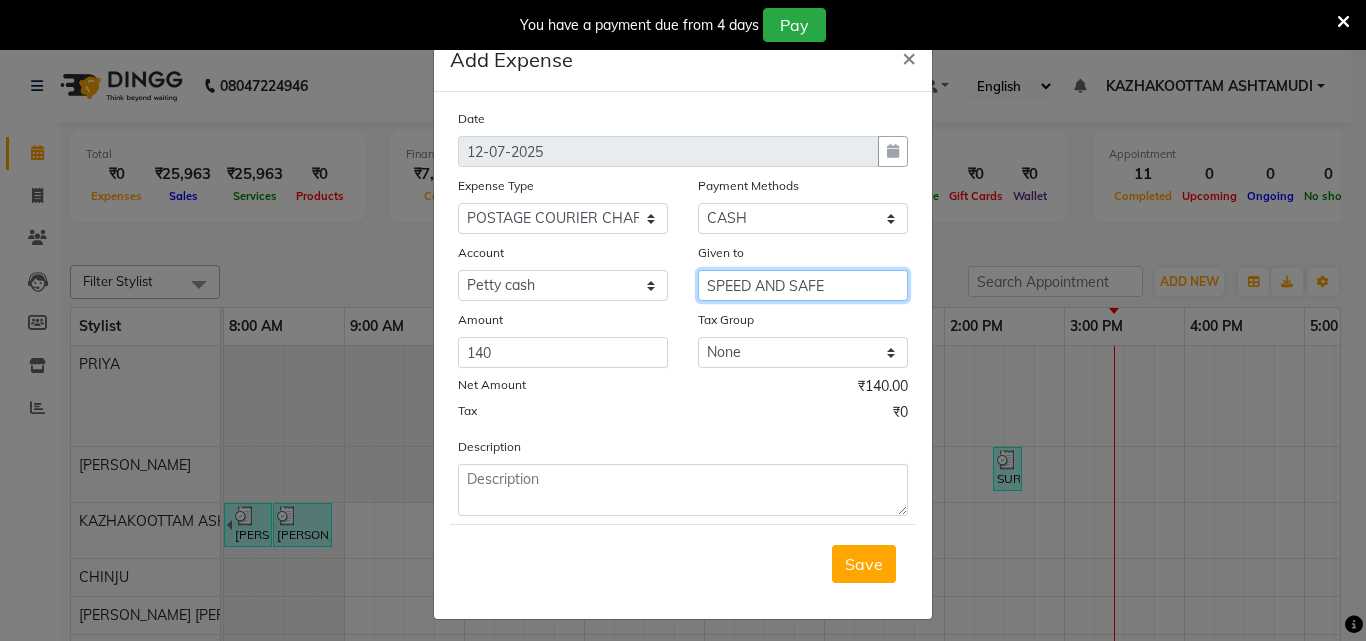 type on "SPEED AND SAFE" 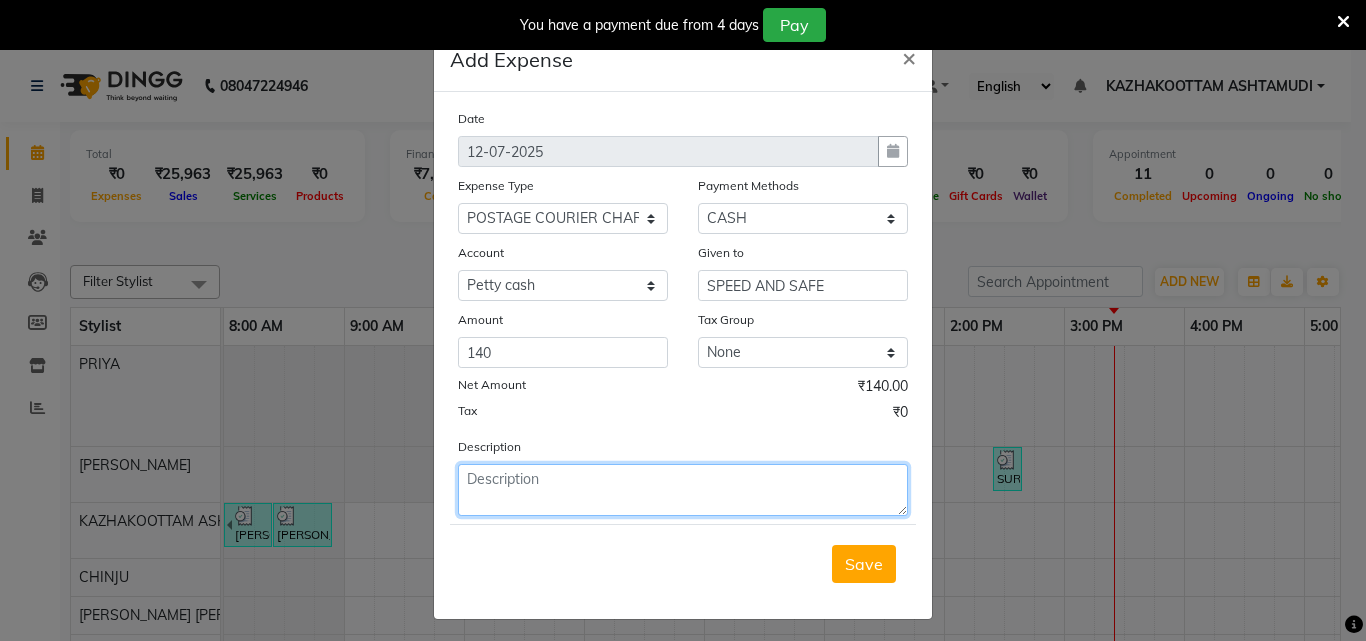 click 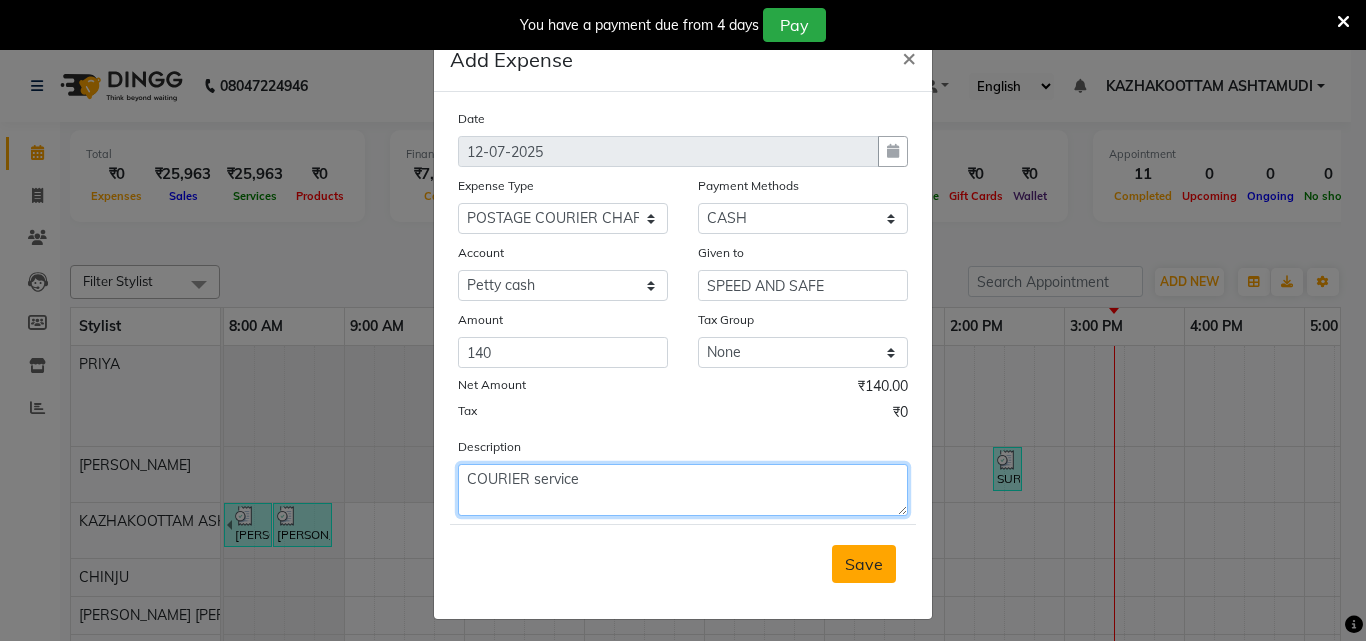 type on "COURIER service" 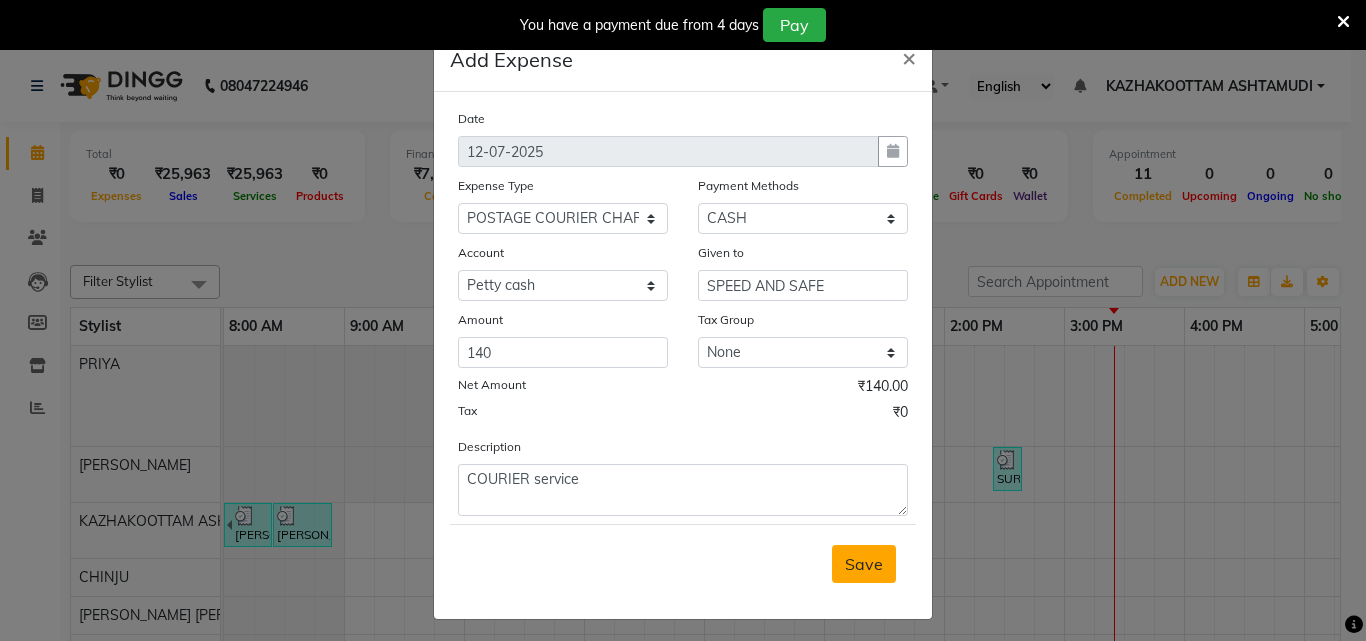 click on "Save" at bounding box center (864, 564) 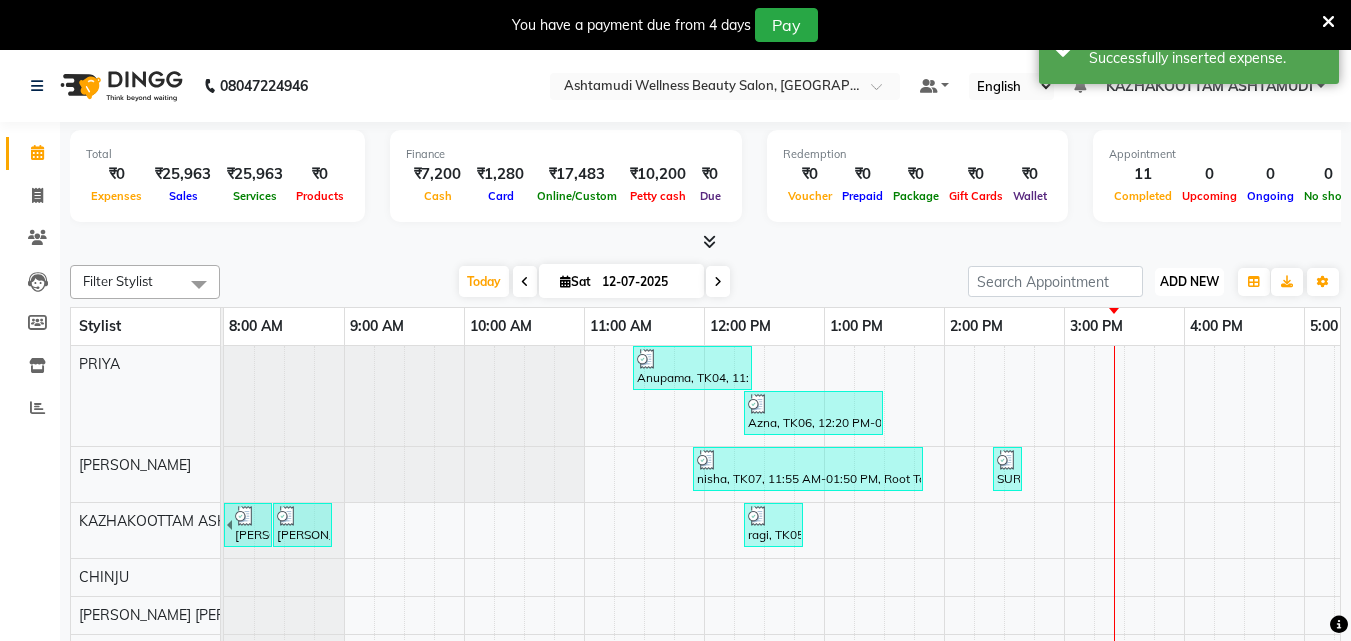 click on "ADD NEW" at bounding box center [1189, 281] 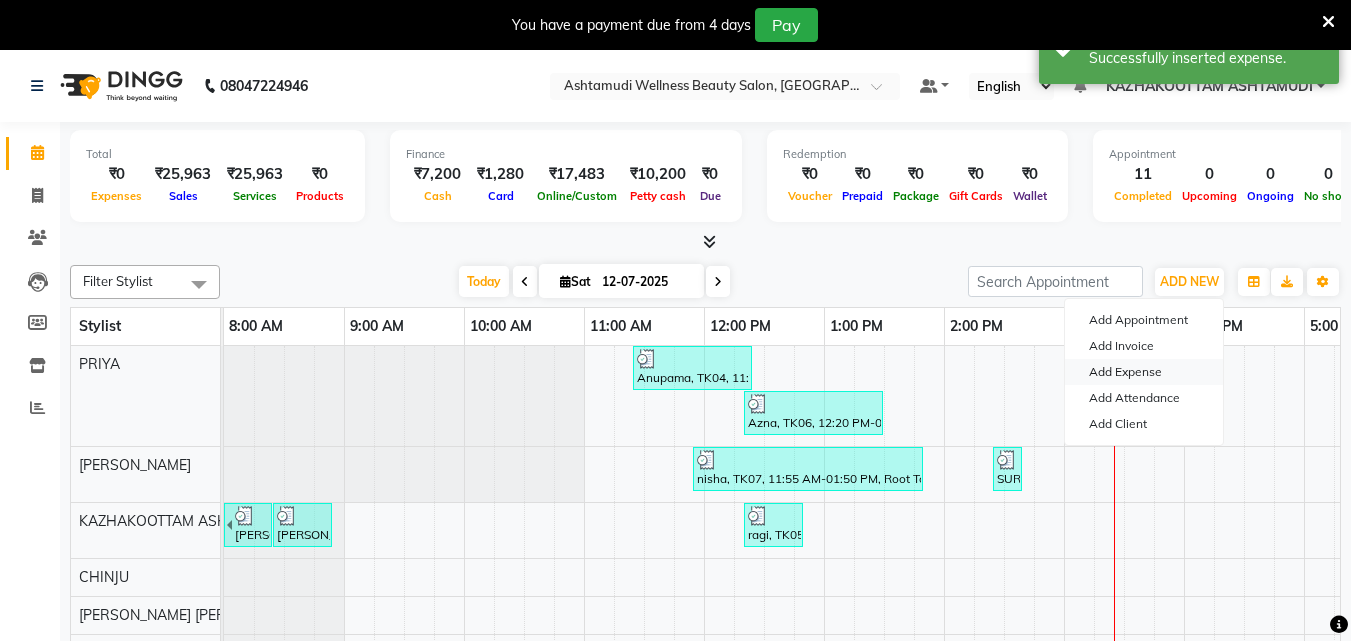 click on "Add Expense" at bounding box center [1144, 372] 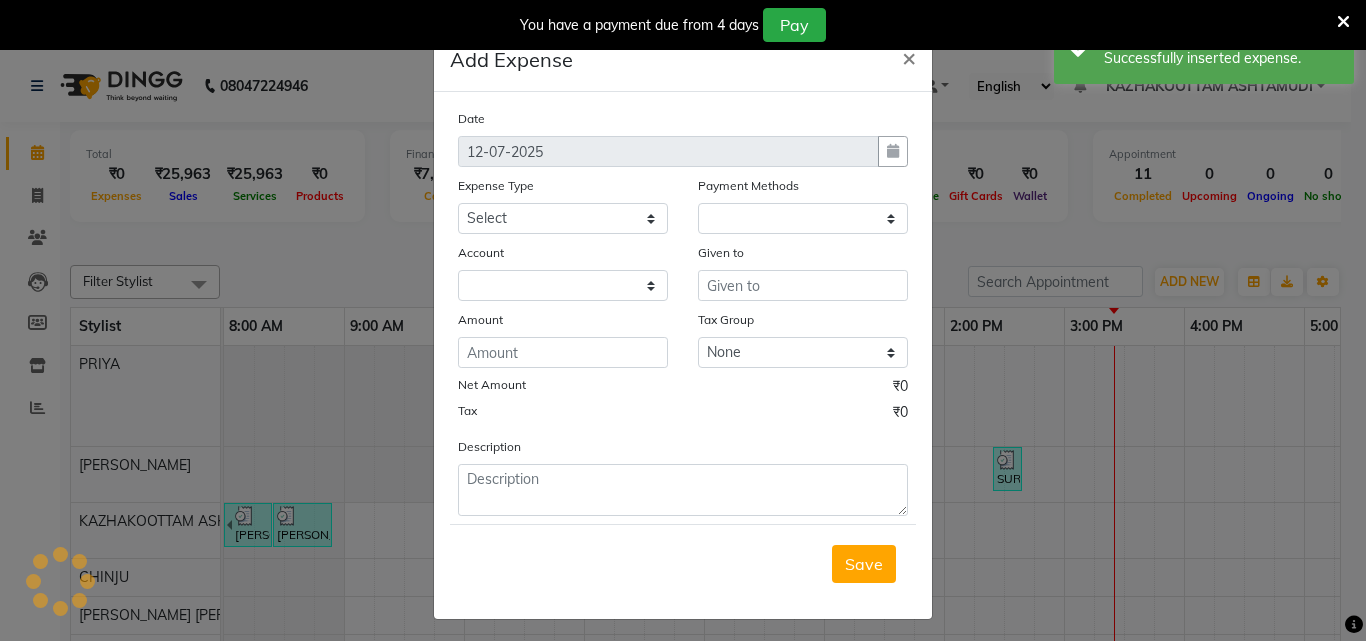 select on "1" 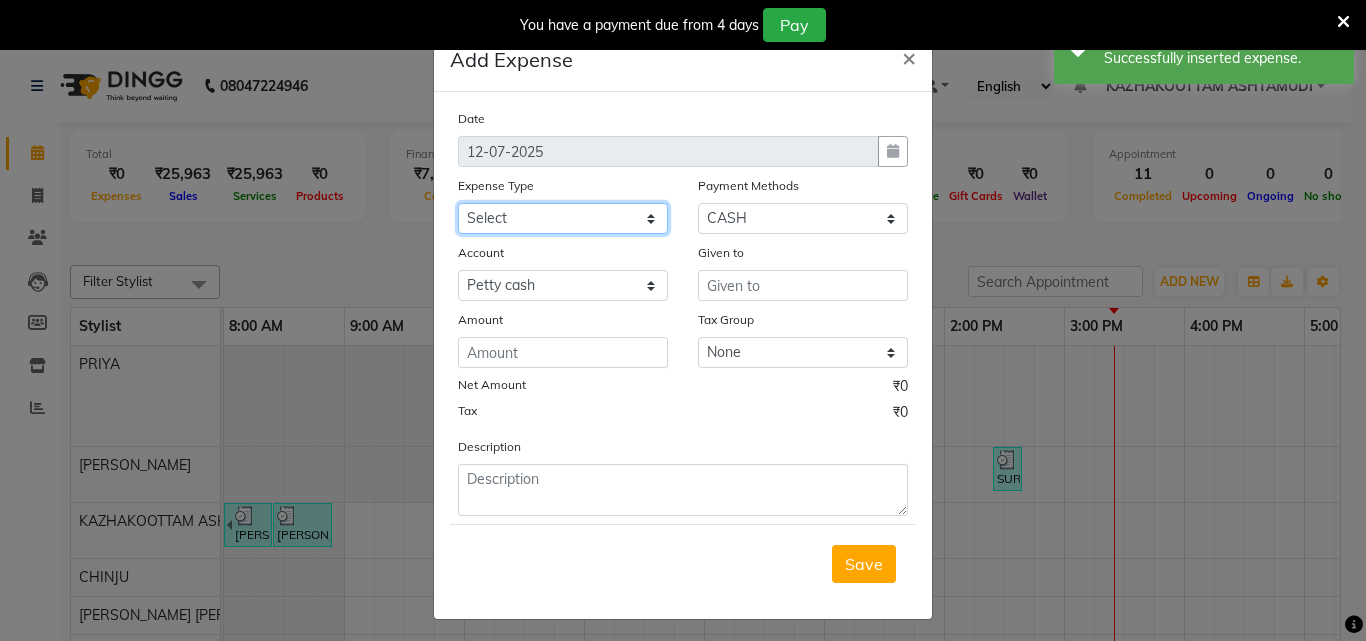 click on "Select ACCOMODATION EXPENSES ADVERTISEMENT SALES PROMOTIONAL EXPENSES Bonus BRIDAL ACCESSORIES REFUND BRIDAL COMMISSION BRIDAL FOOD BRIDAL INCENTIVES BRIDAL ORNAMENTS REFUND BRIDAL TA CASH DEPOSIT RAK BANK COMPUTER ACCESSORIES MOBILE PHONE Donation and Charity Expenses ELECTRICITY CHARGES ELECTRONICS FITTINGS Event Expense FISH FOOD EXPENSES FOOD REFRESHMENT FOR CLIENTS FOOD REFRESHMENT FOR STAFFS Freight And Forwarding Charges FUEL FOR GENERATOR FURNITURE AND EQUIPMENTS Gifts for Clients GIFTS FOR STAFFS GOKULAM CHITS HOSTEL RENT LAUNDRY EXPENSES LICENSE OTHER FEES LOADING UNLOADING CHARGES Medical Expenses MEHNDI PAYMENTS MISCELLANEOUS EXPENSES NEWSPAPER PERIODICALS Ornaments Maintenance Expense OVERTIME ALLOWANCES Payment For Pest Control Perfomance based incentives POSTAGE COURIER CHARGES Printing PRINTING STATIONERY EXPENSES PROFESSIONAL TAX REPAIRS MAINTENANCE ROUND OFF Salary SALARY ADVANCE Sales Incentives Membership Card SALES INCENTIVES PRODUCT SALES INCENTIVES SERVICES SALON ESSENTIALS SALON RENT" 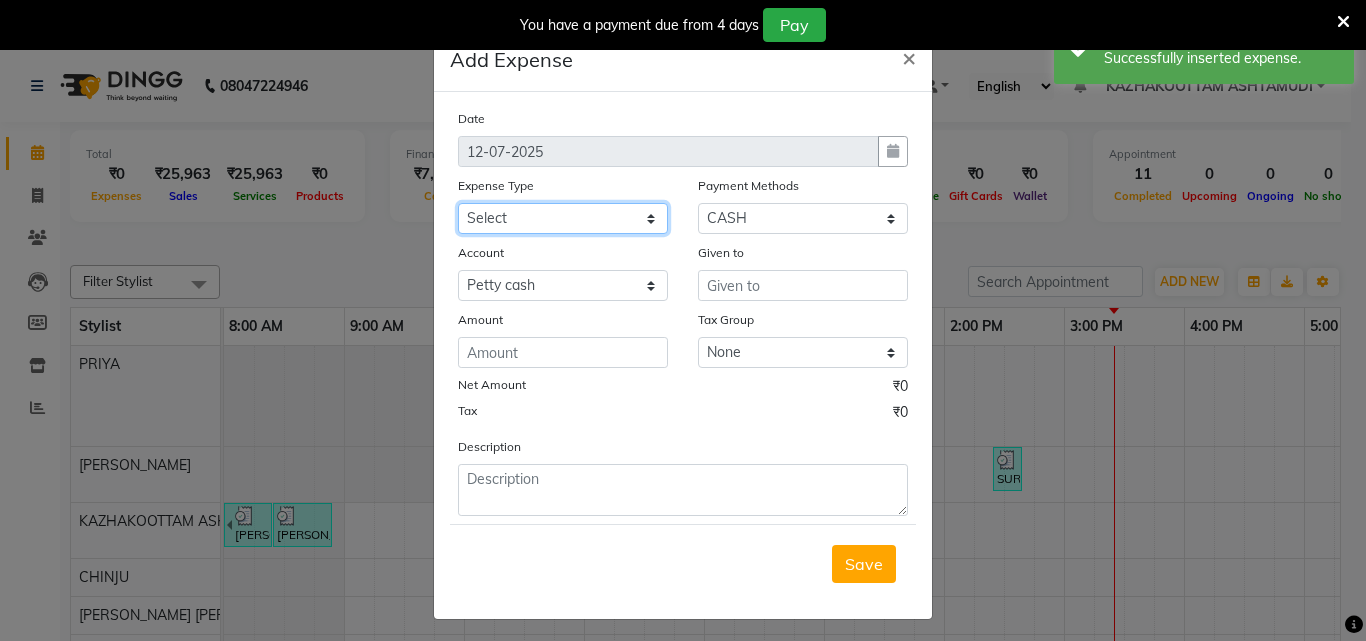 select on "6175" 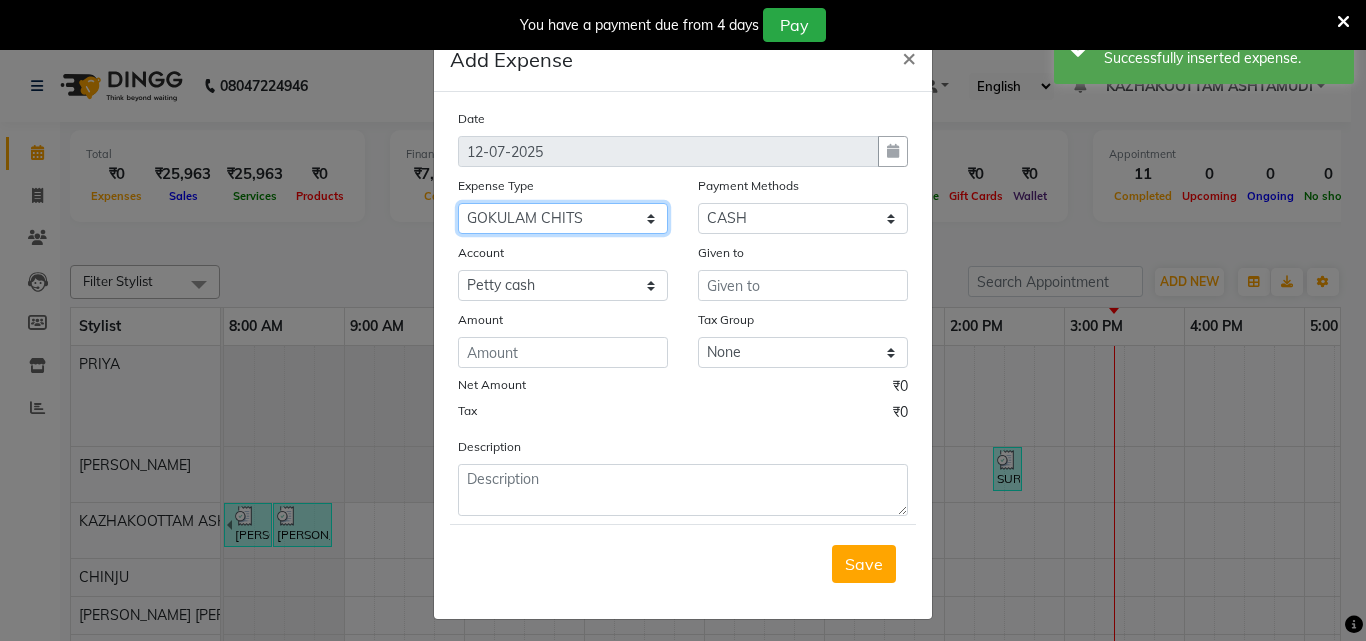 click on "Select ACCOMODATION EXPENSES ADVERTISEMENT SALES PROMOTIONAL EXPENSES Bonus BRIDAL ACCESSORIES REFUND BRIDAL COMMISSION BRIDAL FOOD BRIDAL INCENTIVES BRIDAL ORNAMENTS REFUND BRIDAL TA CASH DEPOSIT RAK BANK COMPUTER ACCESSORIES MOBILE PHONE Donation and Charity Expenses ELECTRICITY CHARGES ELECTRONICS FITTINGS Event Expense FISH FOOD EXPENSES FOOD REFRESHMENT FOR CLIENTS FOOD REFRESHMENT FOR STAFFS Freight And Forwarding Charges FUEL FOR GENERATOR FURNITURE AND EQUIPMENTS Gifts for Clients GIFTS FOR STAFFS GOKULAM CHITS HOSTEL RENT LAUNDRY EXPENSES LICENSE OTHER FEES LOADING UNLOADING CHARGES Medical Expenses MEHNDI PAYMENTS MISCELLANEOUS EXPENSES NEWSPAPER PERIODICALS Ornaments Maintenance Expense OVERTIME ALLOWANCES Payment For Pest Control Perfomance based incentives POSTAGE COURIER CHARGES Printing PRINTING STATIONERY EXPENSES PROFESSIONAL TAX REPAIRS MAINTENANCE ROUND OFF Salary SALARY ADVANCE Sales Incentives Membership Card SALES INCENTIVES PRODUCT SALES INCENTIVES SERVICES SALON ESSENTIALS SALON RENT" 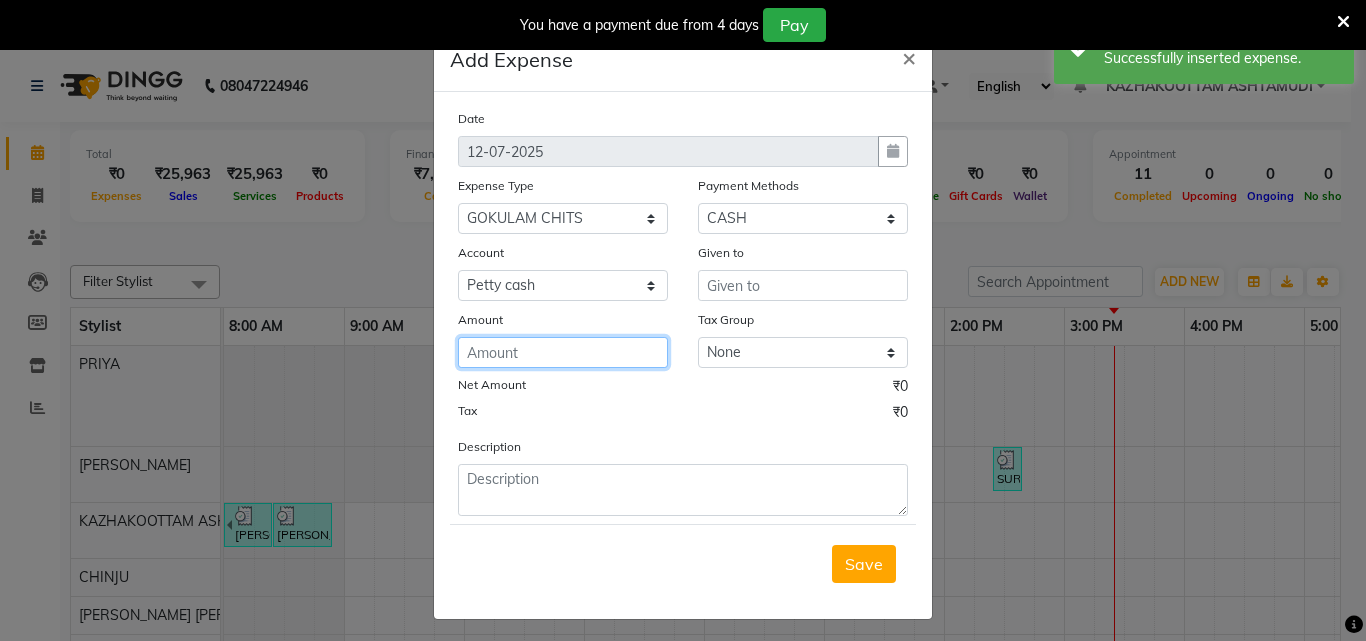 click 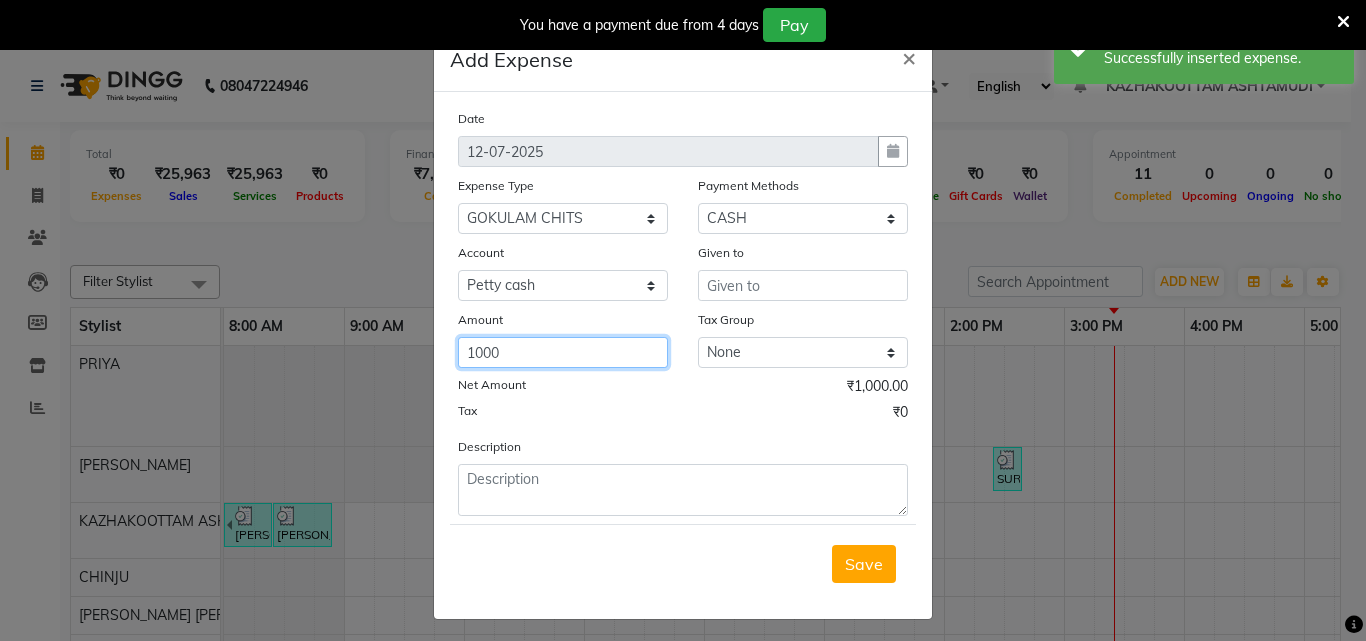 type on "1000" 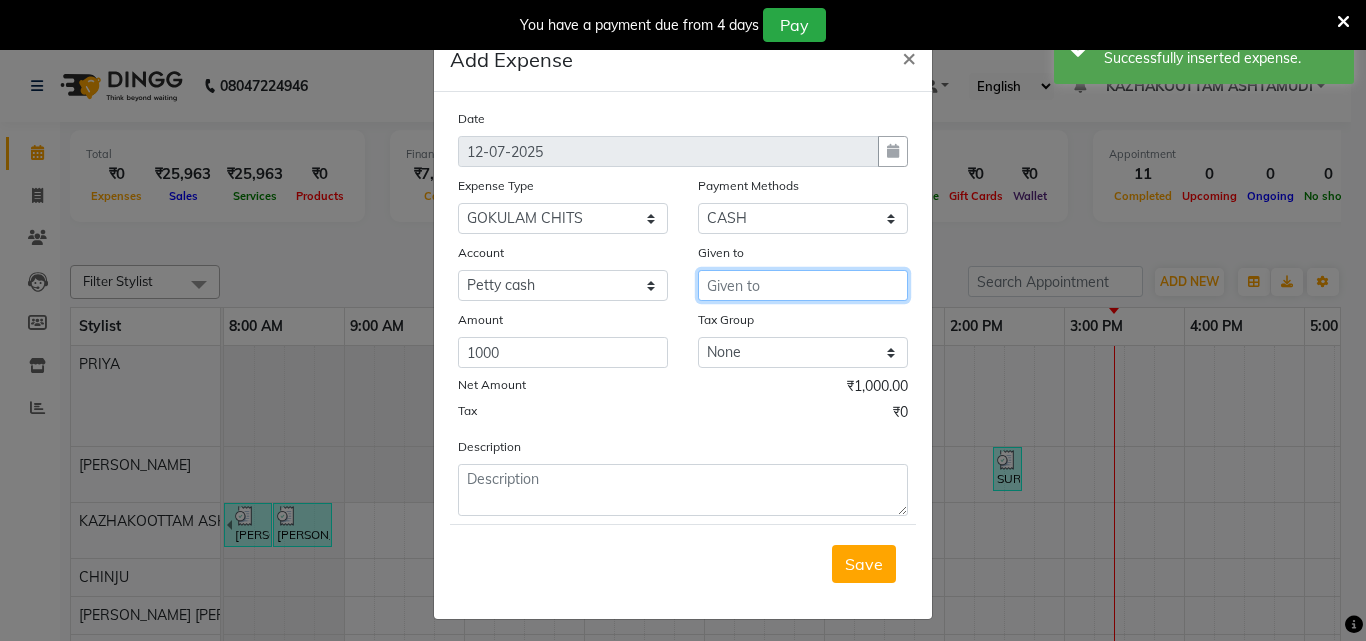 click at bounding box center (803, 285) 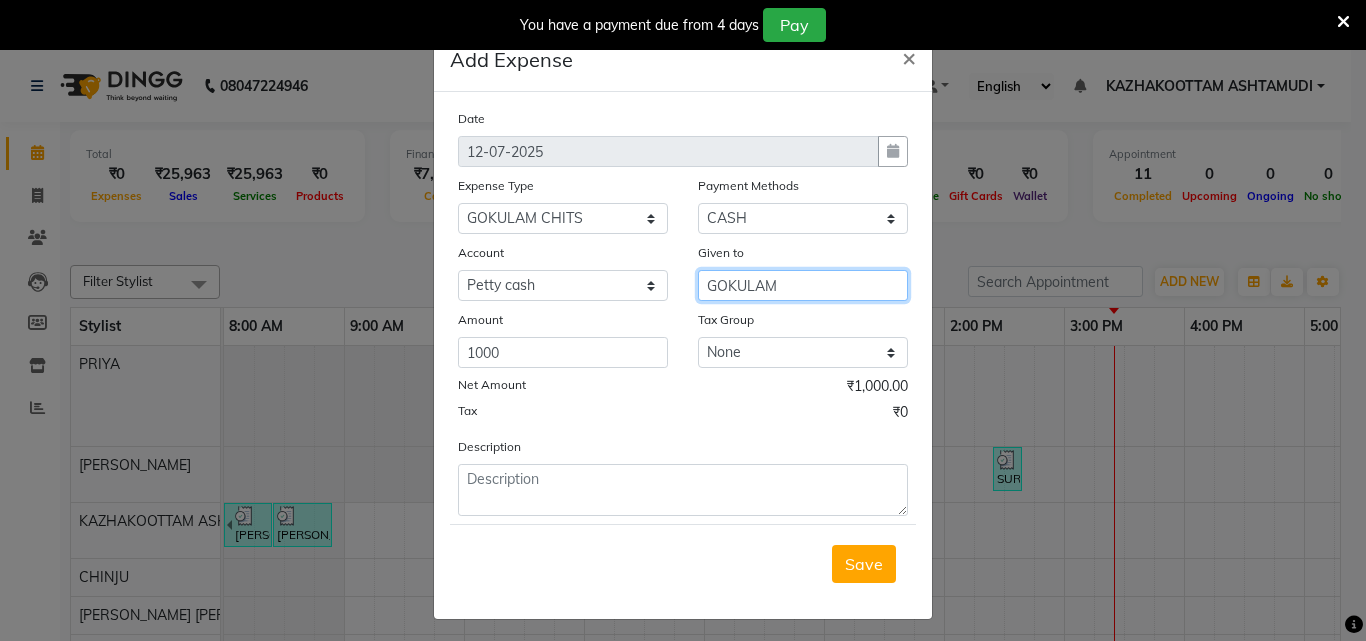 type on "GOKULAM" 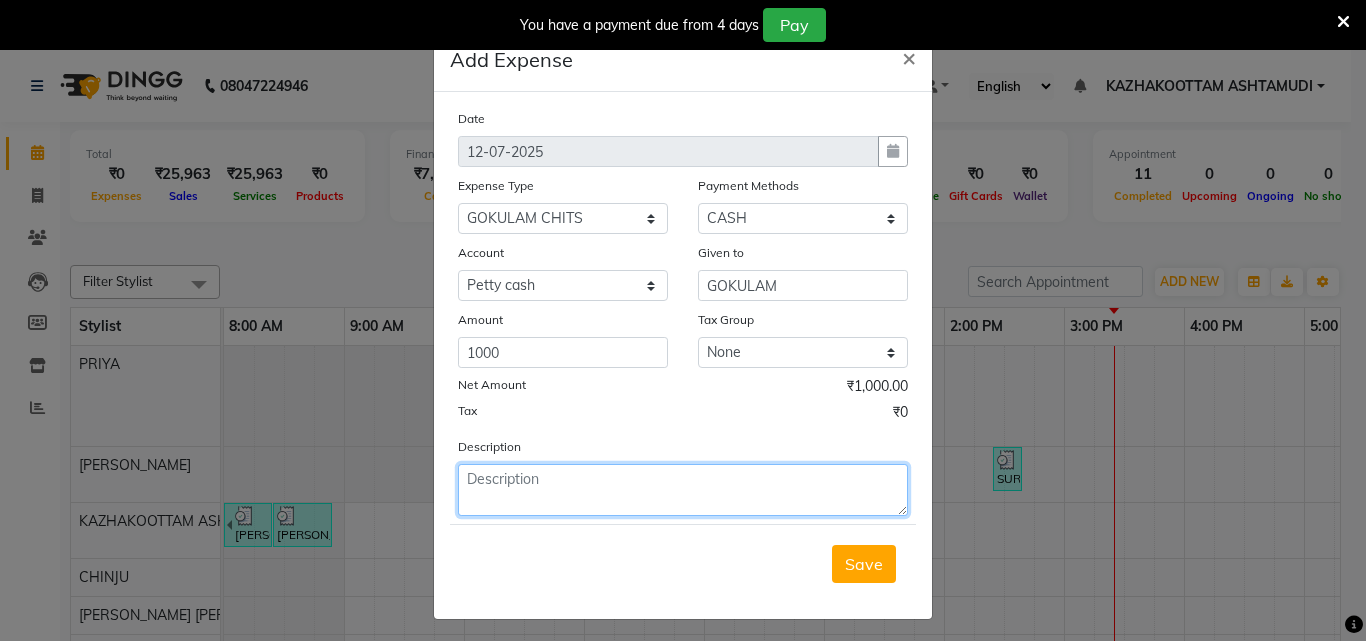 click 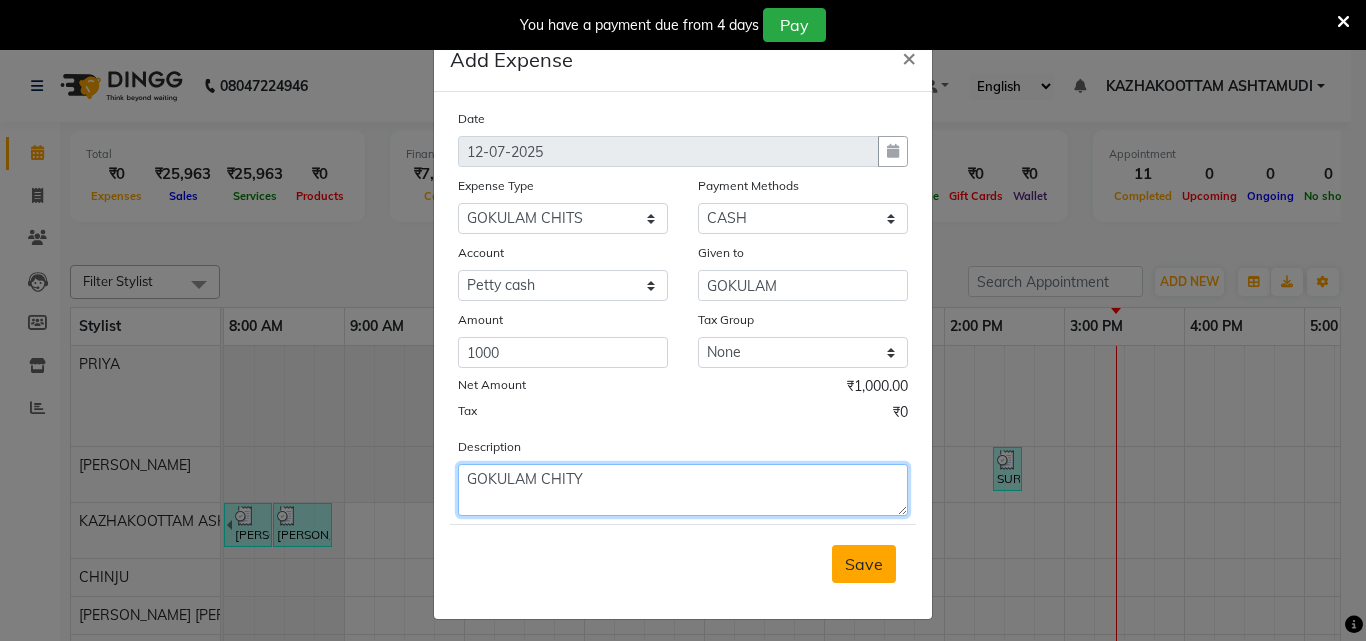 type on "GOKULAM CHITY" 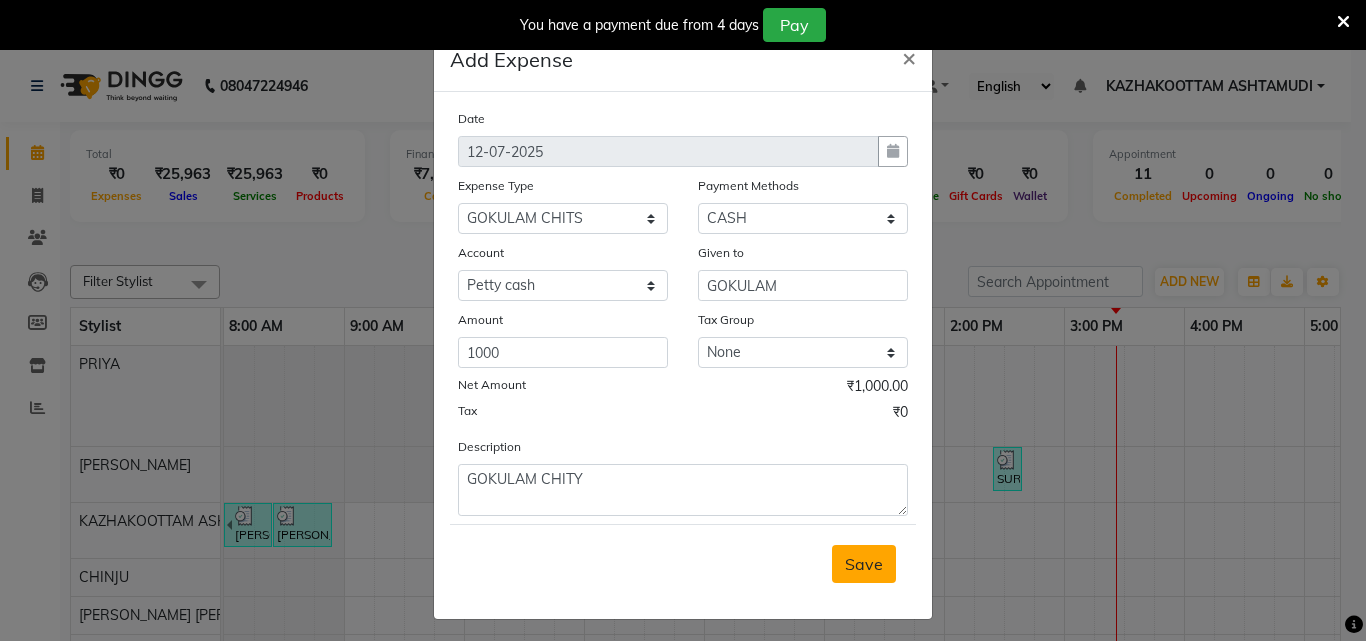 click on "Save" at bounding box center (864, 564) 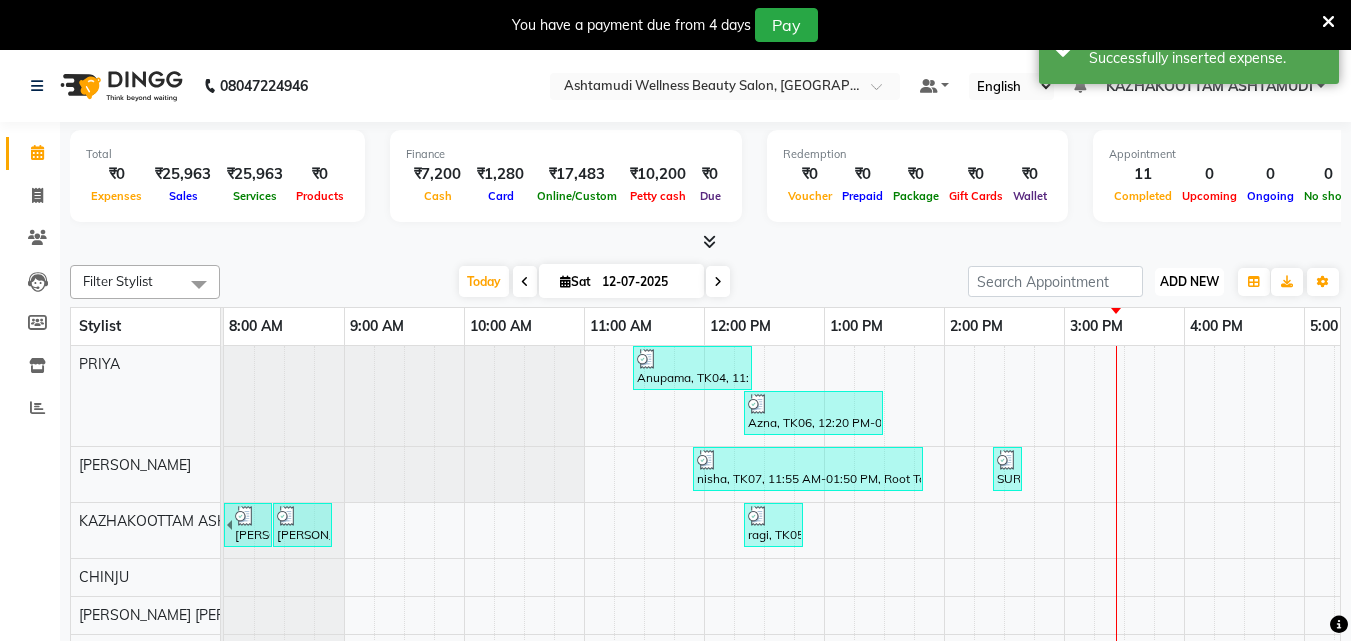 click on "ADD NEW Toggle Dropdown" at bounding box center (1189, 282) 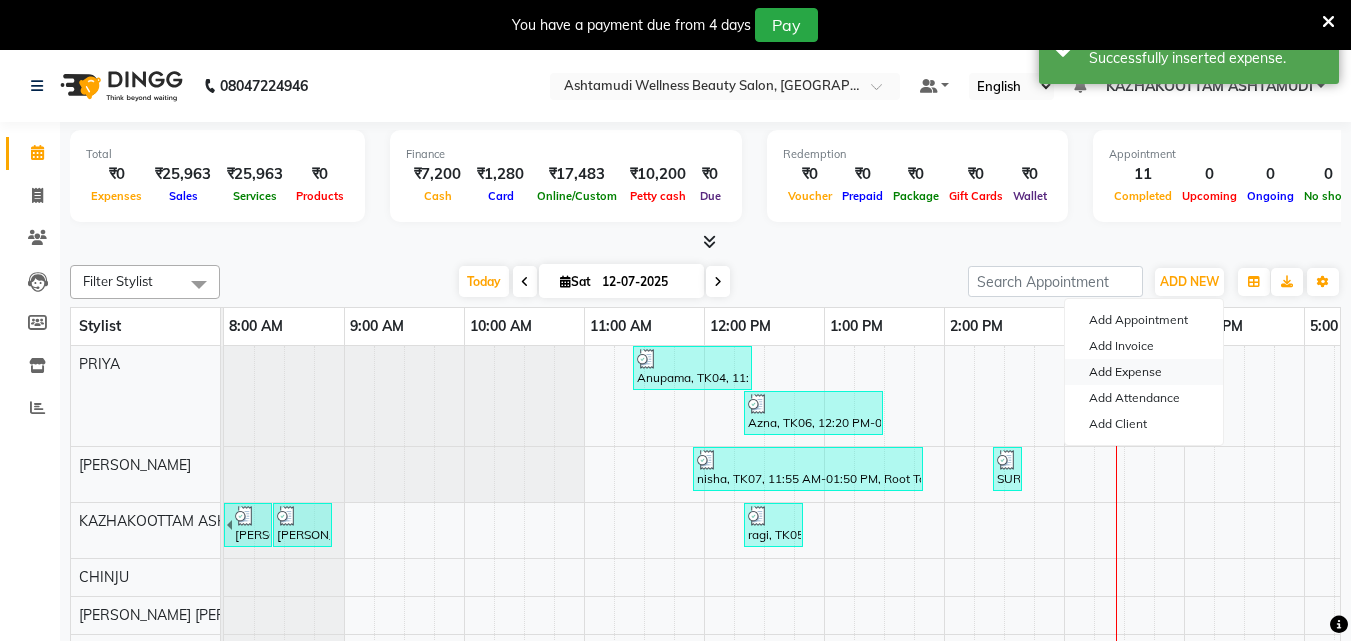 click on "Add Expense" at bounding box center (1144, 372) 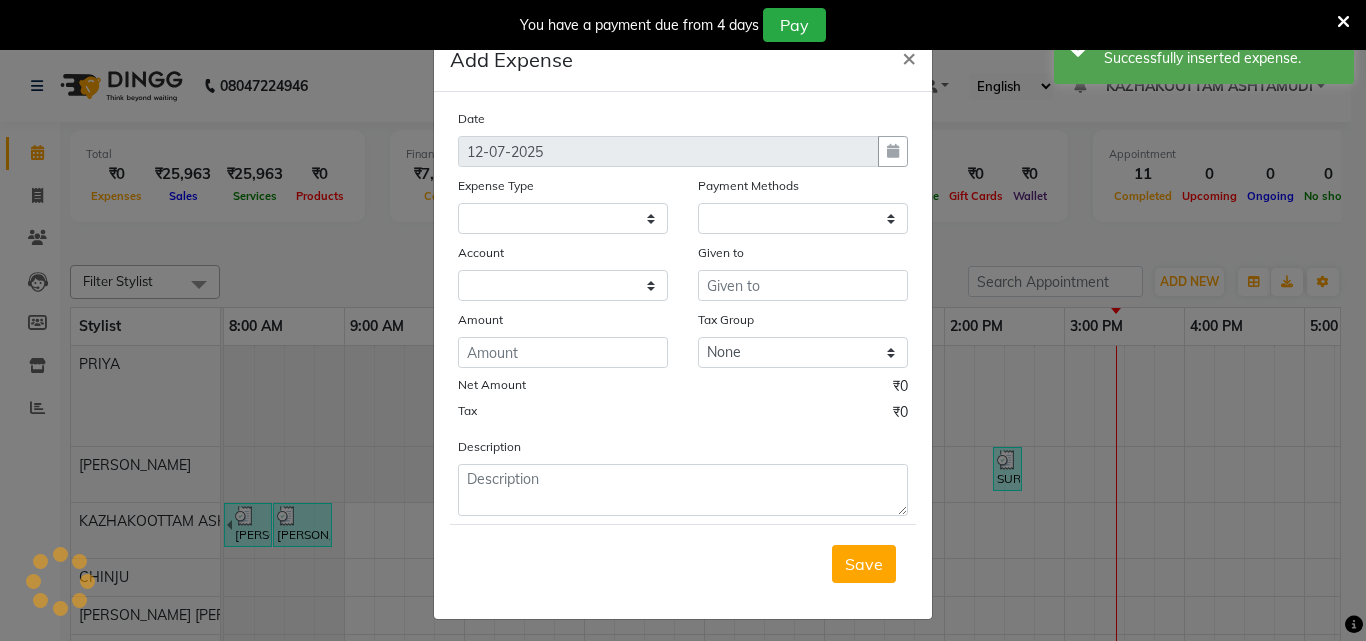 select 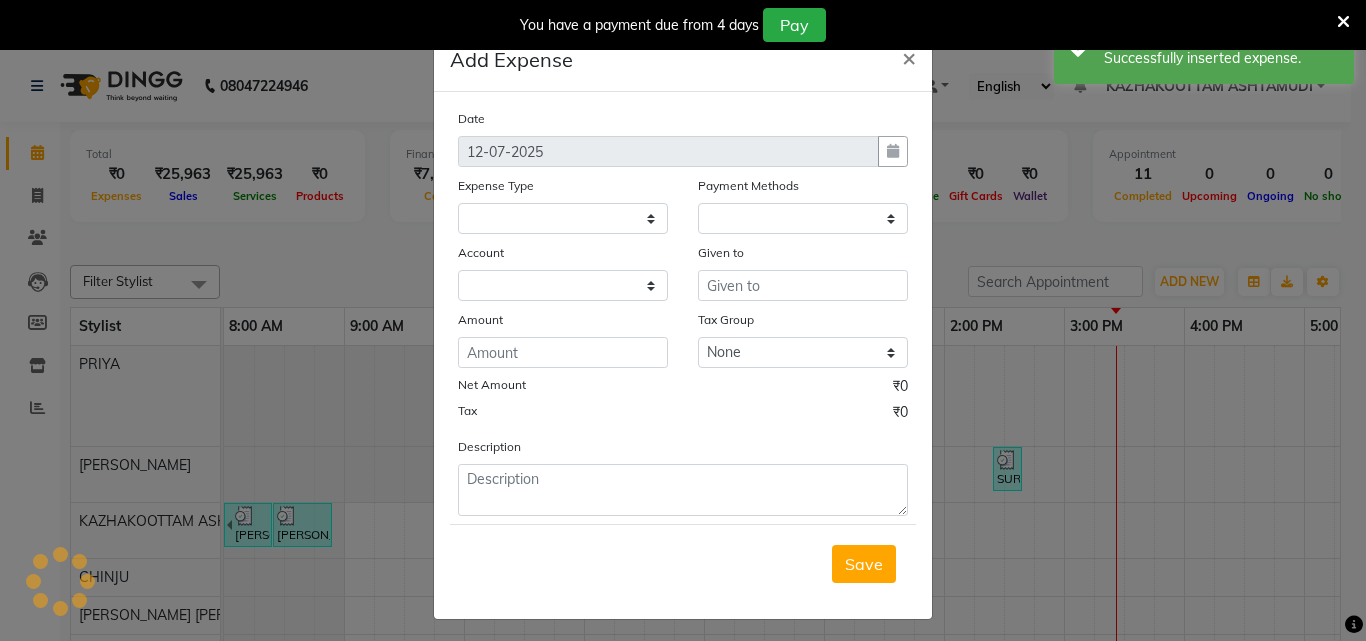 select on "1" 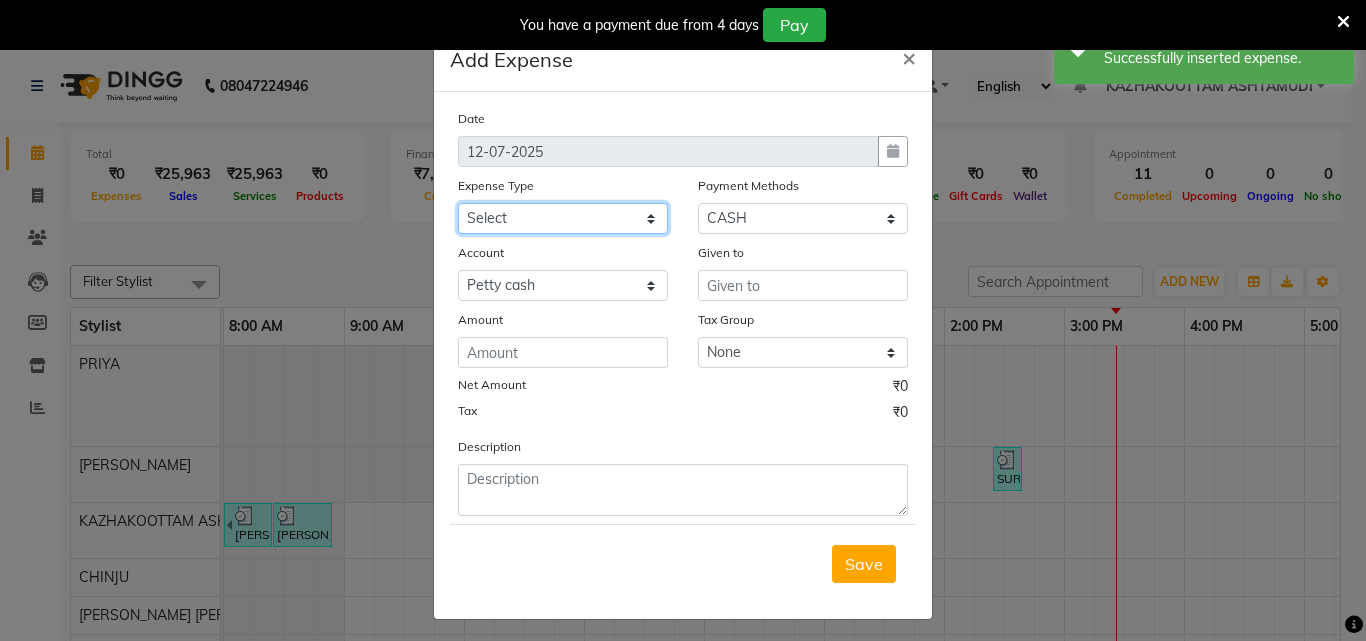 click on "Select ACCOMODATION EXPENSES ADVERTISEMENT SALES PROMOTIONAL EXPENSES Bonus BRIDAL ACCESSORIES REFUND BRIDAL COMMISSION BRIDAL FOOD BRIDAL INCENTIVES BRIDAL ORNAMENTS REFUND BRIDAL TA CASH DEPOSIT RAK BANK COMPUTER ACCESSORIES MOBILE PHONE Donation and Charity Expenses ELECTRICITY CHARGES ELECTRONICS FITTINGS Event Expense FISH FOOD EXPENSES FOOD REFRESHMENT FOR CLIENTS FOOD REFRESHMENT FOR STAFFS Freight And Forwarding Charges FUEL FOR GENERATOR FURNITURE AND EQUIPMENTS Gifts for Clients GIFTS FOR STAFFS GOKULAM CHITS HOSTEL RENT LAUNDRY EXPENSES LICENSE OTHER FEES LOADING UNLOADING CHARGES Medical Expenses MEHNDI PAYMENTS MISCELLANEOUS EXPENSES NEWSPAPER PERIODICALS Ornaments Maintenance Expense OVERTIME ALLOWANCES Payment For Pest Control Perfomance based incentives POSTAGE COURIER CHARGES Printing PRINTING STATIONERY EXPENSES PROFESSIONAL TAX REPAIRS MAINTENANCE ROUND OFF Salary SALARY ADVANCE Sales Incentives Membership Card SALES INCENTIVES PRODUCT SALES INCENTIVES SERVICES SALON ESSENTIALS SALON RENT" 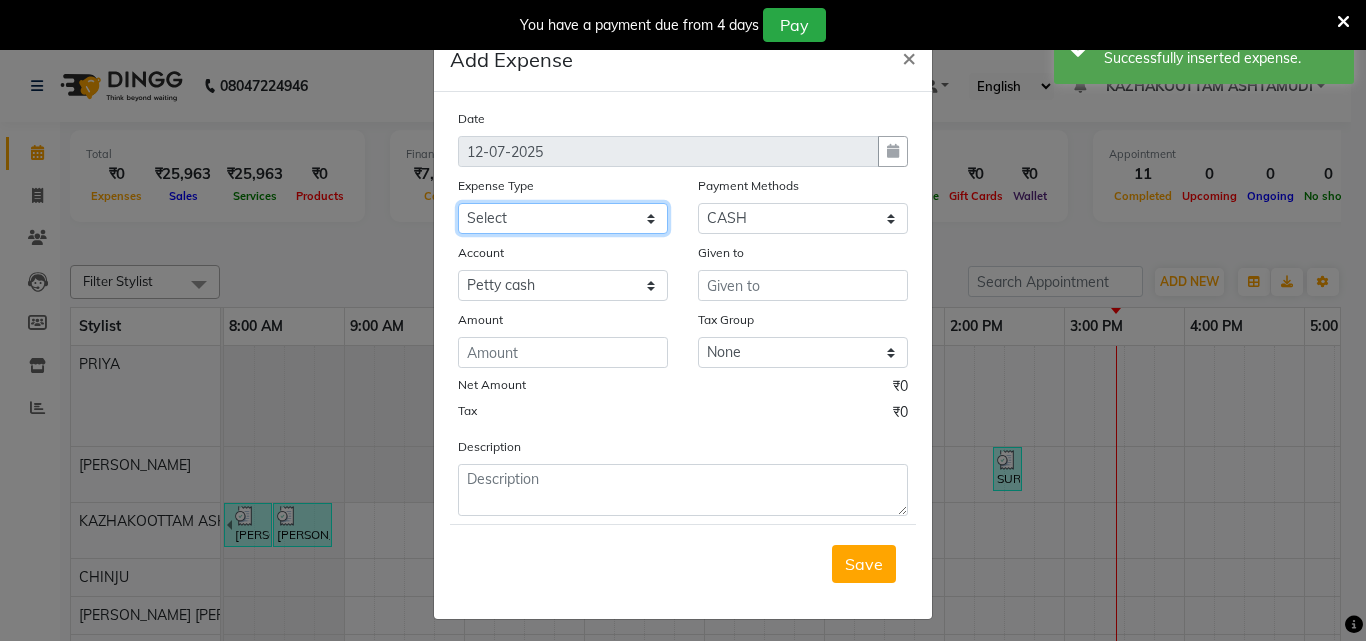 select on "6166" 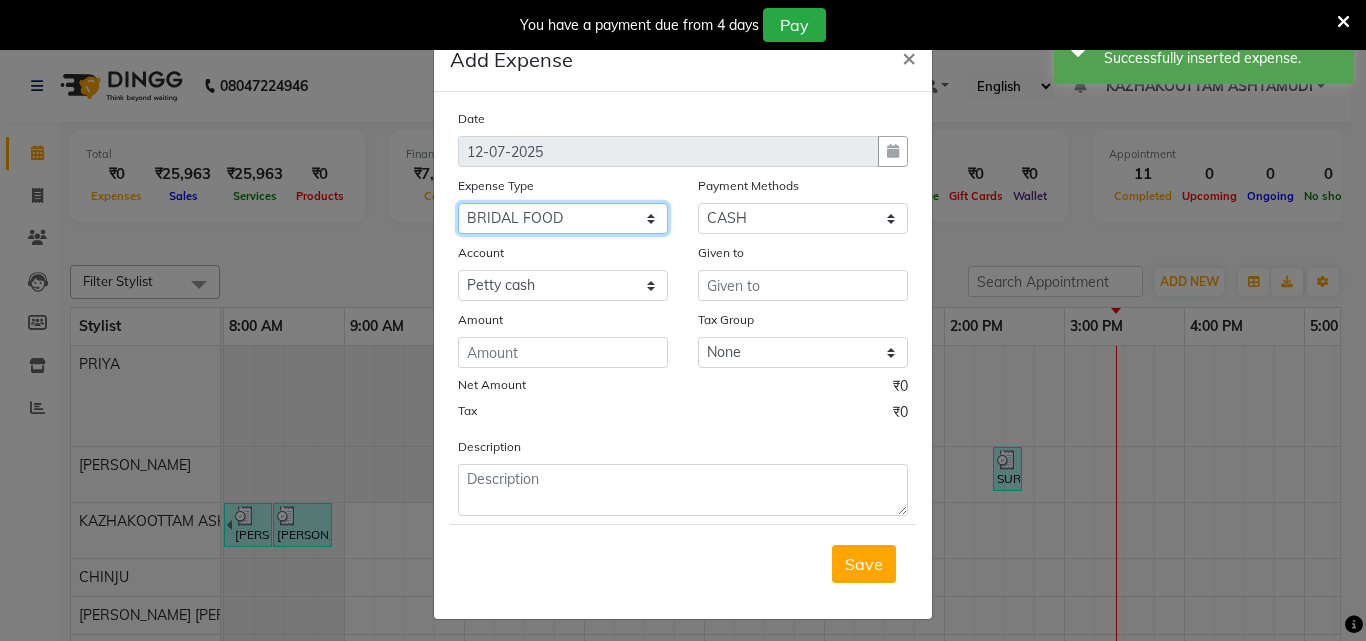 click on "Select ACCOMODATION EXPENSES ADVERTISEMENT SALES PROMOTIONAL EXPENSES Bonus BRIDAL ACCESSORIES REFUND BRIDAL COMMISSION BRIDAL FOOD BRIDAL INCENTIVES BRIDAL ORNAMENTS REFUND BRIDAL TA CASH DEPOSIT RAK BANK COMPUTER ACCESSORIES MOBILE PHONE Donation and Charity Expenses ELECTRICITY CHARGES ELECTRONICS FITTINGS Event Expense FISH FOOD EXPENSES FOOD REFRESHMENT FOR CLIENTS FOOD REFRESHMENT FOR STAFFS Freight And Forwarding Charges FUEL FOR GENERATOR FURNITURE AND EQUIPMENTS Gifts for Clients GIFTS FOR STAFFS GOKULAM CHITS HOSTEL RENT LAUNDRY EXPENSES LICENSE OTHER FEES LOADING UNLOADING CHARGES Medical Expenses MEHNDI PAYMENTS MISCELLANEOUS EXPENSES NEWSPAPER PERIODICALS Ornaments Maintenance Expense OVERTIME ALLOWANCES Payment For Pest Control Perfomance based incentives POSTAGE COURIER CHARGES Printing PRINTING STATIONERY EXPENSES PROFESSIONAL TAX REPAIRS MAINTENANCE ROUND OFF Salary SALARY ADVANCE Sales Incentives Membership Card SALES INCENTIVES PRODUCT SALES INCENTIVES SERVICES SALON ESSENTIALS SALON RENT" 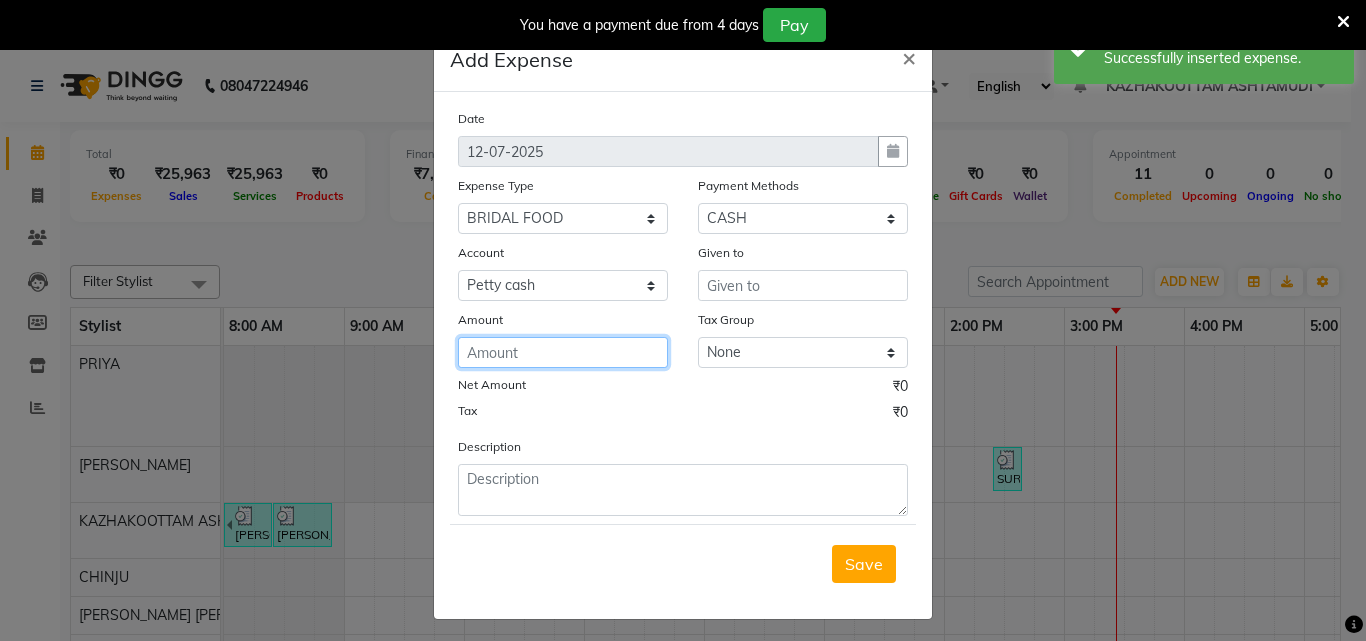 click 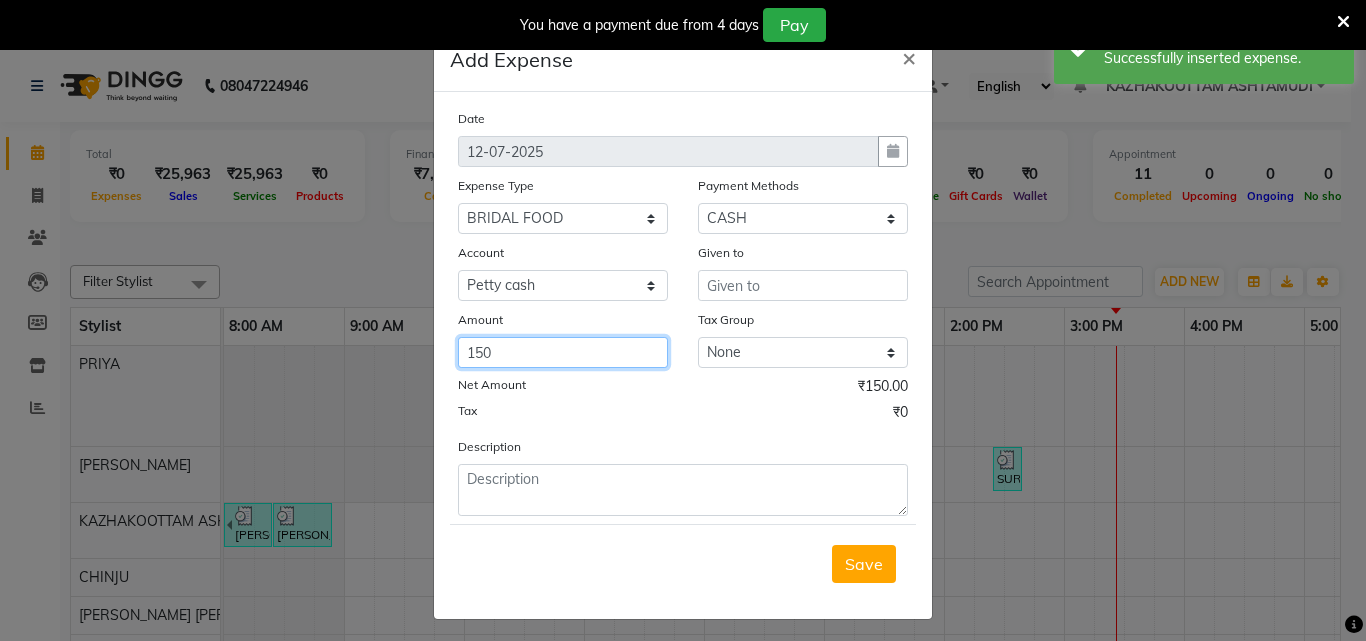 type on "150" 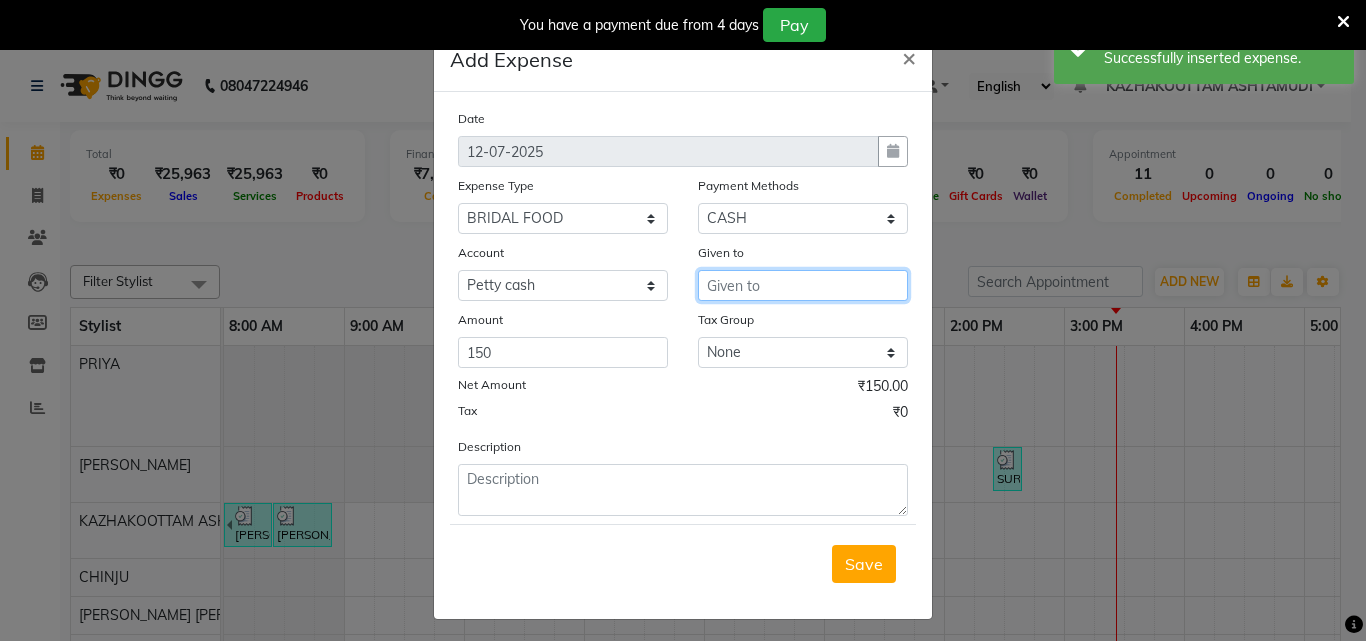 click at bounding box center [803, 285] 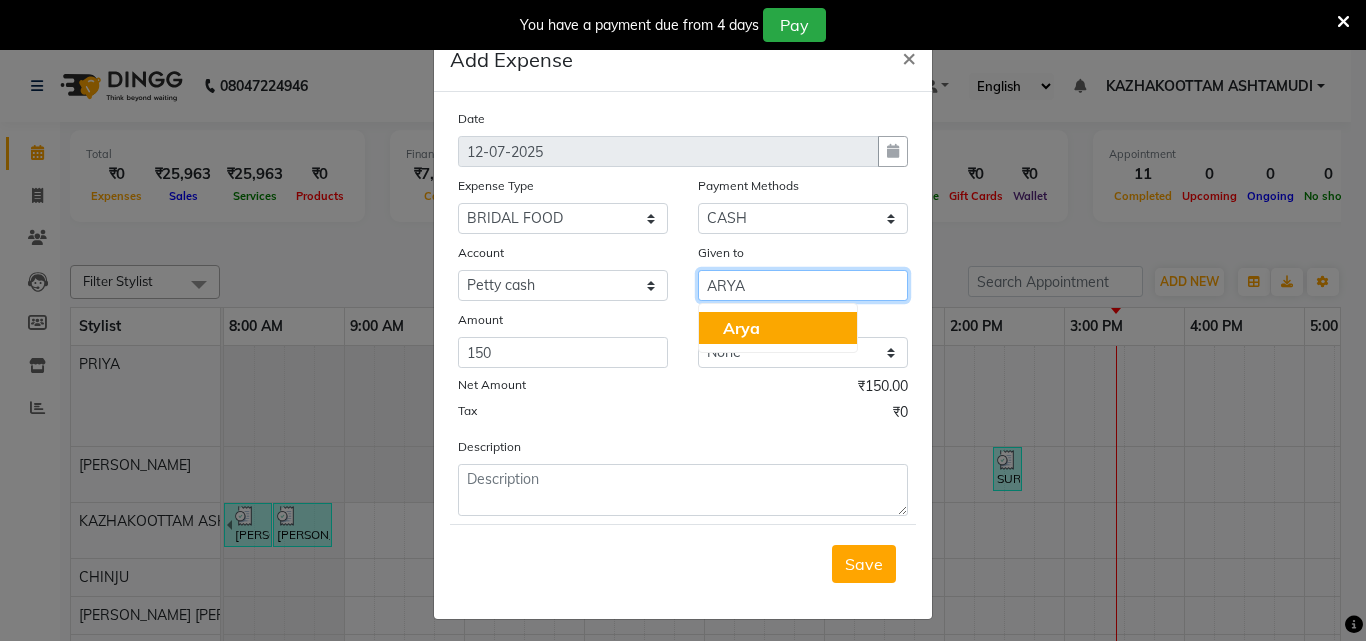 click on "Arya" 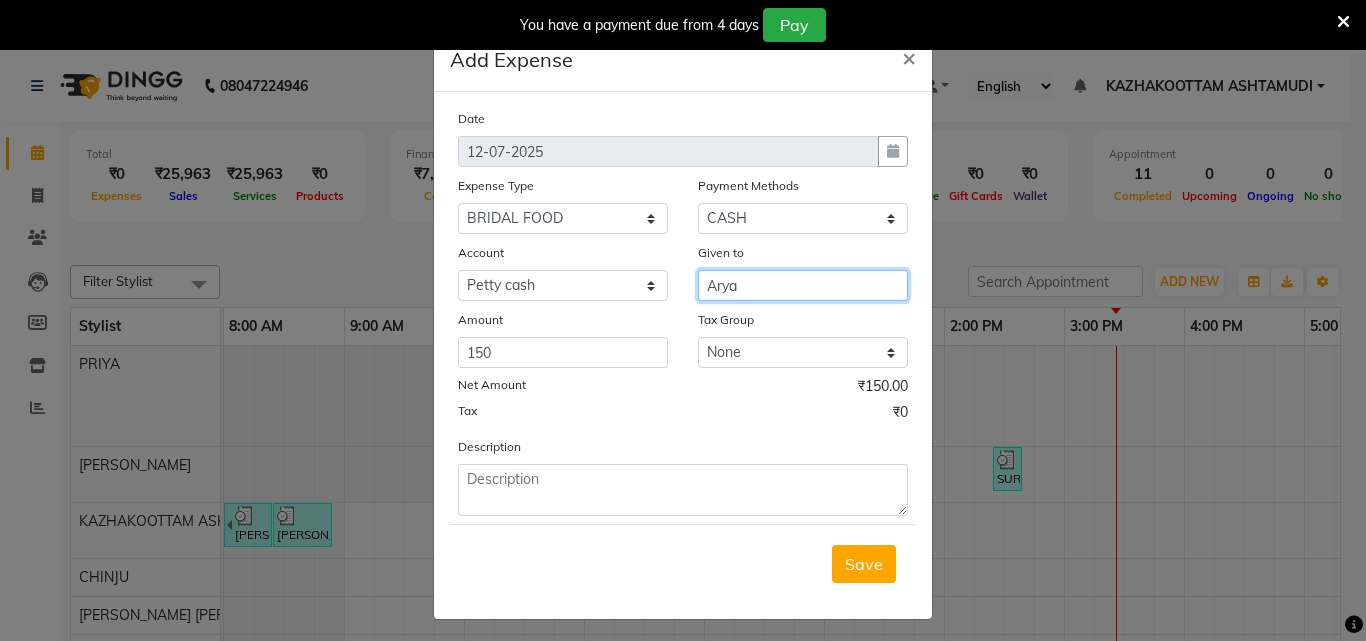 type on "Arya" 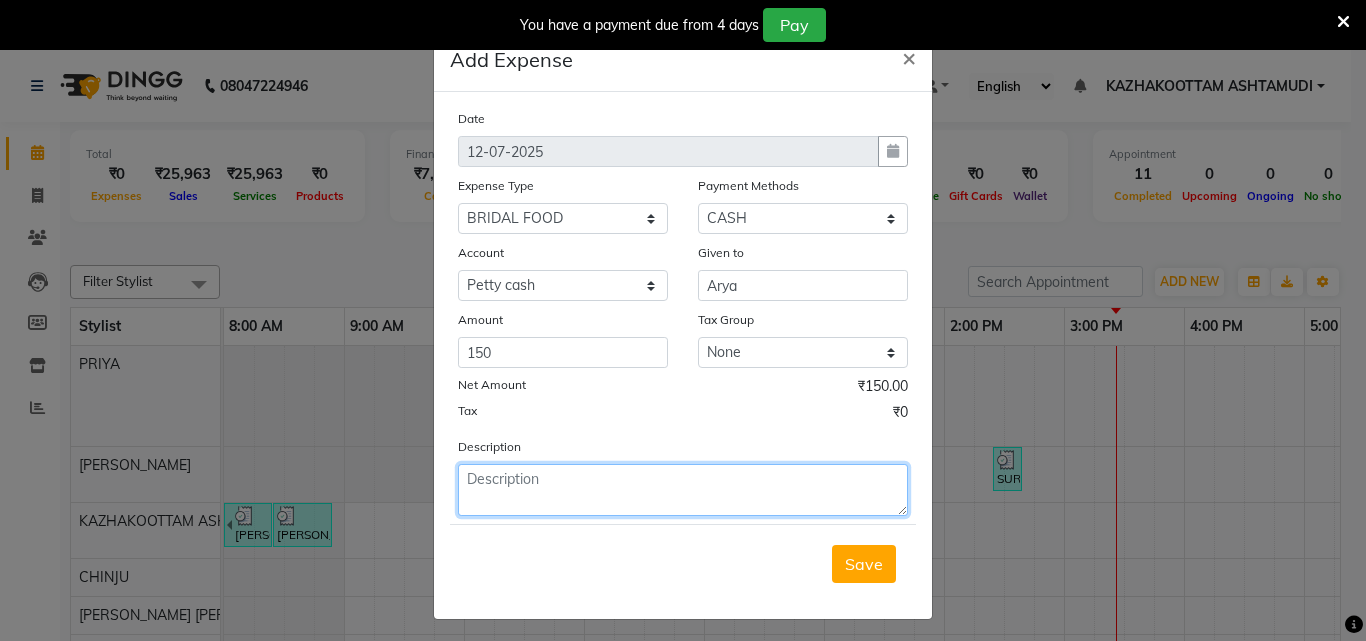 click 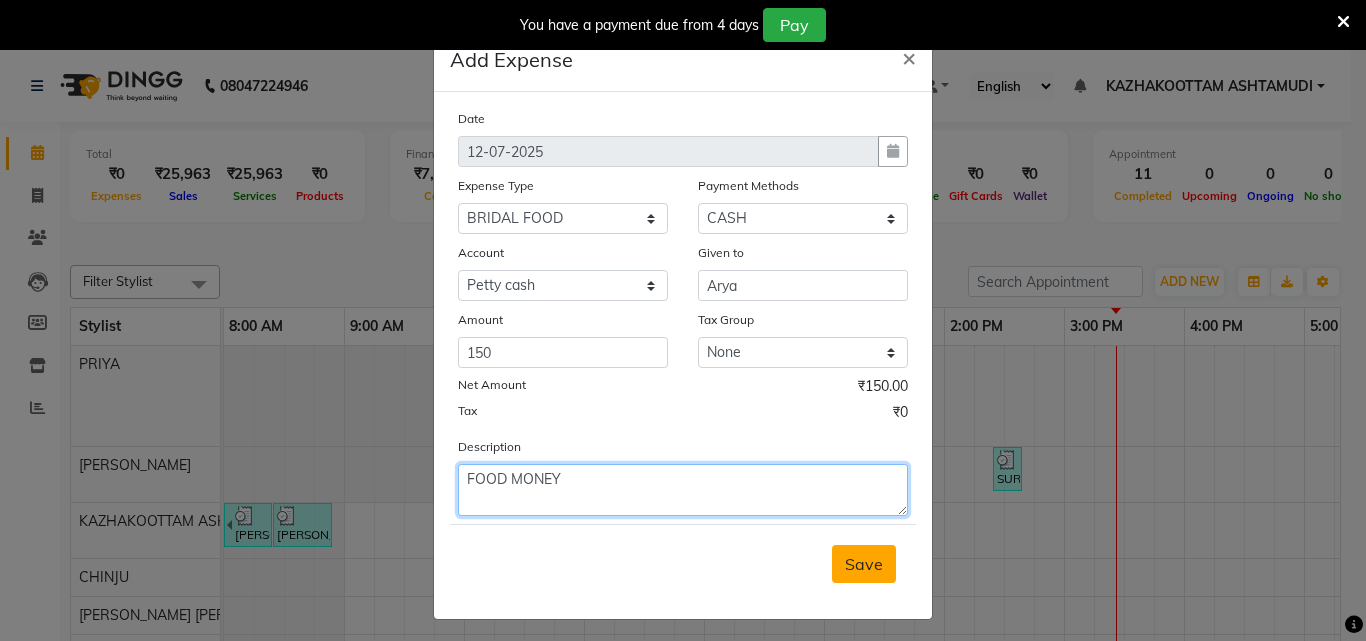 type on "FOOD MONEY" 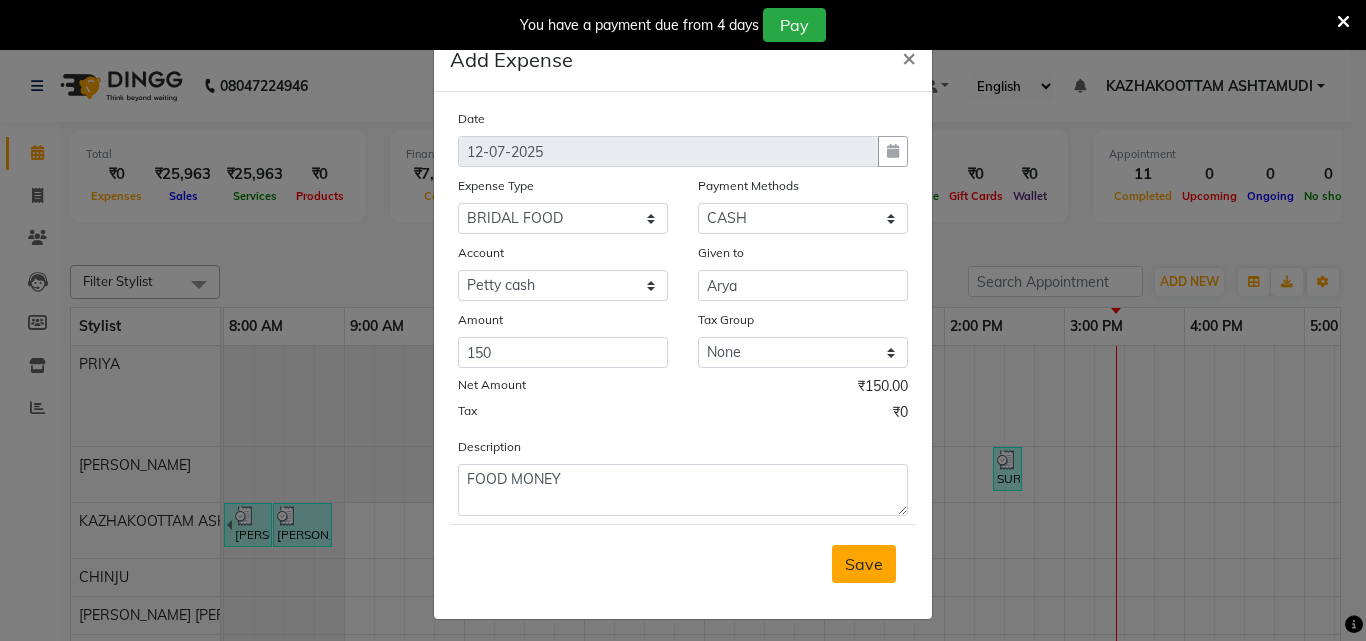 click on "Save" at bounding box center (864, 564) 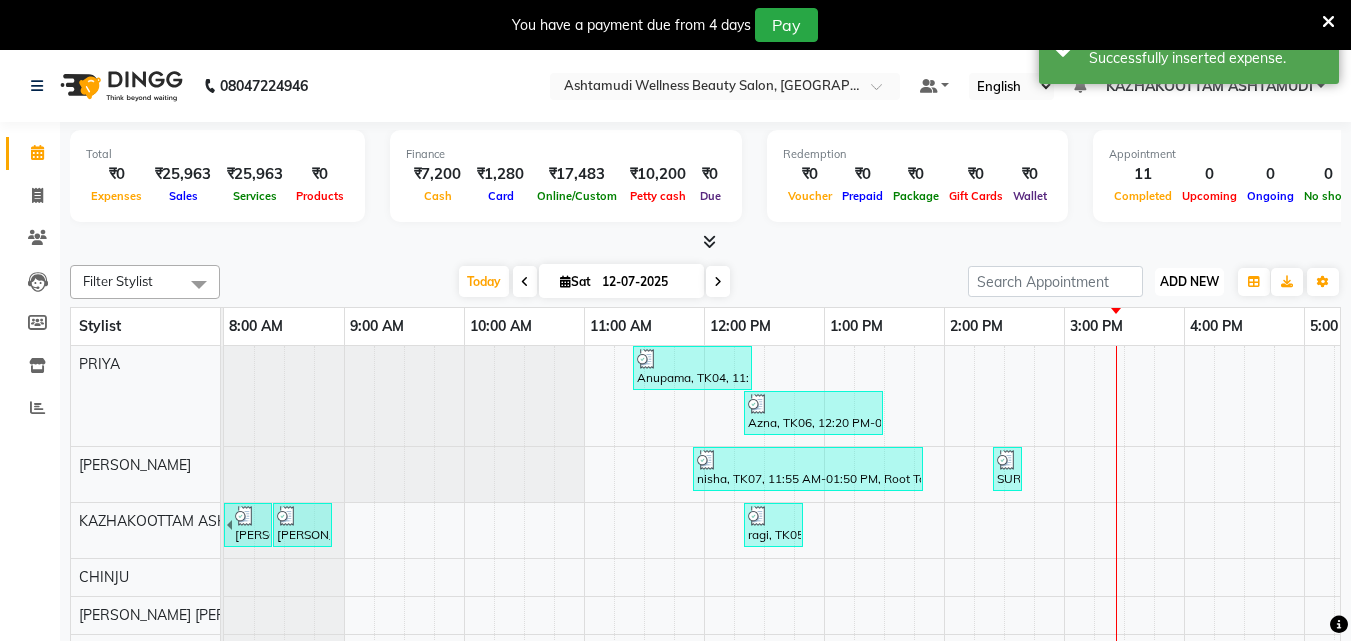 click on "ADD NEW" at bounding box center (1189, 281) 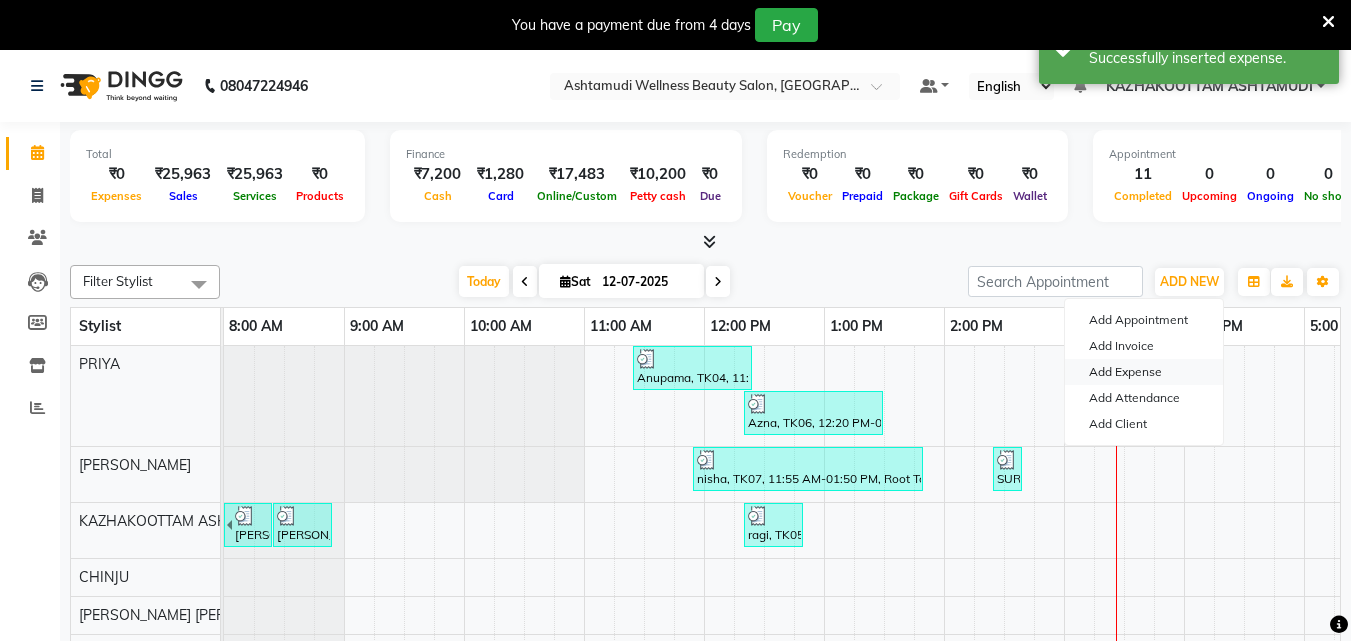 click on "Add Expense" at bounding box center (1144, 372) 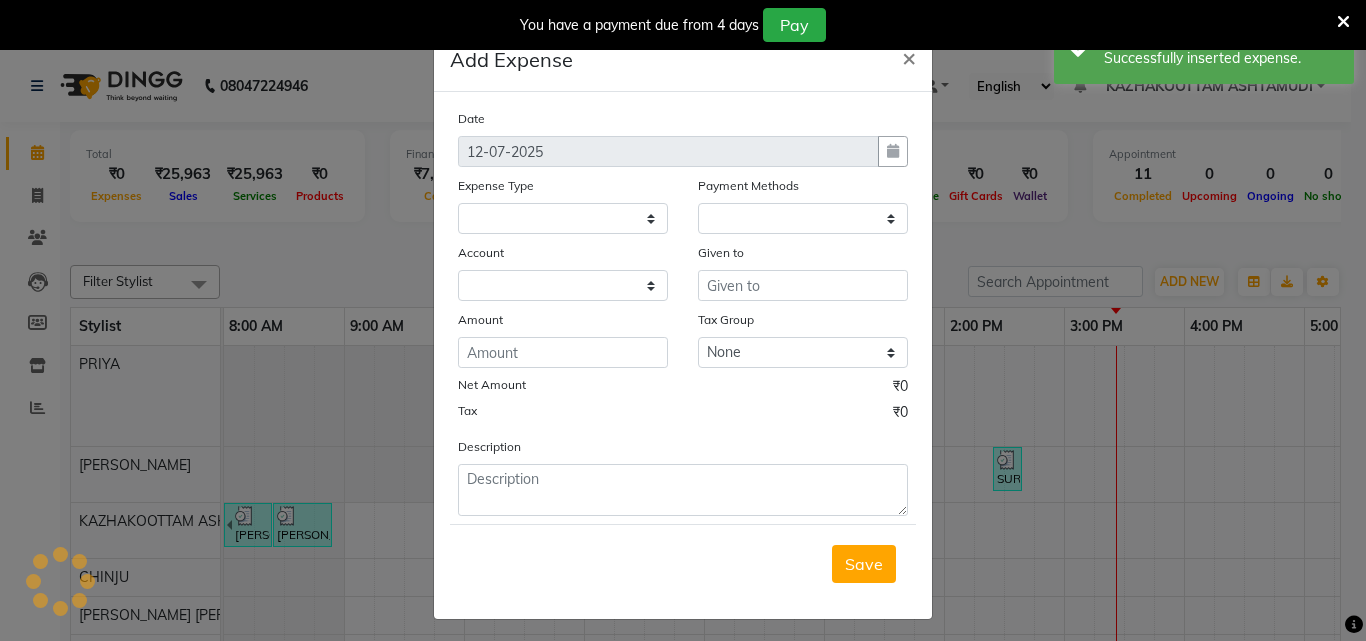 select 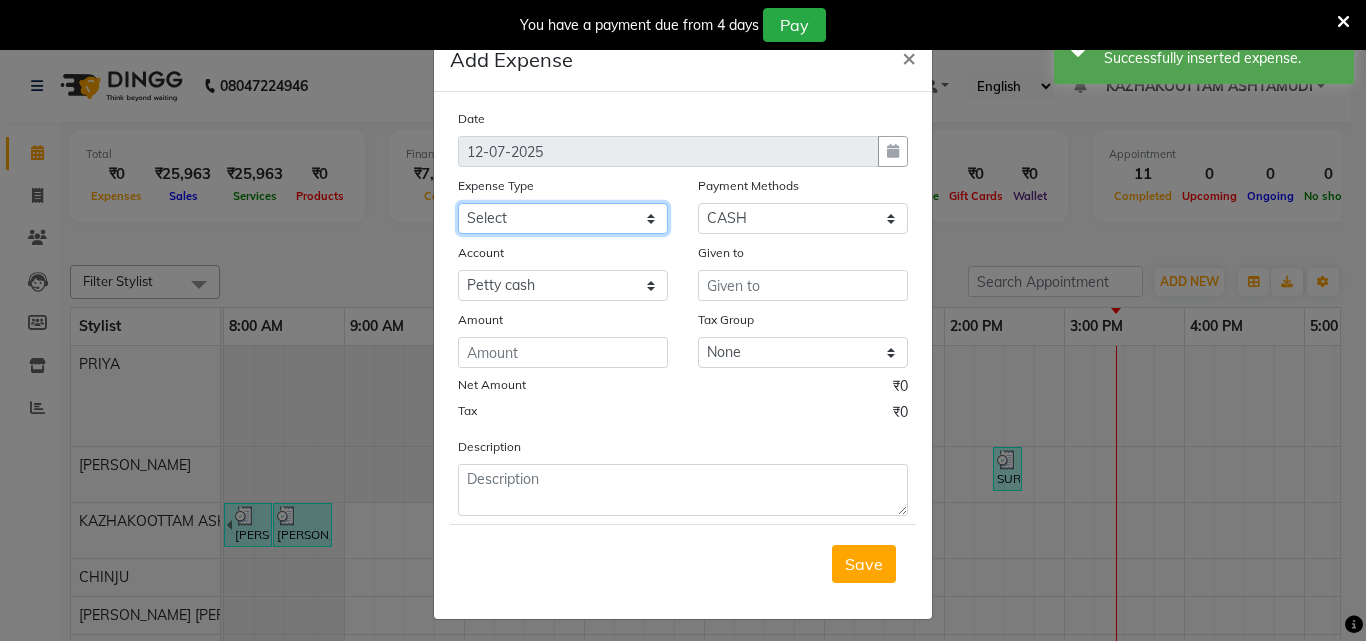 click on "Select ACCOMODATION EXPENSES ADVERTISEMENT SALES PROMOTIONAL EXPENSES Bonus BRIDAL ACCESSORIES REFUND BRIDAL COMMISSION BRIDAL FOOD BRIDAL INCENTIVES BRIDAL ORNAMENTS REFUND BRIDAL TA CASH DEPOSIT RAK BANK COMPUTER ACCESSORIES MOBILE PHONE Donation and Charity Expenses ELECTRICITY CHARGES ELECTRONICS FITTINGS Event Expense FISH FOOD EXPENSES FOOD REFRESHMENT FOR CLIENTS FOOD REFRESHMENT FOR STAFFS Freight And Forwarding Charges FUEL FOR GENERATOR FURNITURE AND EQUIPMENTS Gifts for Clients GIFTS FOR STAFFS GOKULAM CHITS HOSTEL RENT LAUNDRY EXPENSES LICENSE OTHER FEES LOADING UNLOADING CHARGES Medical Expenses MEHNDI PAYMENTS MISCELLANEOUS EXPENSES NEWSPAPER PERIODICALS Ornaments Maintenance Expense OVERTIME ALLOWANCES Payment For Pest Control Perfomance based incentives POSTAGE COURIER CHARGES Printing PRINTING STATIONERY EXPENSES PROFESSIONAL TAX REPAIRS MAINTENANCE ROUND OFF Salary SALARY ADVANCE Sales Incentives Membership Card SALES INCENTIVES PRODUCT SALES INCENTIVES SERVICES SALON ESSENTIALS SALON RENT" 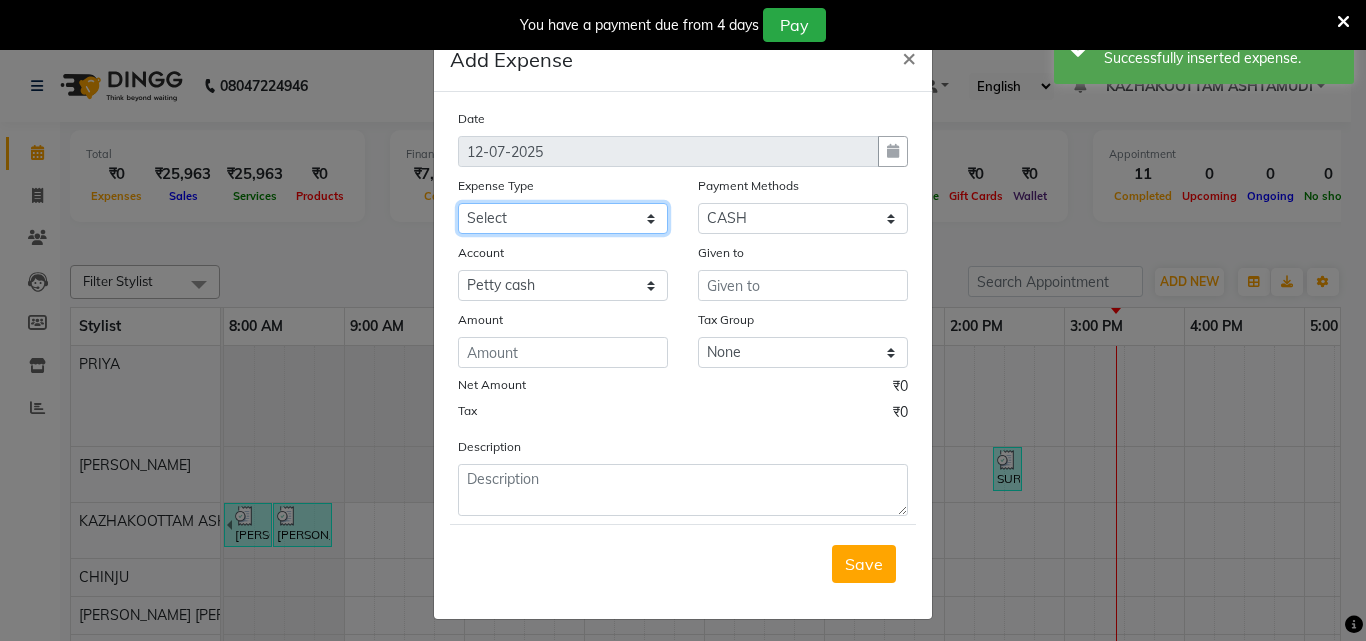 select on "6166" 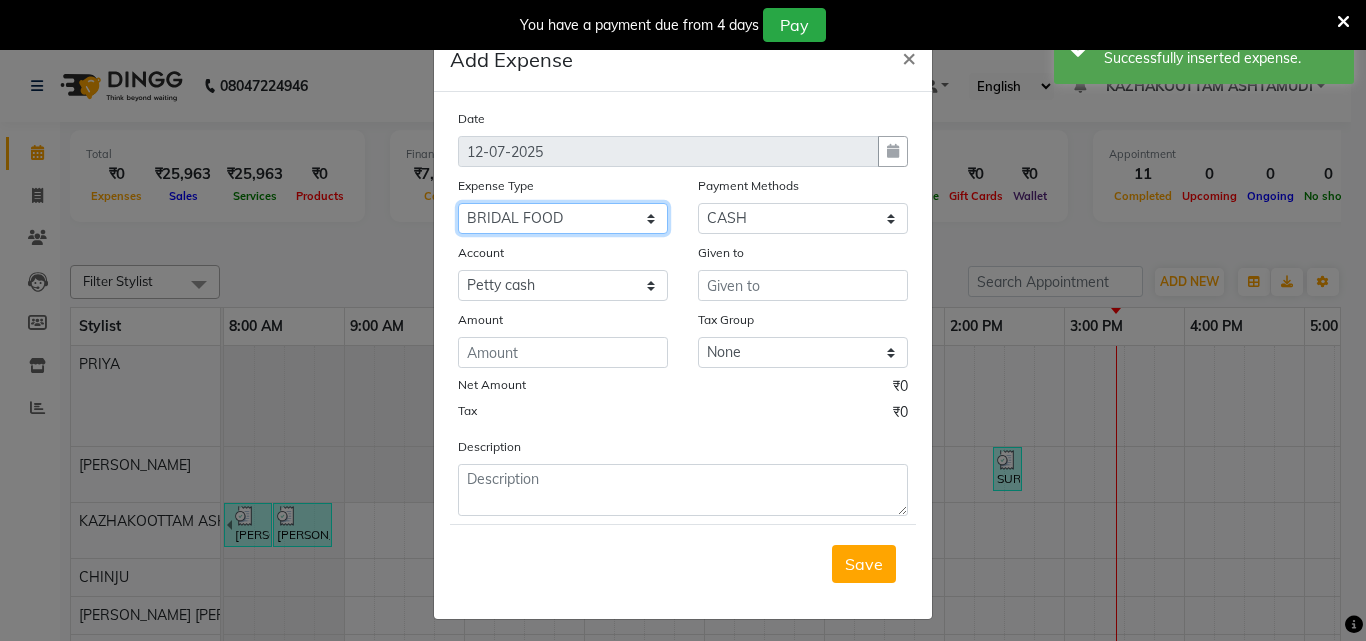 click on "Select ACCOMODATION EXPENSES ADVERTISEMENT SALES PROMOTIONAL EXPENSES Bonus BRIDAL ACCESSORIES REFUND BRIDAL COMMISSION BRIDAL FOOD BRIDAL INCENTIVES BRIDAL ORNAMENTS REFUND BRIDAL TA CASH DEPOSIT RAK BANK COMPUTER ACCESSORIES MOBILE PHONE Donation and Charity Expenses ELECTRICITY CHARGES ELECTRONICS FITTINGS Event Expense FISH FOOD EXPENSES FOOD REFRESHMENT FOR CLIENTS FOOD REFRESHMENT FOR STAFFS Freight And Forwarding Charges FUEL FOR GENERATOR FURNITURE AND EQUIPMENTS Gifts for Clients GIFTS FOR STAFFS GOKULAM CHITS HOSTEL RENT LAUNDRY EXPENSES LICENSE OTHER FEES LOADING UNLOADING CHARGES Medical Expenses MEHNDI PAYMENTS MISCELLANEOUS EXPENSES NEWSPAPER PERIODICALS Ornaments Maintenance Expense OVERTIME ALLOWANCES Payment For Pest Control Perfomance based incentives POSTAGE COURIER CHARGES Printing PRINTING STATIONERY EXPENSES PROFESSIONAL TAX REPAIRS MAINTENANCE ROUND OFF Salary SALARY ADVANCE Sales Incentives Membership Card SALES INCENTIVES PRODUCT SALES INCENTIVES SERVICES SALON ESSENTIALS SALON RENT" 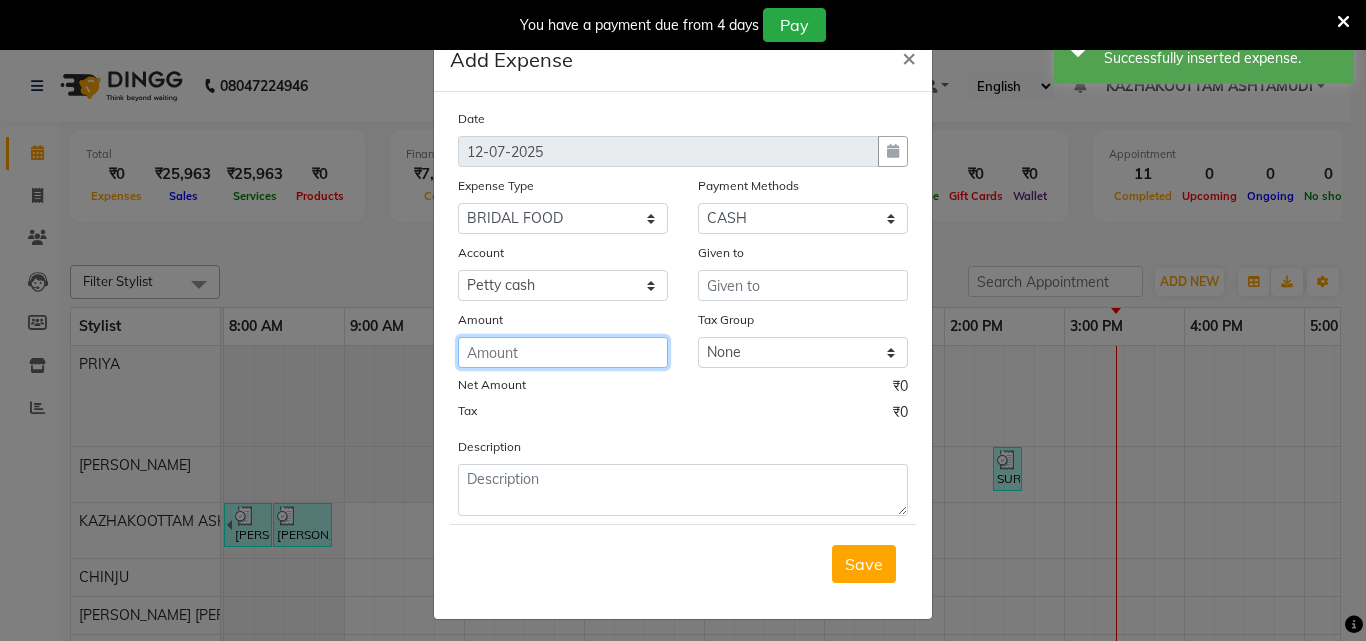 click 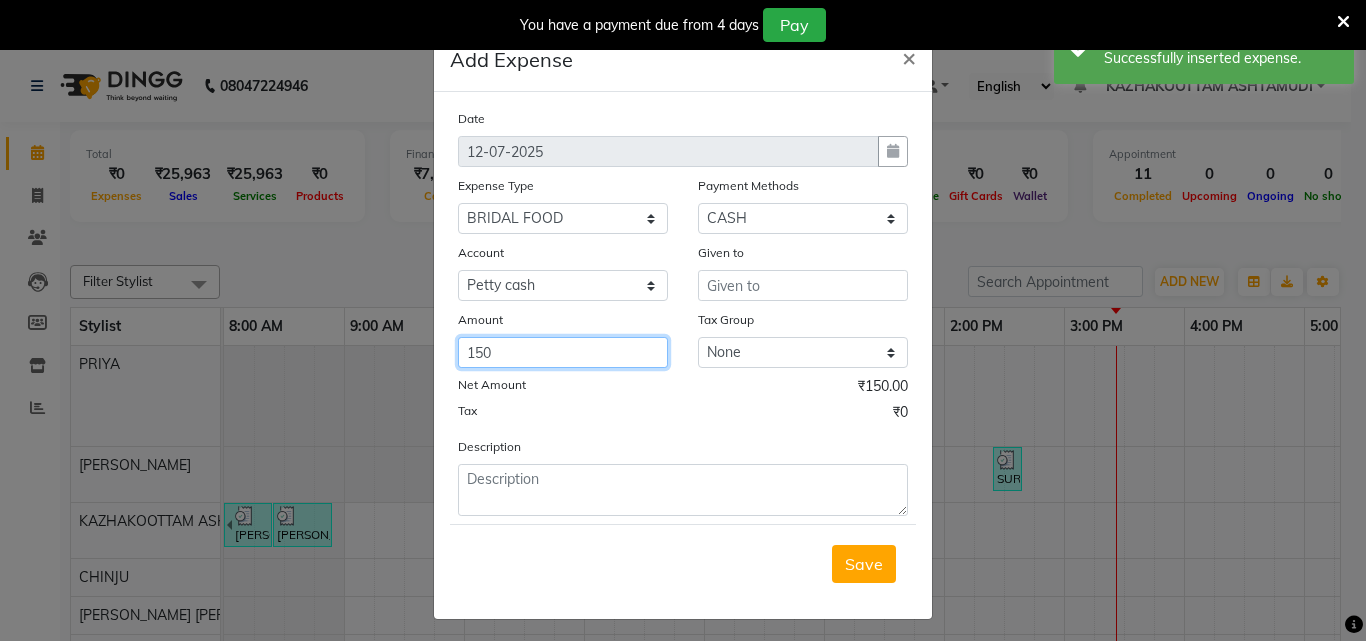 type on "150" 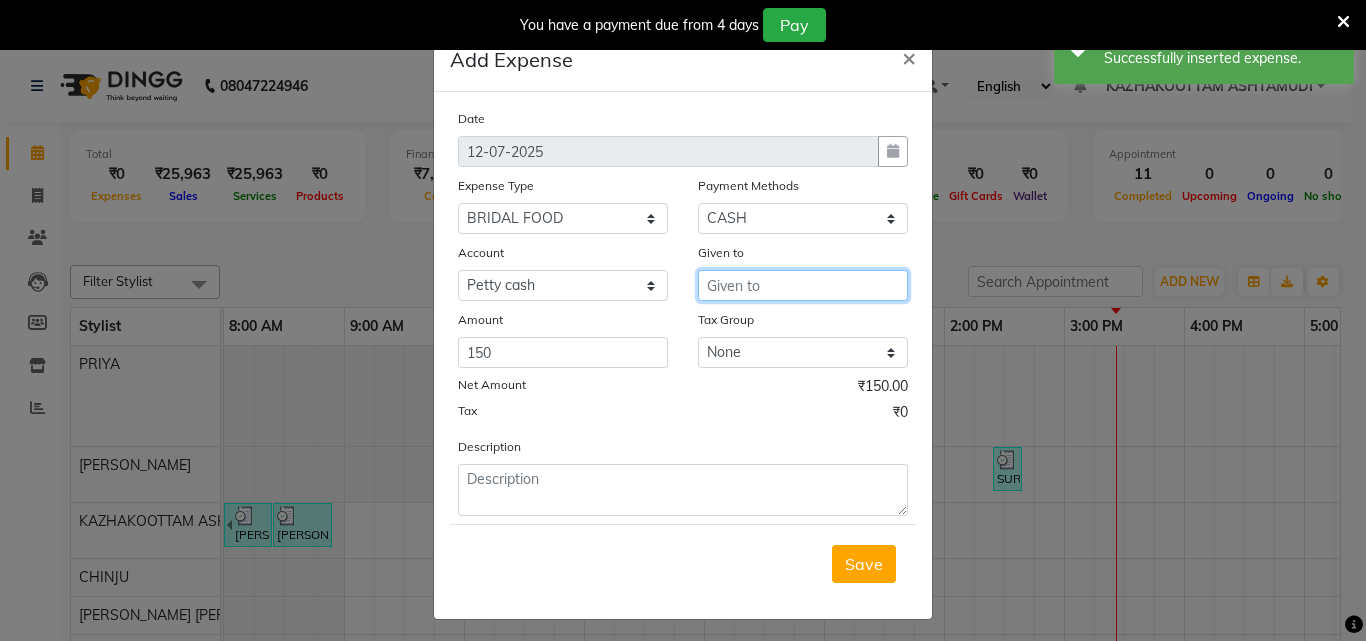 click at bounding box center (803, 285) 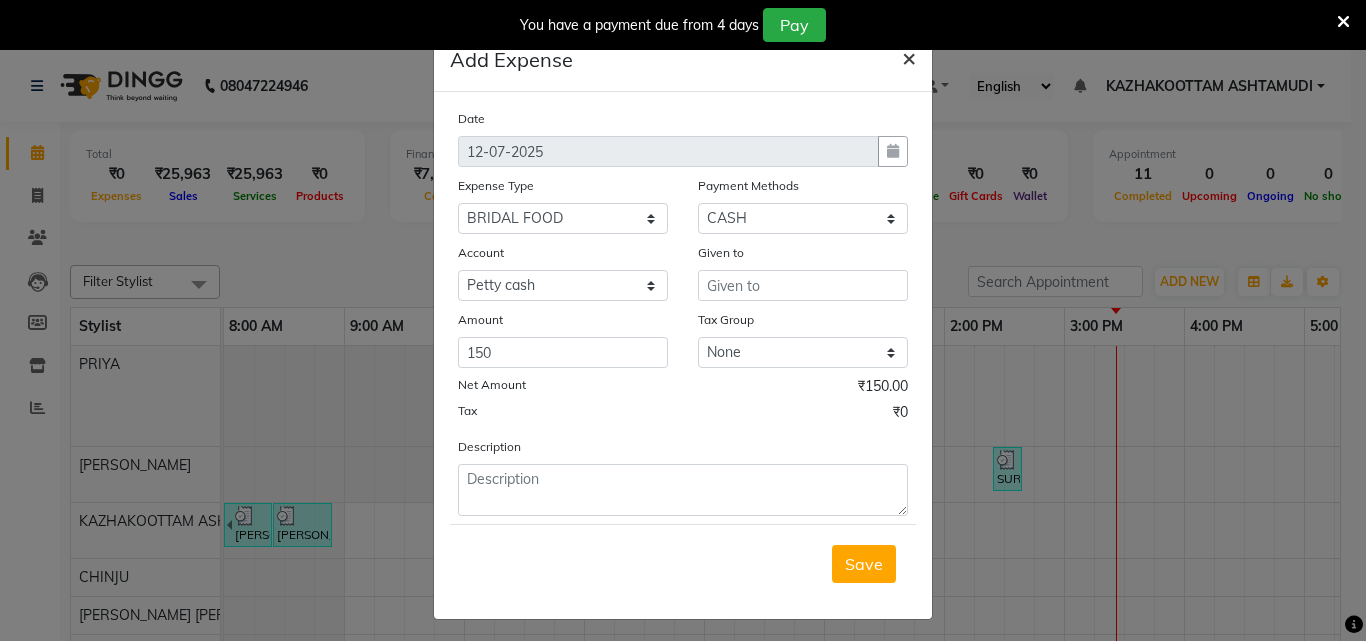 click on "×" 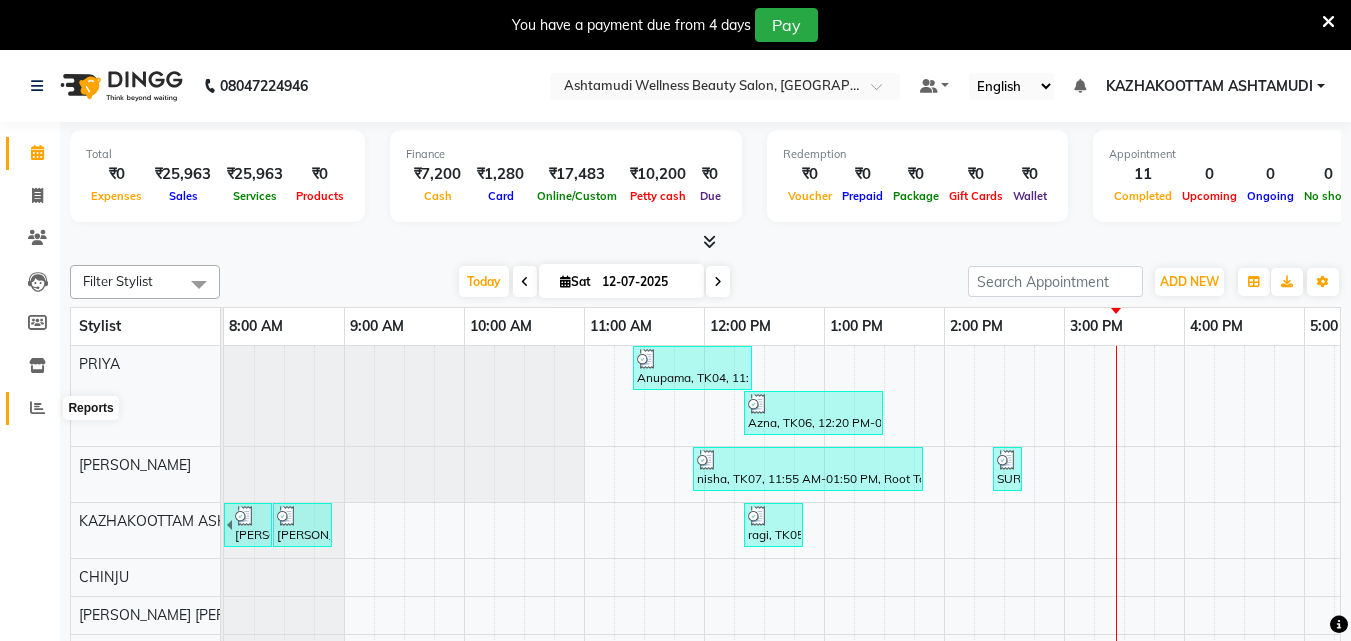 click 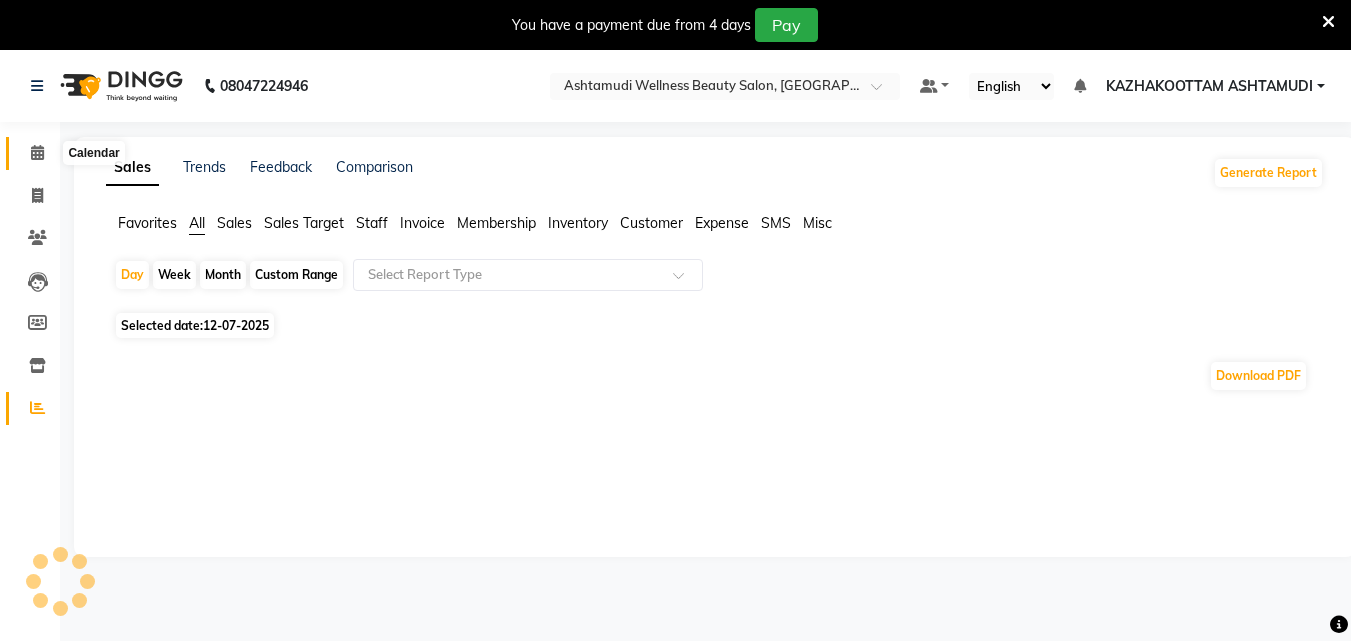 click 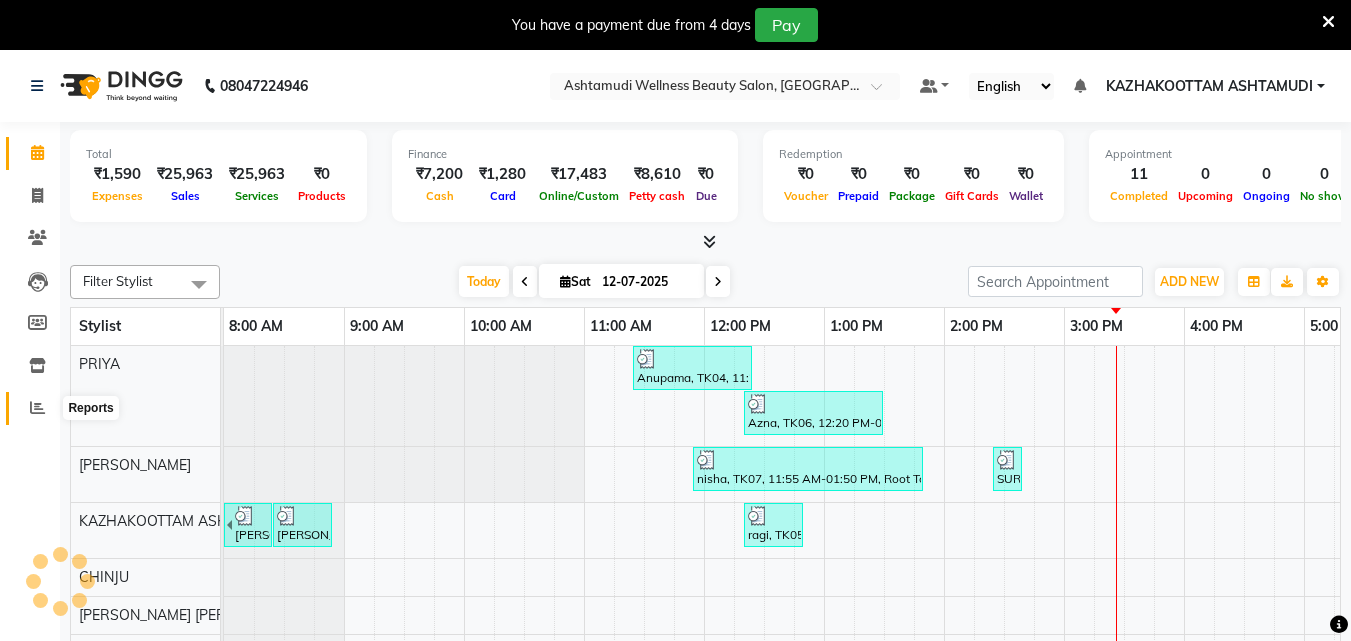 click 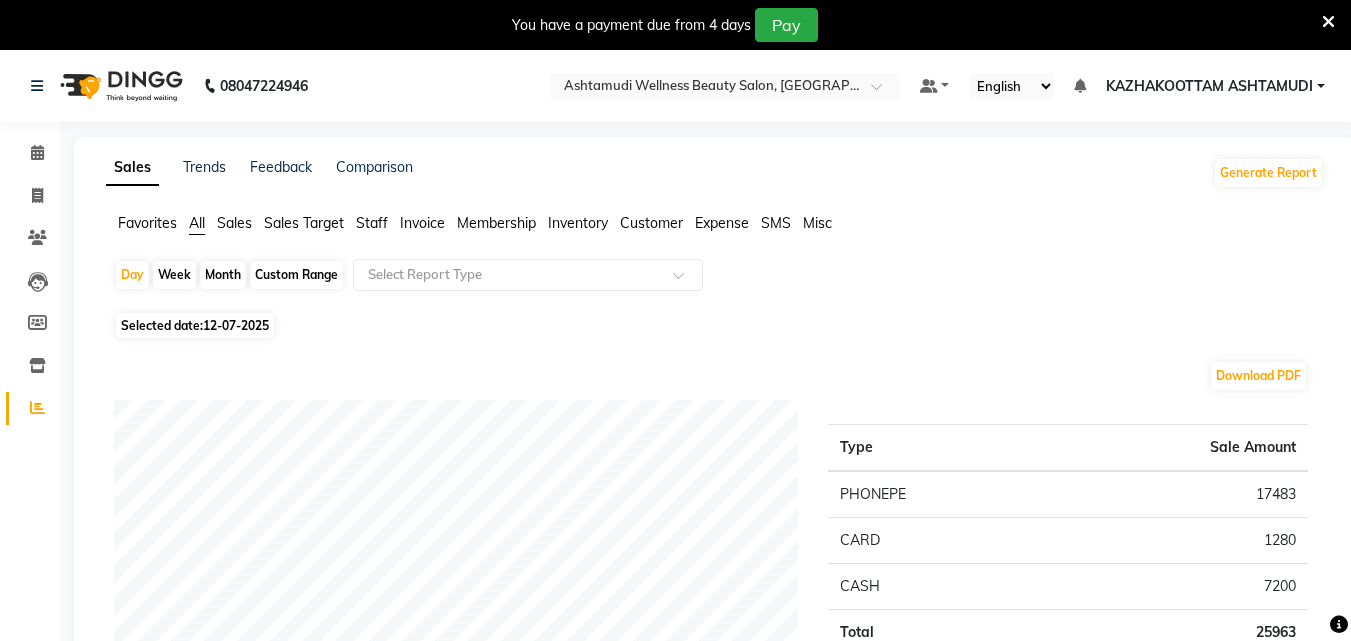 click on "Expense" 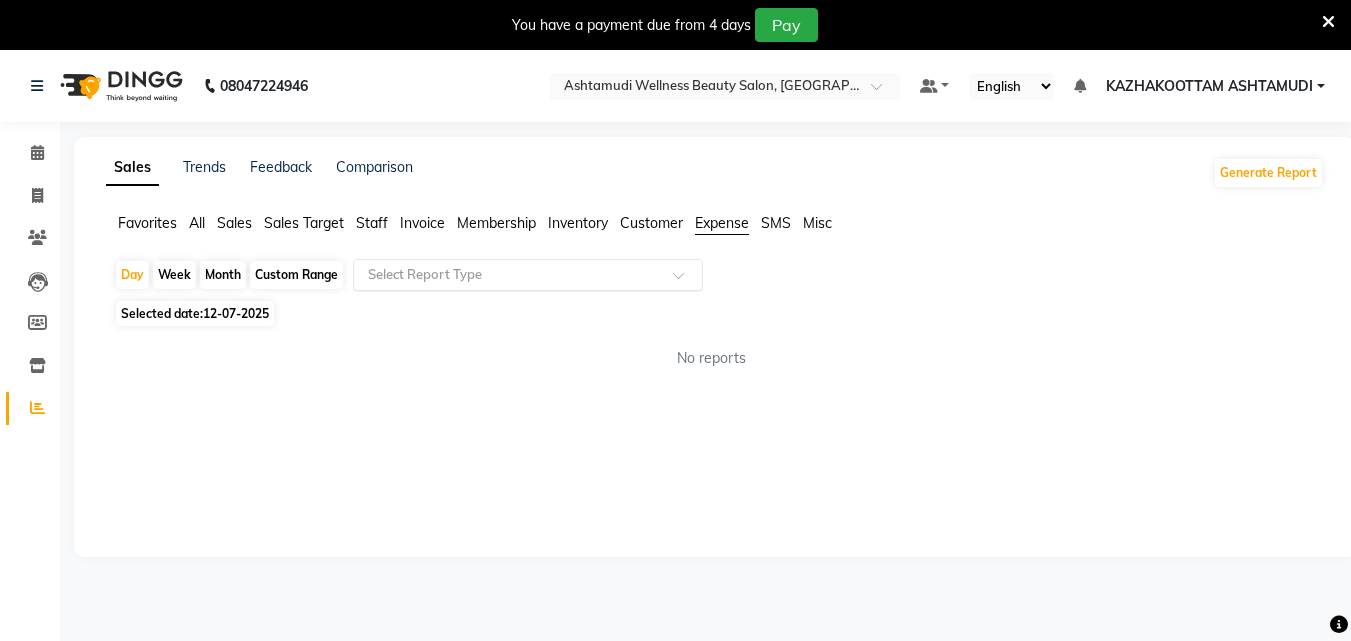 click 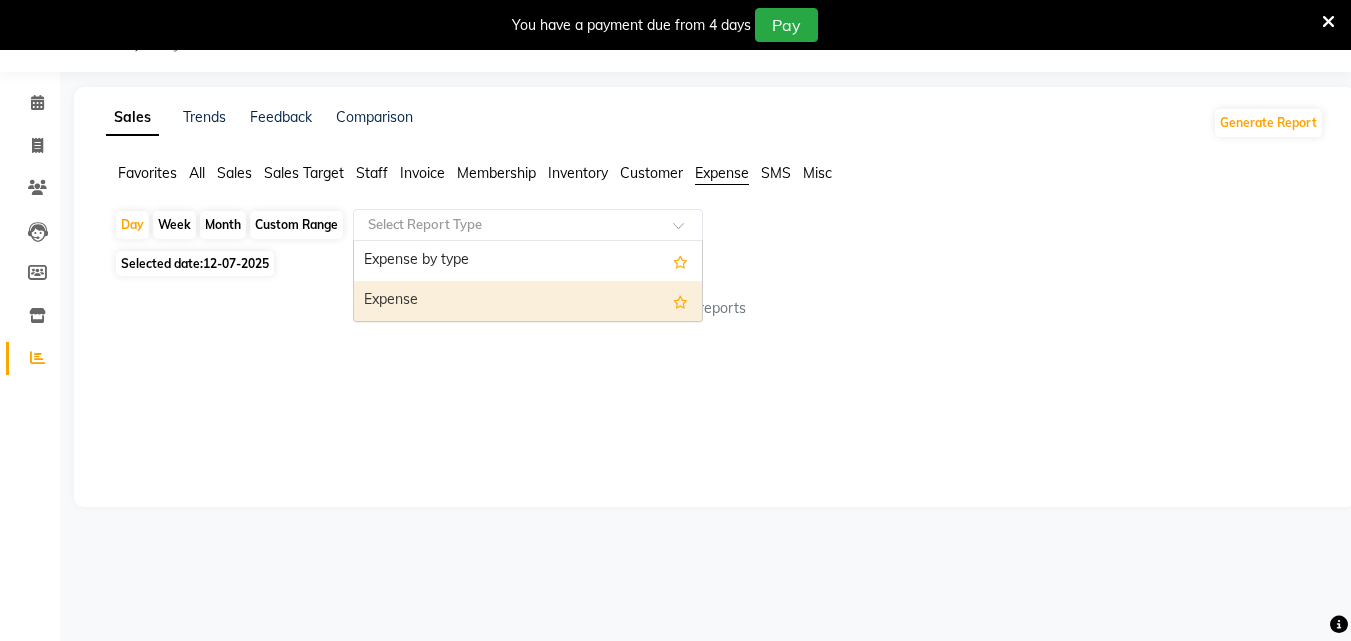 click on "Expense" at bounding box center [528, 301] 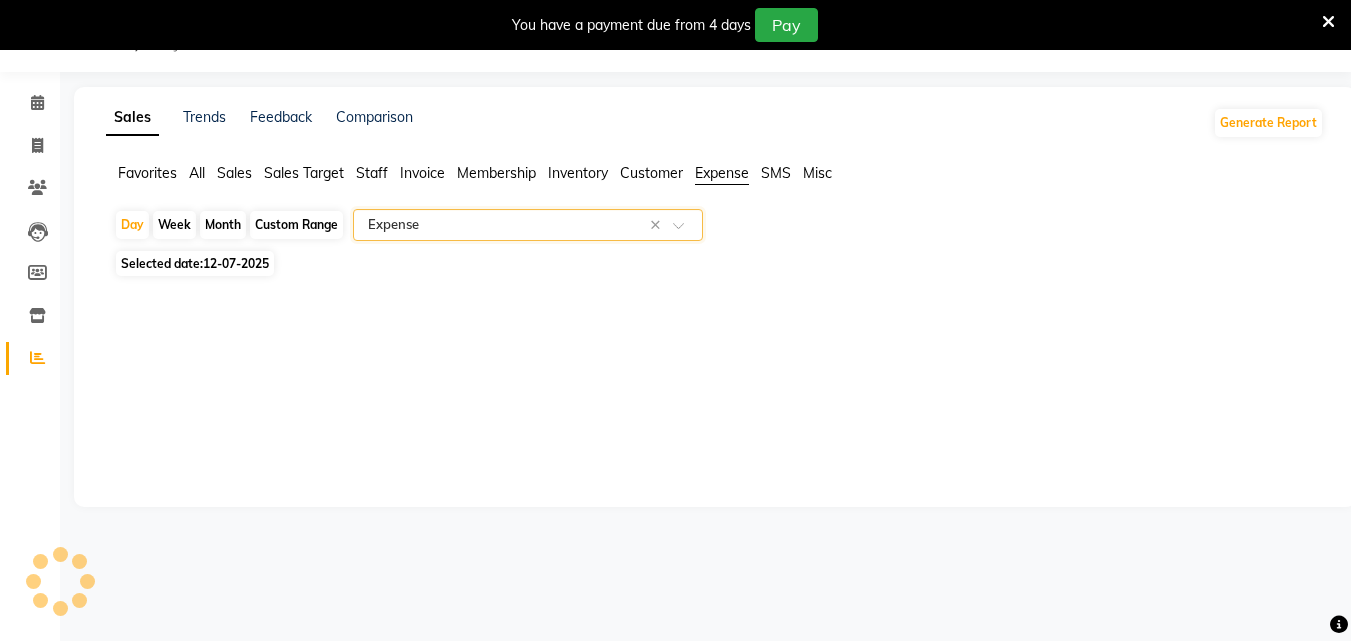 select on "full_report" 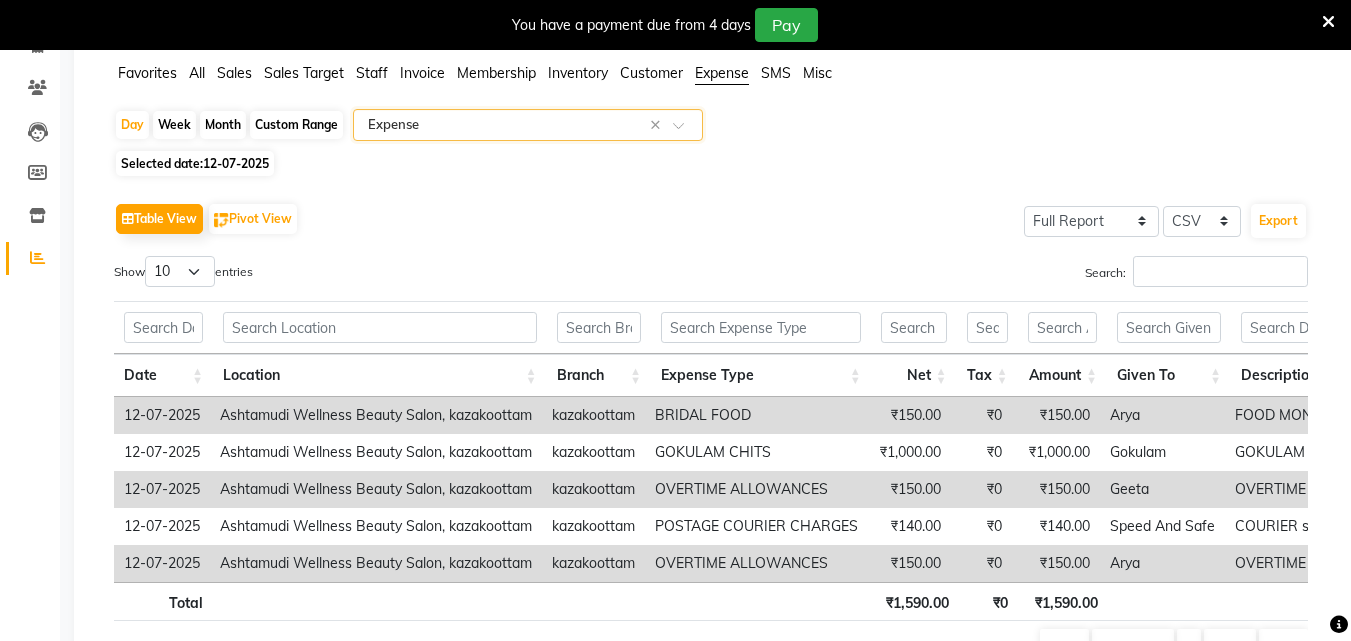 scroll, scrollTop: 0, scrollLeft: 0, axis: both 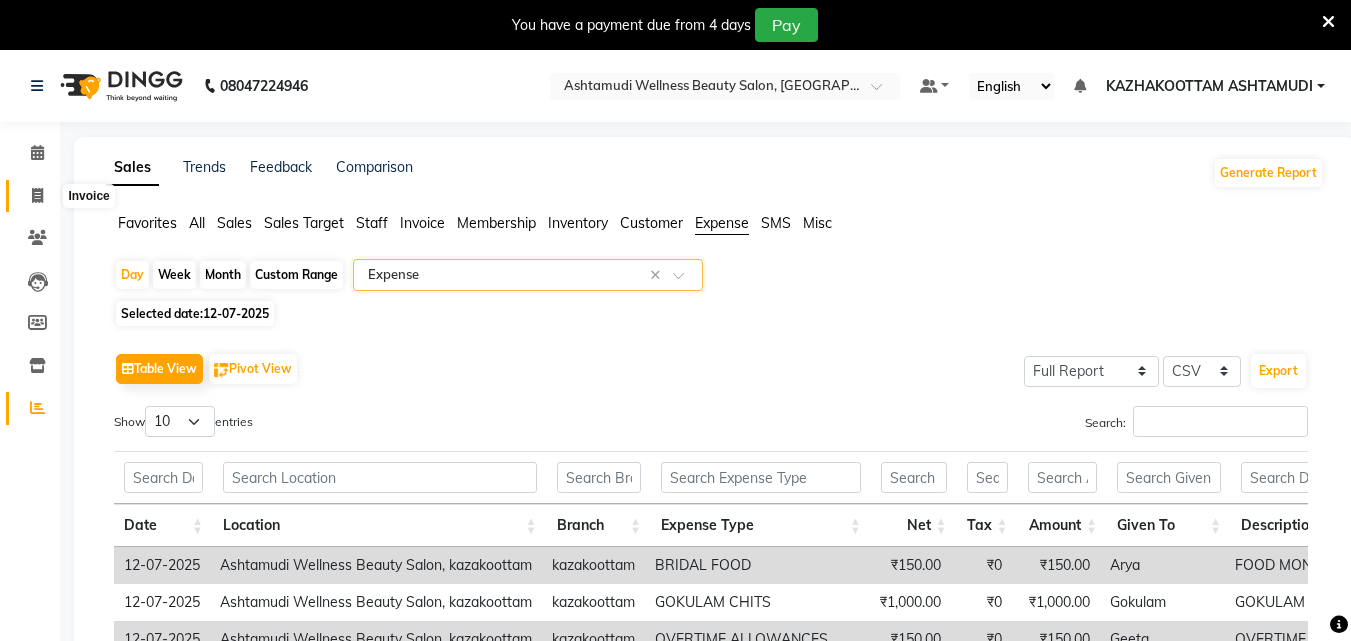 click 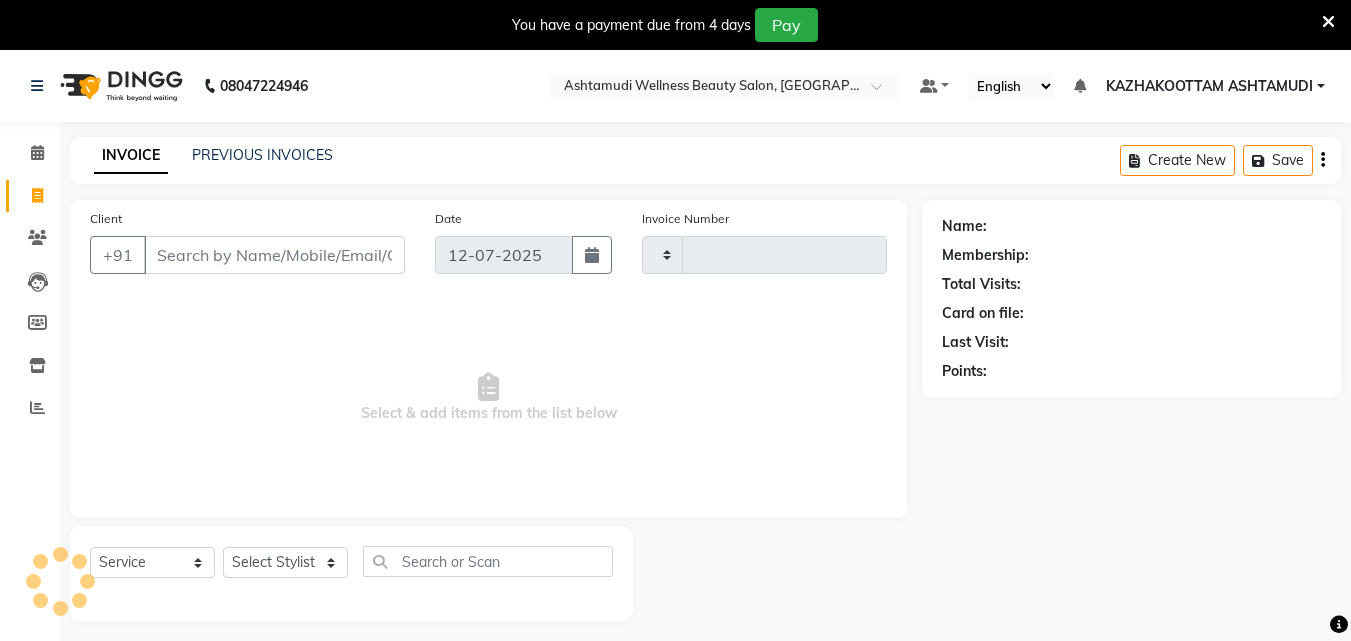 scroll, scrollTop: 50, scrollLeft: 0, axis: vertical 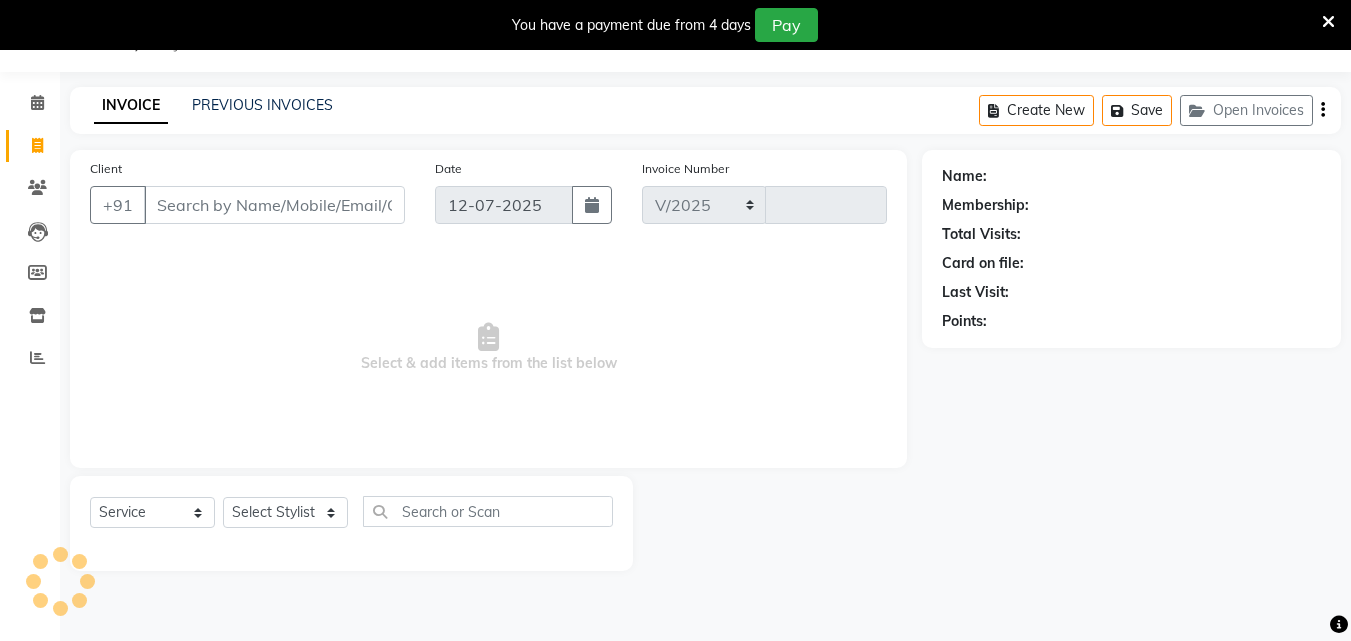 select on "4662" 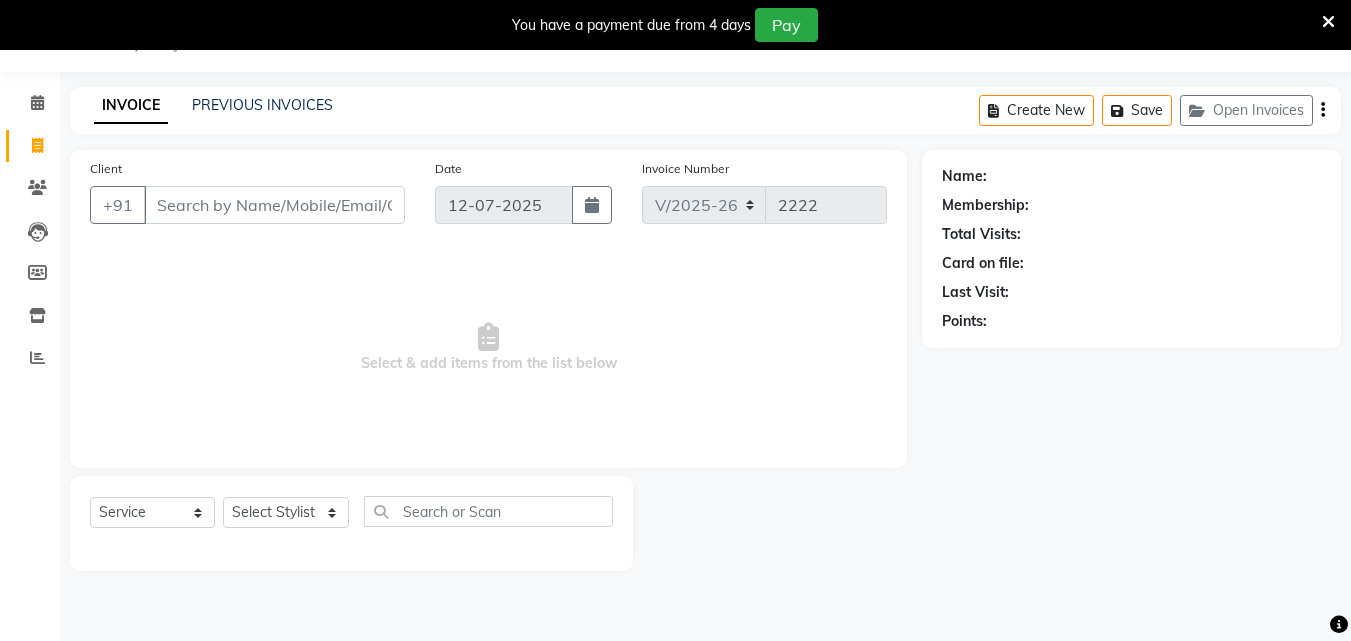 click on "Client" at bounding box center (274, 205) 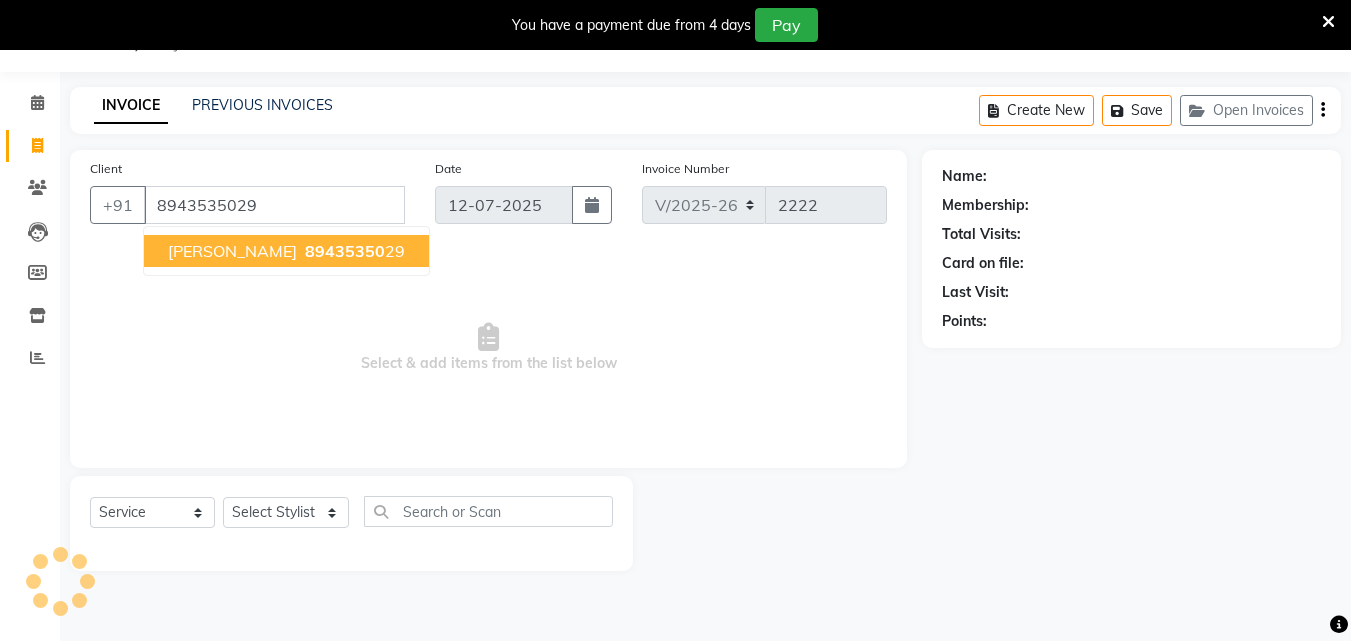 type 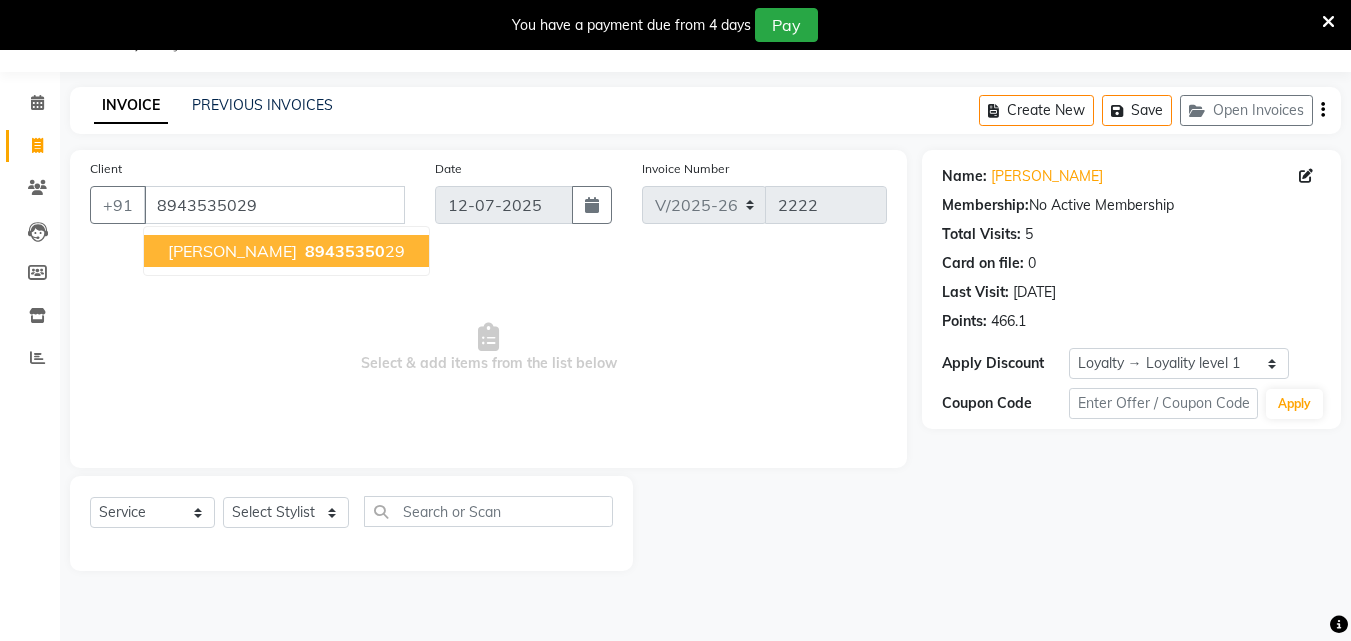 click on "89435350" at bounding box center (345, 251) 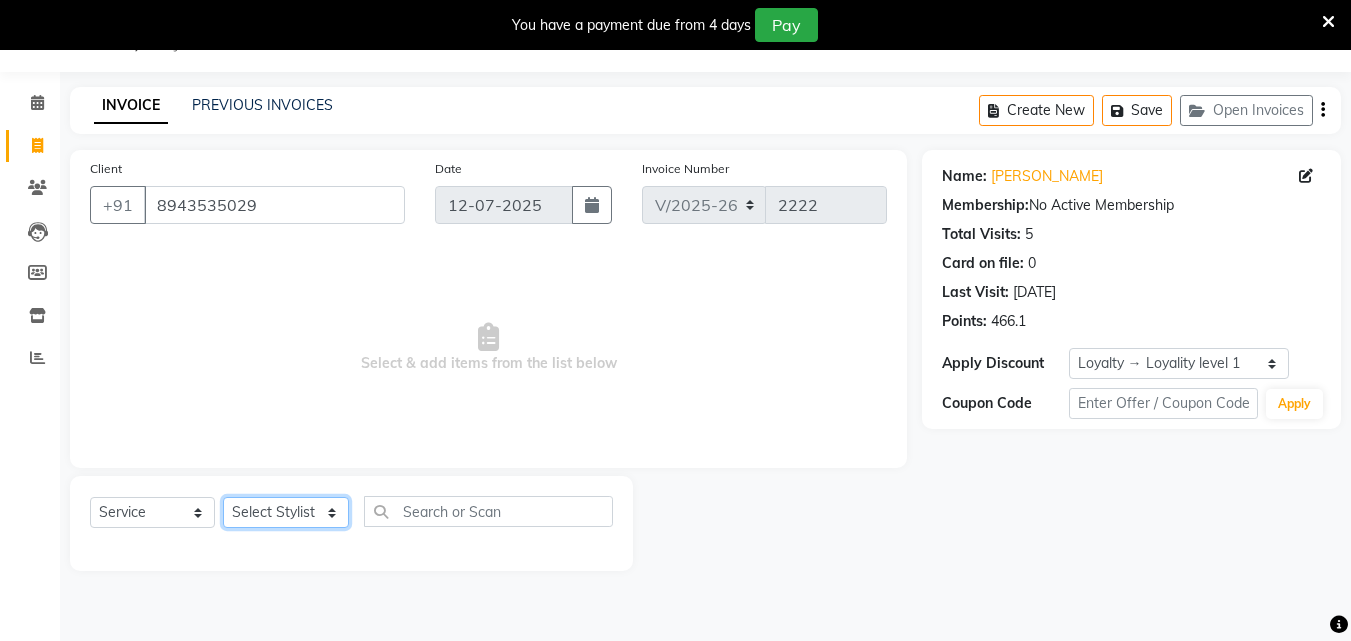 click on "Select Stylist Arya  CHINJU GEETA KAZHAKOOTTAM ASHTAMUDI [PERSON_NAME] [PERSON_NAME] [PERSON_NAME] [PERSON_NAME] SOORYAMOL" 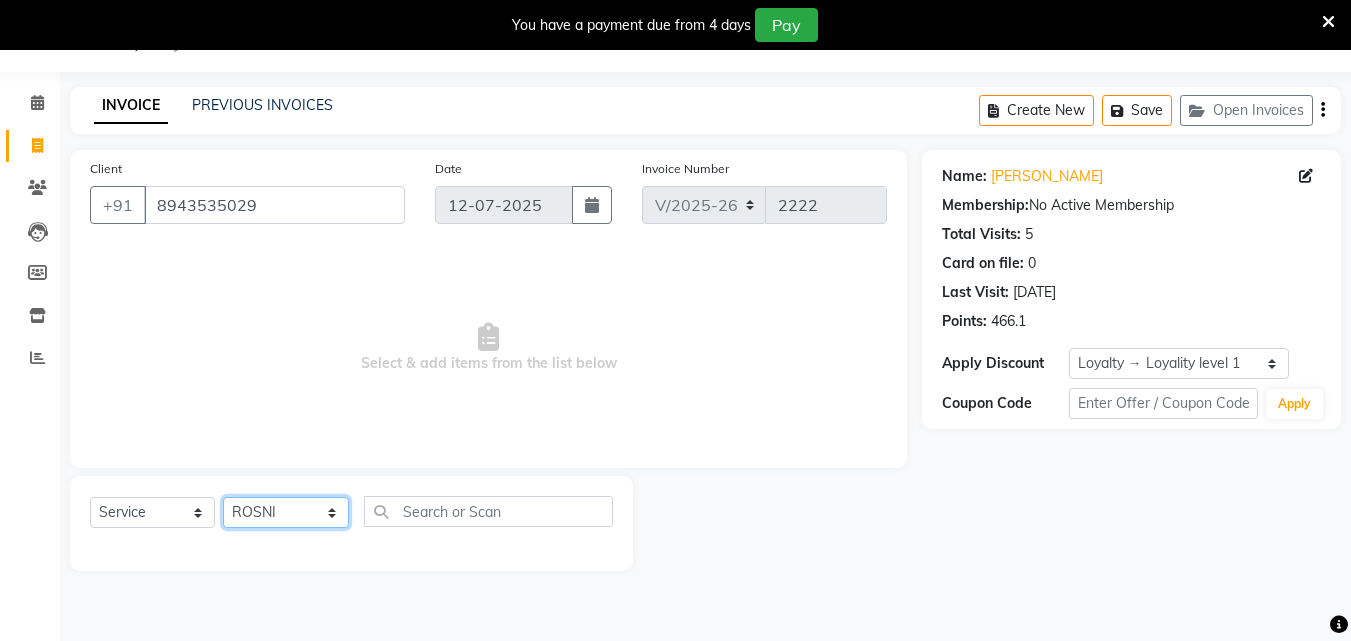 click on "Select Stylist Arya  CHINJU GEETA KAZHAKOOTTAM ASHTAMUDI [PERSON_NAME] [PERSON_NAME] [PERSON_NAME] [PERSON_NAME] SOORYAMOL" 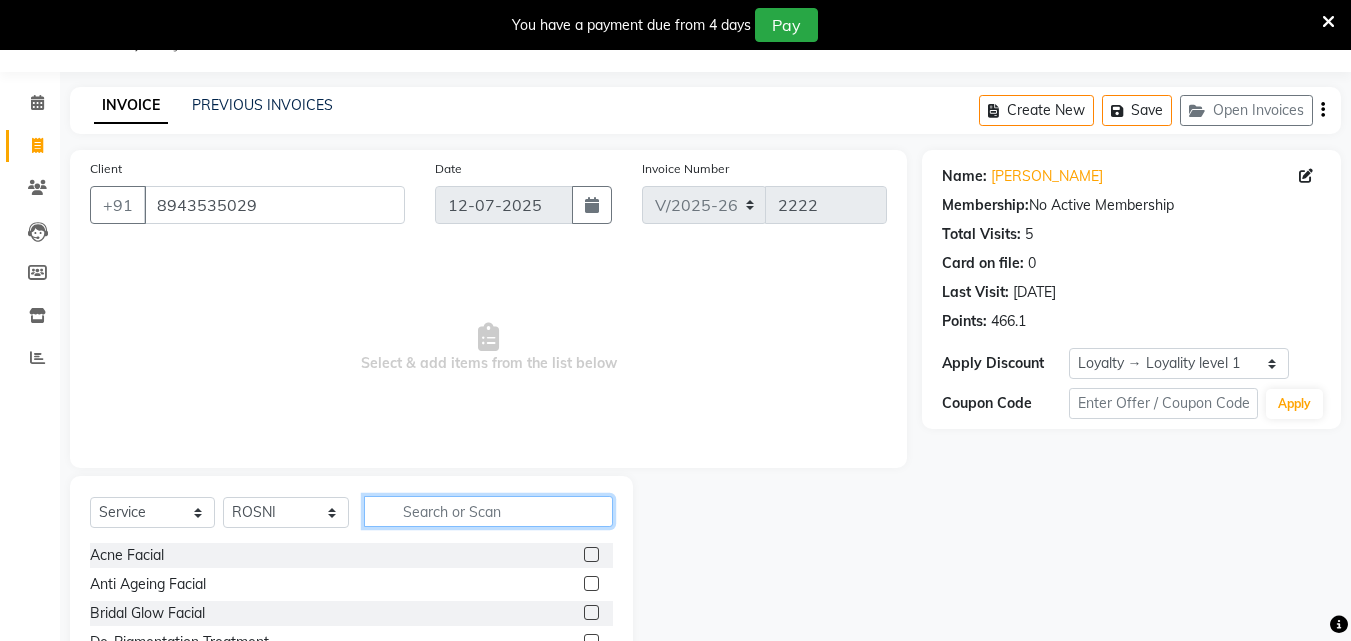 click 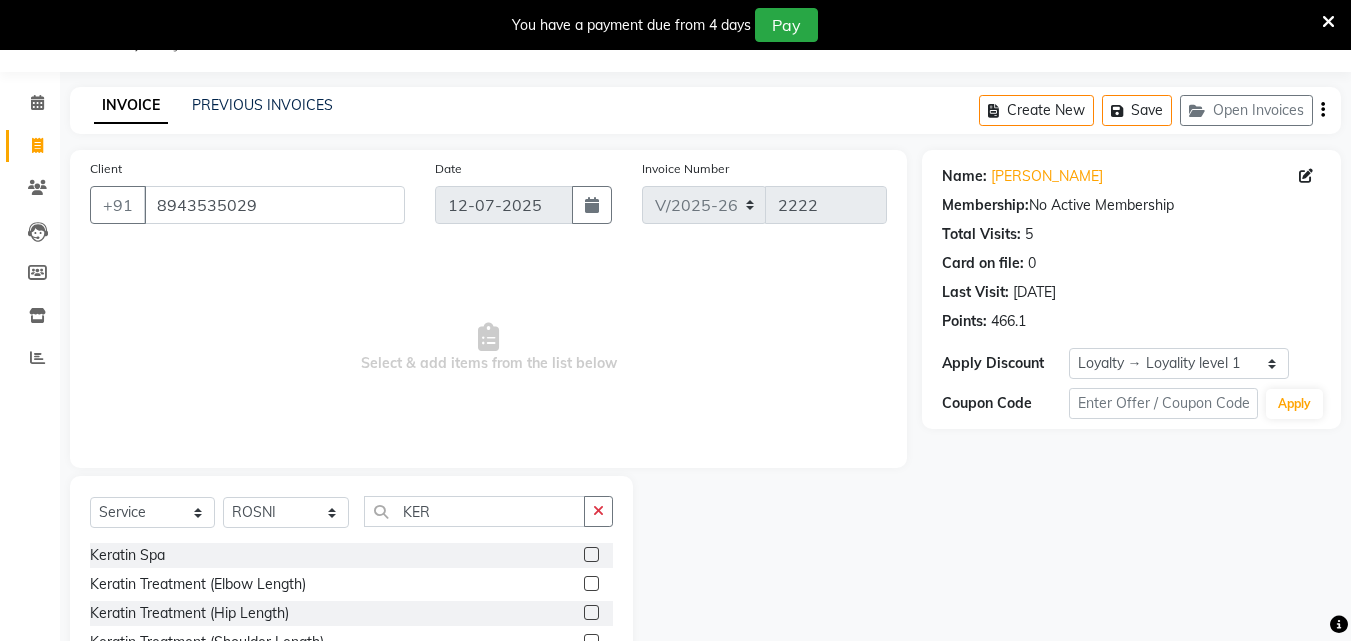 click 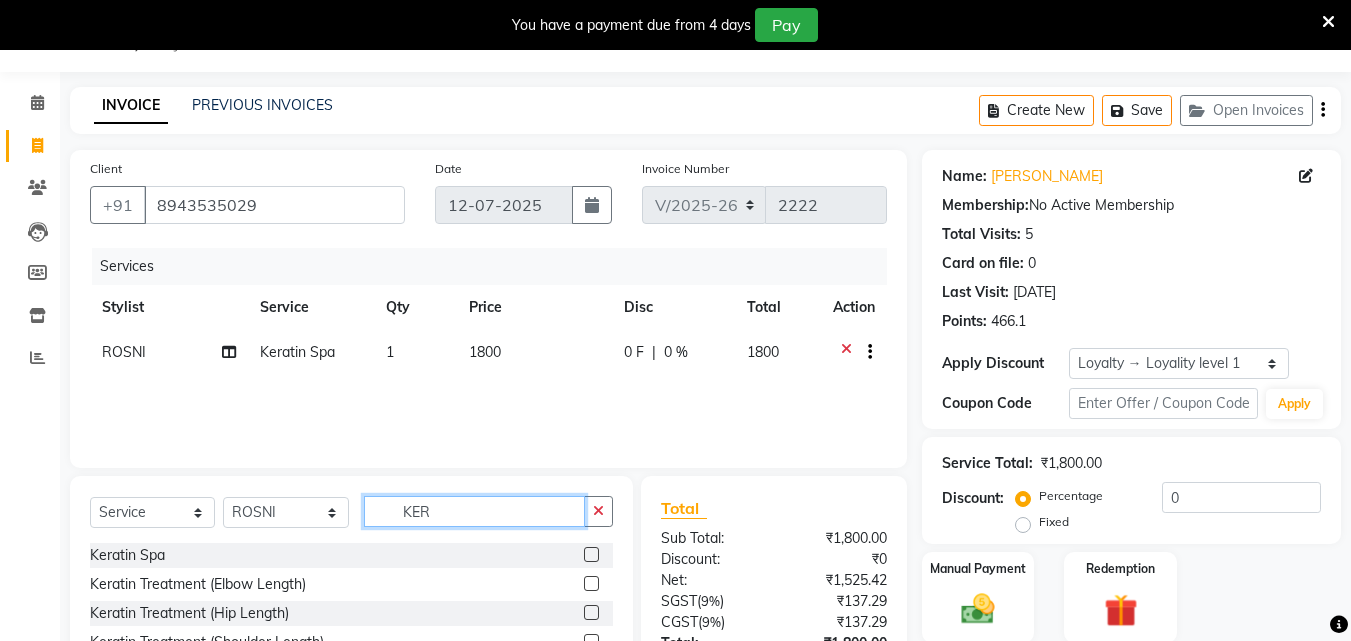 drag, startPoint x: 485, startPoint y: 521, endPoint x: 217, endPoint y: 491, distance: 269.6739 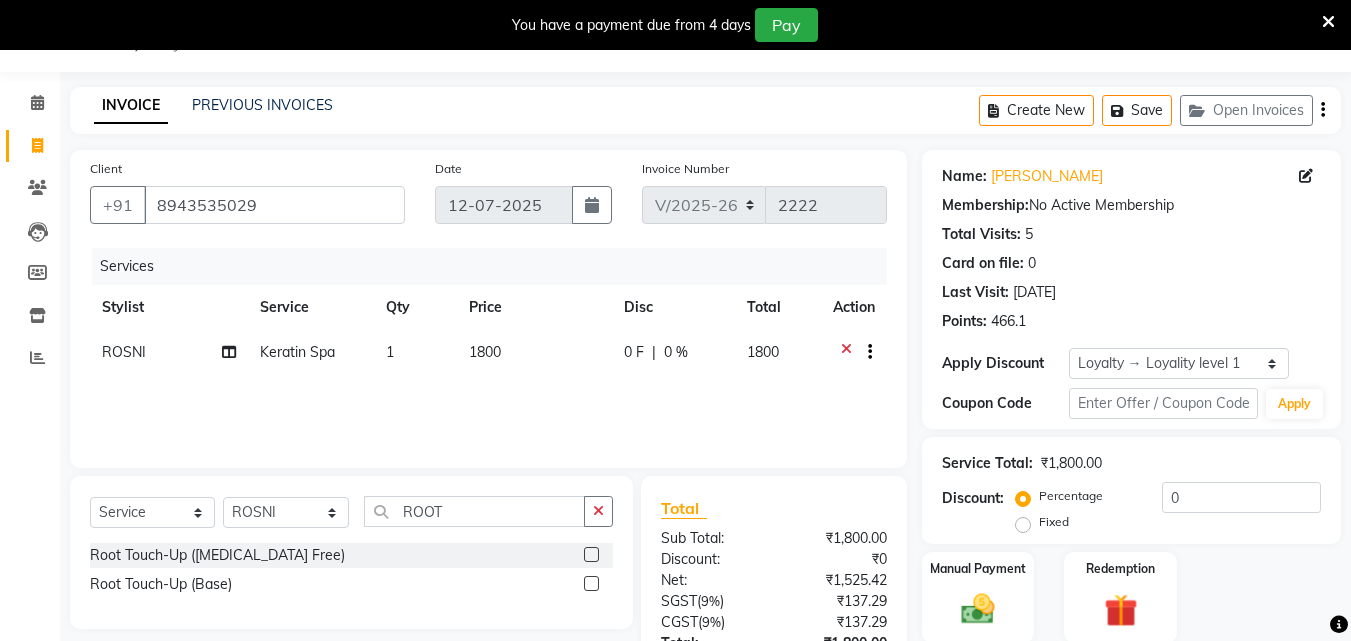 click 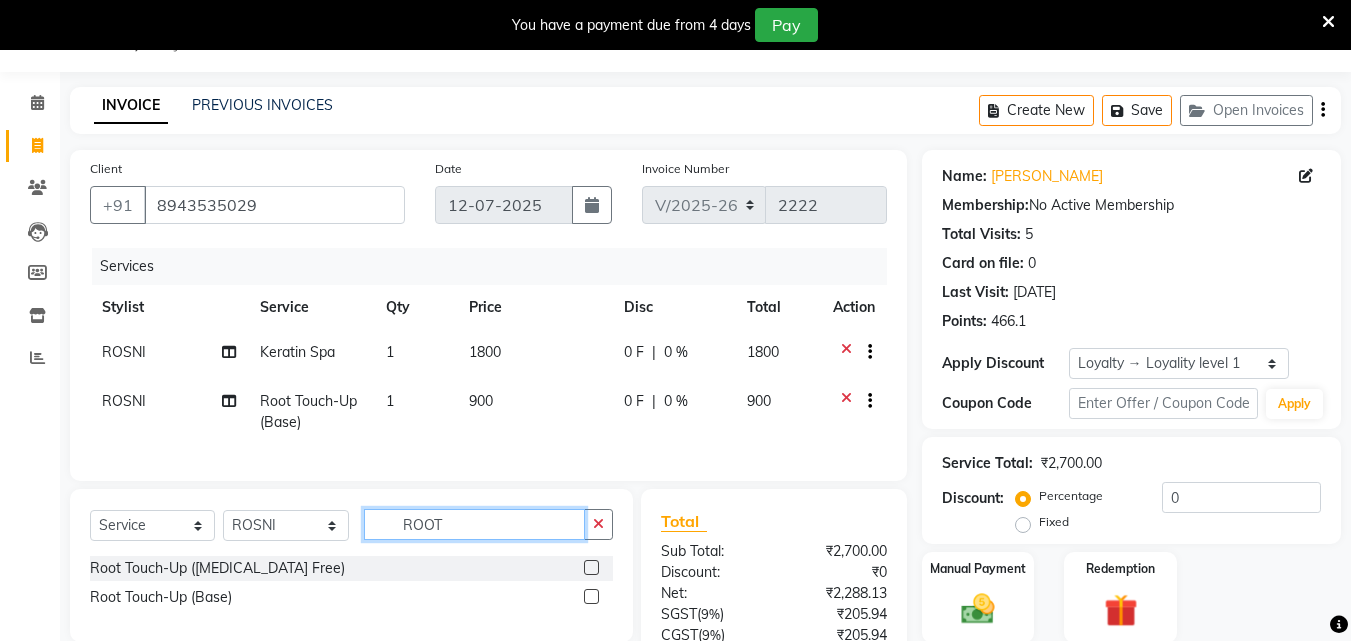 drag, startPoint x: 489, startPoint y: 534, endPoint x: 322, endPoint y: 532, distance: 167.01198 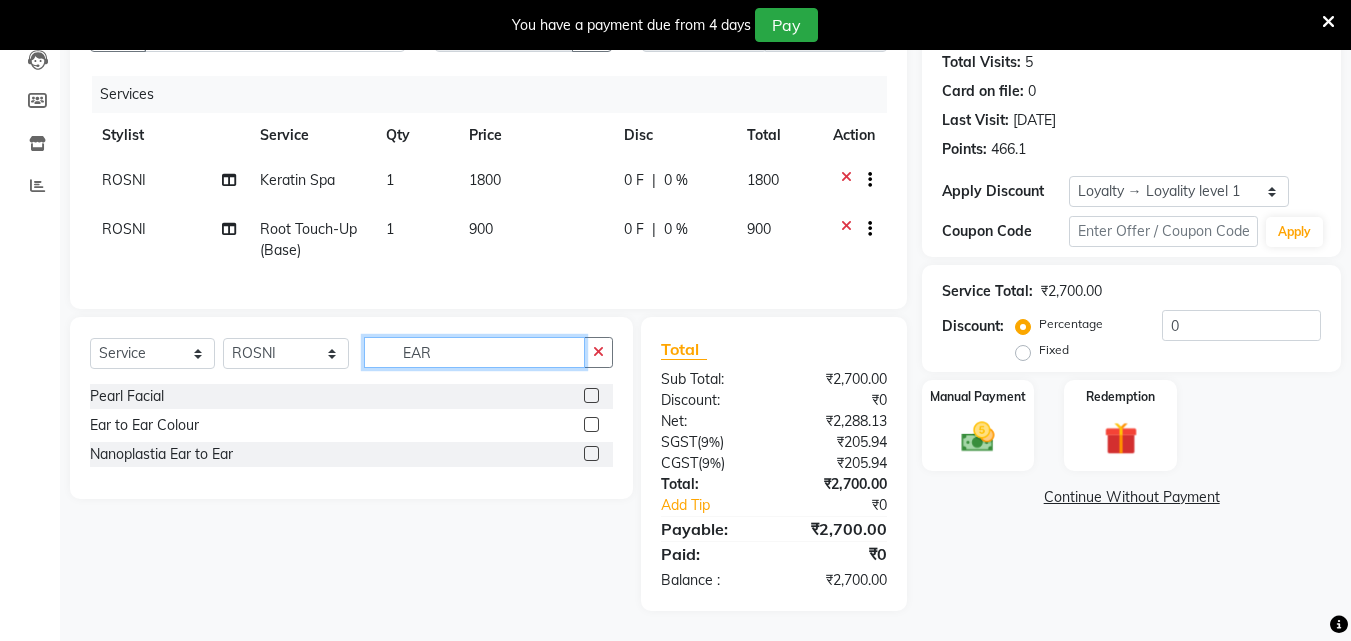 scroll, scrollTop: 237, scrollLeft: 0, axis: vertical 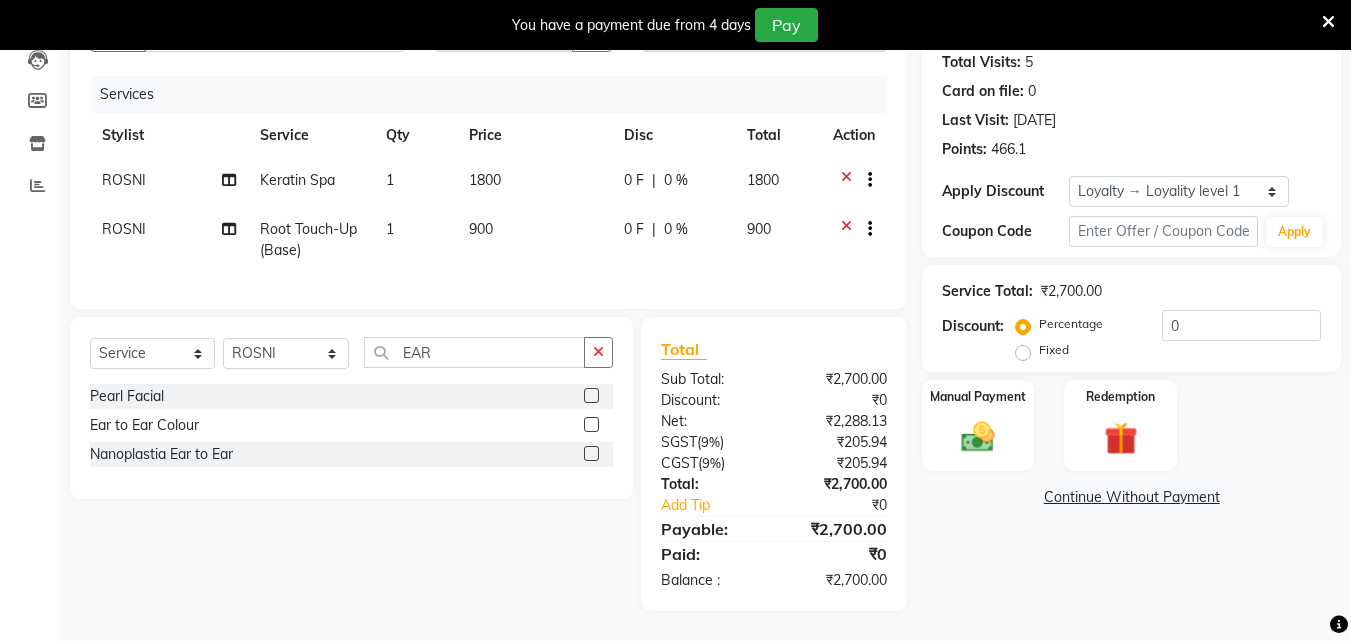 click 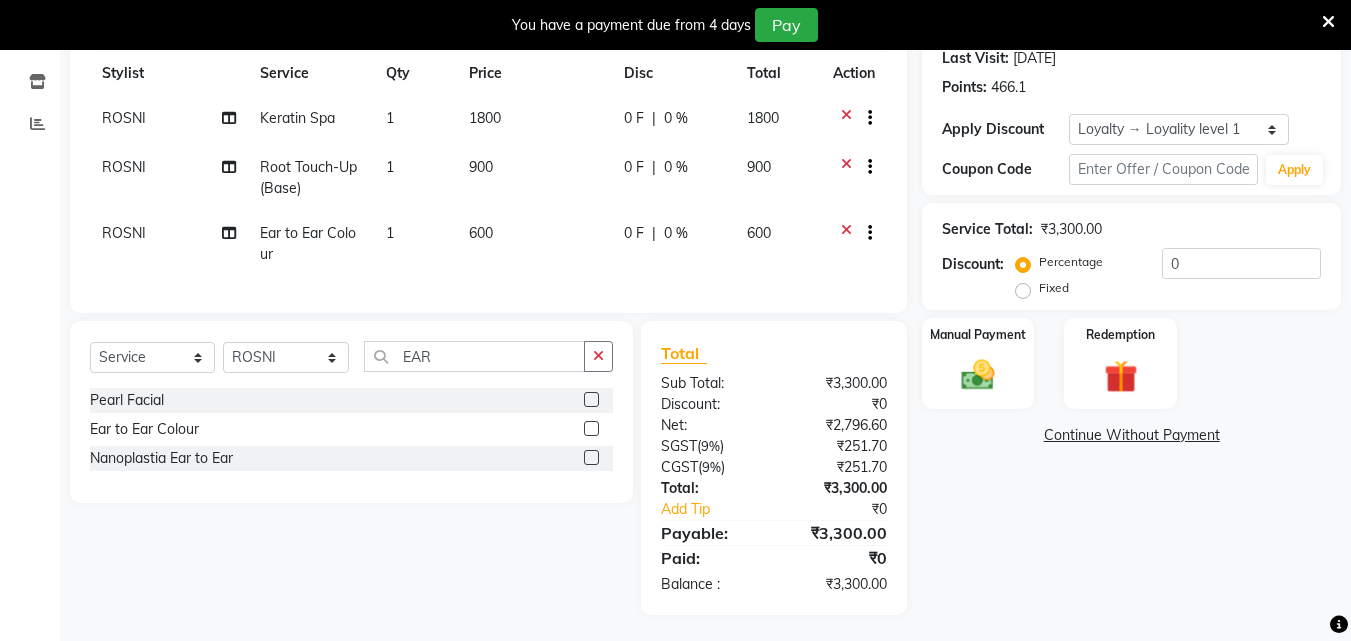 scroll, scrollTop: 303, scrollLeft: 0, axis: vertical 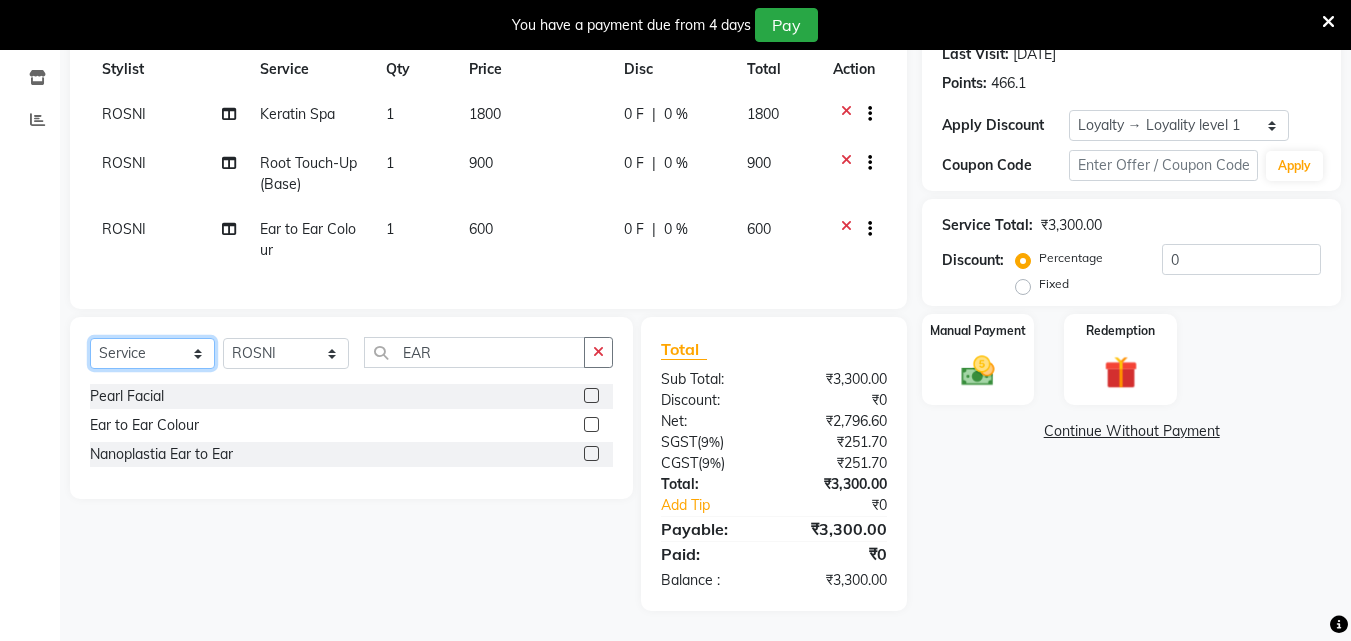 click on "Select  Service  Product  Membership  Package Voucher Prepaid Gift Card" 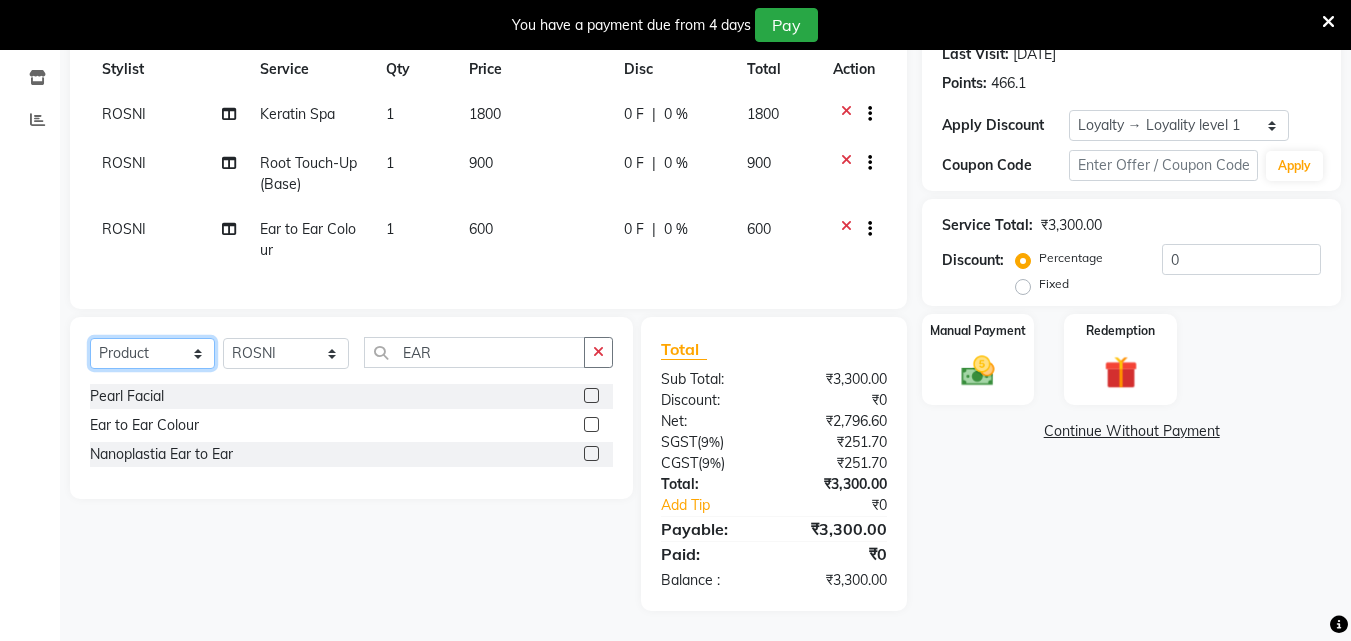 click on "Select  Service  Product  Membership  Package Voucher Prepaid Gift Card" 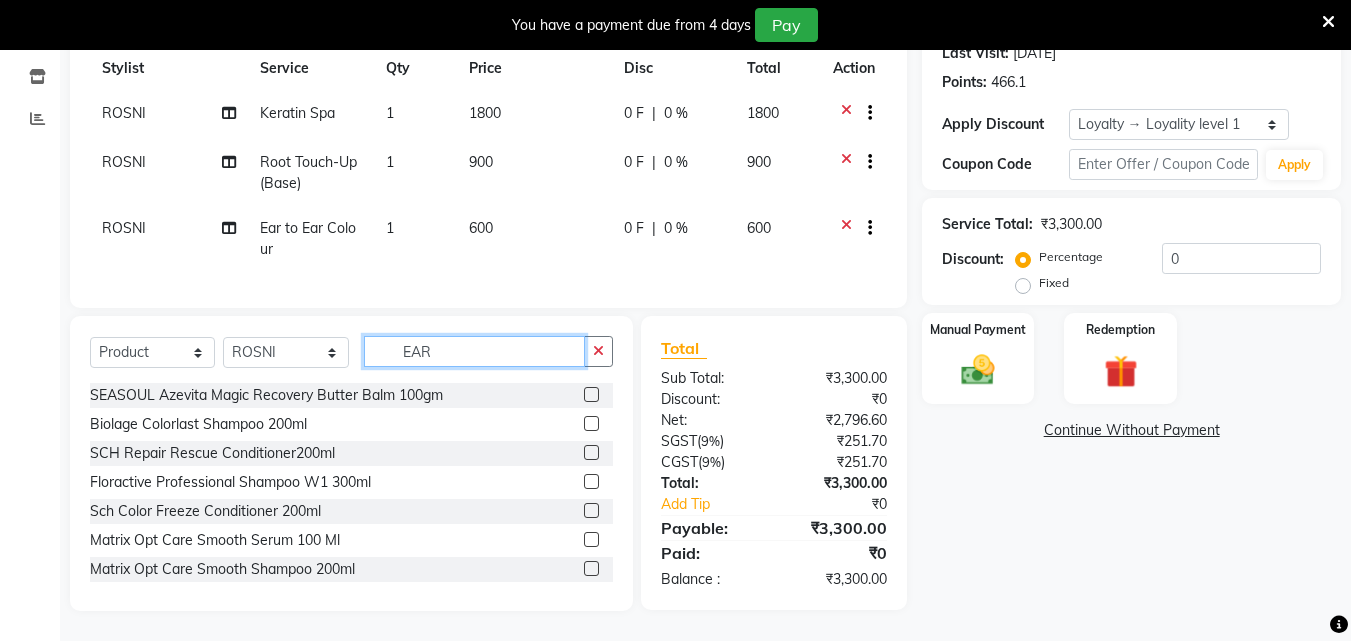 drag, startPoint x: 427, startPoint y: 355, endPoint x: 294, endPoint y: 344, distance: 133.45412 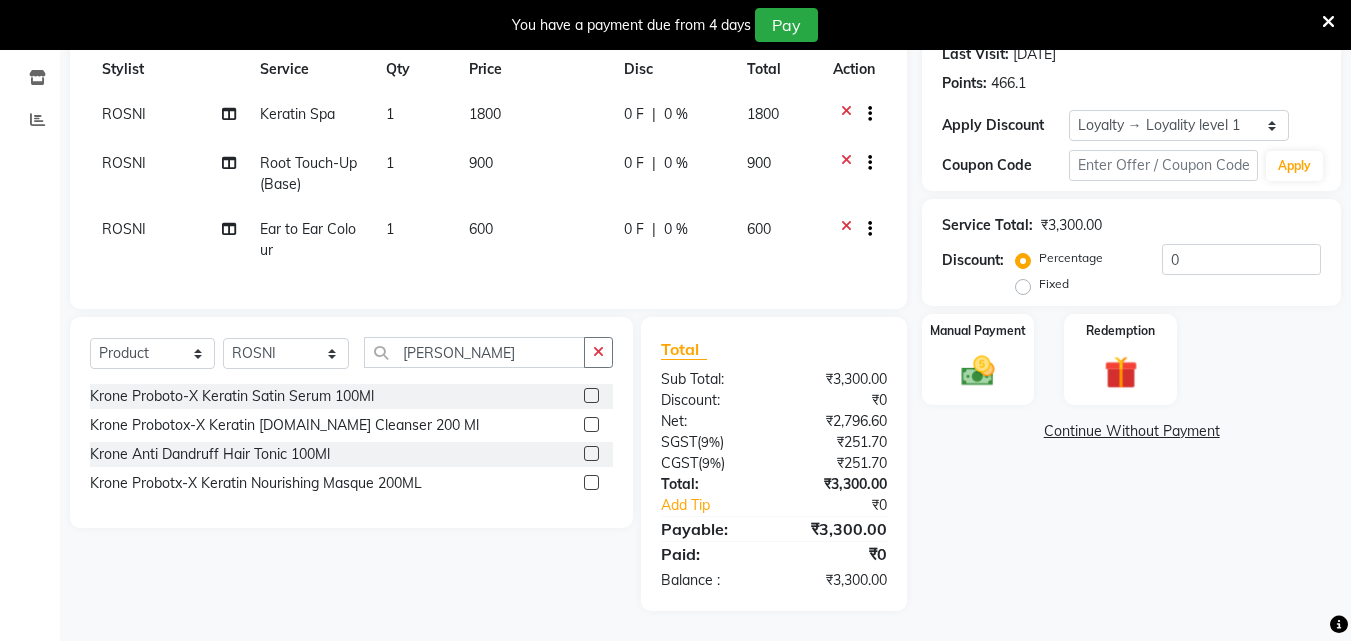 click 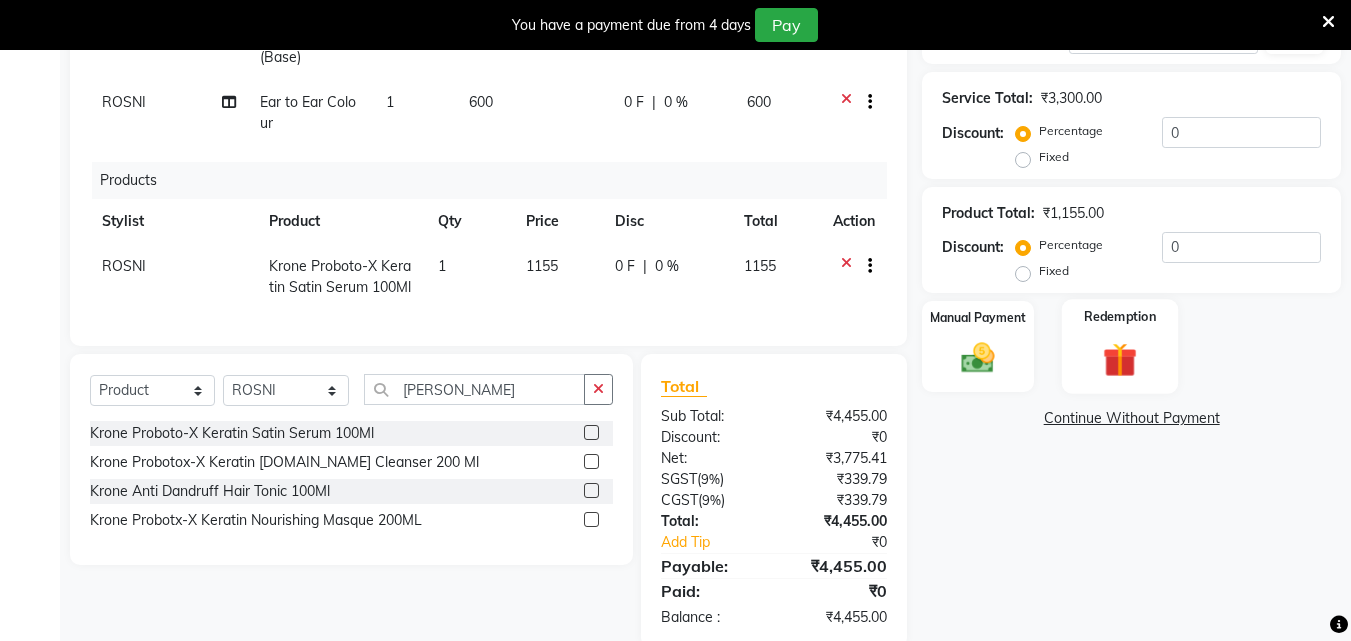 scroll, scrollTop: 367, scrollLeft: 0, axis: vertical 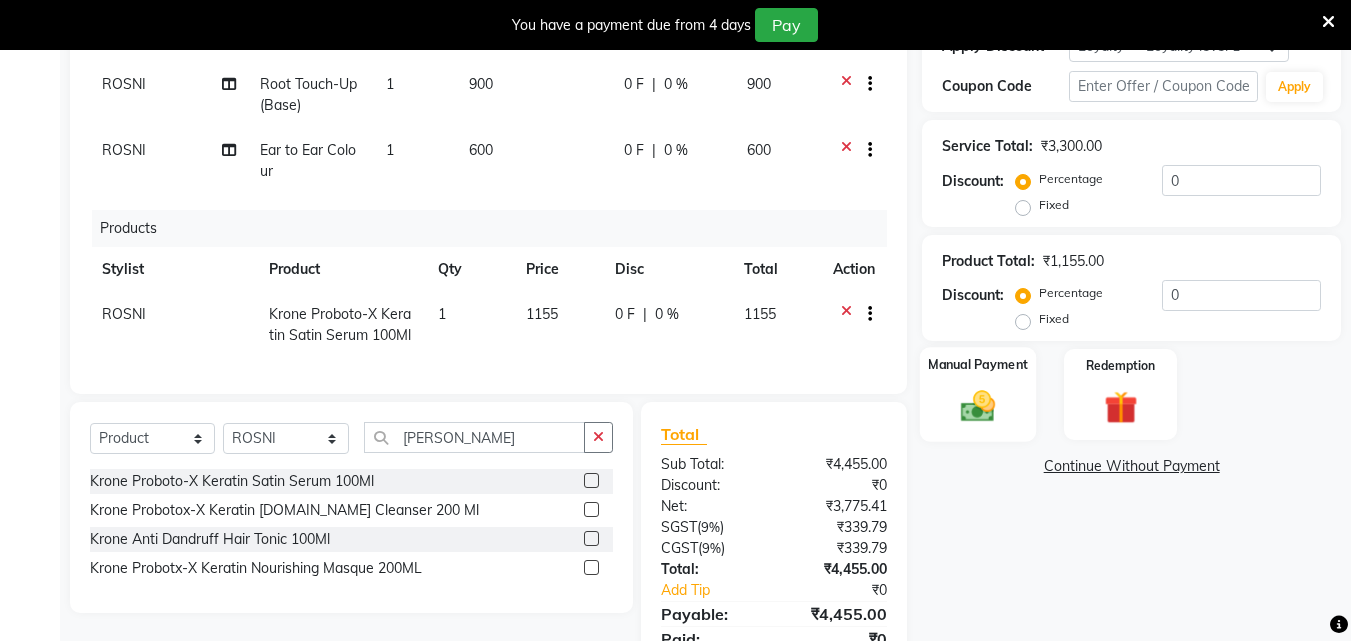 click on "Manual Payment" 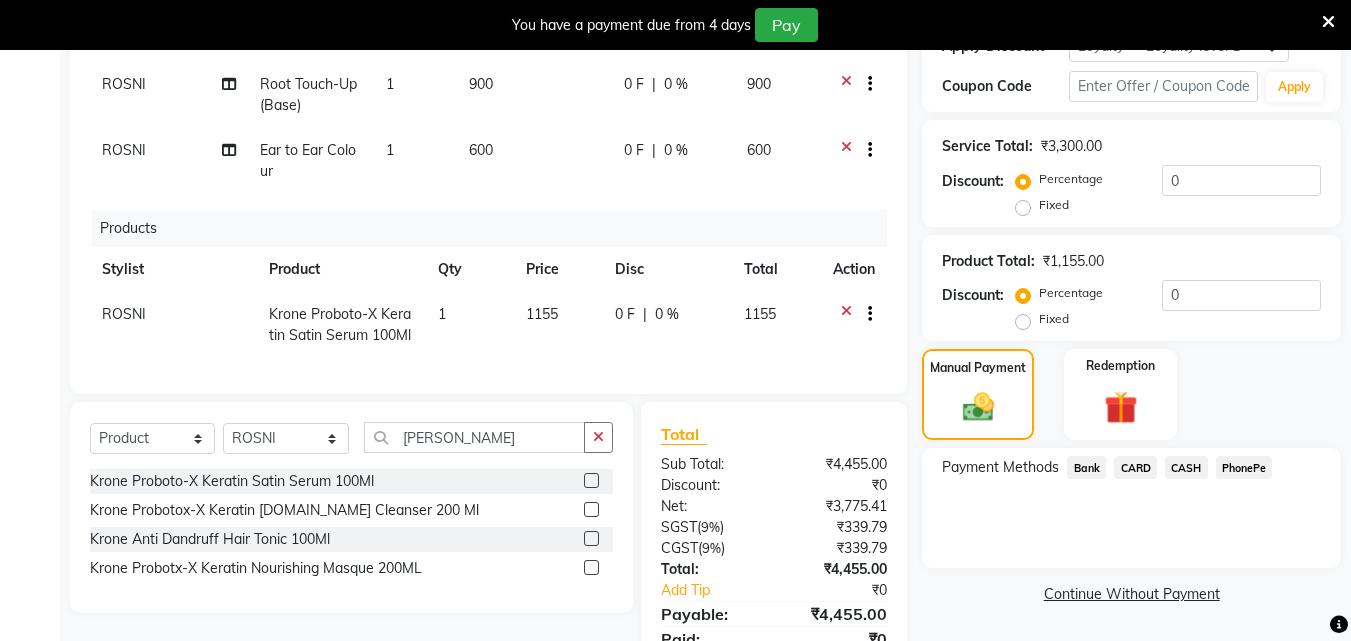 scroll, scrollTop: 467, scrollLeft: 0, axis: vertical 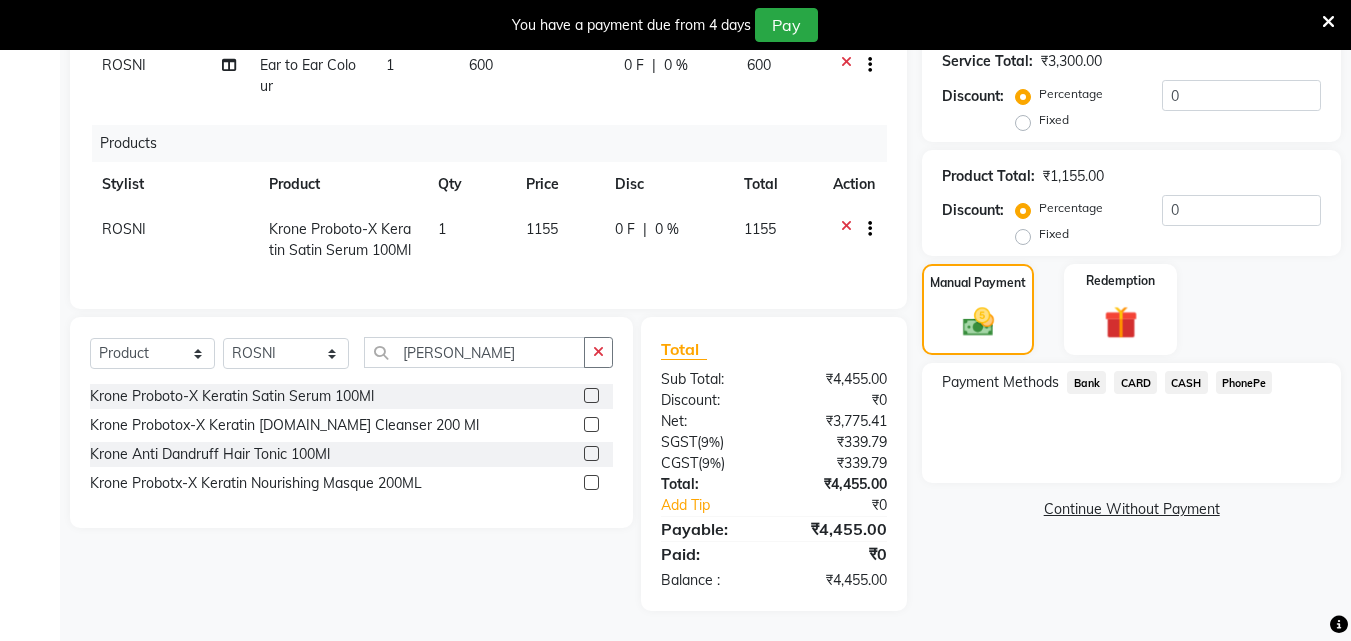 click on "PhonePe" 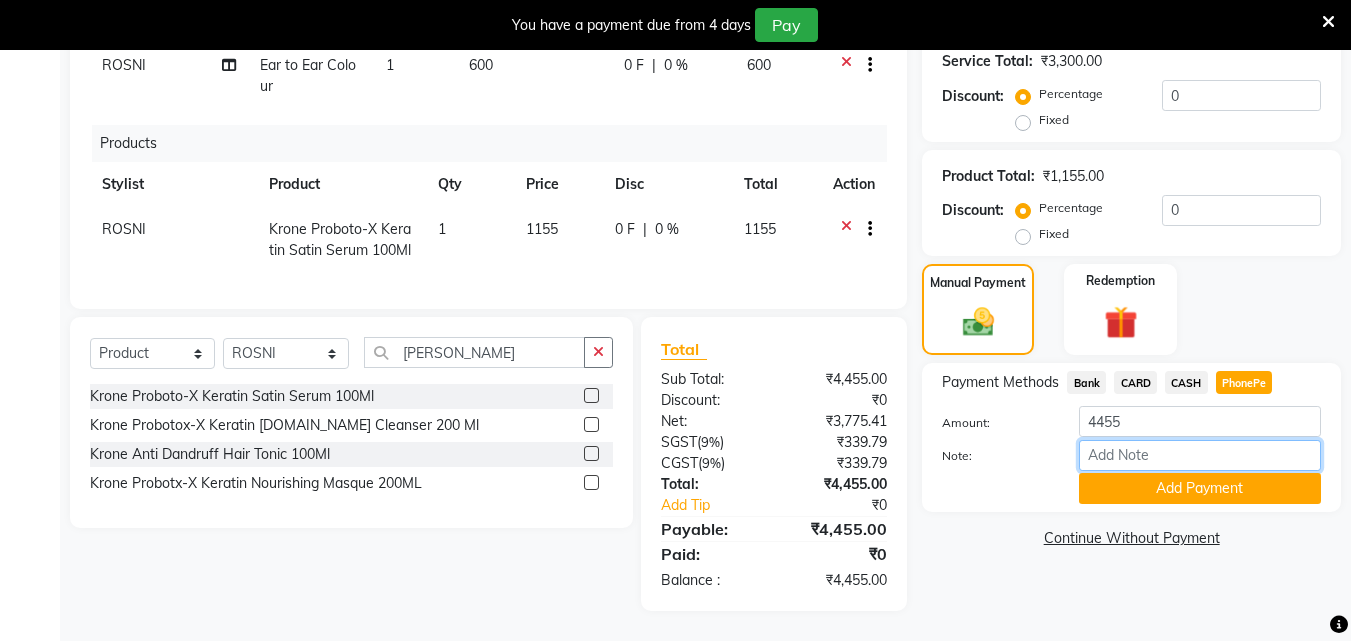click on "Note:" at bounding box center (1200, 455) 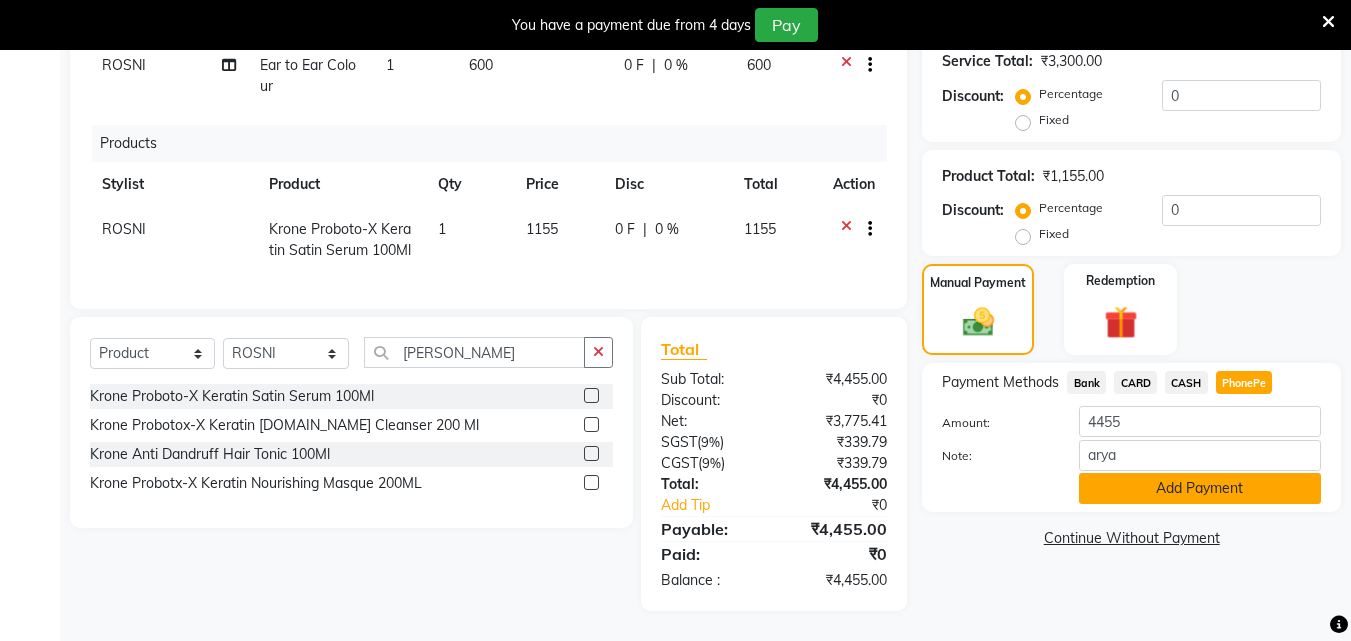 click on "Add Payment" 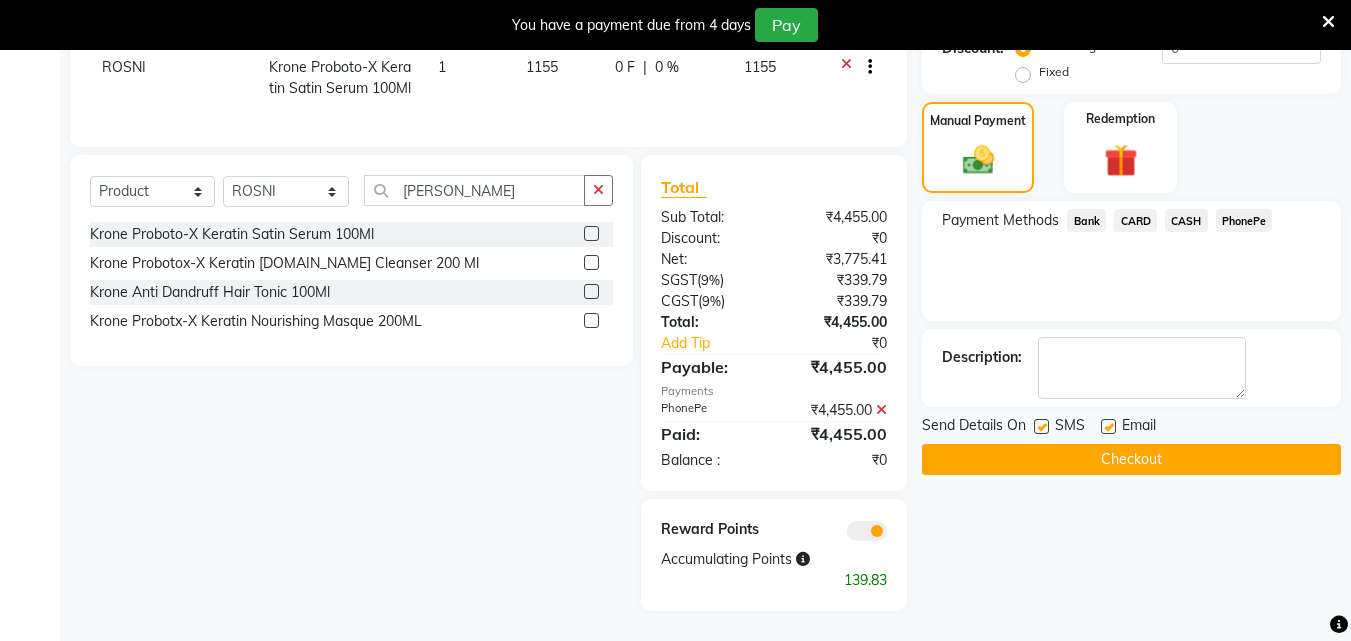 scroll, scrollTop: 629, scrollLeft: 0, axis: vertical 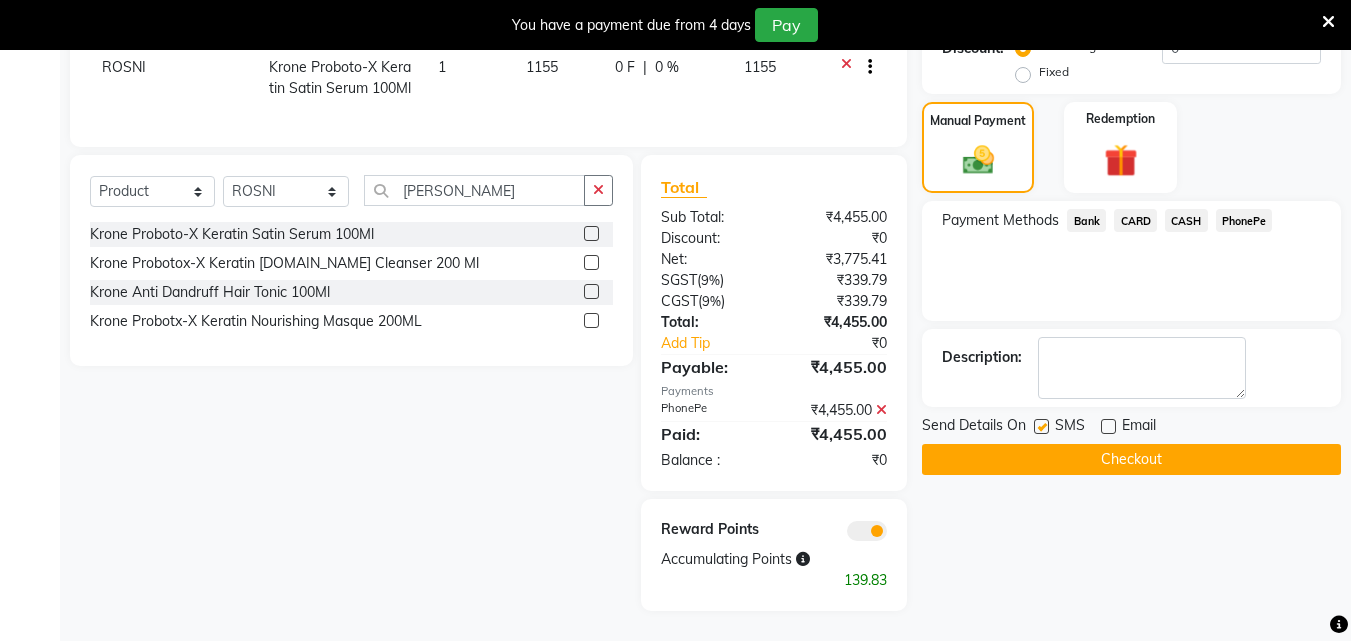 click 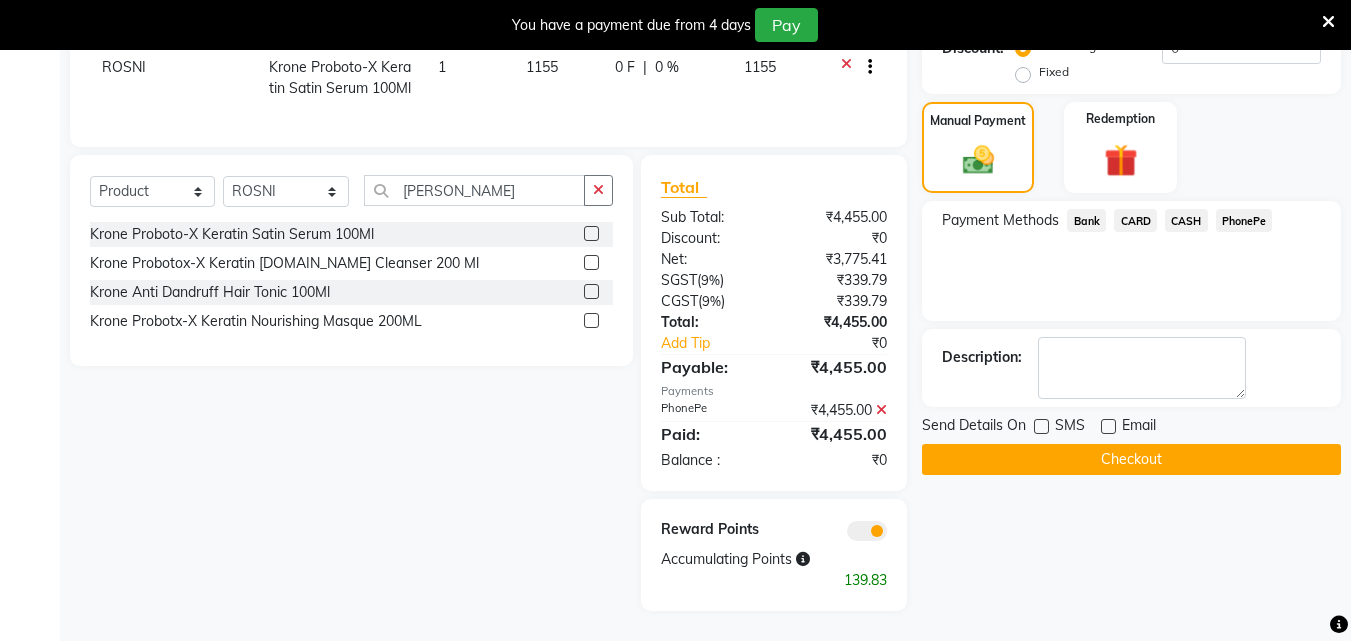 click on "Checkout" 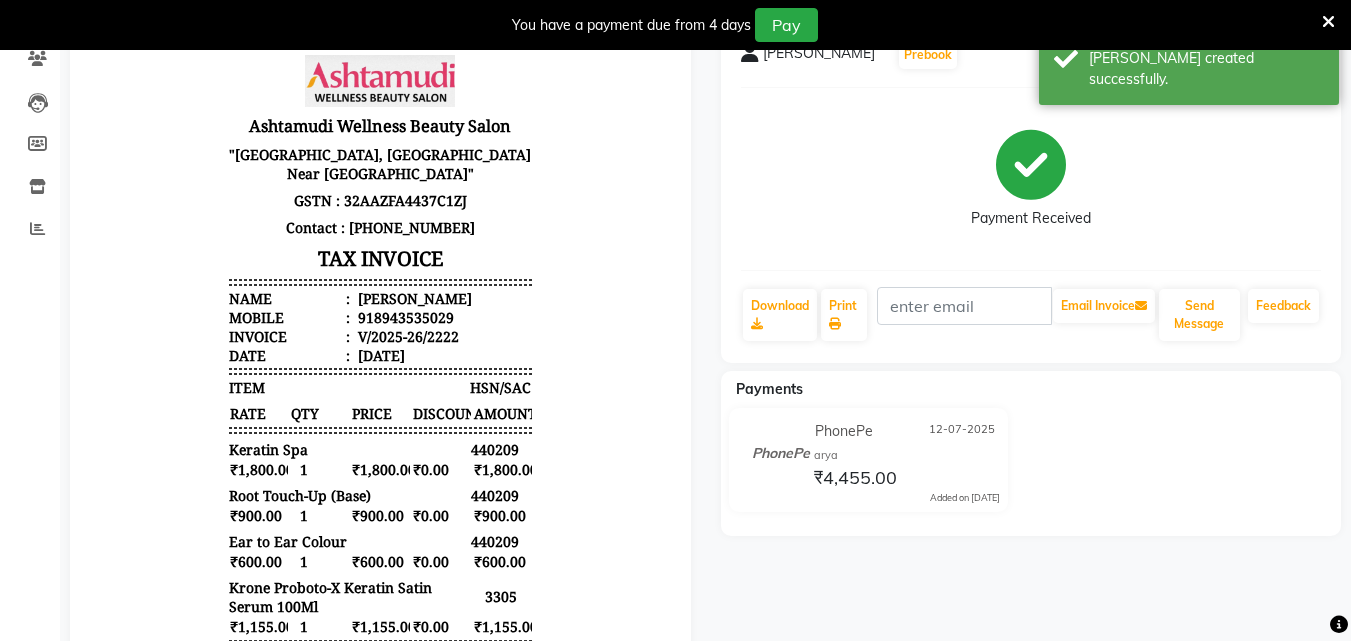 scroll, scrollTop: 111, scrollLeft: 0, axis: vertical 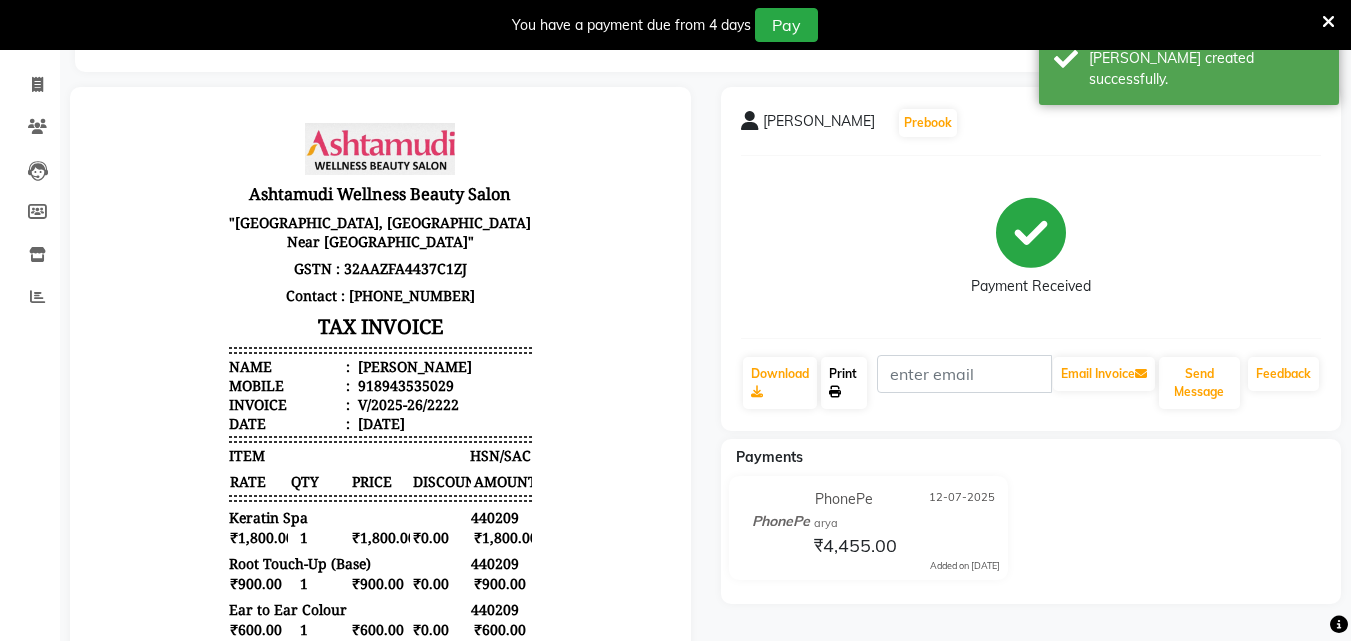 click on "Print" 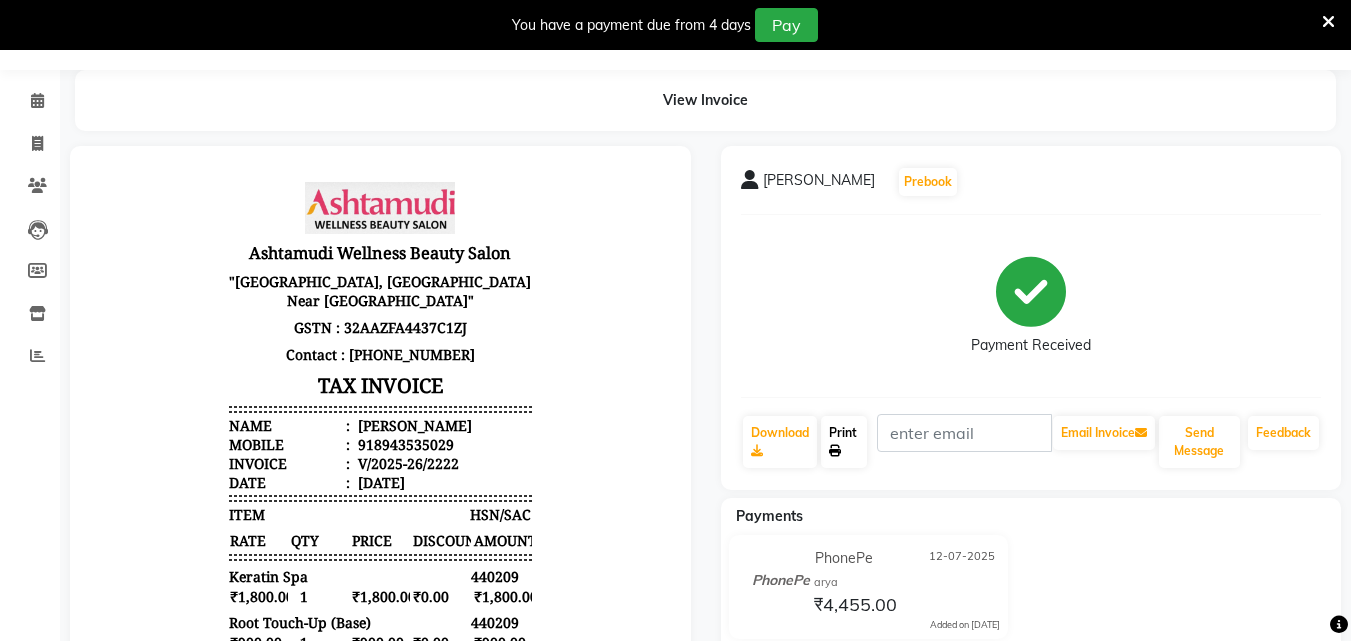 scroll, scrollTop: 0, scrollLeft: 0, axis: both 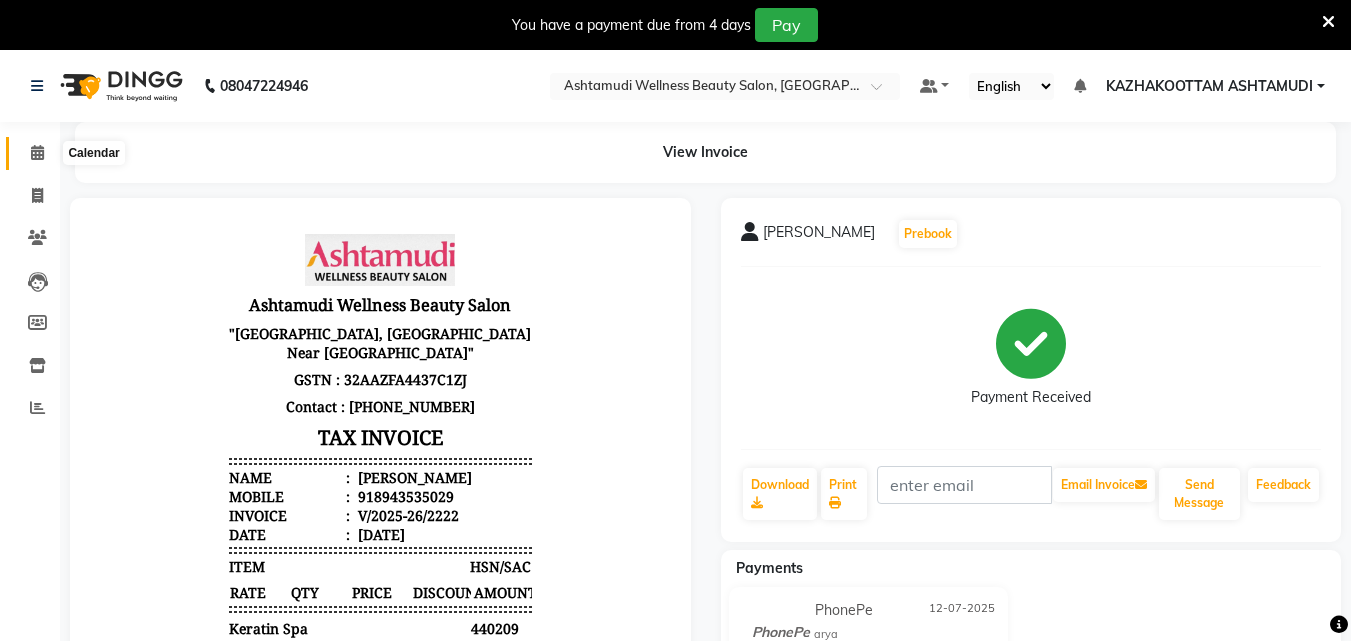 drag, startPoint x: 33, startPoint y: 146, endPoint x: 45, endPoint y: 154, distance: 14.422205 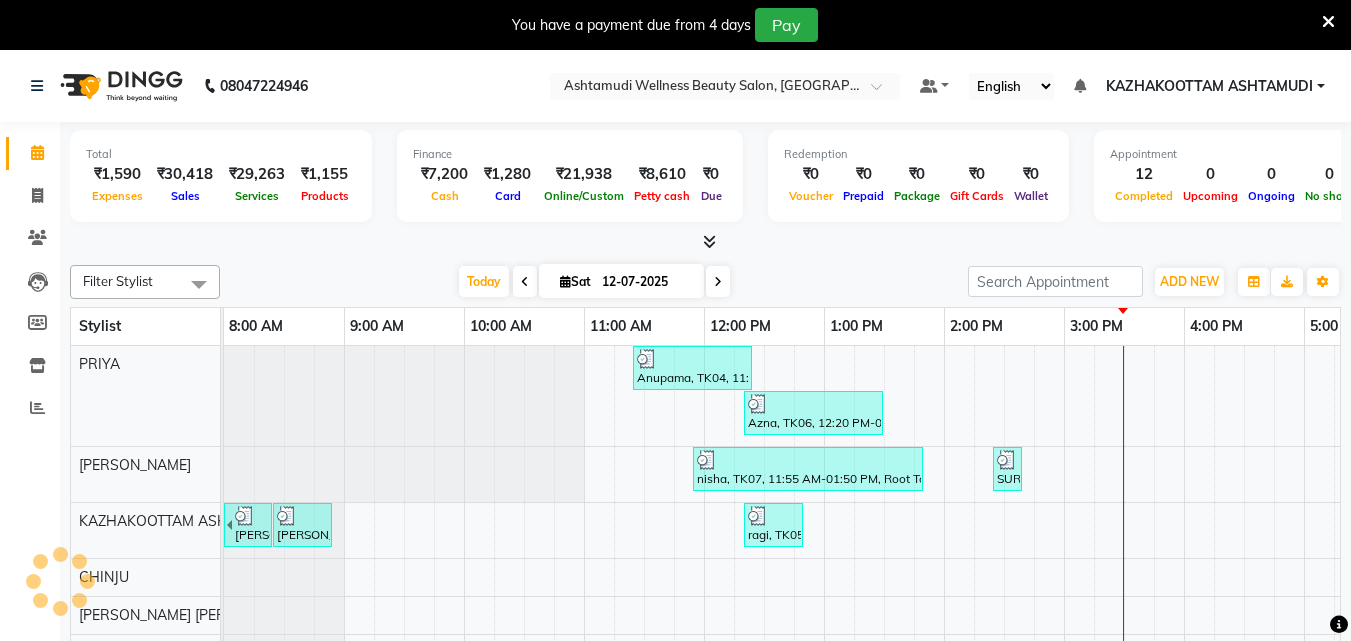 scroll, scrollTop: 0, scrollLeft: 0, axis: both 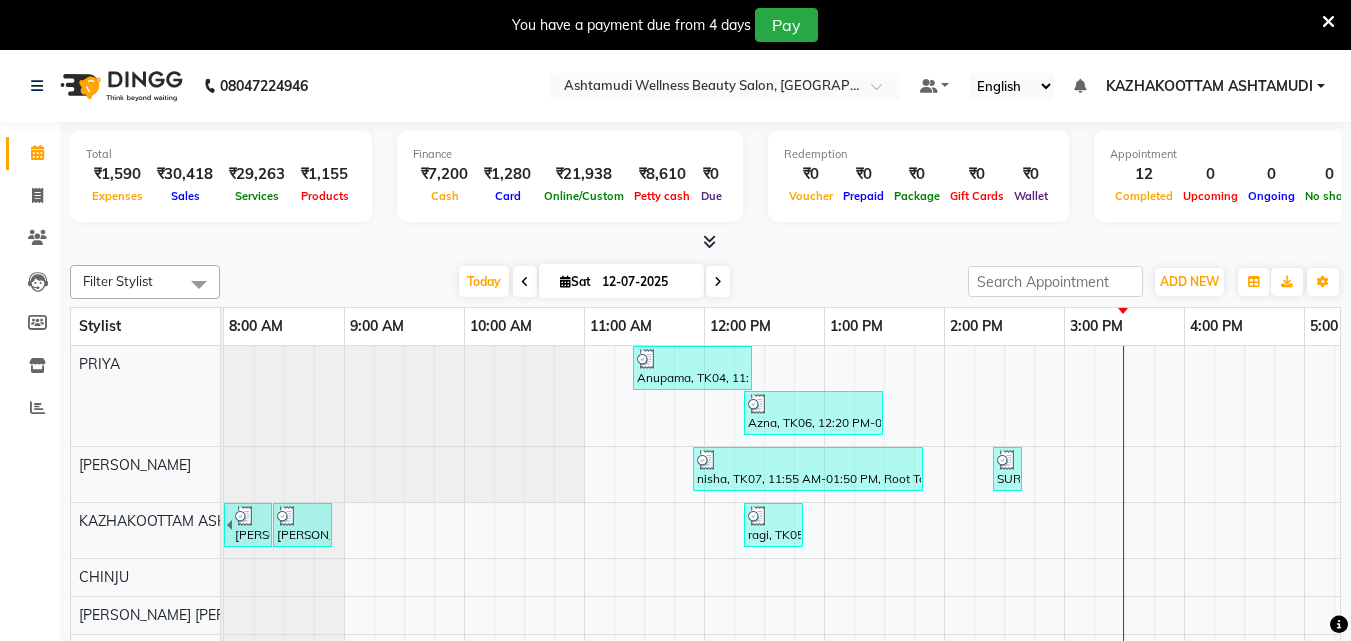 click at bounding box center [709, 241] 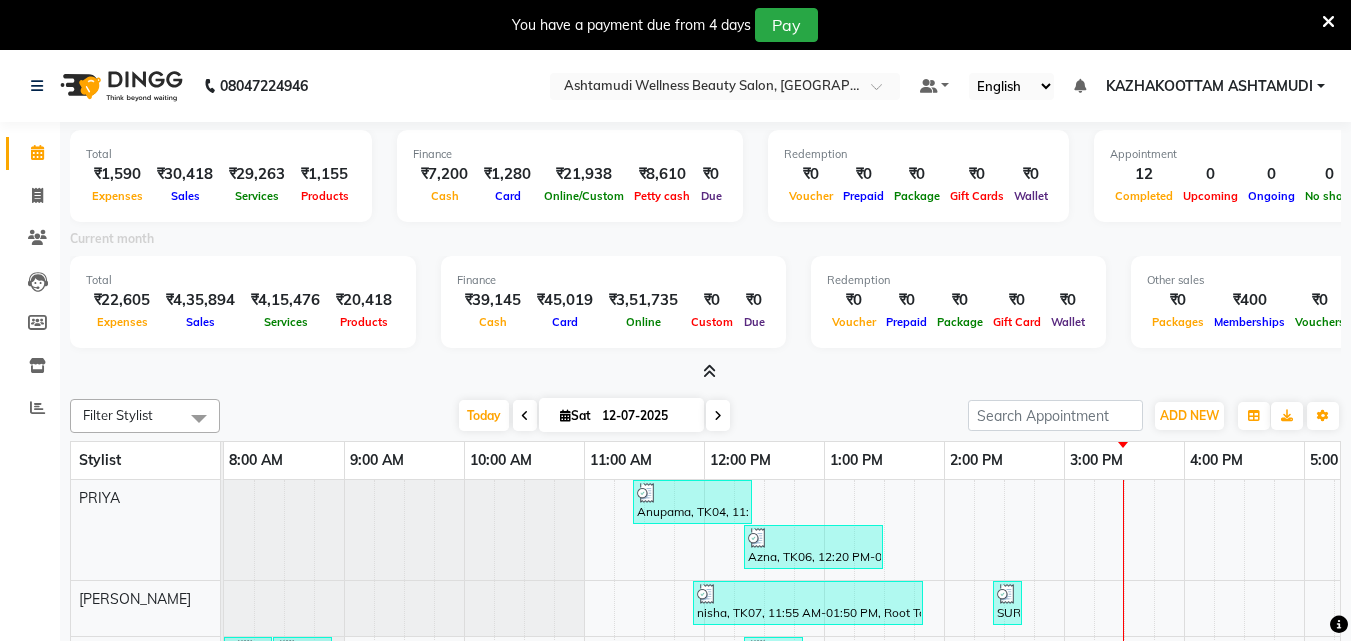 click at bounding box center [709, 371] 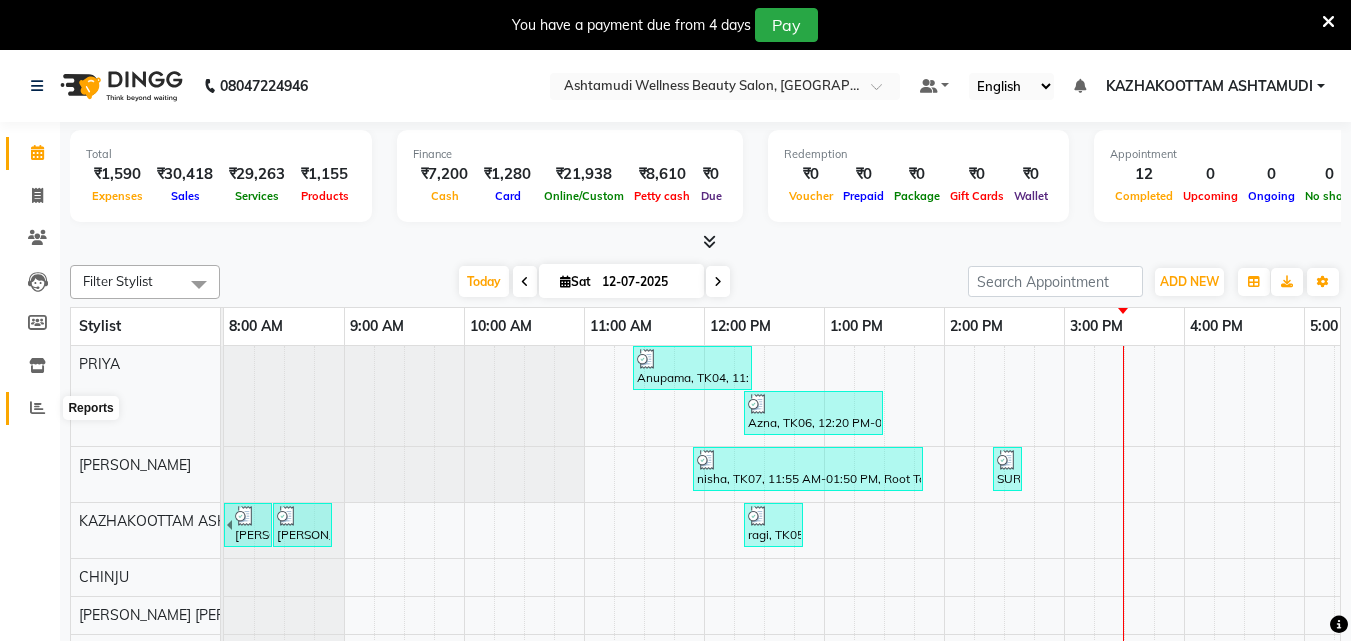 drag, startPoint x: 35, startPoint y: 406, endPoint x: 59, endPoint y: 399, distance: 25 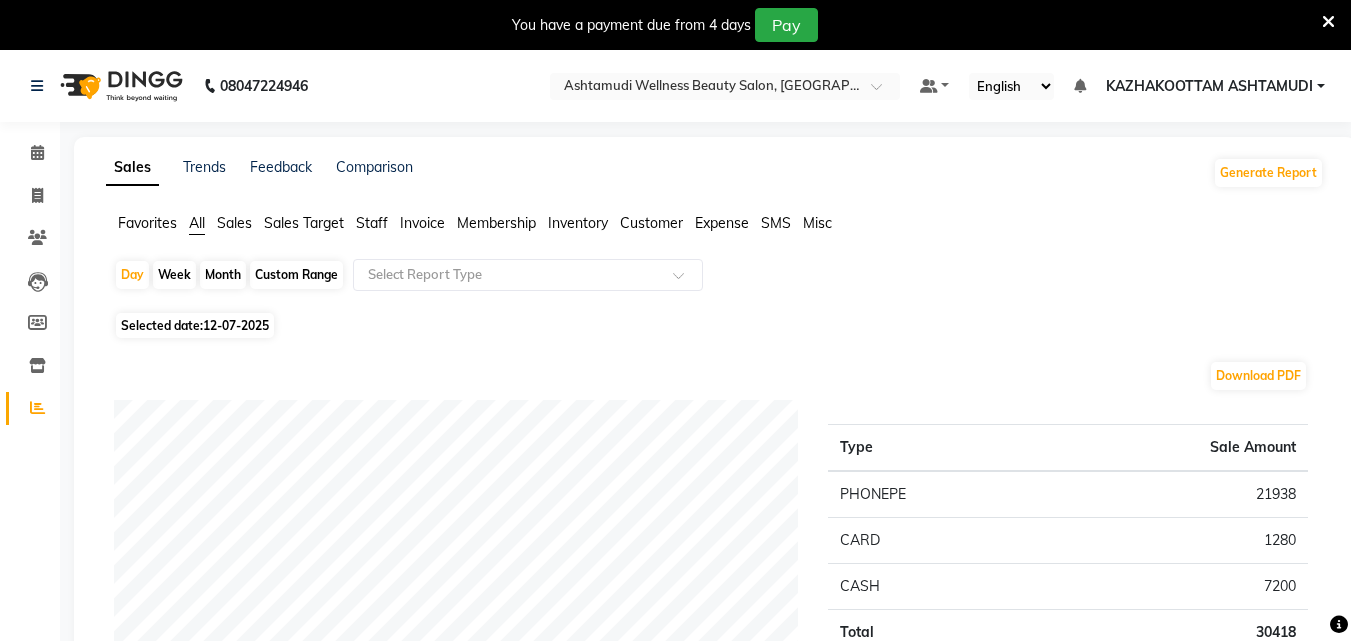 click on "Expense" 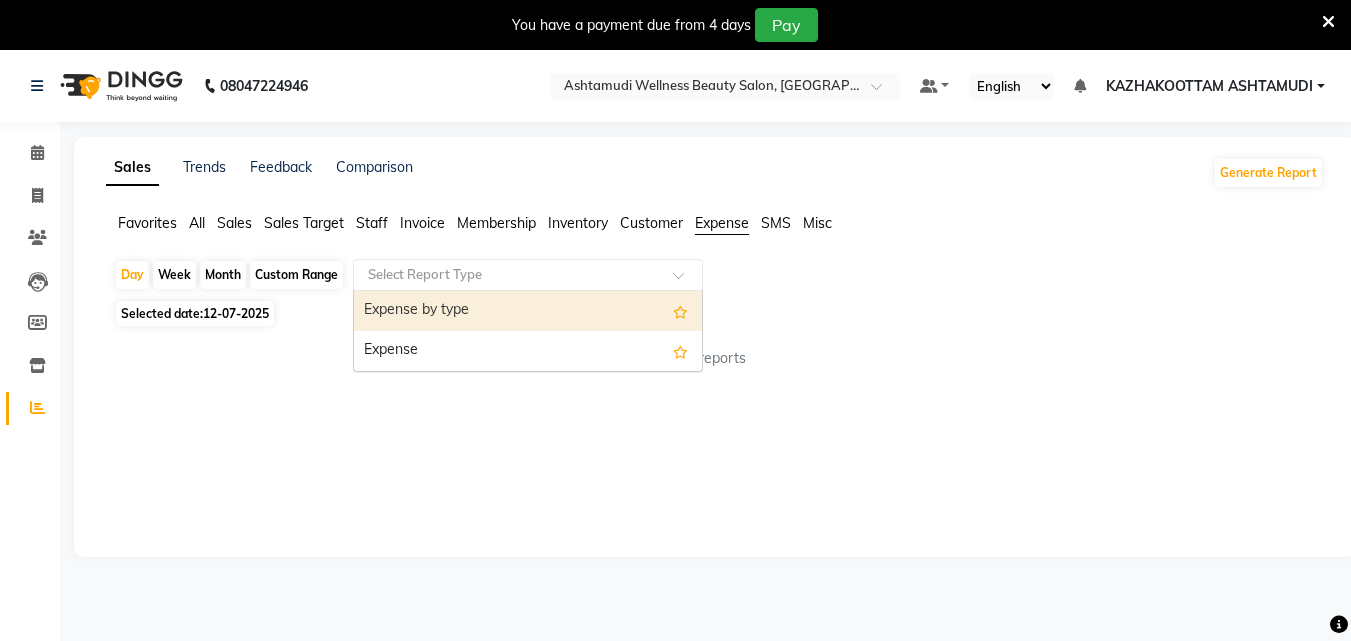 click 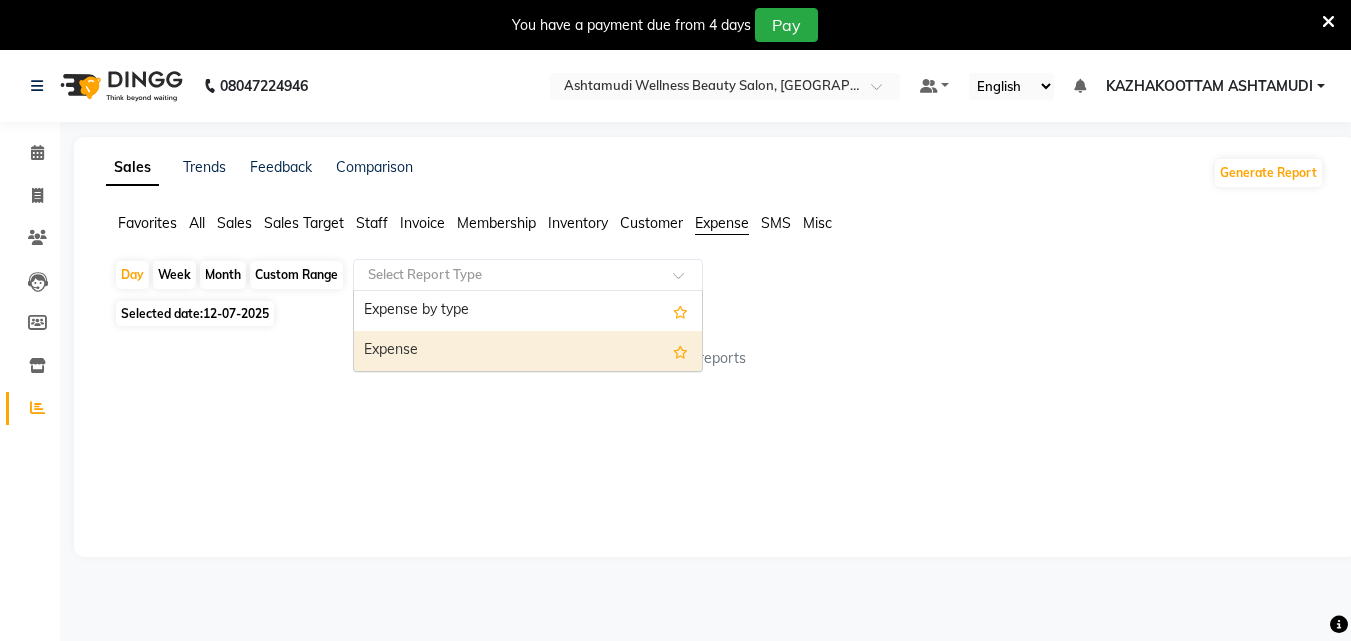 click on "Expense" at bounding box center [528, 351] 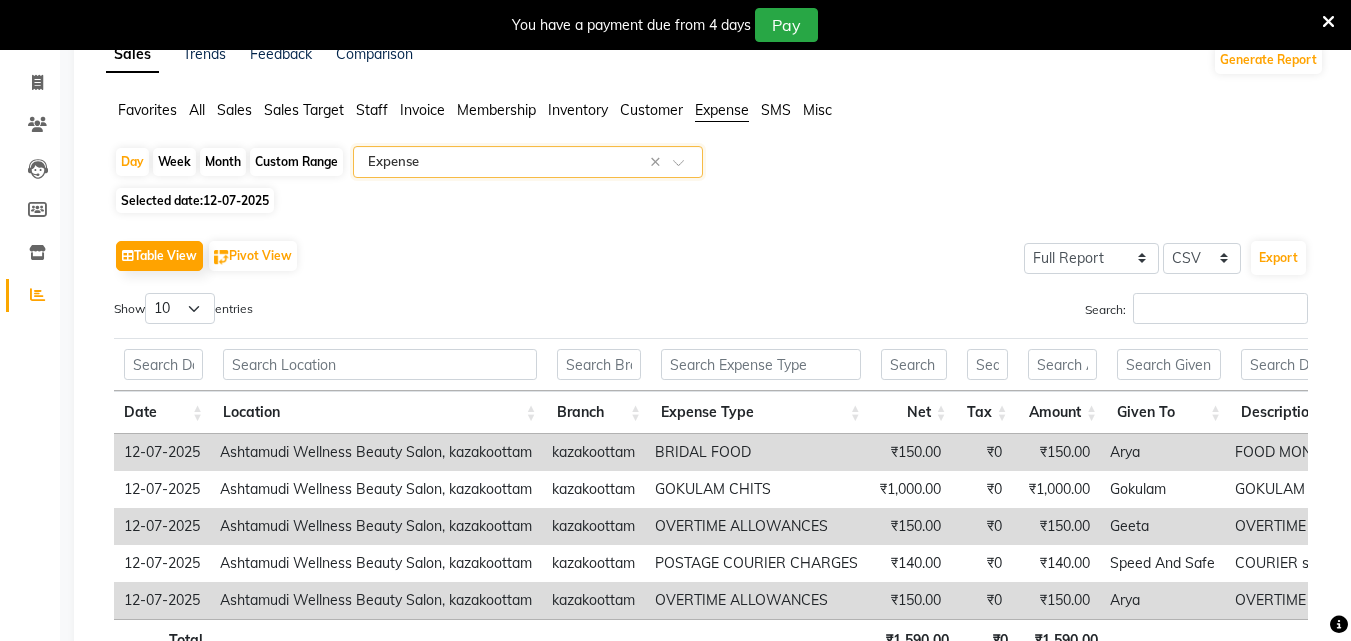 scroll, scrollTop: 0, scrollLeft: 0, axis: both 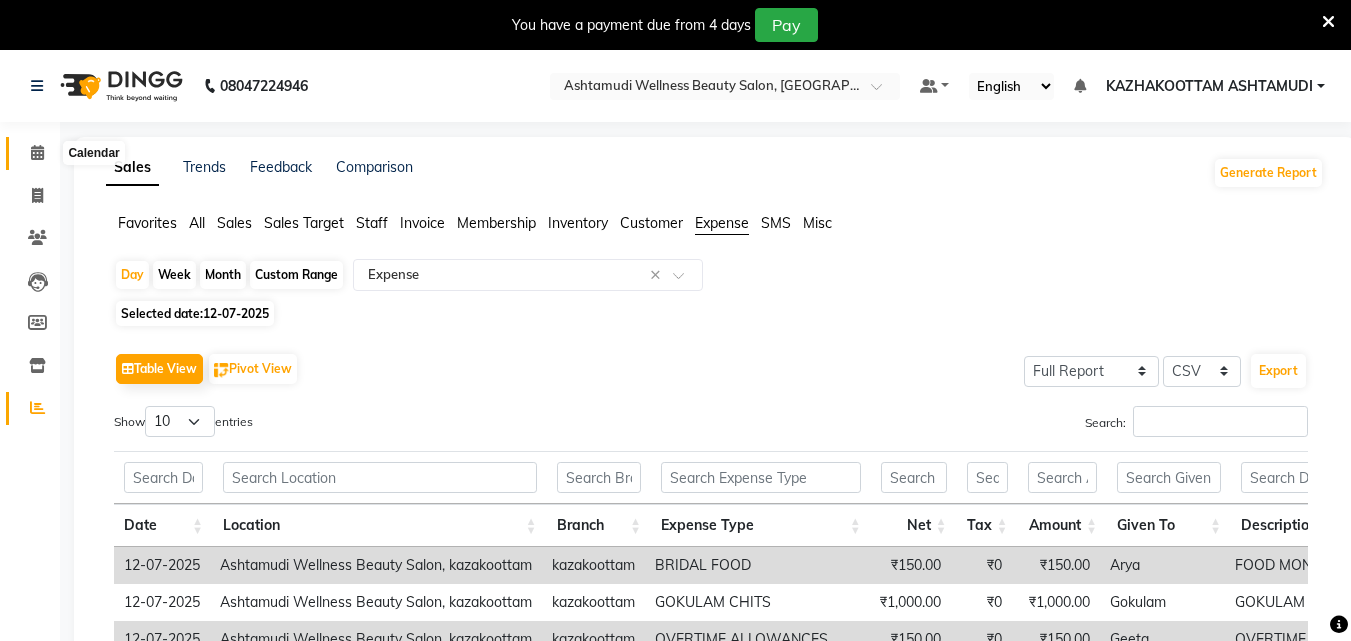 click 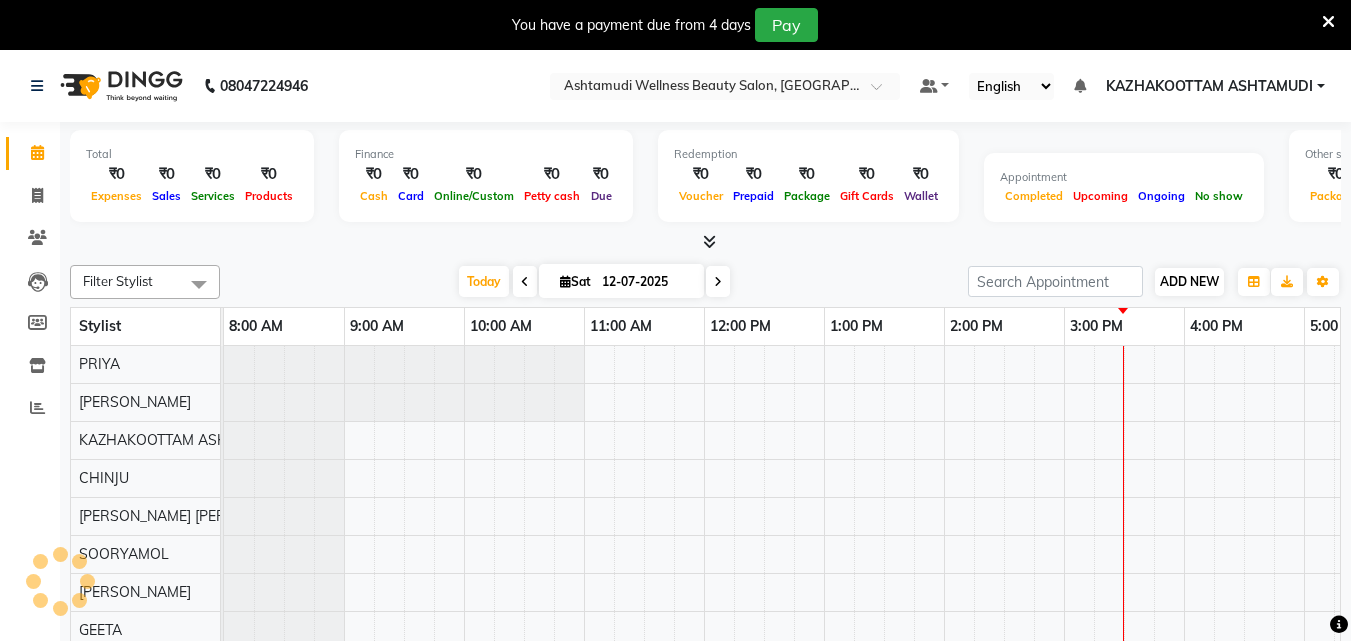 scroll, scrollTop: 0, scrollLeft: 324, axis: horizontal 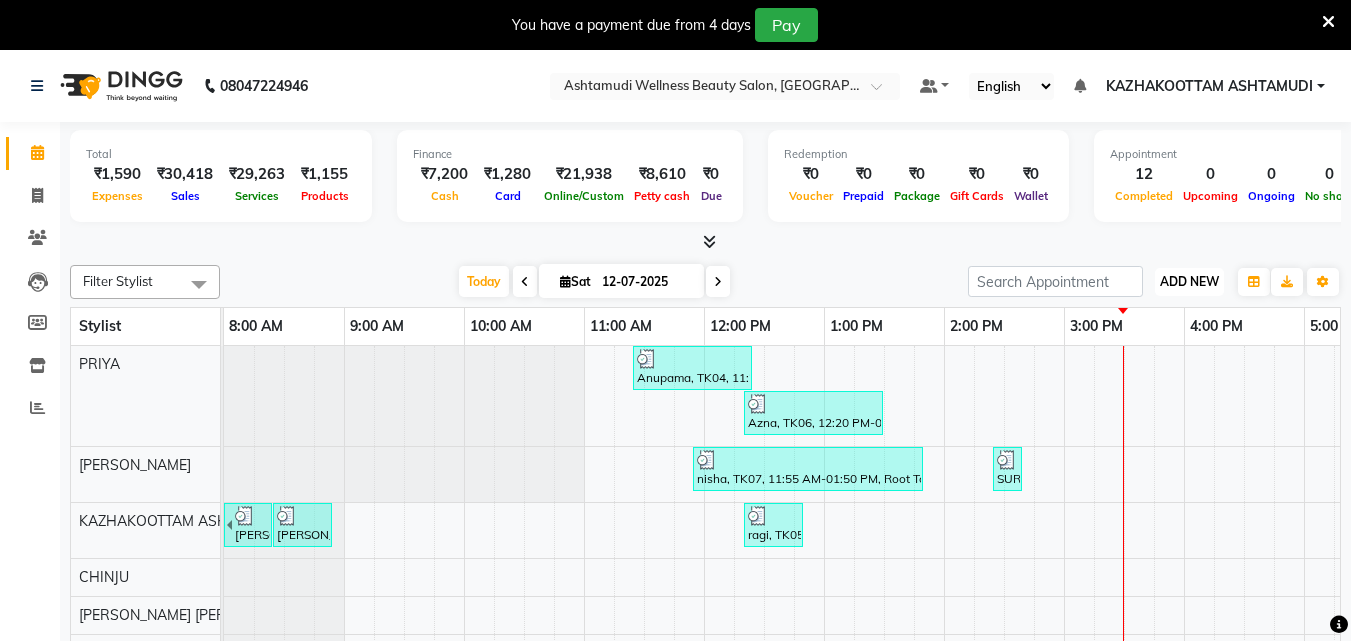 click on "ADD NEW" at bounding box center (1189, 281) 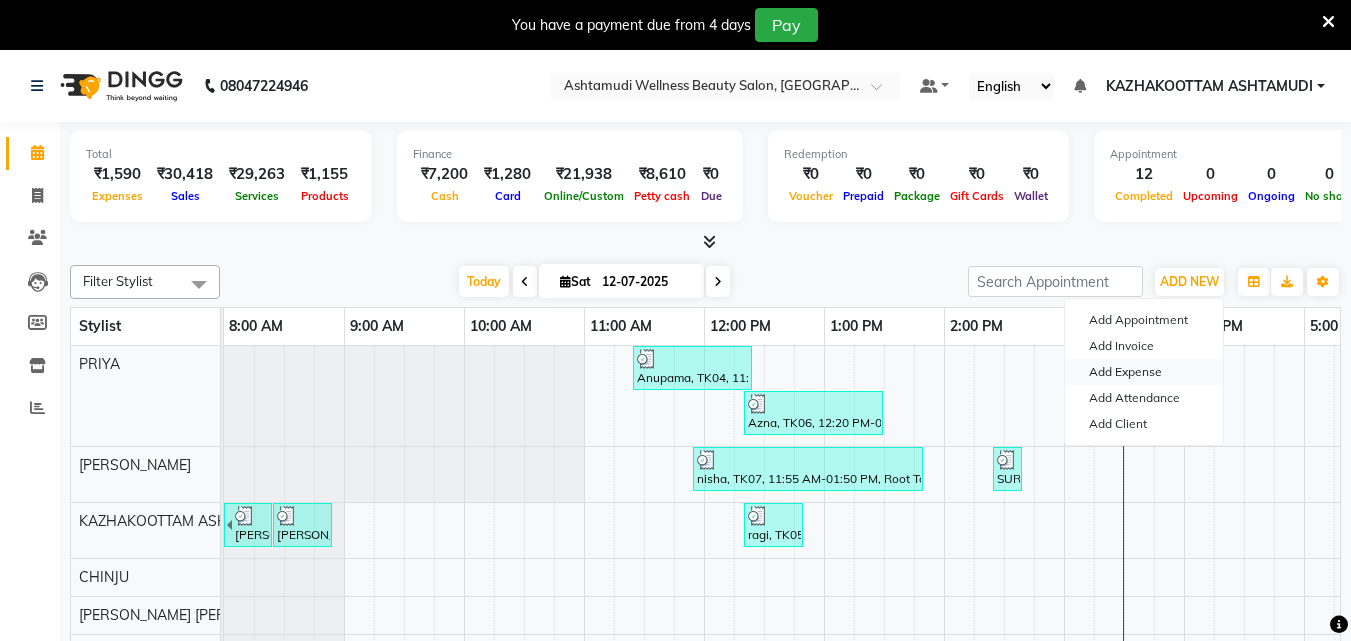 click on "Add Expense" at bounding box center [1144, 372] 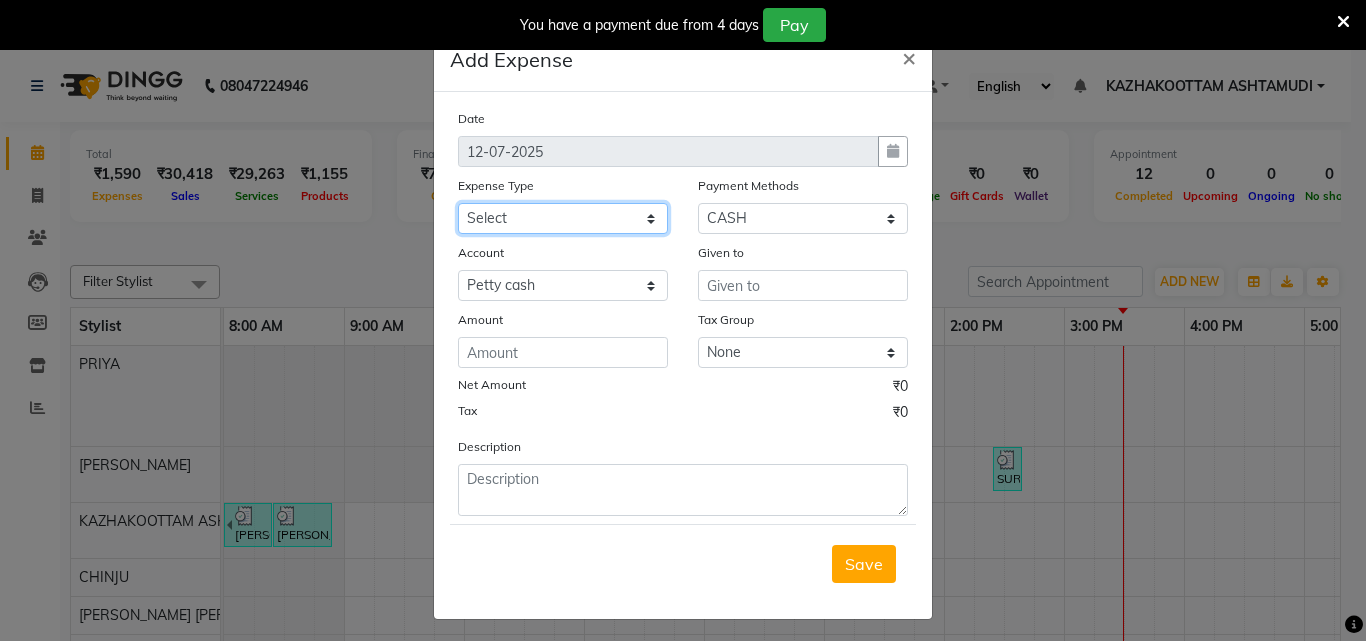 click on "Select ACCOMODATION EXPENSES ADVERTISEMENT SALES PROMOTIONAL EXPENSES Bonus BRIDAL ACCESSORIES REFUND BRIDAL COMMISSION BRIDAL FOOD BRIDAL INCENTIVES BRIDAL ORNAMENTS REFUND BRIDAL TA CASH DEPOSIT RAK BANK COMPUTER ACCESSORIES MOBILE PHONE Donation and Charity Expenses ELECTRICITY CHARGES ELECTRONICS FITTINGS Event Expense FISH FOOD EXPENSES FOOD REFRESHMENT FOR CLIENTS FOOD REFRESHMENT FOR STAFFS Freight And Forwarding Charges FUEL FOR GENERATOR FURNITURE AND EQUIPMENTS Gifts for Clients GIFTS FOR STAFFS GOKULAM CHITS HOSTEL RENT LAUNDRY EXPENSES LICENSE OTHER FEES LOADING UNLOADING CHARGES Medical Expenses MEHNDI PAYMENTS MISCELLANEOUS EXPENSES NEWSPAPER PERIODICALS Ornaments Maintenance Expense OVERTIME ALLOWANCES Payment For Pest Control Perfomance based incentives POSTAGE COURIER CHARGES Printing PRINTING STATIONERY EXPENSES PROFESSIONAL TAX REPAIRS MAINTENANCE ROUND OFF Salary SALARY ADVANCE Sales Incentives Membership Card SALES INCENTIVES PRODUCT SALES INCENTIVES SERVICES SALON ESSENTIALS SALON RENT" 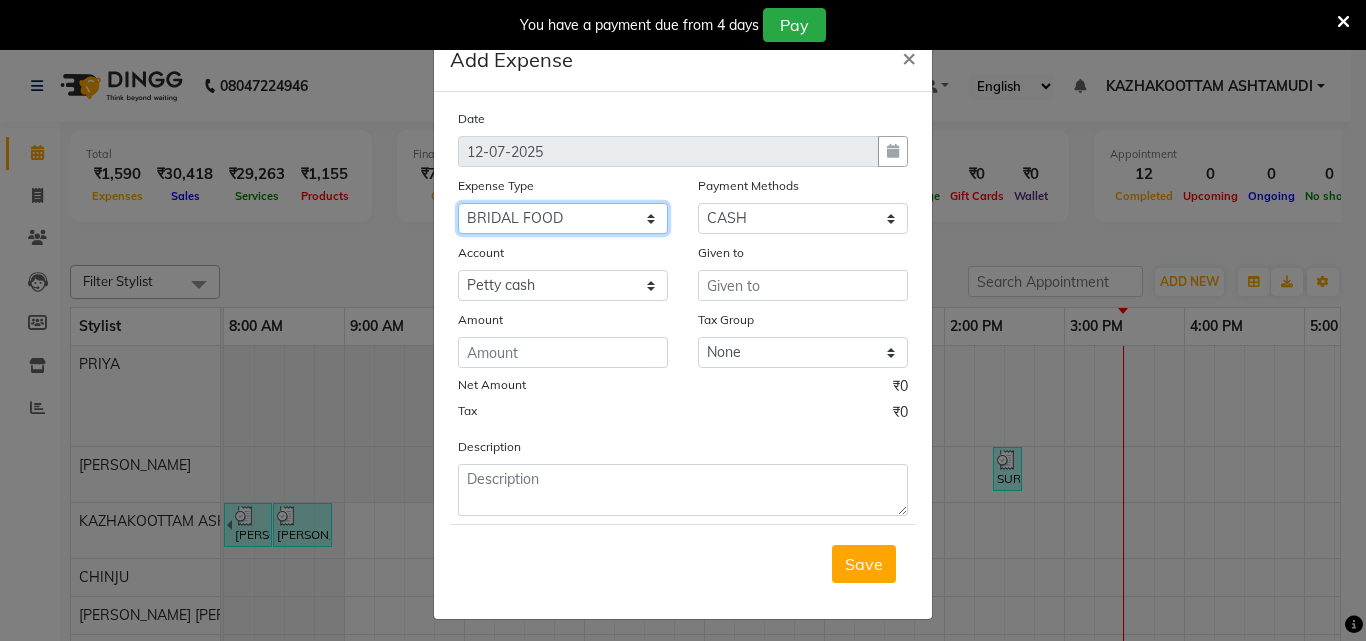 click on "Select ACCOMODATION EXPENSES ADVERTISEMENT SALES PROMOTIONAL EXPENSES Bonus BRIDAL ACCESSORIES REFUND BRIDAL COMMISSION BRIDAL FOOD BRIDAL INCENTIVES BRIDAL ORNAMENTS REFUND BRIDAL TA CASH DEPOSIT RAK BANK COMPUTER ACCESSORIES MOBILE PHONE Donation and Charity Expenses ELECTRICITY CHARGES ELECTRONICS FITTINGS Event Expense FISH FOOD EXPENSES FOOD REFRESHMENT FOR CLIENTS FOOD REFRESHMENT FOR STAFFS Freight And Forwarding Charges FUEL FOR GENERATOR FURNITURE AND EQUIPMENTS Gifts for Clients GIFTS FOR STAFFS GOKULAM CHITS HOSTEL RENT LAUNDRY EXPENSES LICENSE OTHER FEES LOADING UNLOADING CHARGES Medical Expenses MEHNDI PAYMENTS MISCELLANEOUS EXPENSES NEWSPAPER PERIODICALS Ornaments Maintenance Expense OVERTIME ALLOWANCES Payment For Pest Control Perfomance based incentives POSTAGE COURIER CHARGES Printing PRINTING STATIONERY EXPENSES PROFESSIONAL TAX REPAIRS MAINTENANCE ROUND OFF Salary SALARY ADVANCE Sales Incentives Membership Card SALES INCENTIVES PRODUCT SALES INCENTIVES SERVICES SALON ESSENTIALS SALON RENT" 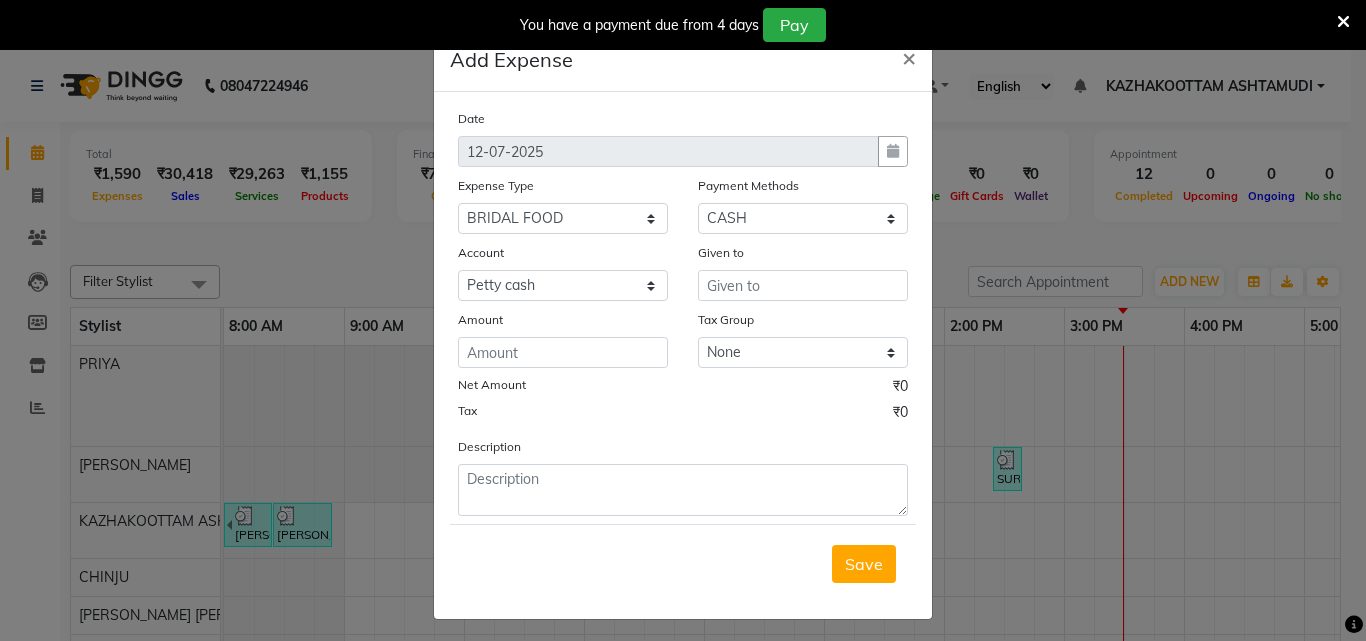 click on "Add Expense  × Date [DATE] Expense Type Select ACCOMODATION EXPENSES ADVERTISEMENT SALES PROMOTIONAL EXPENSES Bonus BRIDAL ACCESSORIES REFUND BRIDAL COMMISSION BRIDAL FOOD BRIDAL INCENTIVES BRIDAL ORNAMENTS REFUND BRIDAL TA CASH DEPOSIT RAK BANK COMPUTER ACCESSORIES MOBILE PHONE Donation and Charity Expenses ELECTRICITY CHARGES ELECTRONICS FITTINGS Event Expense FISH FOOD EXPENSES FOOD REFRESHMENT FOR CLIENTS FOOD REFRESHMENT FOR STAFFS Freight And Forwarding Charges FUEL FOR GENERATOR FURNITURE AND EQUIPMENTS Gifts for Clients GIFTS FOR STAFFS GOKULAM CHITS HOSTEL RENT LAUNDRY EXPENSES LICENSE OTHER FEES LOADING UNLOADING CHARGES Medical Expenses MEHNDI PAYMENTS MISCELLANEOUS EXPENSES NEWSPAPER PERIODICALS Ornaments Maintenance Expense OVERTIME ALLOWANCES Payment For Pest Control Perfomance based incentives POSTAGE COURIER CHARGES Printing PRINTING STATIONERY EXPENSES PROFESSIONAL TAX REPAIRS MAINTENANCE ROUND OFF Salary SALARY ADVANCE Sales Incentives Membership Card SALES INCENTIVES PRODUCT Select" 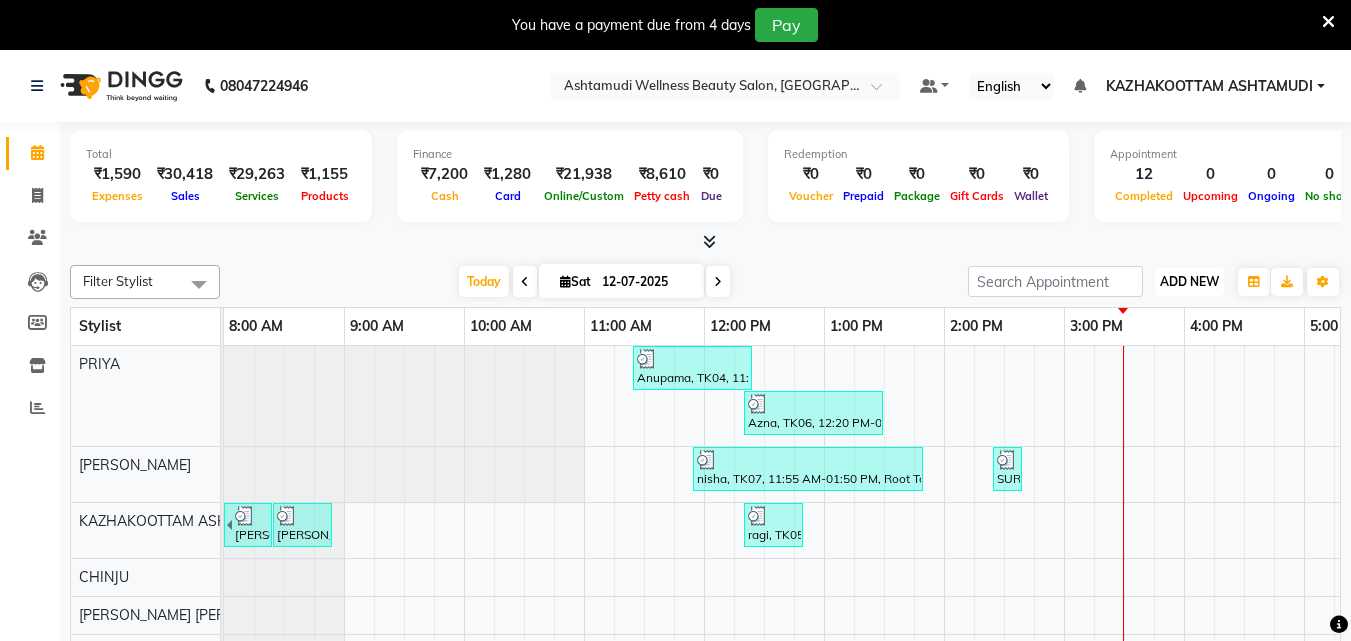 click on "ADD NEW" at bounding box center (1189, 281) 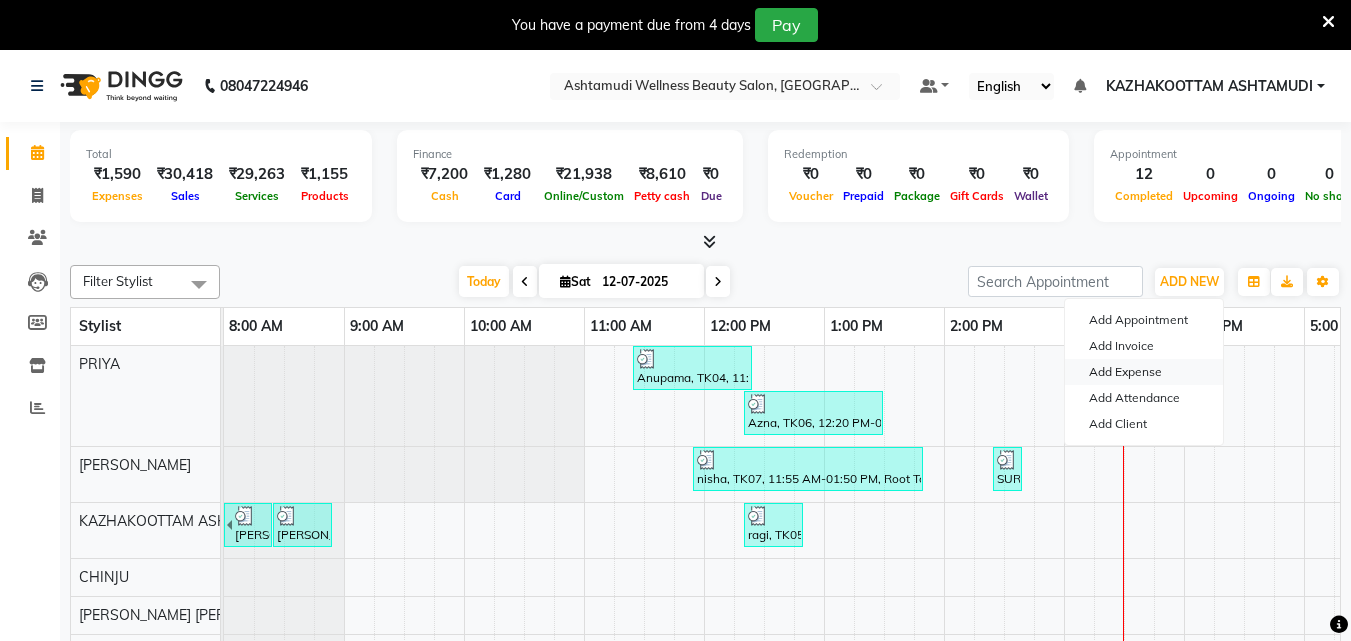 click on "Add Expense" at bounding box center (1144, 372) 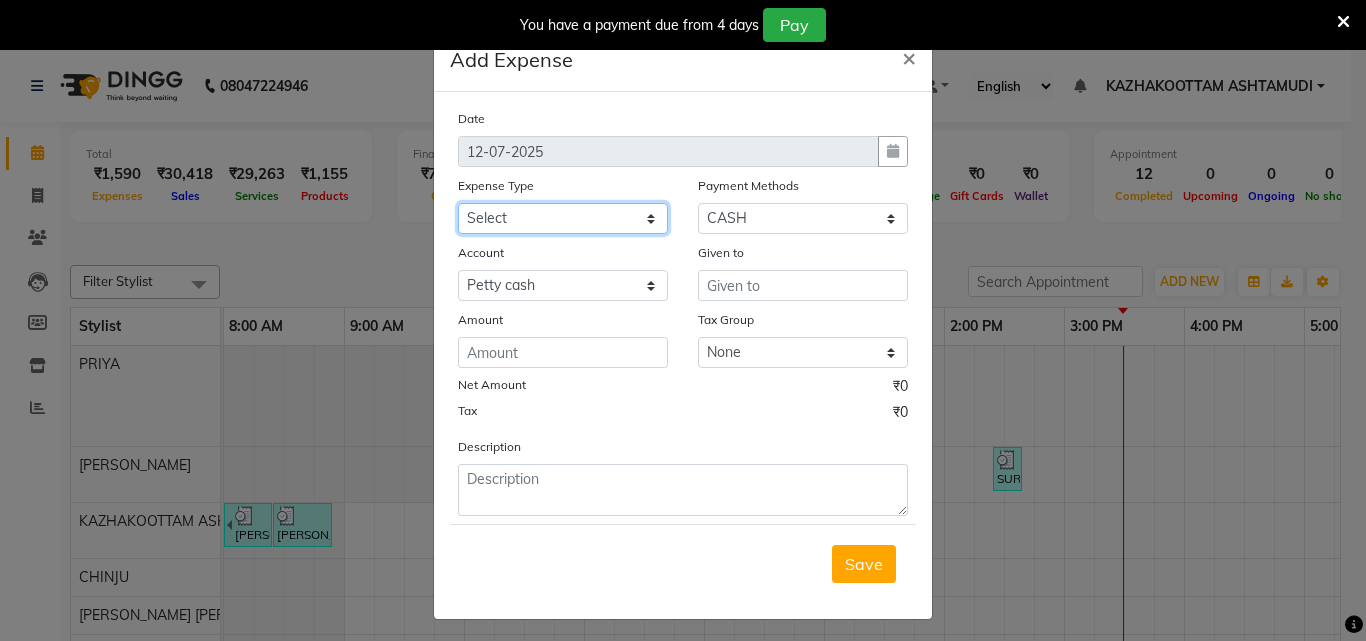 click on "Select ACCOMODATION EXPENSES ADVERTISEMENT SALES PROMOTIONAL EXPENSES Bonus BRIDAL ACCESSORIES REFUND BRIDAL COMMISSION BRIDAL FOOD BRIDAL INCENTIVES BRIDAL ORNAMENTS REFUND BRIDAL TA CASH DEPOSIT RAK BANK COMPUTER ACCESSORIES MOBILE PHONE Donation and Charity Expenses ELECTRICITY CHARGES ELECTRONICS FITTINGS Event Expense FISH FOOD EXPENSES FOOD REFRESHMENT FOR CLIENTS FOOD REFRESHMENT FOR STAFFS Freight And Forwarding Charges FUEL FOR GENERATOR FURNITURE AND EQUIPMENTS Gifts for Clients GIFTS FOR STAFFS GOKULAM CHITS HOSTEL RENT LAUNDRY EXPENSES LICENSE OTHER FEES LOADING UNLOADING CHARGES Medical Expenses MEHNDI PAYMENTS MISCELLANEOUS EXPENSES NEWSPAPER PERIODICALS Ornaments Maintenance Expense OVERTIME ALLOWANCES Payment For Pest Control Perfomance based incentives POSTAGE COURIER CHARGES Printing PRINTING STATIONERY EXPENSES PROFESSIONAL TAX REPAIRS MAINTENANCE ROUND OFF Salary SALARY ADVANCE Sales Incentives Membership Card SALES INCENTIVES PRODUCT SALES INCENTIVES SERVICES SALON ESSENTIALS SALON RENT" 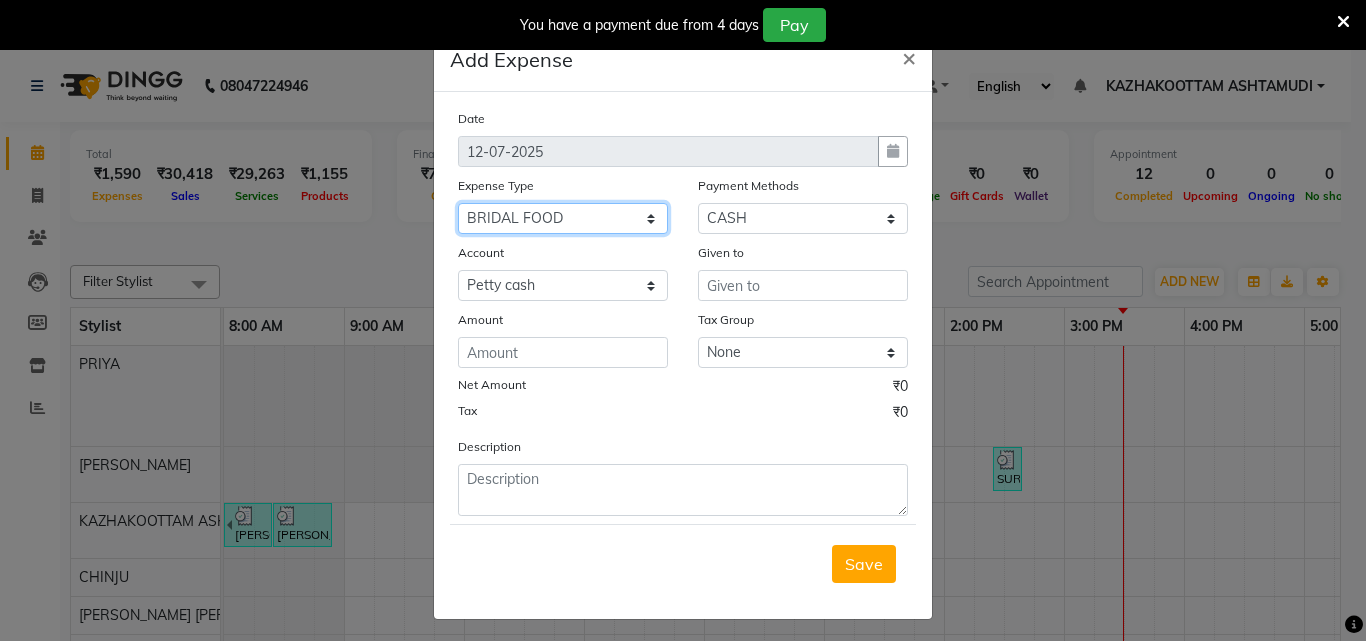 click on "Select ACCOMODATION EXPENSES ADVERTISEMENT SALES PROMOTIONAL EXPENSES Bonus BRIDAL ACCESSORIES REFUND BRIDAL COMMISSION BRIDAL FOOD BRIDAL INCENTIVES BRIDAL ORNAMENTS REFUND BRIDAL TA CASH DEPOSIT RAK BANK COMPUTER ACCESSORIES MOBILE PHONE Donation and Charity Expenses ELECTRICITY CHARGES ELECTRONICS FITTINGS Event Expense FISH FOOD EXPENSES FOOD REFRESHMENT FOR CLIENTS FOOD REFRESHMENT FOR STAFFS Freight And Forwarding Charges FUEL FOR GENERATOR FURNITURE AND EQUIPMENTS Gifts for Clients GIFTS FOR STAFFS GOKULAM CHITS HOSTEL RENT LAUNDRY EXPENSES LICENSE OTHER FEES LOADING UNLOADING CHARGES Medical Expenses MEHNDI PAYMENTS MISCELLANEOUS EXPENSES NEWSPAPER PERIODICALS Ornaments Maintenance Expense OVERTIME ALLOWANCES Payment For Pest Control Perfomance based incentives POSTAGE COURIER CHARGES Printing PRINTING STATIONERY EXPENSES PROFESSIONAL TAX REPAIRS MAINTENANCE ROUND OFF Salary SALARY ADVANCE Sales Incentives Membership Card SALES INCENTIVES PRODUCT SALES INCENTIVES SERVICES SALON ESSENTIALS SALON RENT" 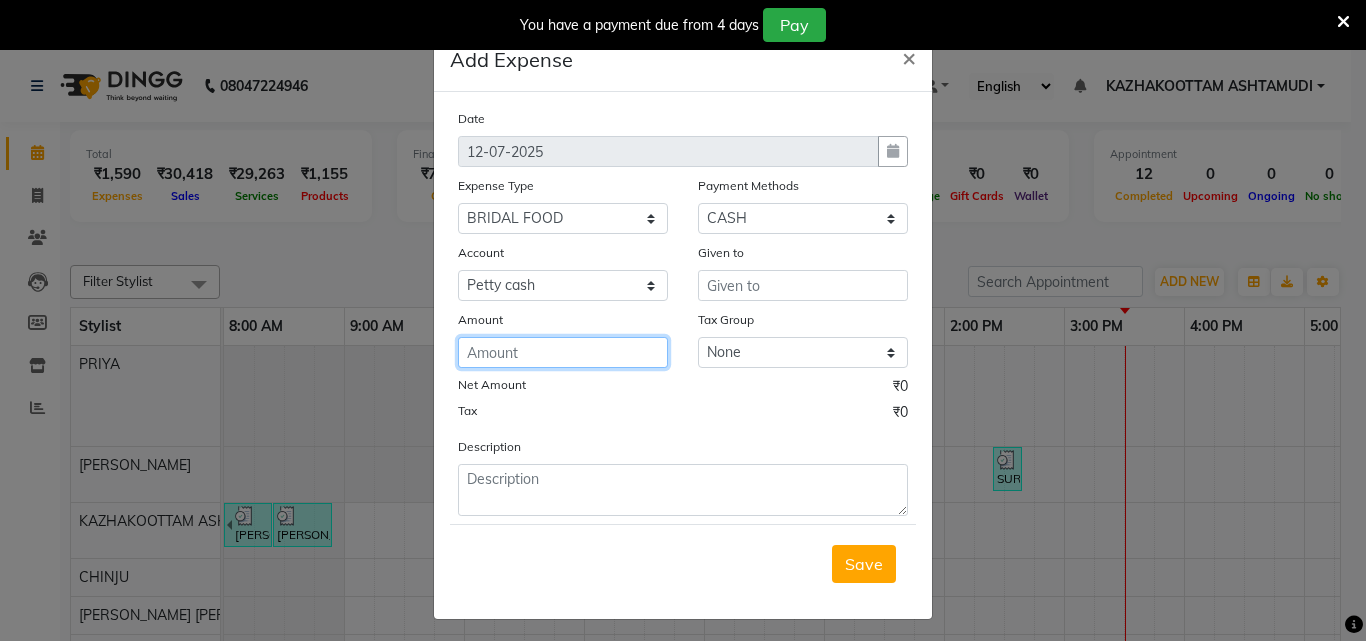 click 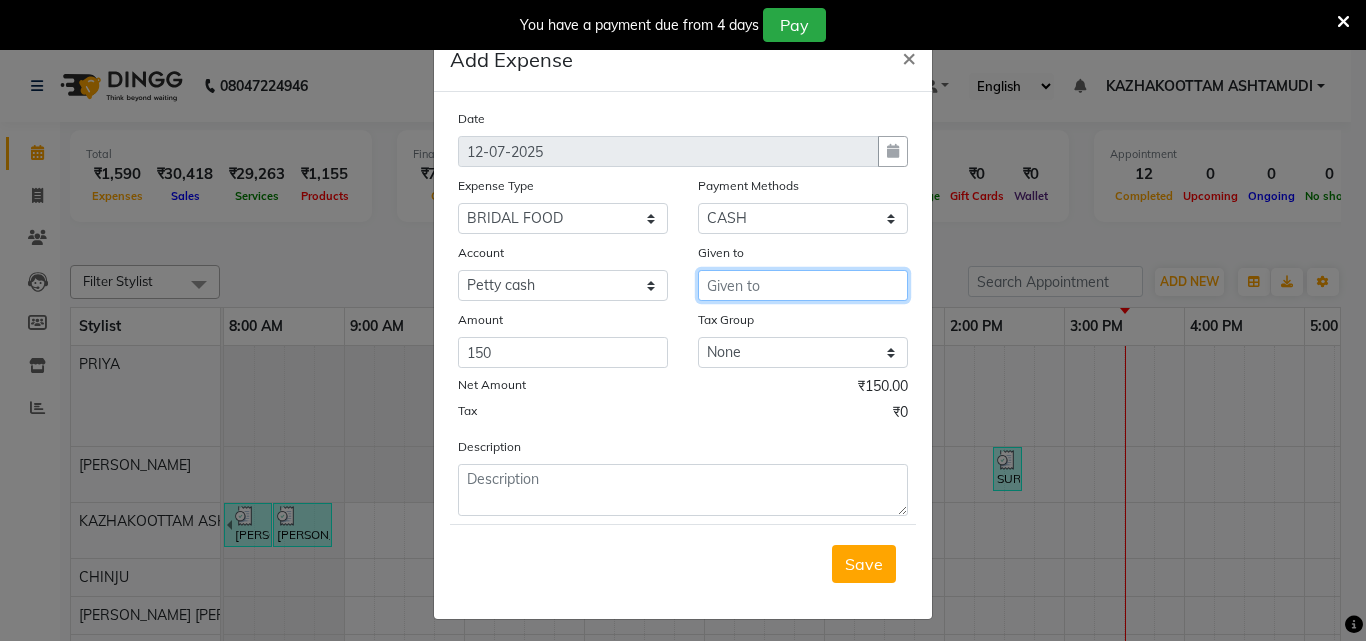 click at bounding box center [803, 285] 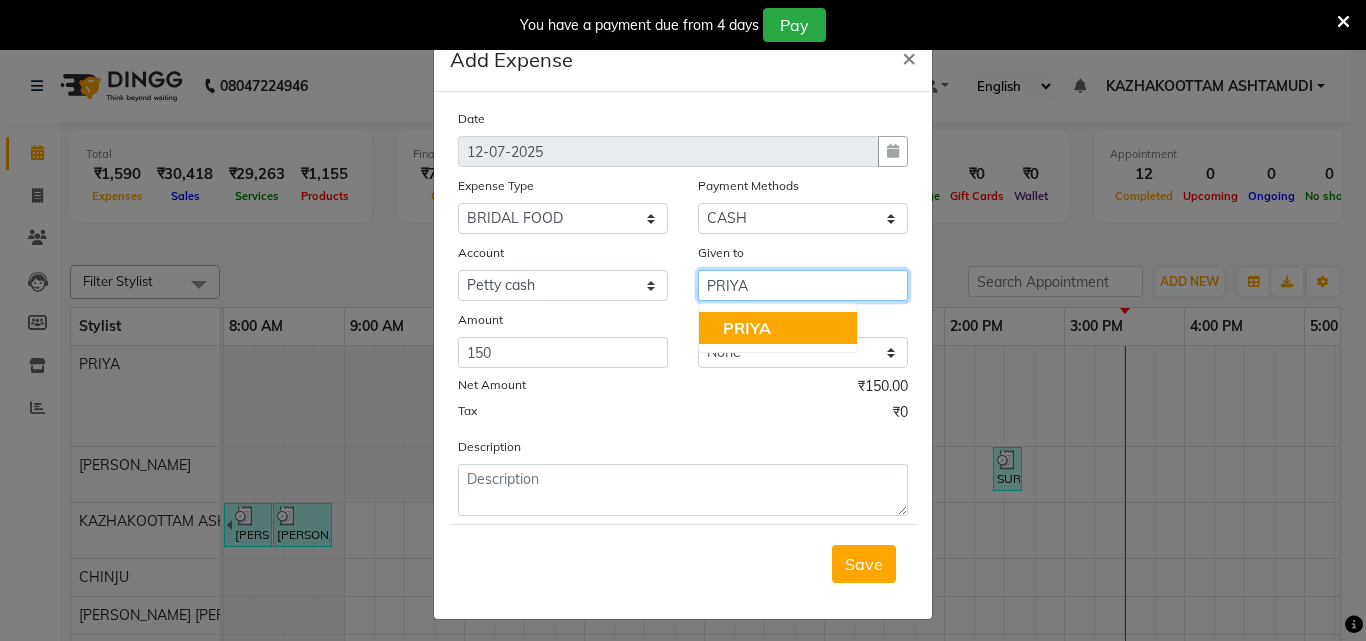 click on "PRIYA" at bounding box center [778, 328] 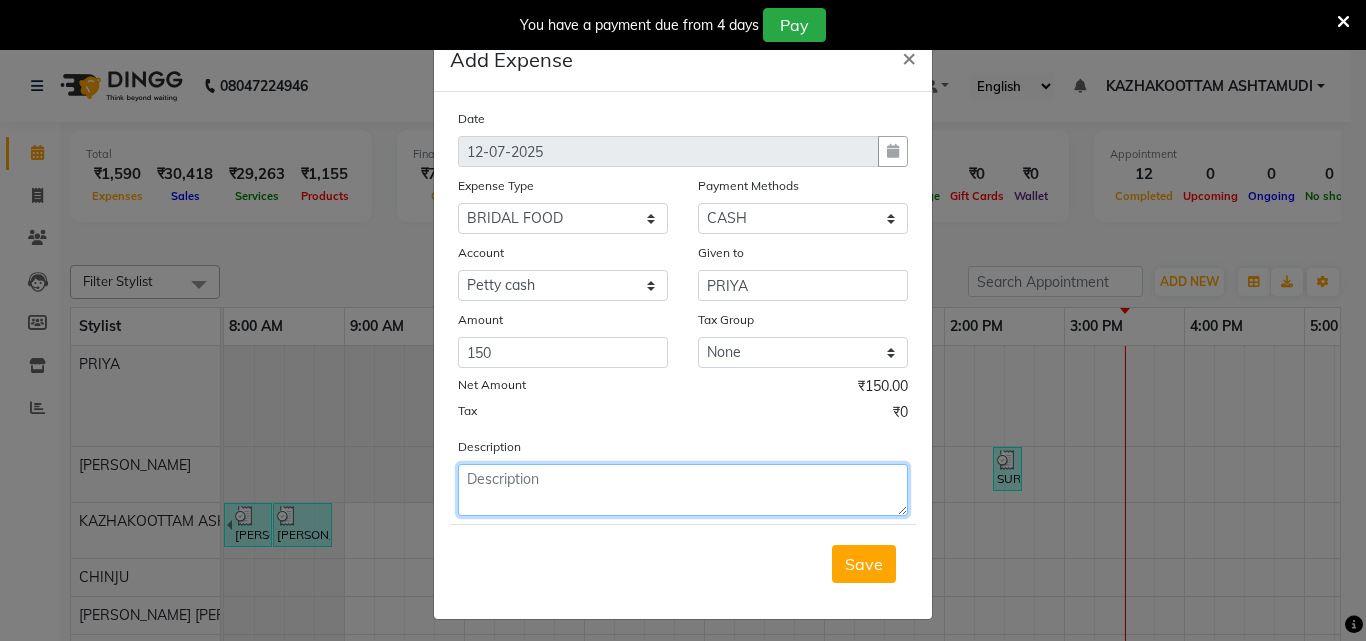 click 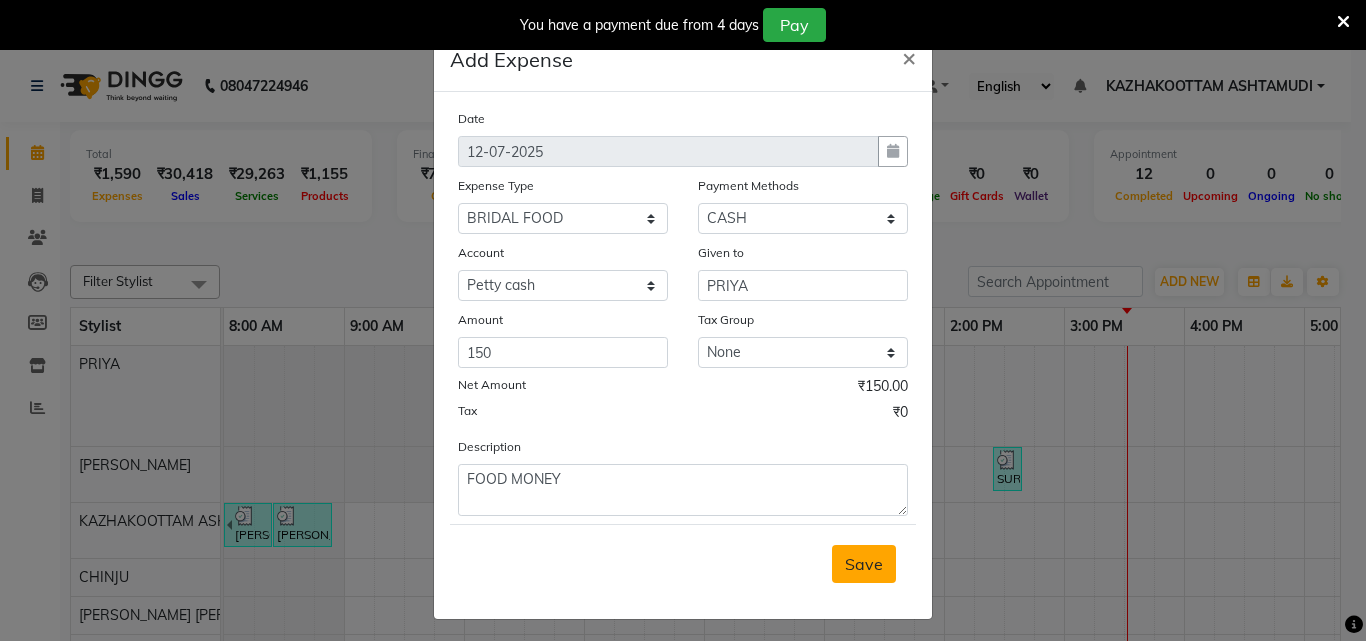 click on "Save" at bounding box center [864, 564] 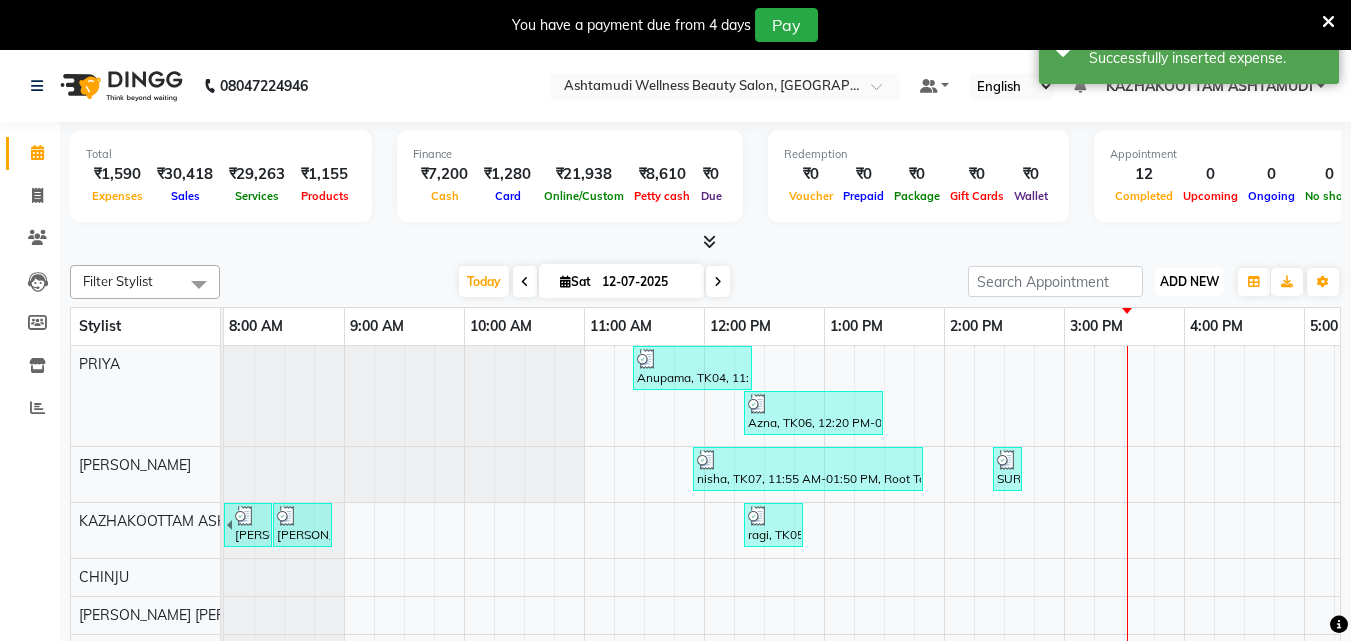 click on "ADD NEW" at bounding box center (1189, 281) 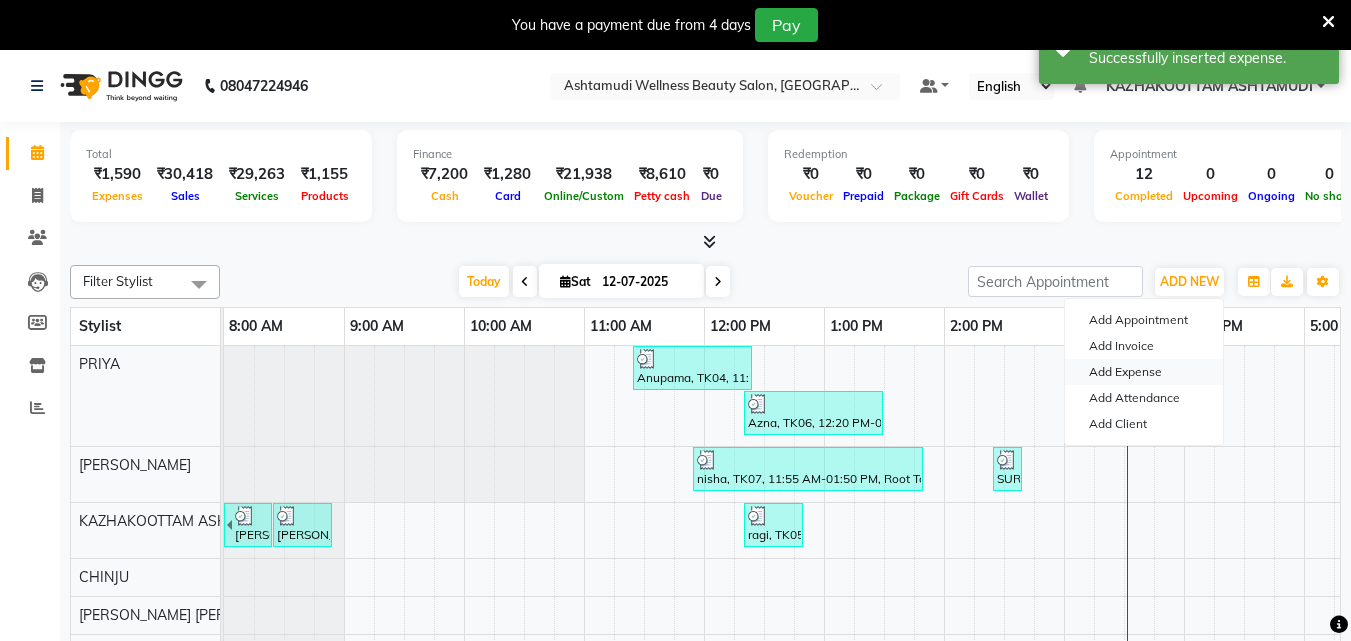 click on "Add Expense" at bounding box center [1144, 372] 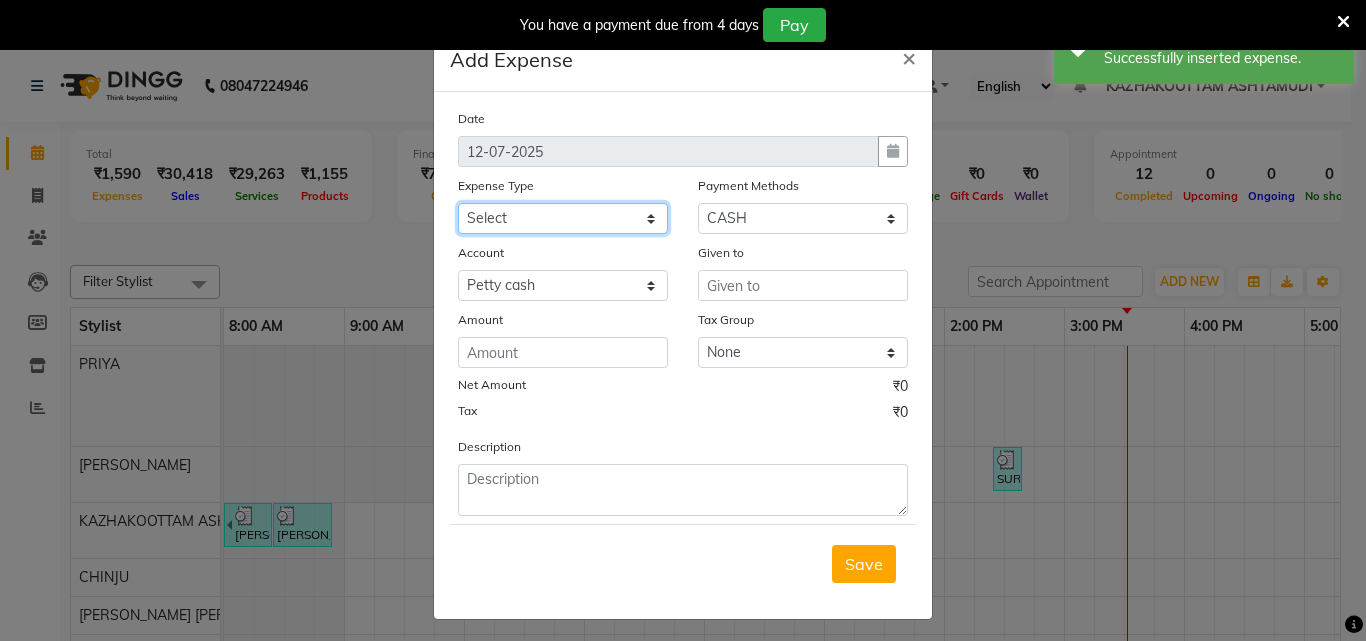 click on "Select ACCOMODATION EXPENSES ADVERTISEMENT SALES PROMOTIONAL EXPENSES Bonus BRIDAL ACCESSORIES REFUND BRIDAL COMMISSION BRIDAL FOOD BRIDAL INCENTIVES BRIDAL ORNAMENTS REFUND BRIDAL TA CASH DEPOSIT RAK BANK COMPUTER ACCESSORIES MOBILE PHONE Donation and Charity Expenses ELECTRICITY CHARGES ELECTRONICS FITTINGS Event Expense FISH FOOD EXPENSES FOOD REFRESHMENT FOR CLIENTS FOOD REFRESHMENT FOR STAFFS Freight And Forwarding Charges FUEL FOR GENERATOR FURNITURE AND EQUIPMENTS Gifts for Clients GIFTS FOR STAFFS GOKULAM CHITS HOSTEL RENT LAUNDRY EXPENSES LICENSE OTHER FEES LOADING UNLOADING CHARGES Medical Expenses MEHNDI PAYMENTS MISCELLANEOUS EXPENSES NEWSPAPER PERIODICALS Ornaments Maintenance Expense OVERTIME ALLOWANCES Payment For Pest Control Perfomance based incentives POSTAGE COURIER CHARGES Printing PRINTING STATIONERY EXPENSES PROFESSIONAL TAX REPAIRS MAINTENANCE ROUND OFF Salary SALARY ADVANCE Sales Incentives Membership Card SALES INCENTIVES PRODUCT SALES INCENTIVES SERVICES SALON ESSENTIALS SALON RENT" 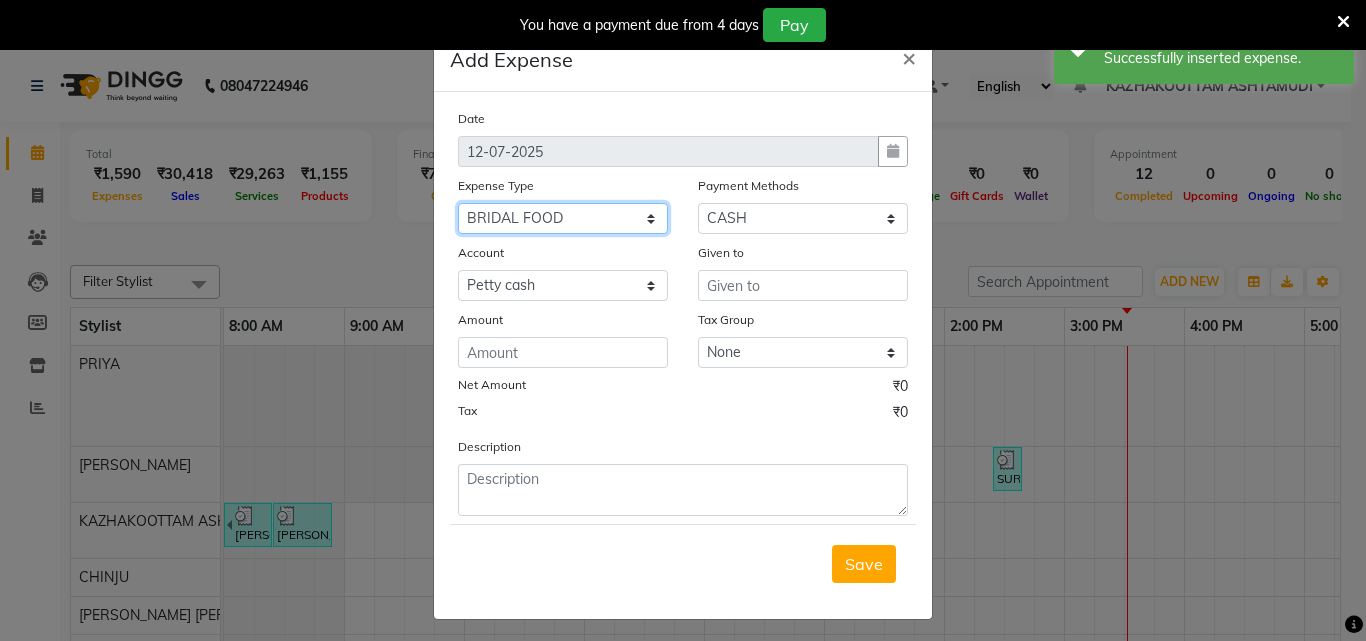 click on "Select ACCOMODATION EXPENSES ADVERTISEMENT SALES PROMOTIONAL EXPENSES Bonus BRIDAL ACCESSORIES REFUND BRIDAL COMMISSION BRIDAL FOOD BRIDAL INCENTIVES BRIDAL ORNAMENTS REFUND BRIDAL TA CASH DEPOSIT RAK BANK COMPUTER ACCESSORIES MOBILE PHONE Donation and Charity Expenses ELECTRICITY CHARGES ELECTRONICS FITTINGS Event Expense FISH FOOD EXPENSES FOOD REFRESHMENT FOR CLIENTS FOOD REFRESHMENT FOR STAFFS Freight And Forwarding Charges FUEL FOR GENERATOR FURNITURE AND EQUIPMENTS Gifts for Clients GIFTS FOR STAFFS GOKULAM CHITS HOSTEL RENT LAUNDRY EXPENSES LICENSE OTHER FEES LOADING UNLOADING CHARGES Medical Expenses MEHNDI PAYMENTS MISCELLANEOUS EXPENSES NEWSPAPER PERIODICALS Ornaments Maintenance Expense OVERTIME ALLOWANCES Payment For Pest Control Perfomance based incentives POSTAGE COURIER CHARGES Printing PRINTING STATIONERY EXPENSES PROFESSIONAL TAX REPAIRS MAINTENANCE ROUND OFF Salary SALARY ADVANCE Sales Incentives Membership Card SALES INCENTIVES PRODUCT SALES INCENTIVES SERVICES SALON ESSENTIALS SALON RENT" 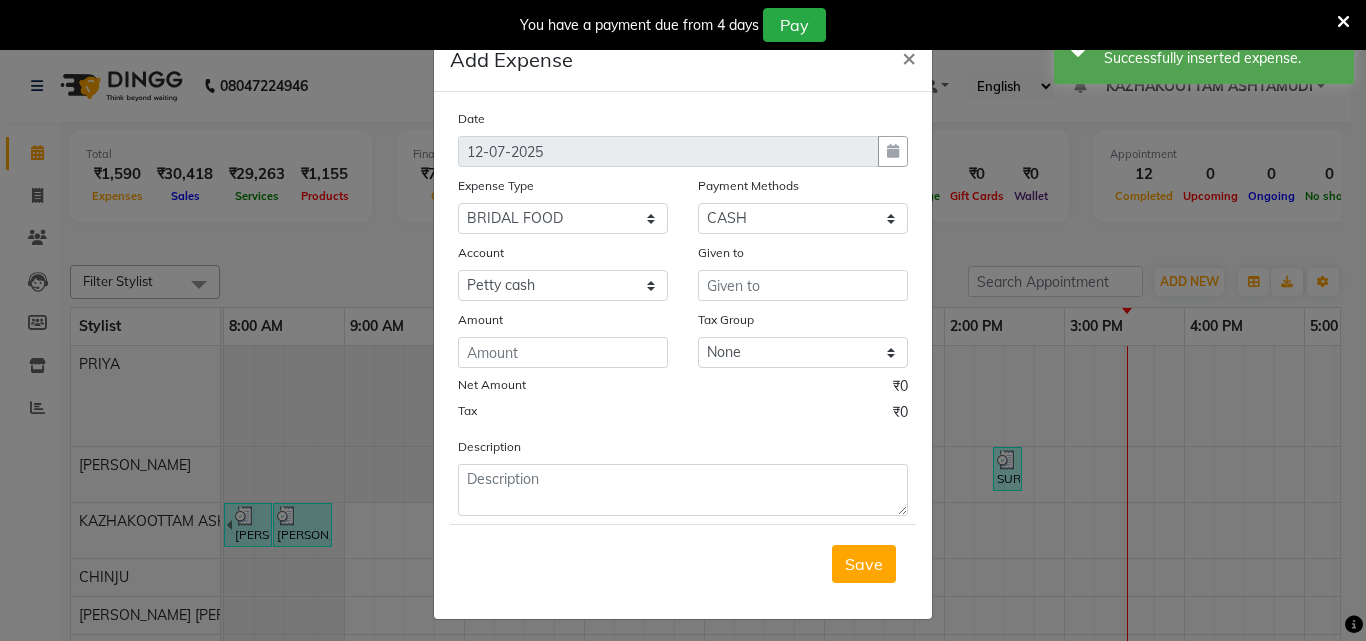 click on "Date [DATE] Expense Type Select ACCOMODATION EXPENSES ADVERTISEMENT SALES PROMOTIONAL EXPENSES Bonus BRIDAL ACCESSORIES REFUND BRIDAL COMMISSION BRIDAL FOOD BRIDAL INCENTIVES BRIDAL ORNAMENTS REFUND BRIDAL TA CASH DEPOSIT RAK BANK COMPUTER ACCESSORIES MOBILE PHONE Donation and Charity Expenses ELECTRICITY CHARGES ELECTRONICS FITTINGS Event Expense FISH FOOD EXPENSES FOOD REFRESHMENT FOR CLIENTS FOOD REFRESHMENT FOR STAFFS Freight And Forwarding Charges FUEL FOR GENERATOR FURNITURE AND EQUIPMENTS Gifts for Clients GIFTS FOR STAFFS GOKULAM CHITS HOSTEL RENT LAUNDRY EXPENSES LICENSE OTHER FEES LOADING UNLOADING CHARGES Medical Expenses MEHNDI PAYMENTS MISCELLANEOUS EXPENSES NEWSPAPER PERIODICALS Ornaments Maintenance Expense OVERTIME ALLOWANCES Payment For Pest Control Perfomance based incentives POSTAGE COURIER CHARGES Printing PRINTING STATIONERY EXPENSES PROFESSIONAL TAX REPAIRS MAINTENANCE ROUND OFF Salary SALARY ADVANCE Sales Incentives Membership Card SALES INCENTIVES PRODUCT SALES INCENTIVES SERVICES" 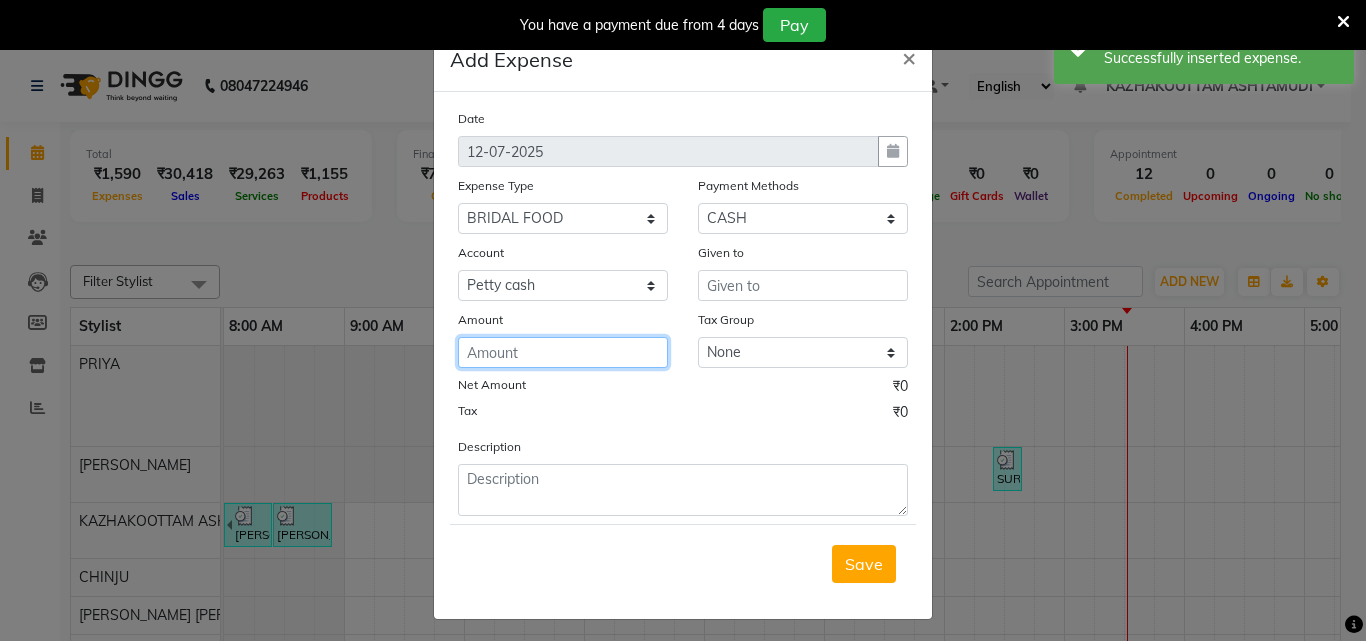 click 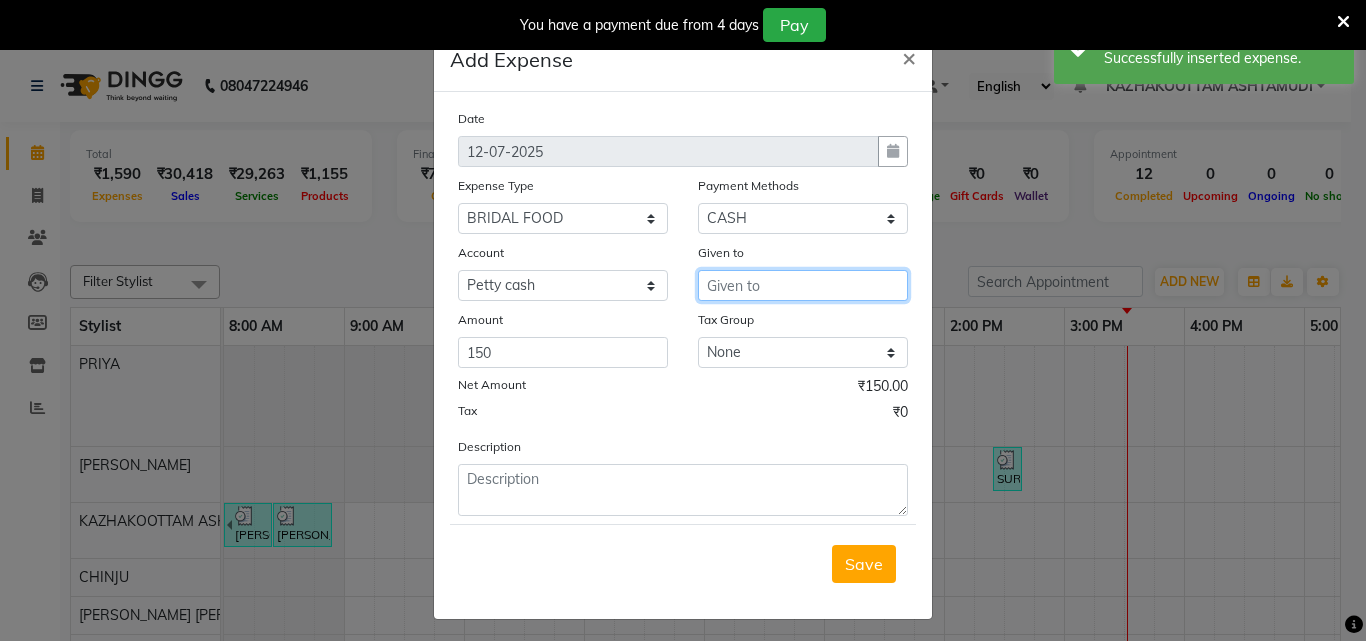 click at bounding box center [803, 285] 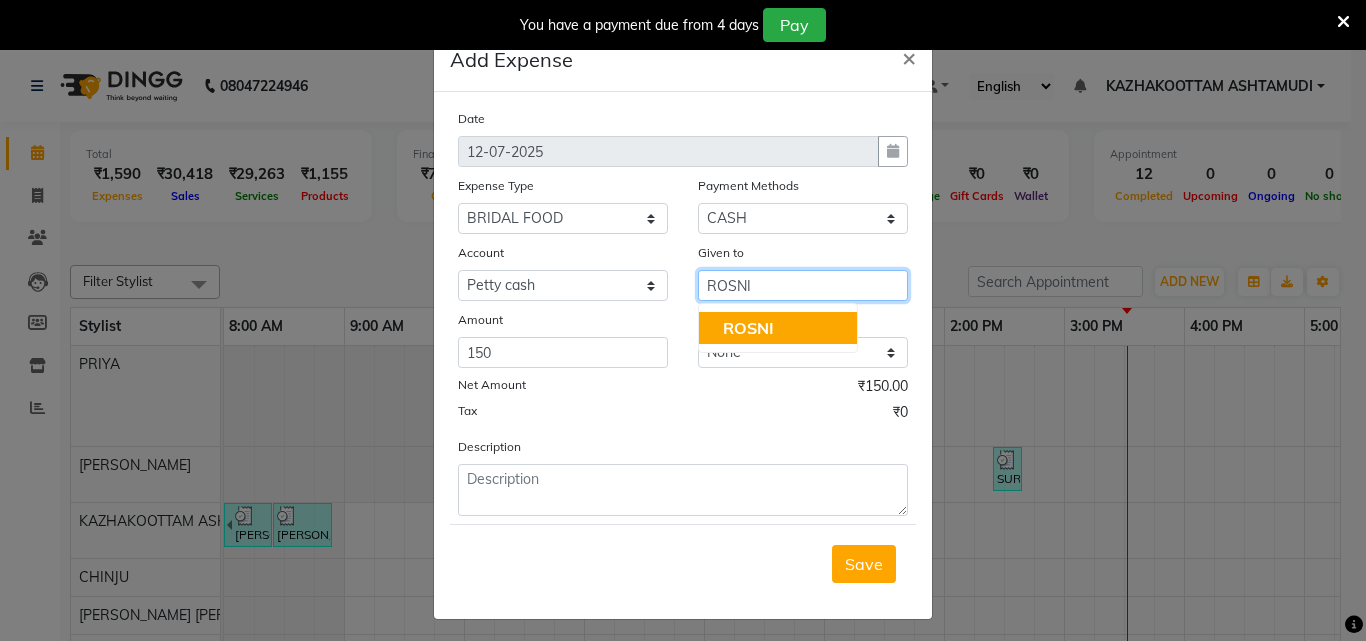 drag, startPoint x: 807, startPoint y: 319, endPoint x: 715, endPoint y: 380, distance: 110.38569 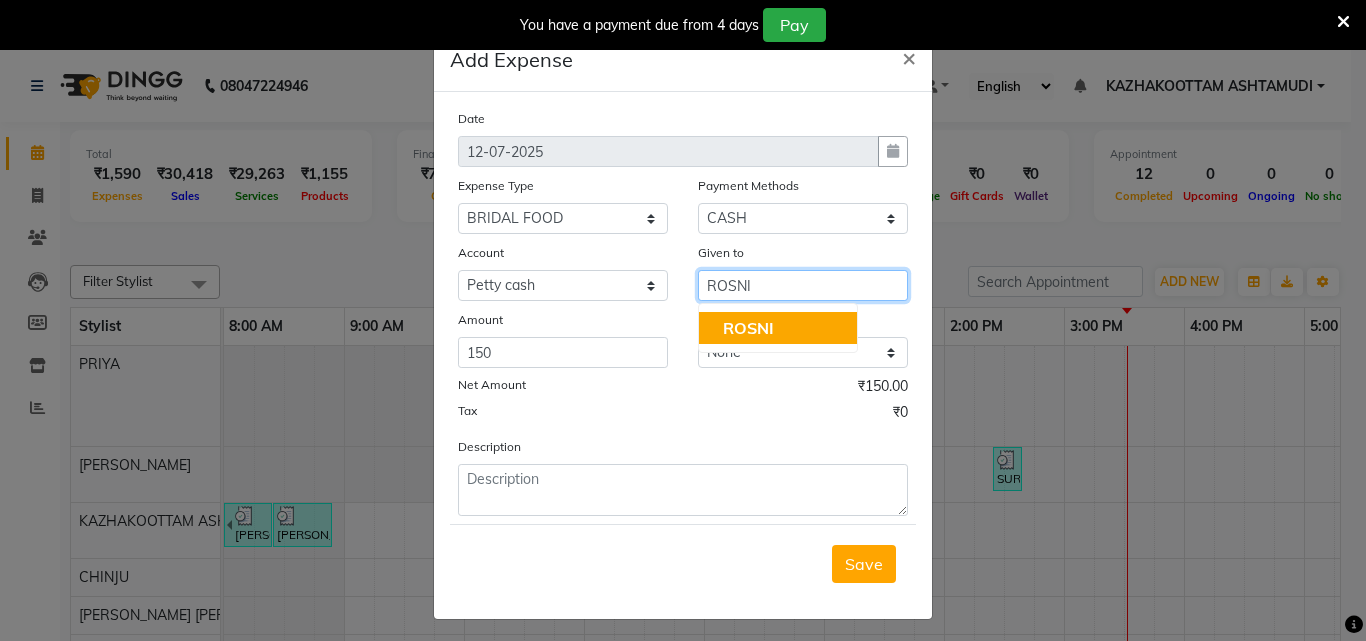 click on "ROSNI" at bounding box center [778, 328] 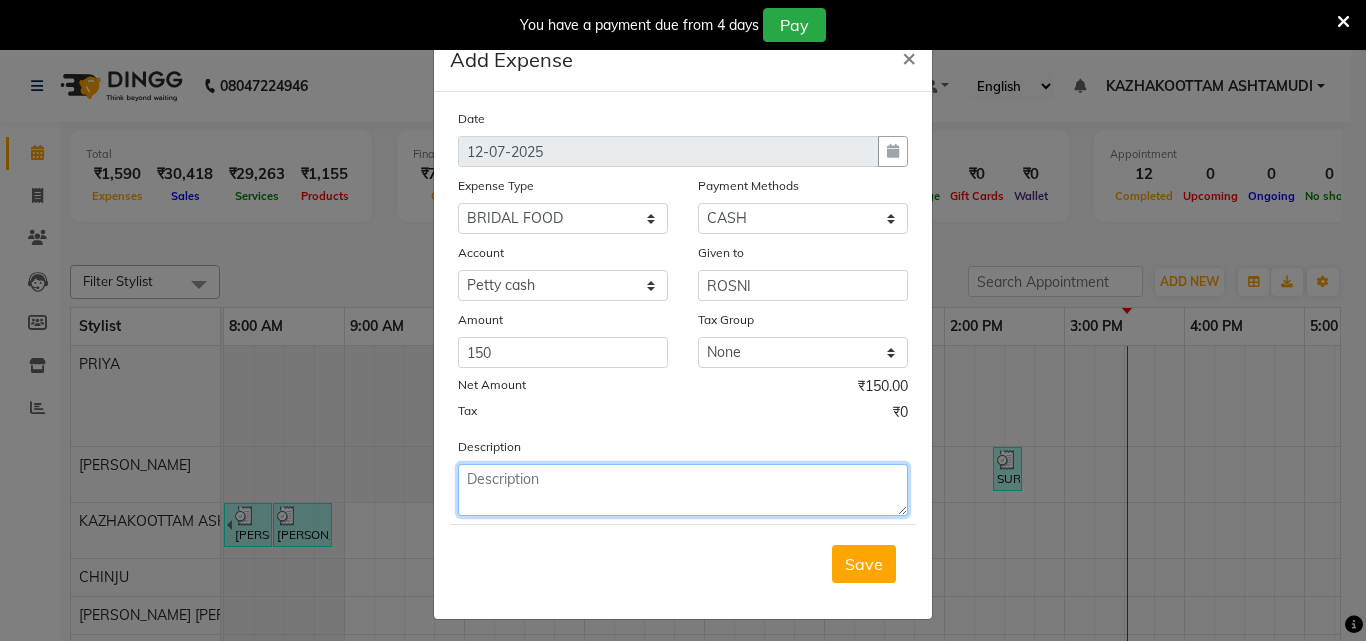 click 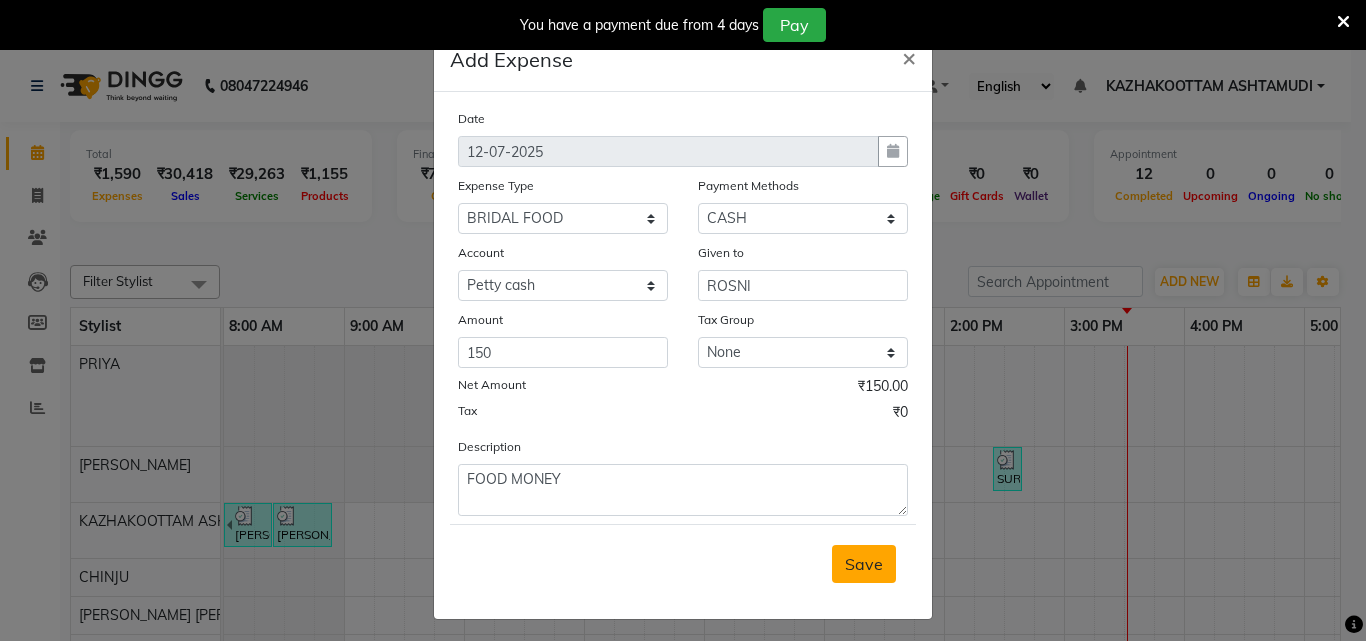 click on "Save" at bounding box center (864, 564) 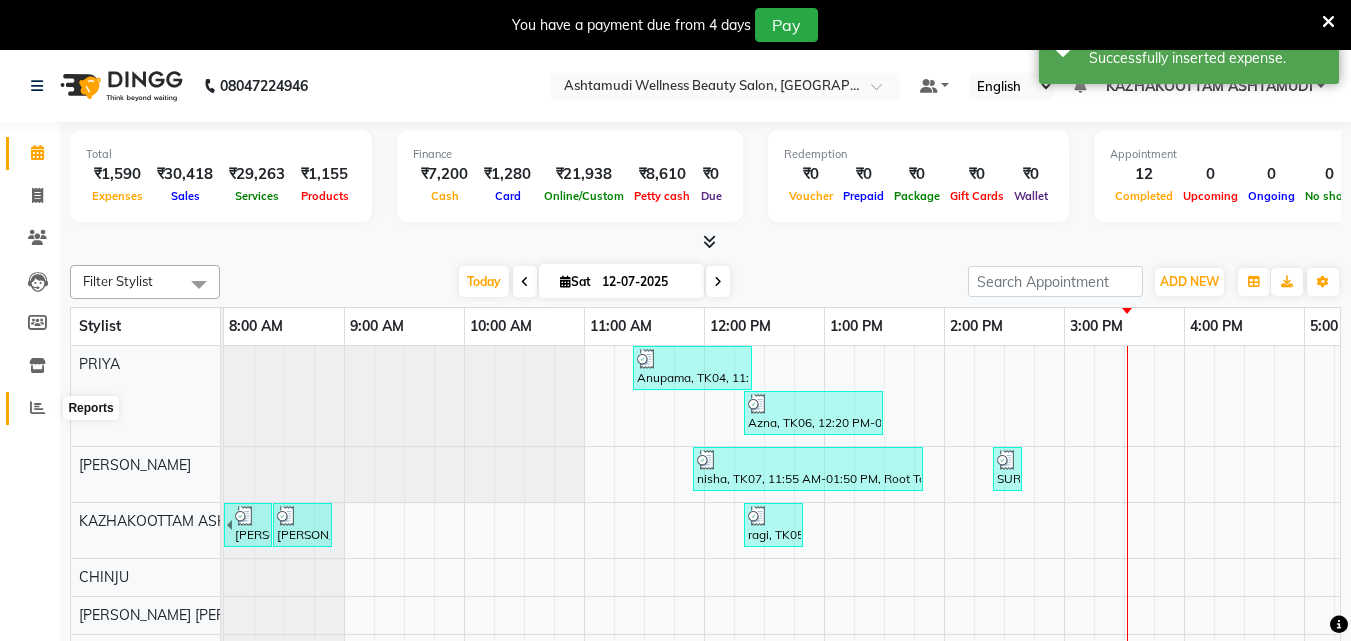 drag, startPoint x: 36, startPoint y: 409, endPoint x: 35, endPoint y: 397, distance: 12.0415945 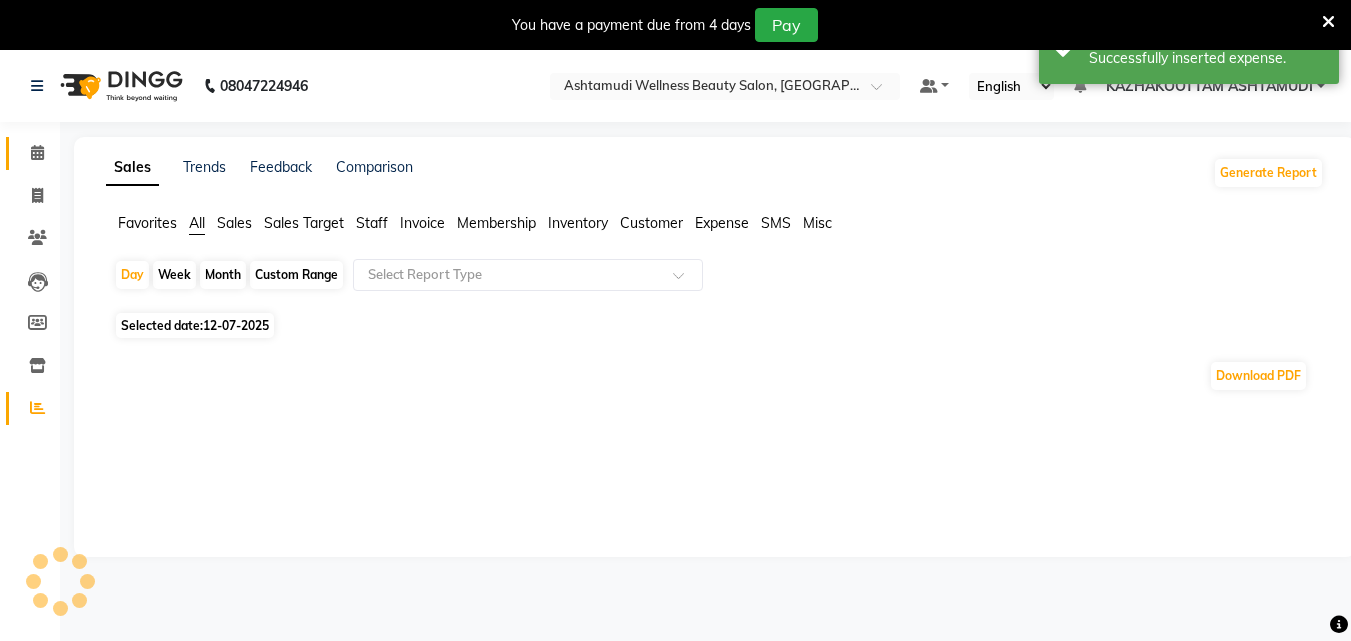 click on "Calendar" 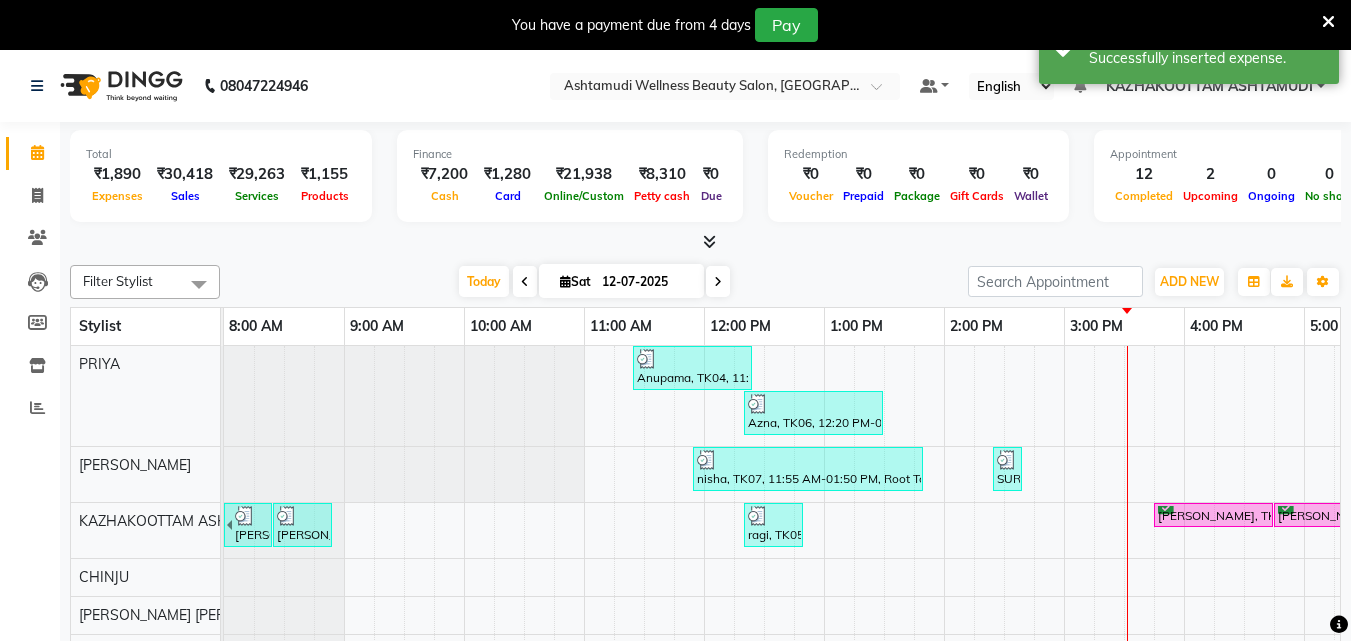 scroll, scrollTop: 50, scrollLeft: 0, axis: vertical 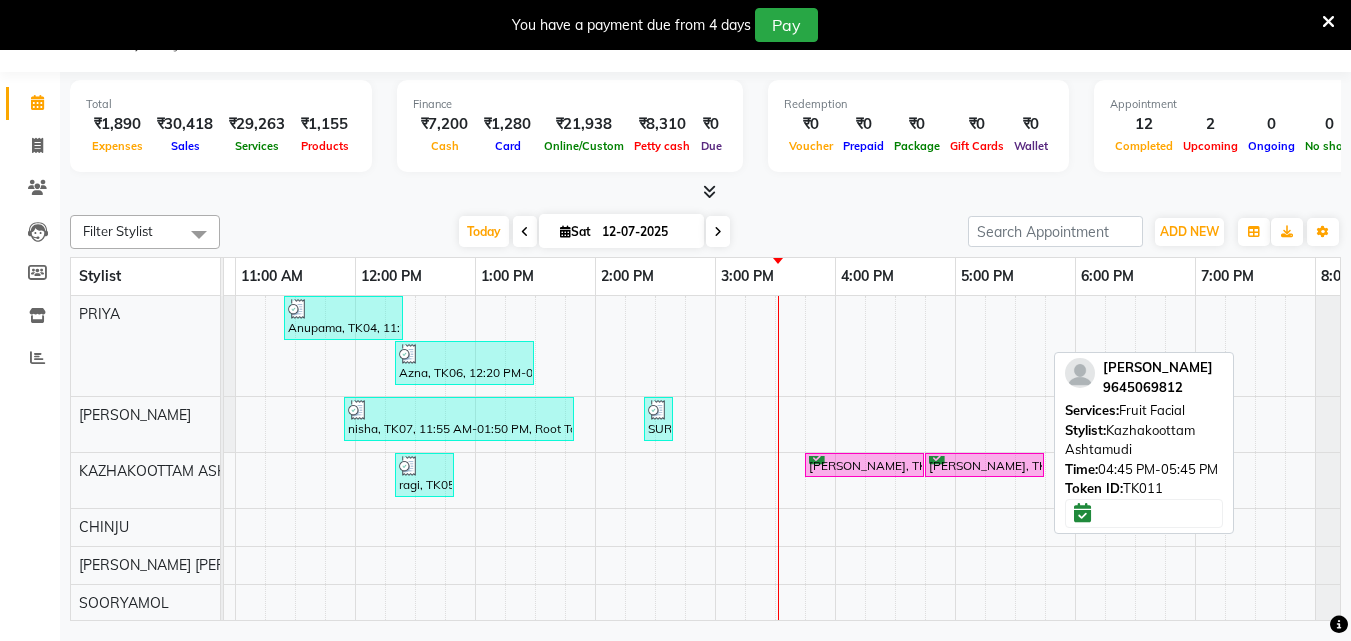 click on "[PERSON_NAME], TK11, 04:45 PM-05:45 PM, Fruit Facial" at bounding box center [984, 465] 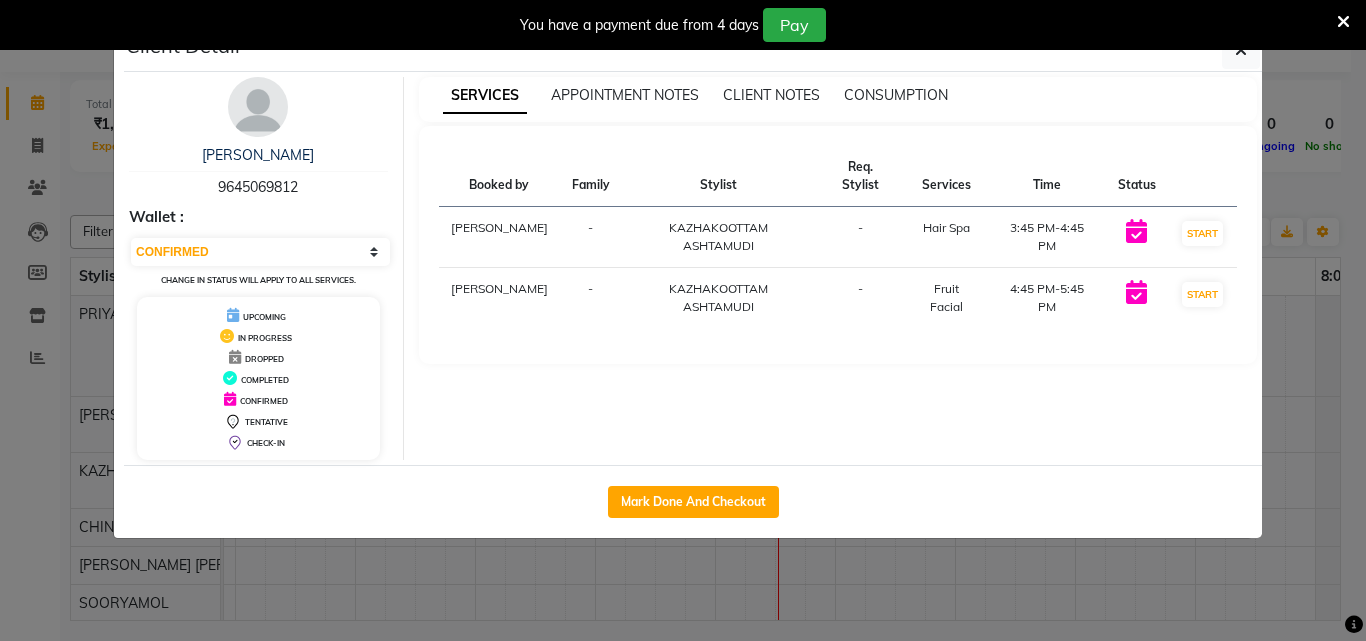 click on "You have a payment due from 4 days   Pay" at bounding box center (683, 25) 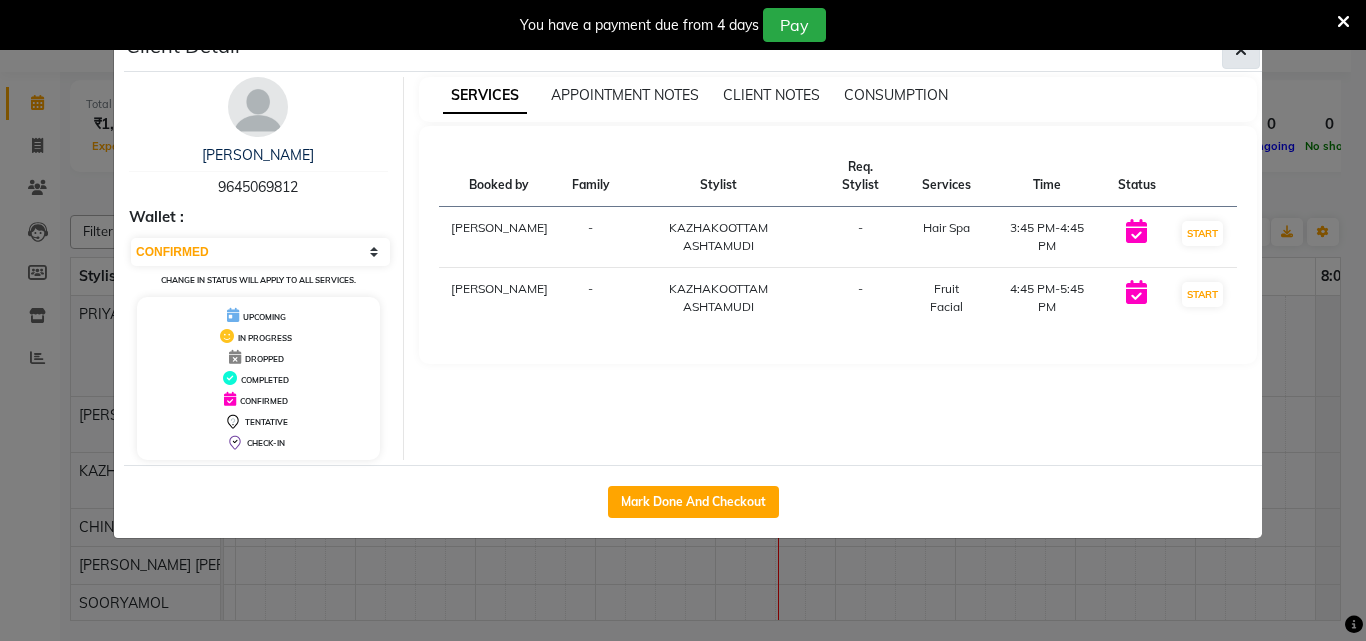 click 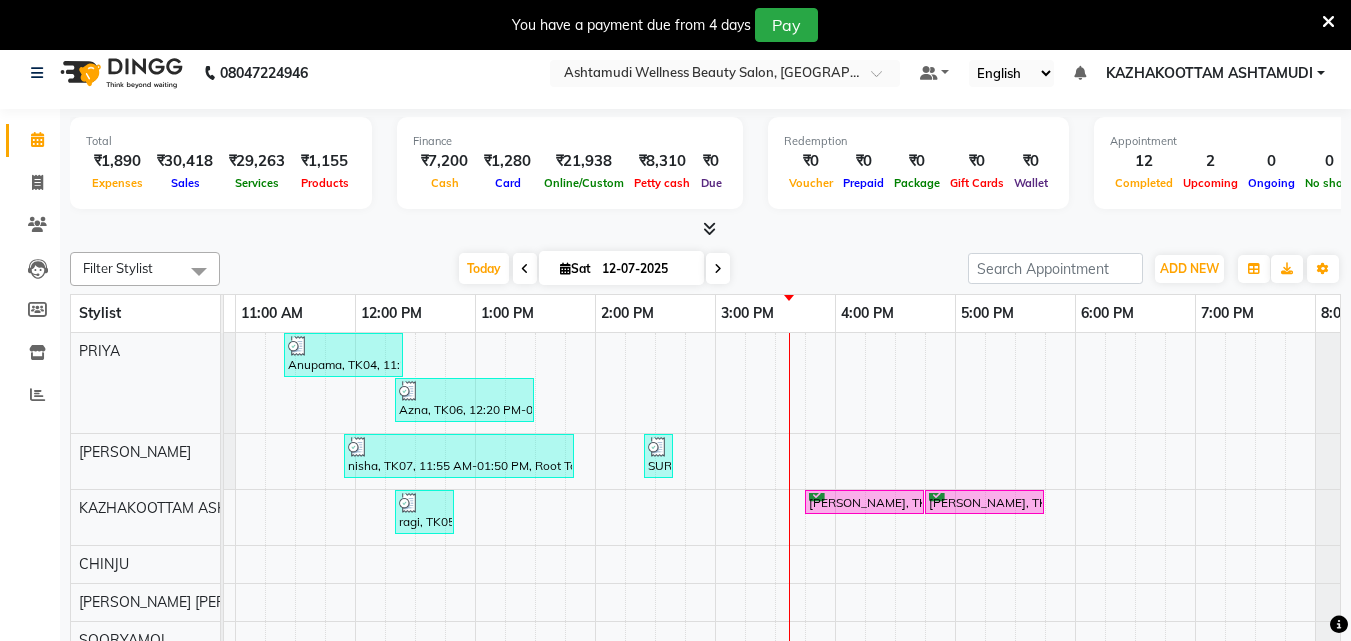 scroll, scrollTop: 0, scrollLeft: 0, axis: both 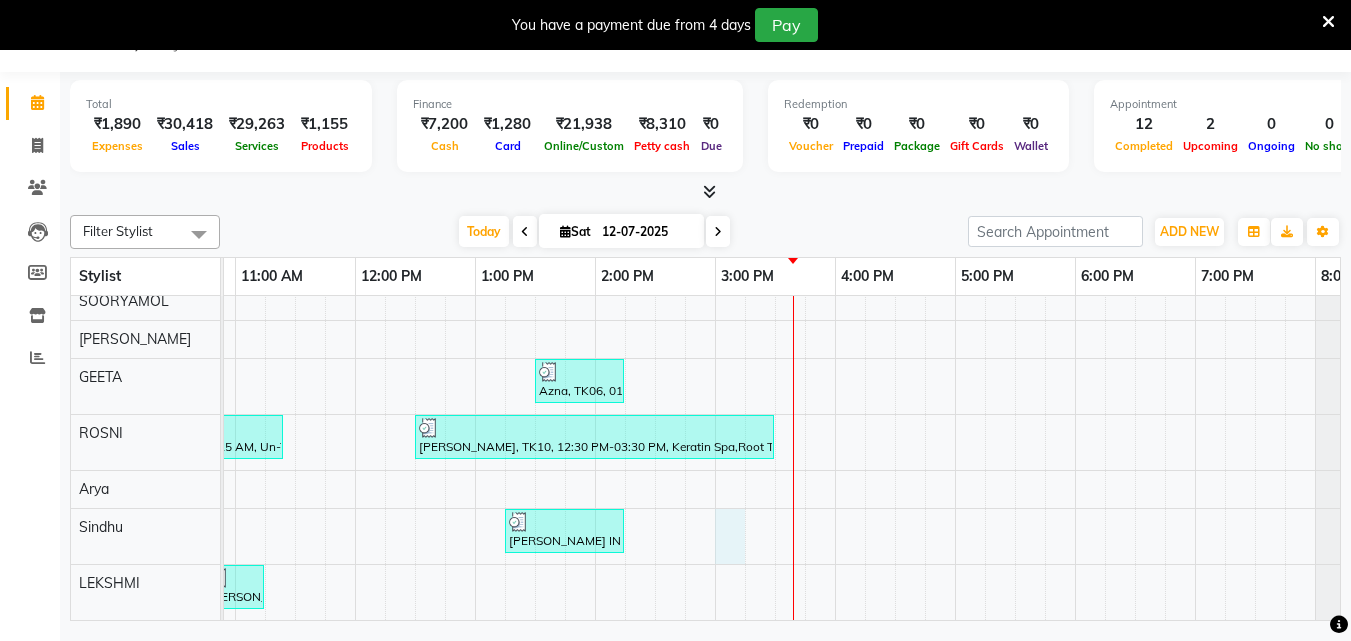 click on "Anupama, TK04, 11:25 AM-12:25 PM, Stemcell  Facial     Azna, TK06, 12:20 PM-01:30 PM, Root Touch-Up ([MEDICAL_DATA] Free),Under Arm Waxing     nisha, TK07, 11:55 AM-01:50 PM, Root Touch-Up ([MEDICAL_DATA] Free),Keratin Spa,Eyebrows Threading     SURYA UST, TK09, 02:25 PM-02:40 PM, Eyebrows Threading     [PERSON_NAME] UST, TK01, 07:55 AM-08:25 AM, Make up     [PERSON_NAME], TK02, 08:25 AM-08:55 AM, Make up     ragi, TK05, 12:20 PM-12:50 PM, Make up     [PERSON_NAME], TK11, 03:45 PM-04:45 PM, Hair Spa     [PERSON_NAME], TK11, 04:45 PM-05:45 PM, Fruit Facial     Azna, TK06, 01:30 PM-02:15 PM, Hair Setting With Tongs     Anupama, TK04, 09:25 AM-11:25 AM, Un-Tan Facial ,Anti-[MEDICAL_DATA] Treatment With Spa     [PERSON_NAME], TK10, 12:30 PM-03:30 PM, Keratin Spa,Root Touch-Up (Base),Ear to Ear Colour     [PERSON_NAME] INFO, TK08, 01:15 PM-02:15 PM, Full Leg Waxing,Full Arm Waxing     [PERSON_NAME], TK03, 10:45 AM-11:15 AM, Half Leg Waxing" at bounding box center (655, 307) 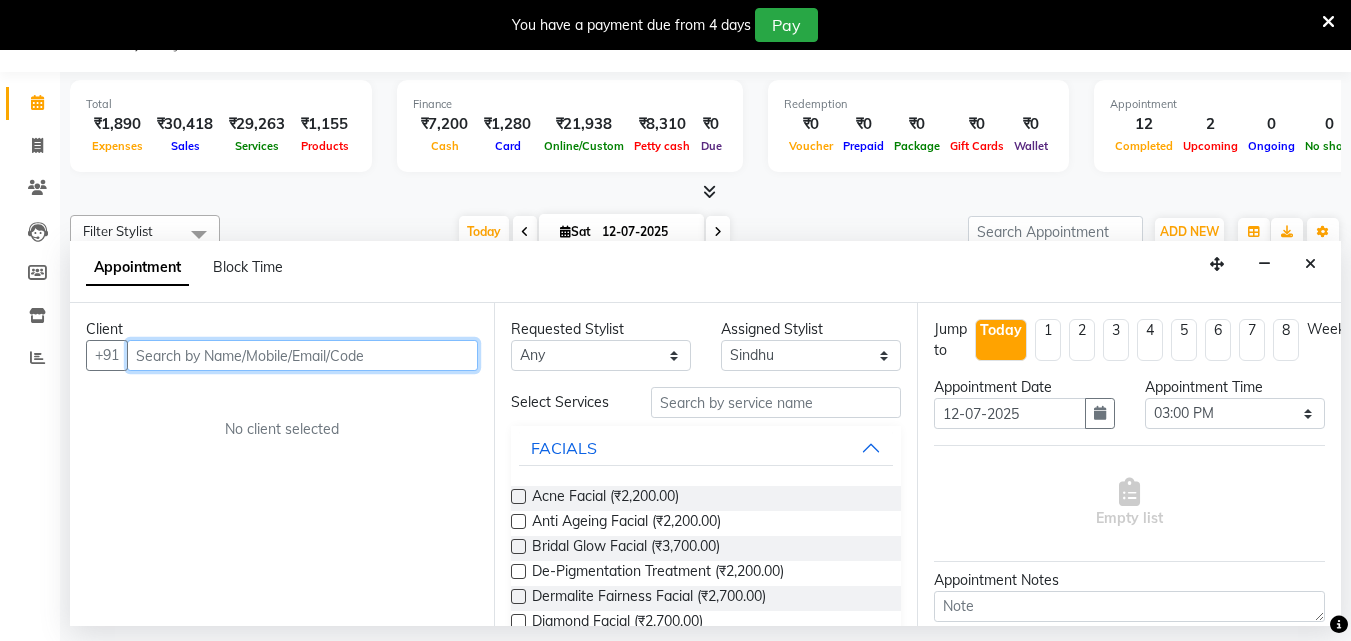 click at bounding box center [302, 355] 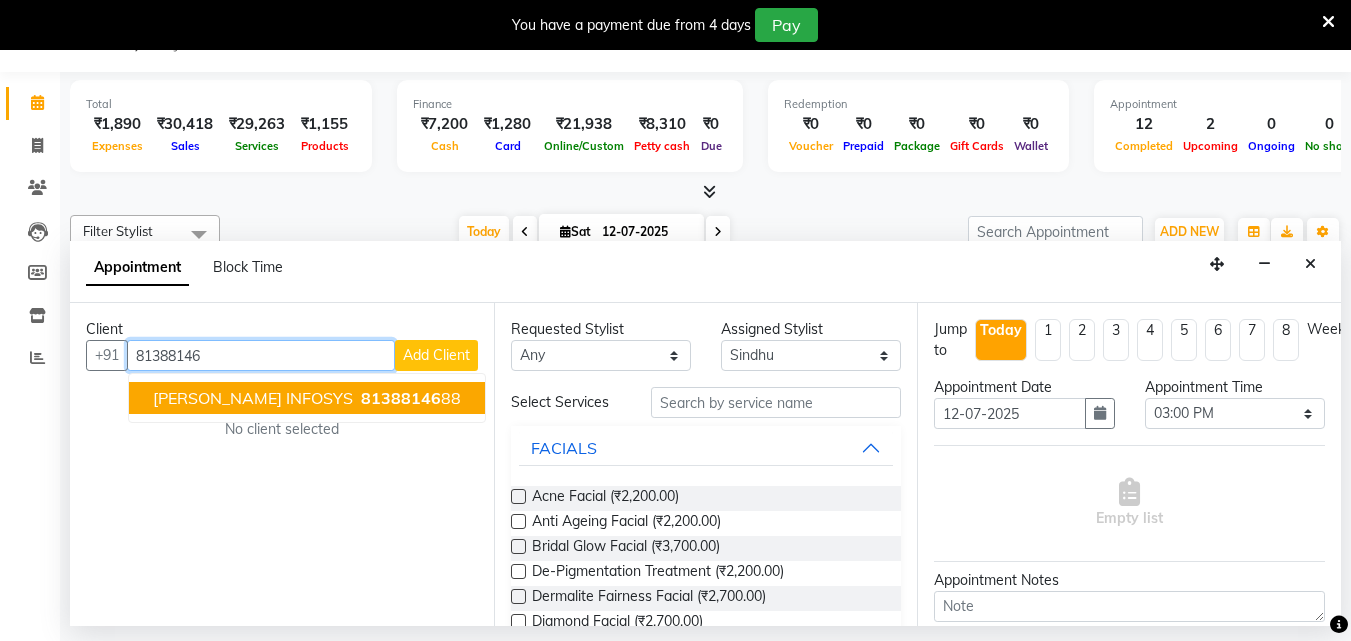 click on "81388146 88" at bounding box center [409, 398] 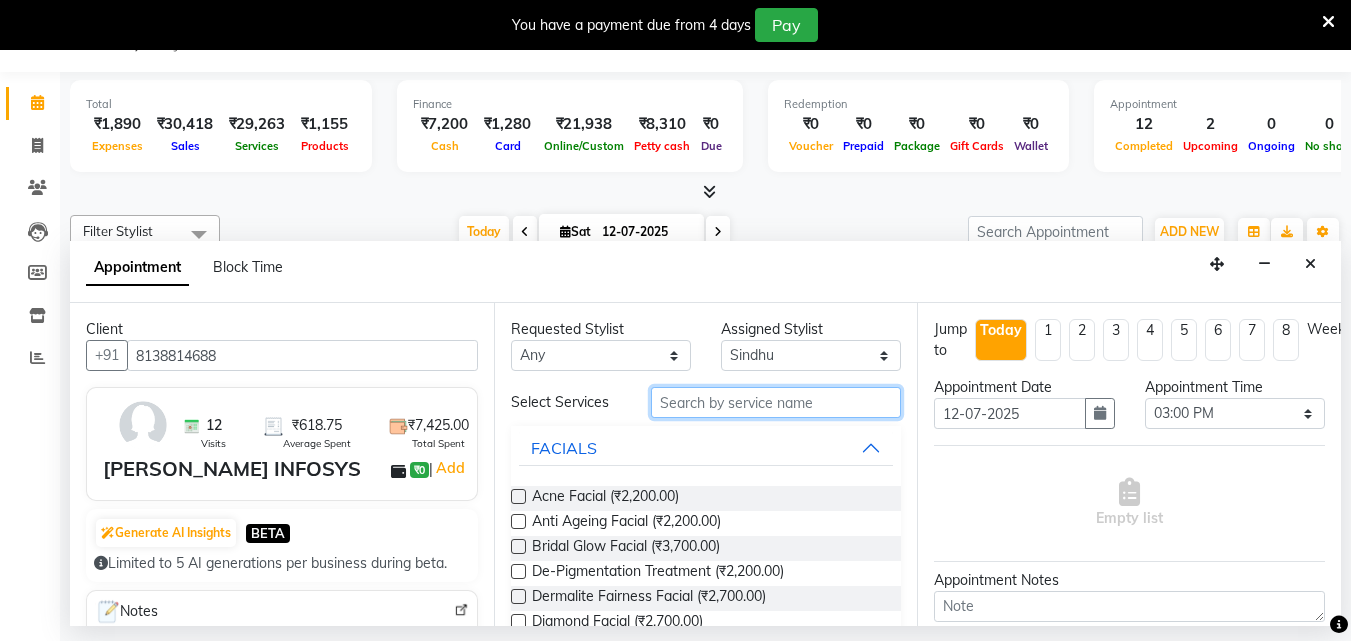 click at bounding box center [776, 402] 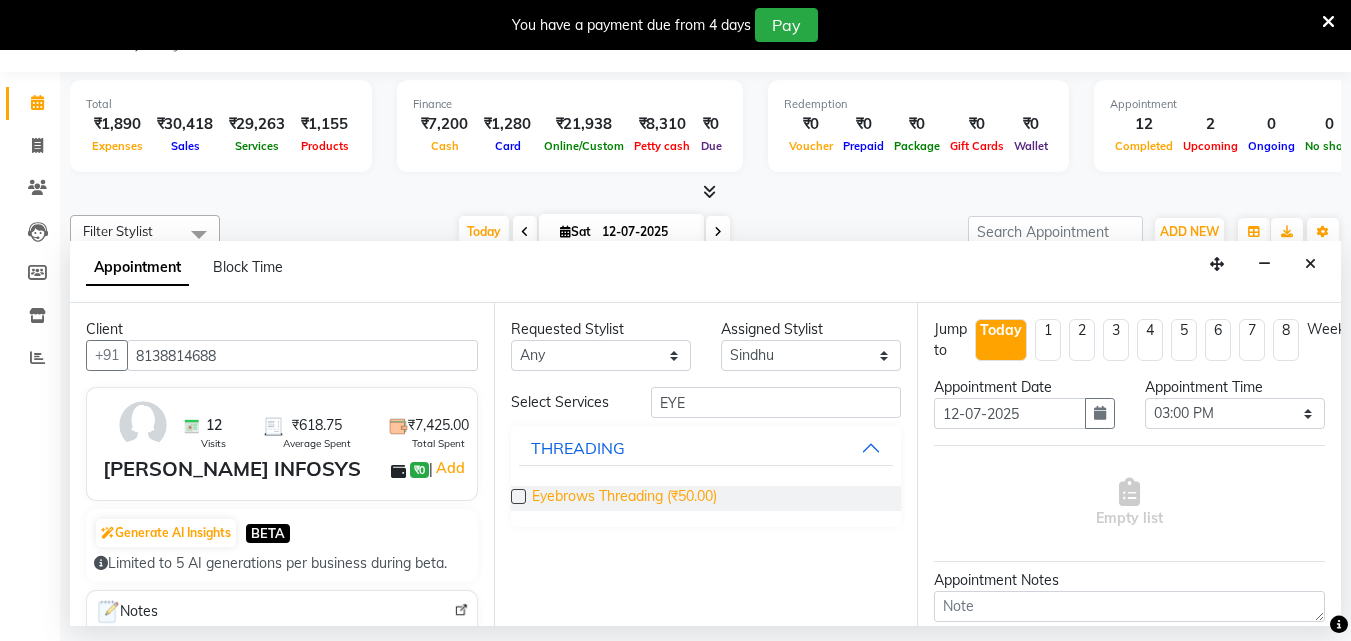 drag, startPoint x: 511, startPoint y: 496, endPoint x: 560, endPoint y: 493, distance: 49.09175 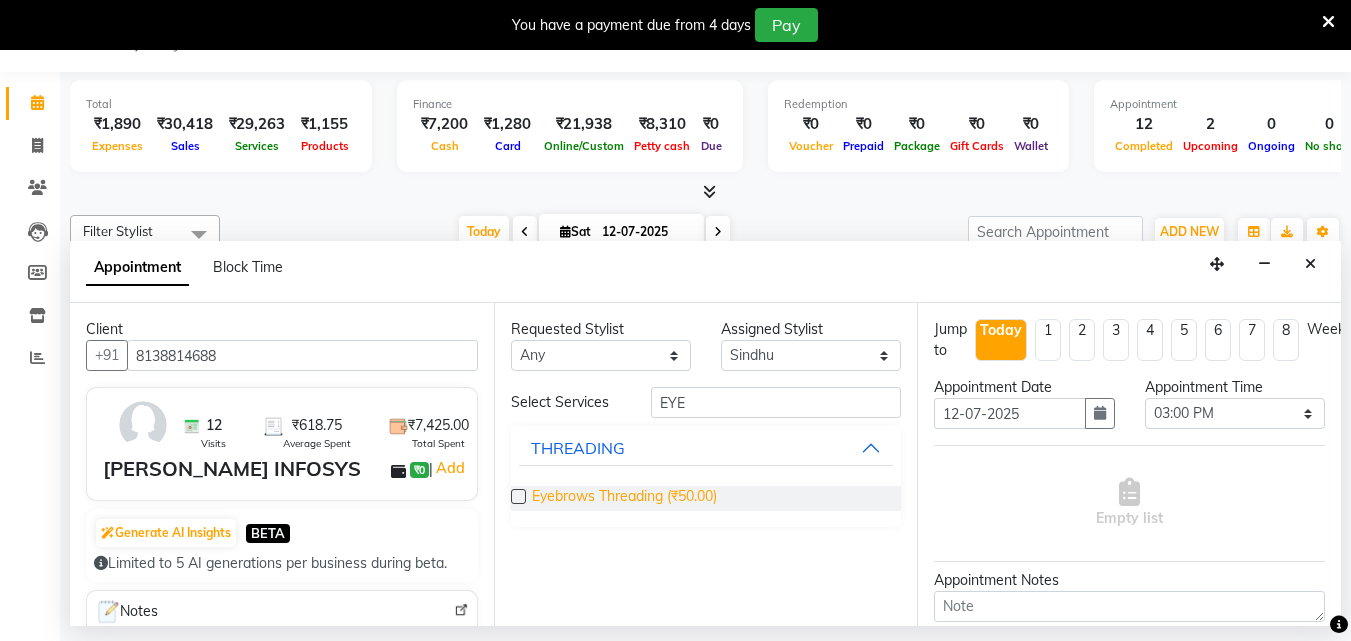 click at bounding box center (518, 496) 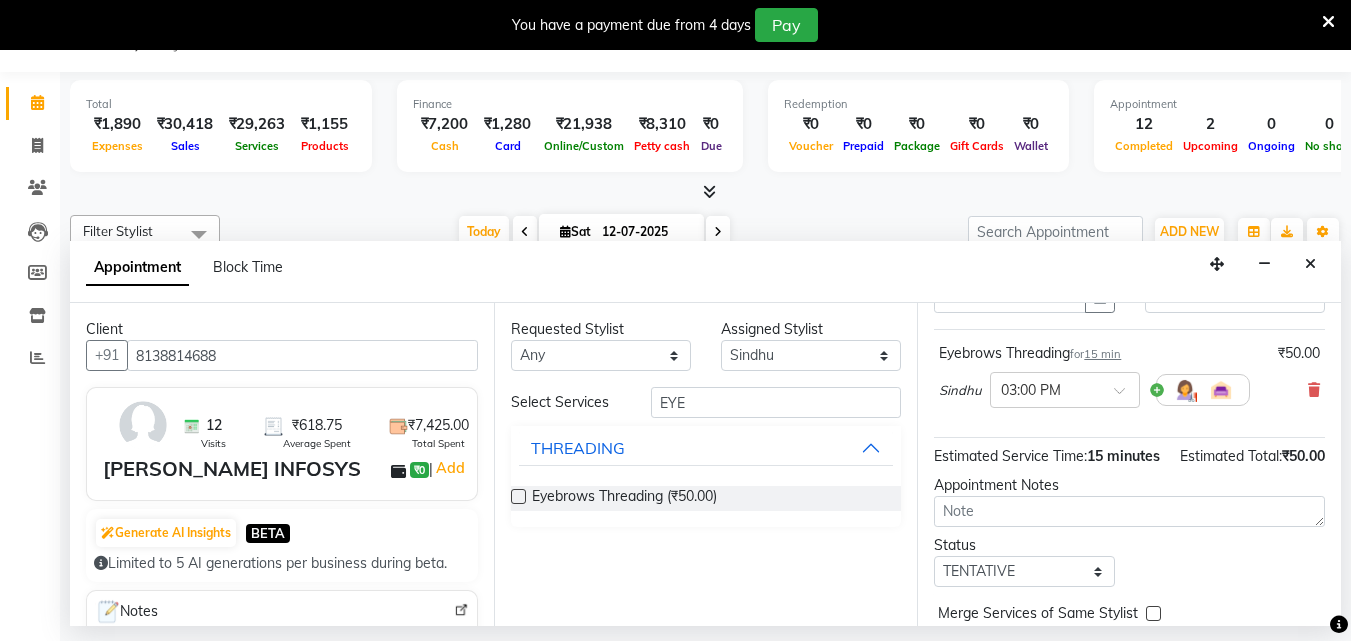 scroll, scrollTop: 239, scrollLeft: 0, axis: vertical 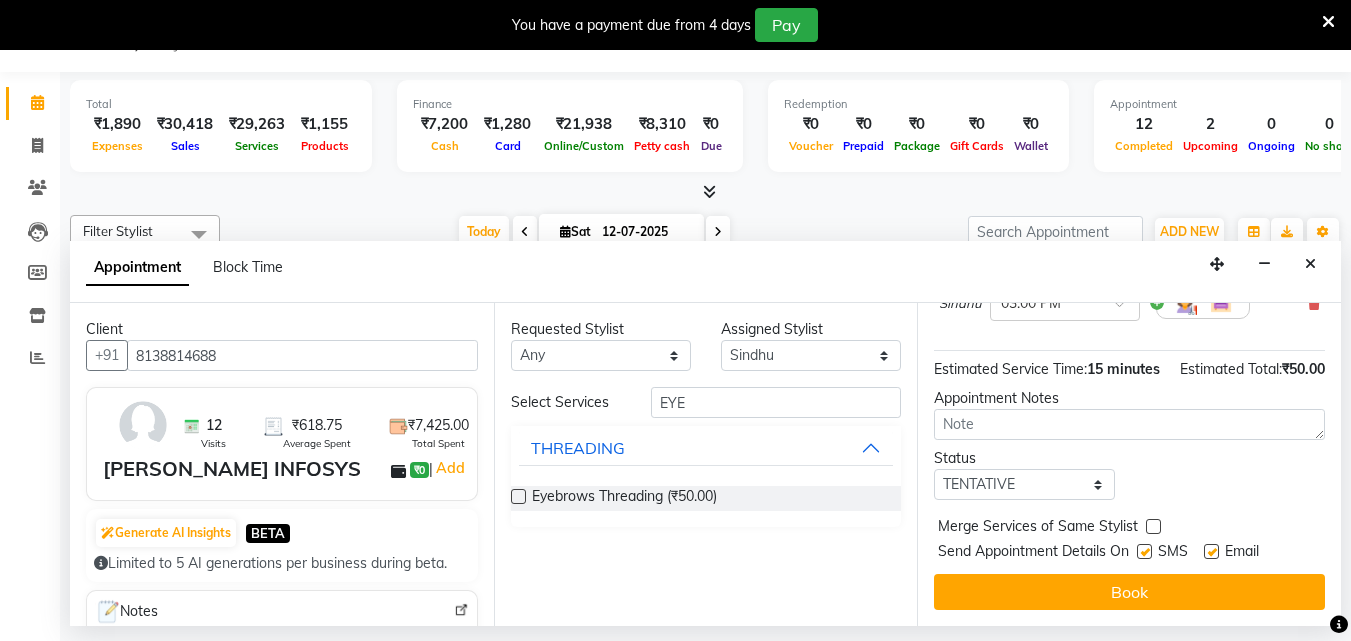 click on "Book" at bounding box center [1129, 592] 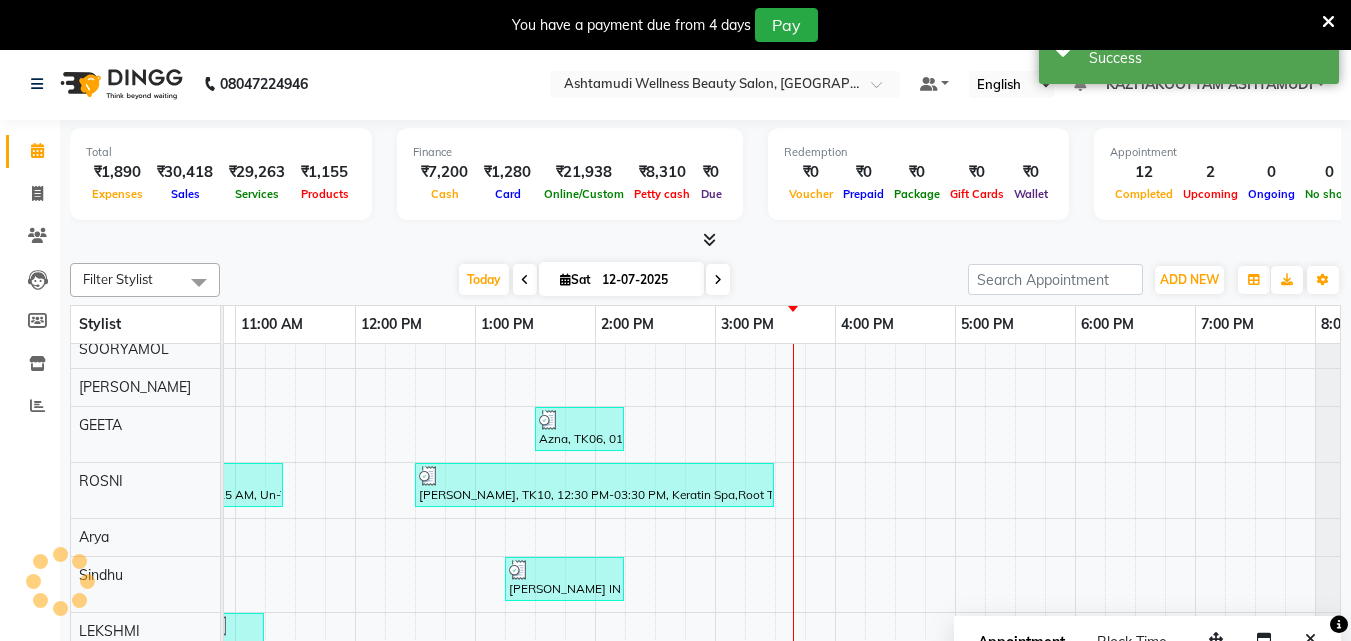 scroll, scrollTop: 0, scrollLeft: 0, axis: both 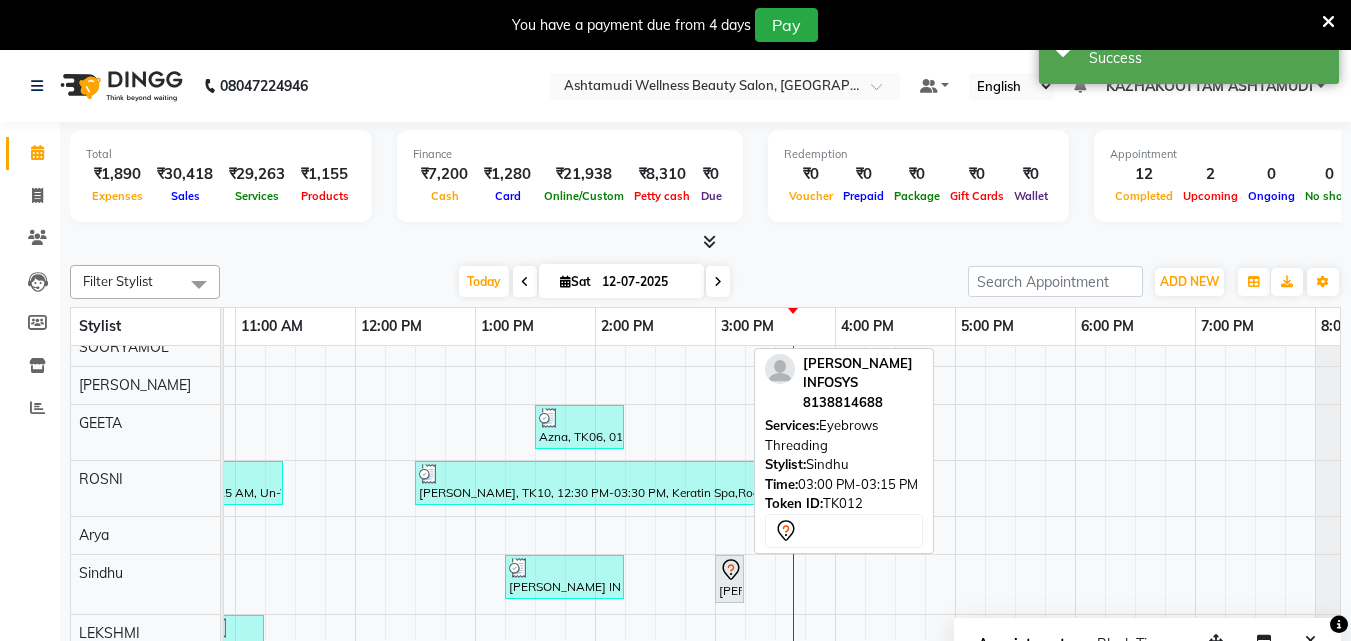 click on "[PERSON_NAME] INFOSYS, TK12, 03:00 PM-03:15 PM, Eyebrows Threading" at bounding box center [729, 579] 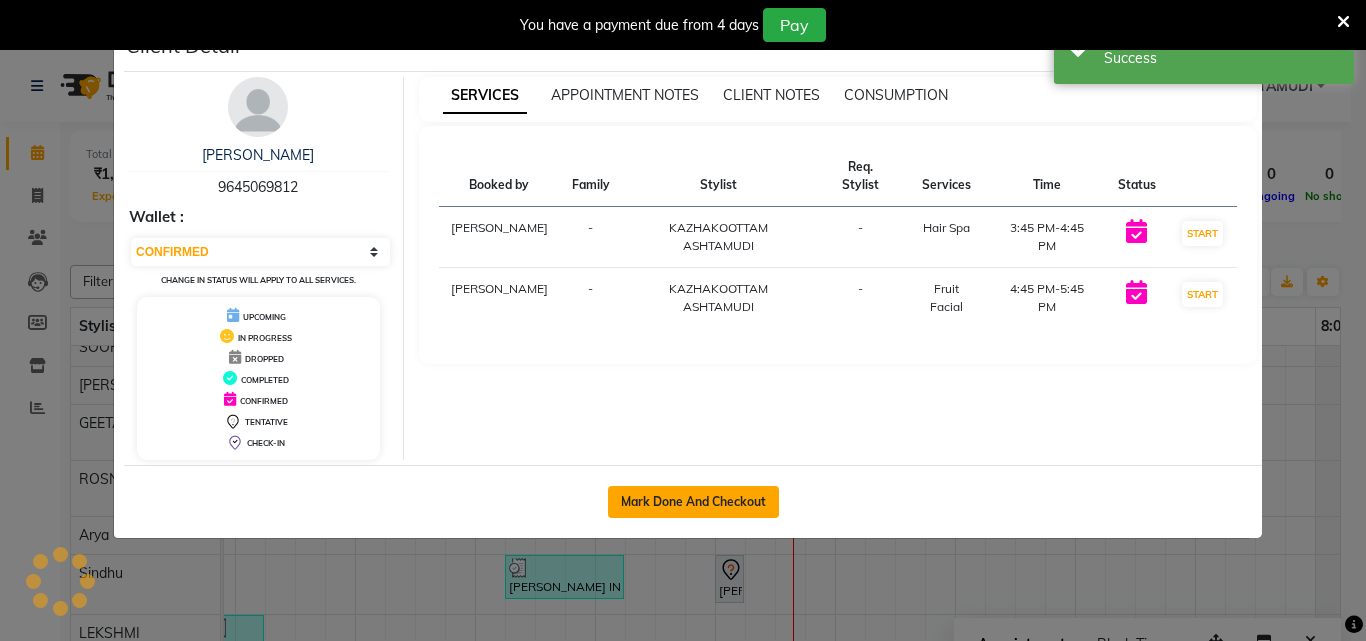 click on "Mark Done And Checkout" 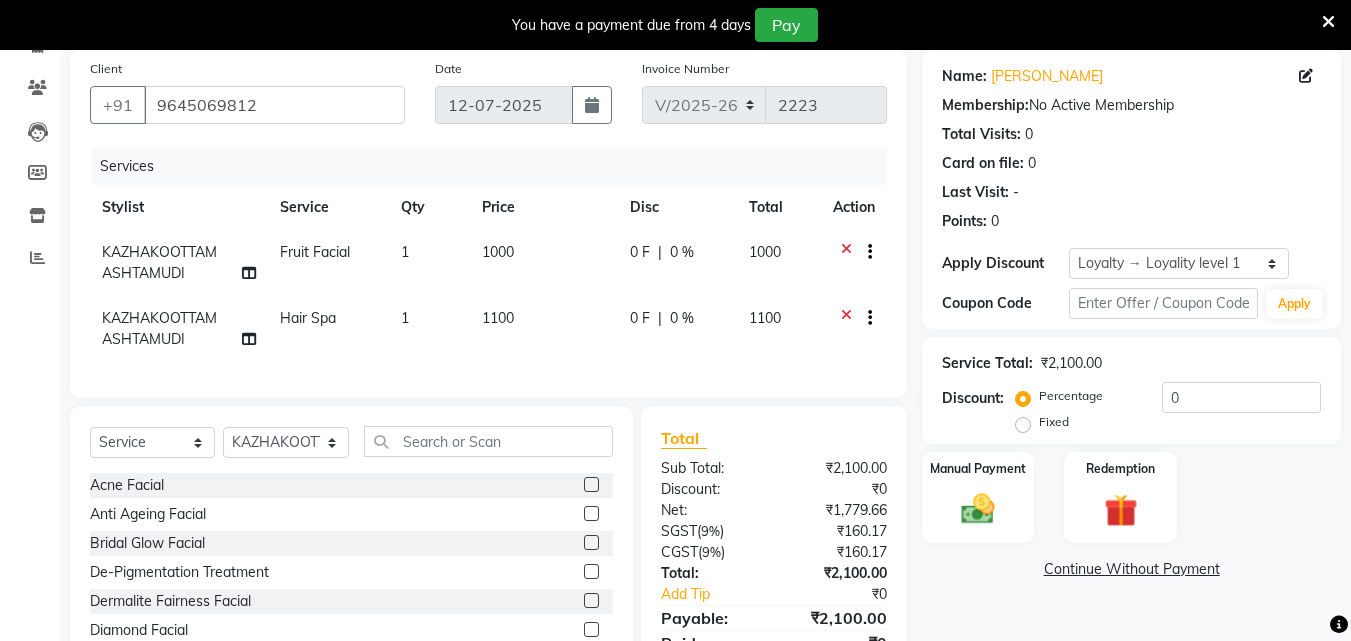 scroll, scrollTop: 0, scrollLeft: 0, axis: both 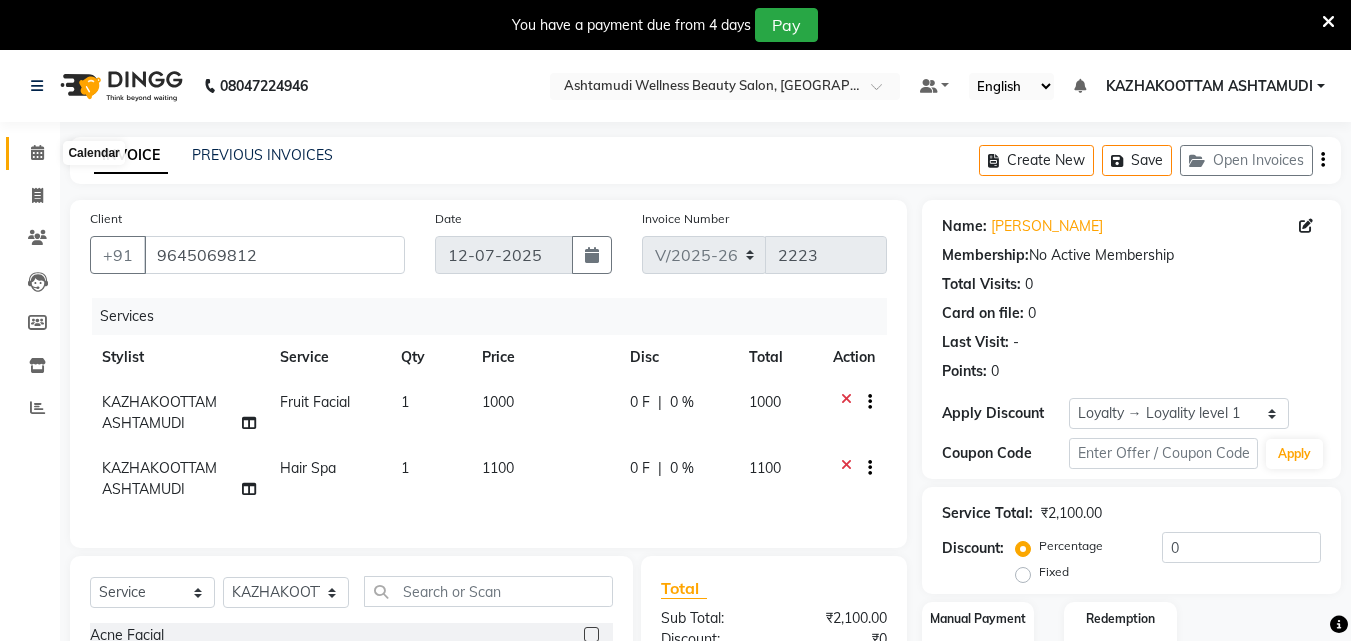 click 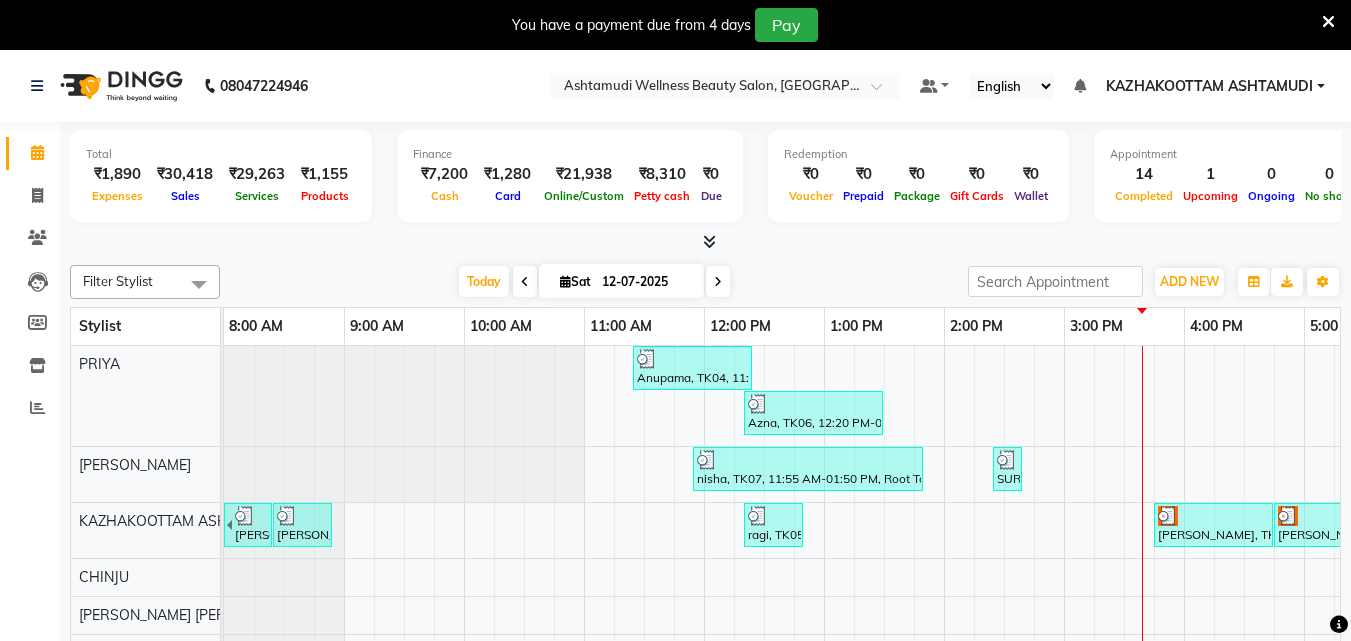 scroll, scrollTop: 53, scrollLeft: 0, axis: vertical 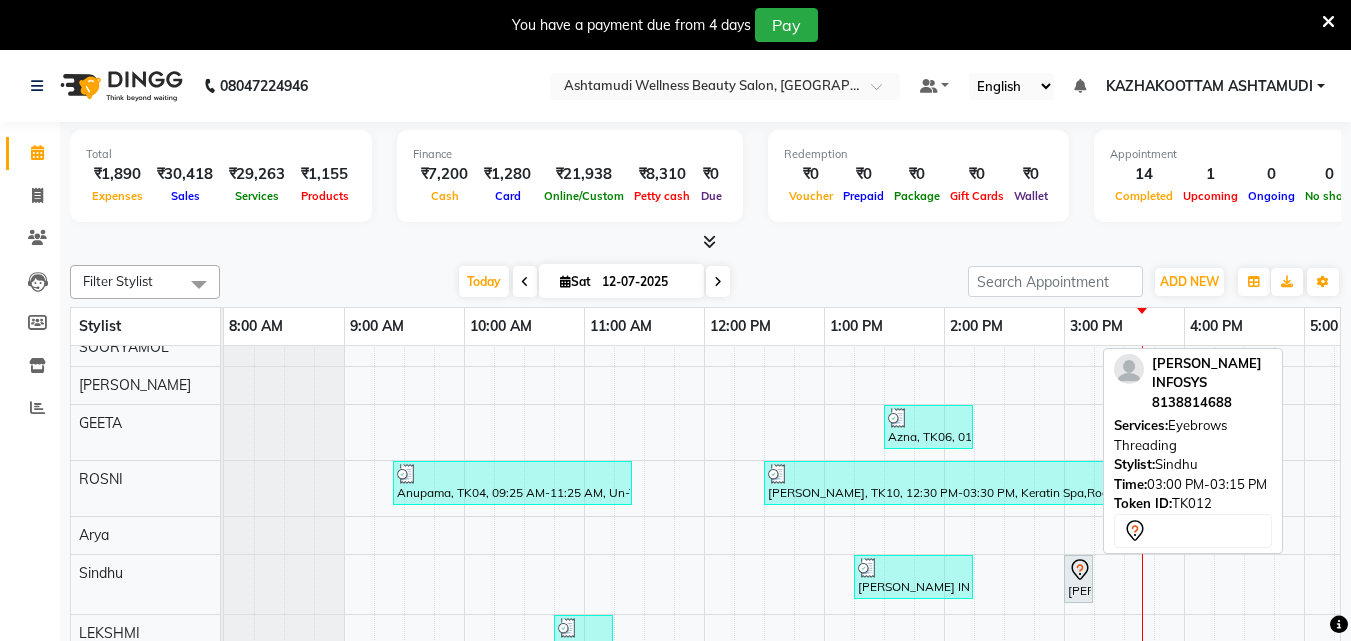 click on "[PERSON_NAME] INFOSYS, TK12, 03:00 PM-03:15 PM, Eyebrows Threading" at bounding box center (1078, 579) 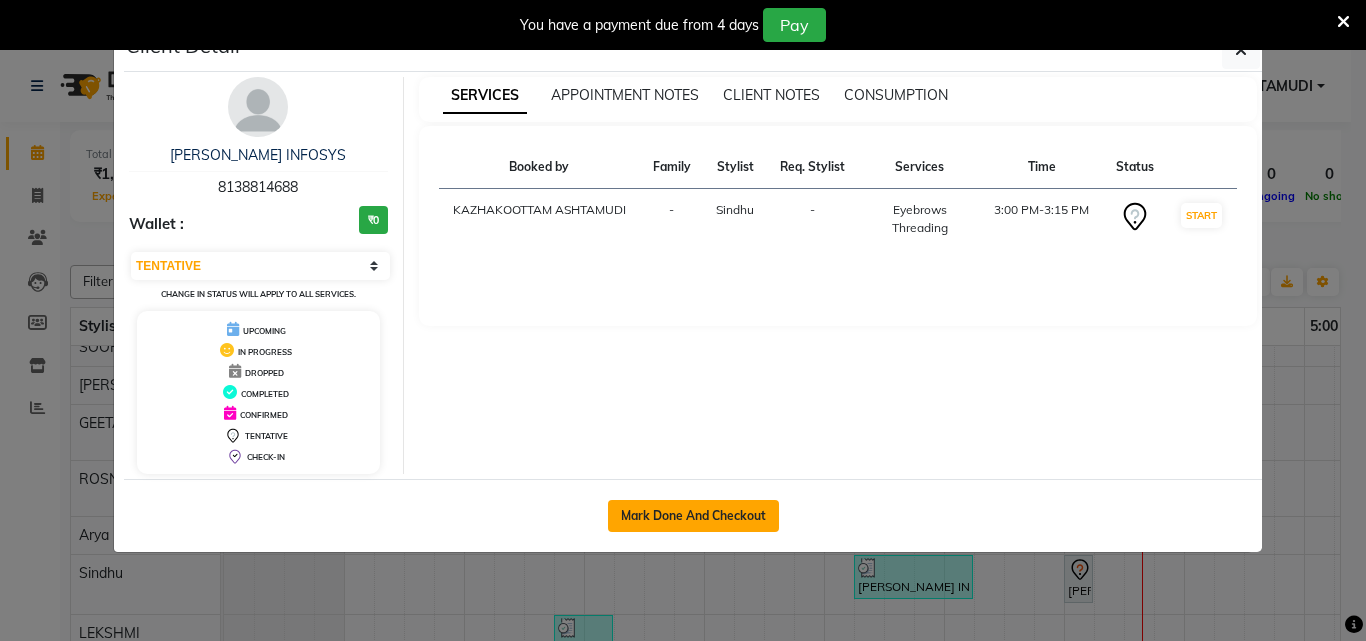 click on "Mark Done And Checkout" 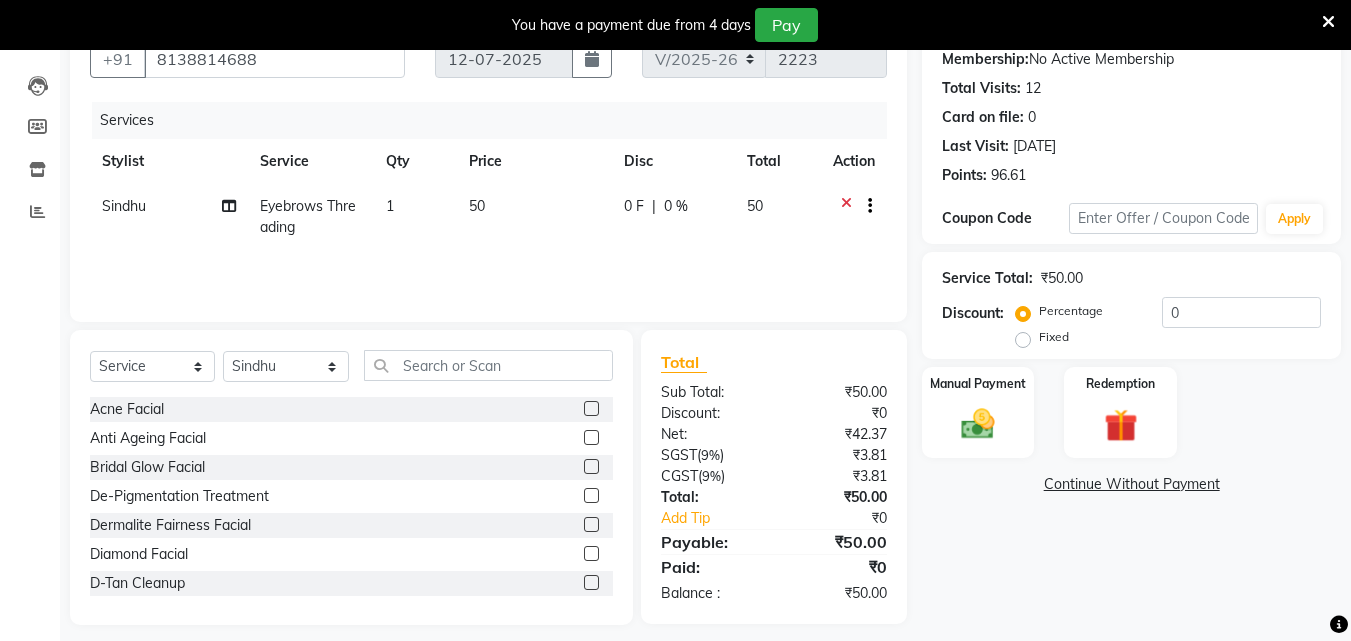scroll, scrollTop: 210, scrollLeft: 0, axis: vertical 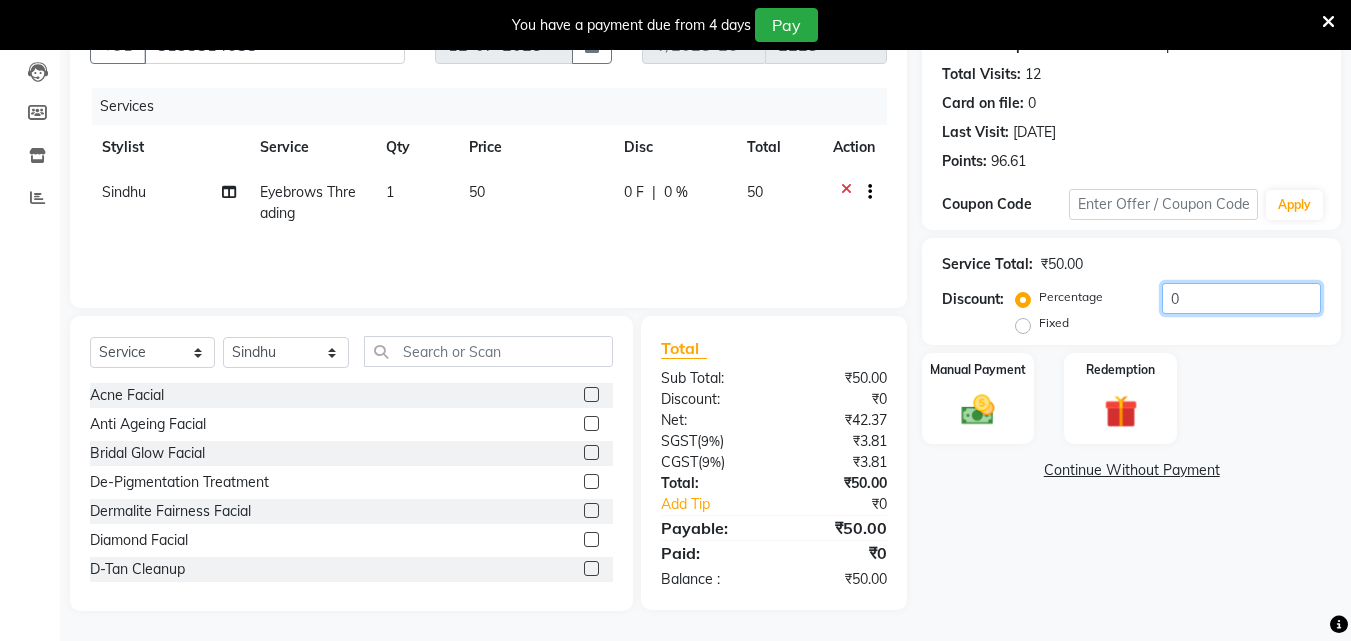 click on "0" 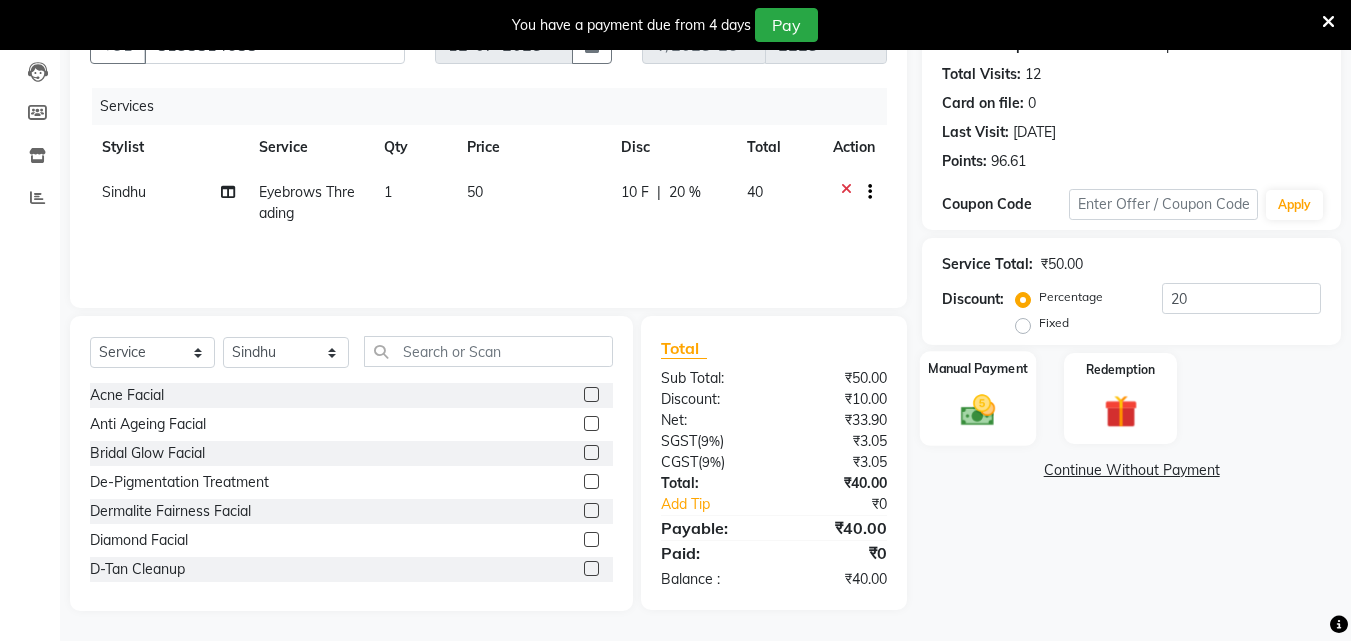 click 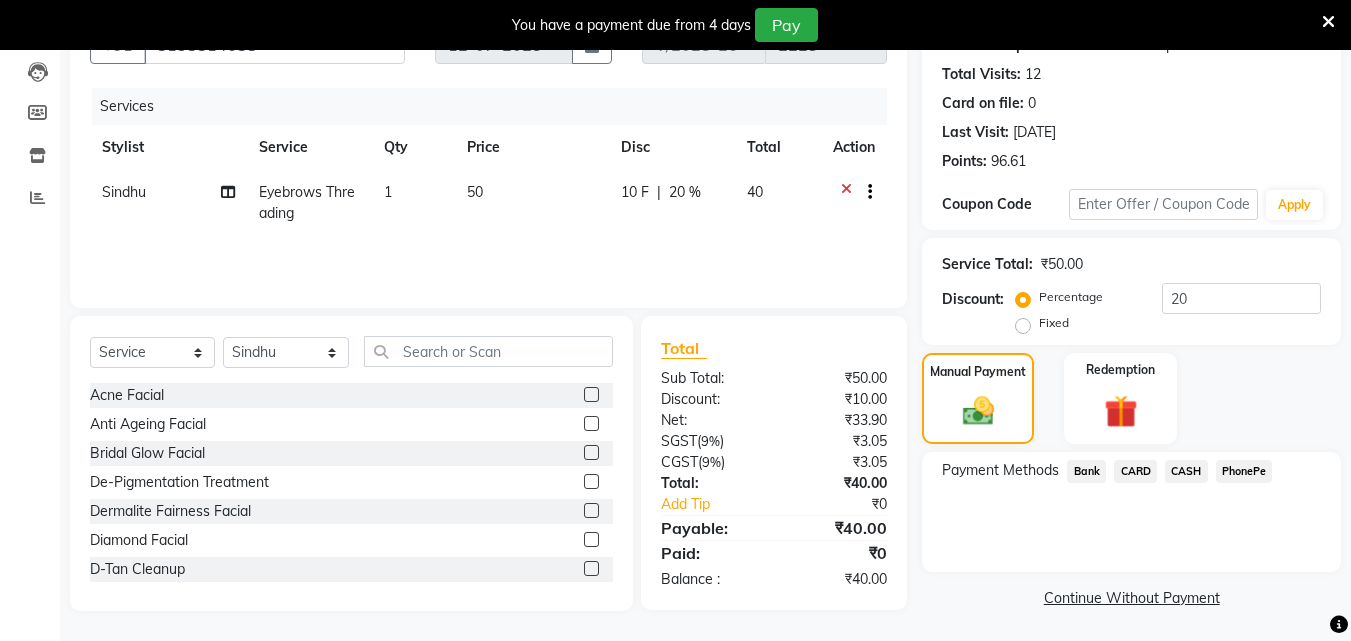 click on "PhonePe" 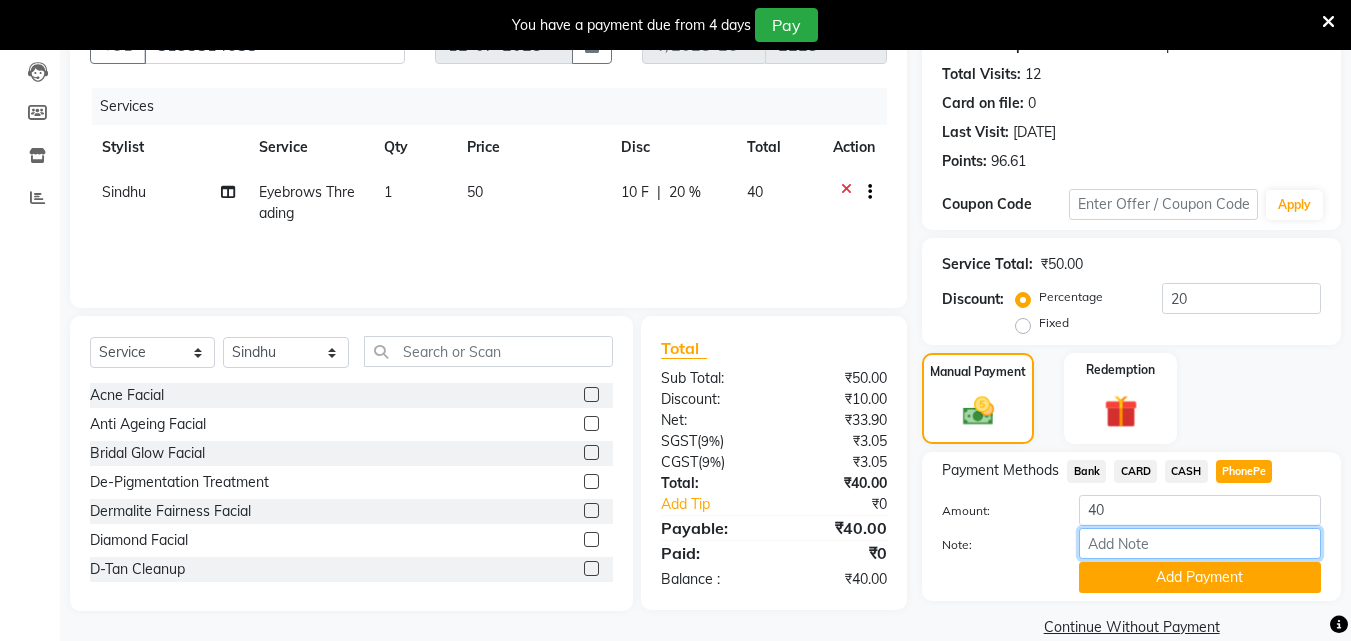 click on "Note:" at bounding box center [1200, 543] 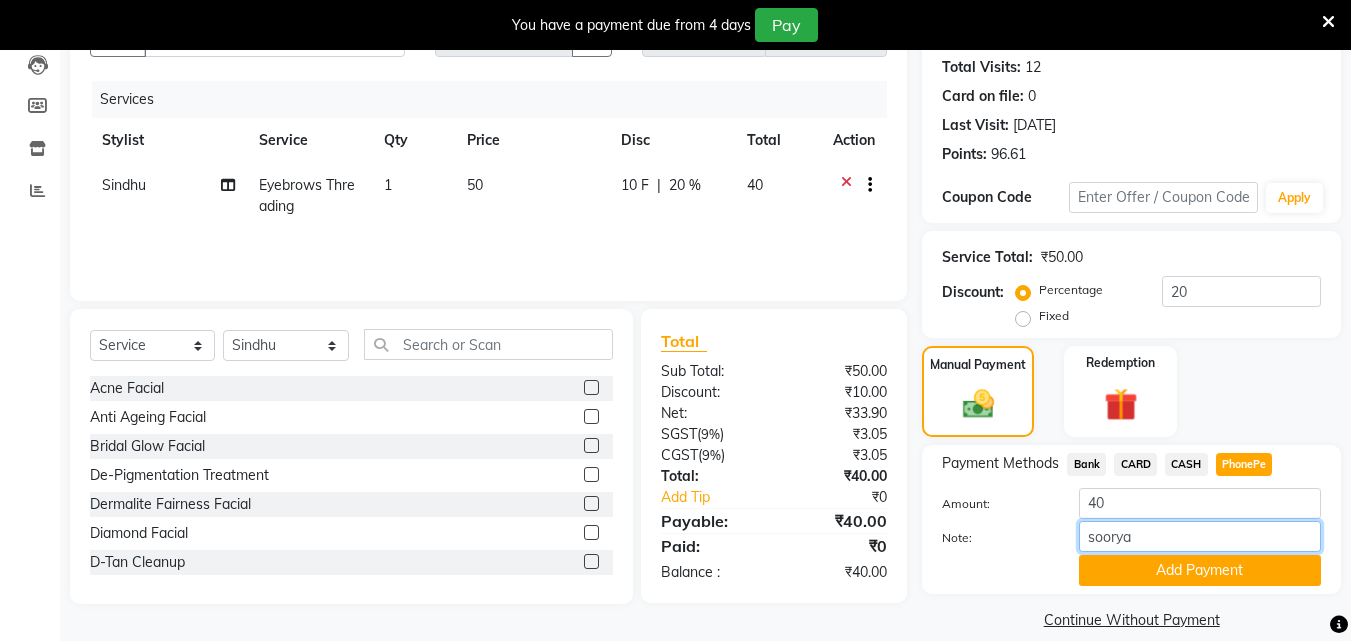 scroll, scrollTop: 241, scrollLeft: 0, axis: vertical 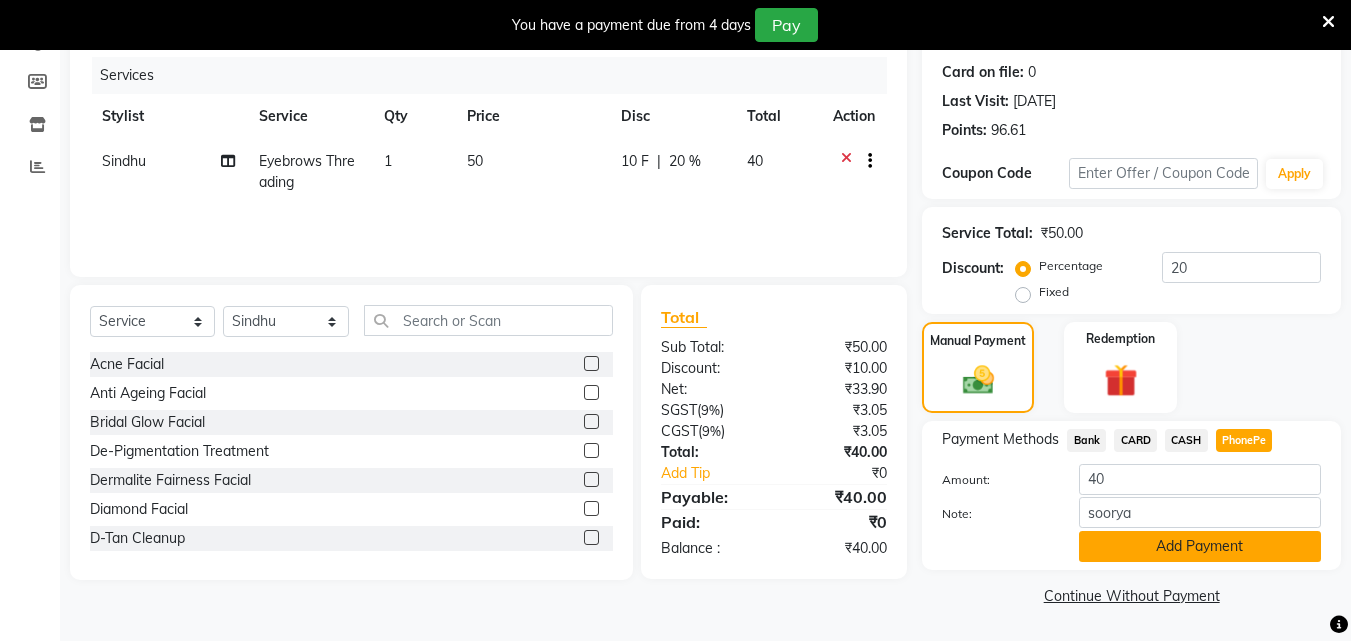 click on "Add Payment" 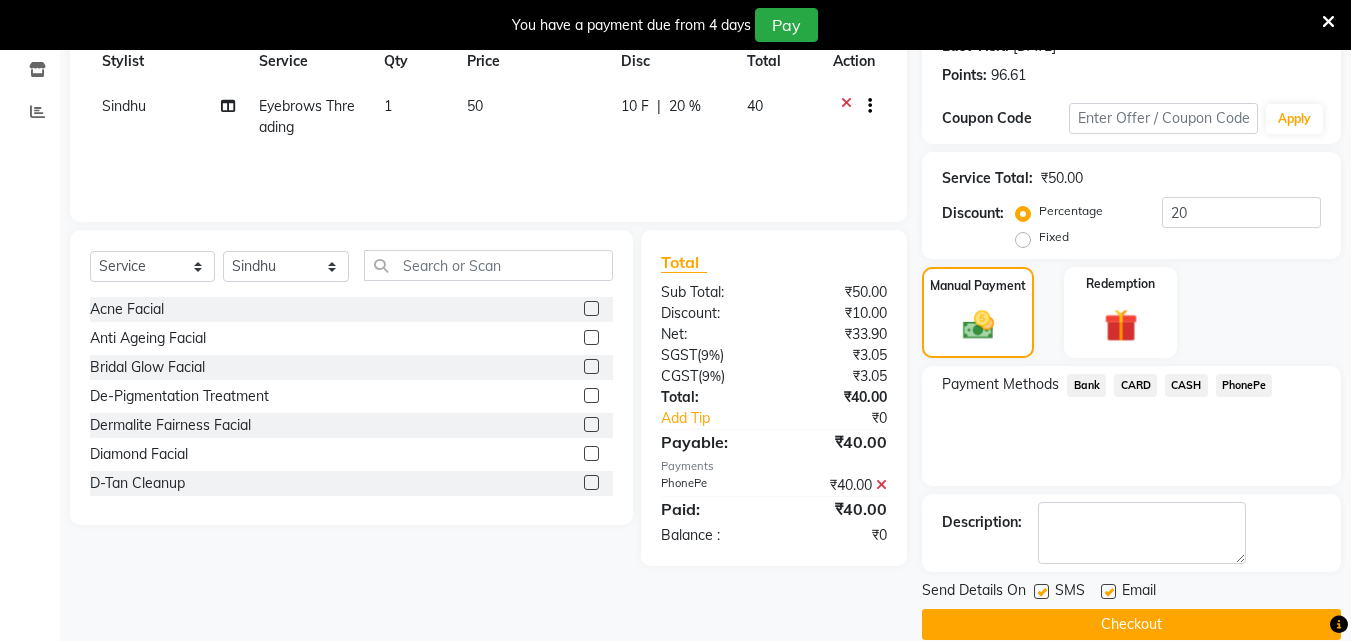 scroll, scrollTop: 325, scrollLeft: 0, axis: vertical 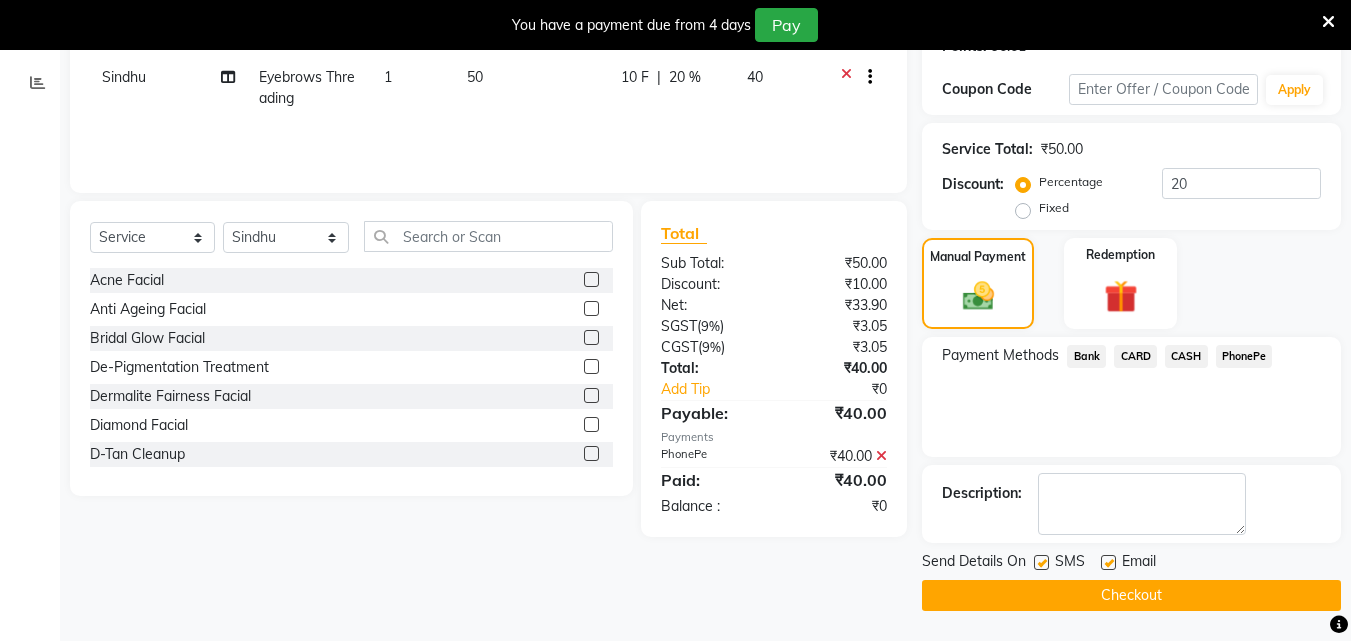 click 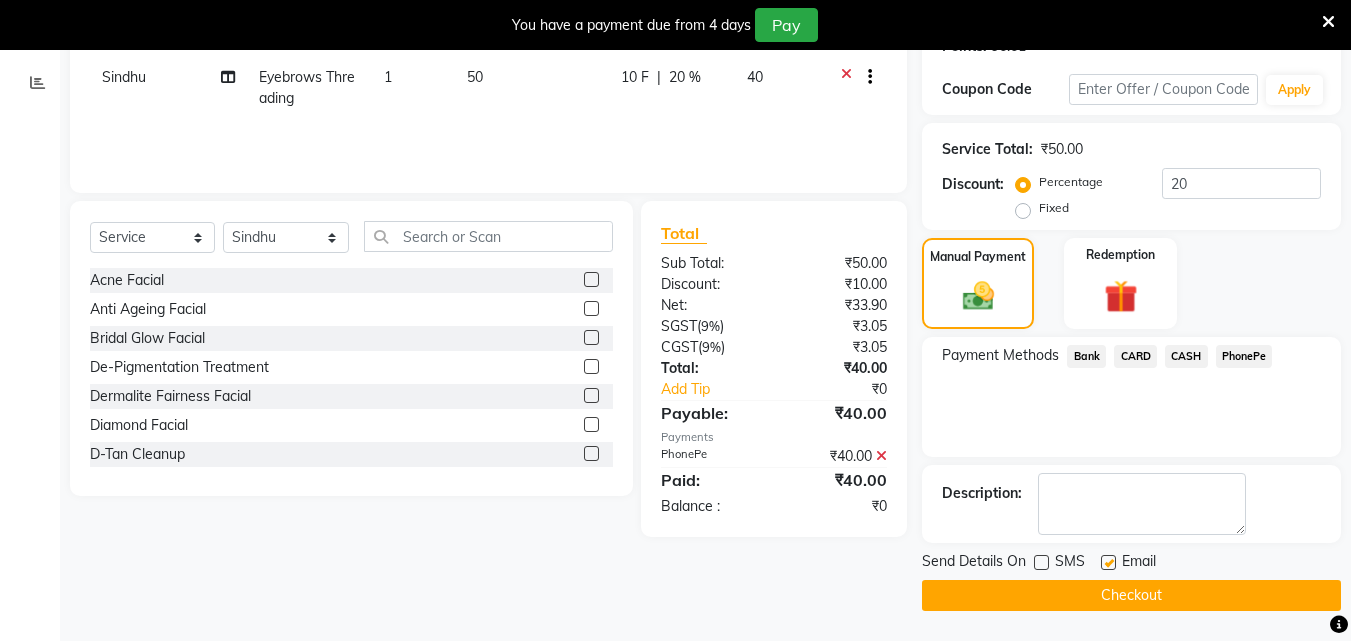 drag, startPoint x: 1105, startPoint y: 558, endPoint x: 1123, endPoint y: 565, distance: 19.313208 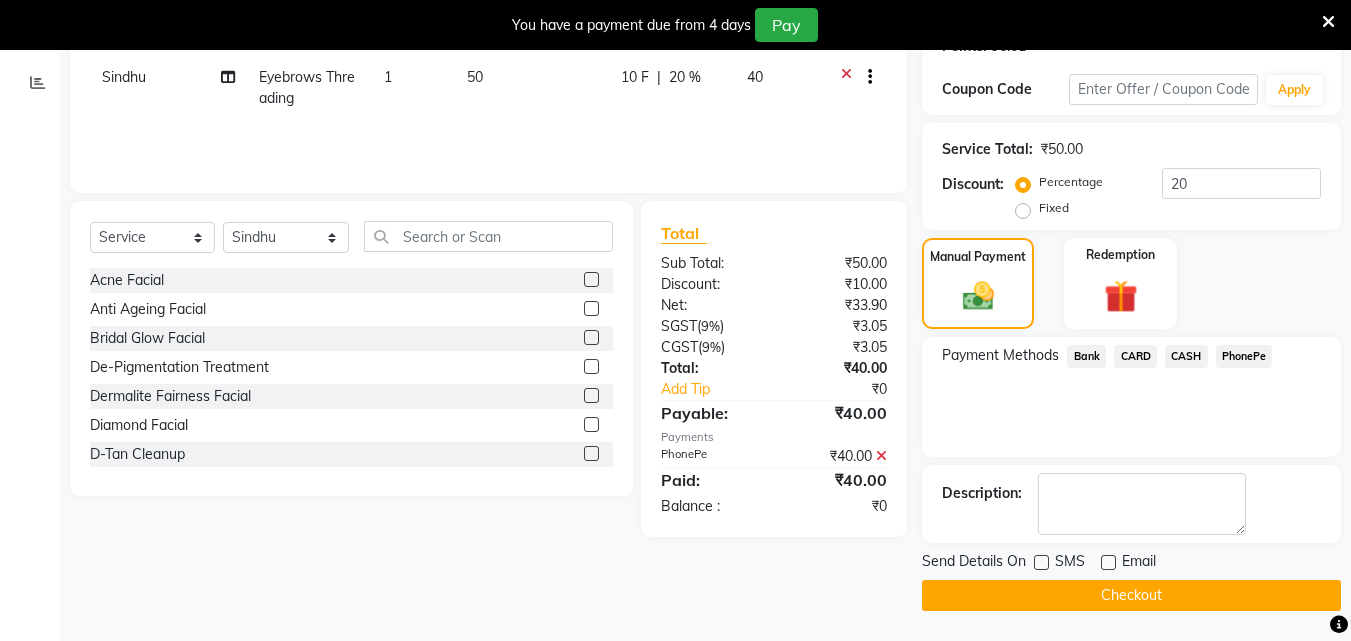 click on "Checkout" 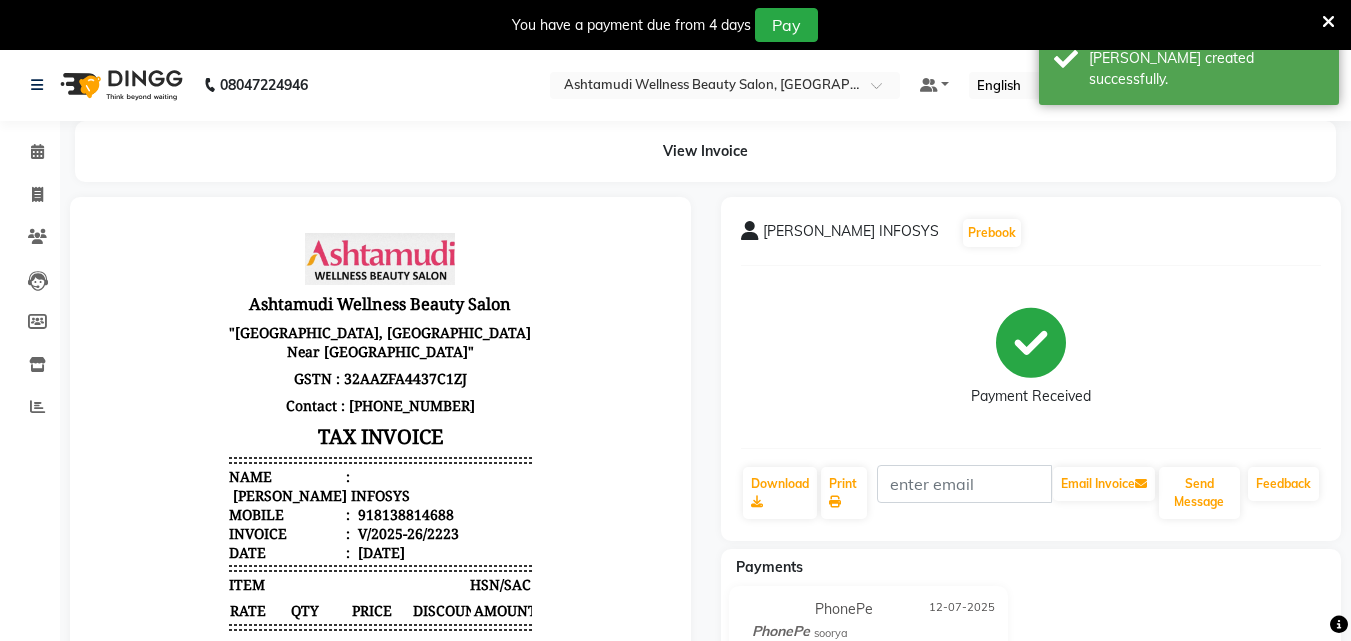 scroll, scrollTop: 0, scrollLeft: 0, axis: both 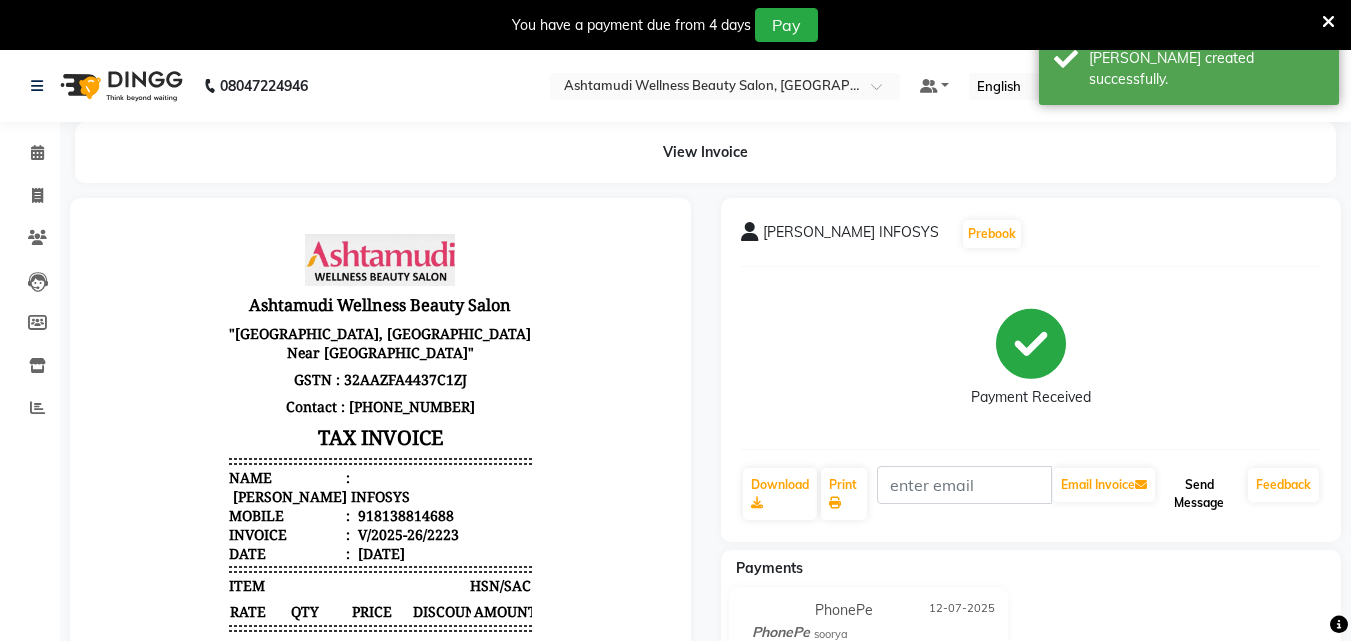 click on "Send Message" 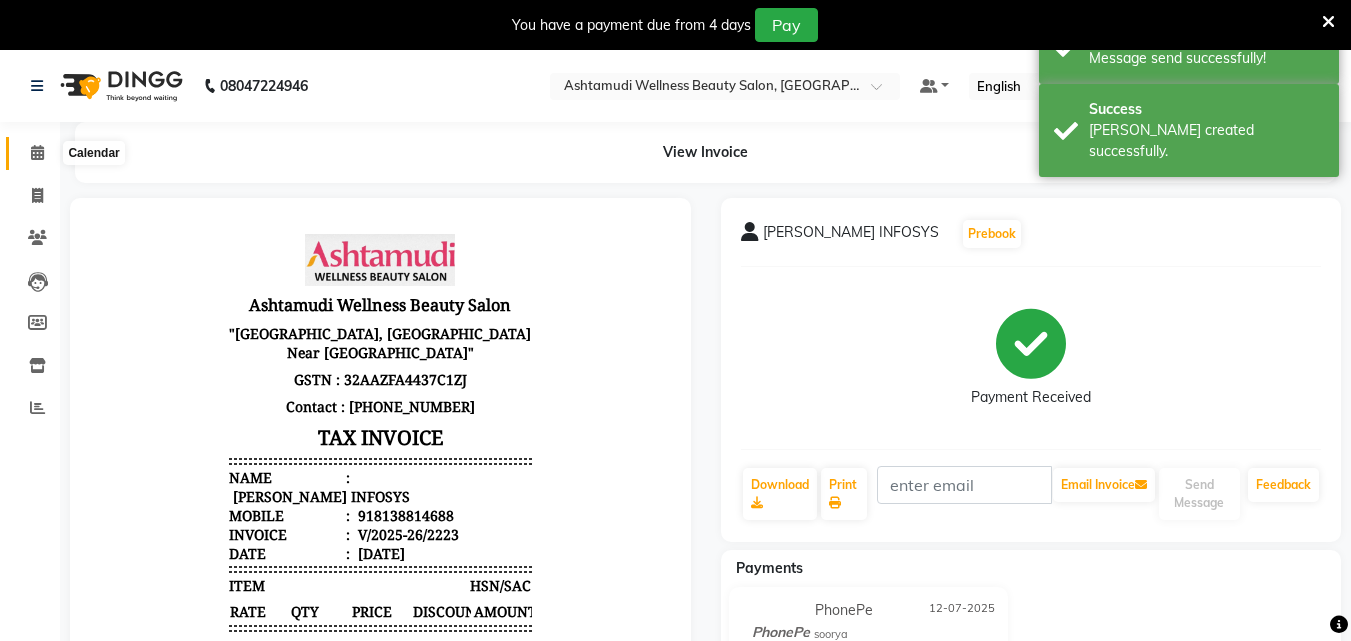 click 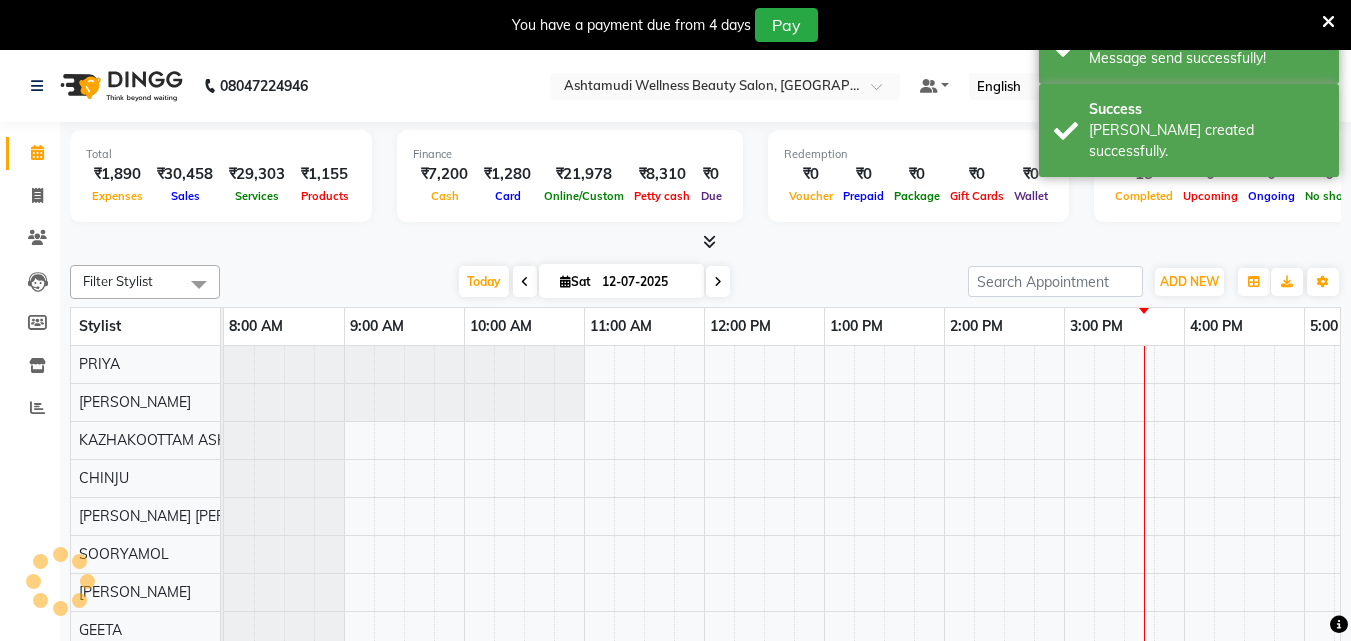 scroll, scrollTop: 0, scrollLeft: 0, axis: both 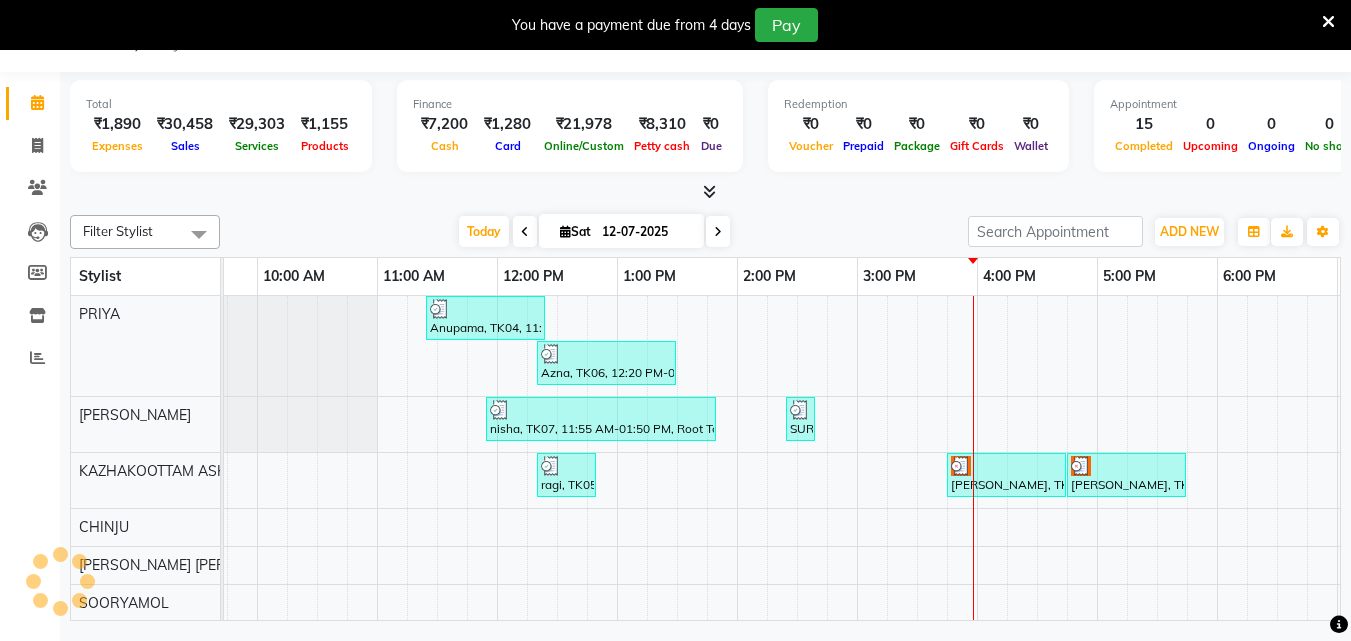 click at bounding box center (709, 191) 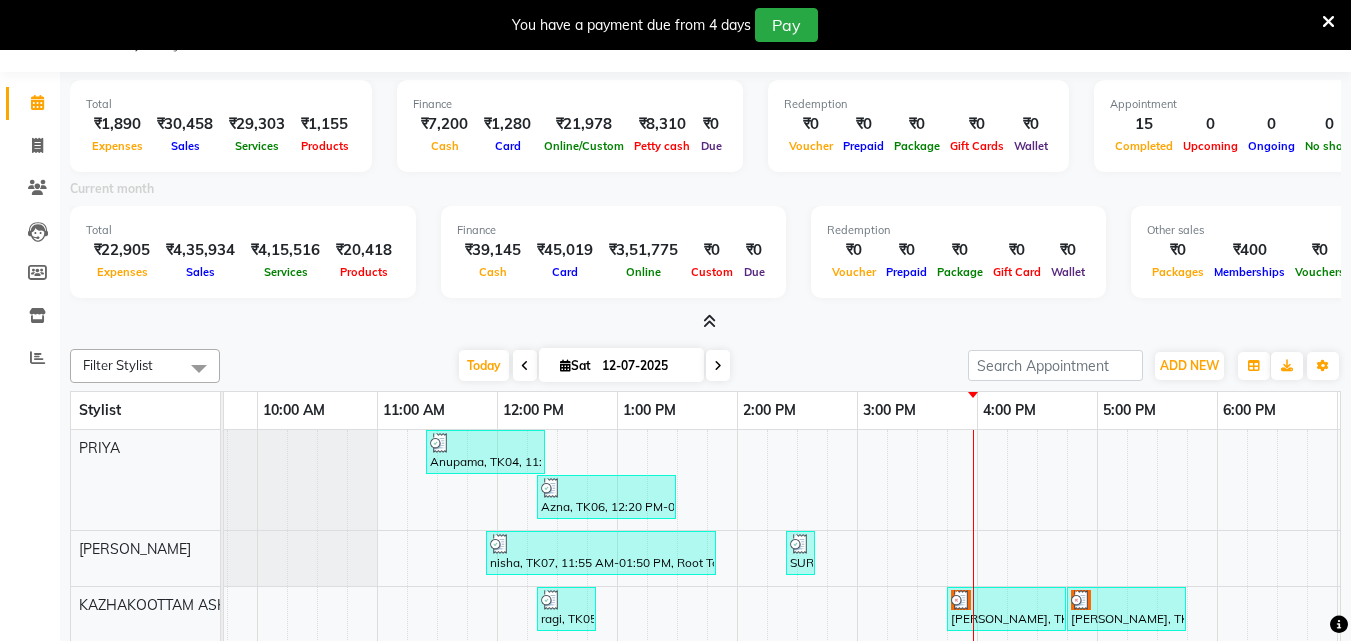click at bounding box center (709, 321) 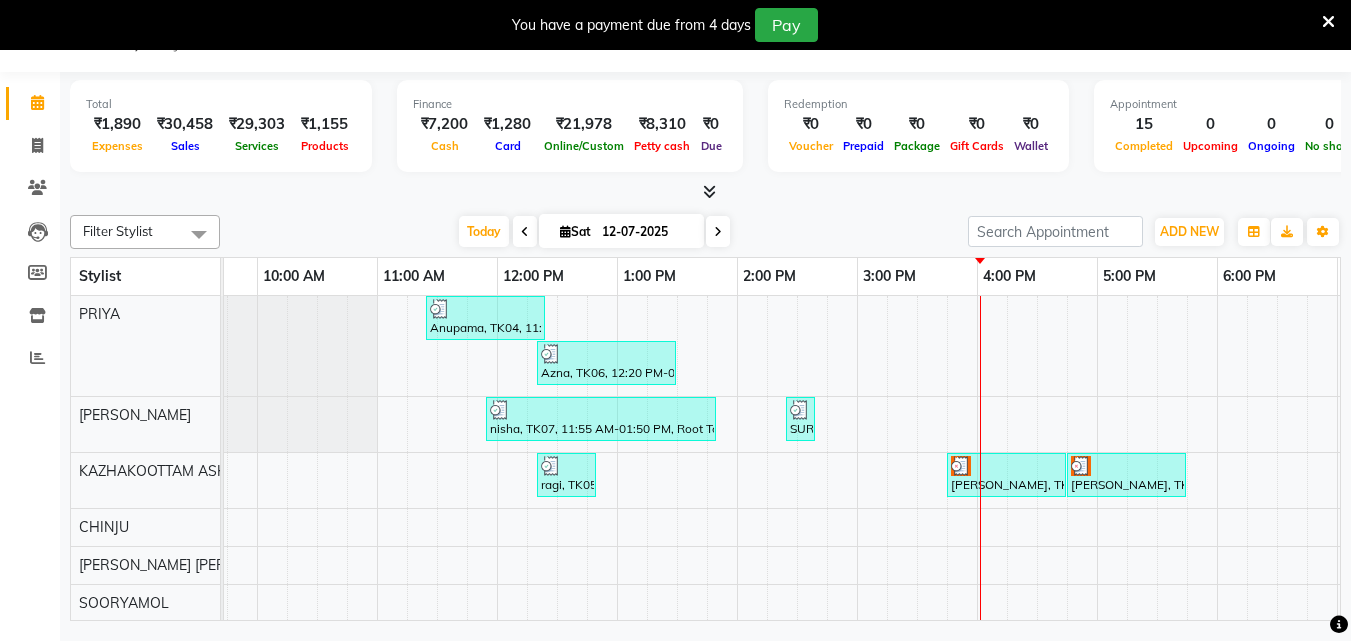 scroll, scrollTop: 0, scrollLeft: 0, axis: both 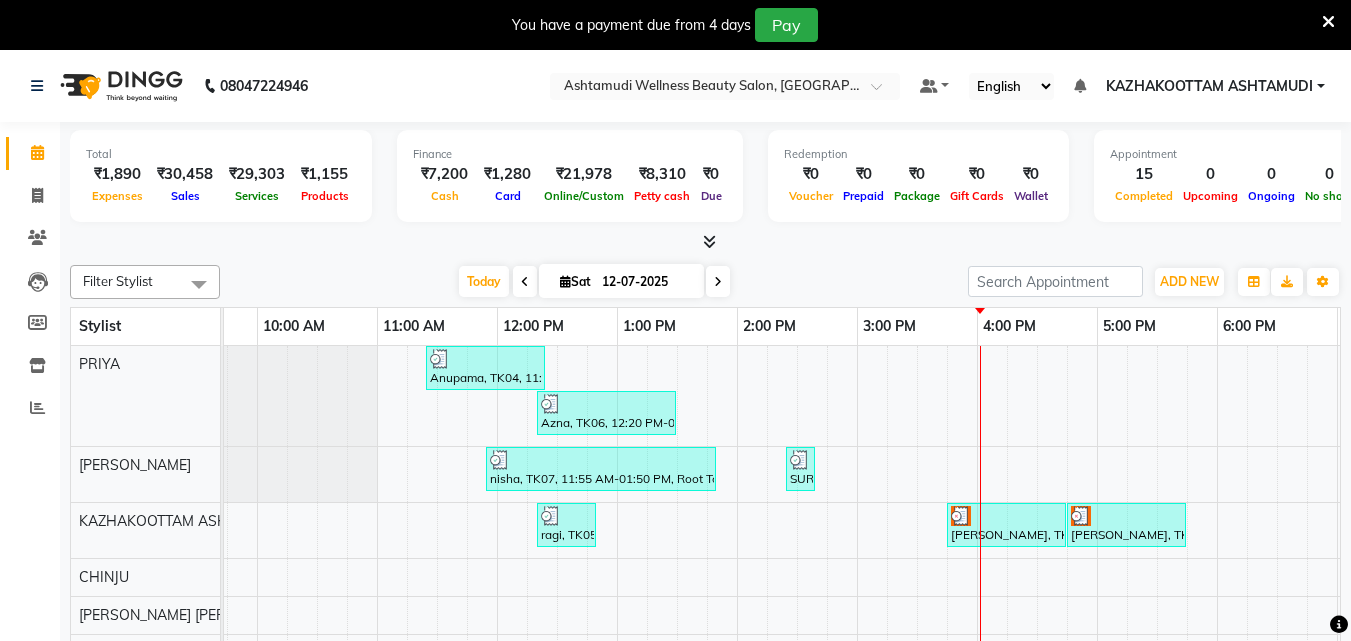 click at bounding box center (709, 241) 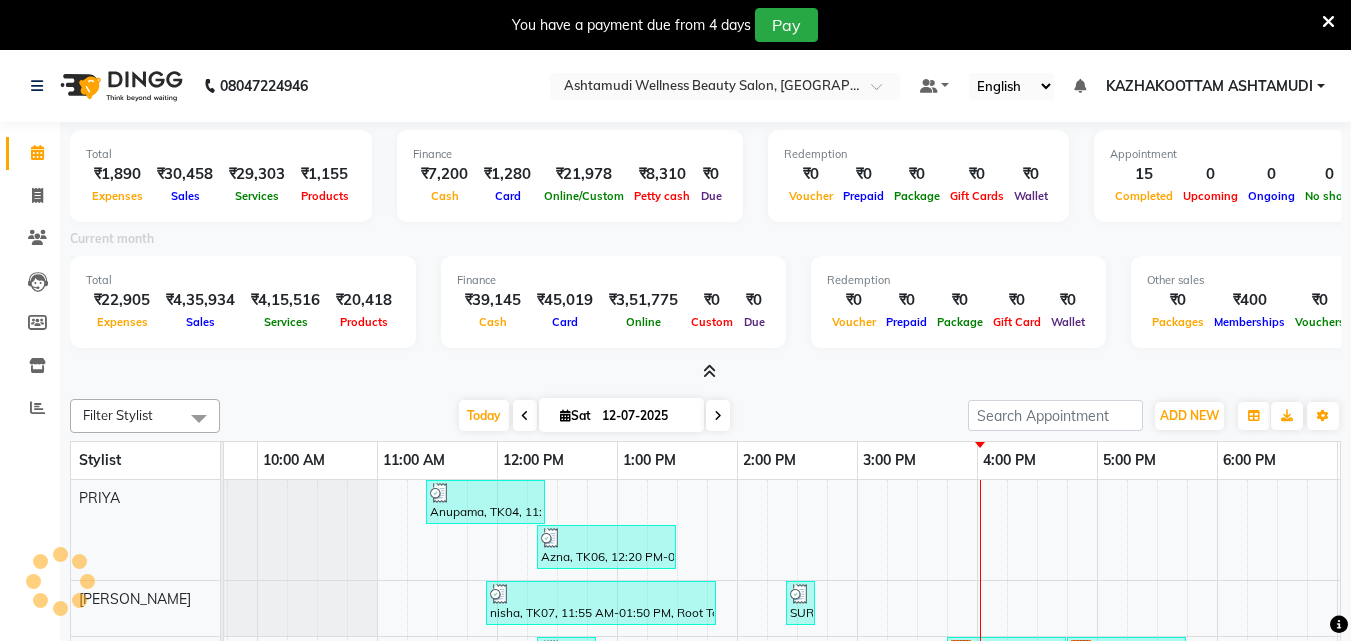 click at bounding box center (709, 371) 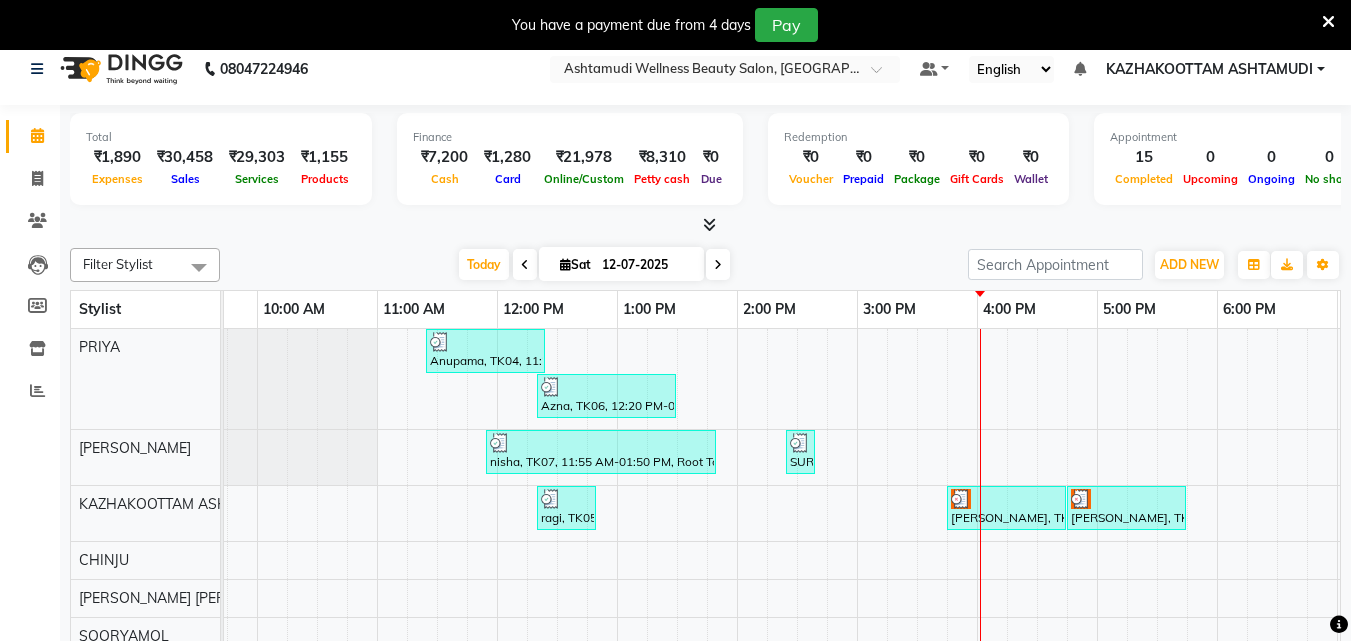 scroll, scrollTop: 0, scrollLeft: 0, axis: both 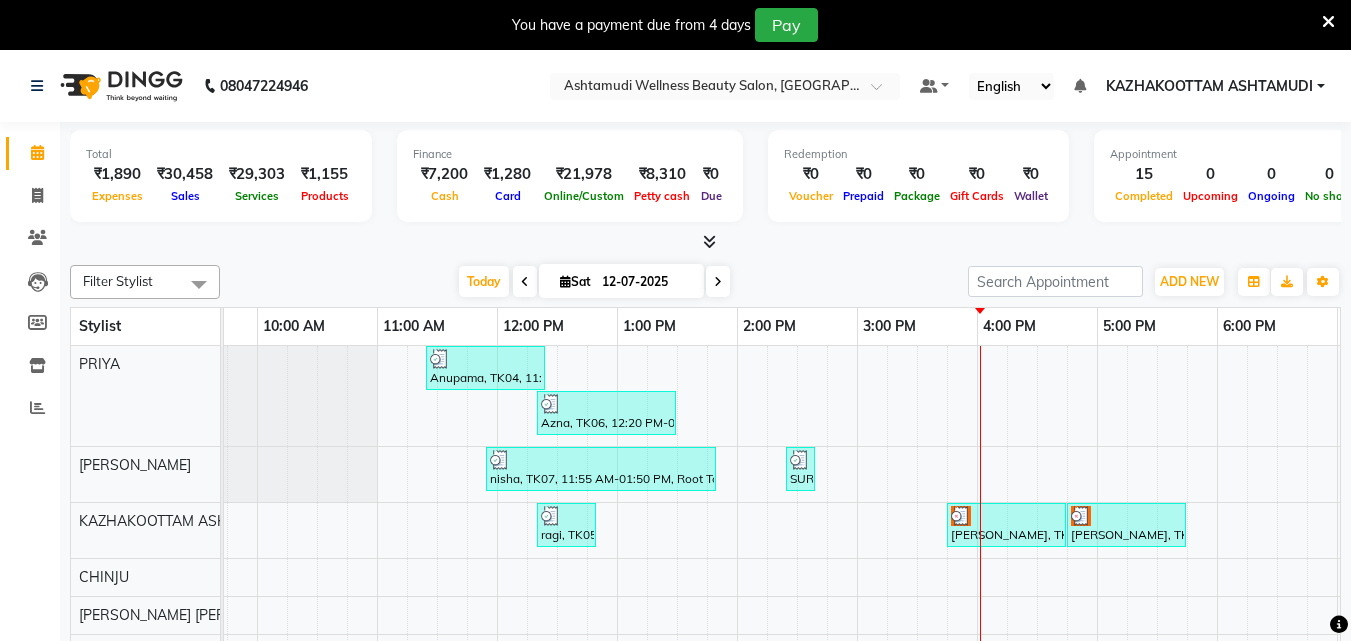 click at bounding box center [709, 241] 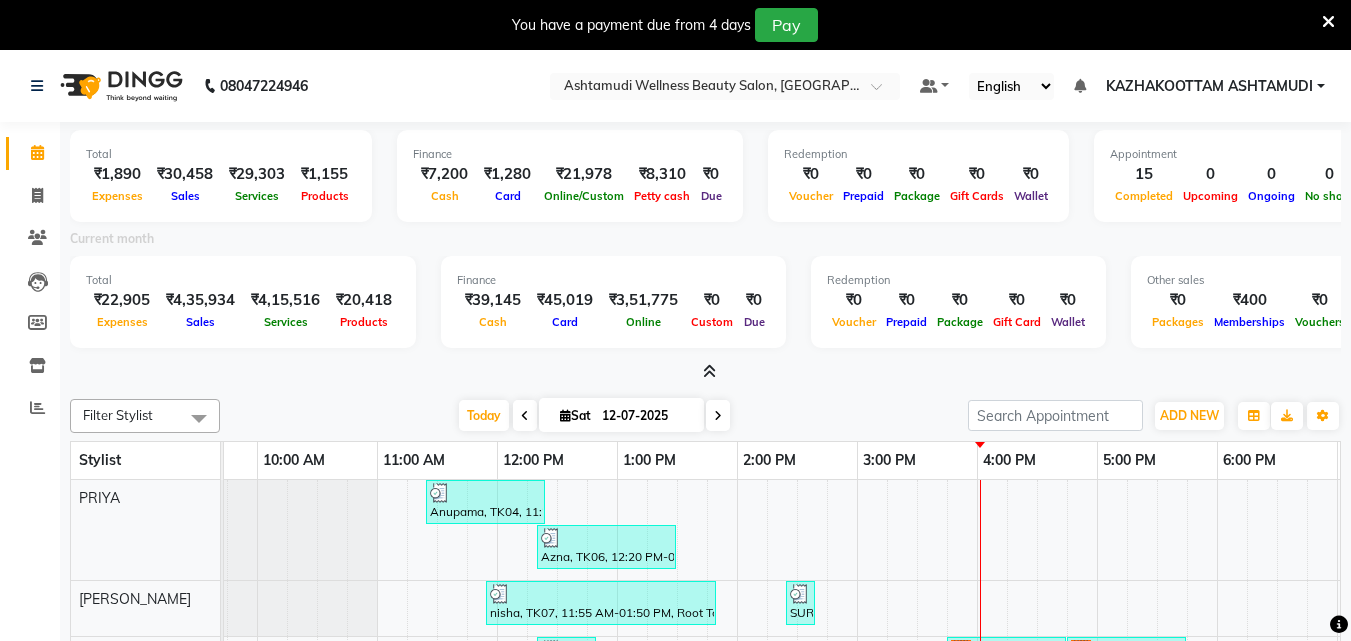 click at bounding box center [709, 371] 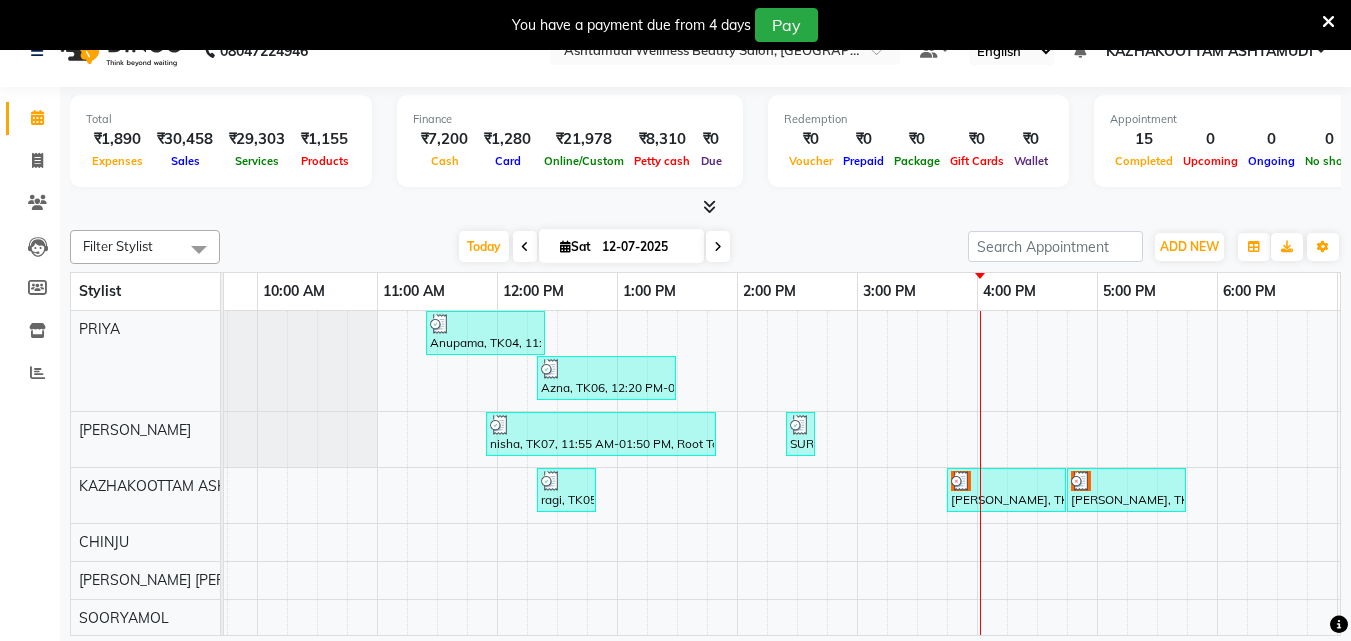 scroll, scrollTop: 50, scrollLeft: 0, axis: vertical 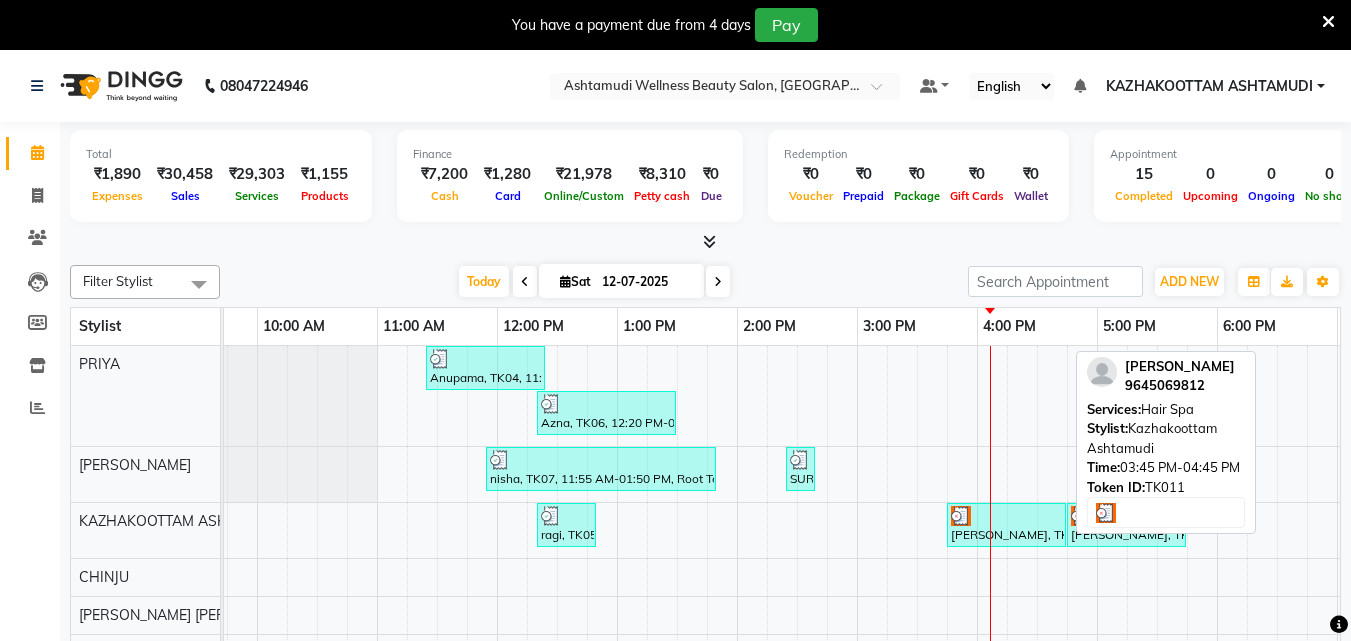 click on "[PERSON_NAME], TK11, 03:45 PM-04:45 PM, Hair Spa" at bounding box center (1006, 525) 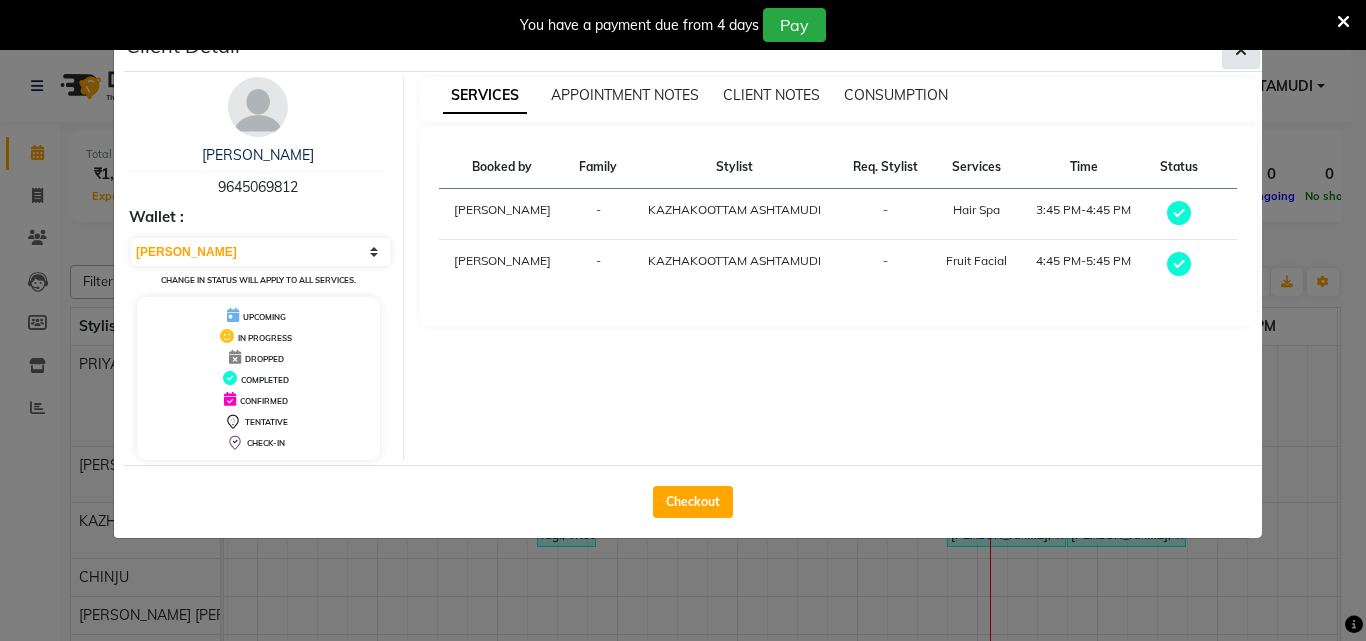click 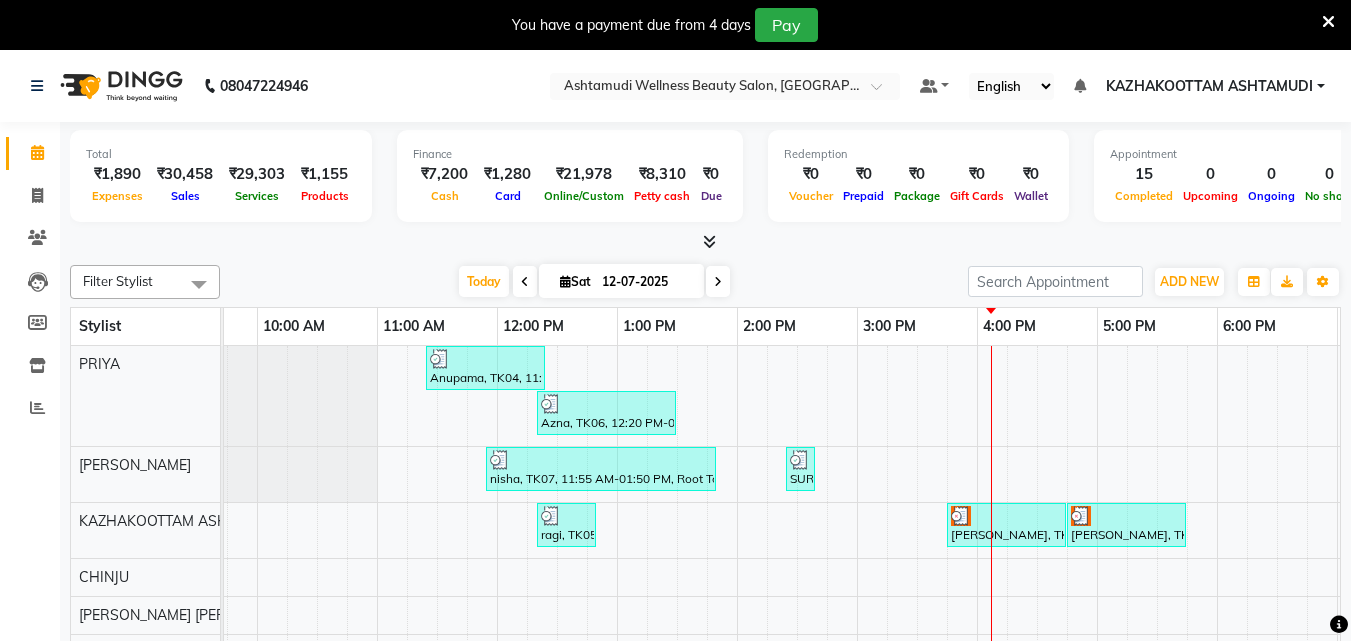 click at bounding box center [709, 241] 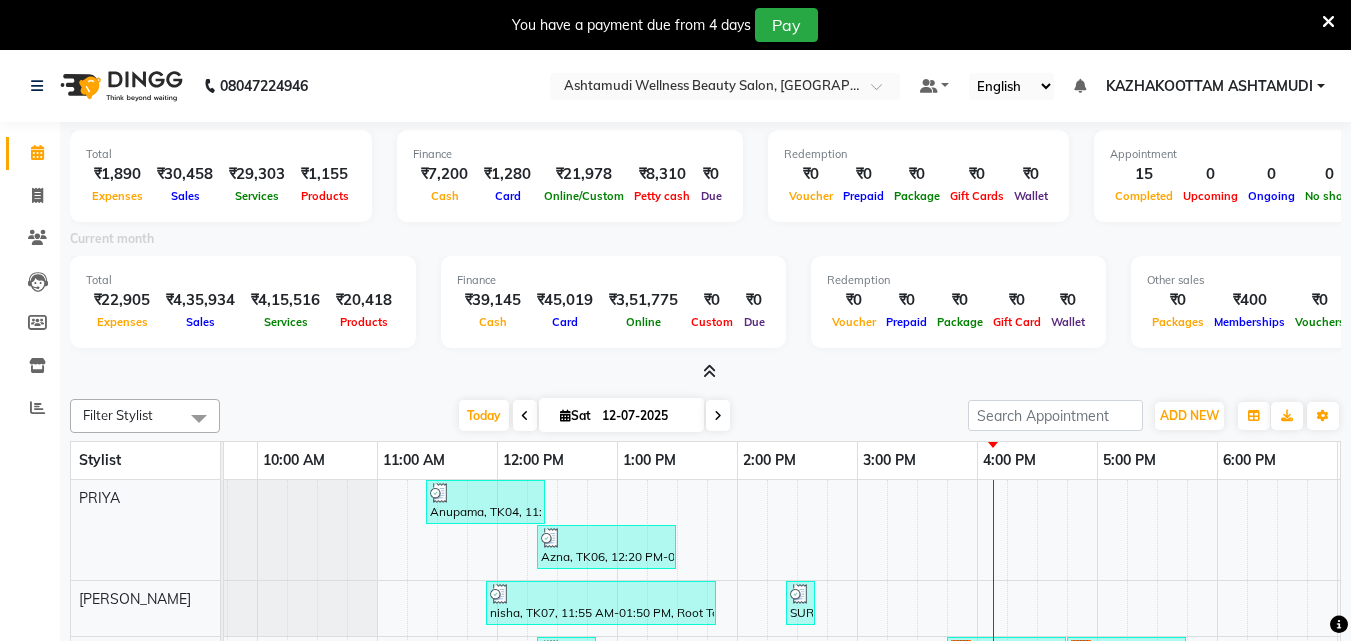 click at bounding box center (709, 371) 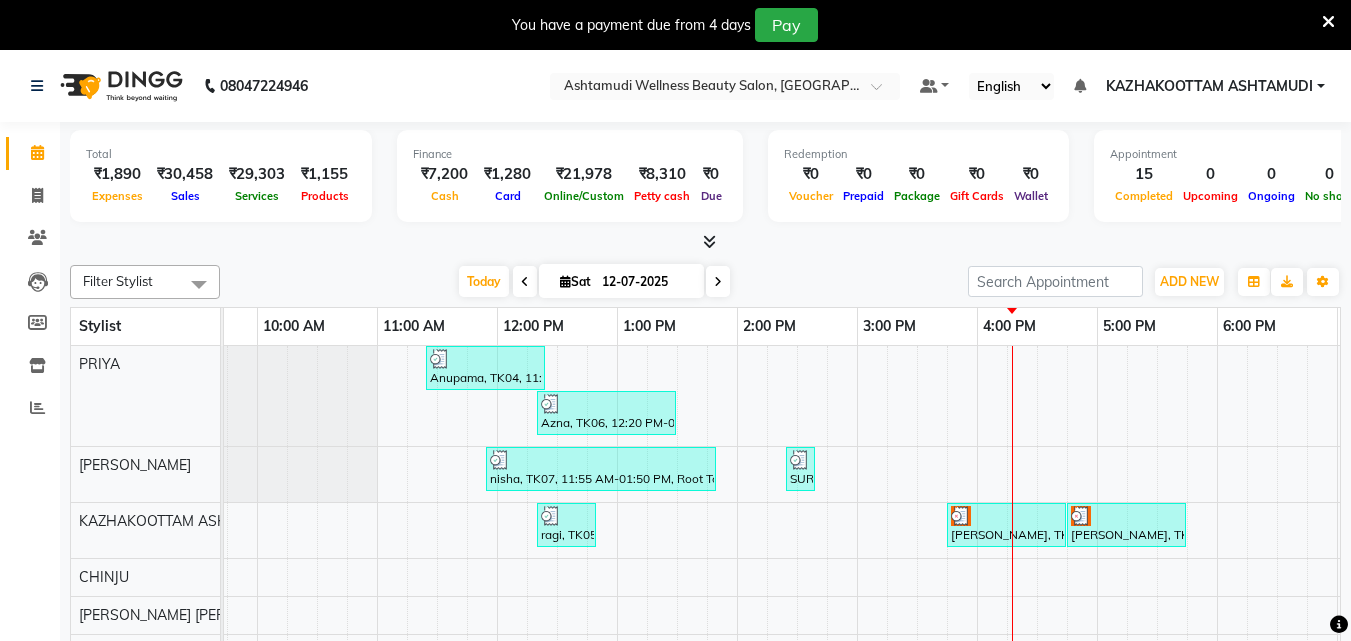 click at bounding box center [709, 241] 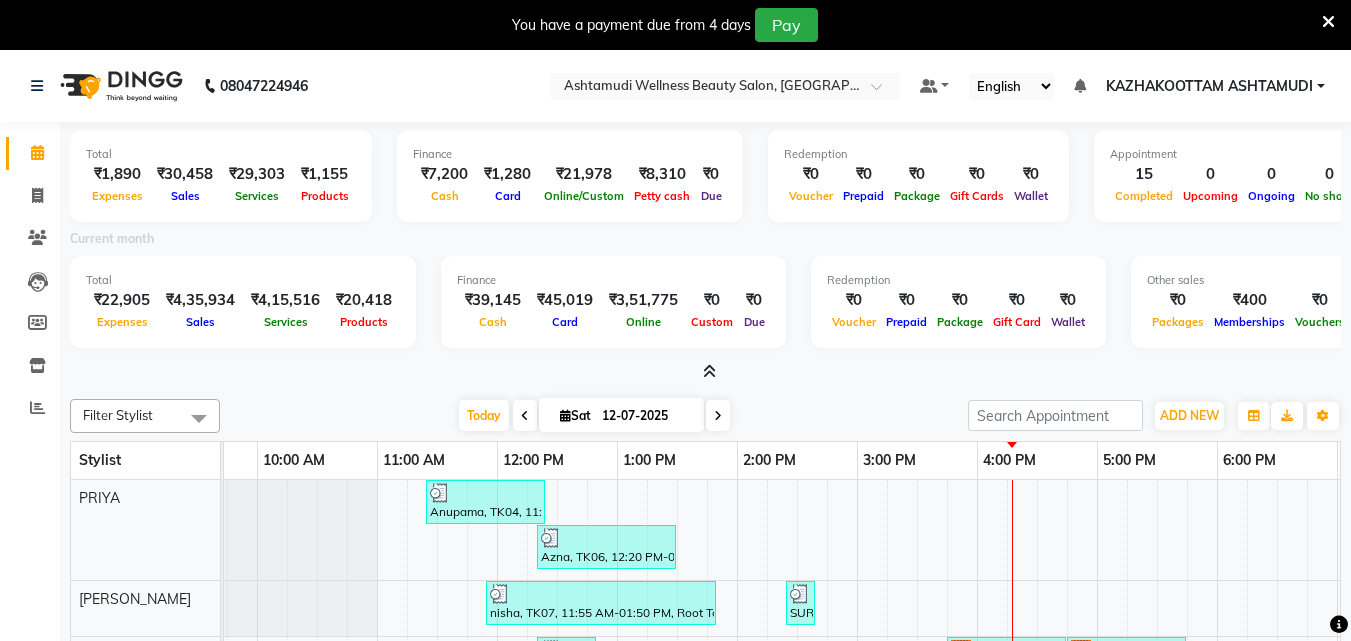 click at bounding box center [709, 371] 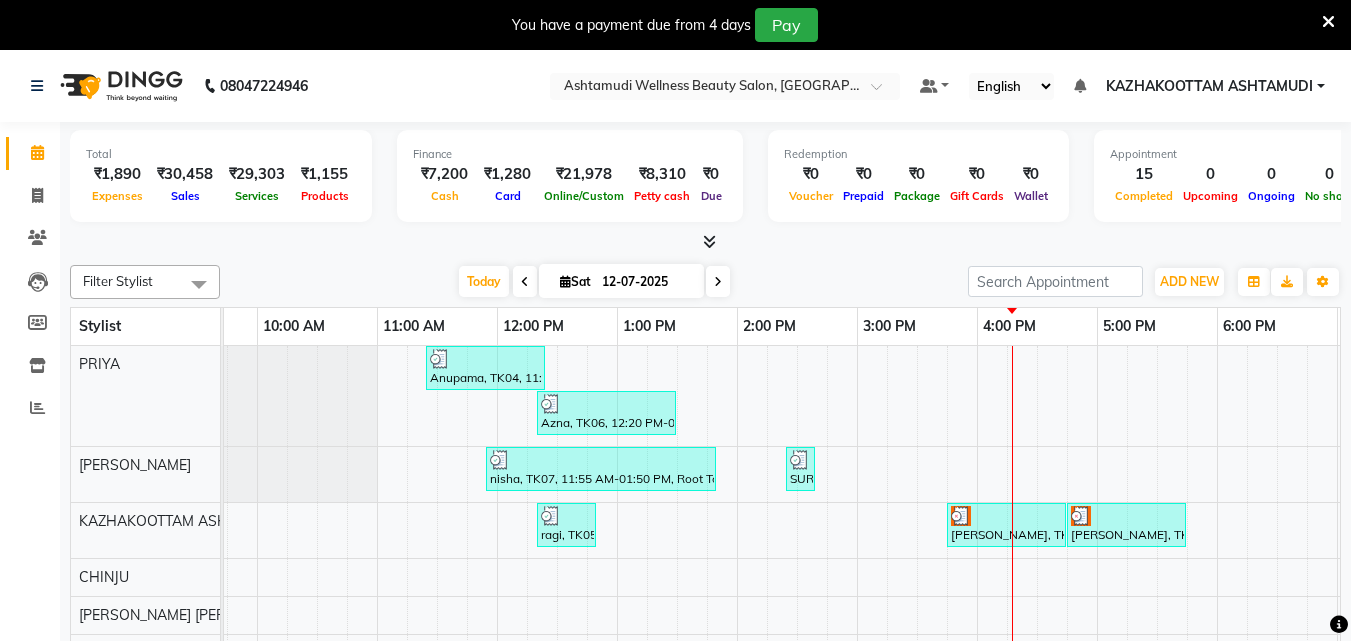 click at bounding box center (709, 241) 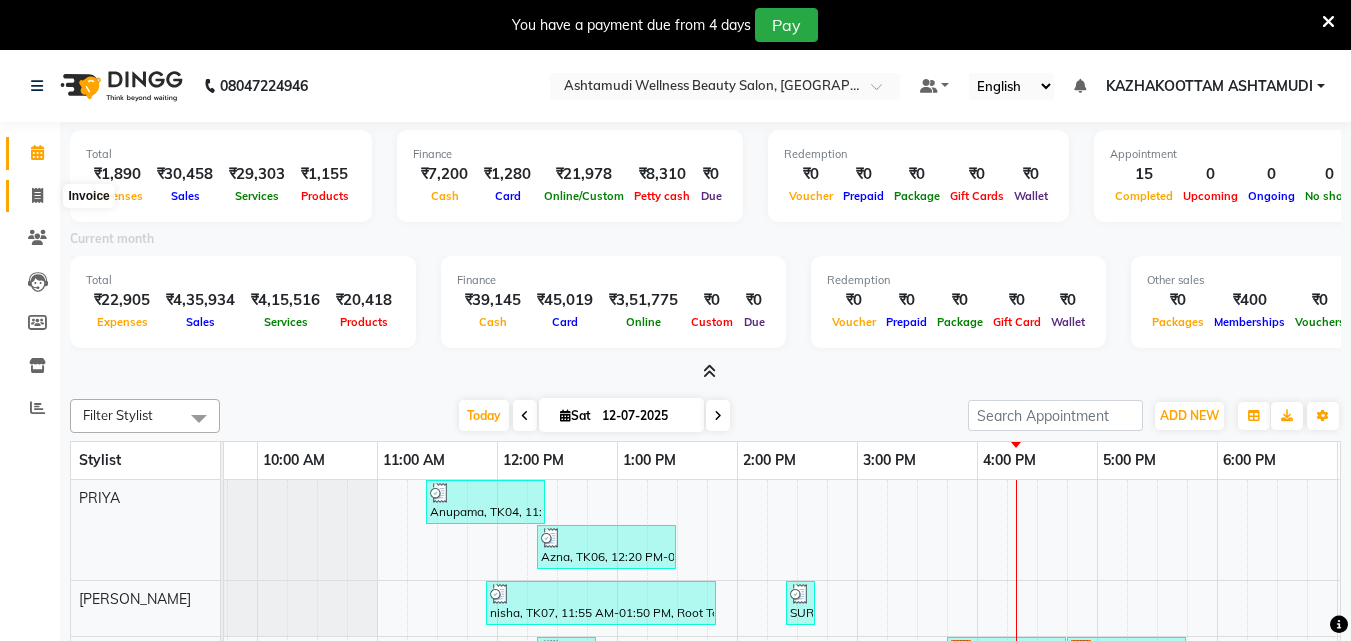 click 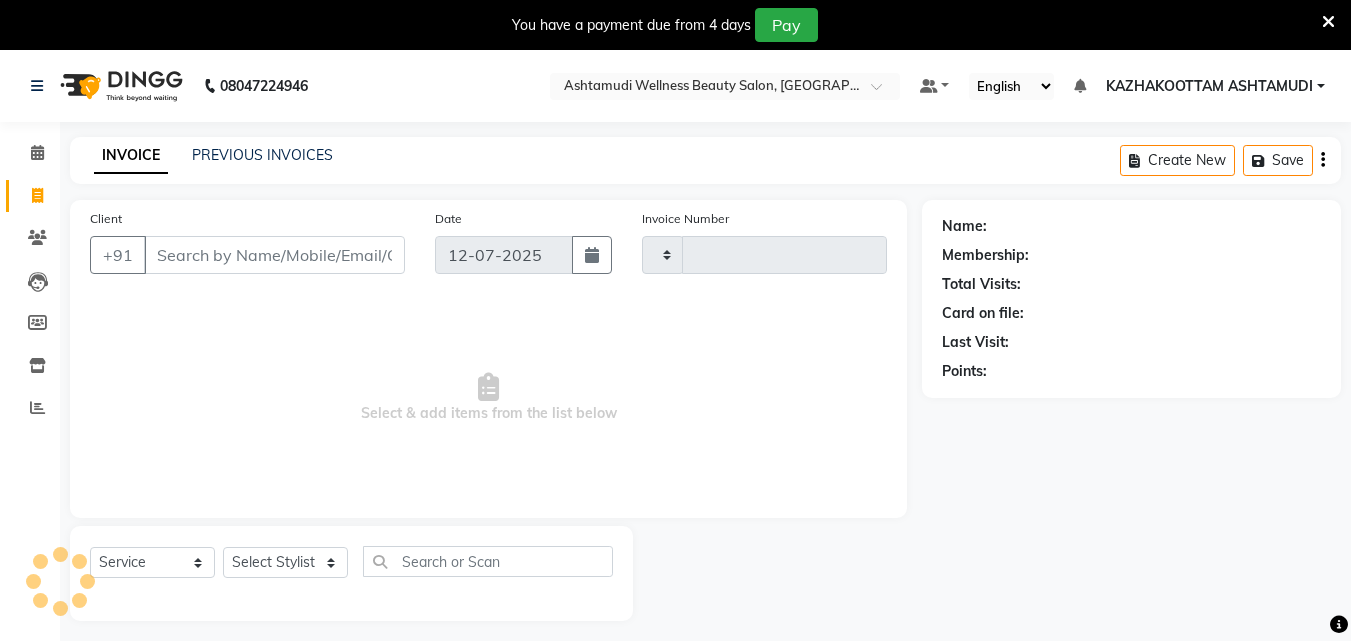 click on "Client" at bounding box center (274, 255) 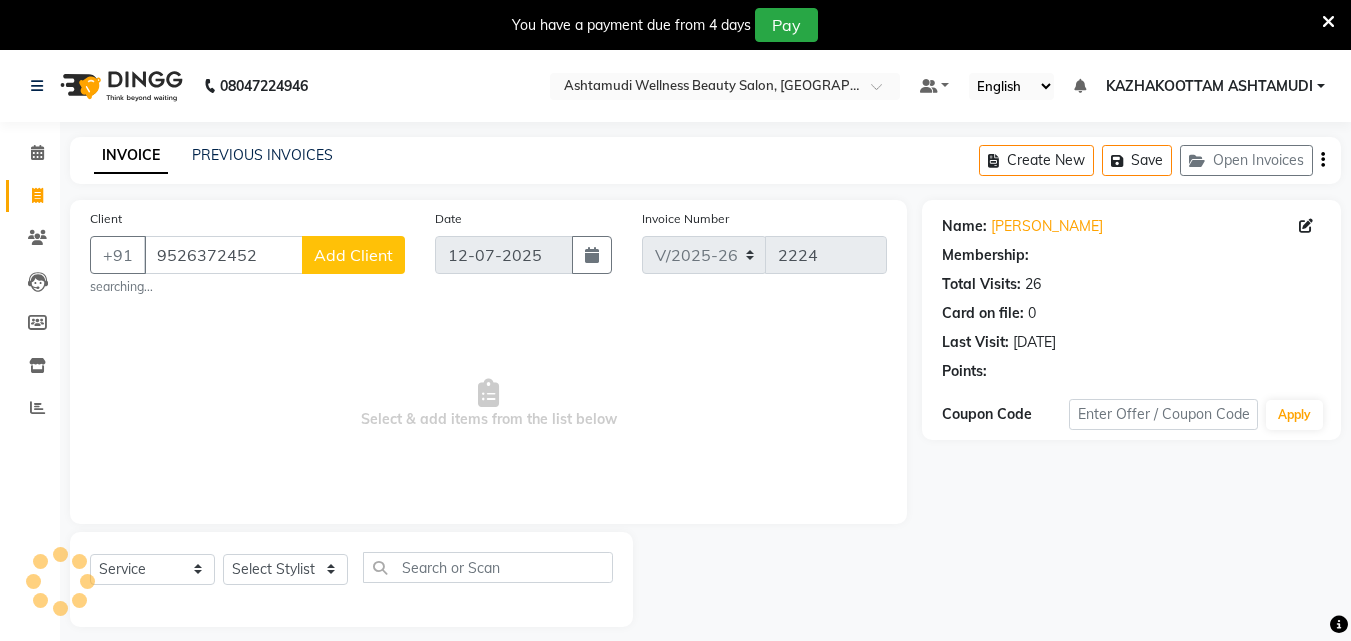 drag, startPoint x: 259, startPoint y: 398, endPoint x: 282, endPoint y: 442, distance: 49.648766 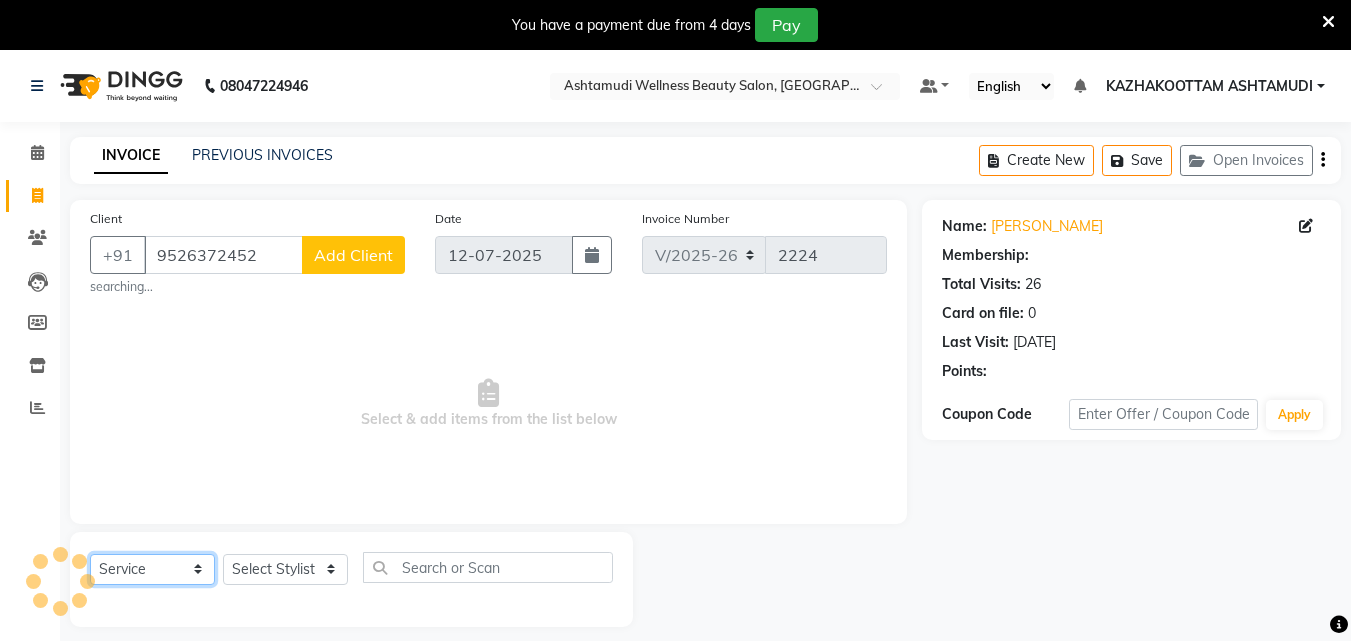 click on "Select  Service  Product  Membership  Package Voucher Prepaid Gift Card" 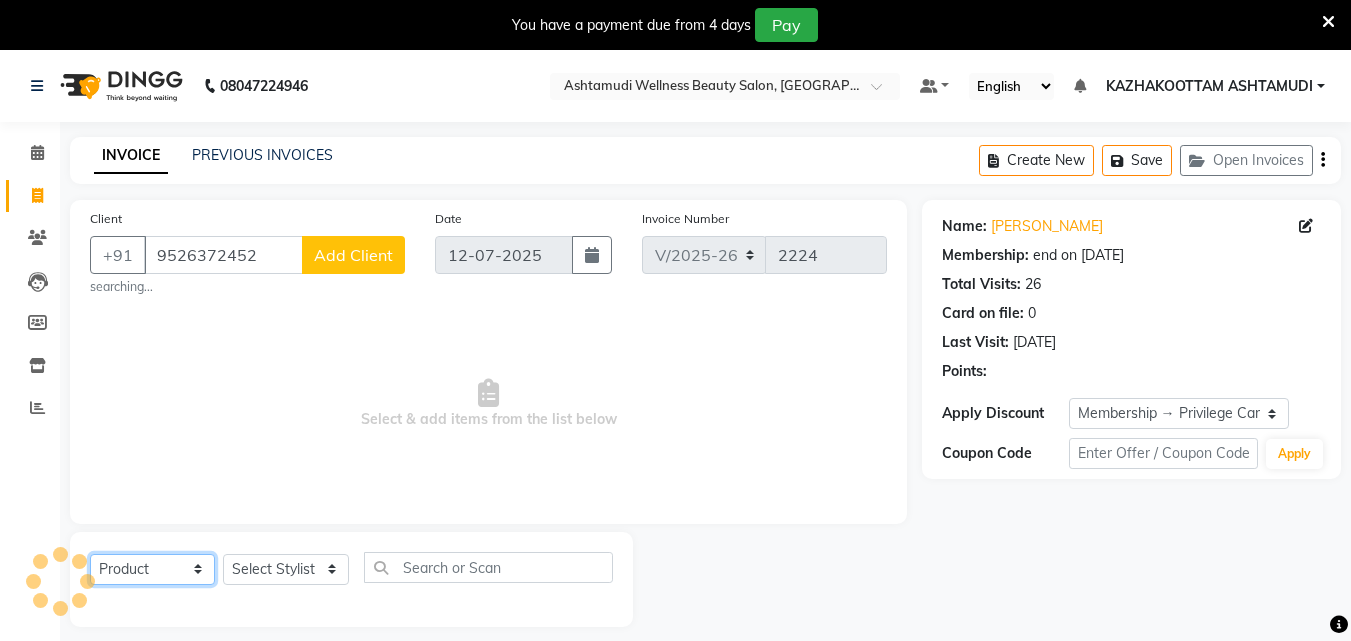 click on "Select  Service  Product  Membership  Package Voucher Prepaid Gift Card" 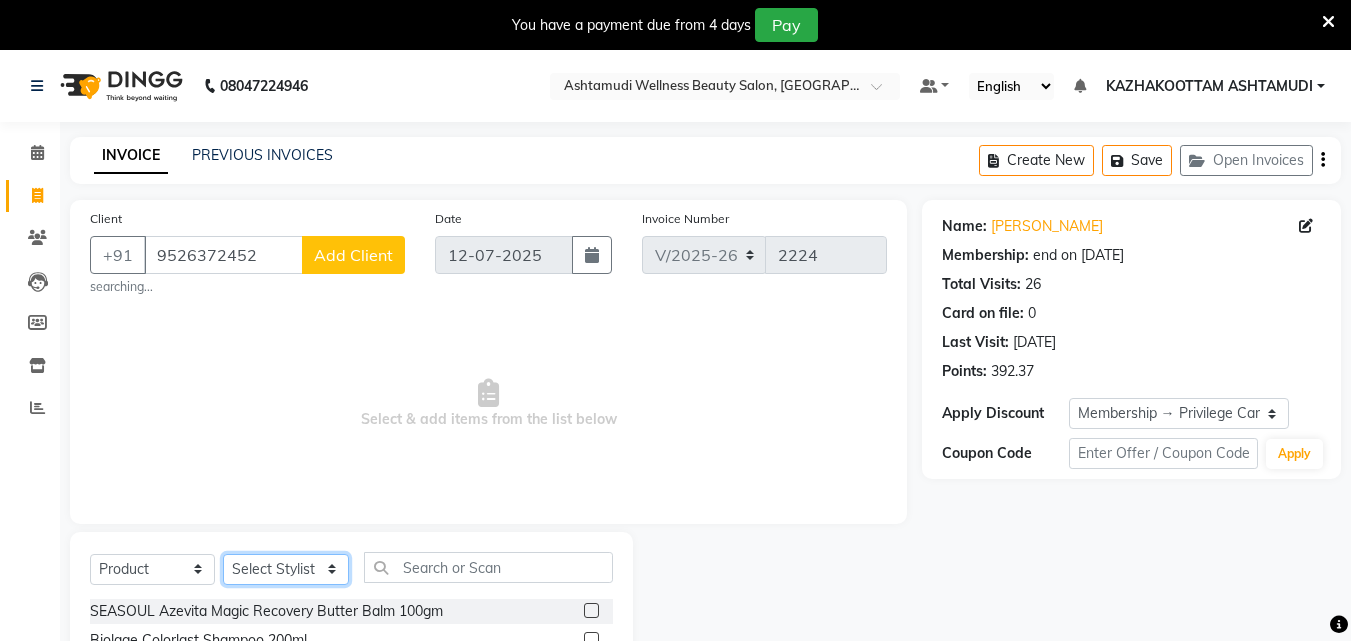 click on "Select Stylist Arya  CHINJU GEETA KAZHAKOOTTAM ASHTAMUDI [PERSON_NAME] [PERSON_NAME] [PERSON_NAME] [PERSON_NAME] SOORYAMOL" 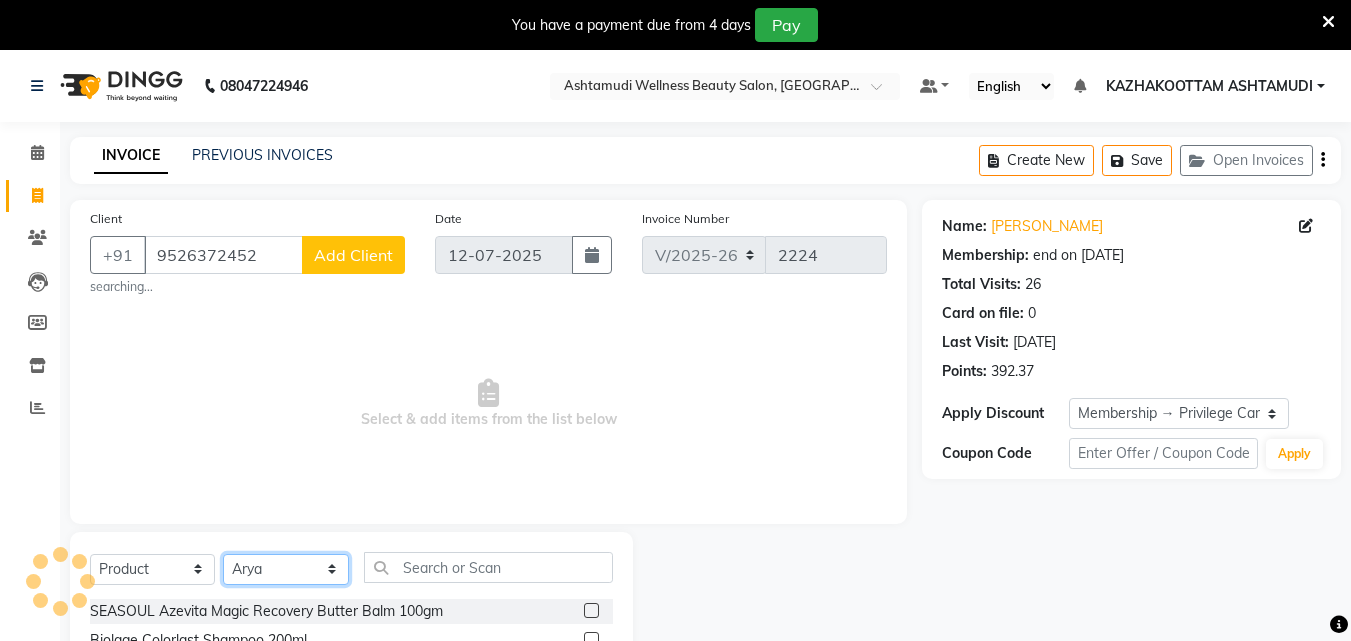 click on "Select Stylist Arya  CHINJU GEETA KAZHAKOOTTAM ASHTAMUDI [PERSON_NAME] [PERSON_NAME] [PERSON_NAME] [PERSON_NAME] SOORYAMOL" 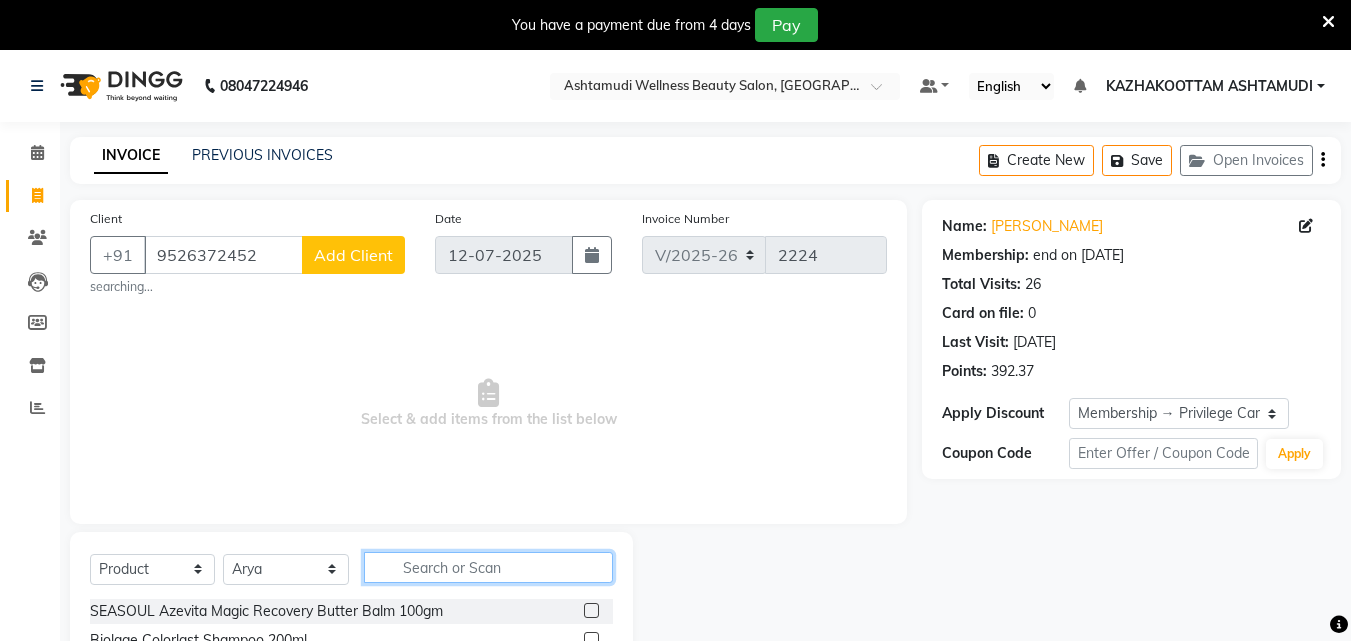 click 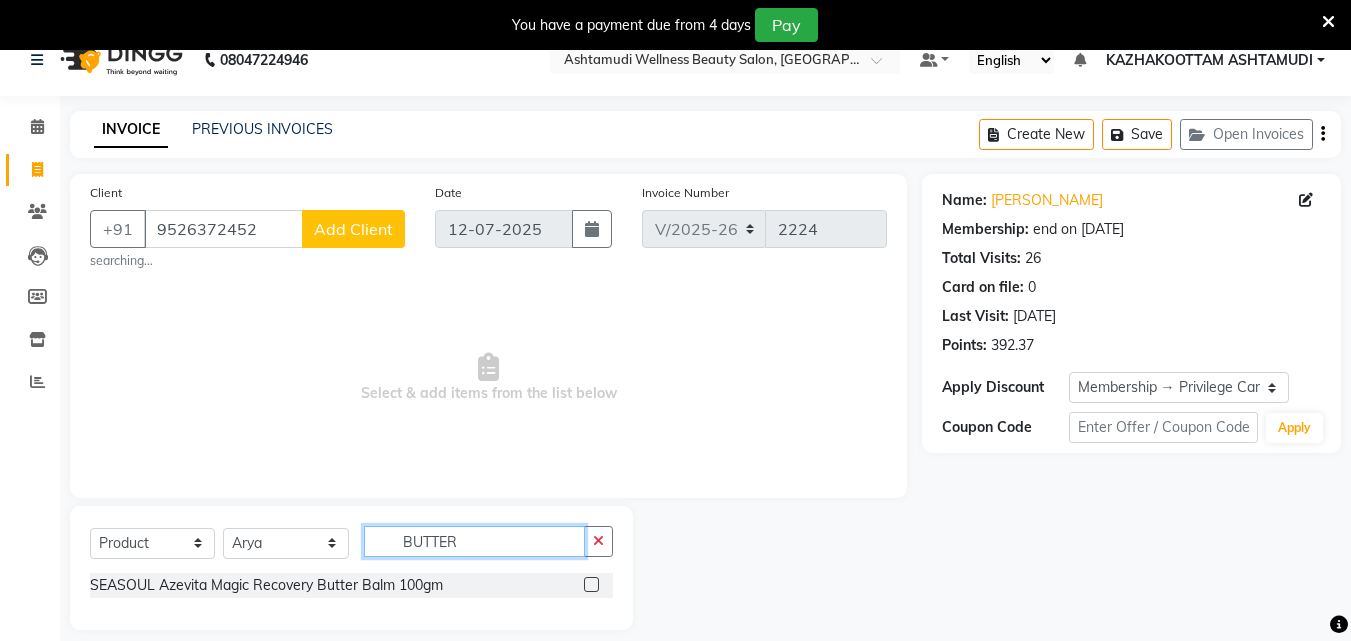scroll, scrollTop: 50, scrollLeft: 0, axis: vertical 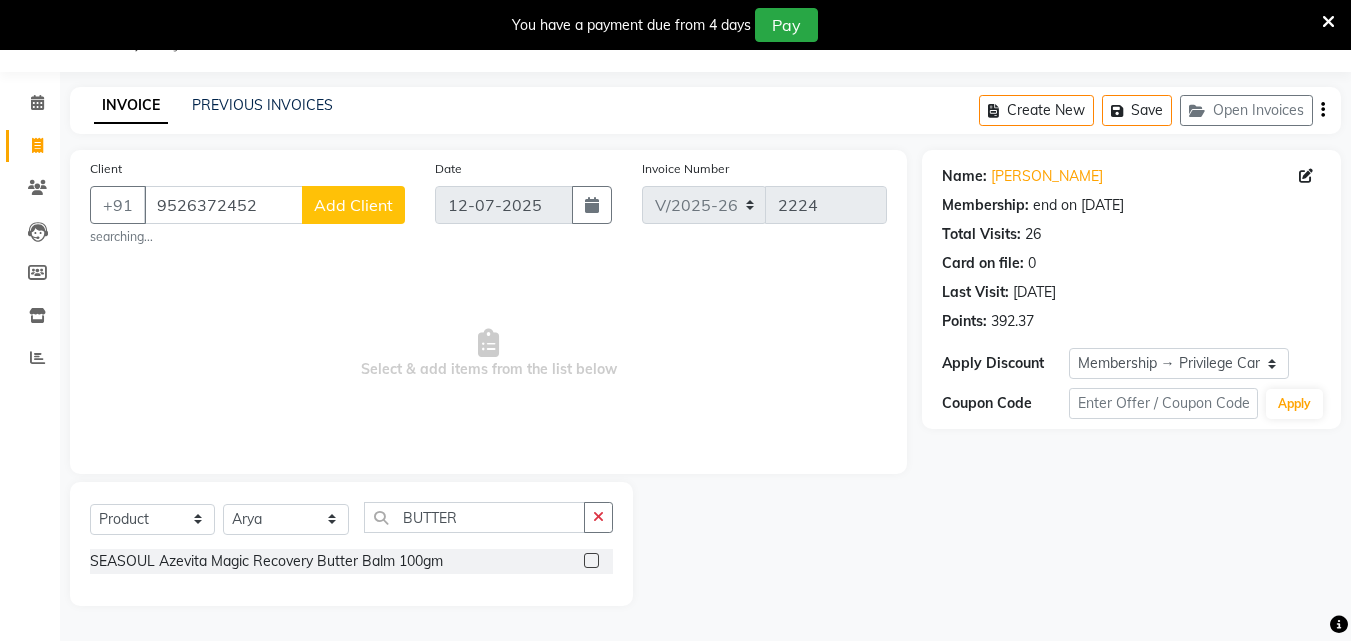 click 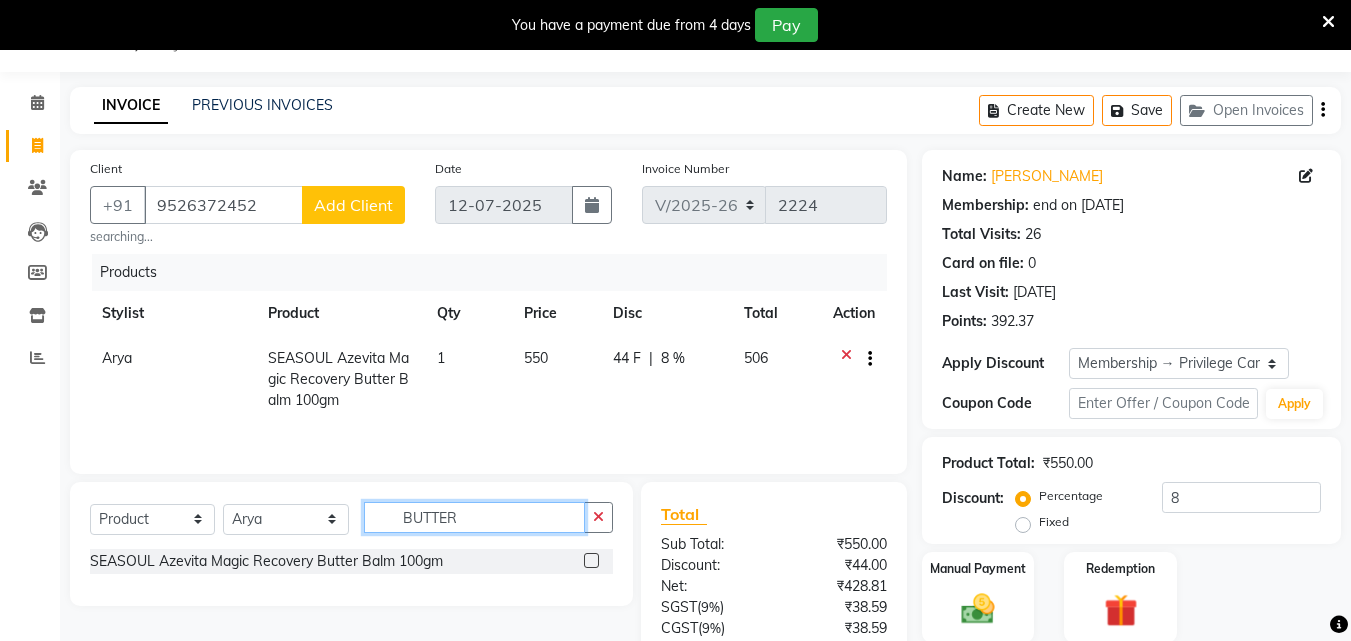 drag, startPoint x: 524, startPoint y: 522, endPoint x: 211, endPoint y: 498, distance: 313.9188 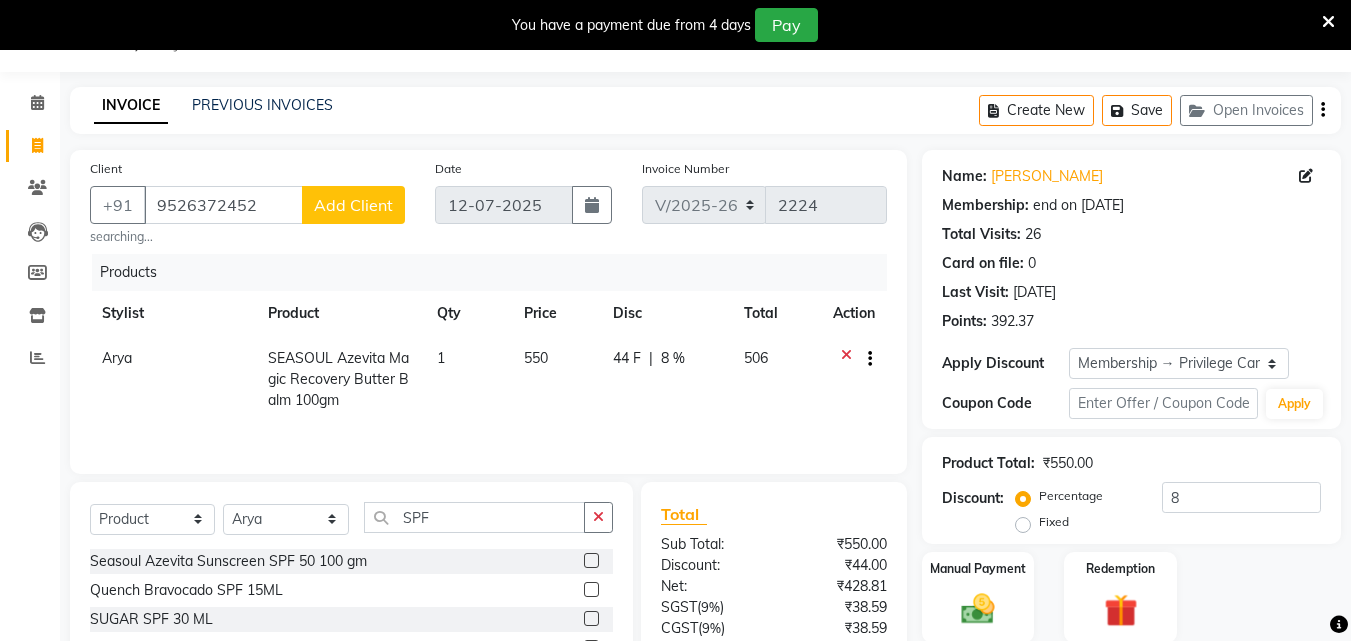 click 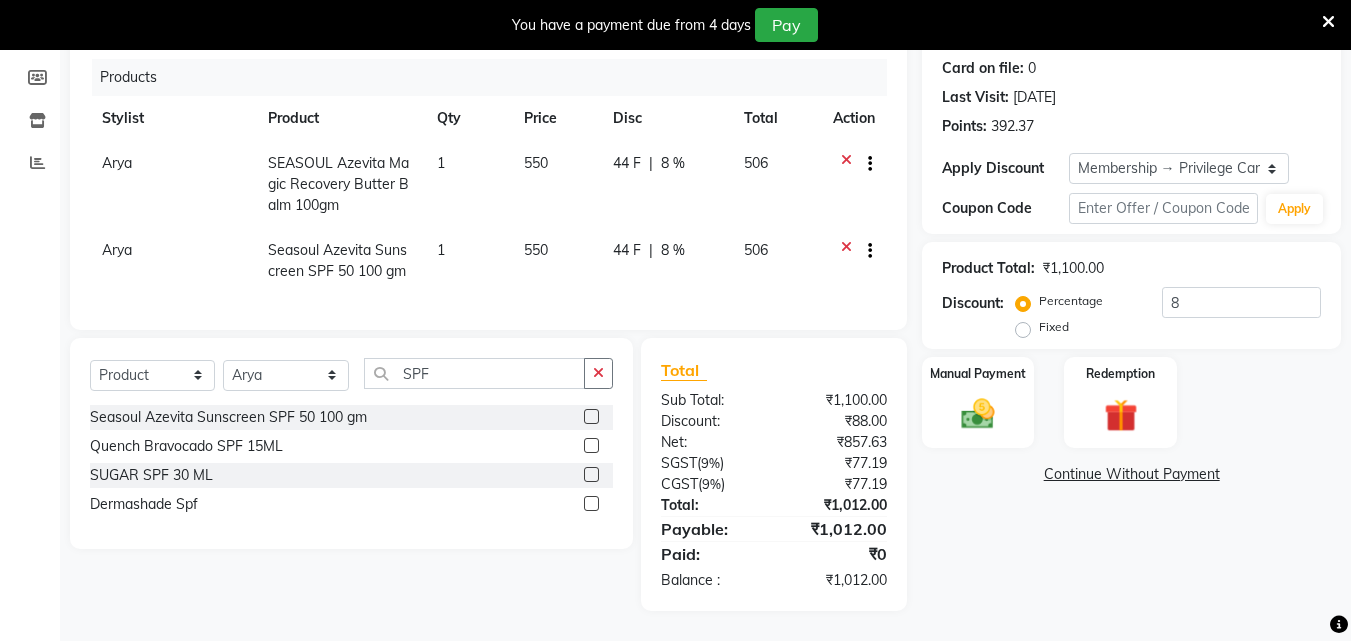 scroll, scrollTop: 260, scrollLeft: 0, axis: vertical 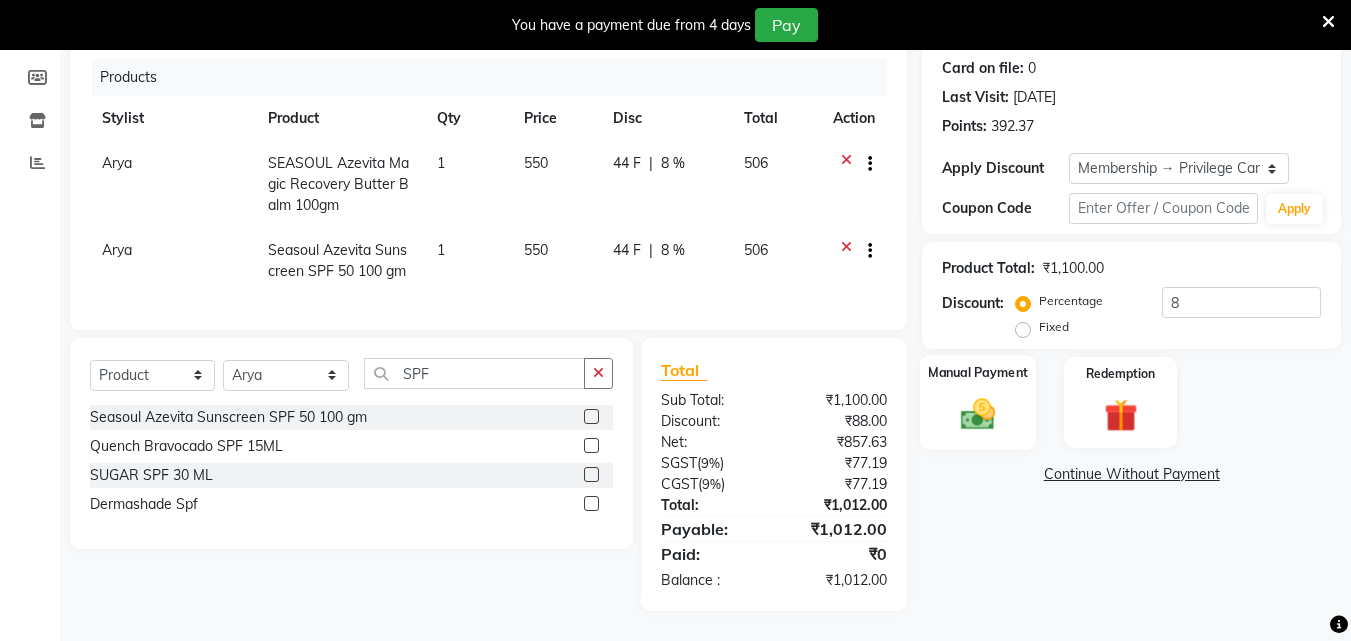 click 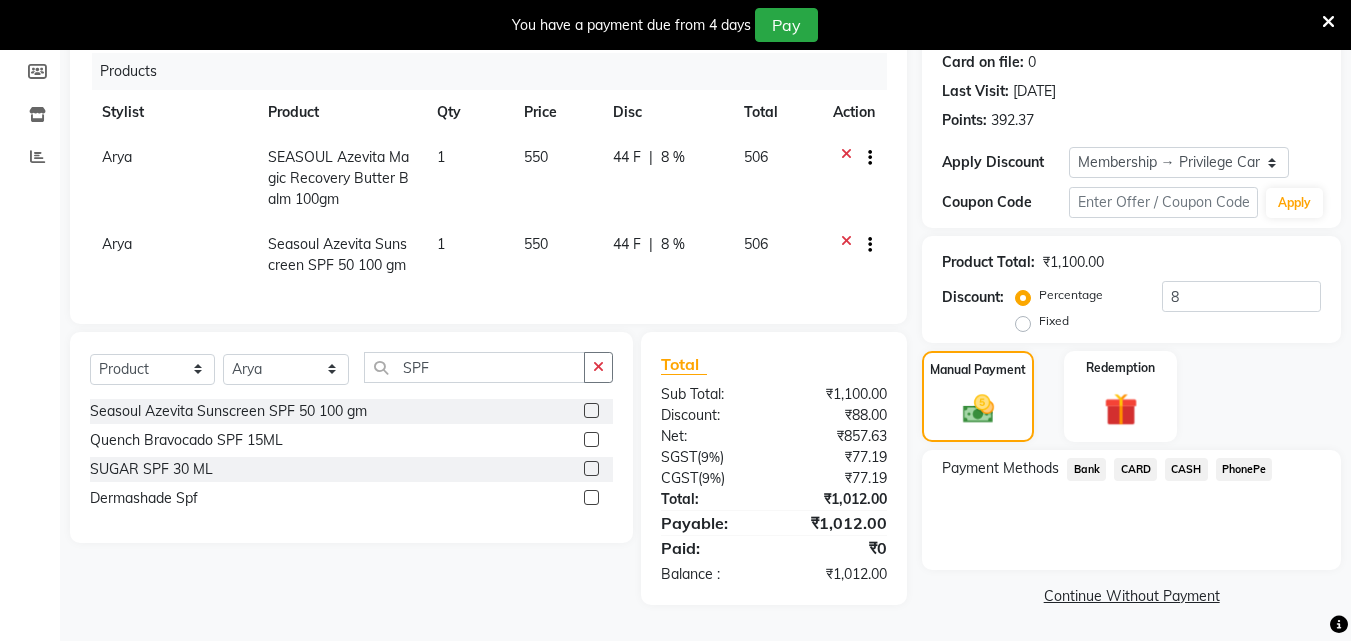 click on "PhonePe" 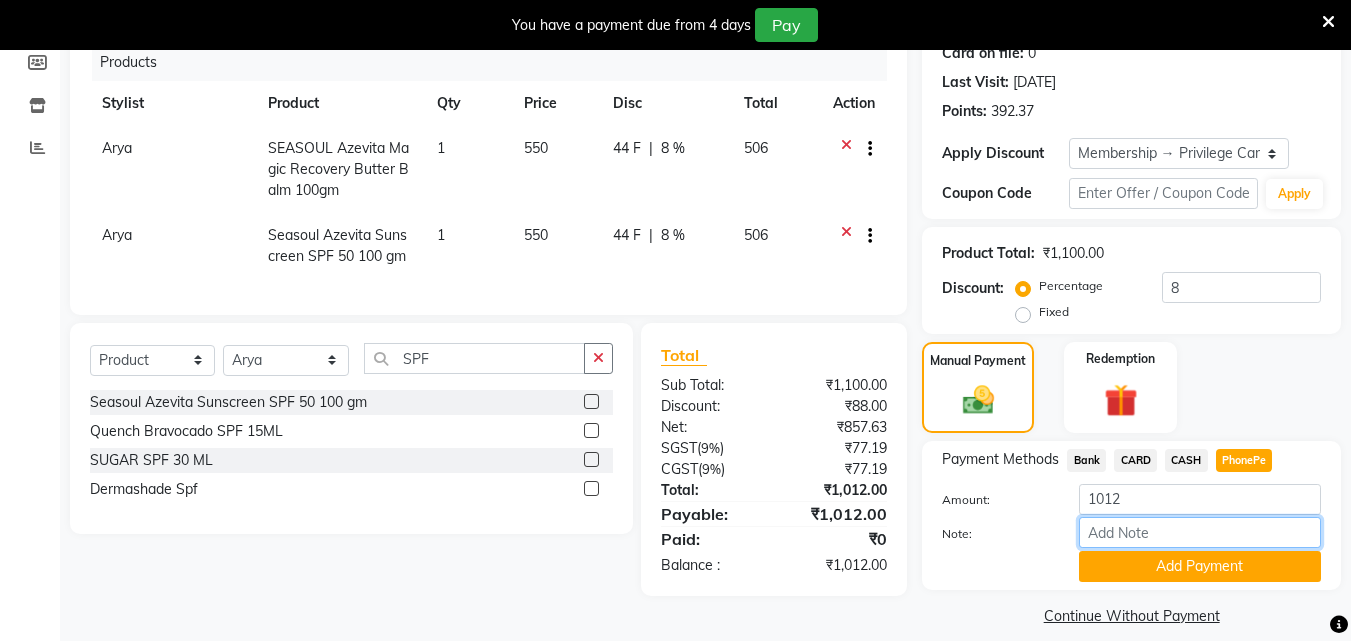 click on "Note:" at bounding box center (1200, 532) 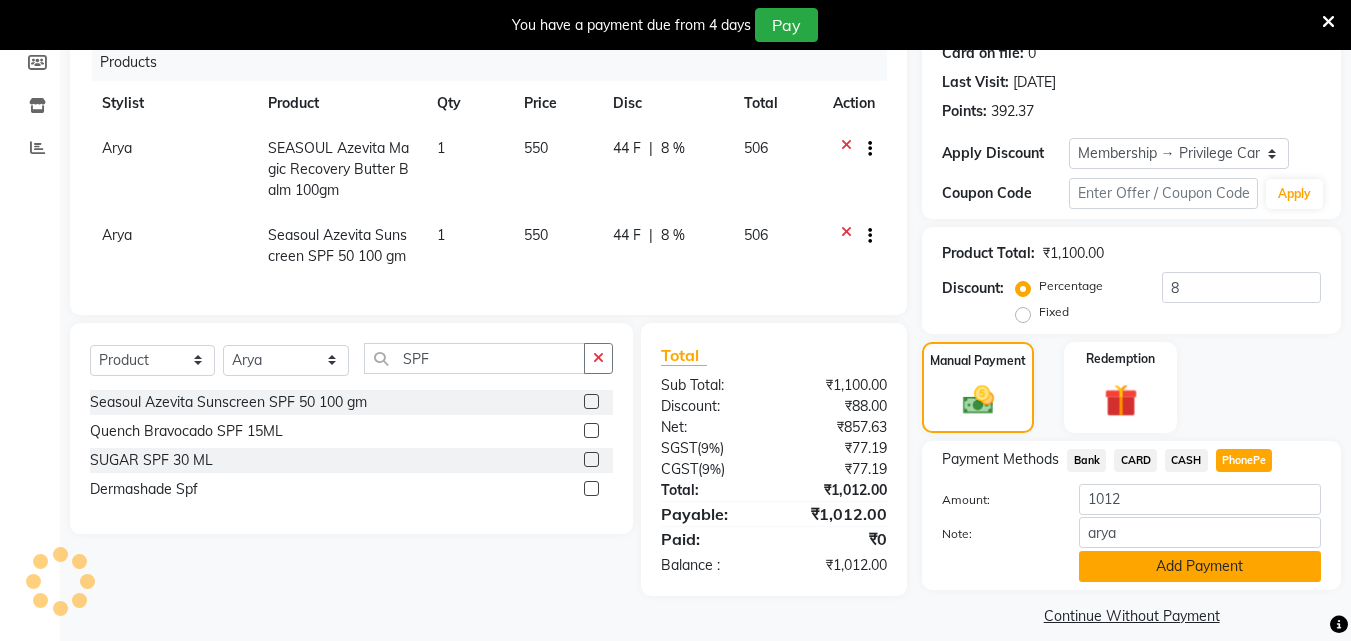 click on "Add Payment" 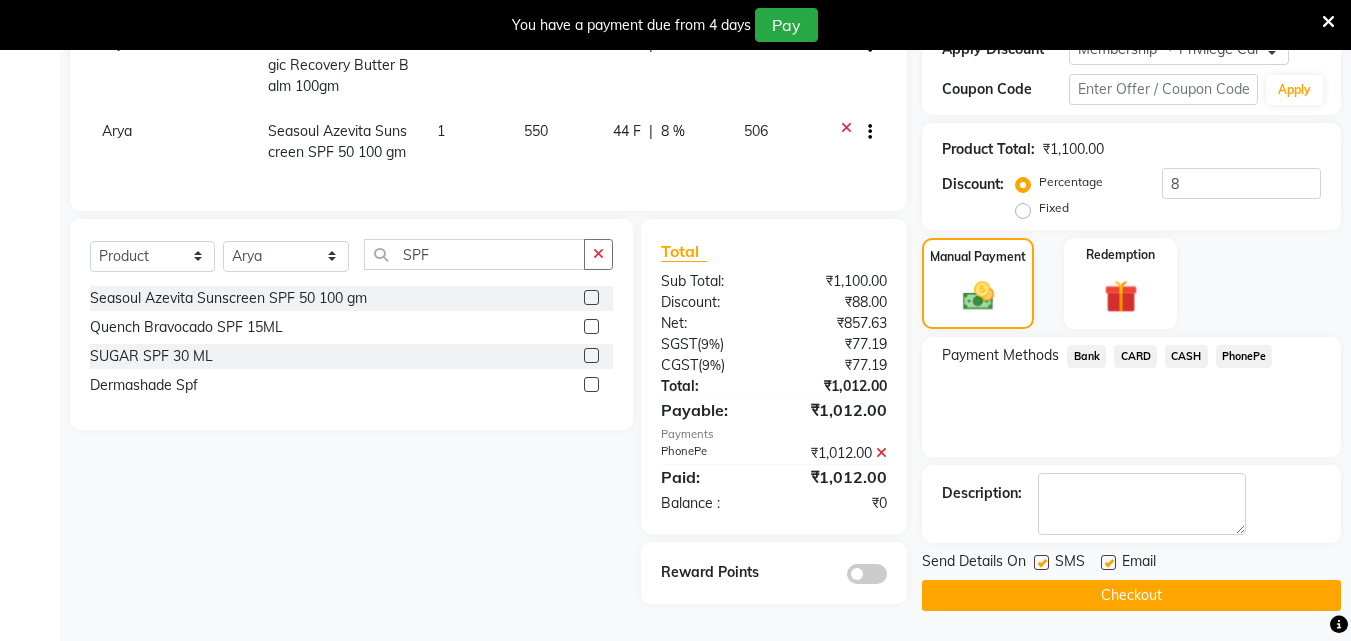 scroll, scrollTop: 372, scrollLeft: 0, axis: vertical 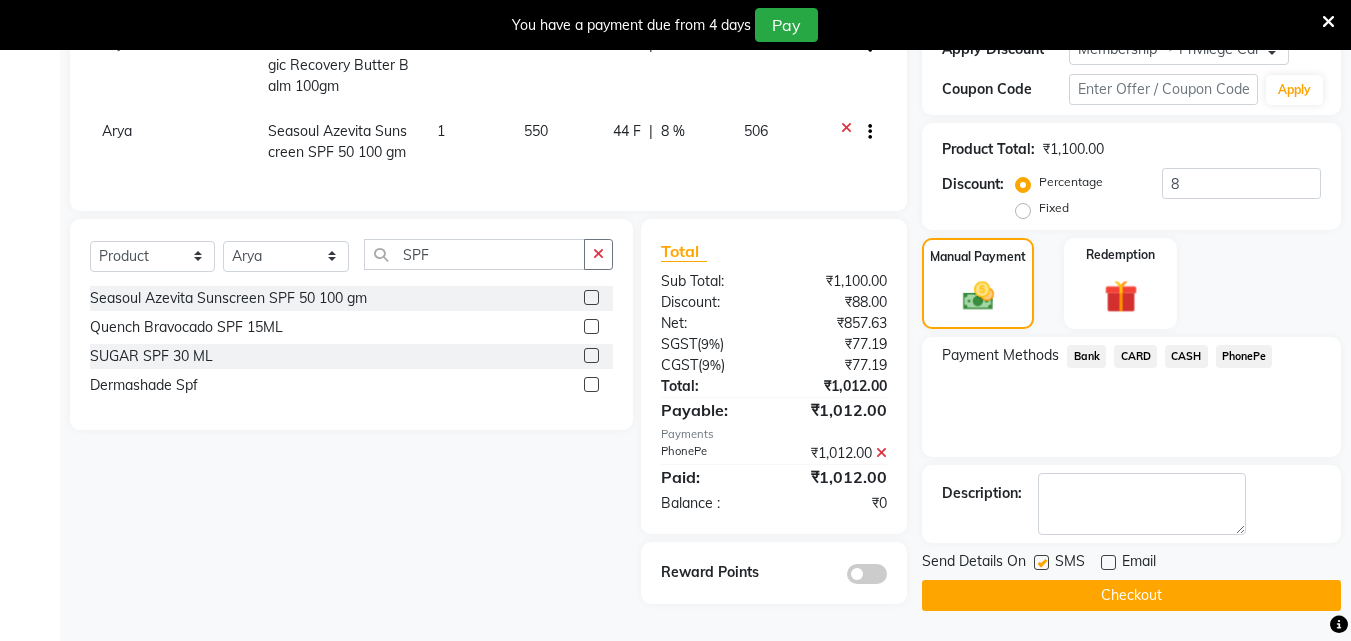 click 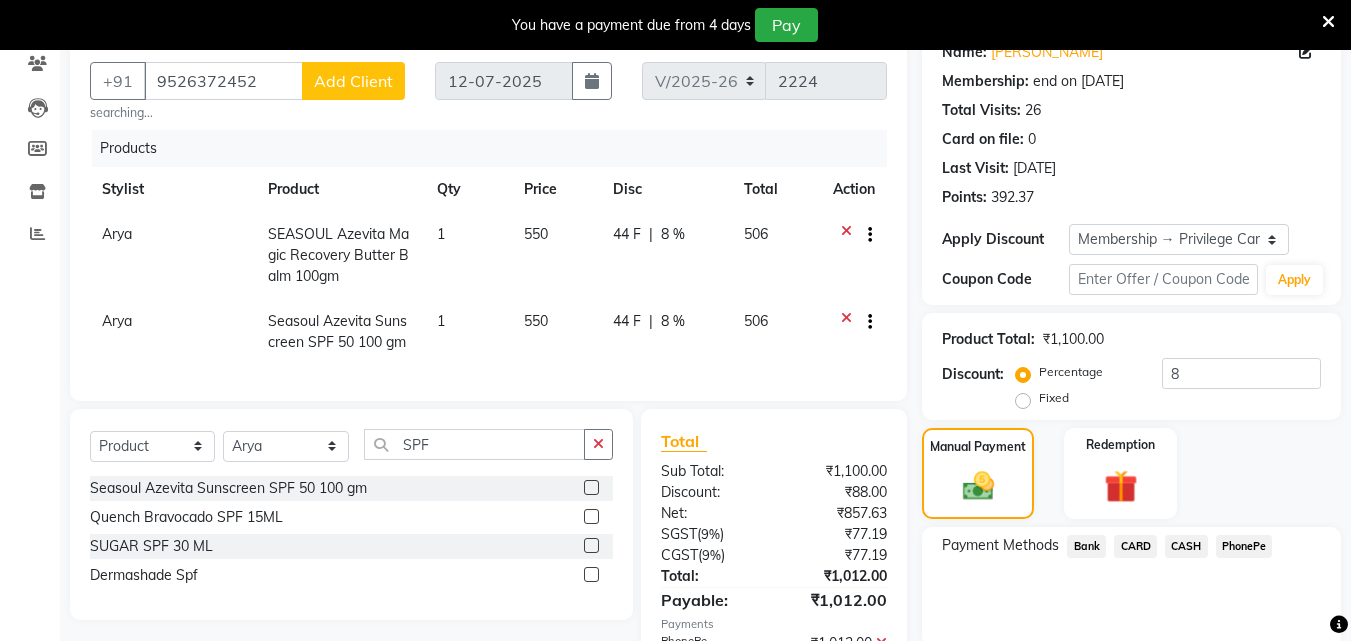 scroll, scrollTop: 372, scrollLeft: 0, axis: vertical 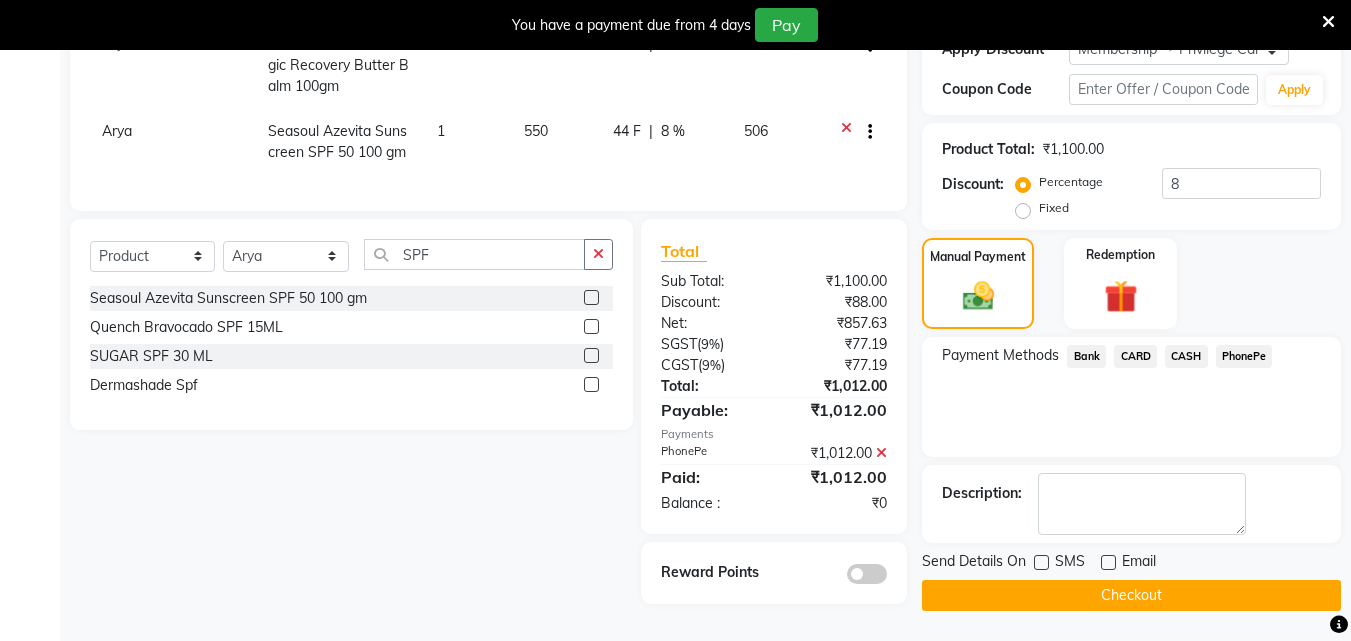 click on "Checkout" 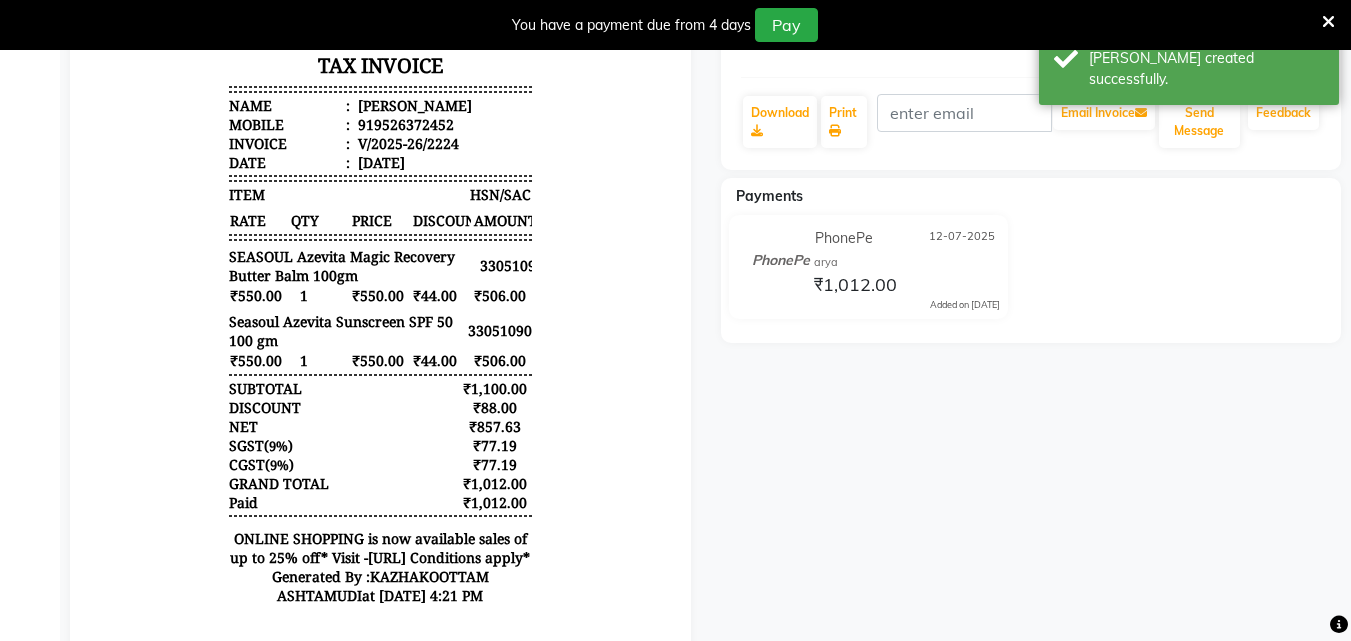 scroll, scrollTop: 0, scrollLeft: 0, axis: both 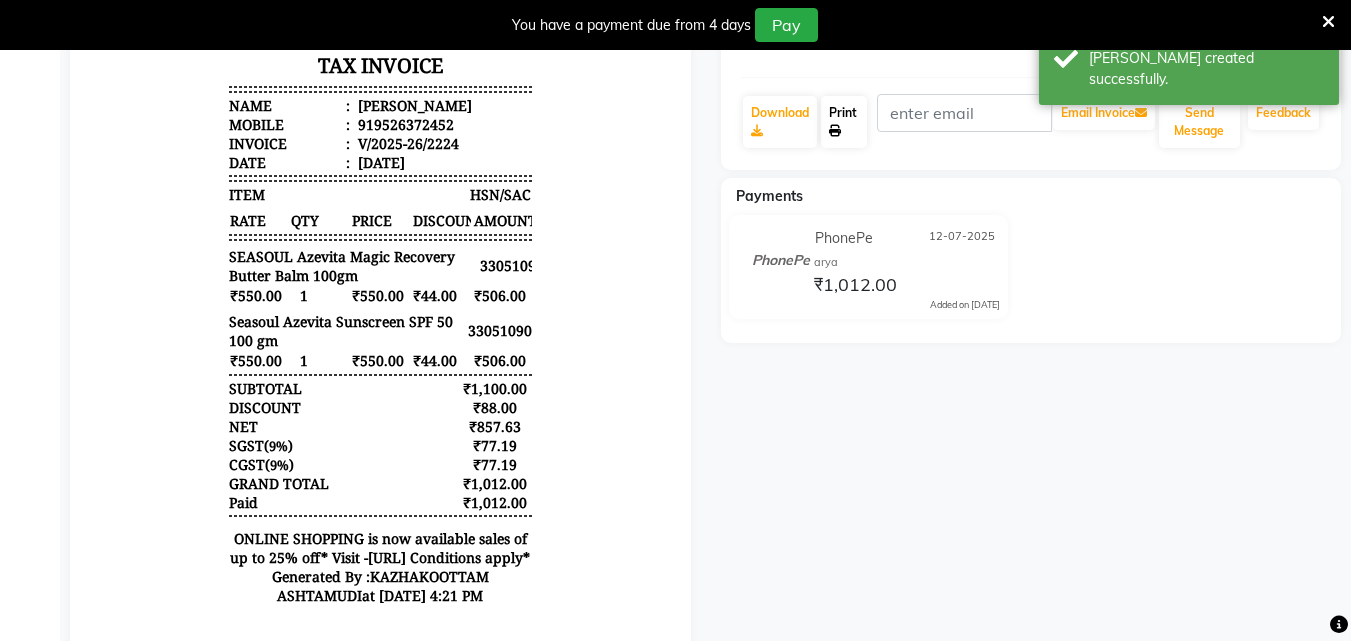 click 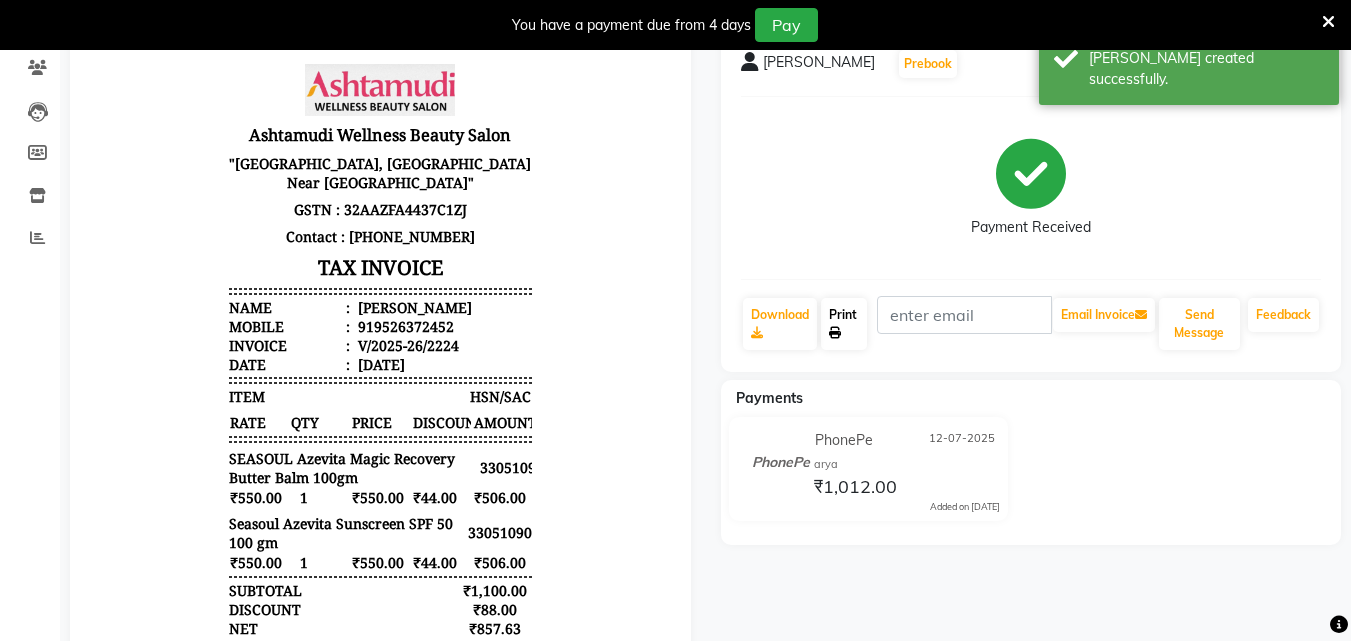 scroll, scrollTop: 0, scrollLeft: 0, axis: both 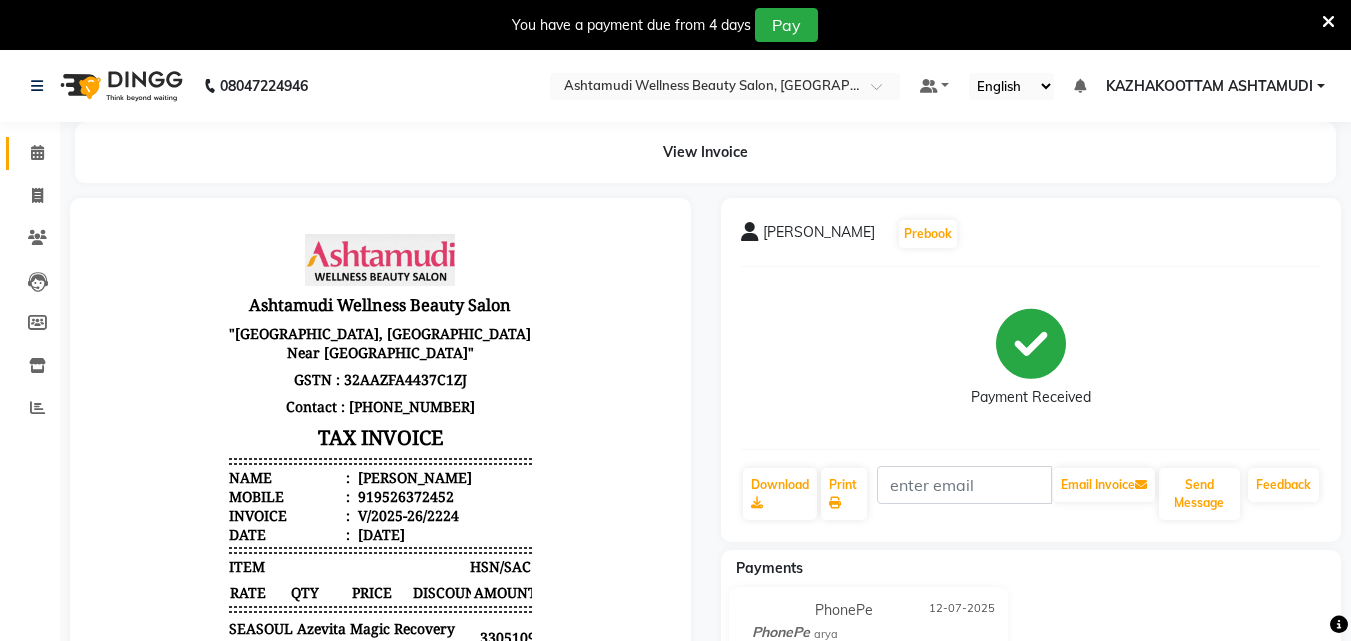 click on "Calendar" 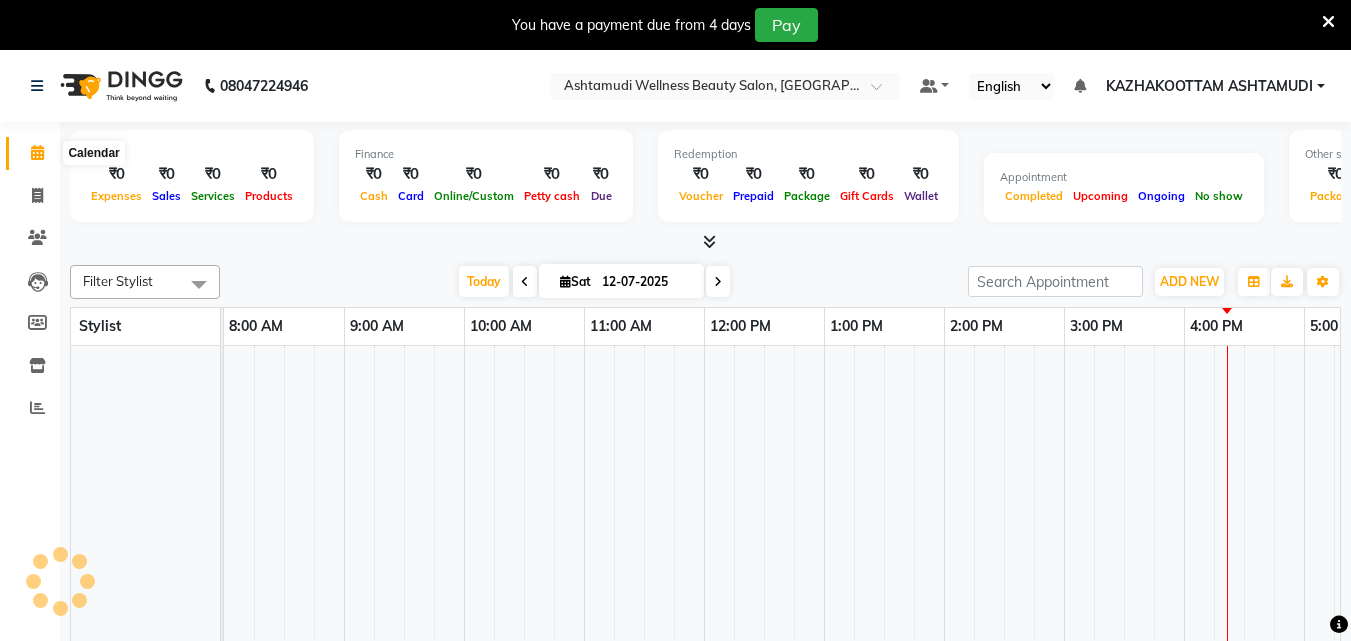 click 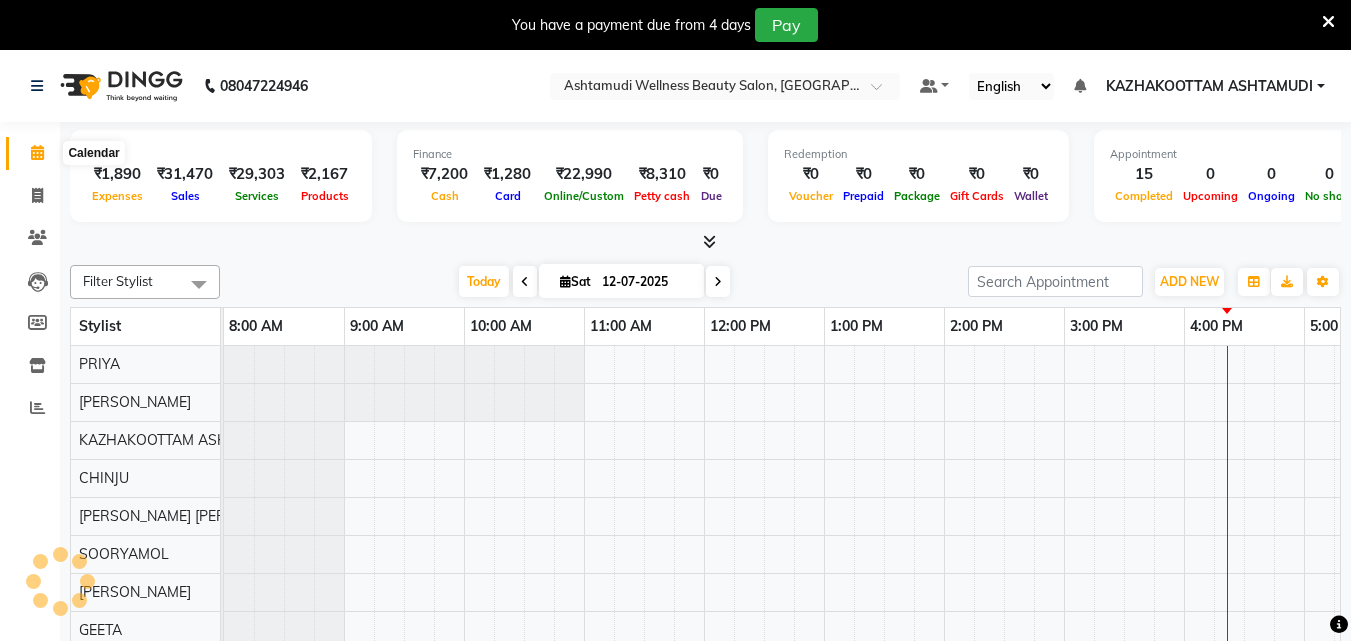 scroll, scrollTop: 0, scrollLeft: 0, axis: both 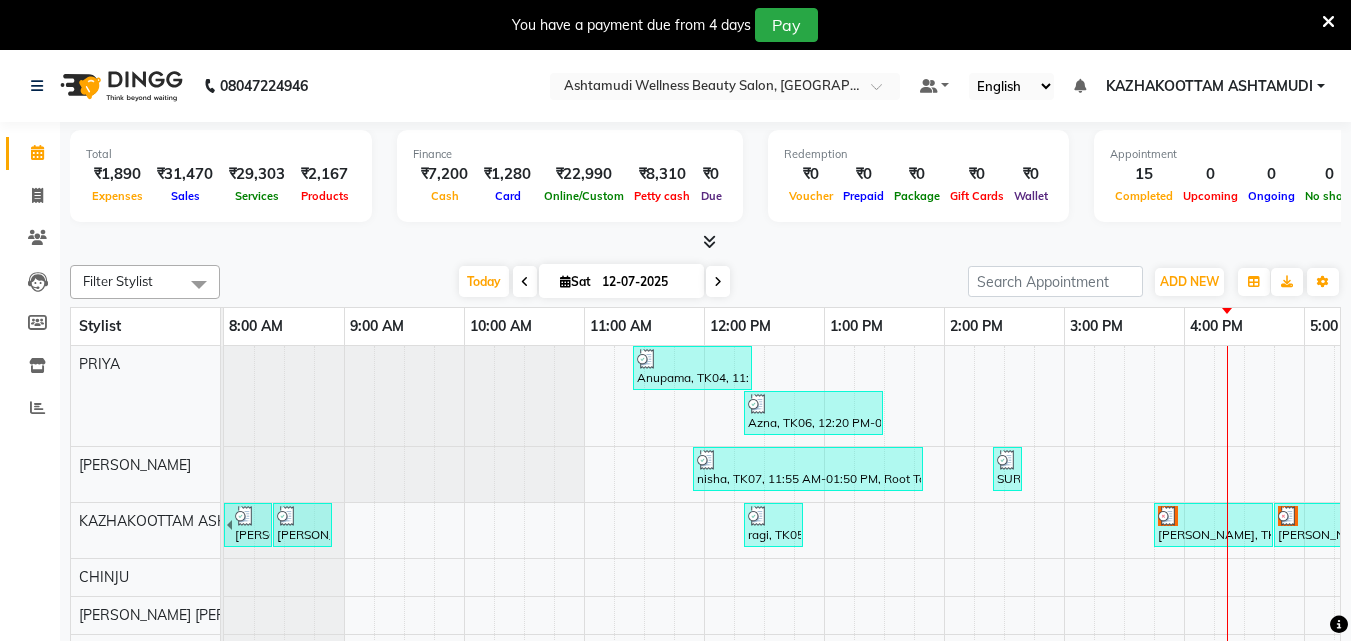 click at bounding box center [709, 241] 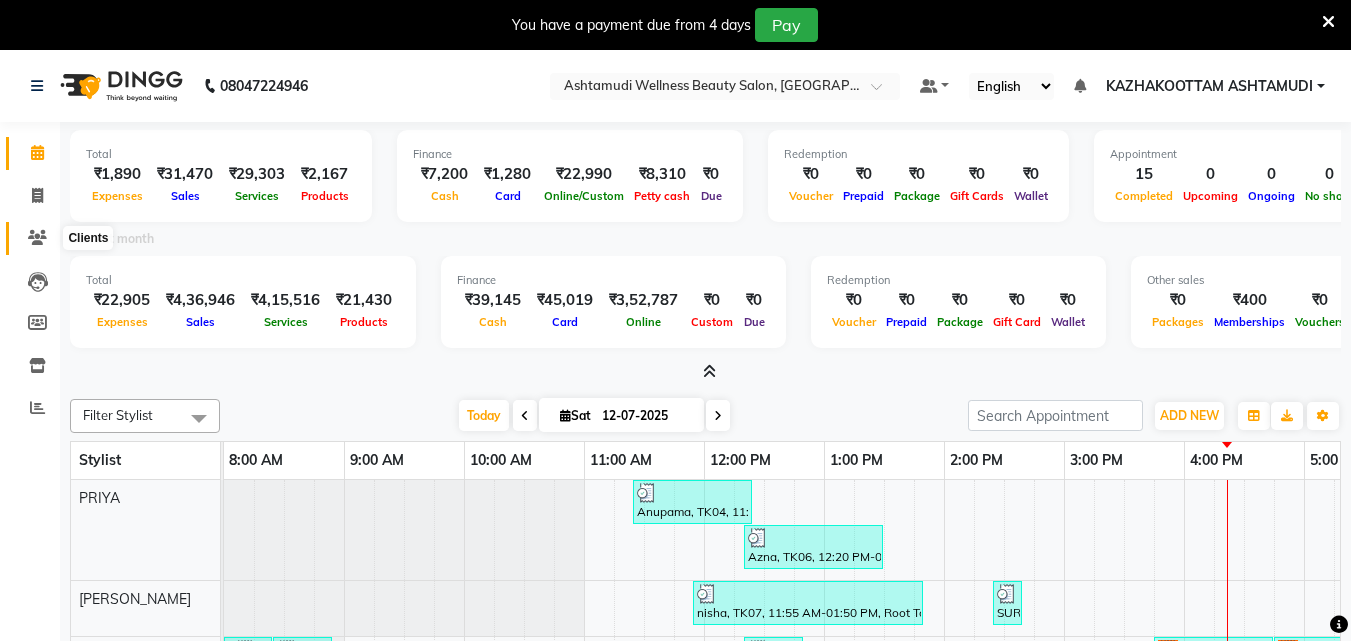 click 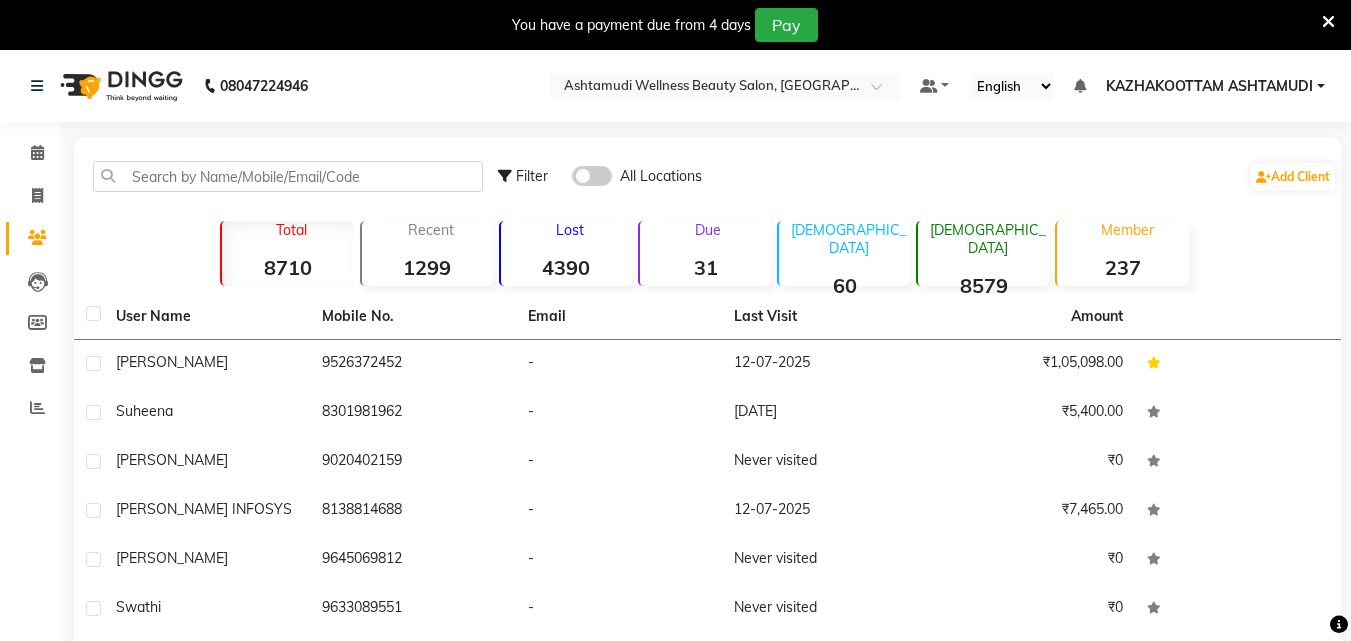 click on "[PERSON_NAME]" 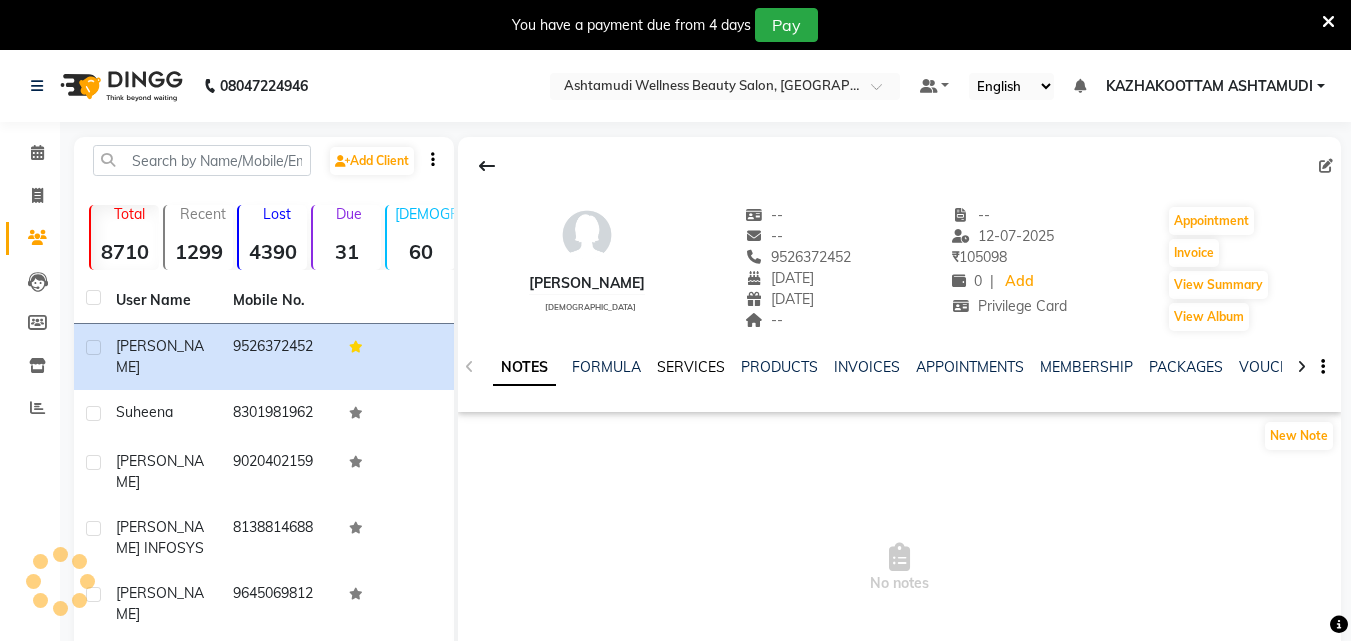 click on "SERVICES" 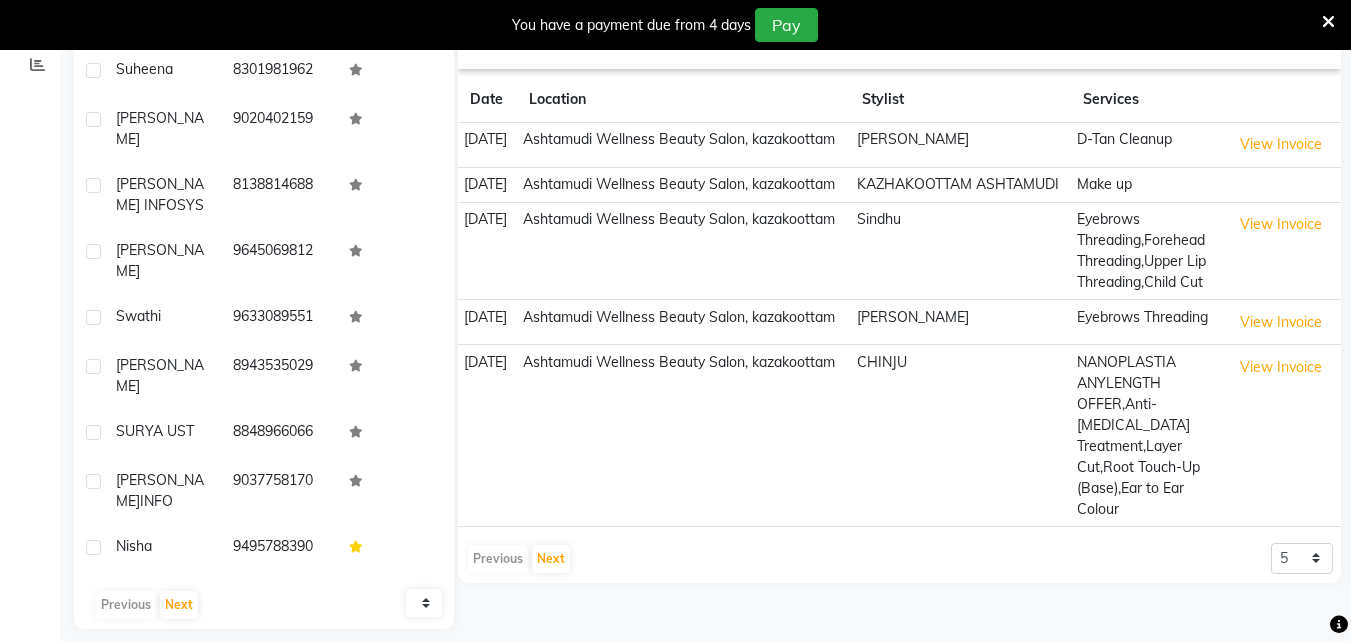 scroll, scrollTop: 378, scrollLeft: 0, axis: vertical 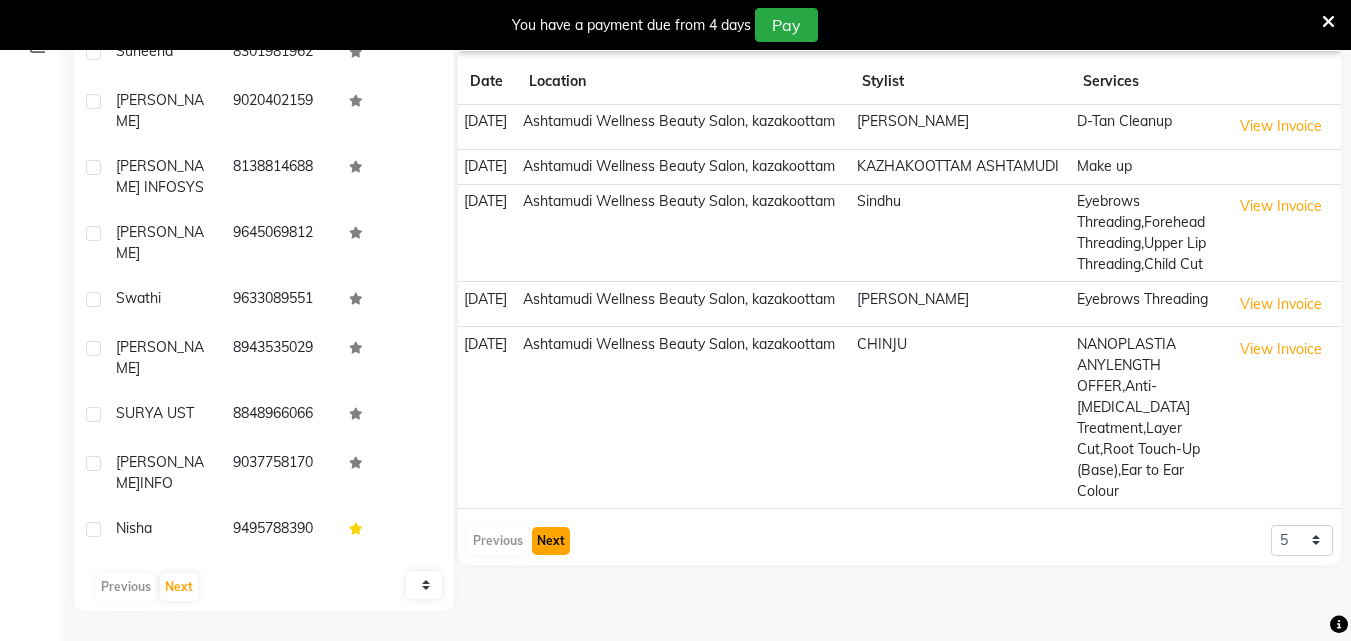 click on "Next" 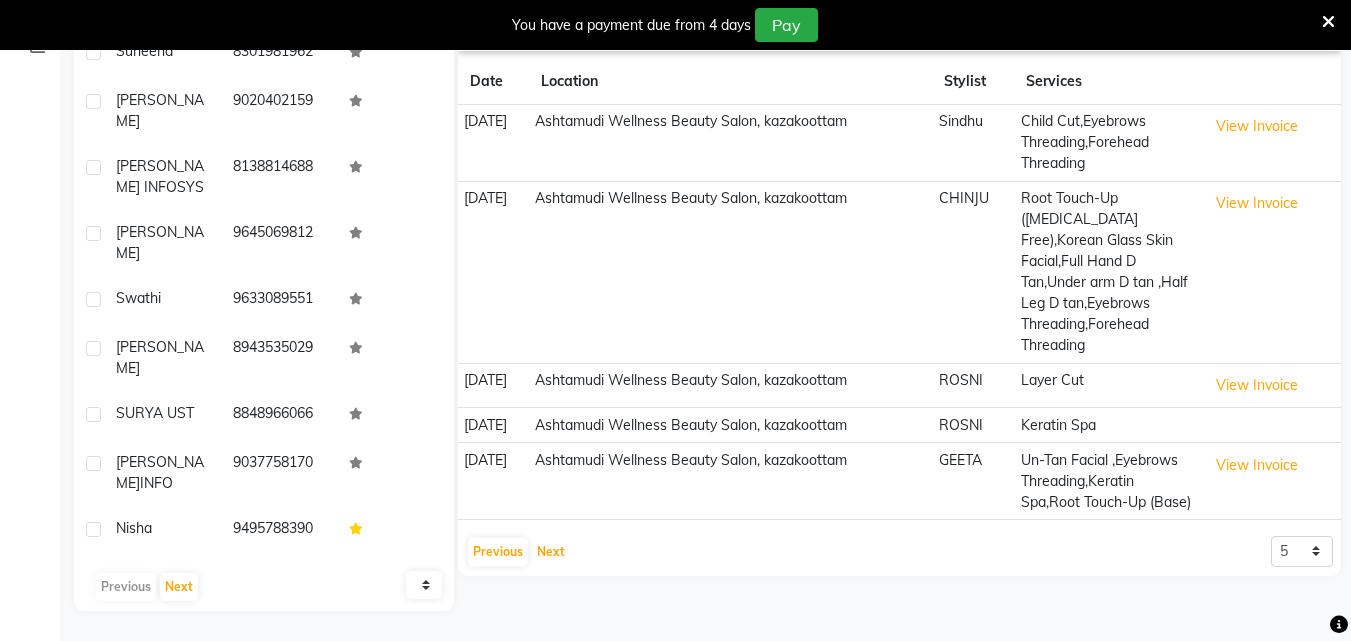 scroll, scrollTop: 347, scrollLeft: 0, axis: vertical 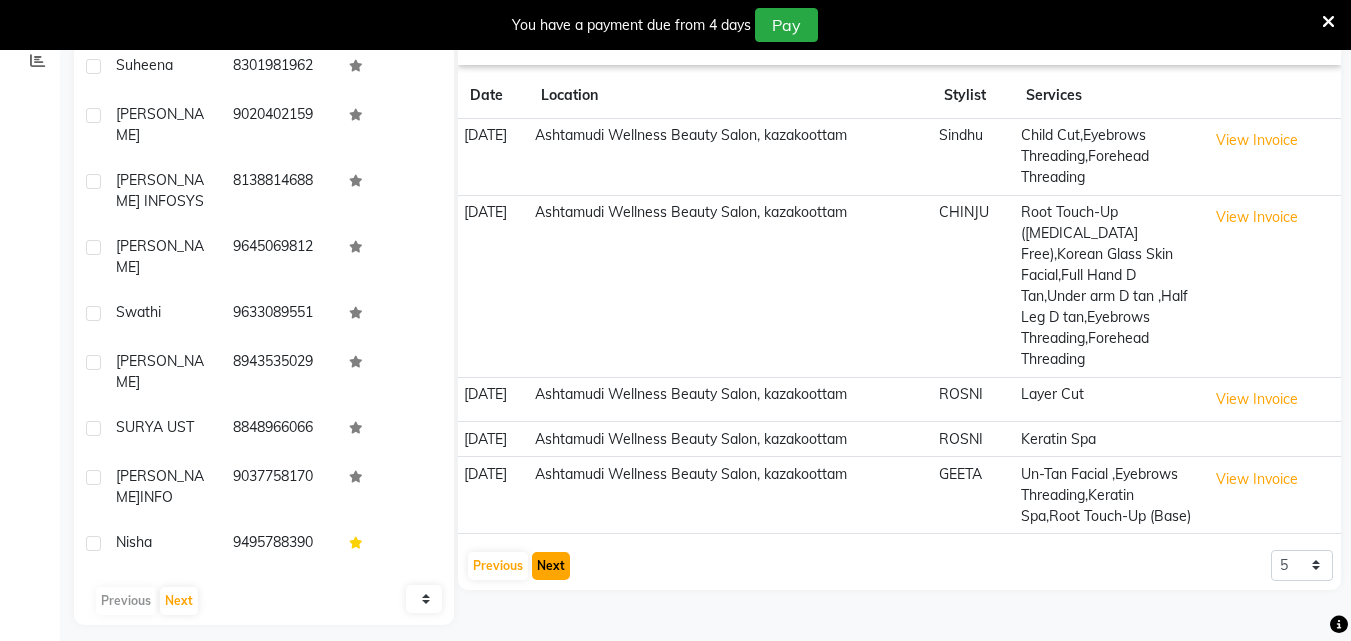 click on "Next" 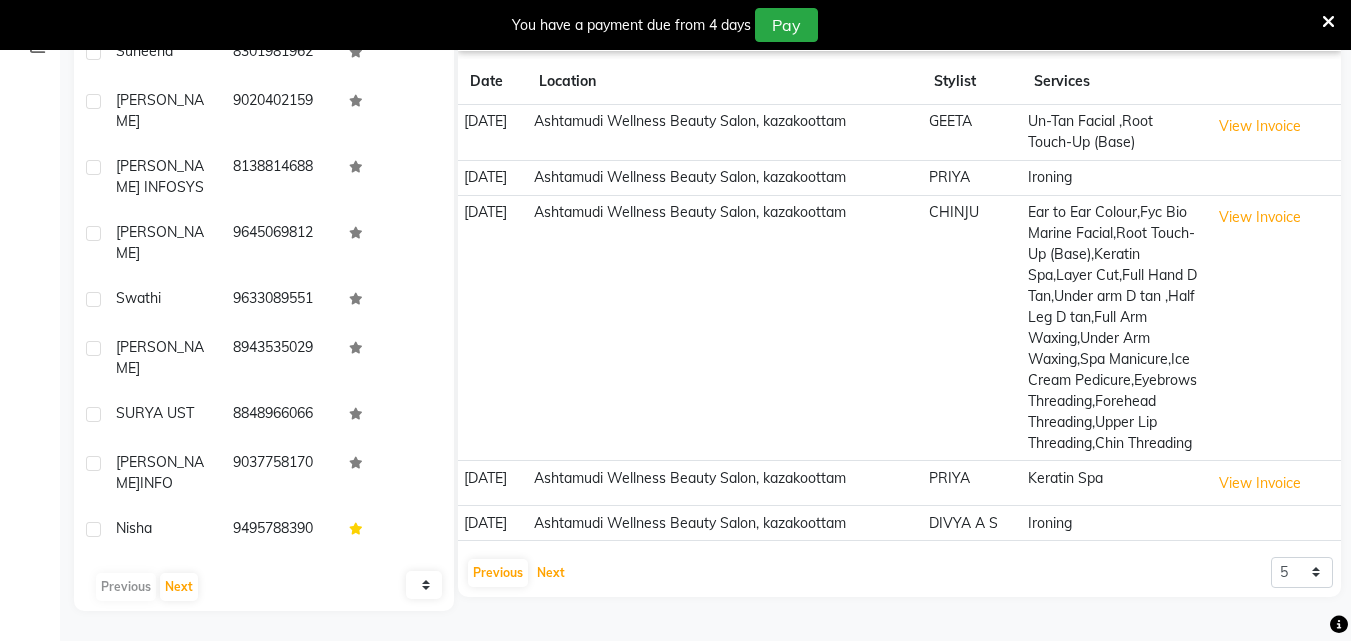 scroll, scrollTop: 389, scrollLeft: 0, axis: vertical 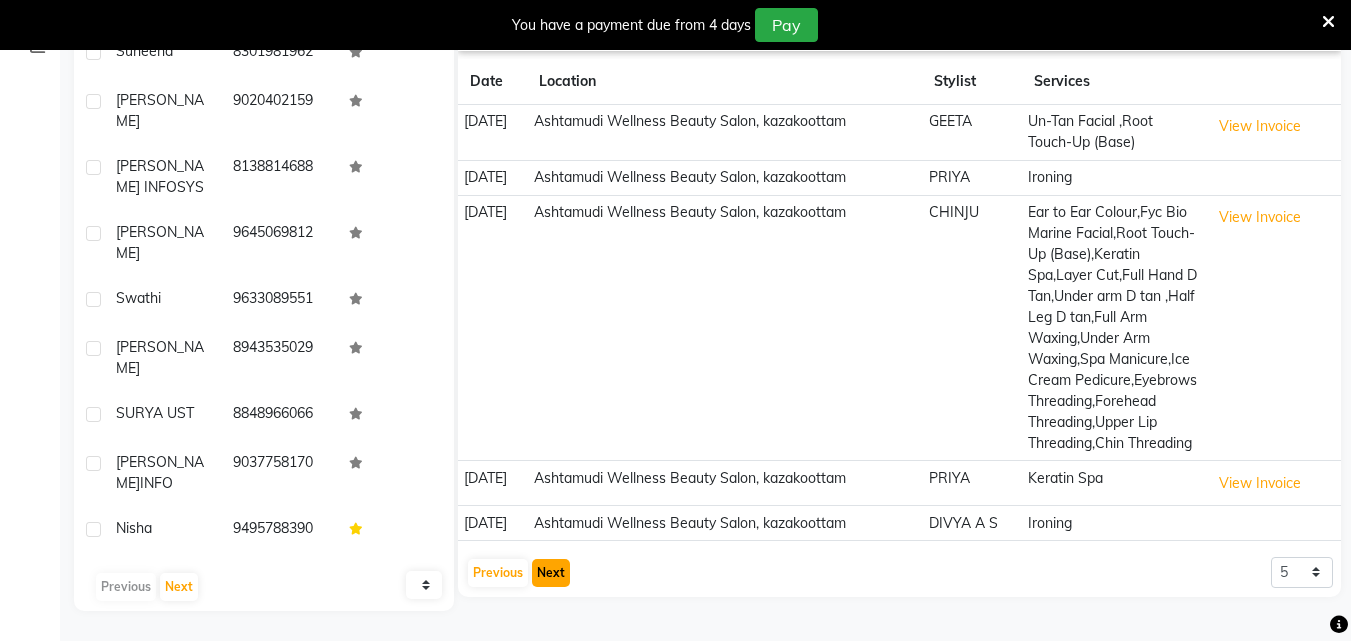 click on "Next" 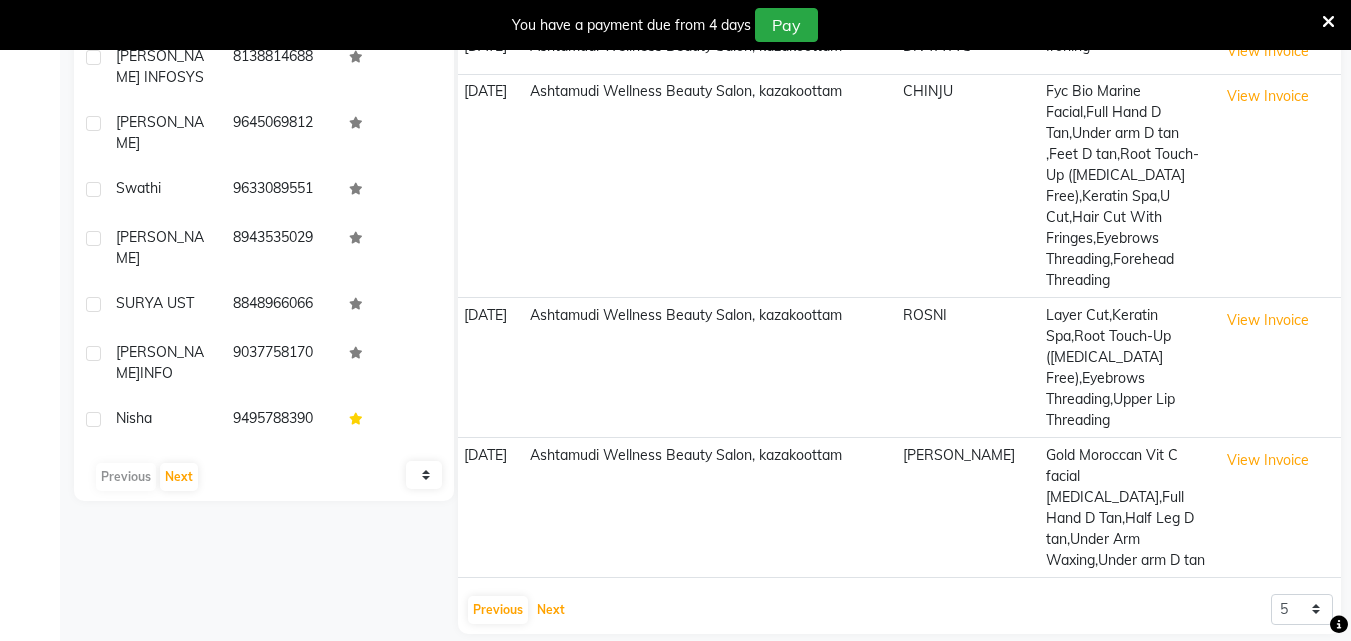 scroll, scrollTop: 494, scrollLeft: 0, axis: vertical 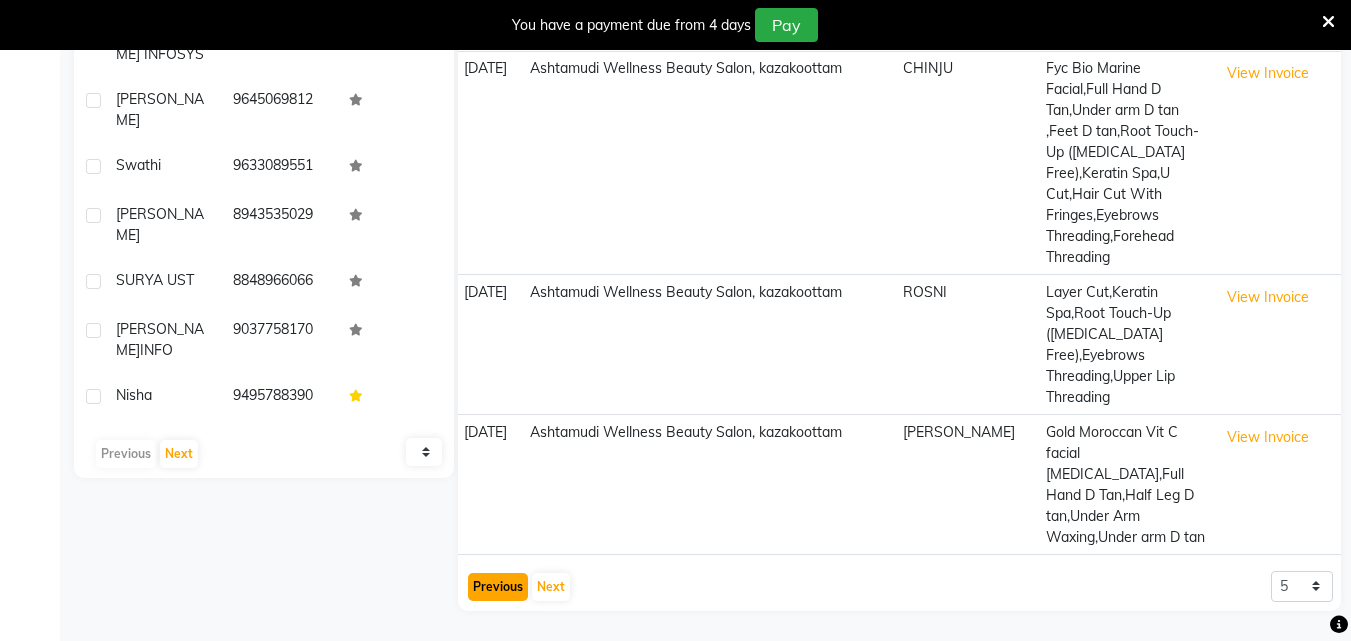 click on "Previous" 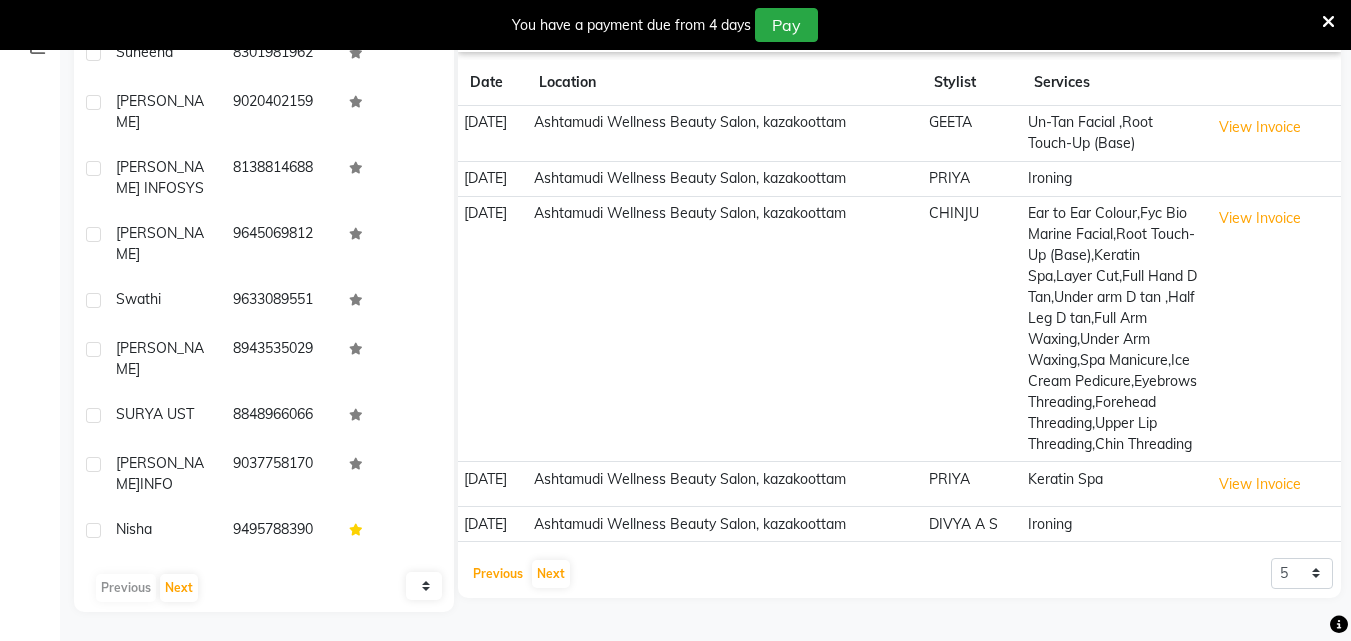 scroll, scrollTop: 389, scrollLeft: 0, axis: vertical 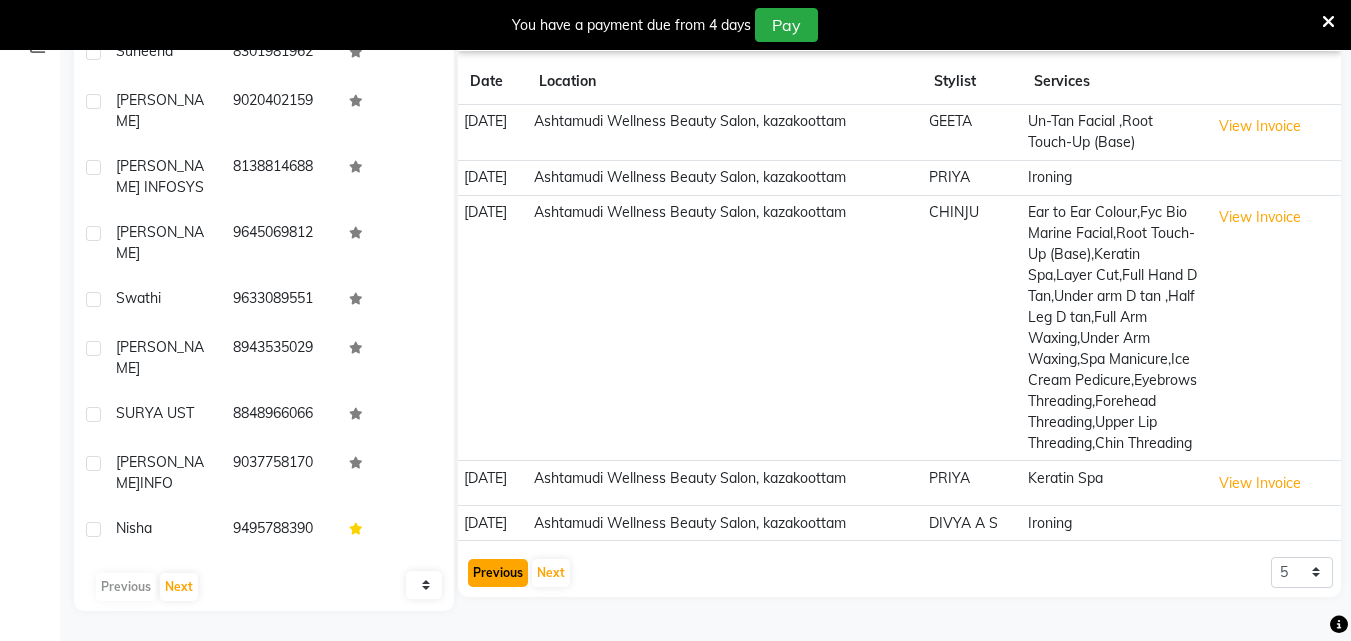 click on "Previous" 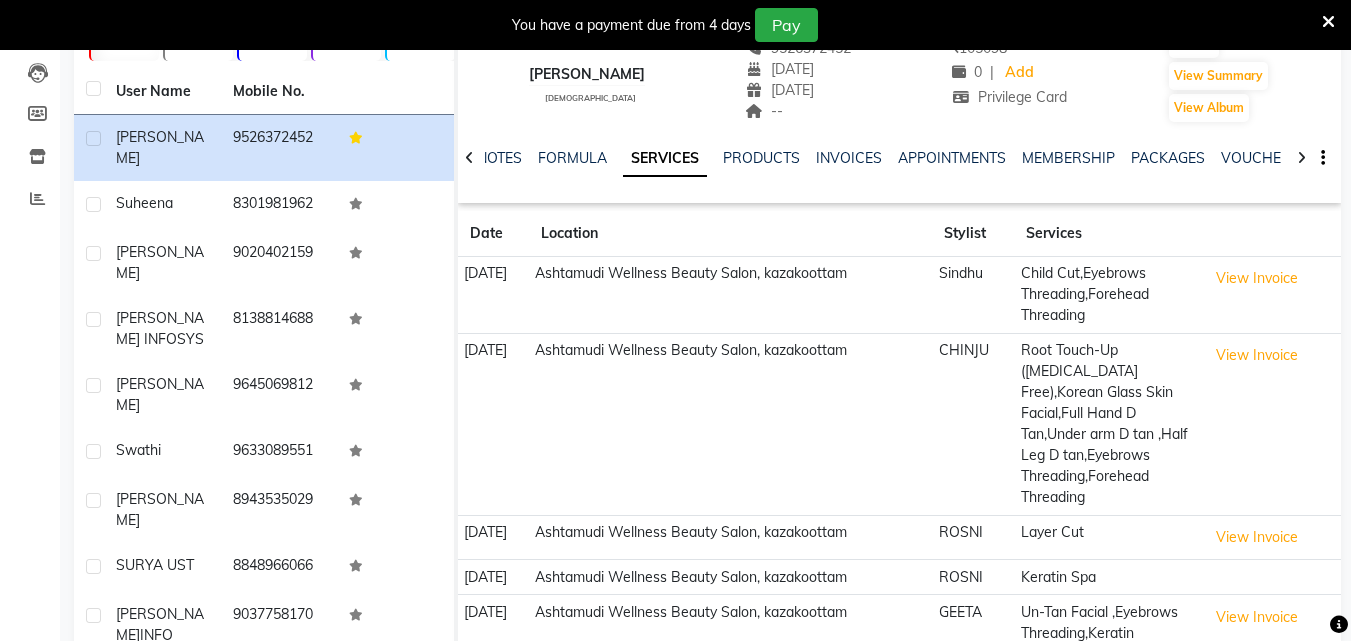 scroll, scrollTop: 347, scrollLeft: 0, axis: vertical 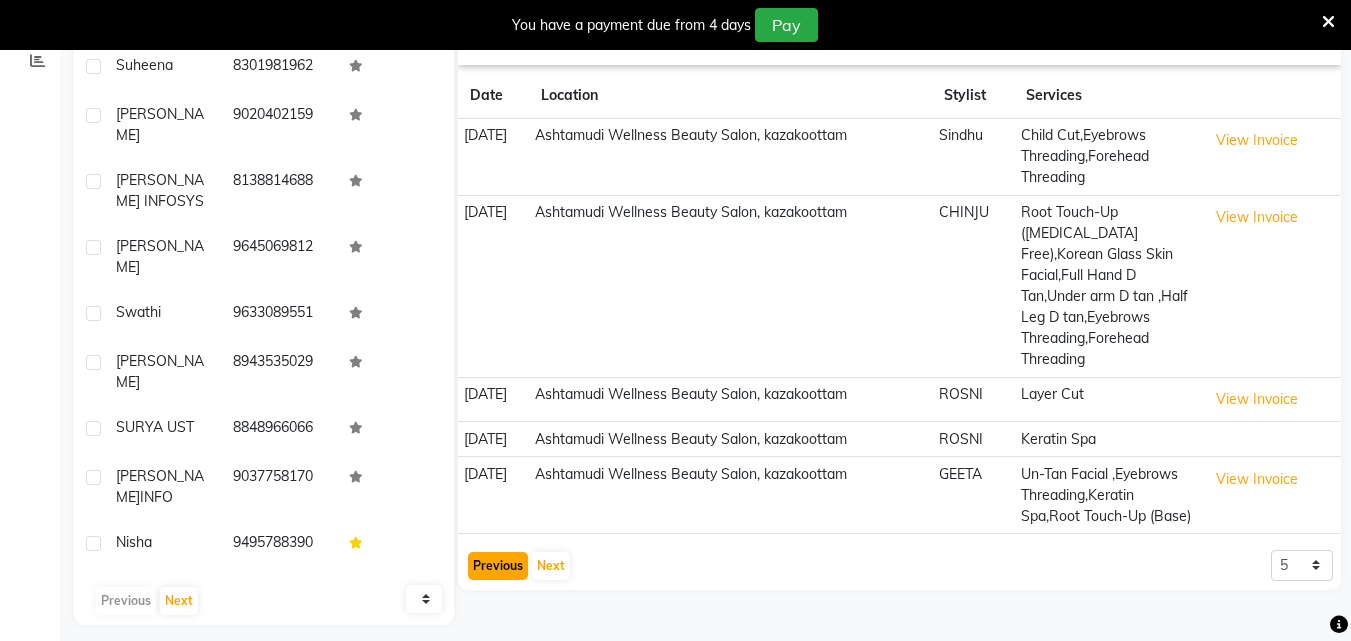 click on "Previous" 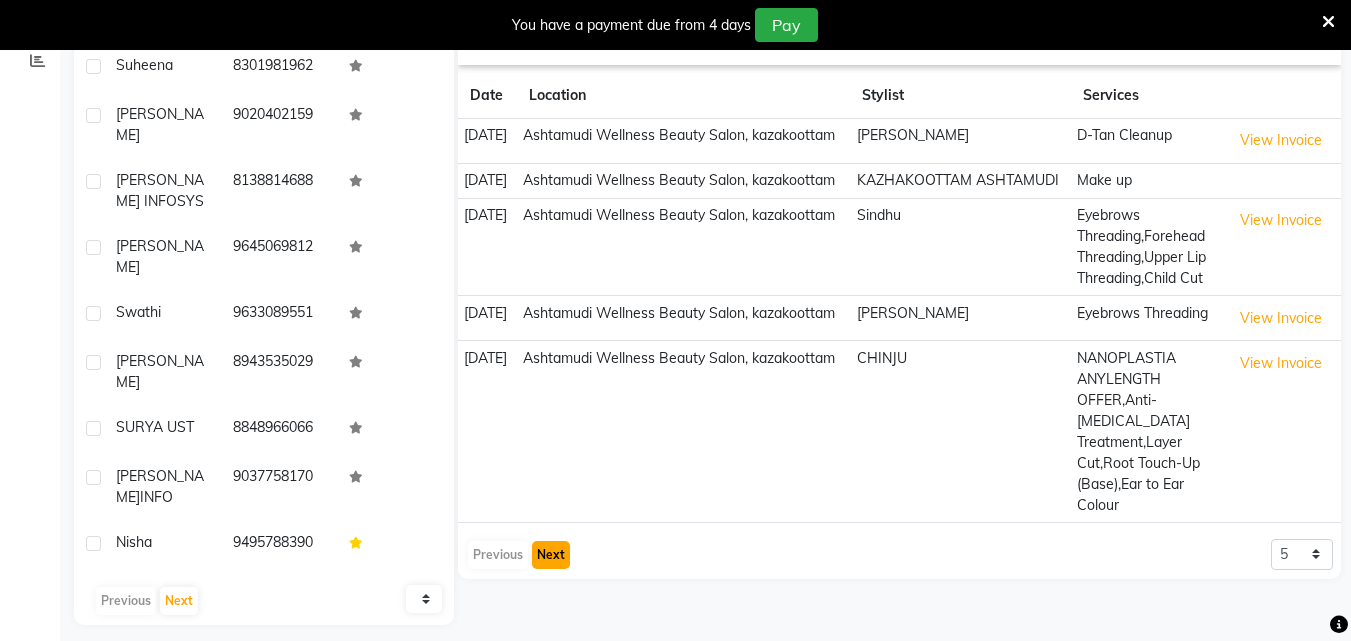 click on "Next" 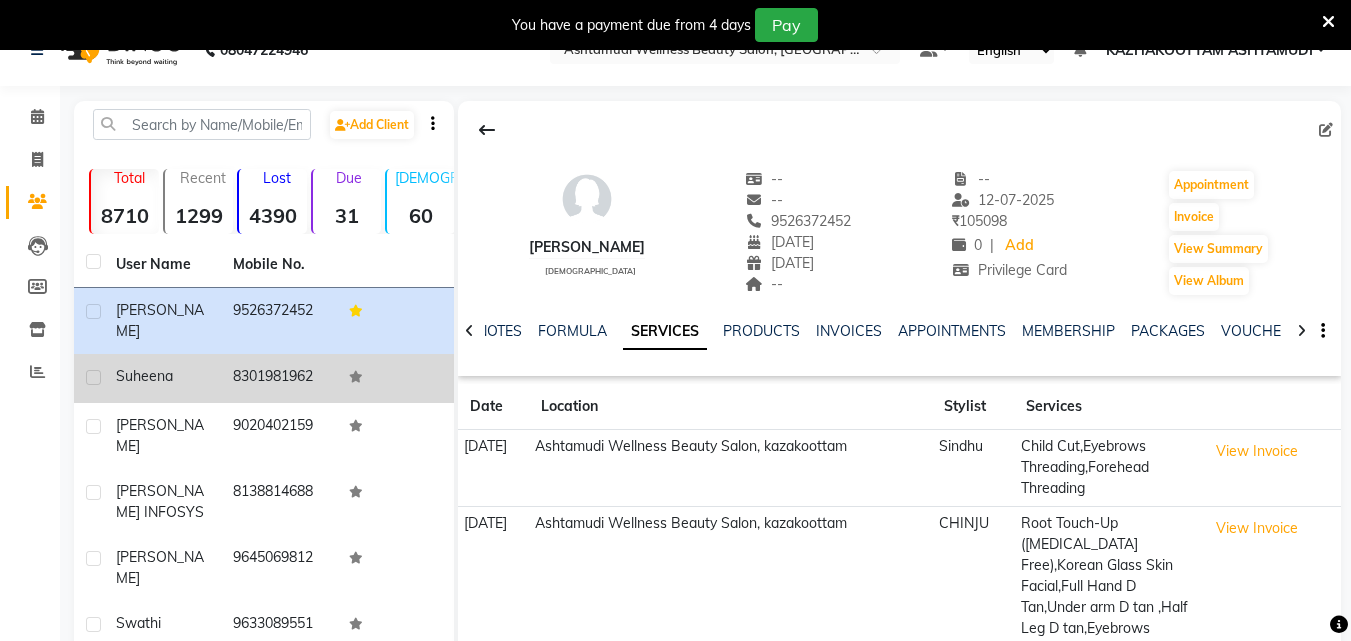scroll, scrollTop: 0, scrollLeft: 0, axis: both 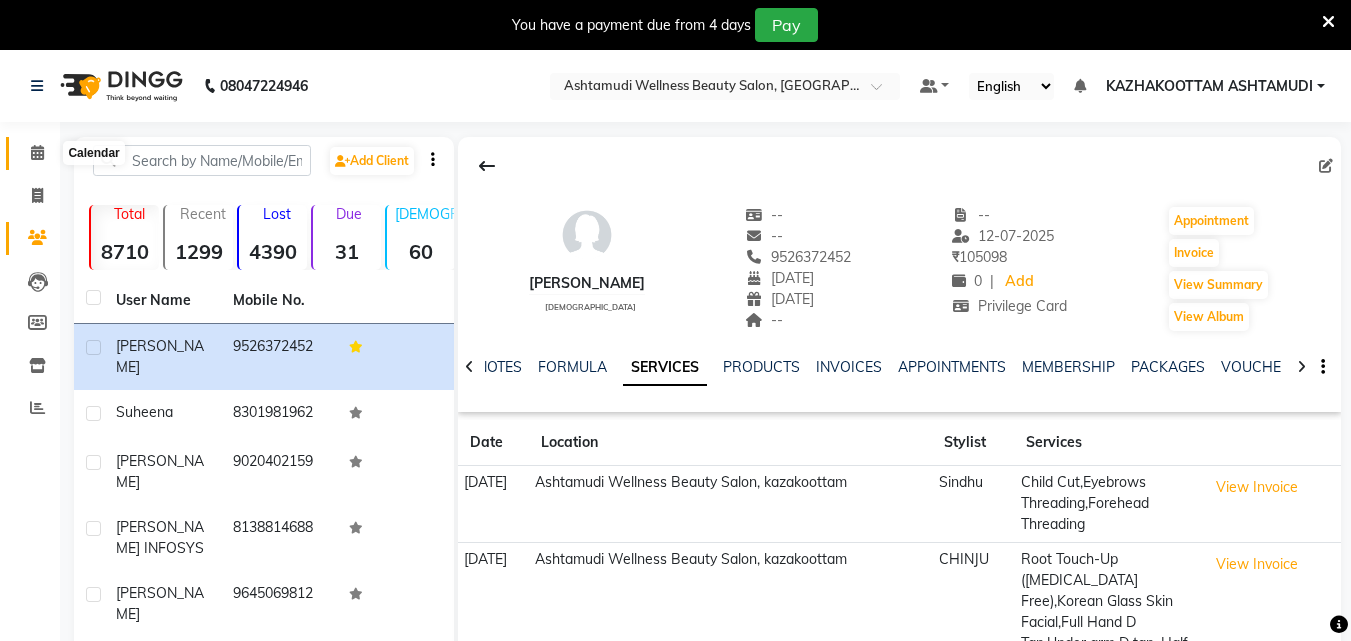 click 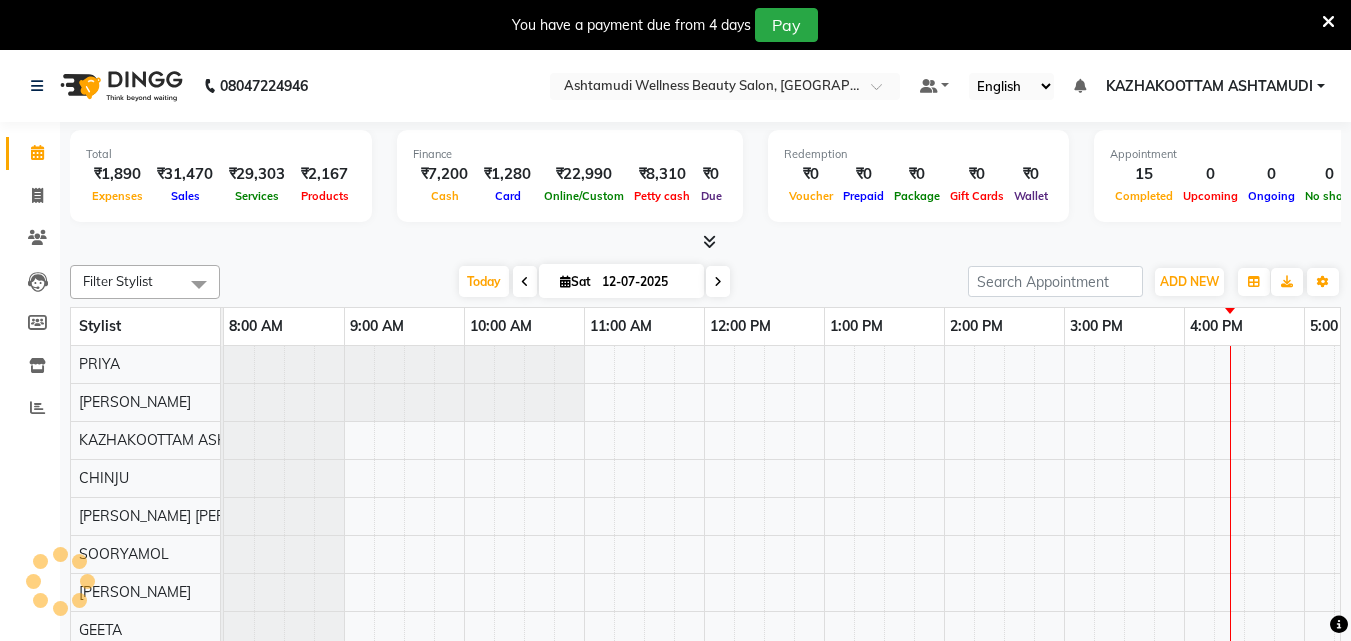 scroll, scrollTop: 0, scrollLeft: 0, axis: both 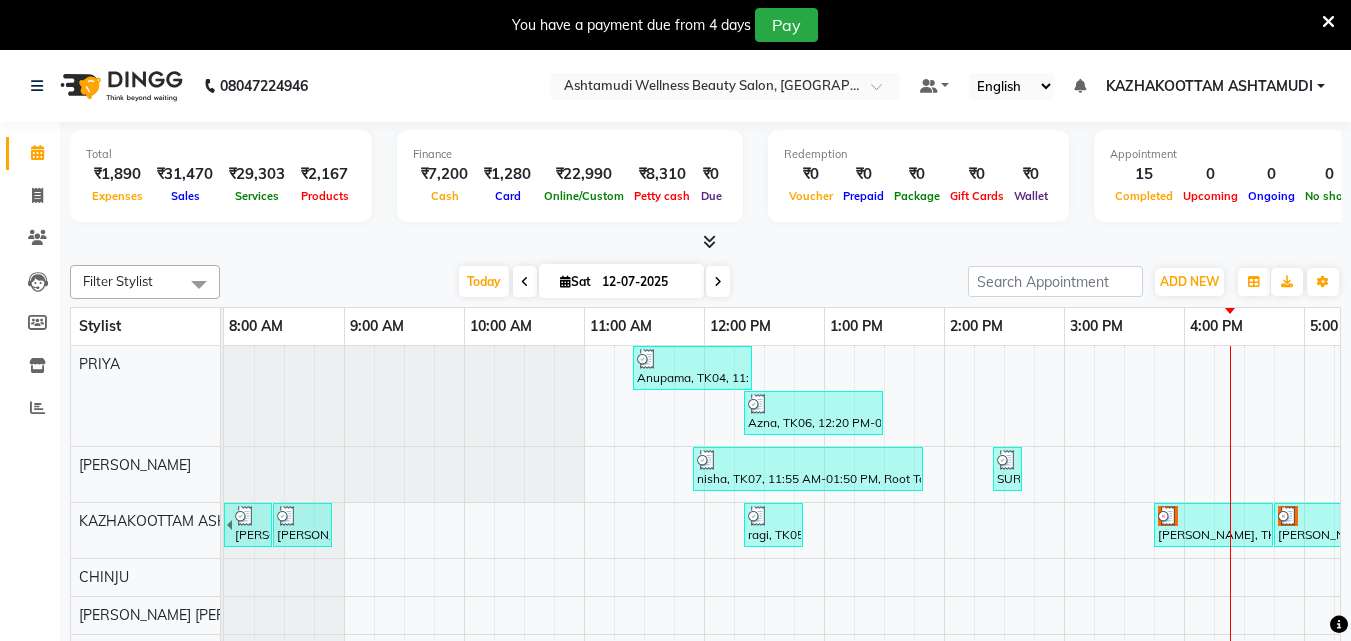 click at bounding box center [709, 241] 